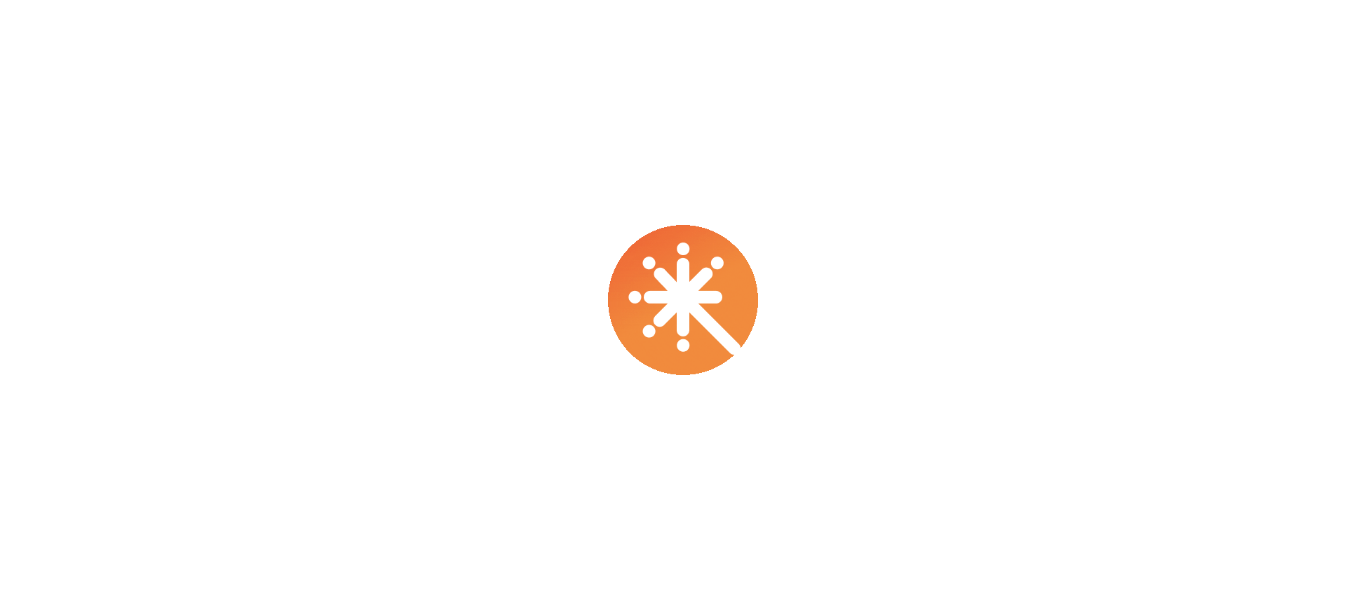 scroll, scrollTop: 0, scrollLeft: 0, axis: both 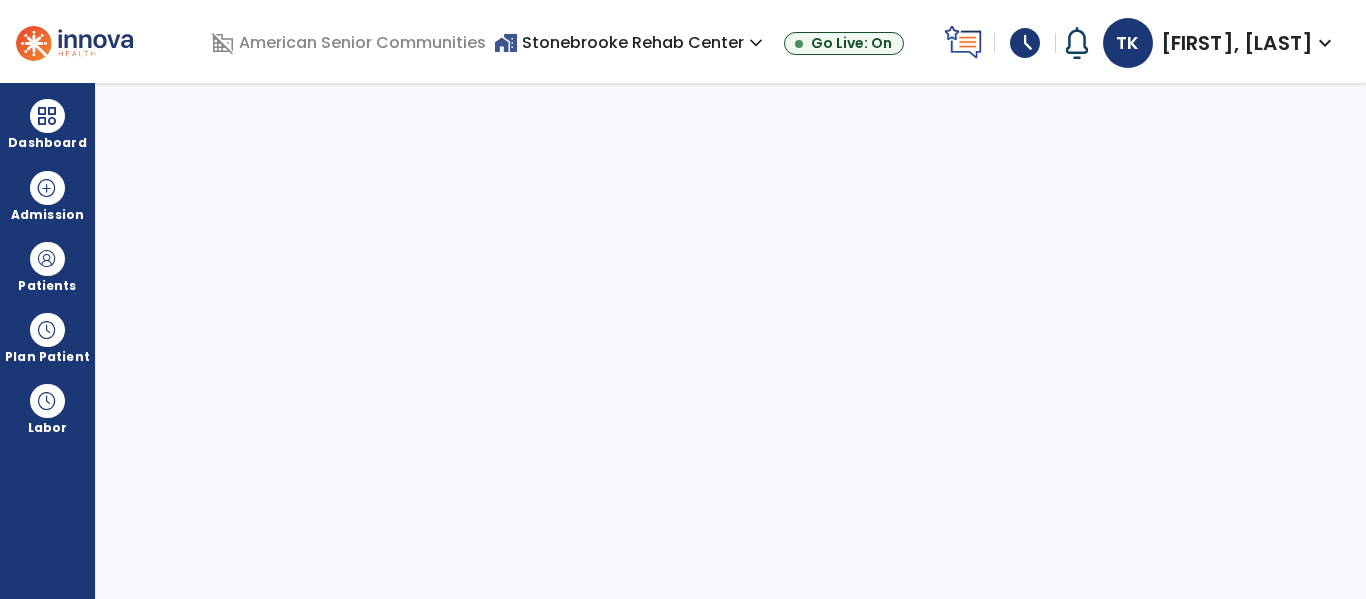 select on "****" 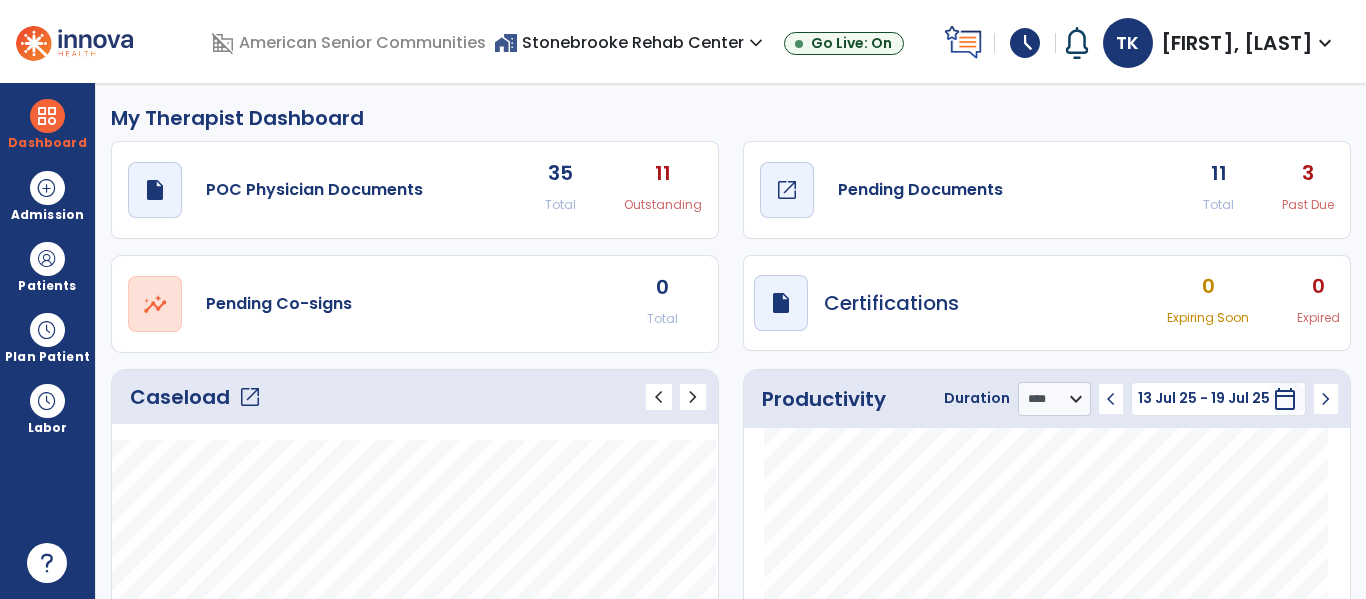 click on "Pending Documents" 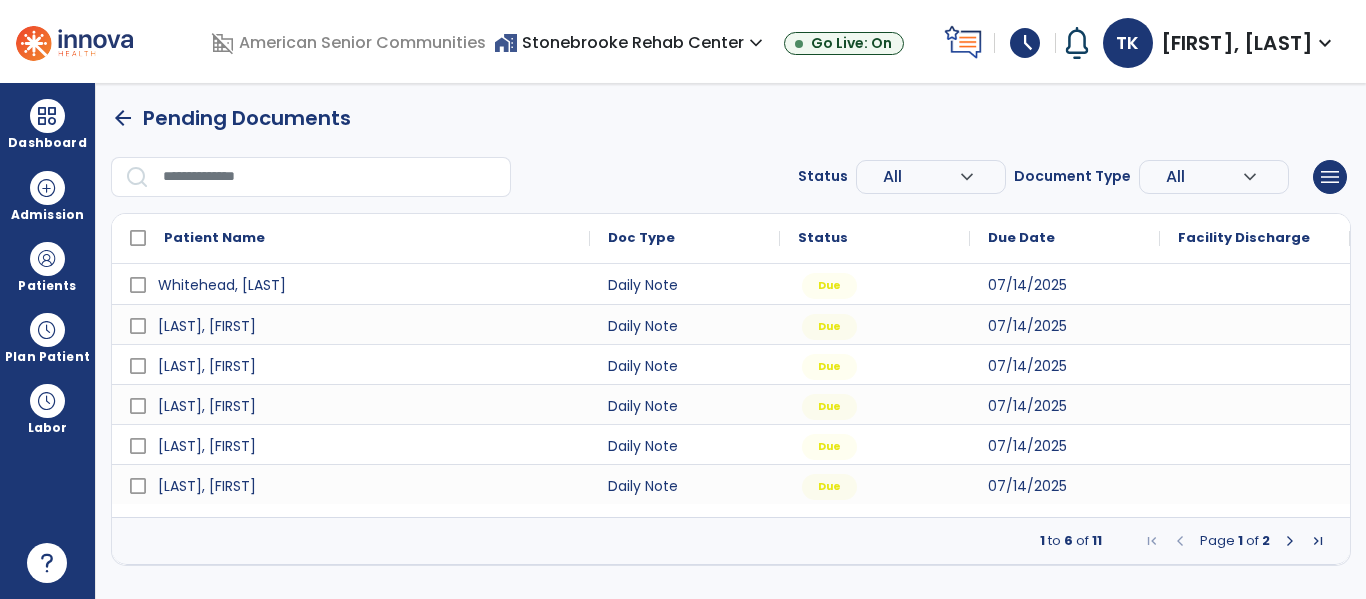 click at bounding box center (1318, 541) 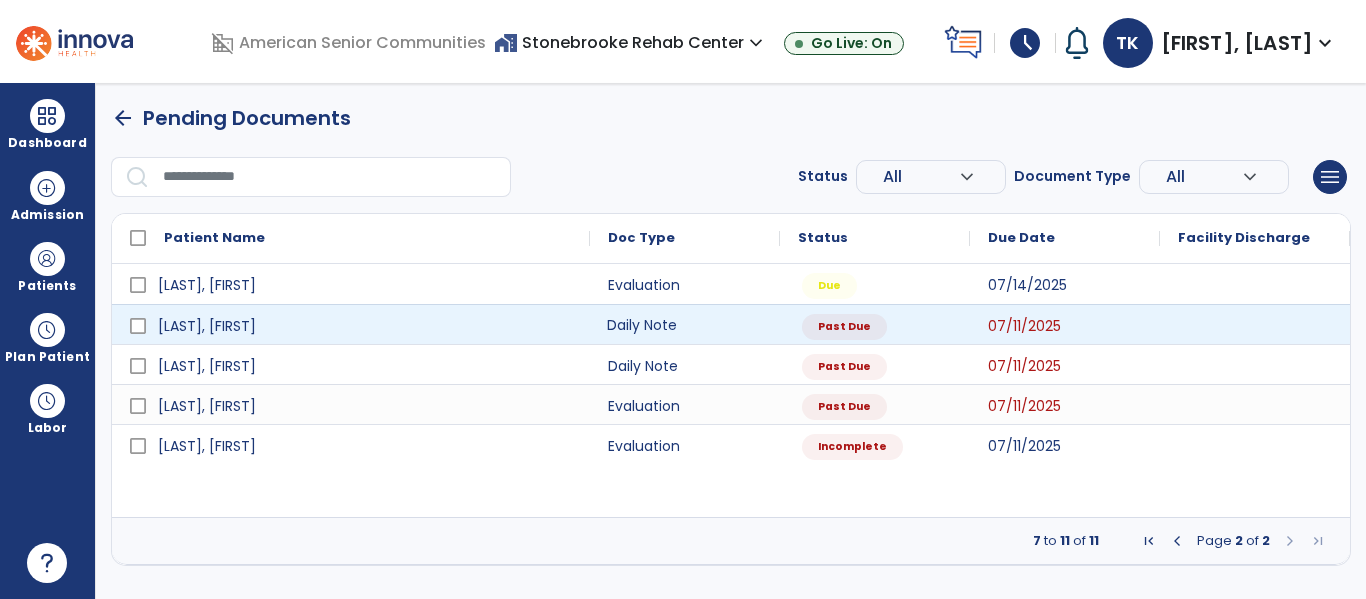 click on "Daily Note" at bounding box center [685, 324] 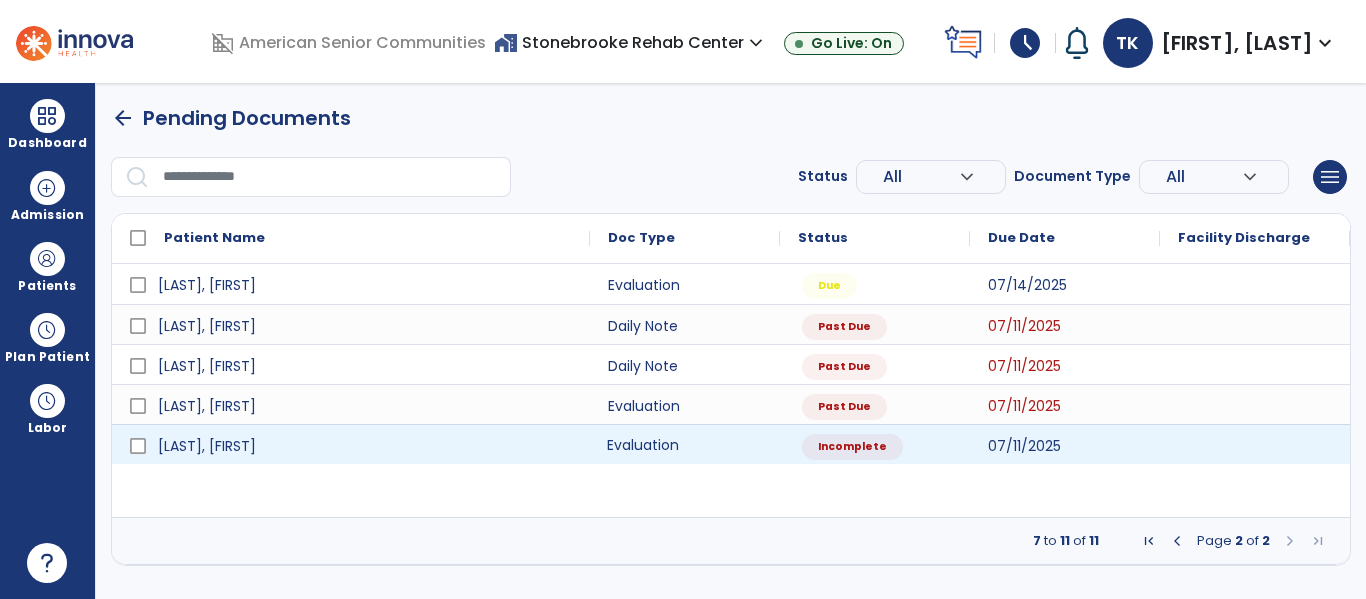 click on "Evaluation" at bounding box center [685, 444] 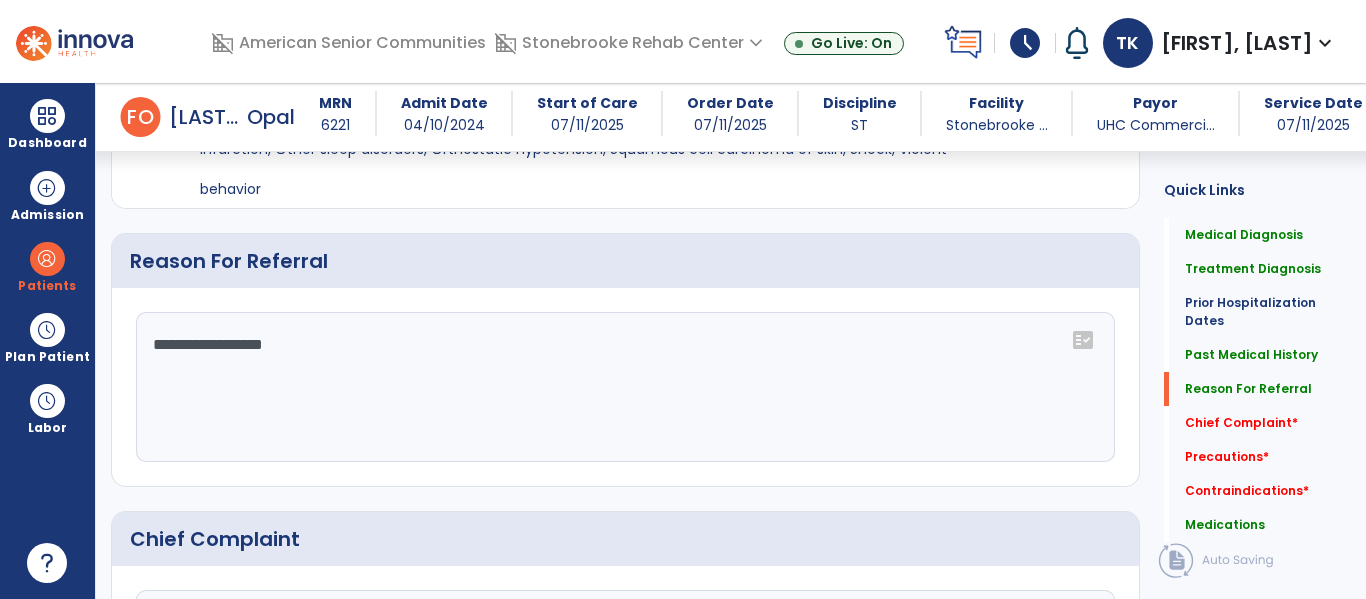 scroll, scrollTop: 1375, scrollLeft: 0, axis: vertical 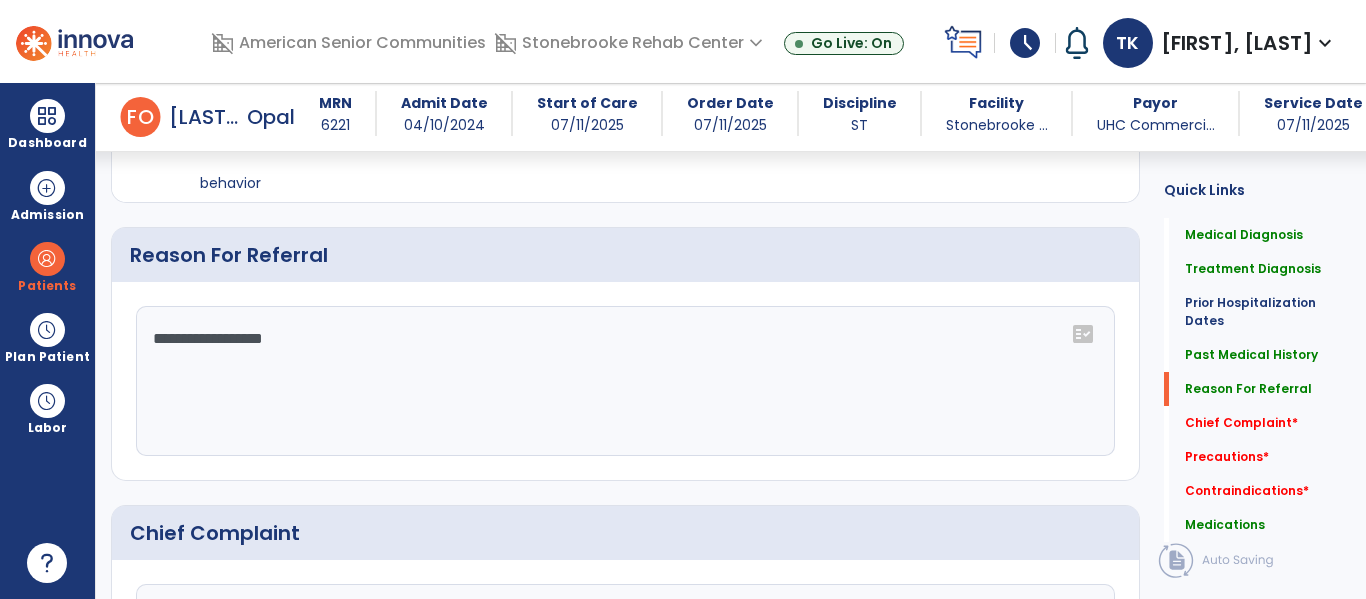 click on "**********" 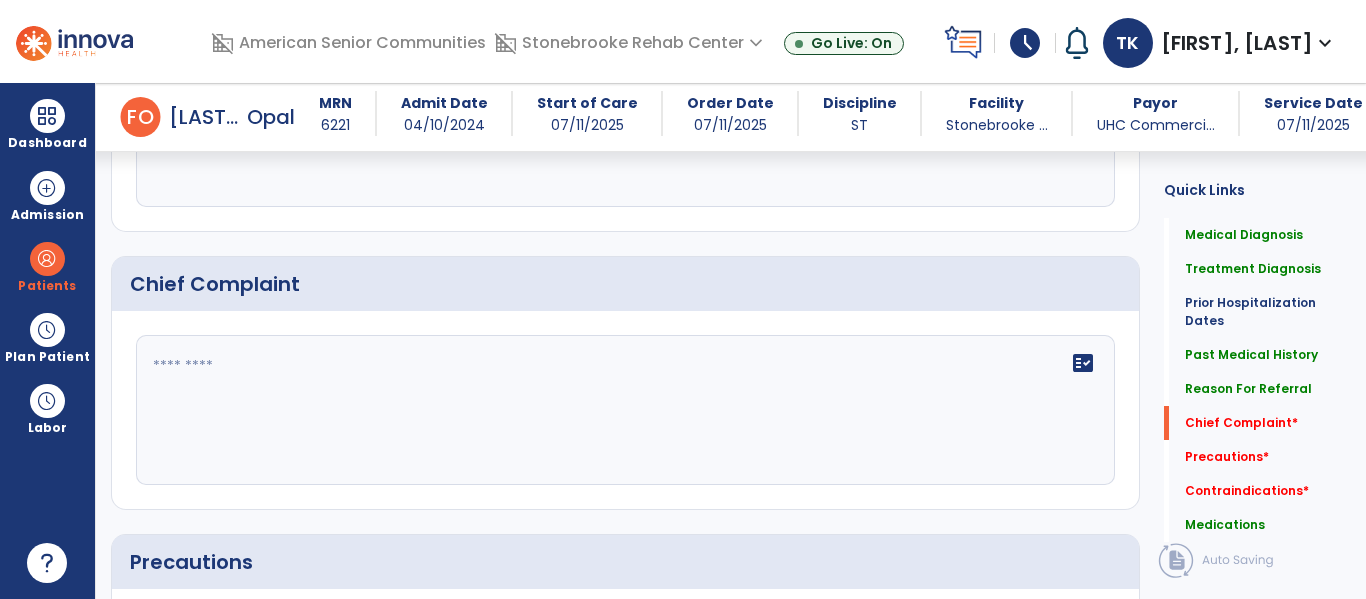 scroll, scrollTop: 1686, scrollLeft: 0, axis: vertical 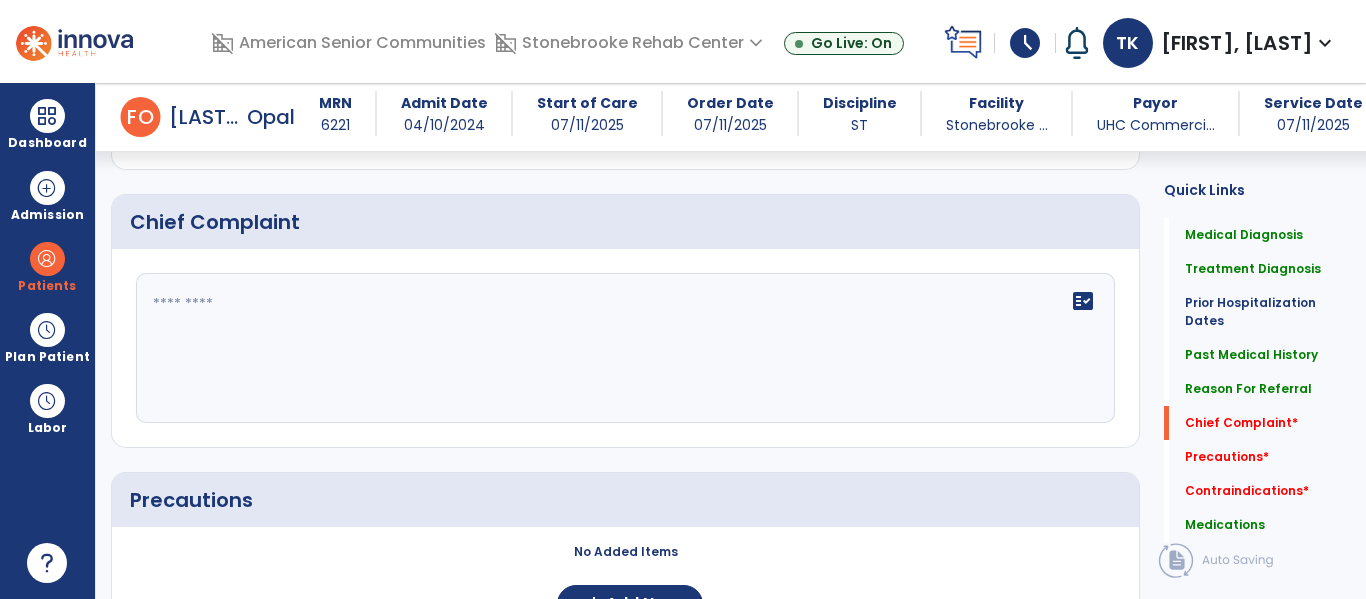 type on "**********" 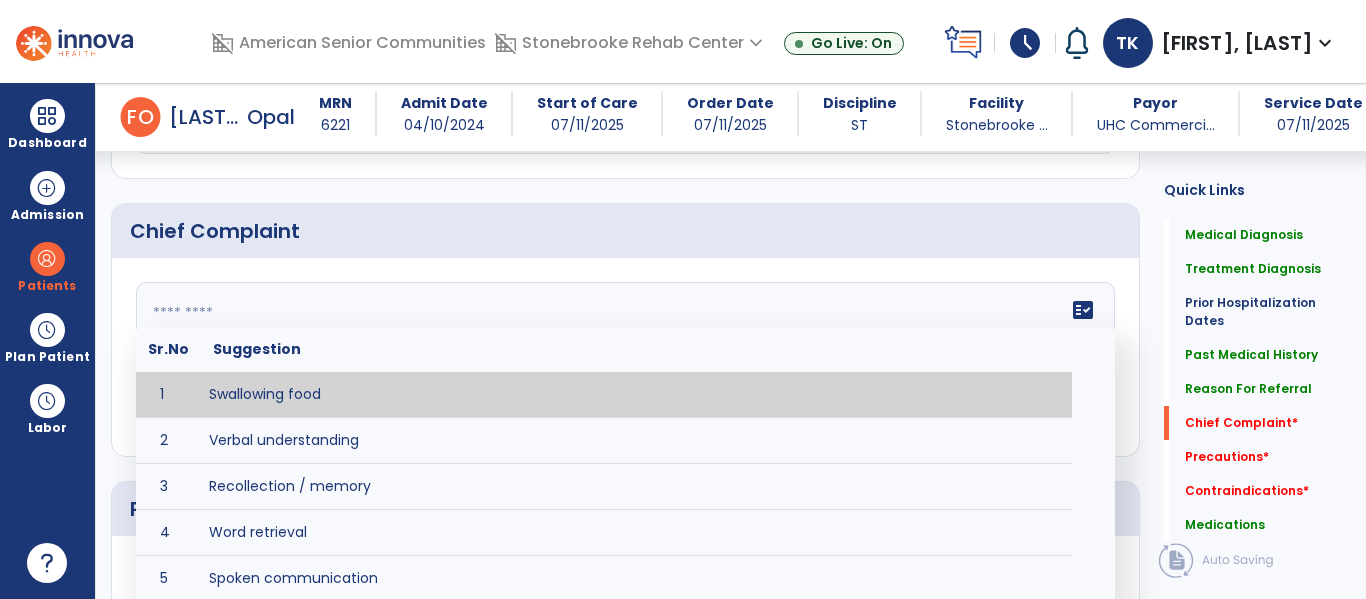 scroll, scrollTop: 1768, scrollLeft: 0, axis: vertical 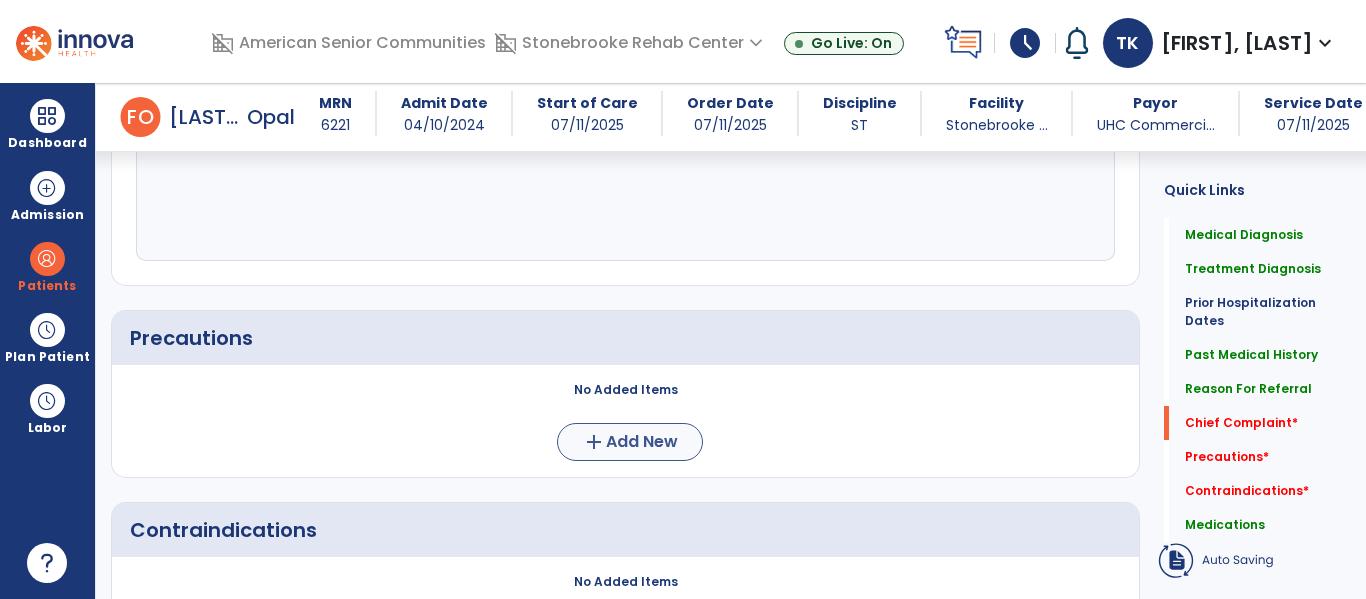 type on "**********" 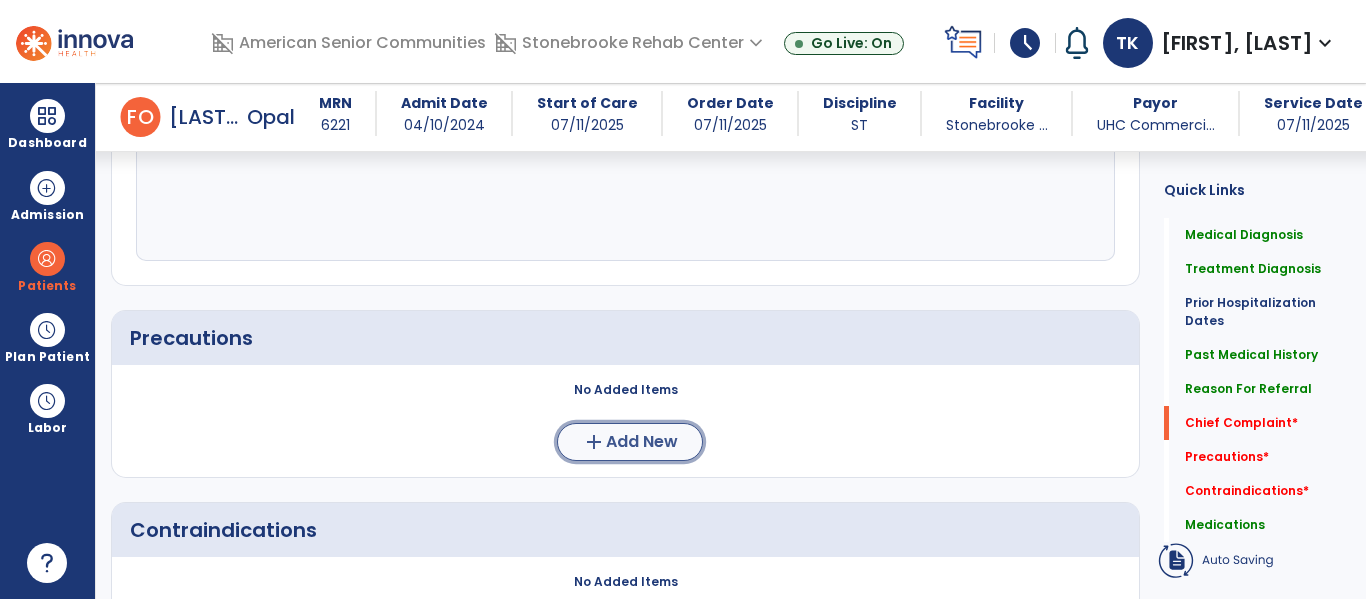 click on "Add New" 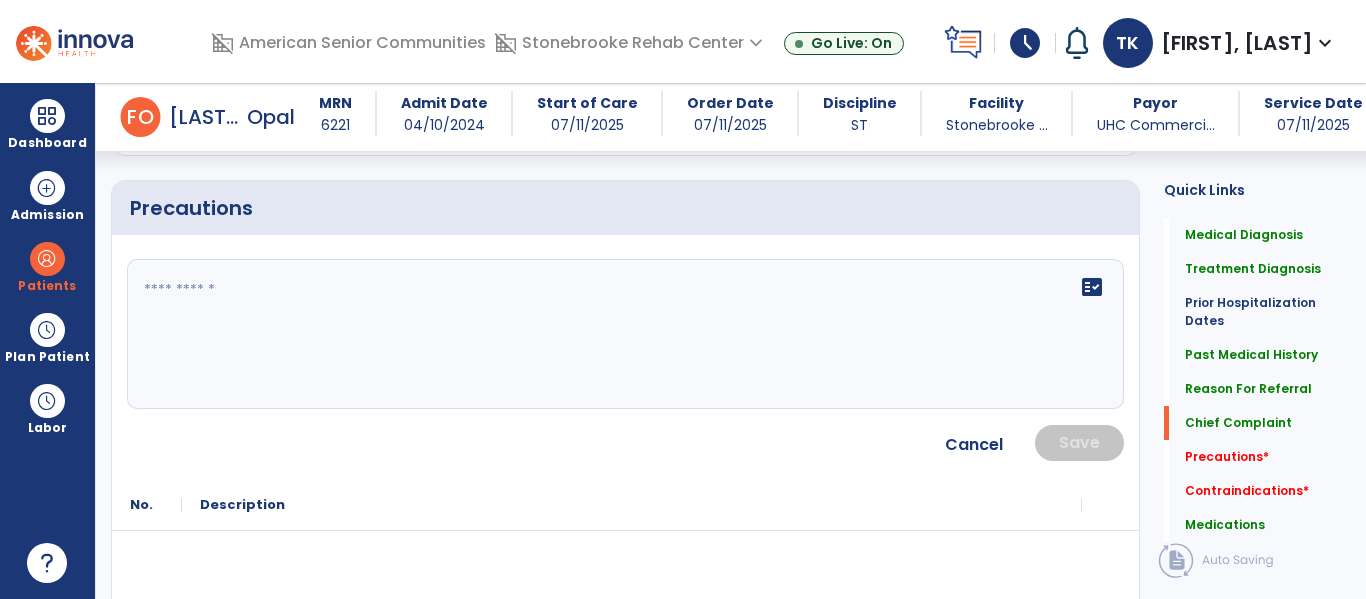 click 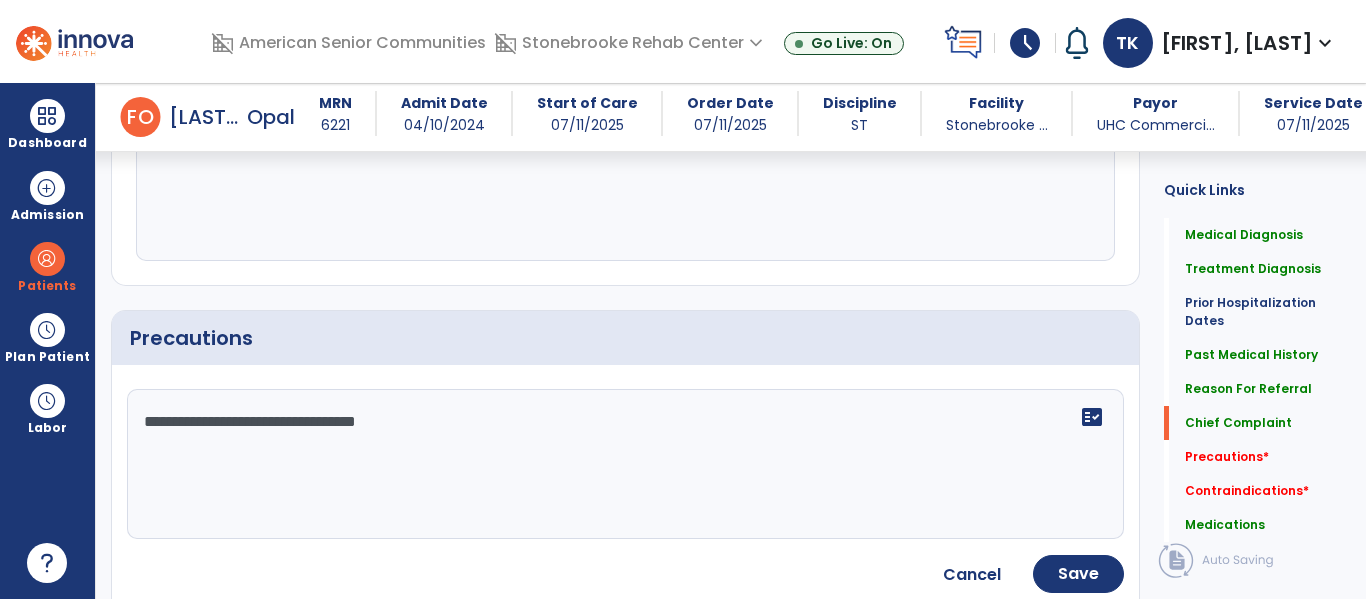 type on "**********" 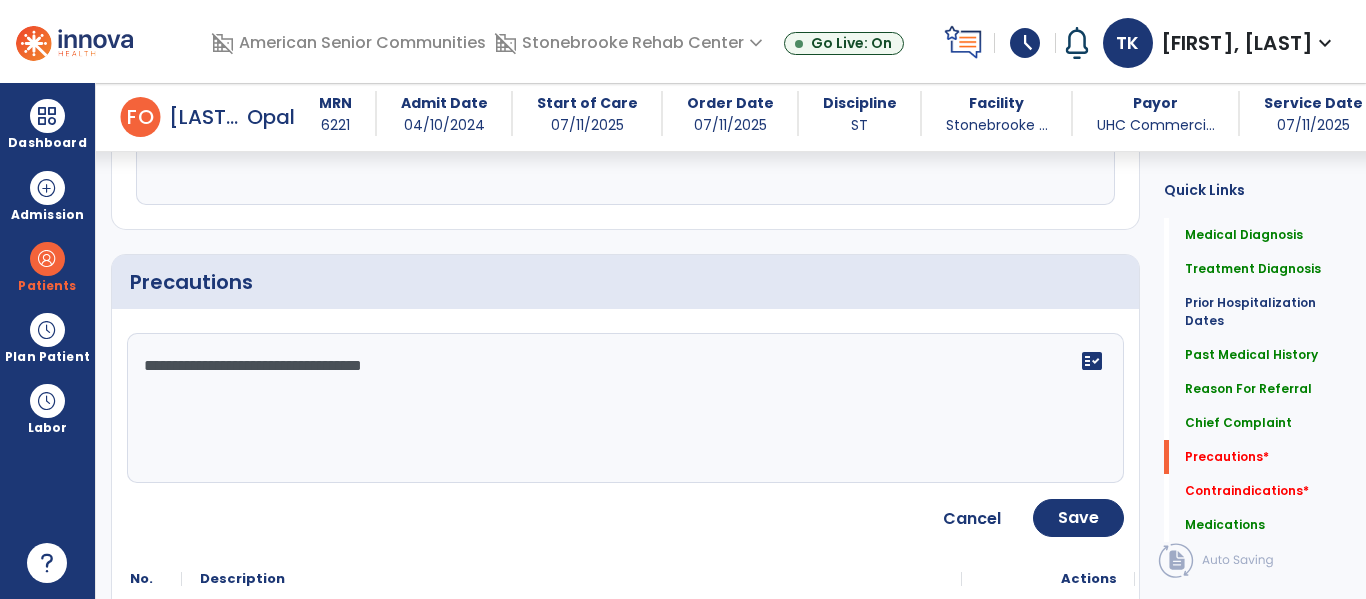 scroll, scrollTop: 1932, scrollLeft: 0, axis: vertical 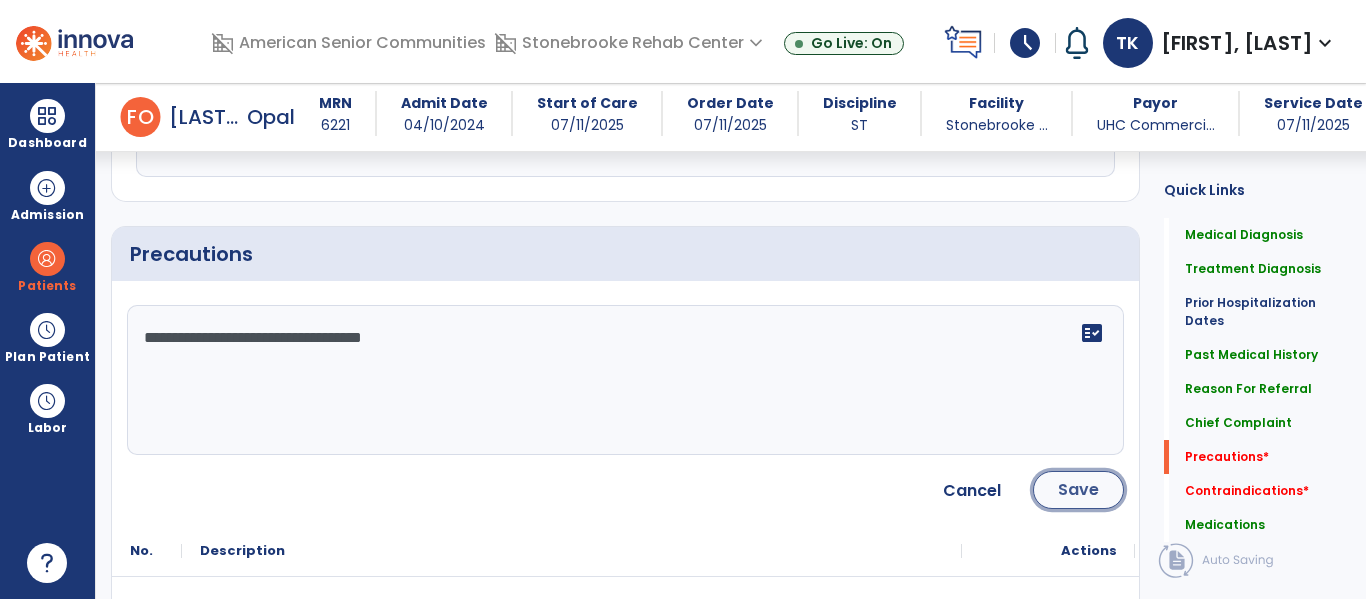 click on "Save" 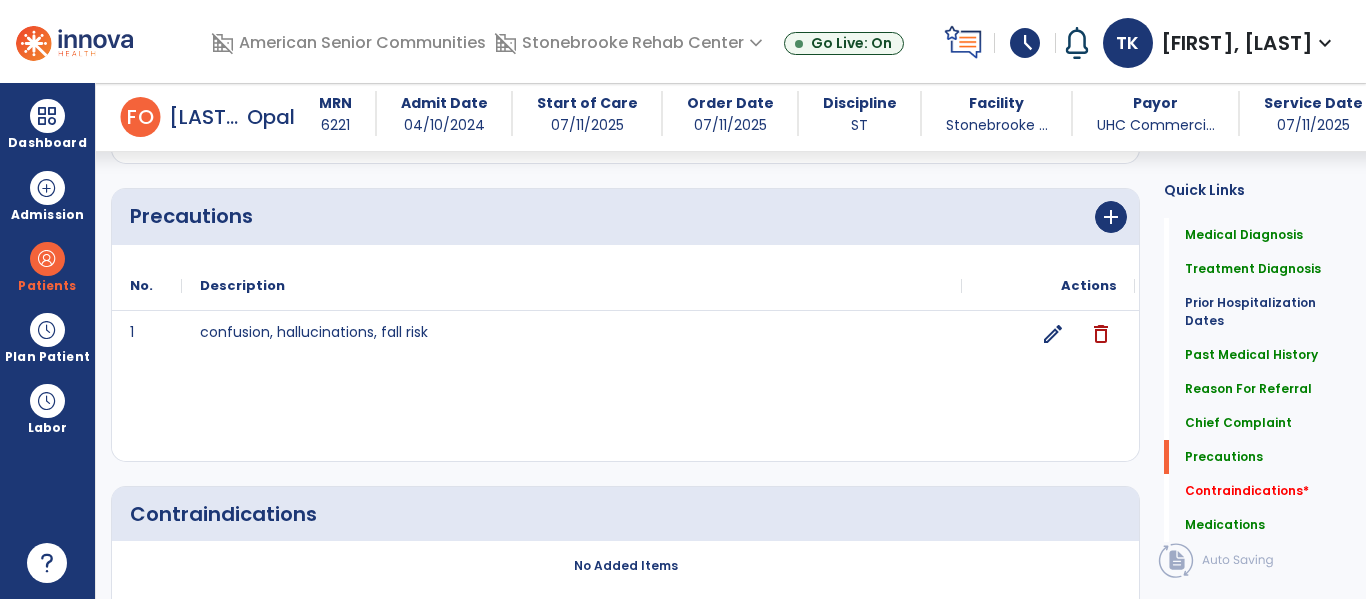 scroll, scrollTop: 2073, scrollLeft: 0, axis: vertical 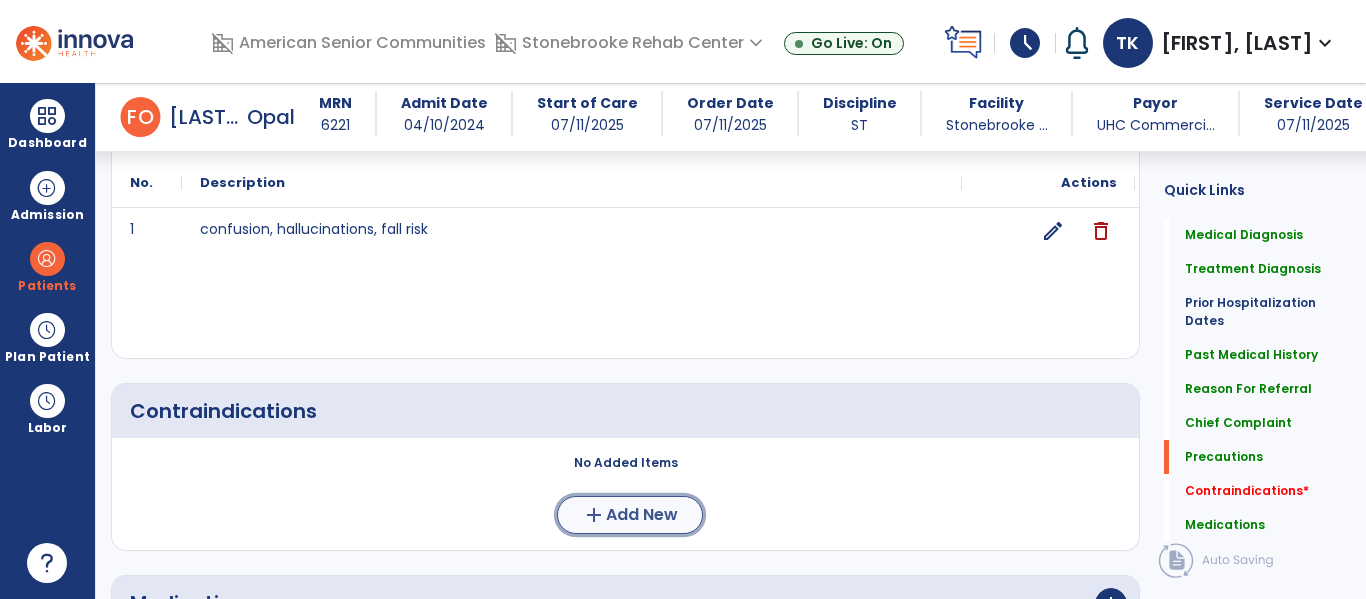 click on "Add New" 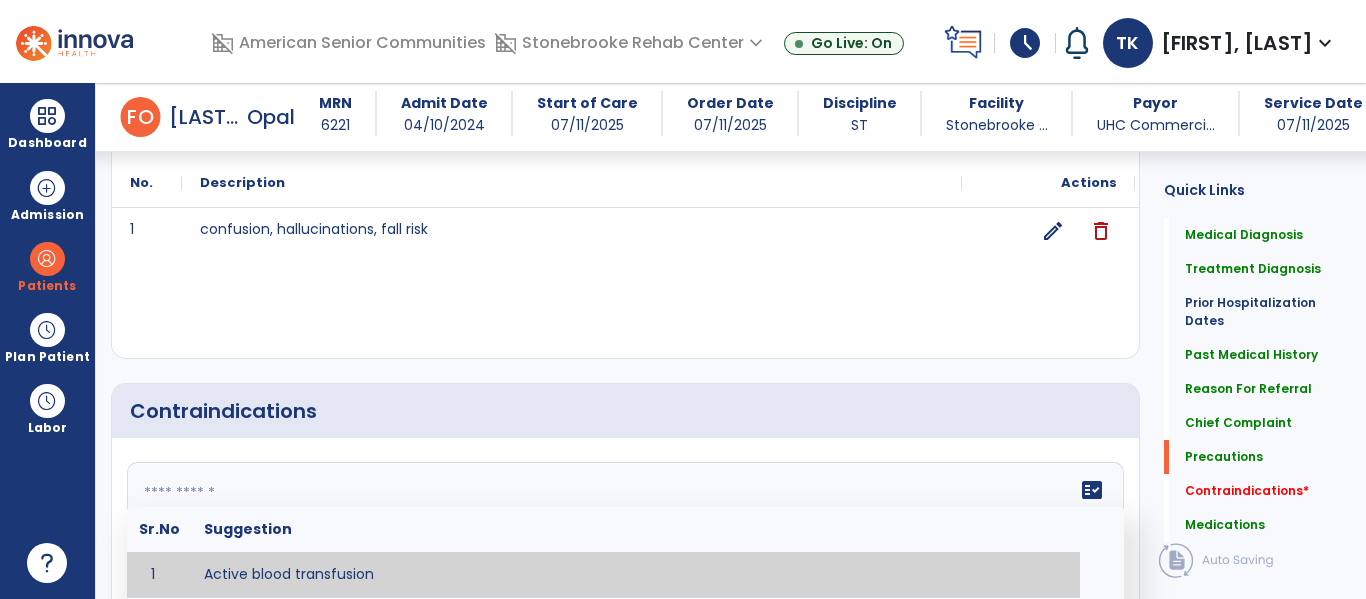 click on "fact_check  Sr.No Suggestion 1 Active blood transfusion 2 Chemotherapy in the last [HOURS] 3 Complaint of chest pain 4 DVT 5 Hypertension [VALUES] 6 Inflammation or infection in the heart. 7 Oxygen saturation lower than [VALUE] 8 Pacemaker 9 Pulmonary infarction 10 Recent changes in EKG 11 Severe aortic stenosis 12 Severe dehydration 13 Severe diaphoresis 14 Severe orthostatic hypotension 15 Severe shortness of breath/dyspnea 16 Significantly elevated potassium levels 17 Significantly low potassium levels 18 Suspected or known dissecting aneurysm 19 Systemic infection 20 Uncontrolled diabetes with blood sugar levels greater than [VALUE] or less than [Value]  21 Unstable angina 22 Untreated blood clots" 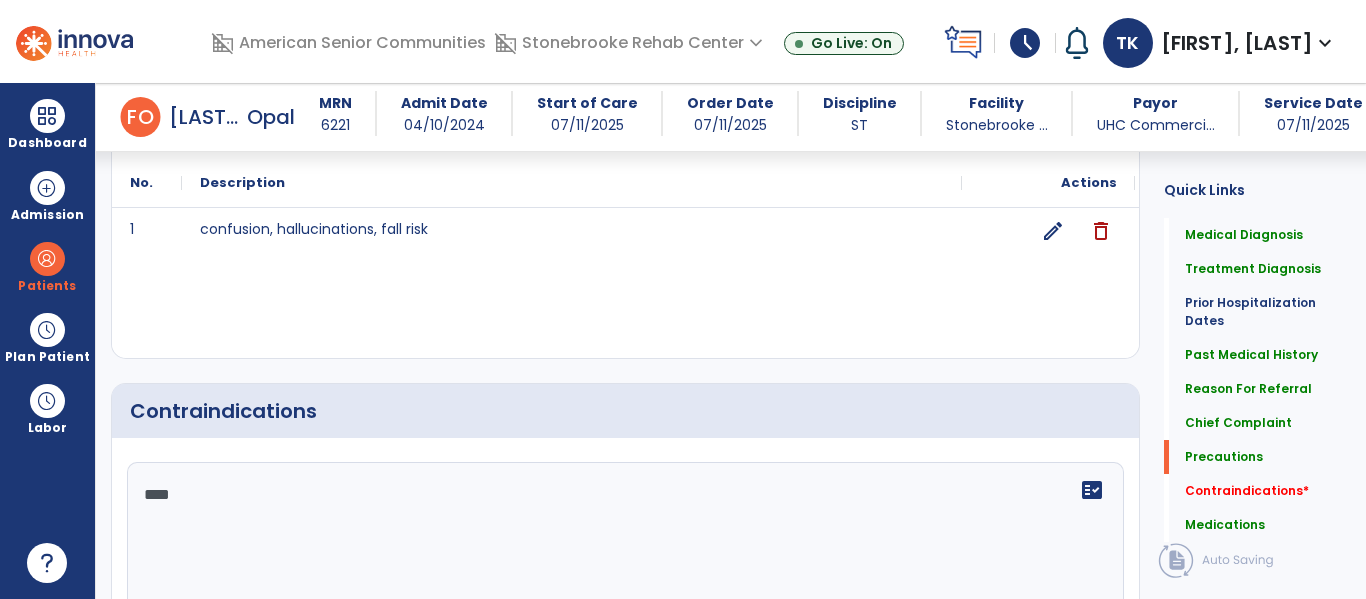 drag, startPoint x: 513, startPoint y: 513, endPoint x: 520, endPoint y: 488, distance: 25.96151 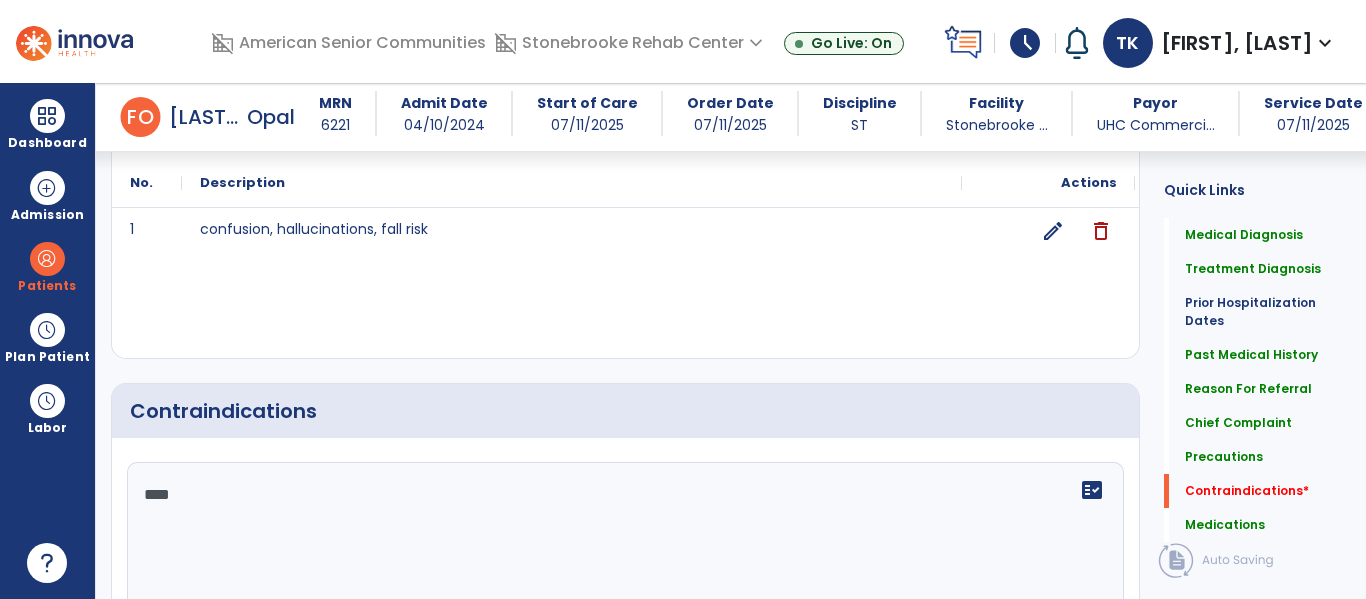 scroll, scrollTop: 2291, scrollLeft: 0, axis: vertical 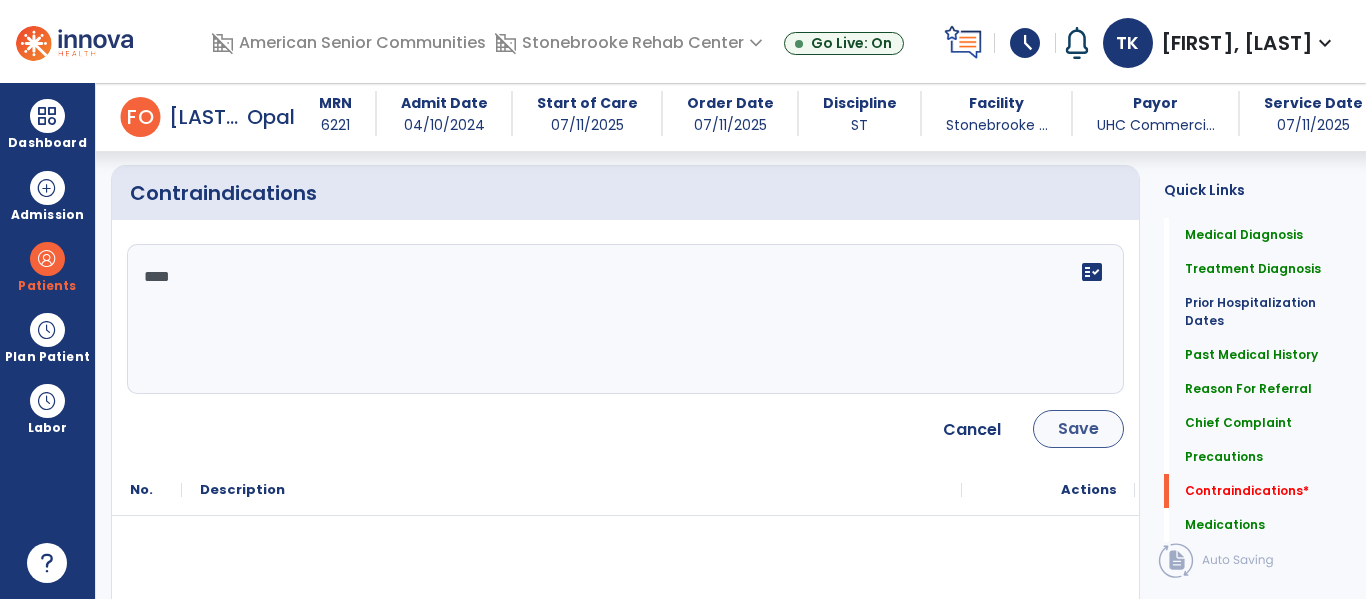 type on "****" 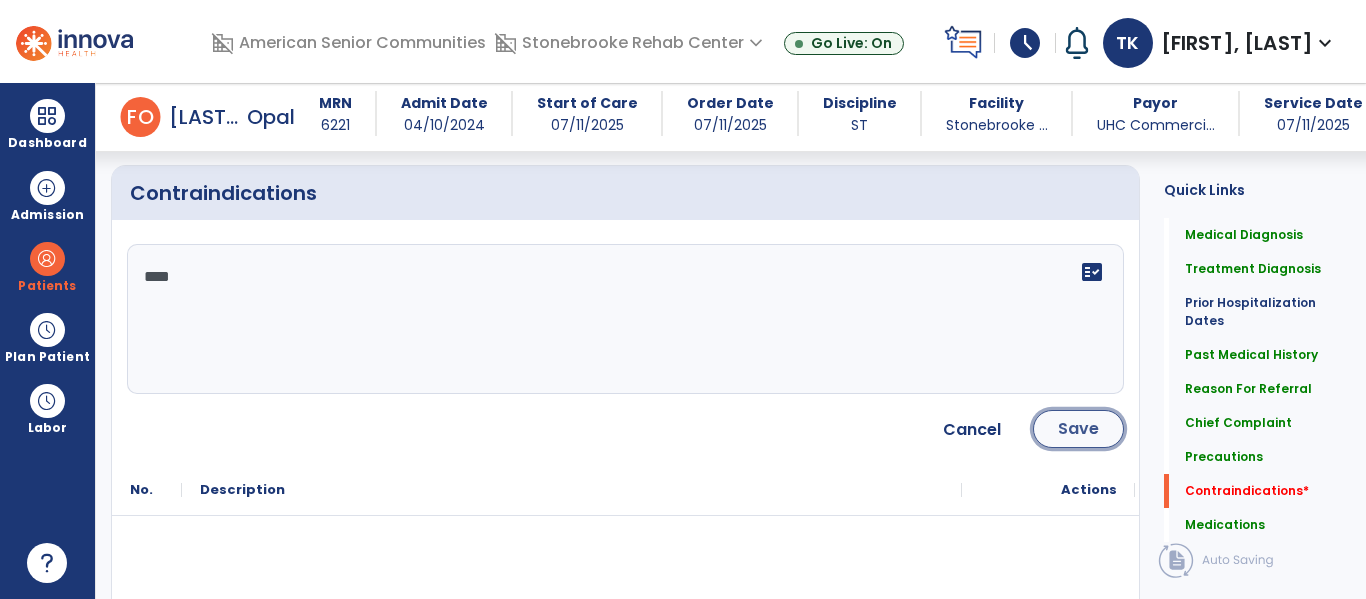 click on "Save" 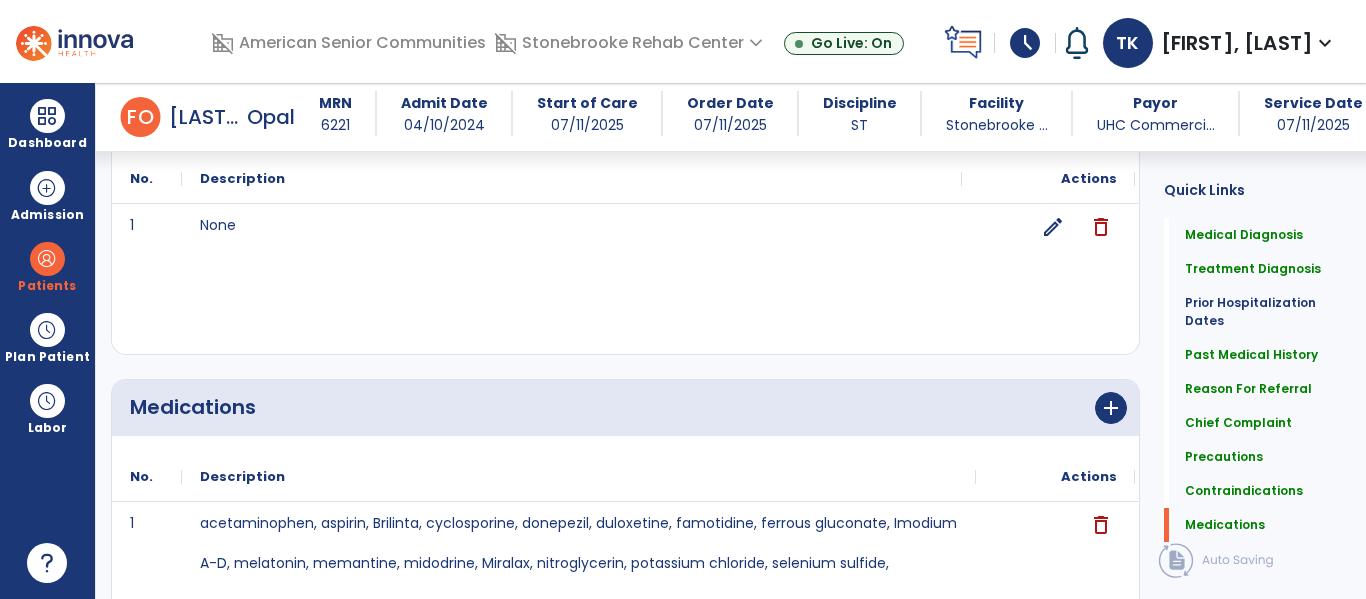 scroll, scrollTop: 2499, scrollLeft: 0, axis: vertical 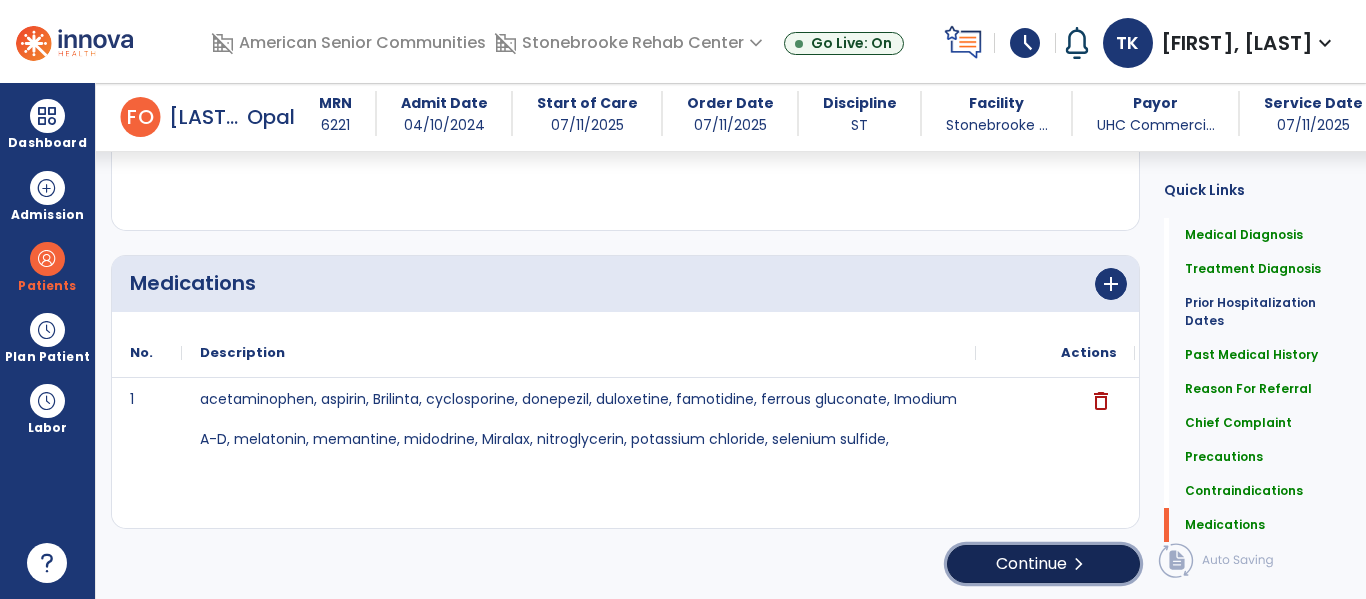click on "Continue  chevron_right" 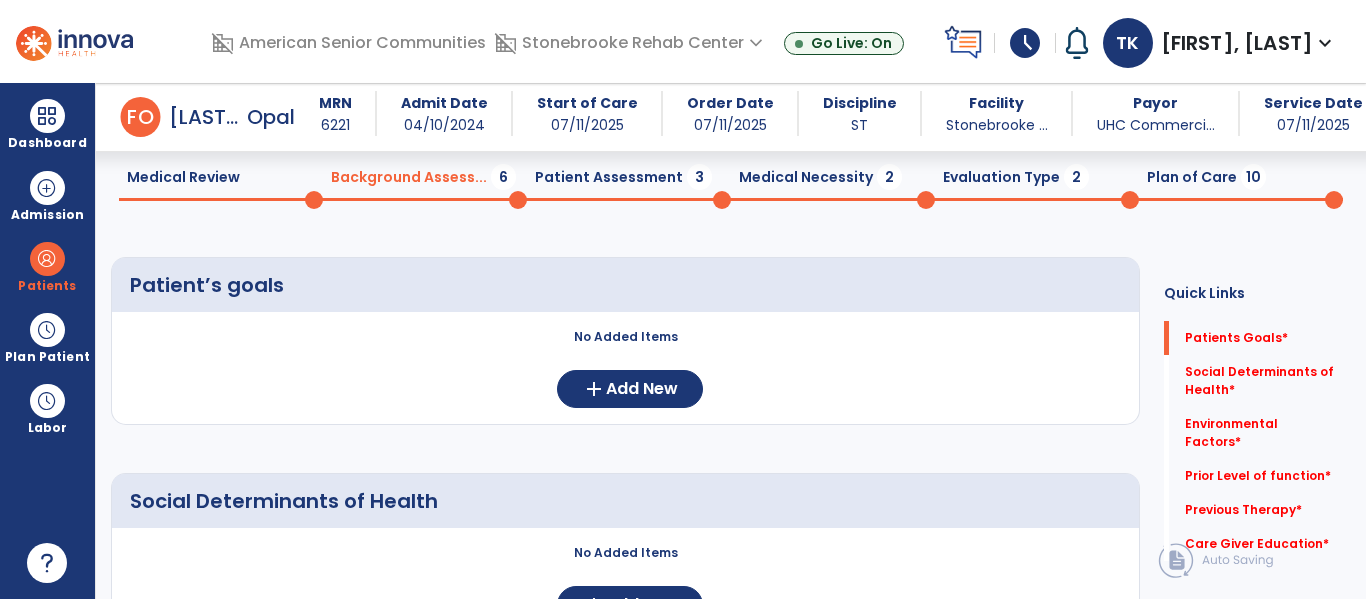 scroll, scrollTop: 64, scrollLeft: 0, axis: vertical 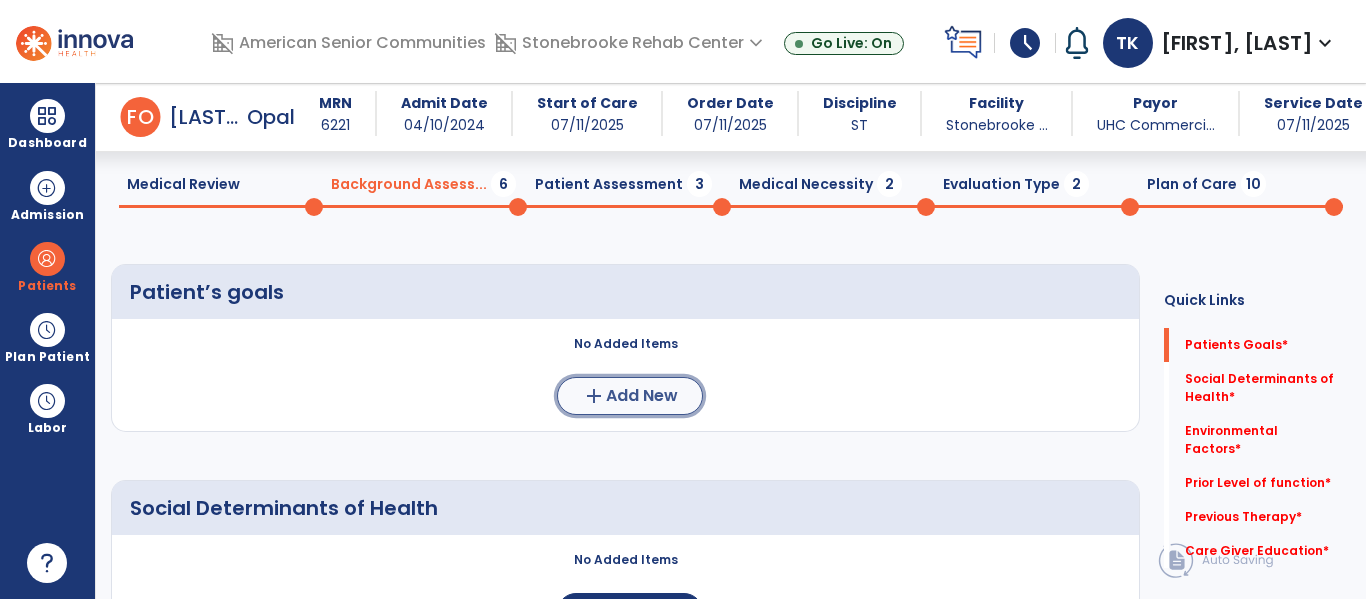 click on "add  Add New" 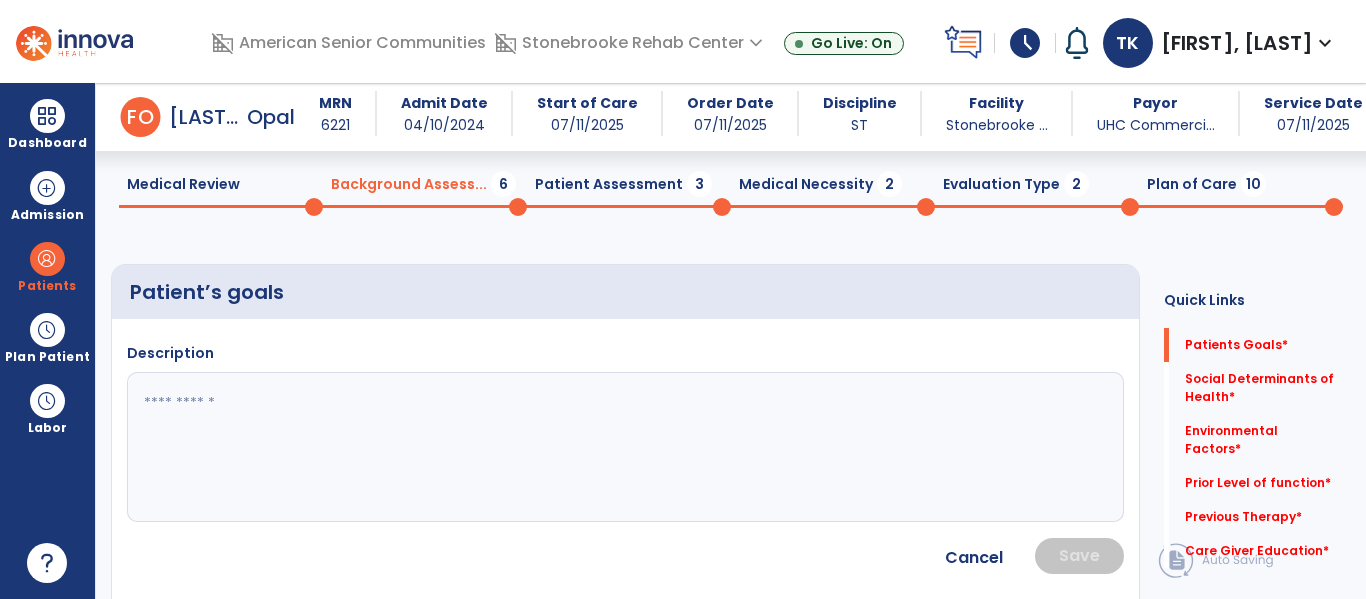 click 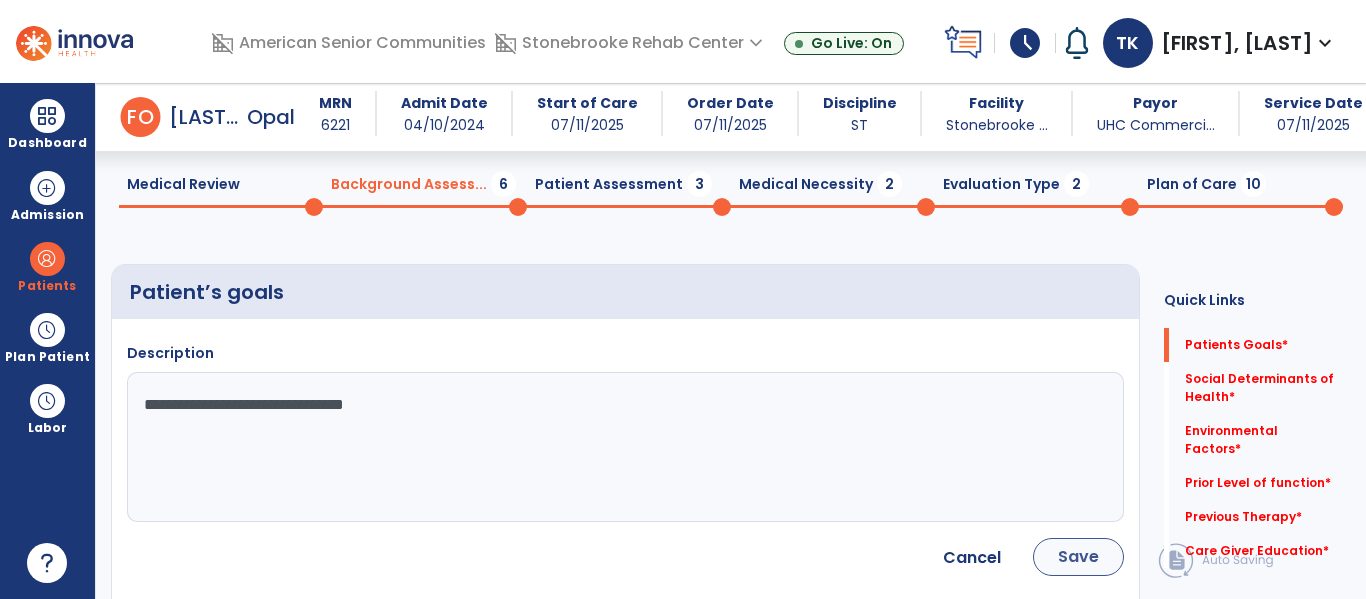 type on "**********" 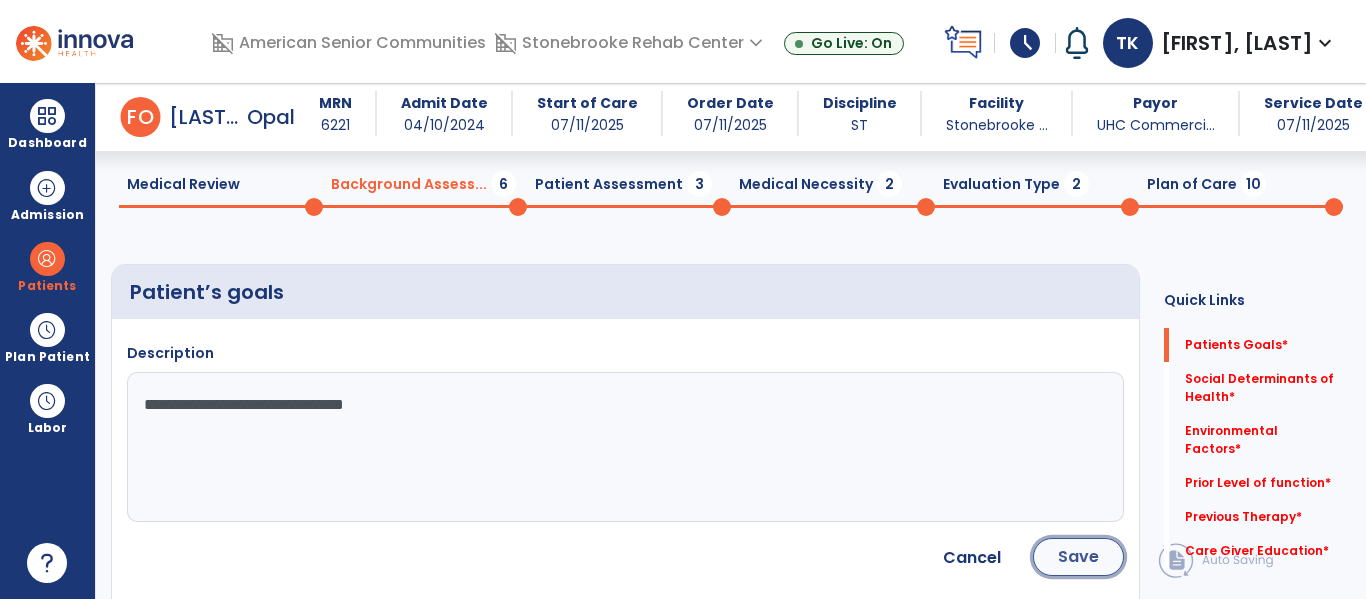click on "Save" 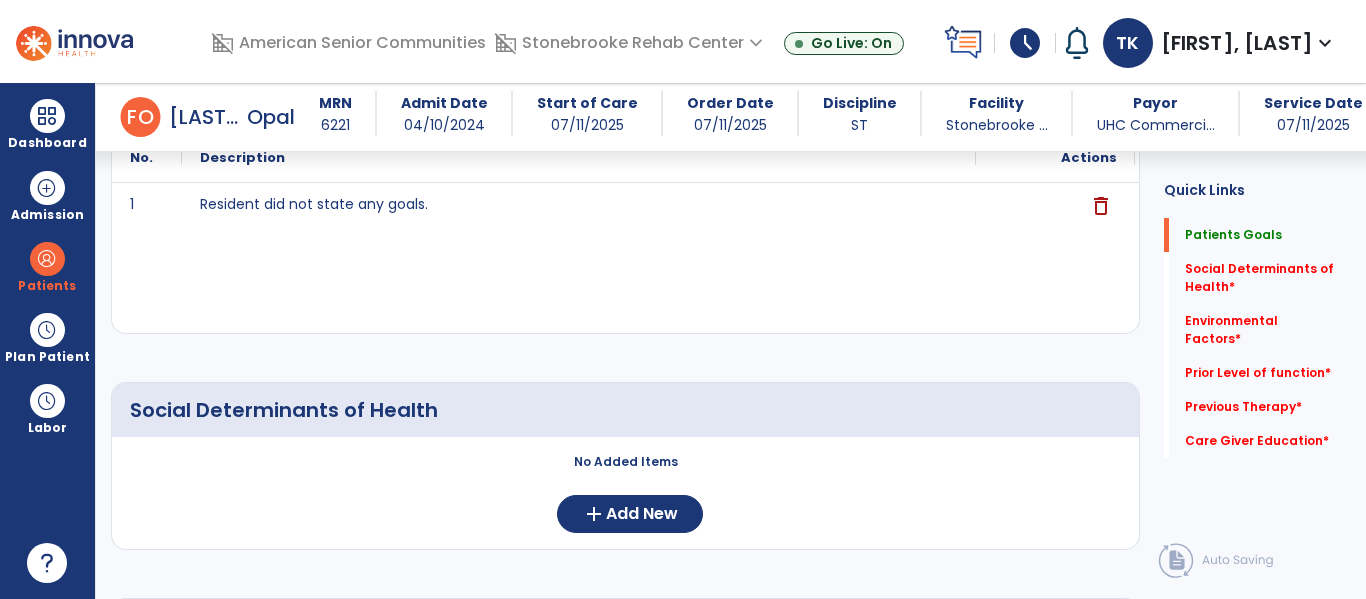 scroll, scrollTop: 331, scrollLeft: 0, axis: vertical 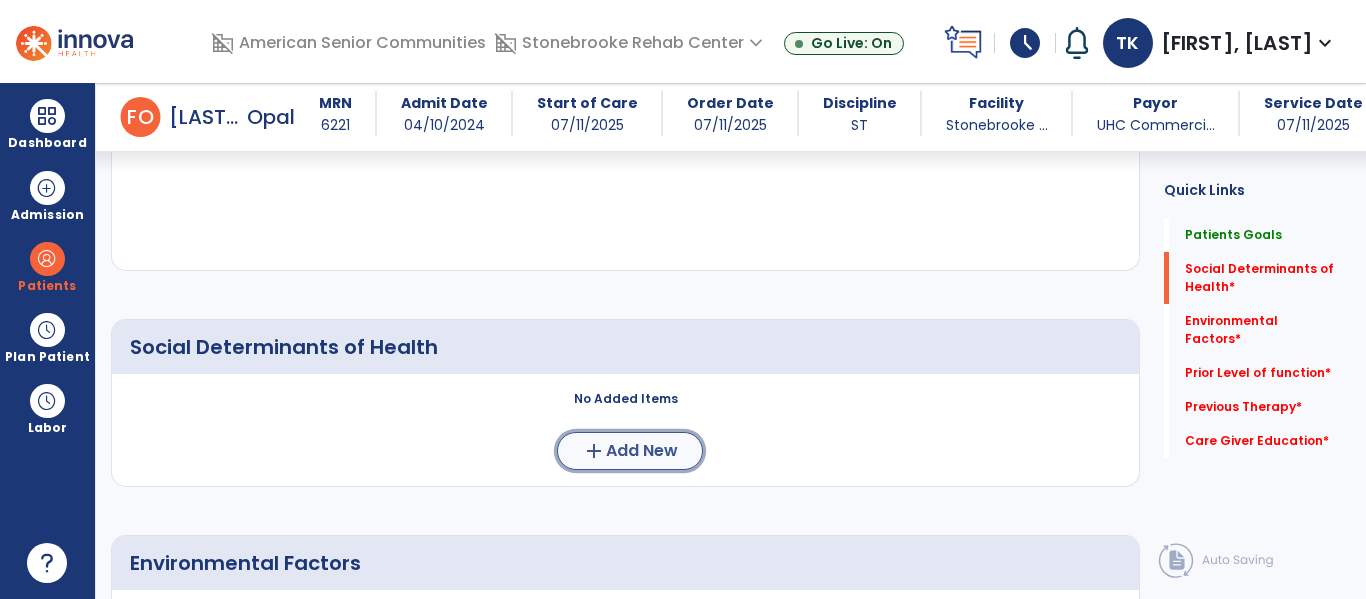 click on "Add New" 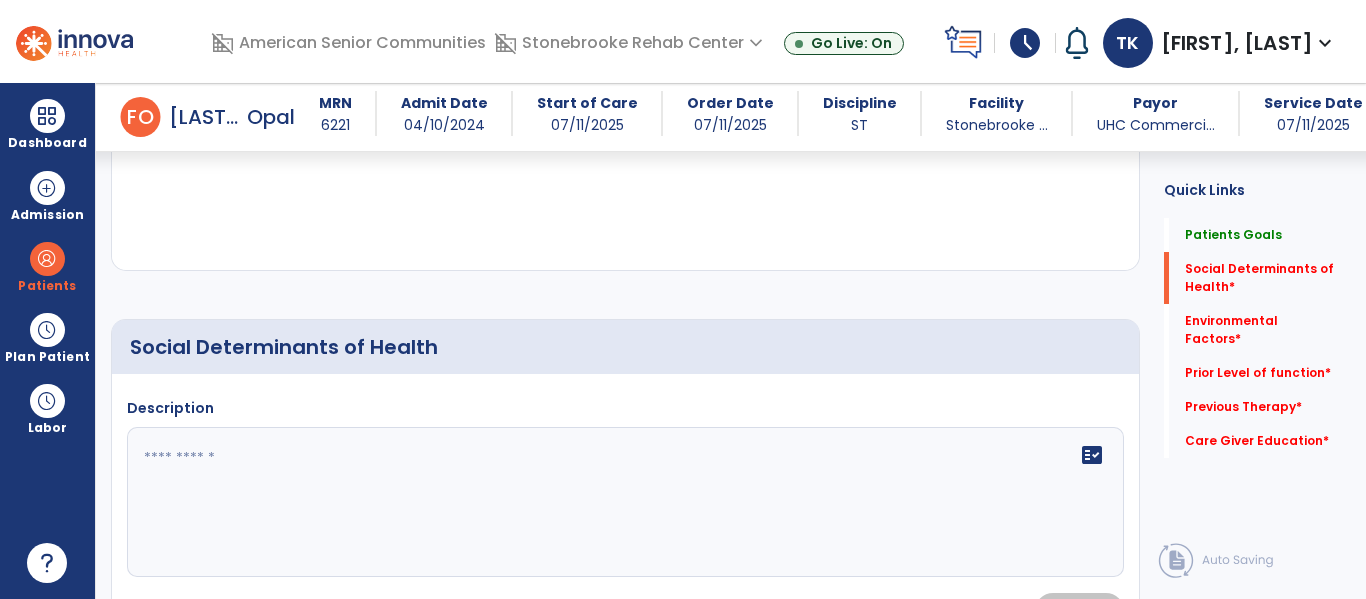 click 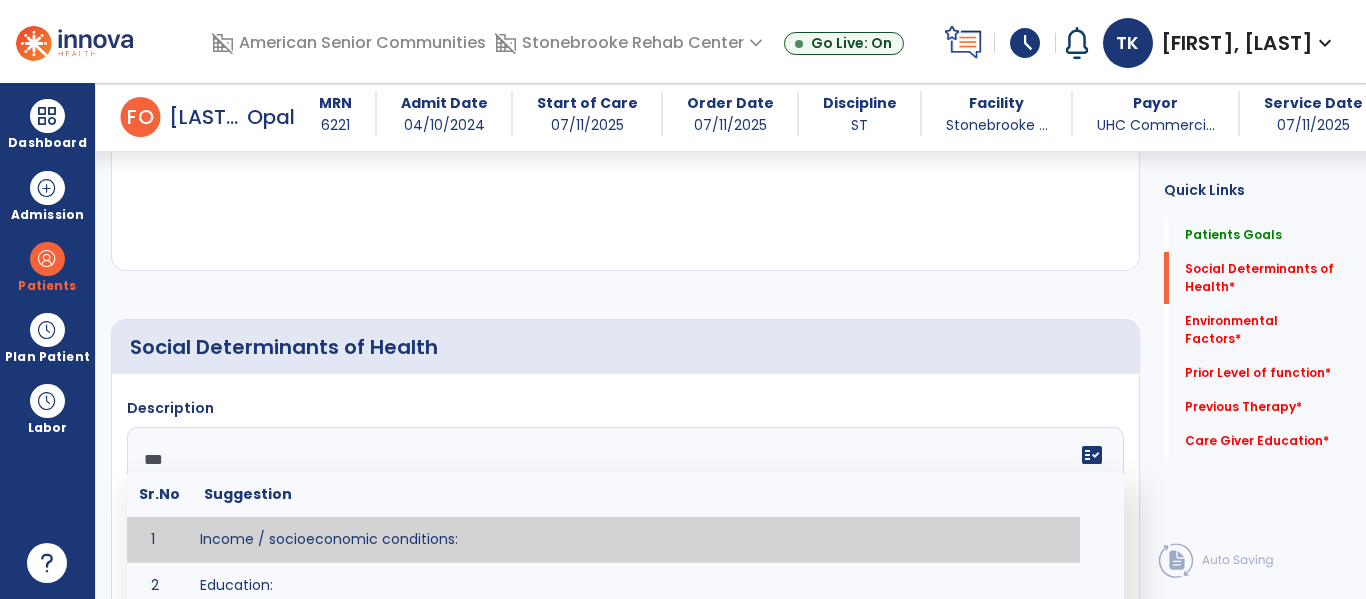 type on "****" 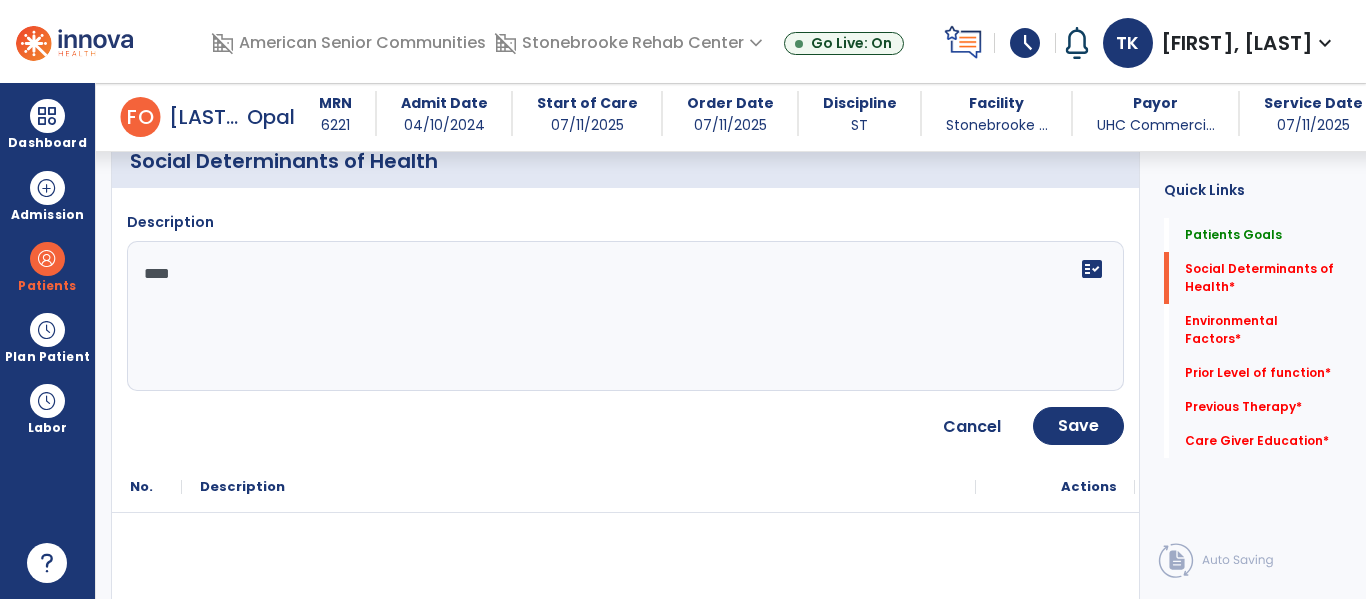 scroll, scrollTop: 566, scrollLeft: 0, axis: vertical 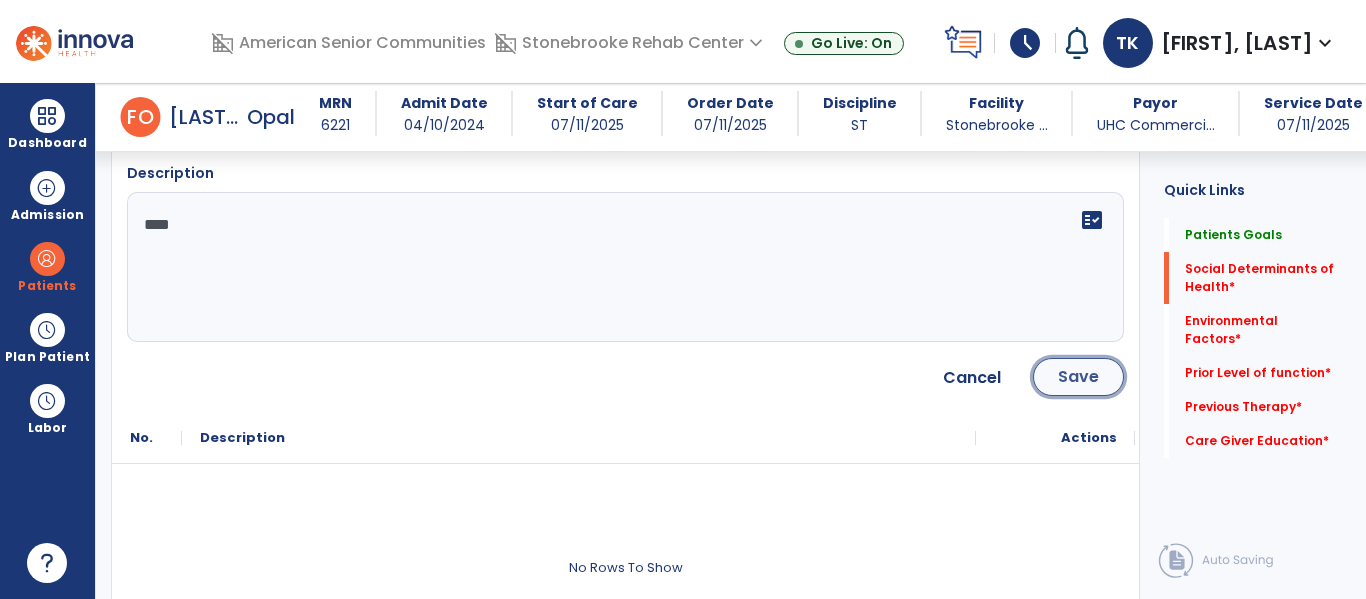 click on "Save" 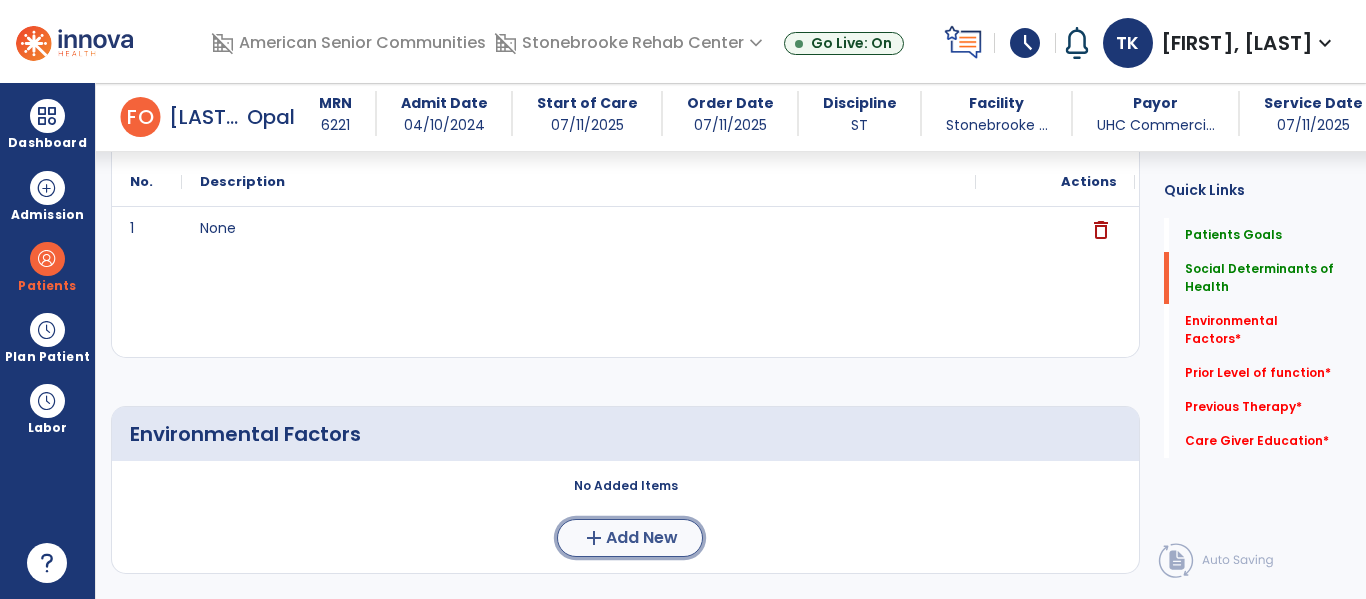 click on "Add New" 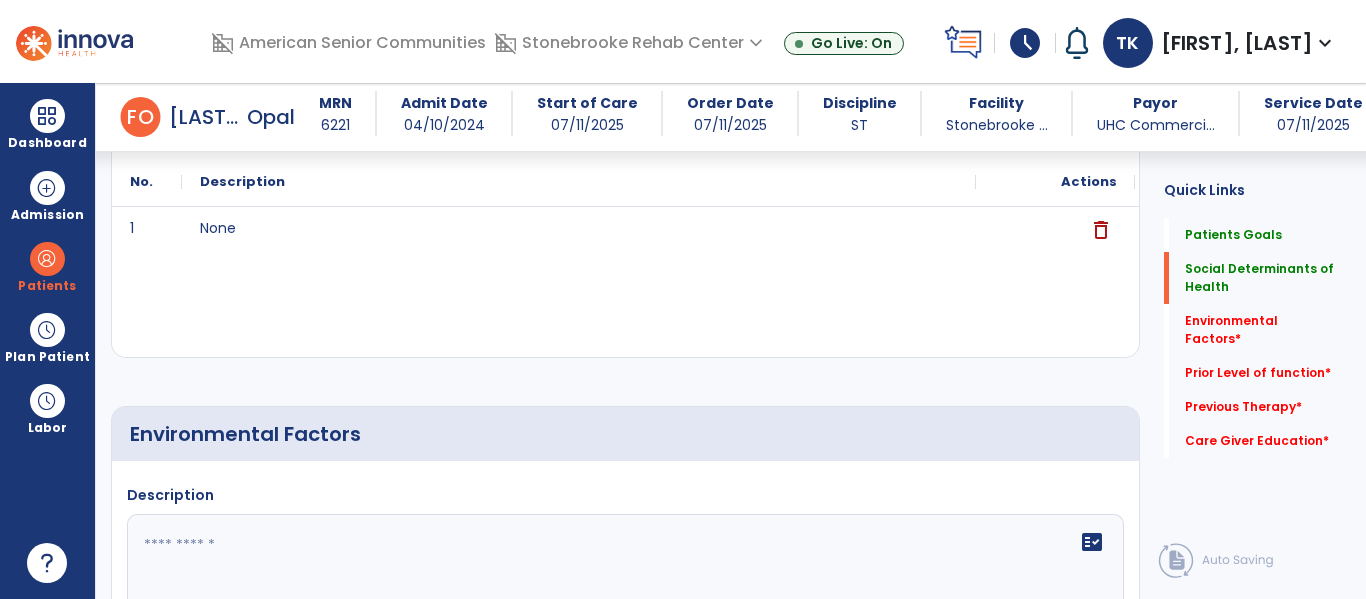 click 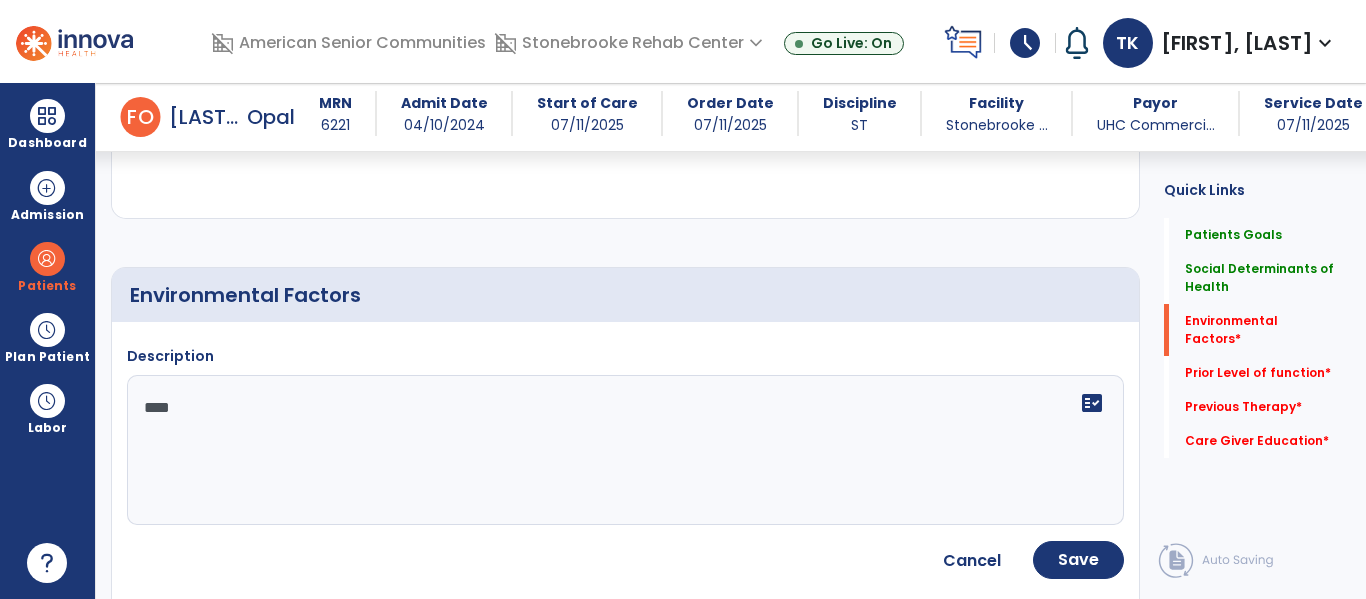 scroll, scrollTop: 746, scrollLeft: 0, axis: vertical 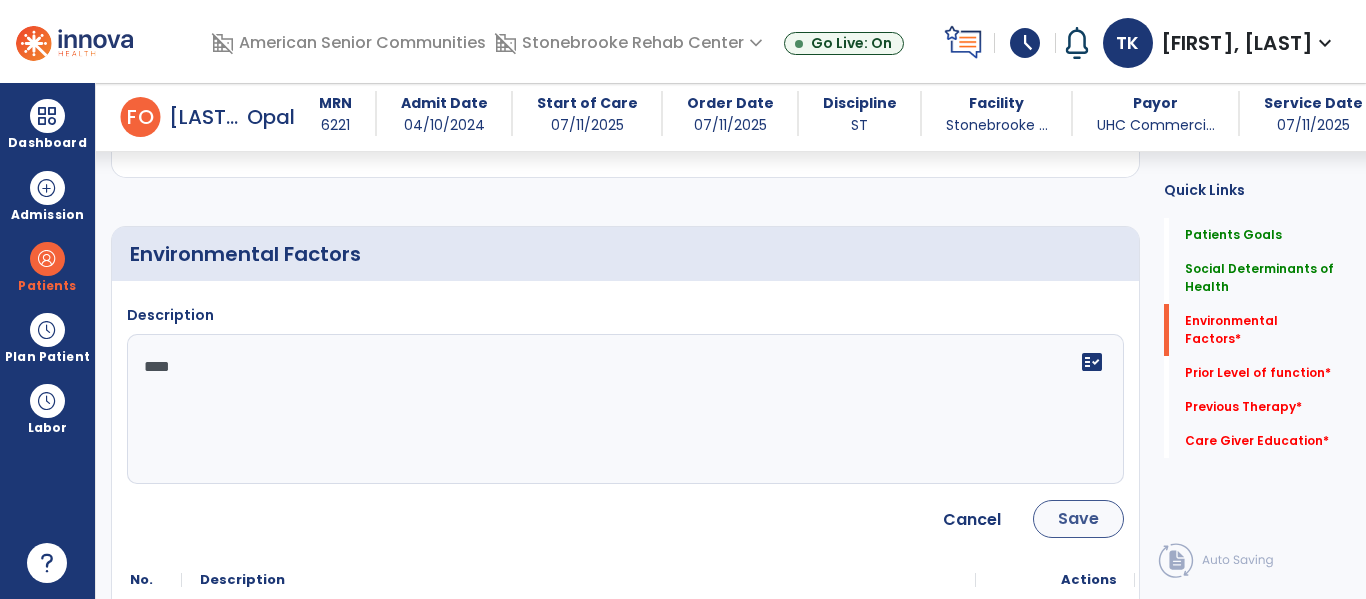 type on "****" 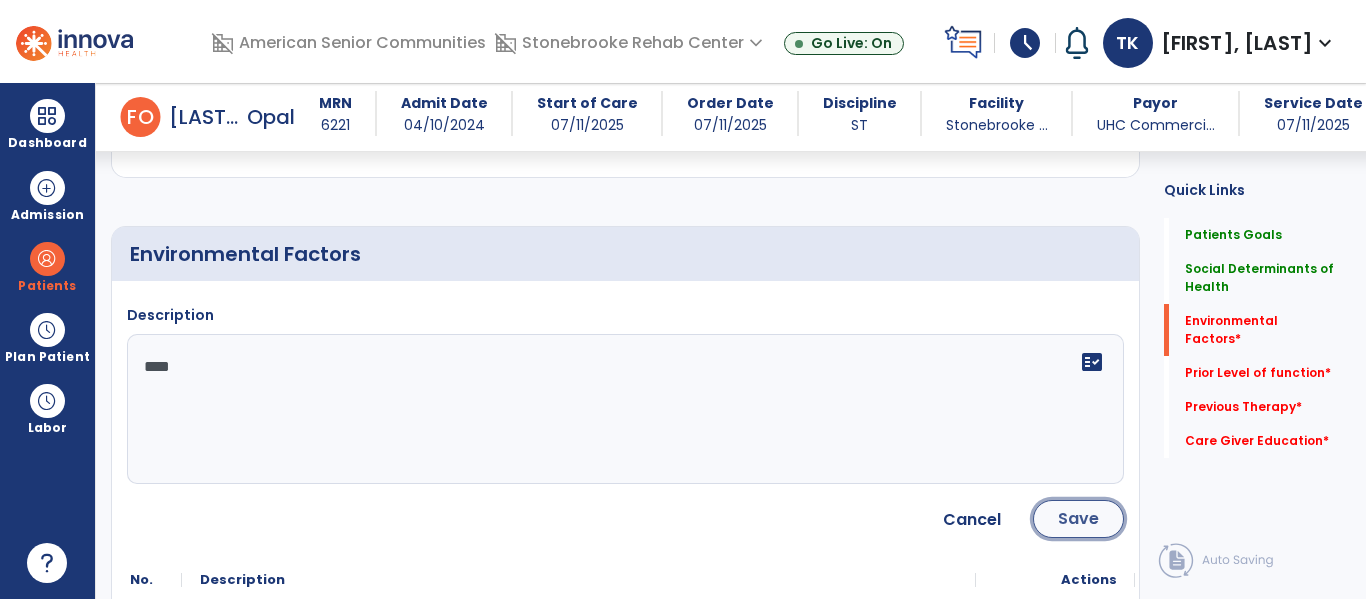 click on "Save" 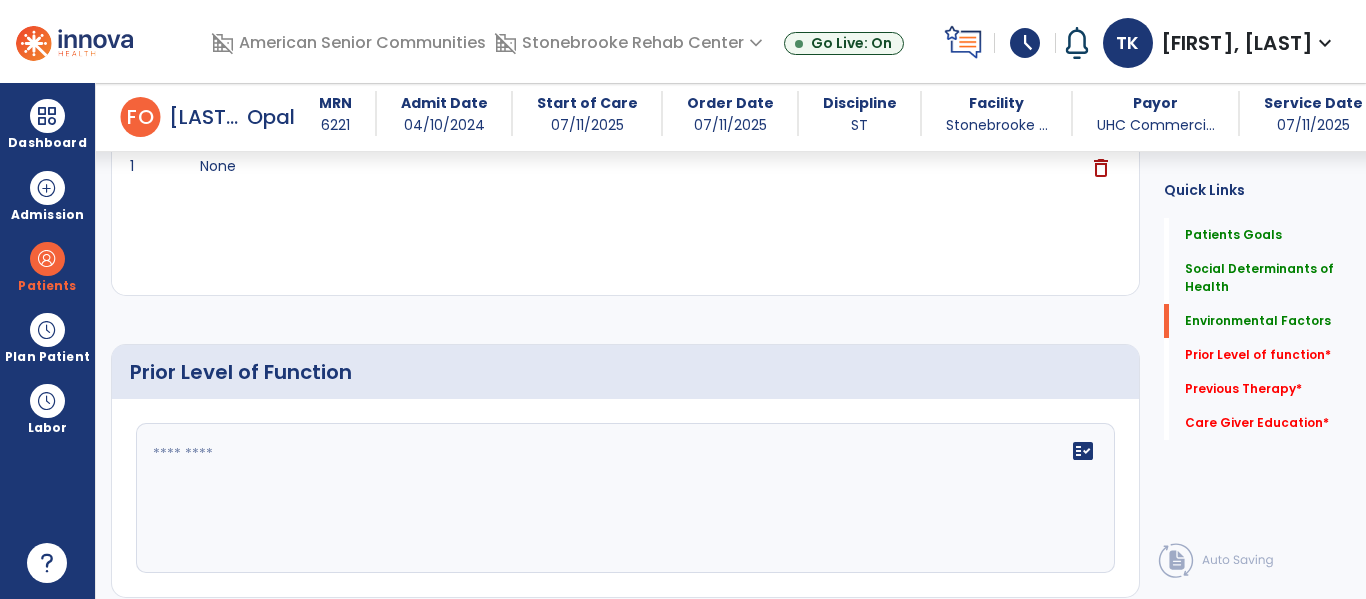 scroll, scrollTop: 958, scrollLeft: 0, axis: vertical 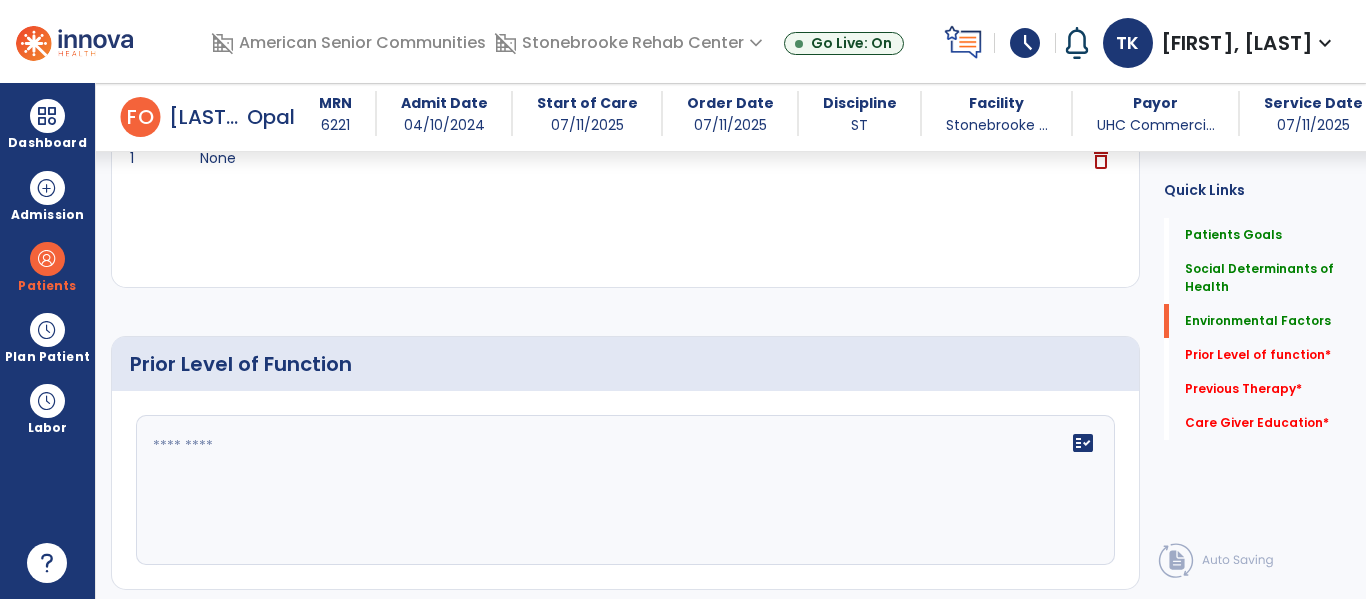 click on "fact_check" 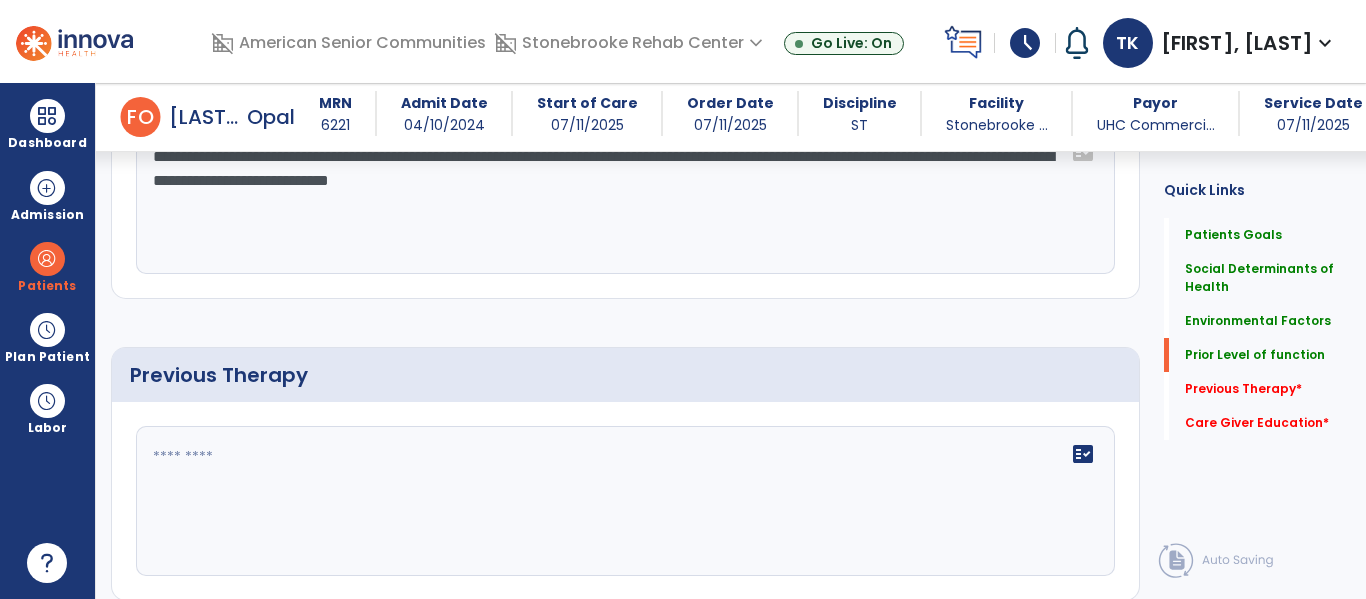 scroll, scrollTop: 1258, scrollLeft: 0, axis: vertical 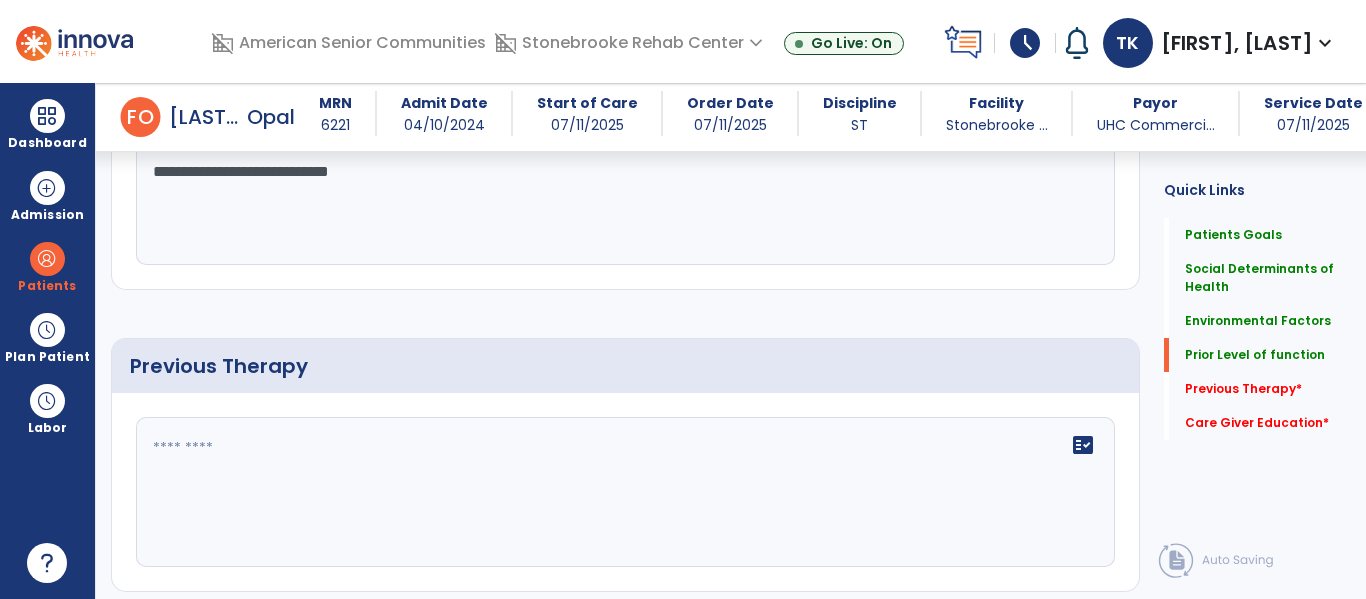 type on "**********" 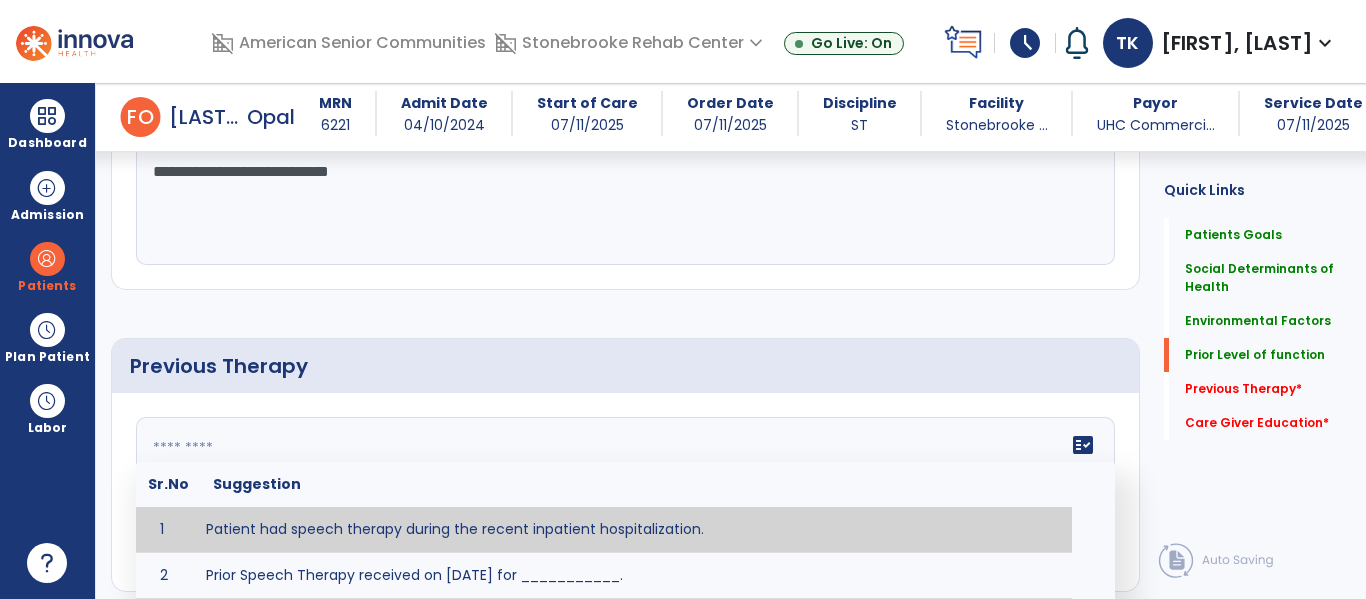 click on "fact_check Sr.No Suggestion 1 Patient had speech therapy during the recent inpatient hospitalization. 2 Prior Speech Therapy received on [DATE] for ________. 3 Prior Speech Therapy for [CONDITION] included [TYPE of THERAPY] in [MONTH/YEAR] with good results. 4 Patient has not received Speech Therapy for this current medical condition in the past year and had yet to achieve LTGs prior to being hospitalized. 5 Prior to this recent hospitalization, the patient had been on therapy case load for [TIME]and was still working to achieve LTGs before being hospitalized." 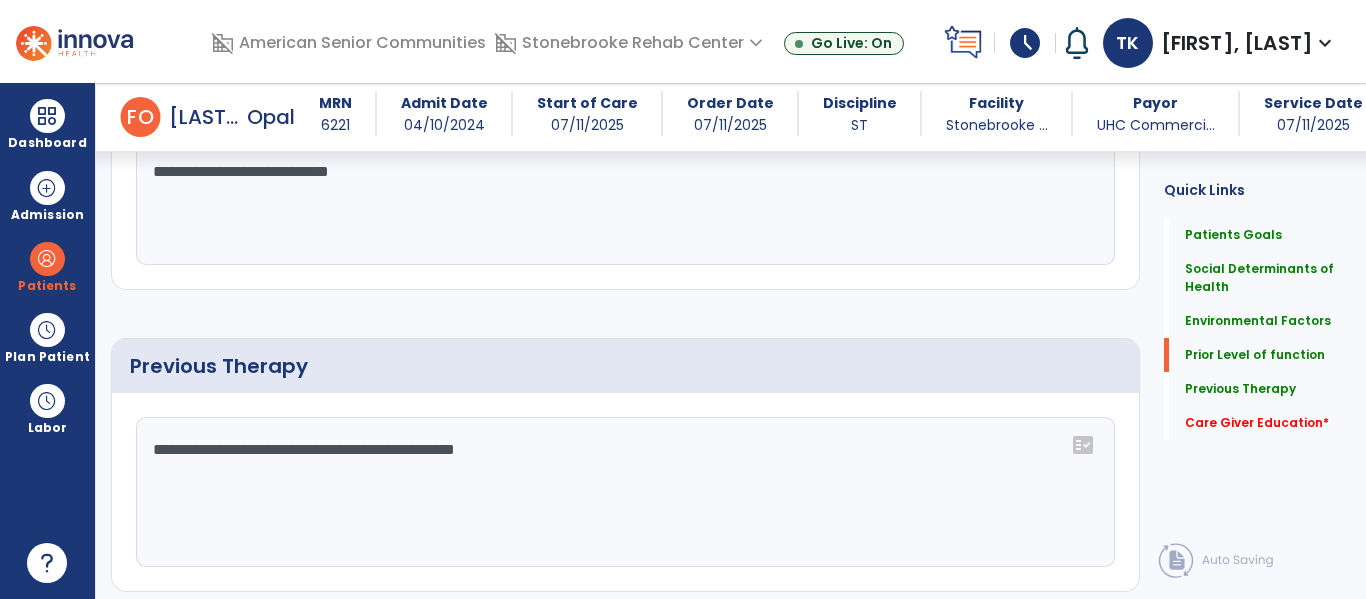 drag, startPoint x: 563, startPoint y: 451, endPoint x: 88, endPoint y: 451, distance: 475 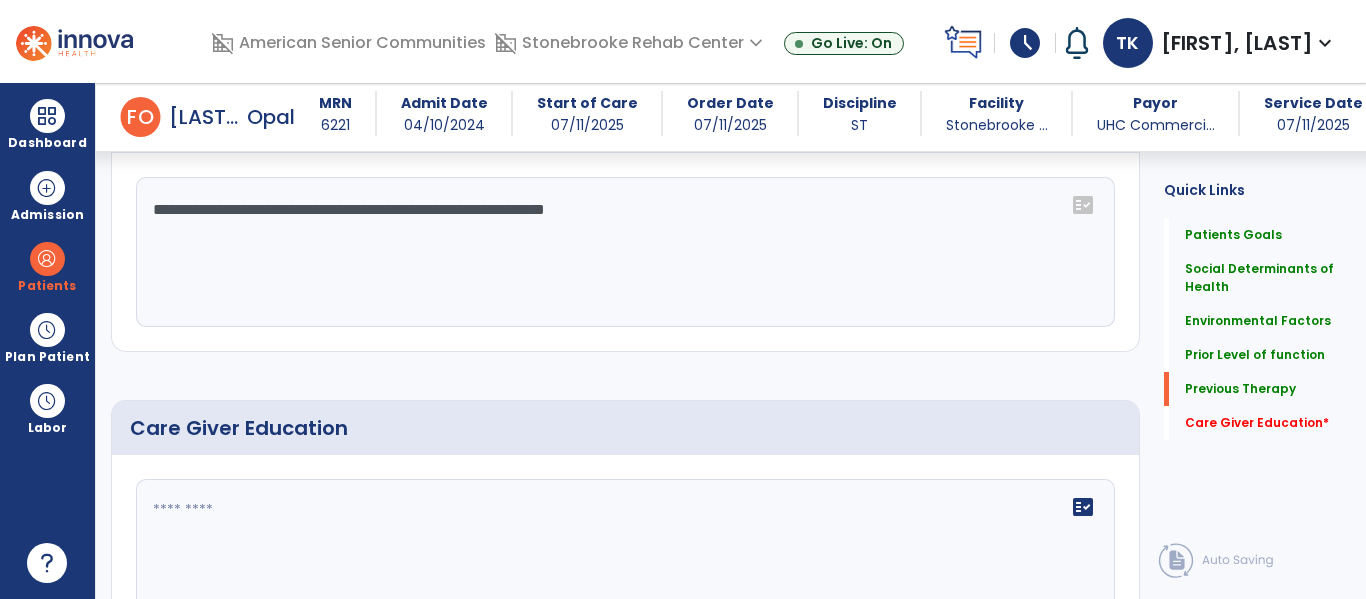 scroll, scrollTop: 1623, scrollLeft: 0, axis: vertical 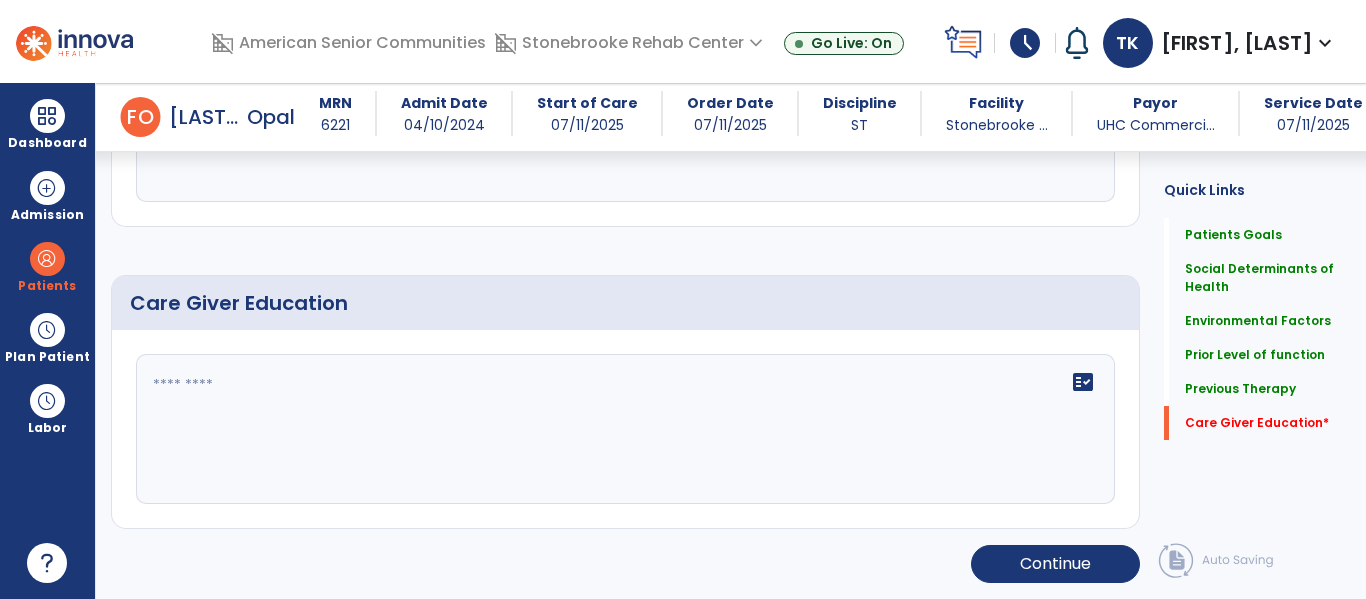 type on "**********" 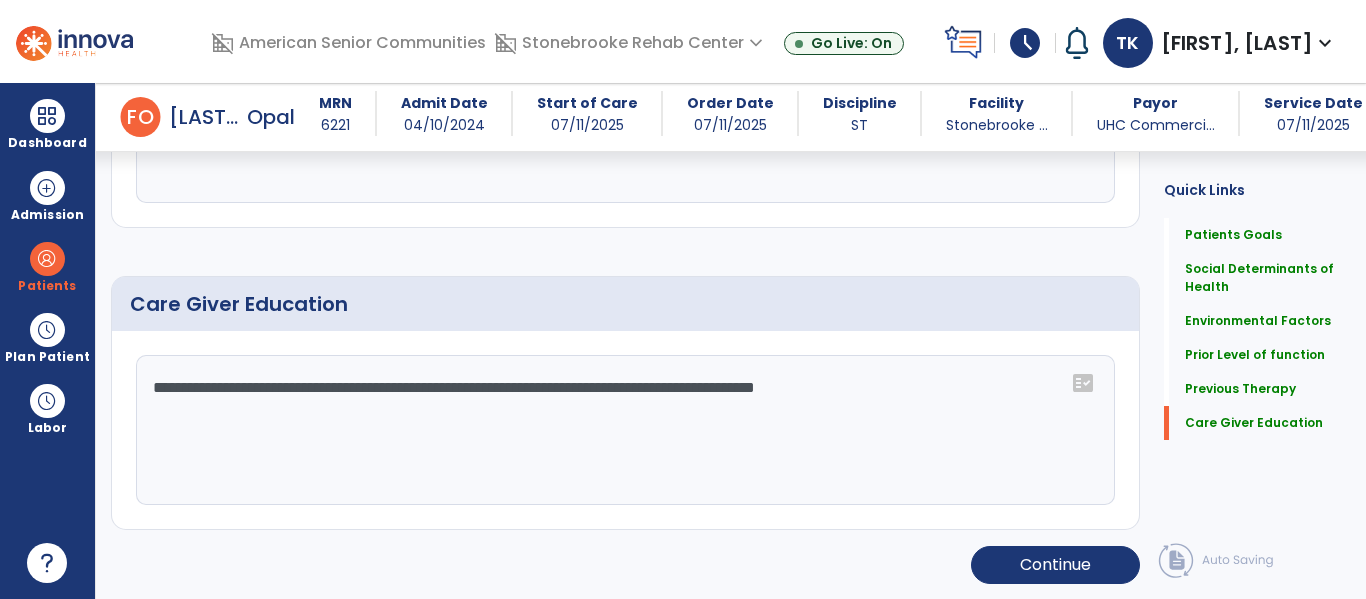 scroll, scrollTop: 1623, scrollLeft: 0, axis: vertical 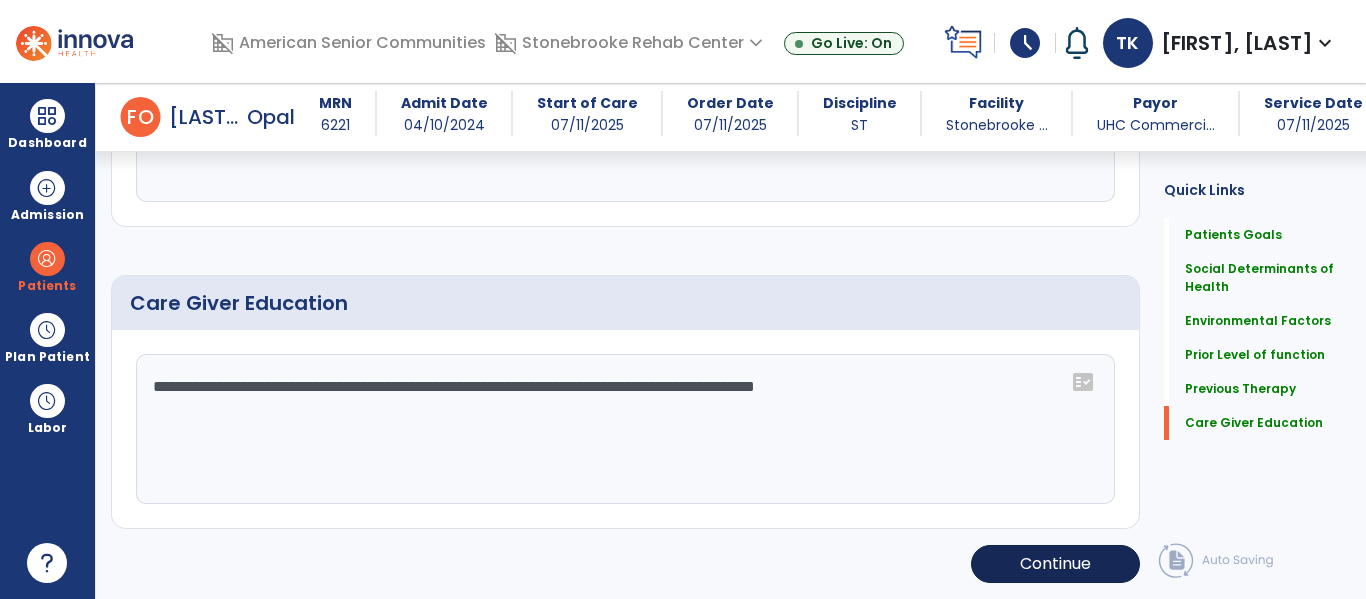 type on "**********" 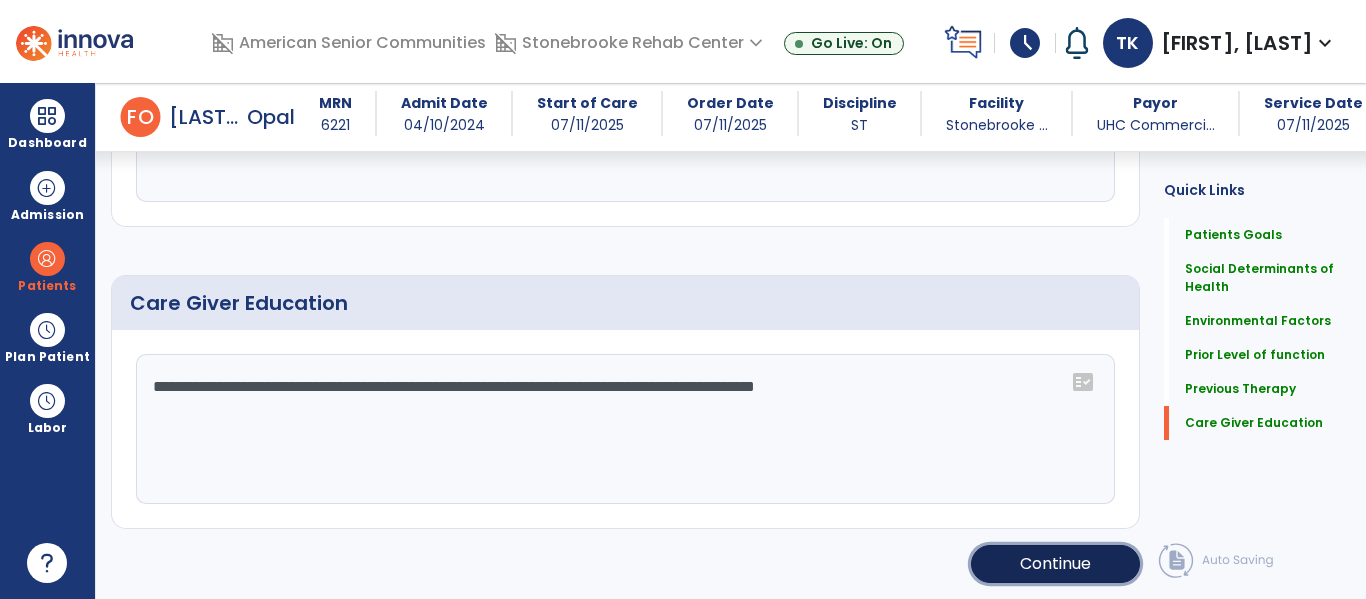 click on "Continue" 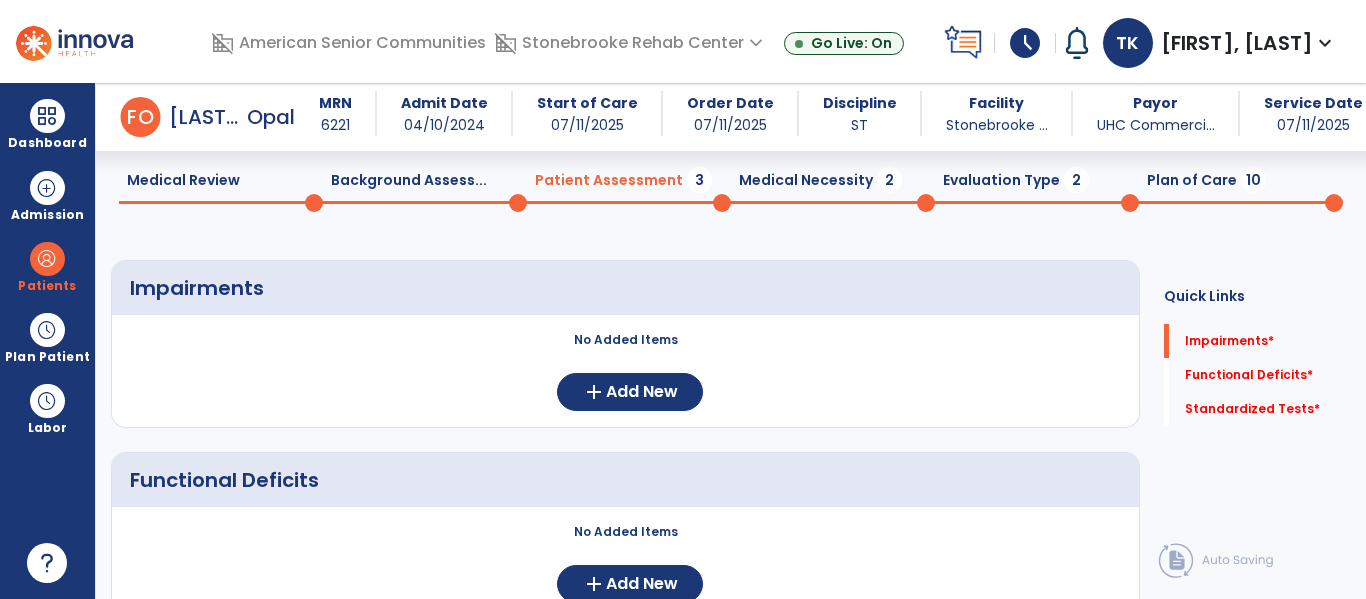 scroll, scrollTop: 31, scrollLeft: 0, axis: vertical 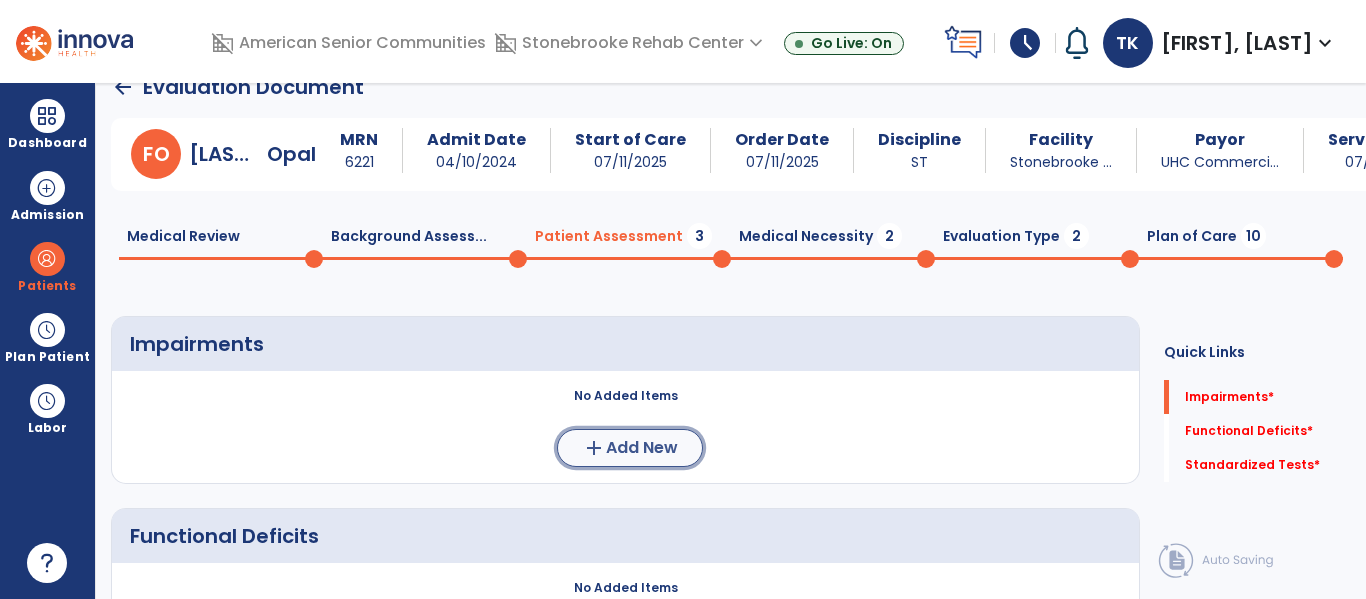 click on "Add New" 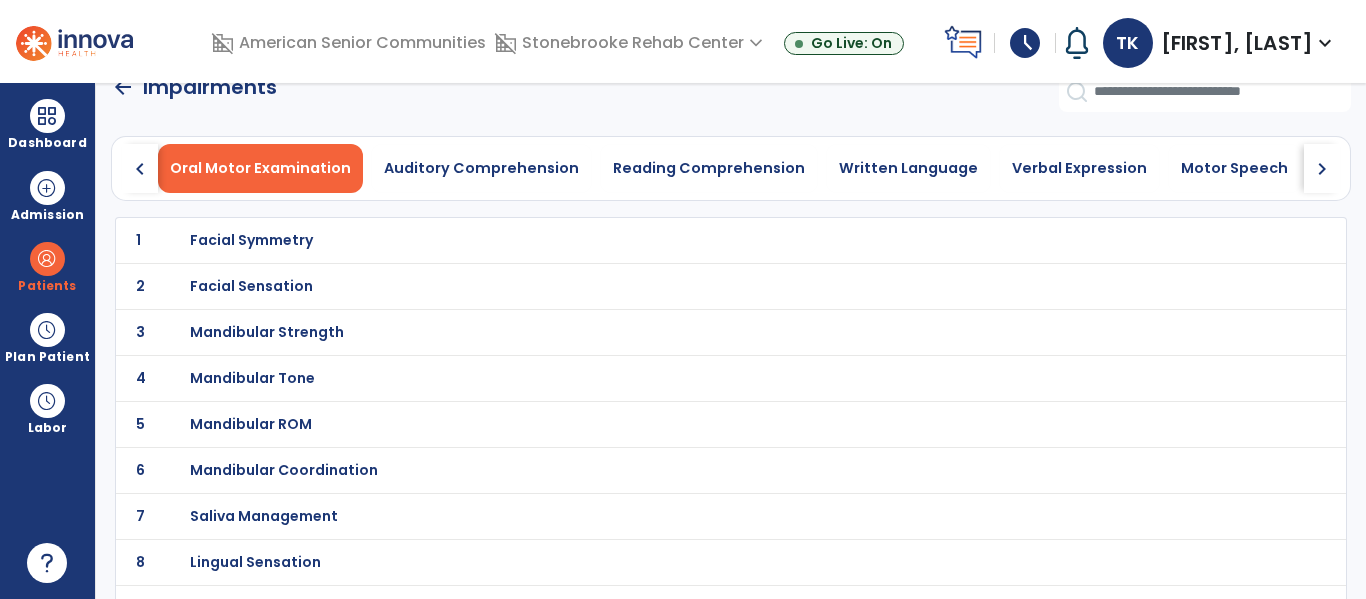 click on "chevron_right" 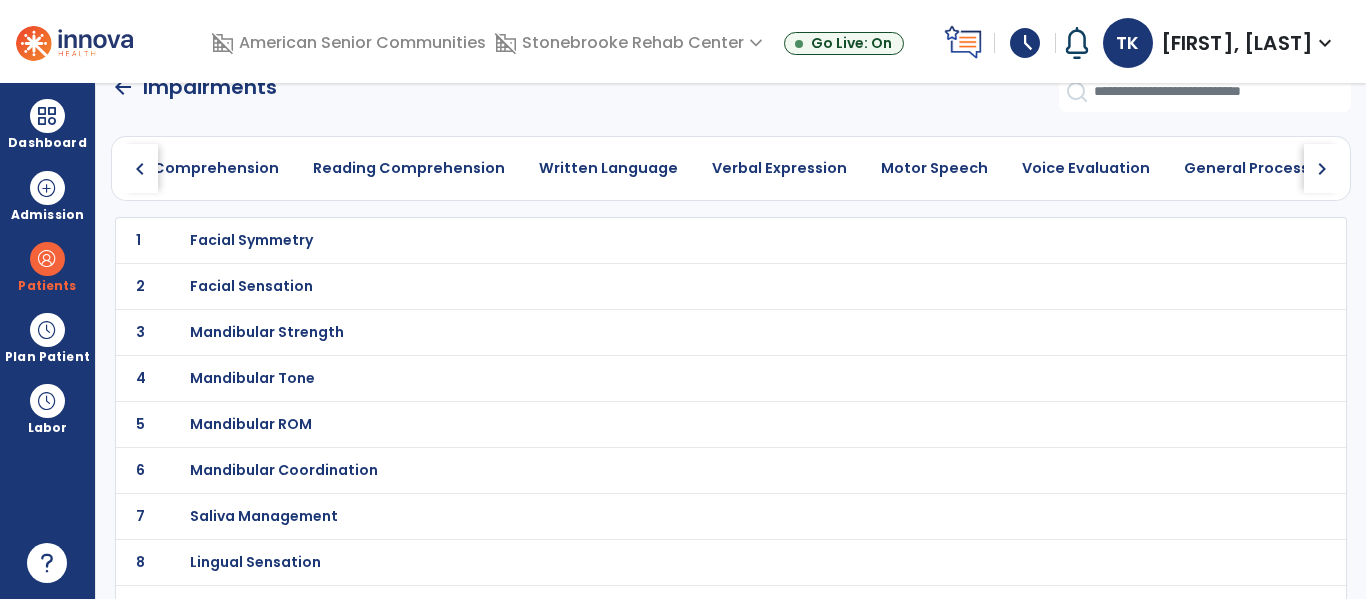 click on "chevron_right" 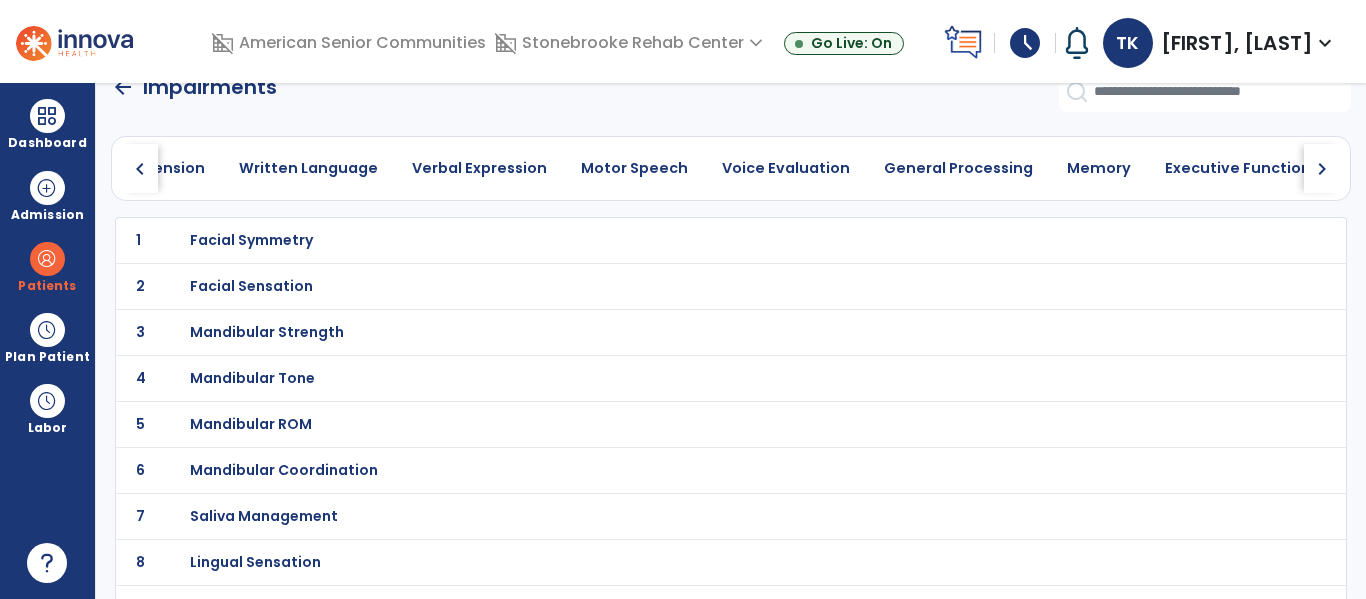 click on "chevron_right" 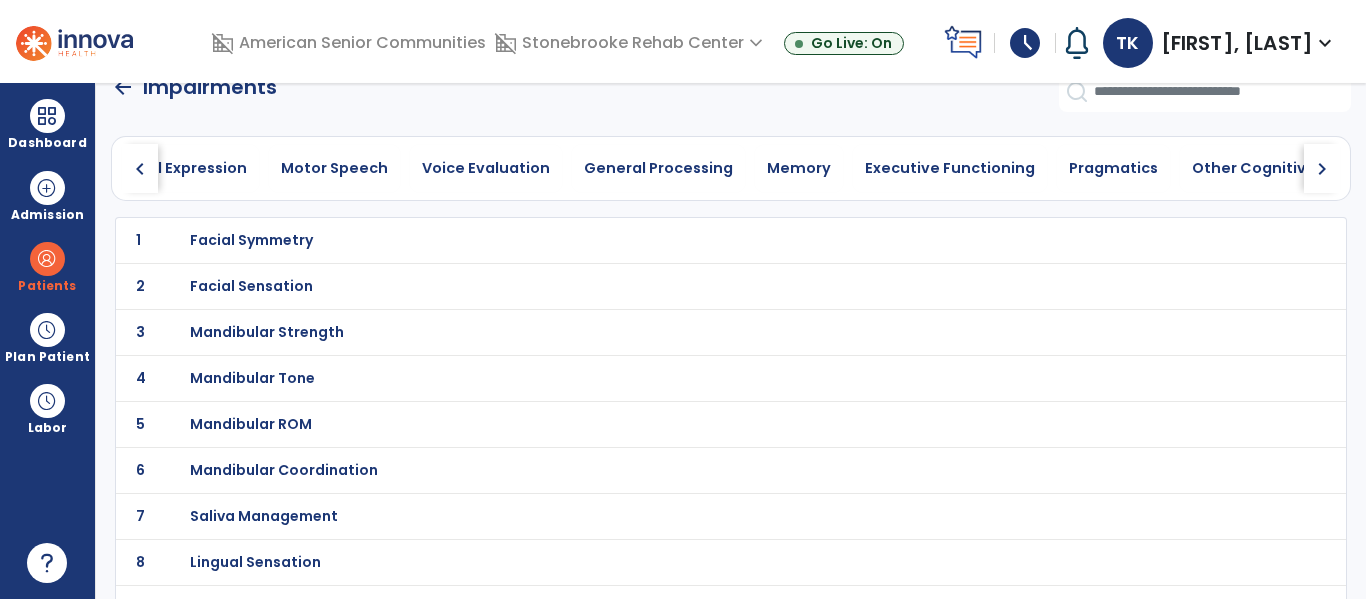 click on "chevron_right" 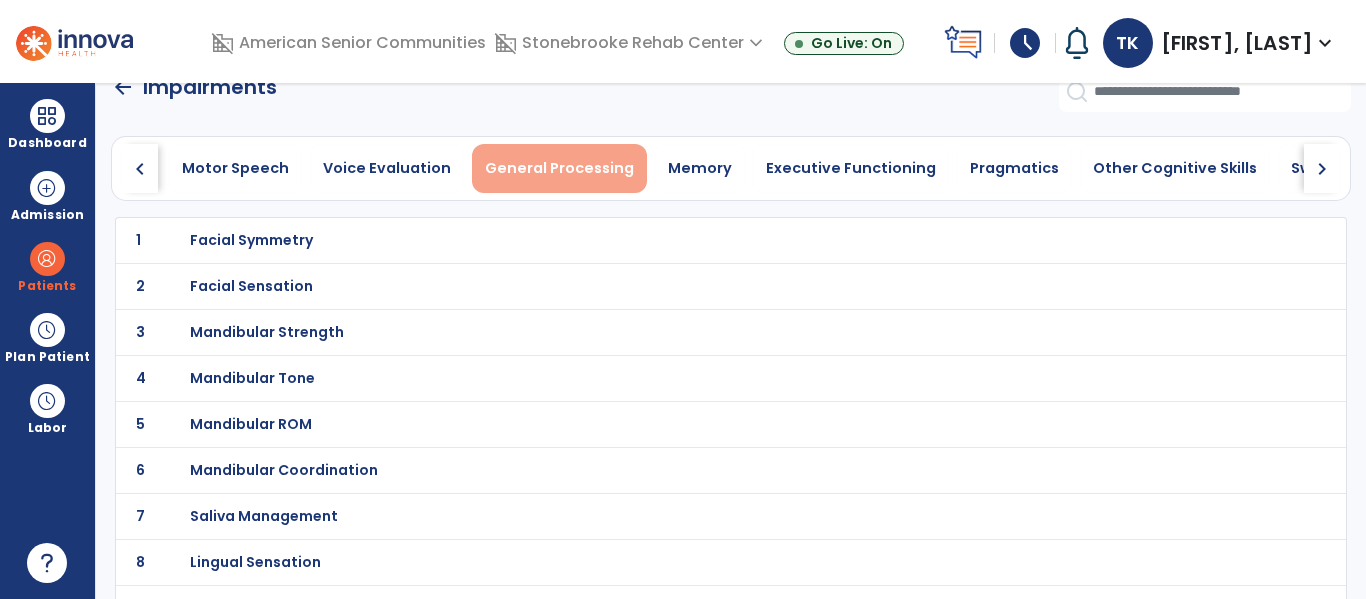 click on "General Processing" at bounding box center (559, 168) 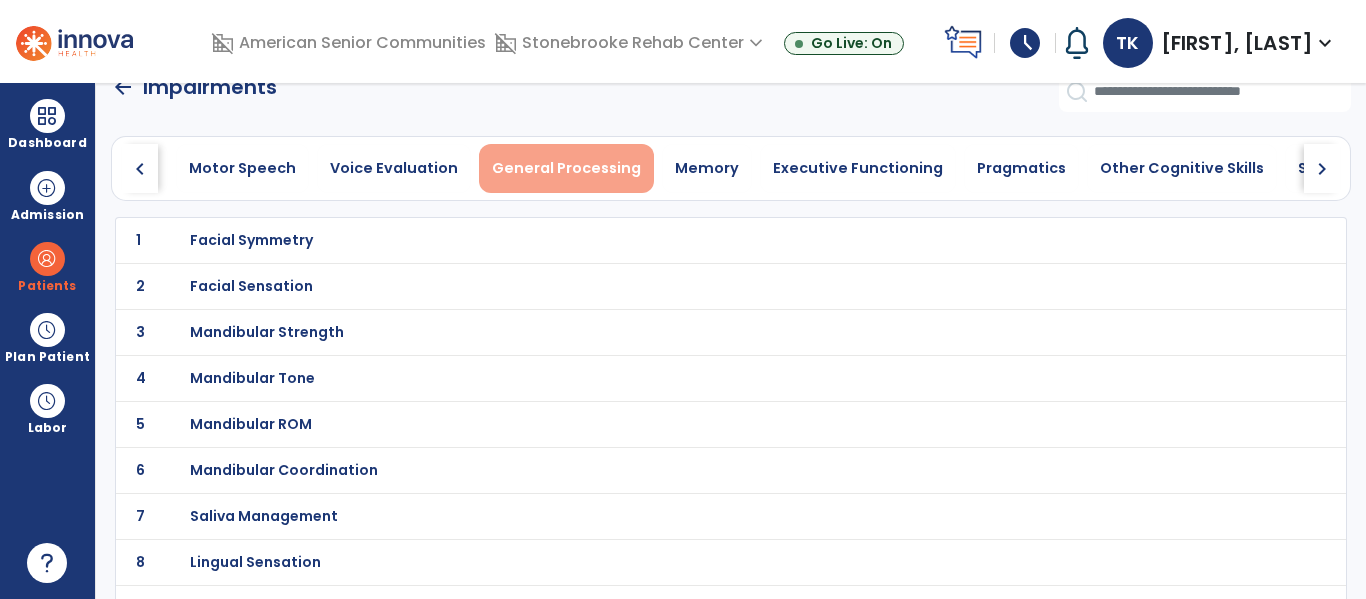 scroll, scrollTop: 0, scrollLeft: 0, axis: both 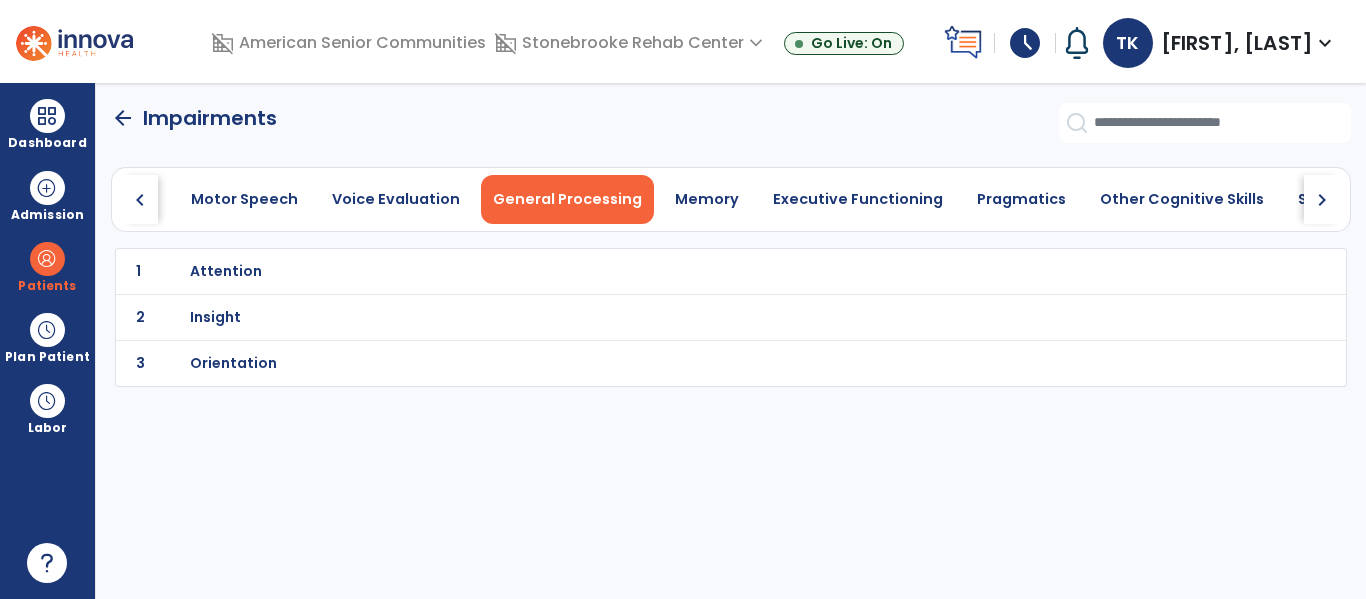 click on "Attention" at bounding box center (226, 271) 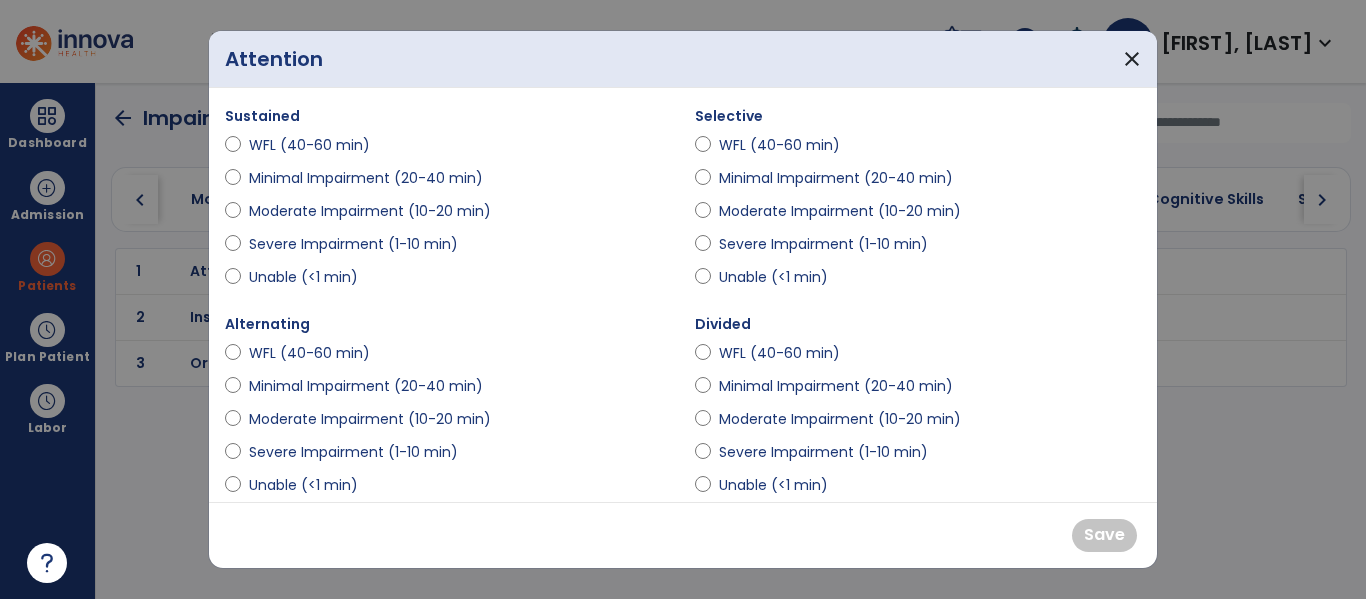click on "Severe Impairment (1-10 min)" at bounding box center (353, 244) 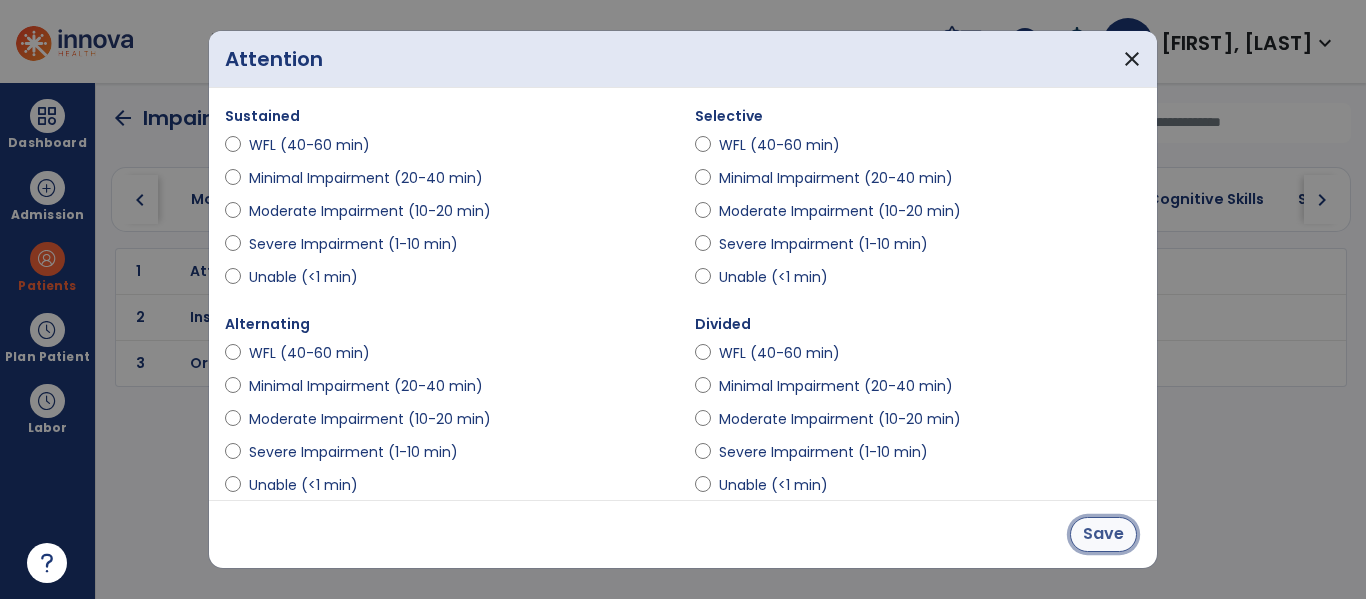 click on "Save" at bounding box center (1103, 534) 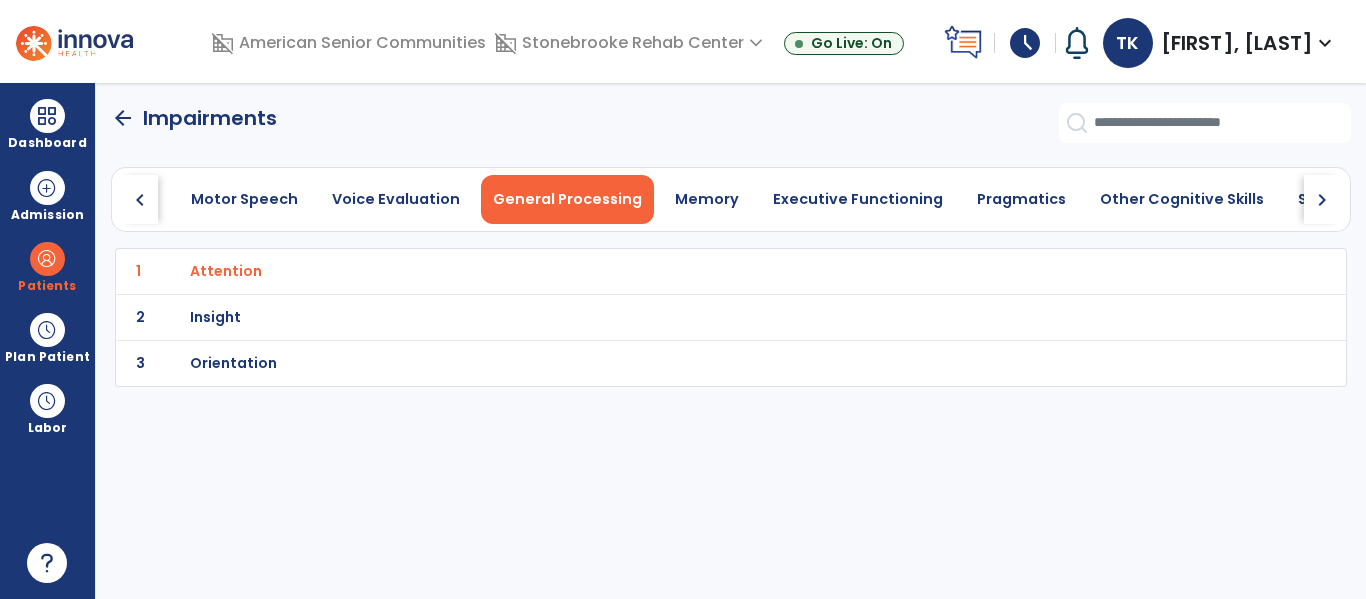 click on "Orientation" at bounding box center (226, 271) 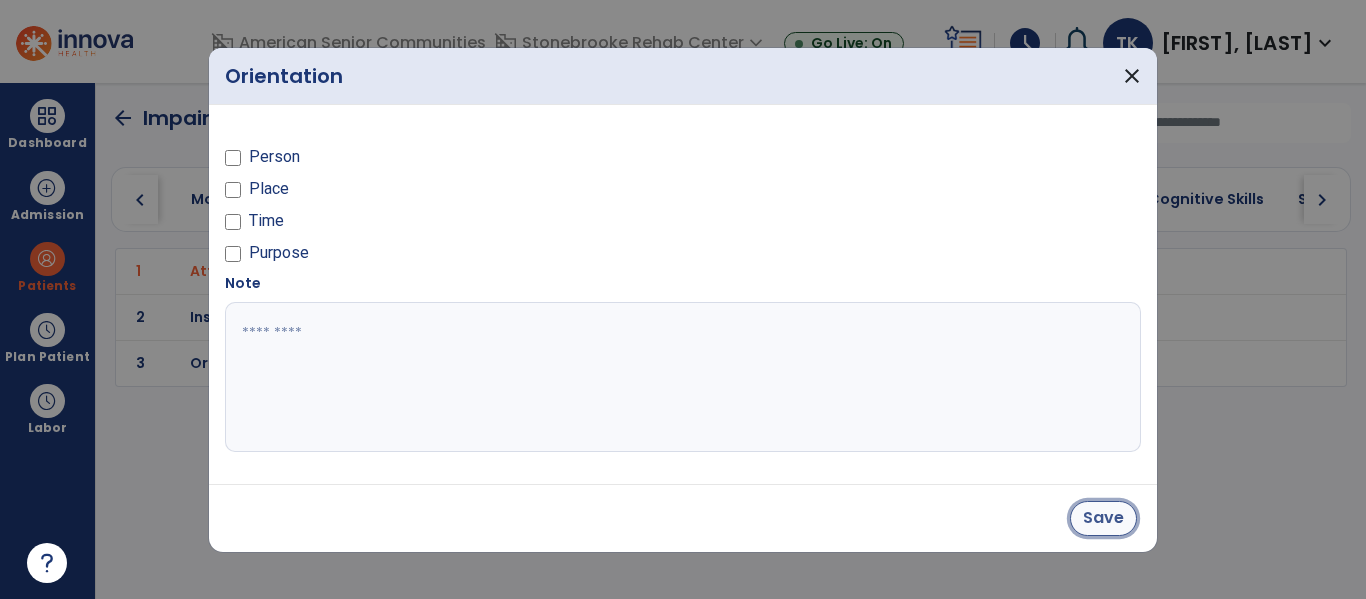 click on "Save" at bounding box center (1103, 518) 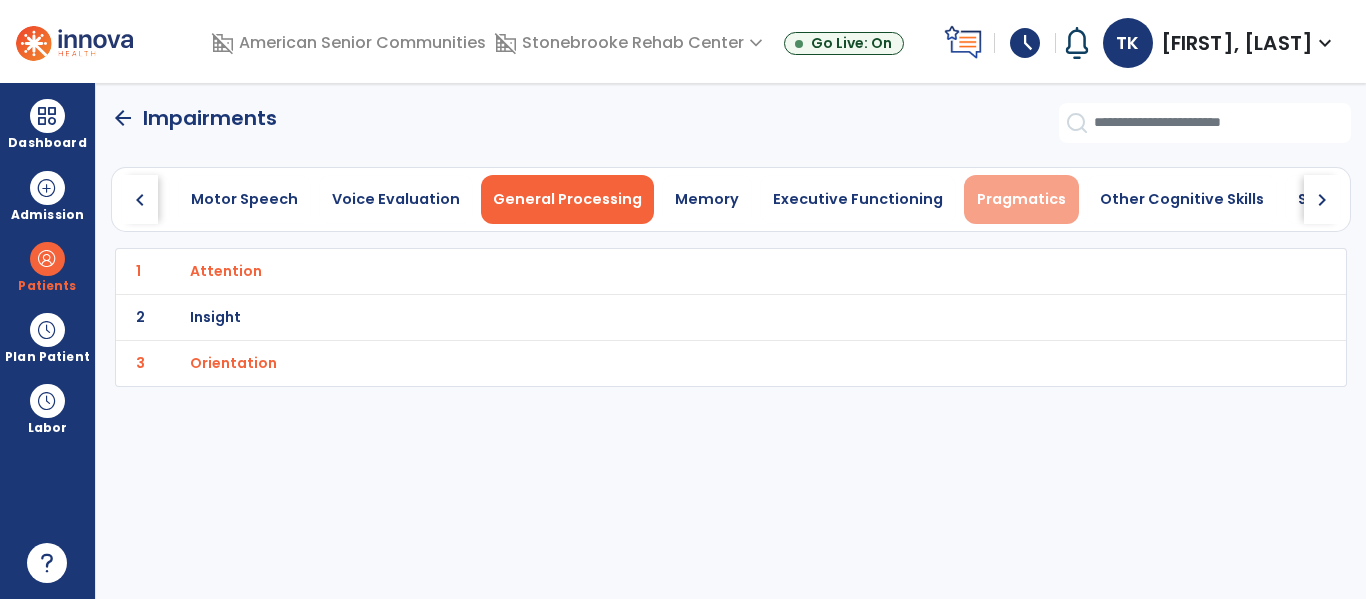 click on "Pragmatics" at bounding box center (1021, 199) 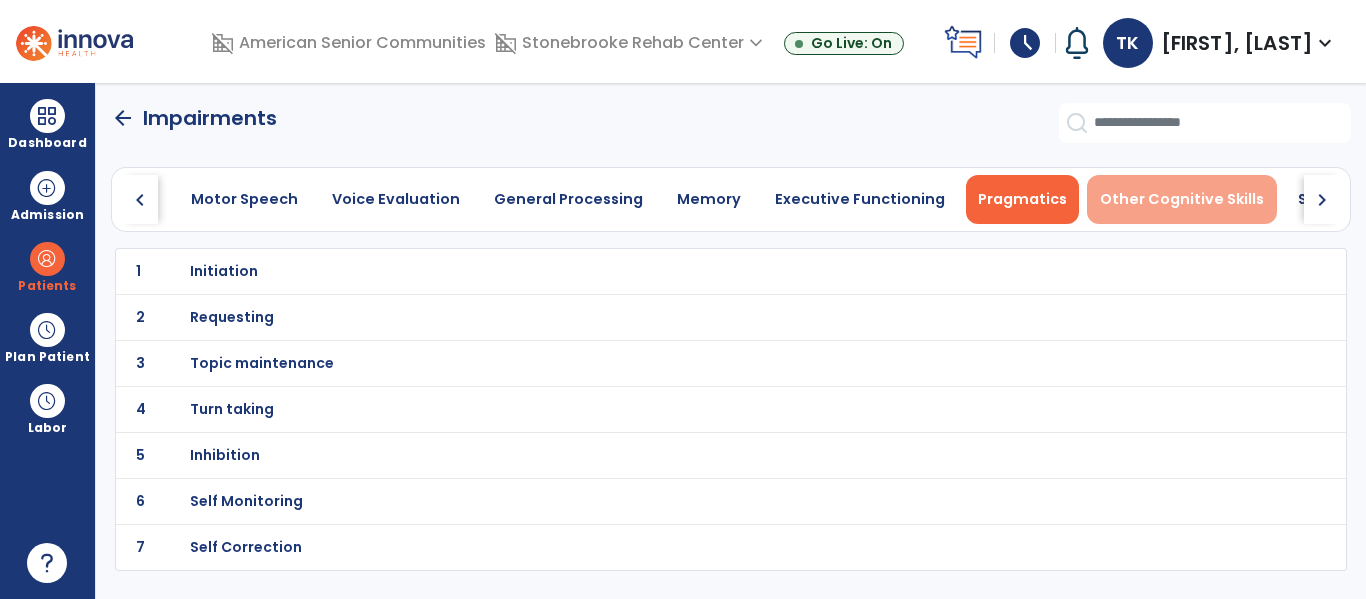click on "Other Cognitive Skills" at bounding box center (1182, 199) 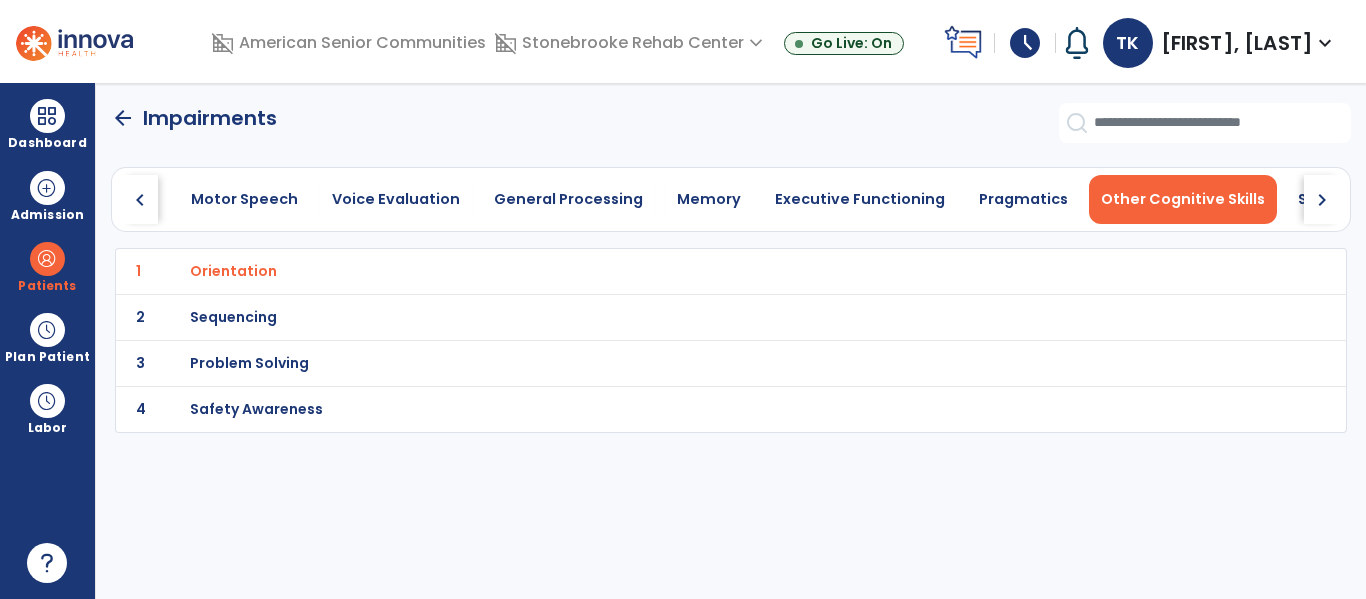 click on "Sequencing" at bounding box center [233, 271] 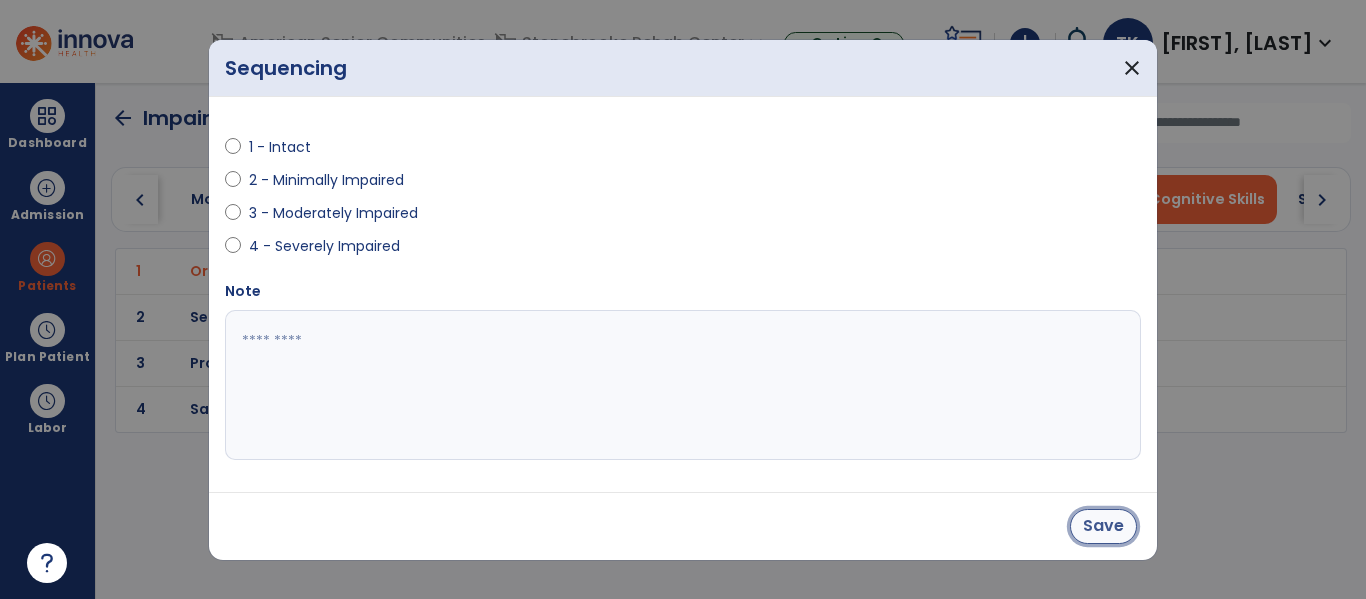 click on "Save" at bounding box center [1103, 526] 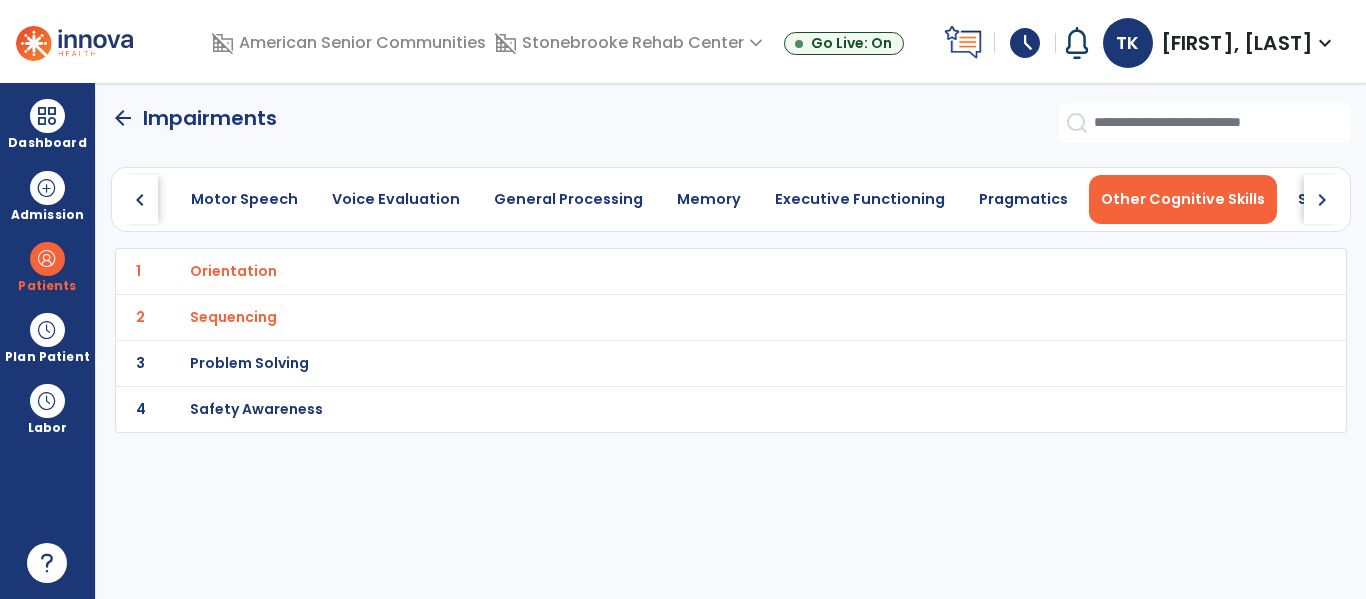 click on "Problem Solving" at bounding box center [687, 271] 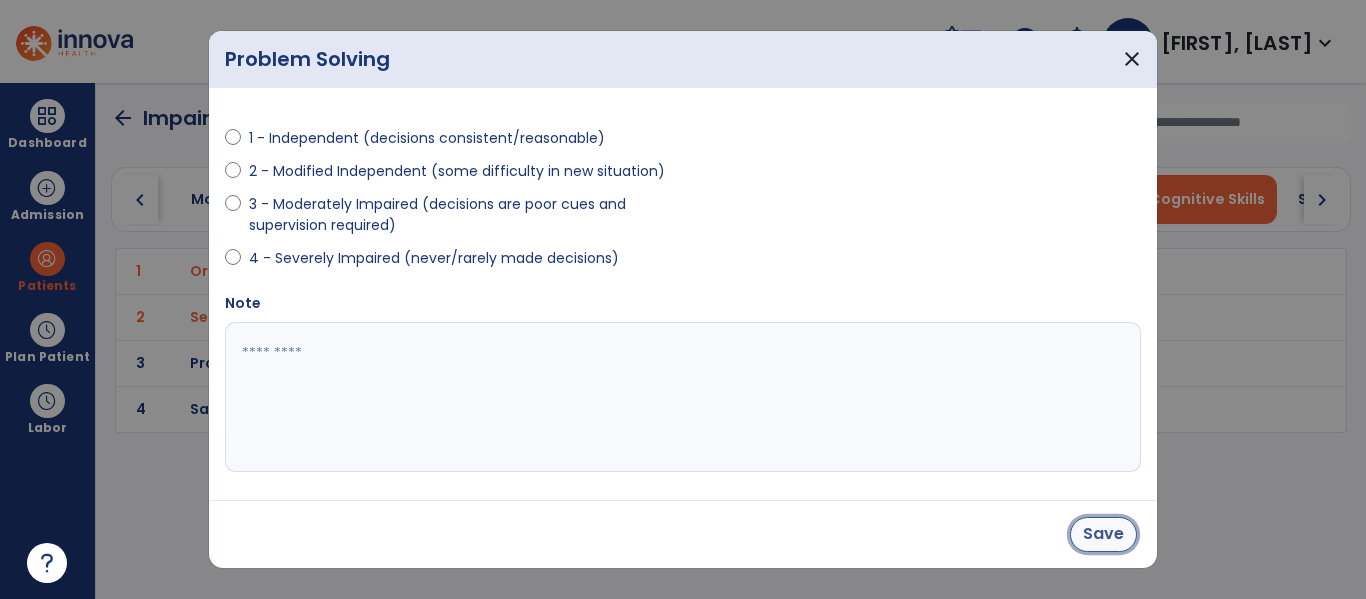 click on "Save" at bounding box center [1103, 534] 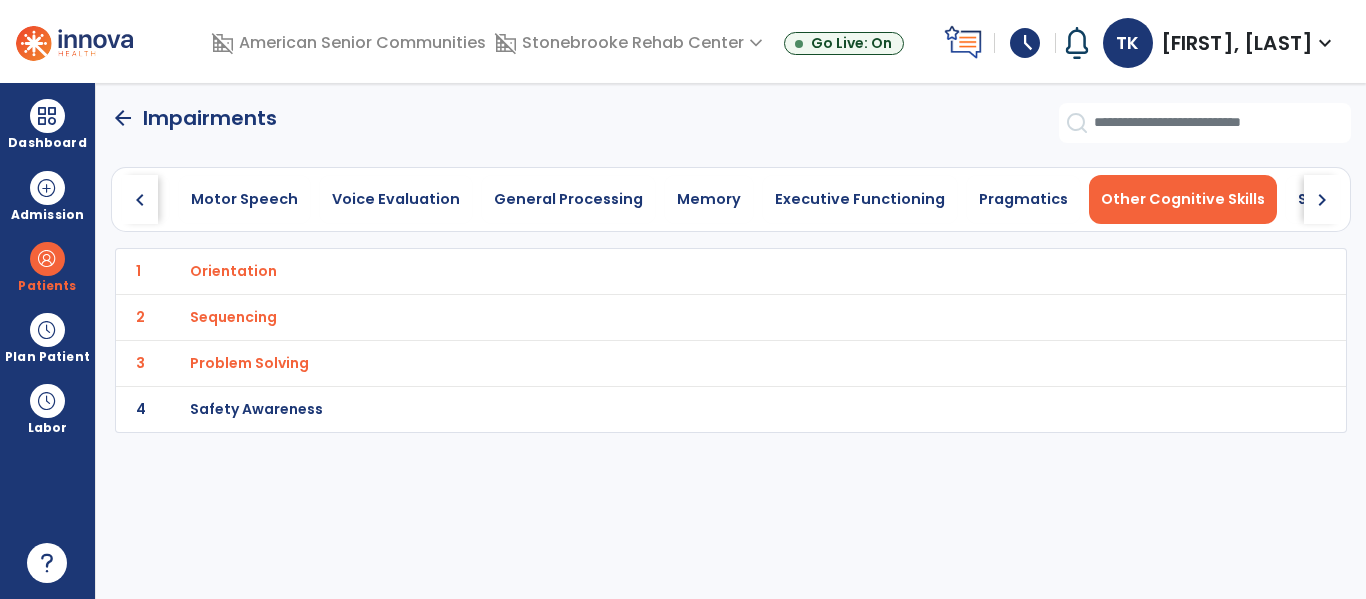 click on "arrow_back   Impairments" 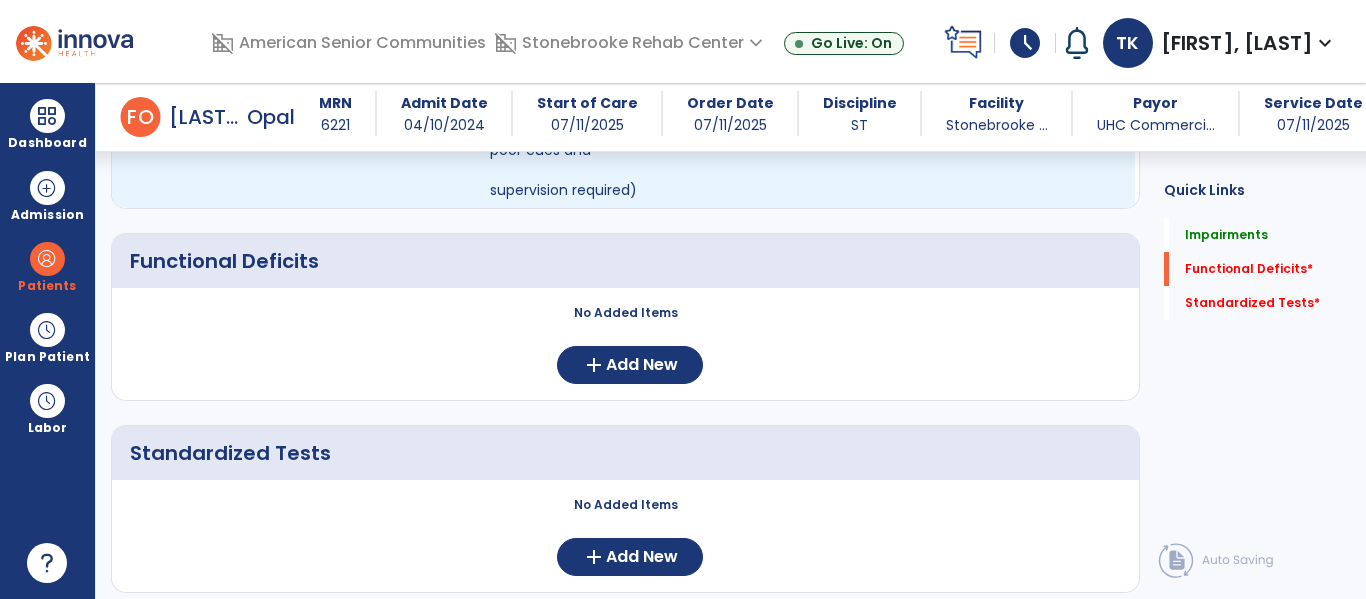 scroll, scrollTop: 619, scrollLeft: 0, axis: vertical 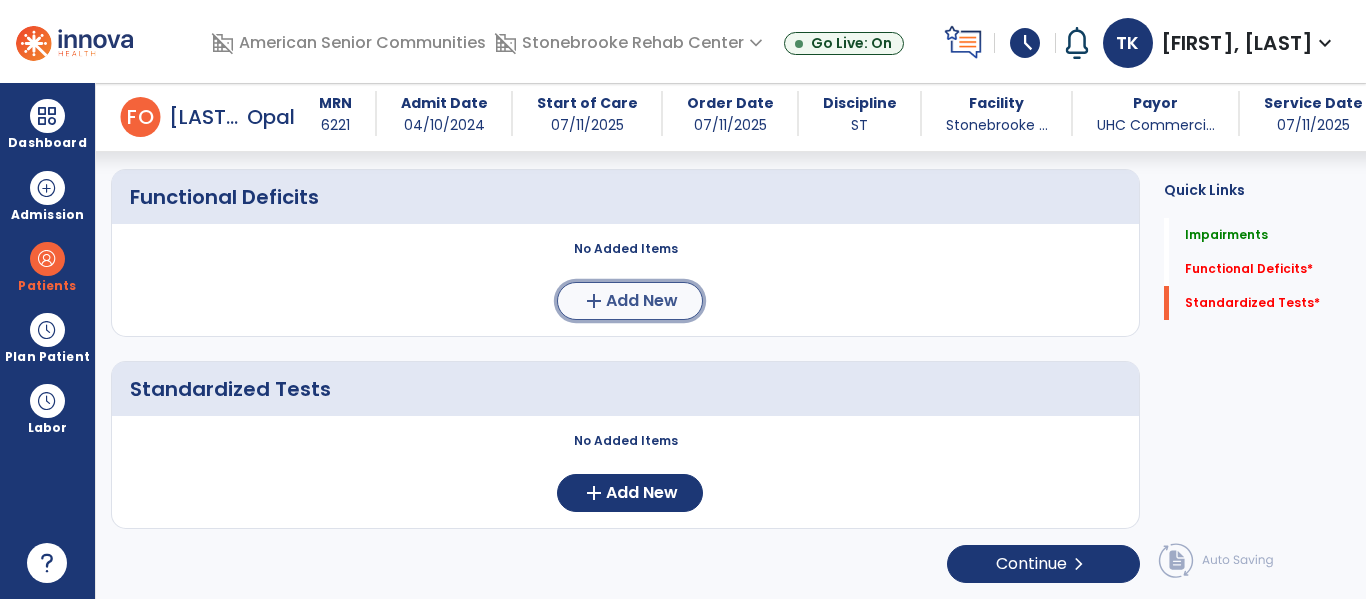 click on "Add New" 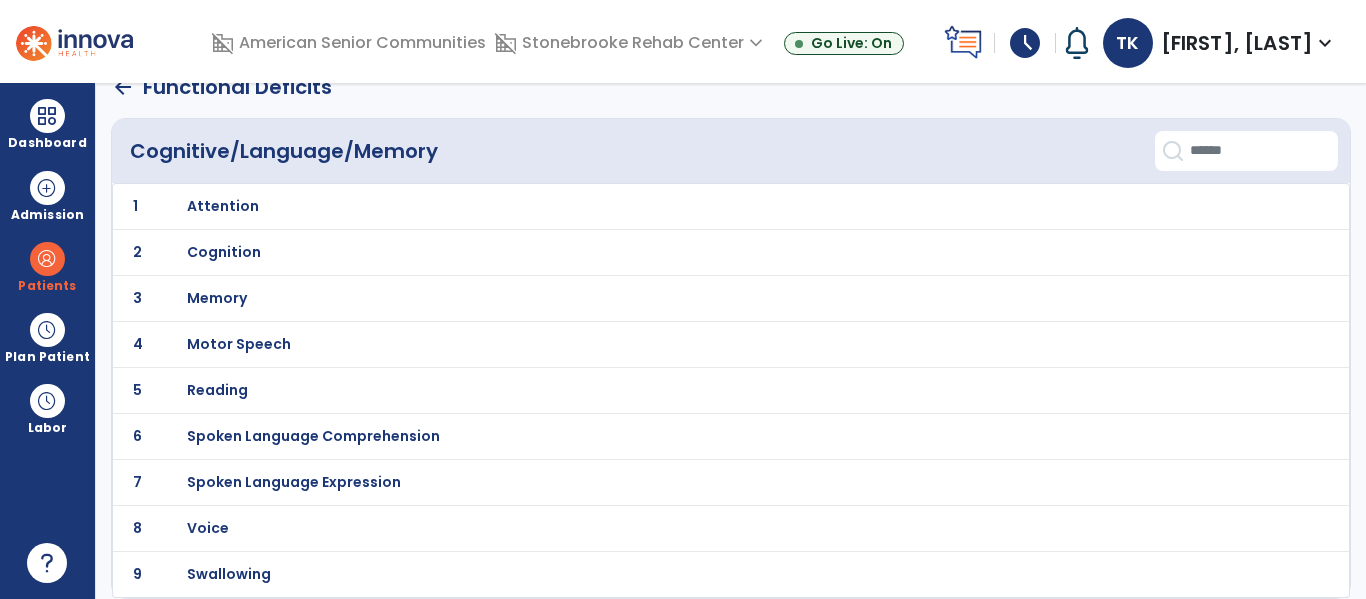 scroll, scrollTop: 0, scrollLeft: 0, axis: both 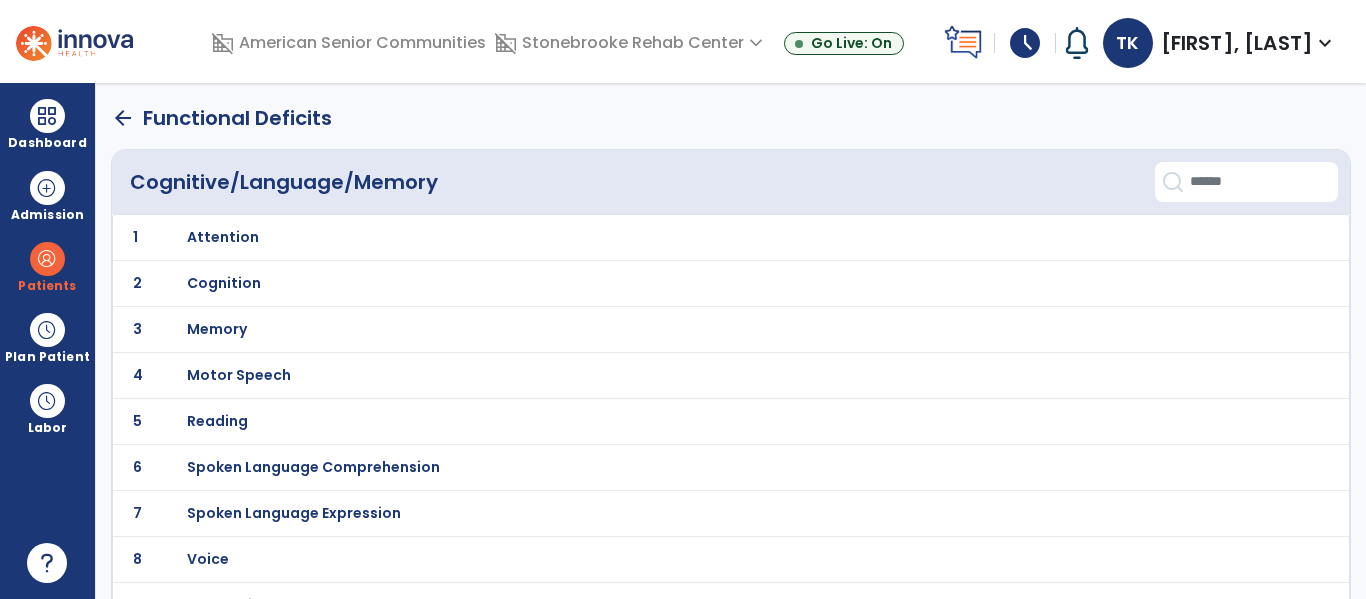 click on "2" 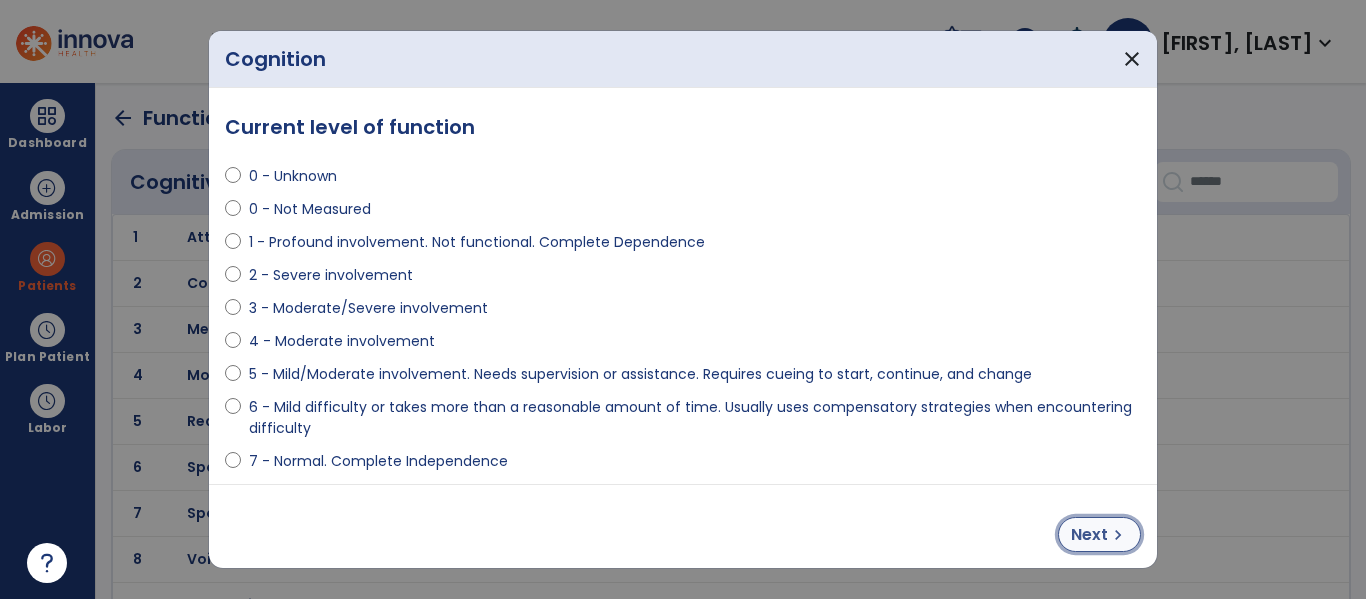 click on "Next" at bounding box center [1089, 535] 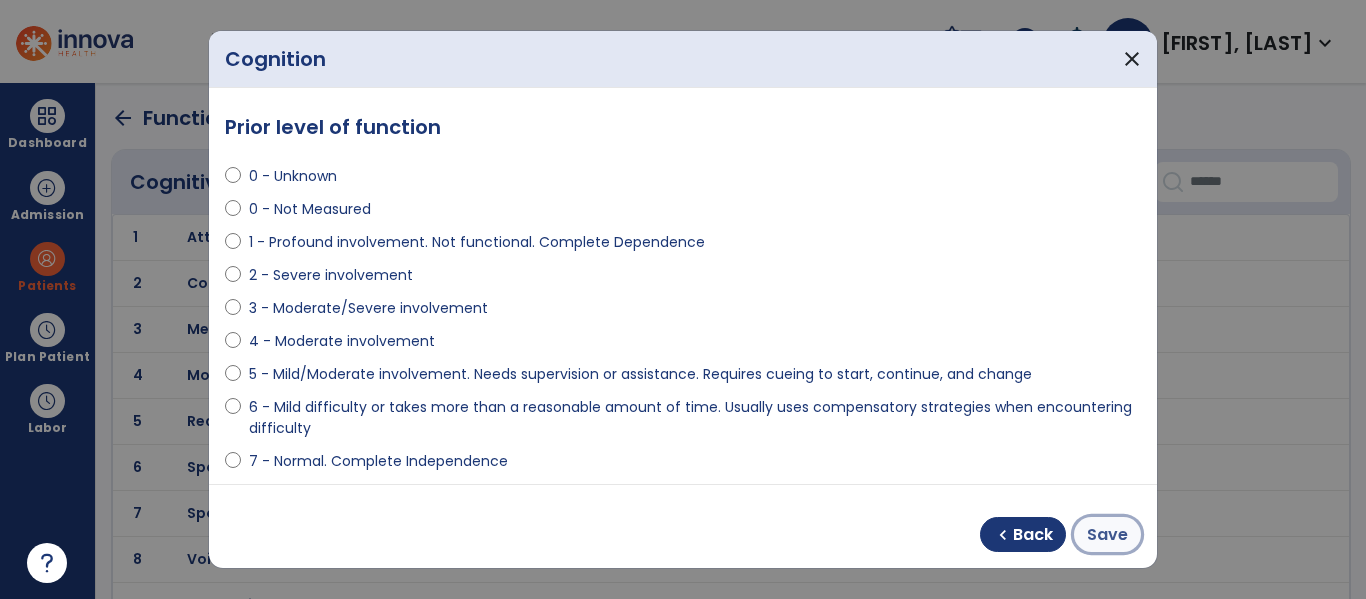 click on "Save" at bounding box center [1107, 534] 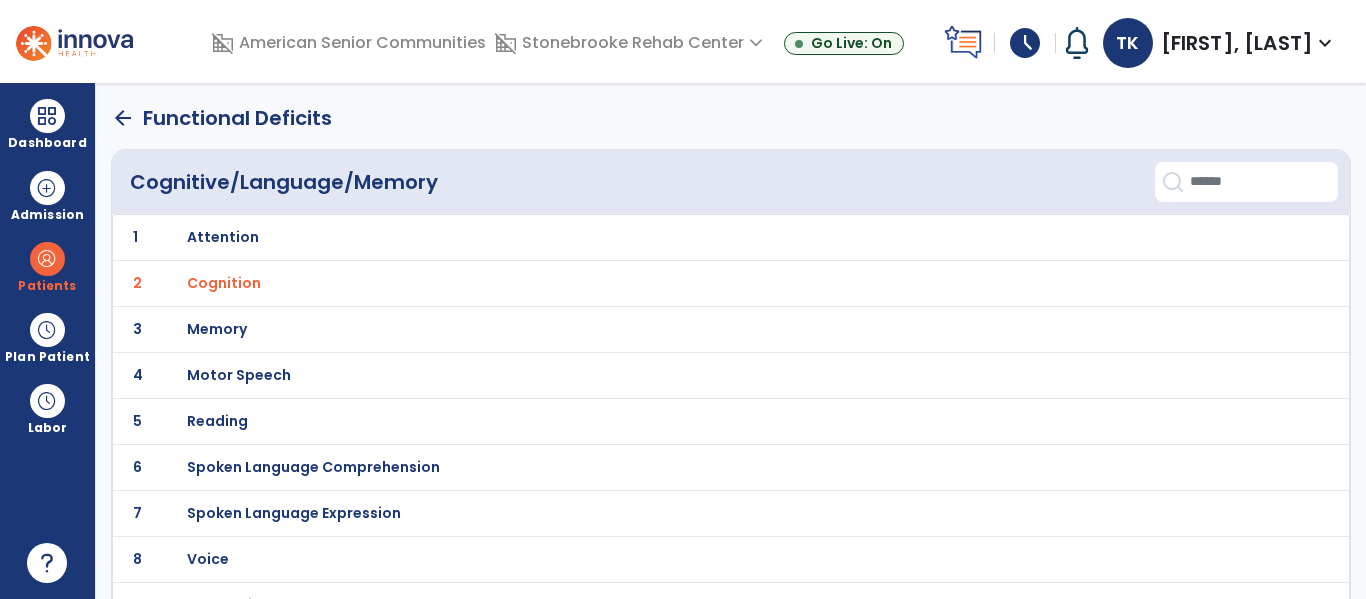 click on "Attention" at bounding box center (223, 237) 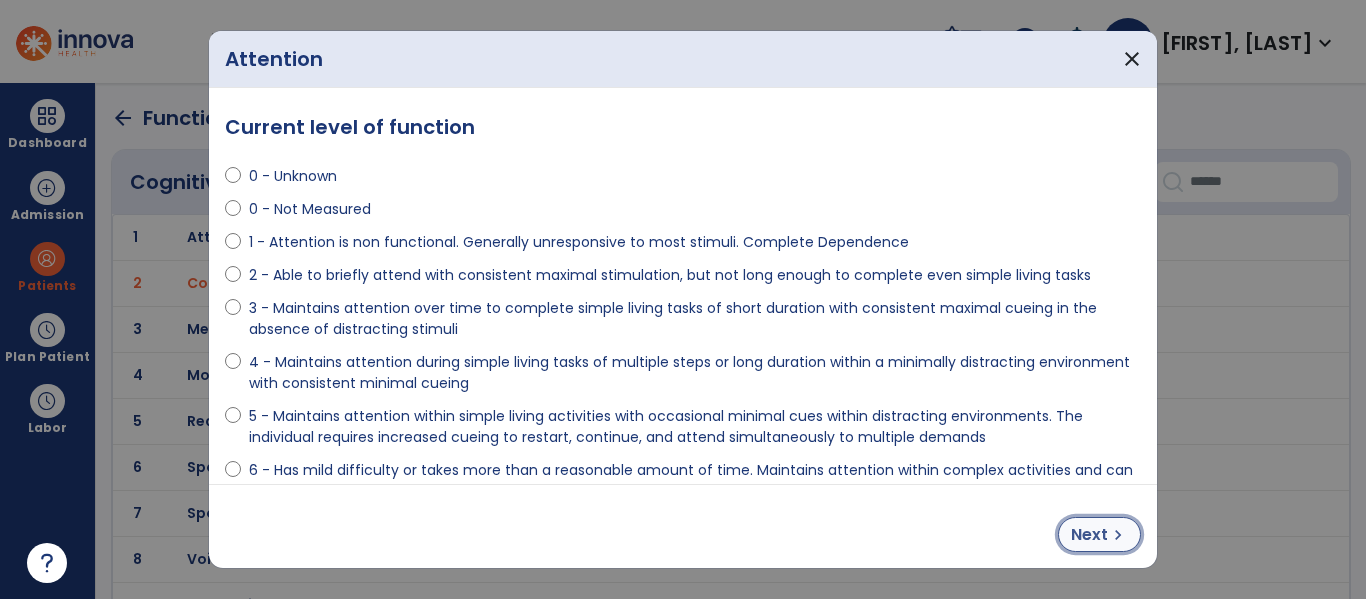 click on "Next" at bounding box center (1089, 535) 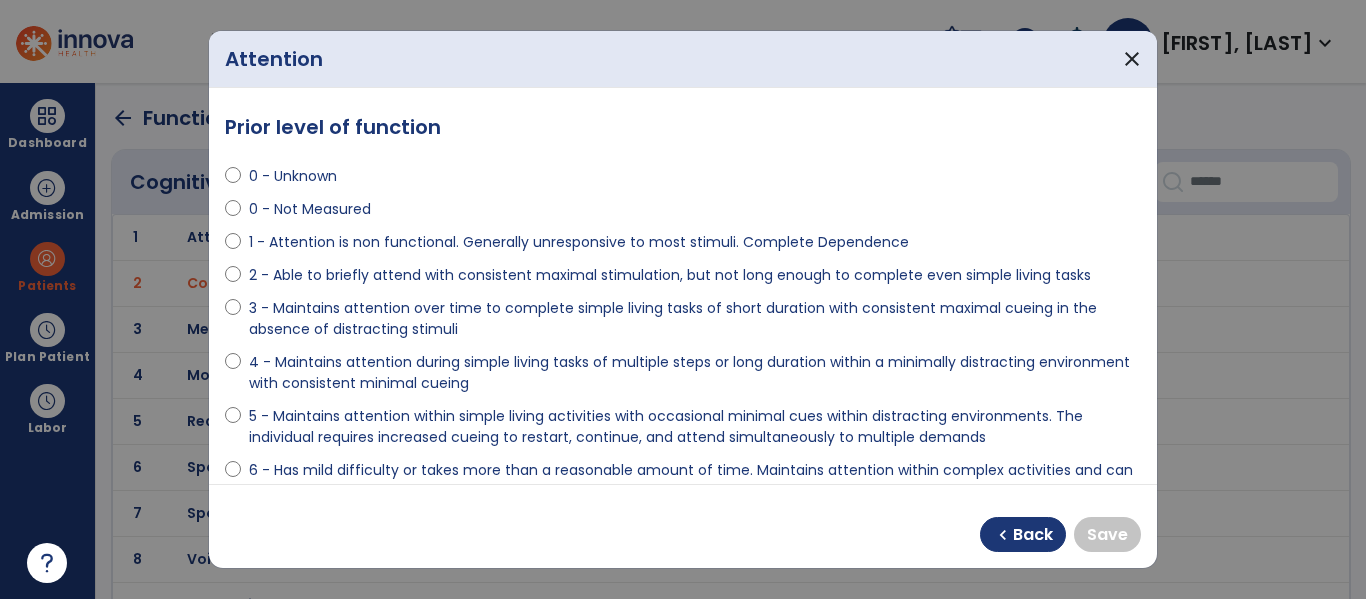 click on "5 - Maintains attention within simple living activities with occasional minimal cues within distracting environments. The individual requires increased cueing to restart, continue, and attend simultaneously to multiple demands" at bounding box center (695, 427) 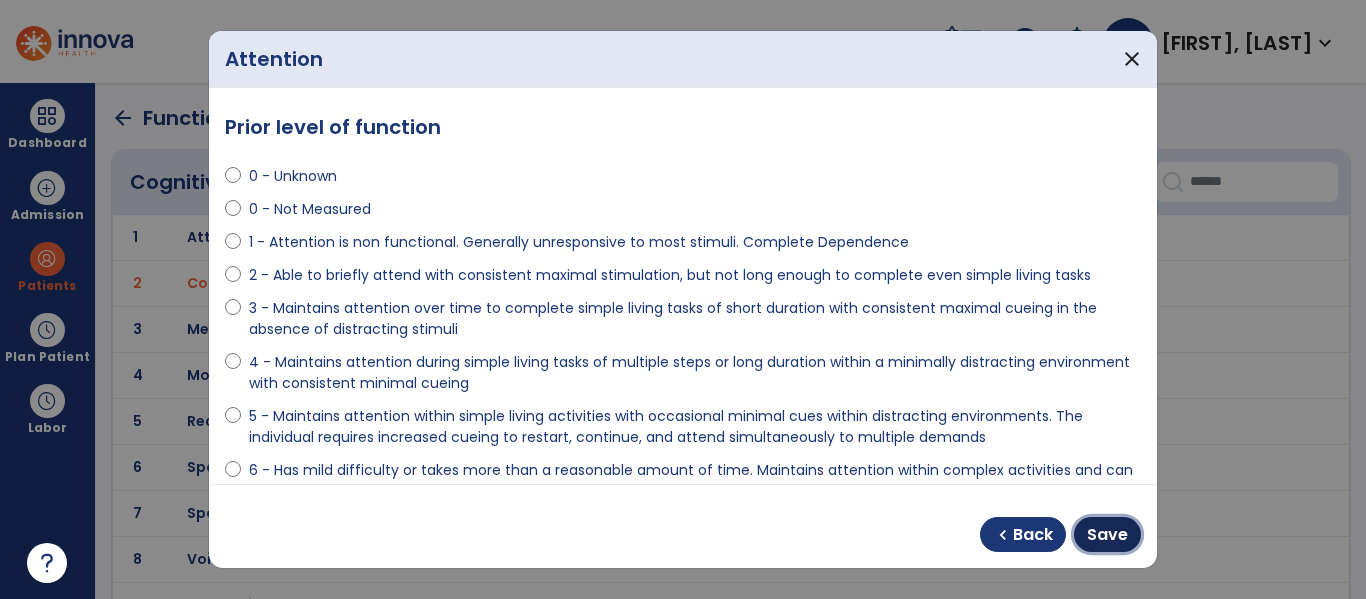click on "Save" at bounding box center [1107, 535] 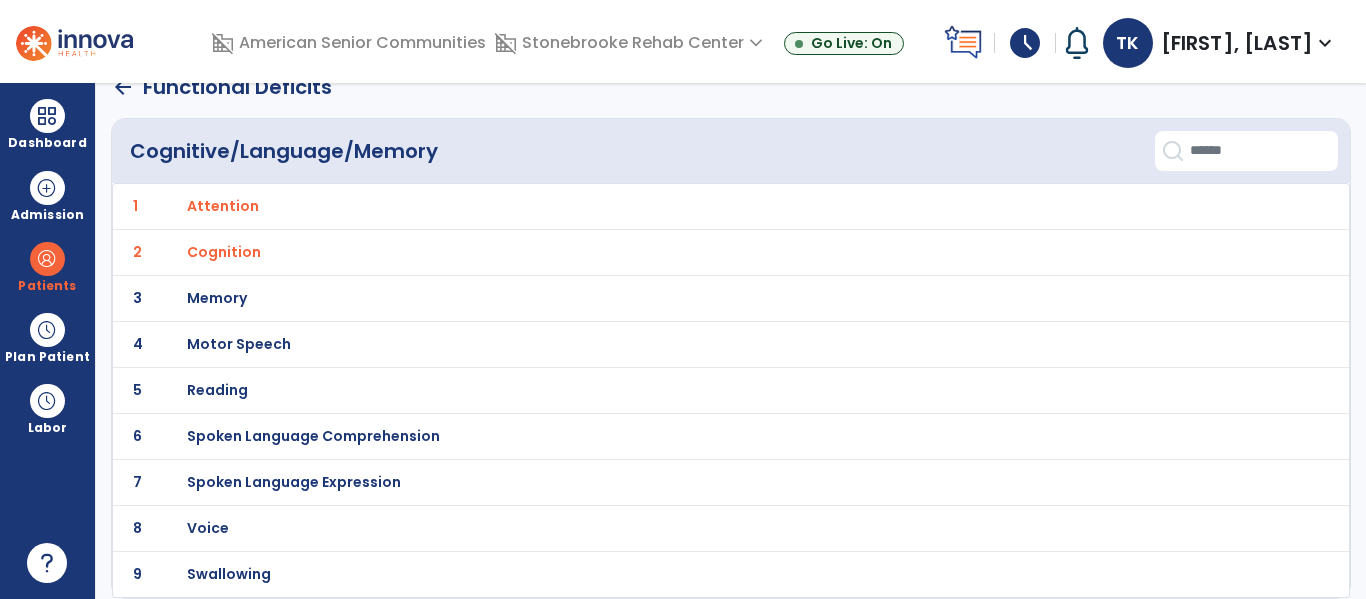 scroll, scrollTop: 0, scrollLeft: 0, axis: both 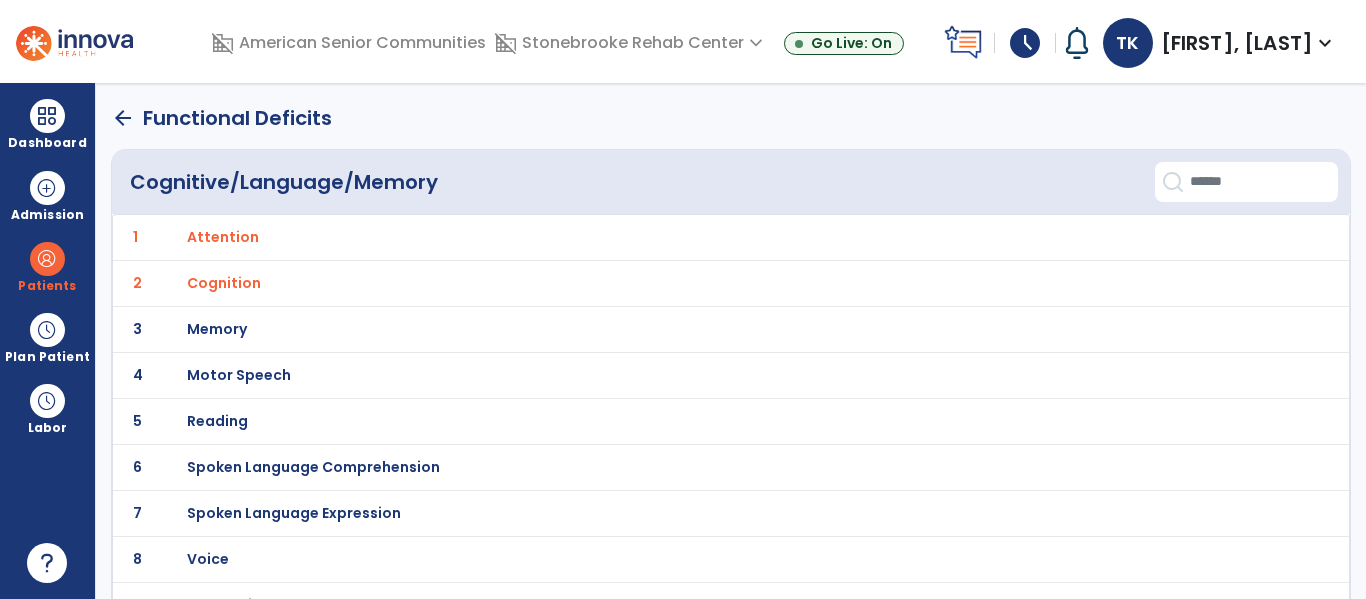 click on "arrow_back" 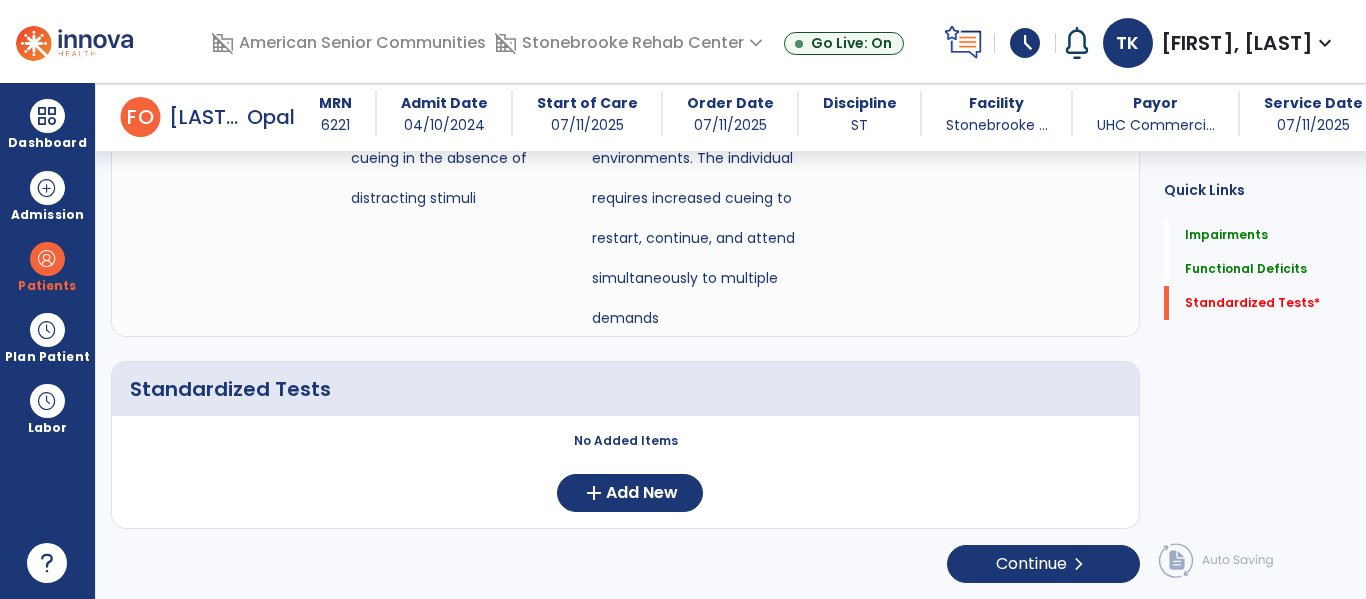 scroll, scrollTop: 1125, scrollLeft: 0, axis: vertical 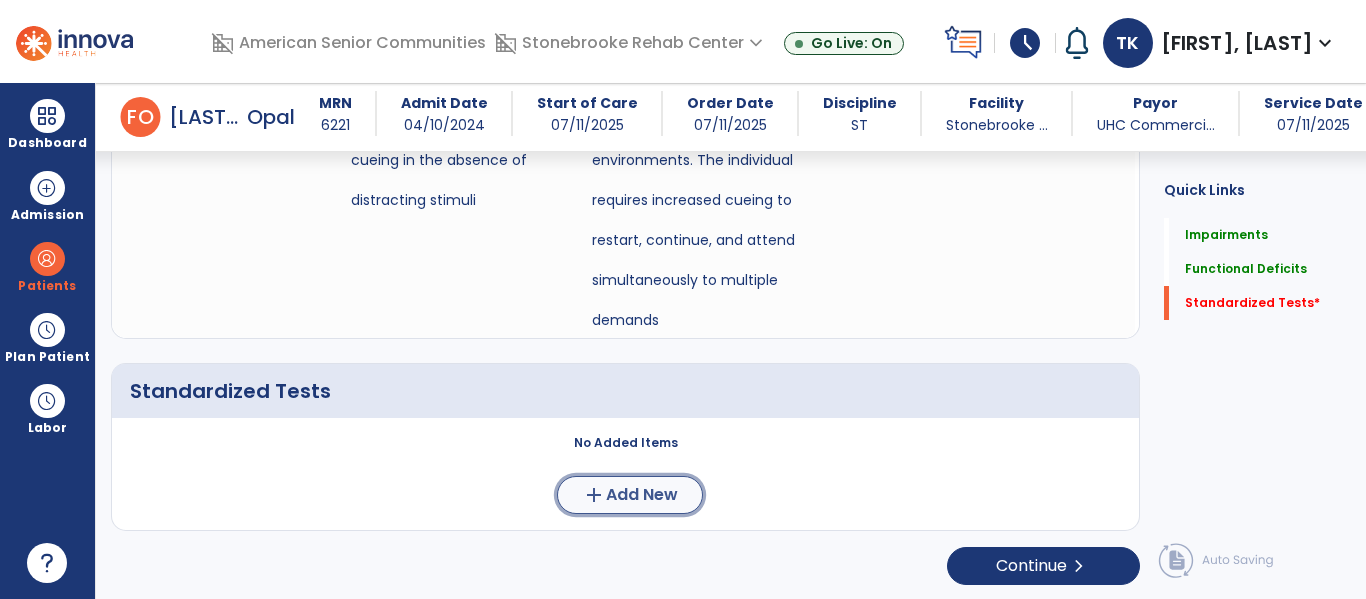 click on "add  Add New" 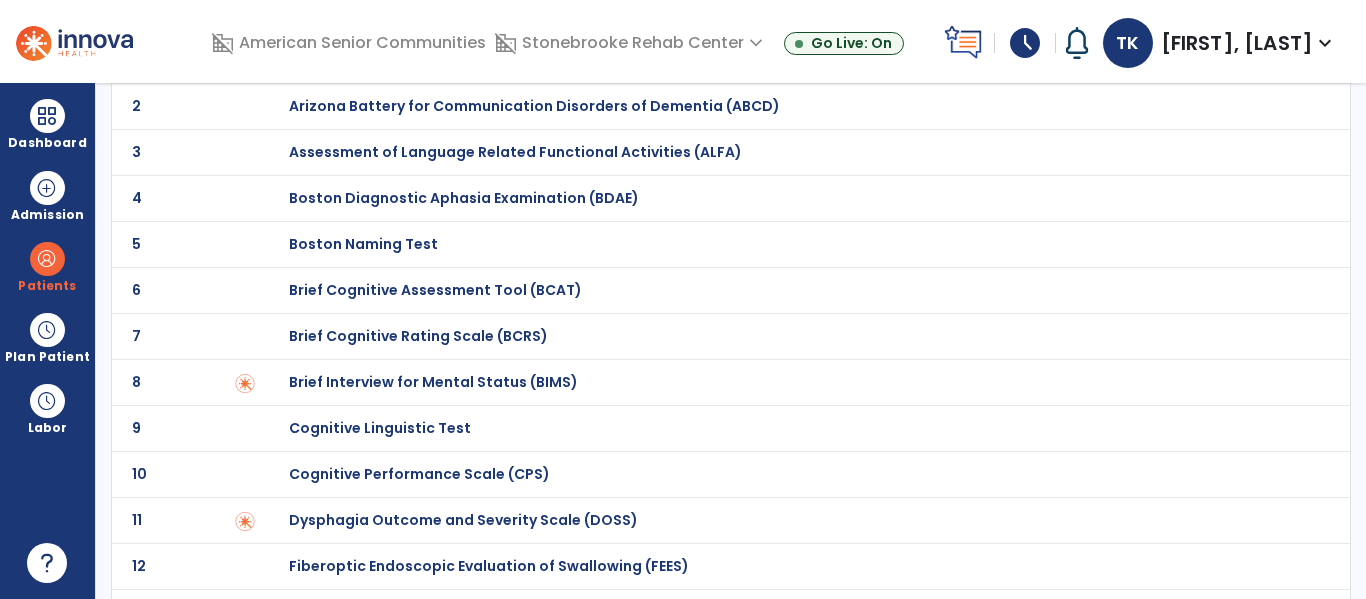 scroll, scrollTop: 0, scrollLeft: 0, axis: both 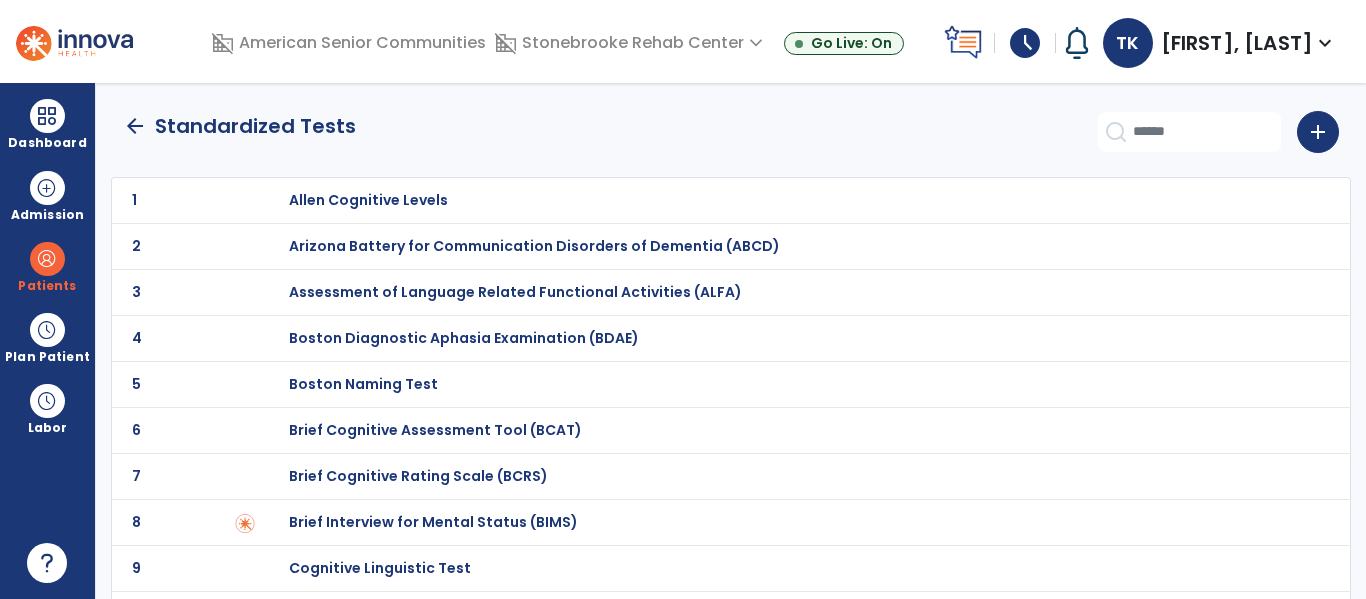 click 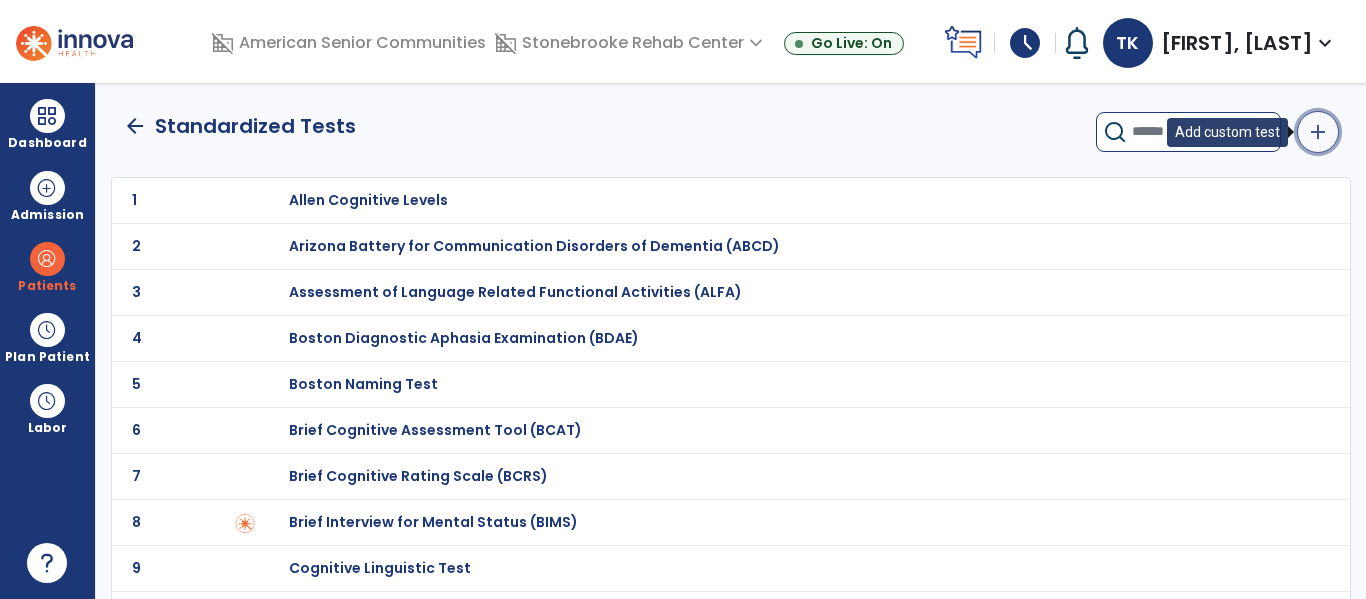 click on "add" 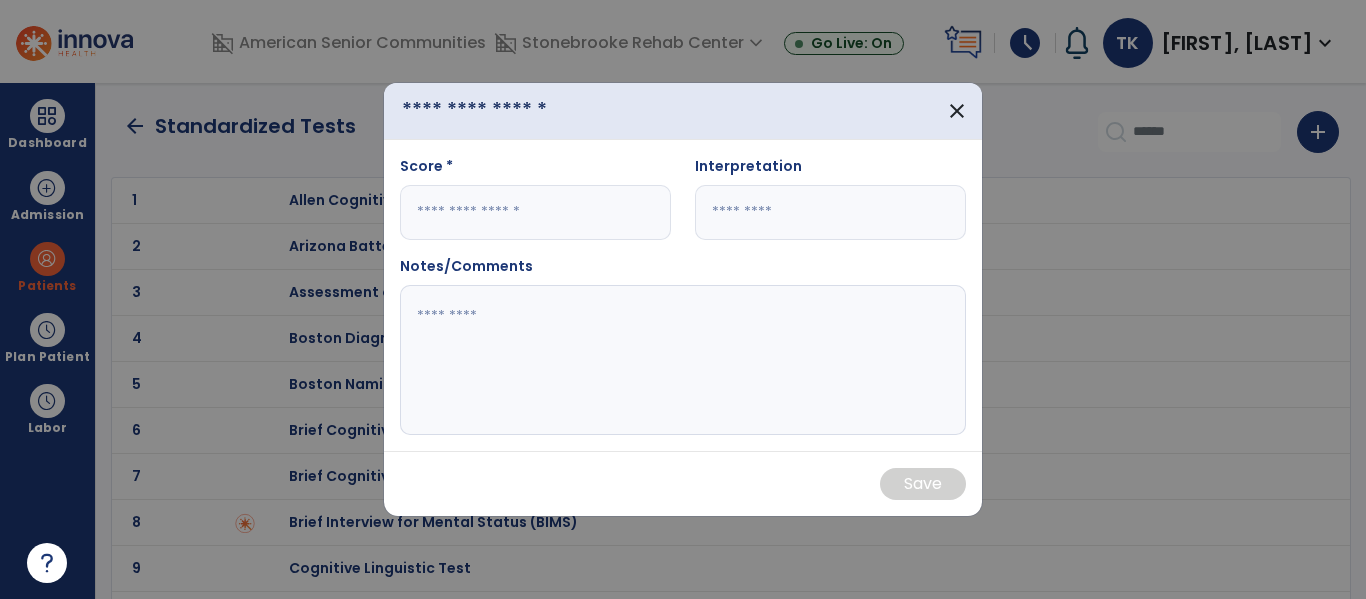 click at bounding box center (502, 111) 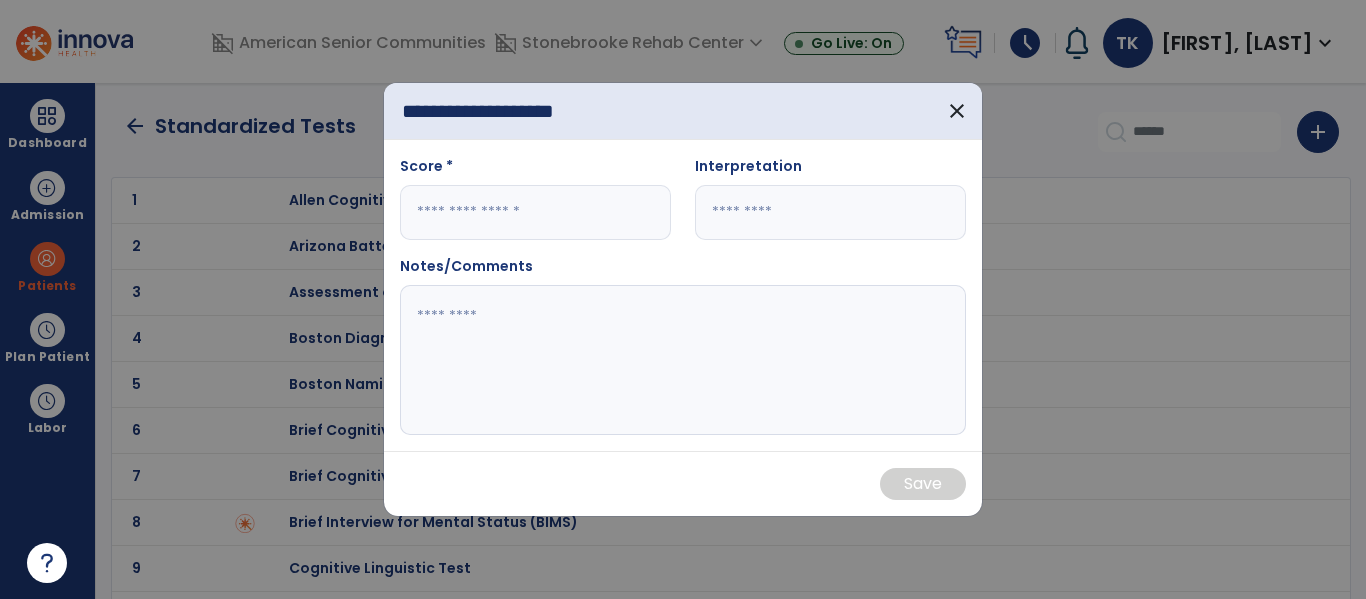 type on "**********" 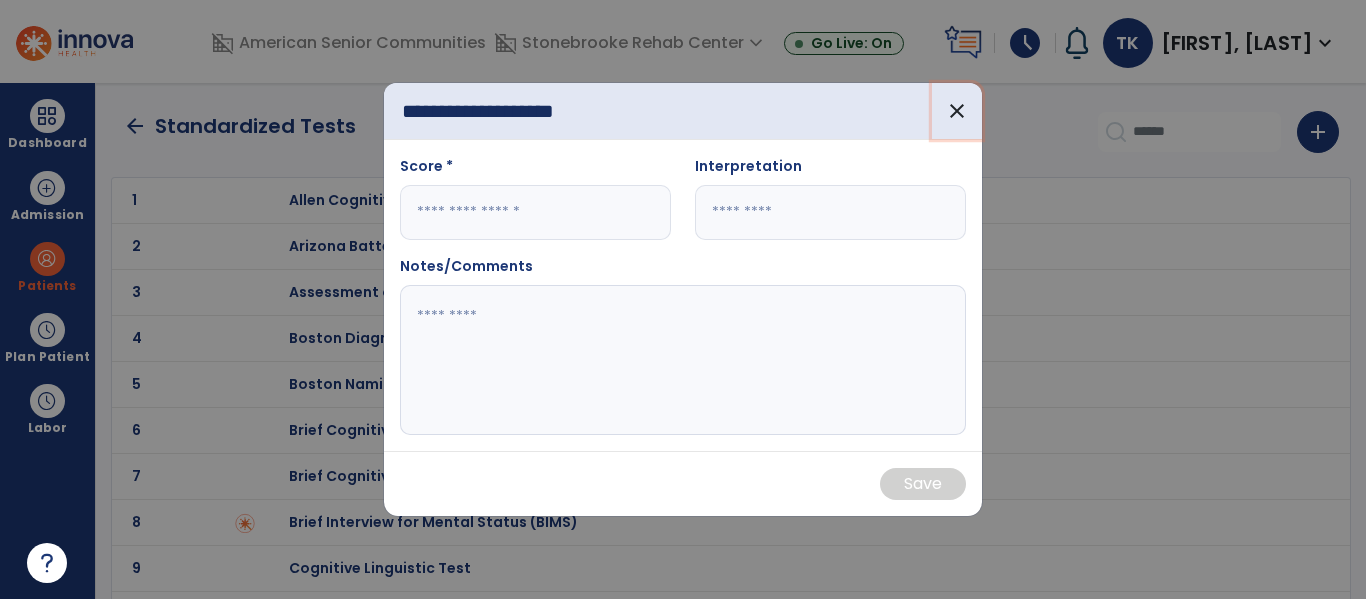type 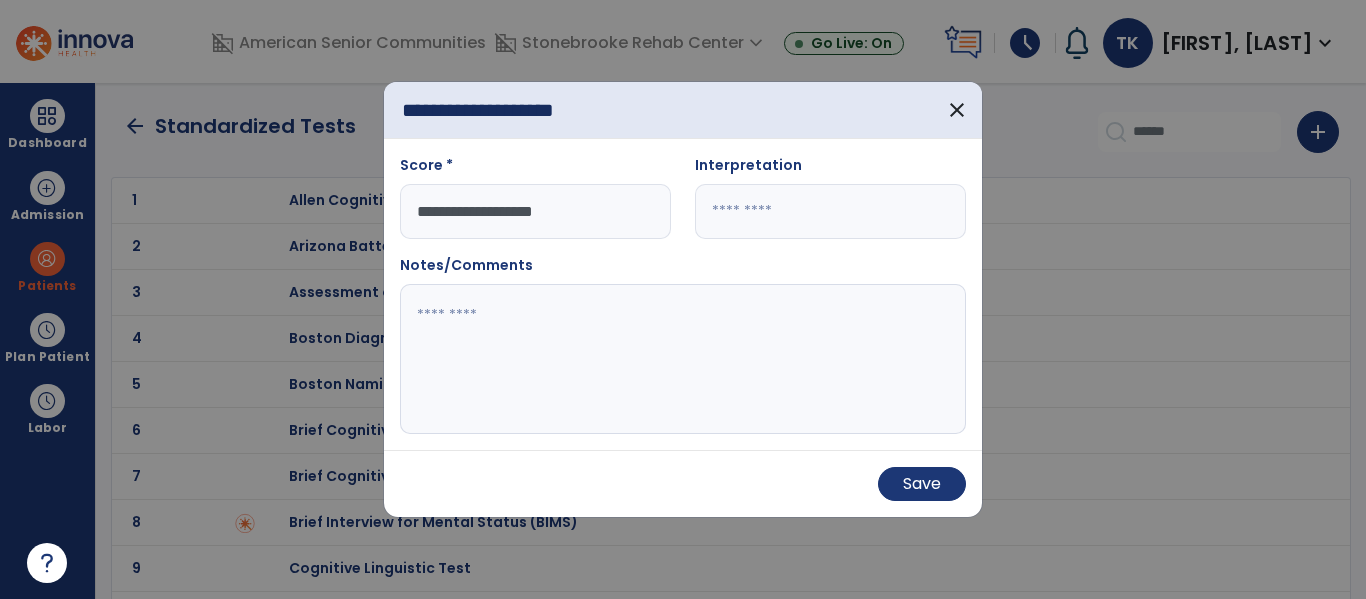 type on "**********" 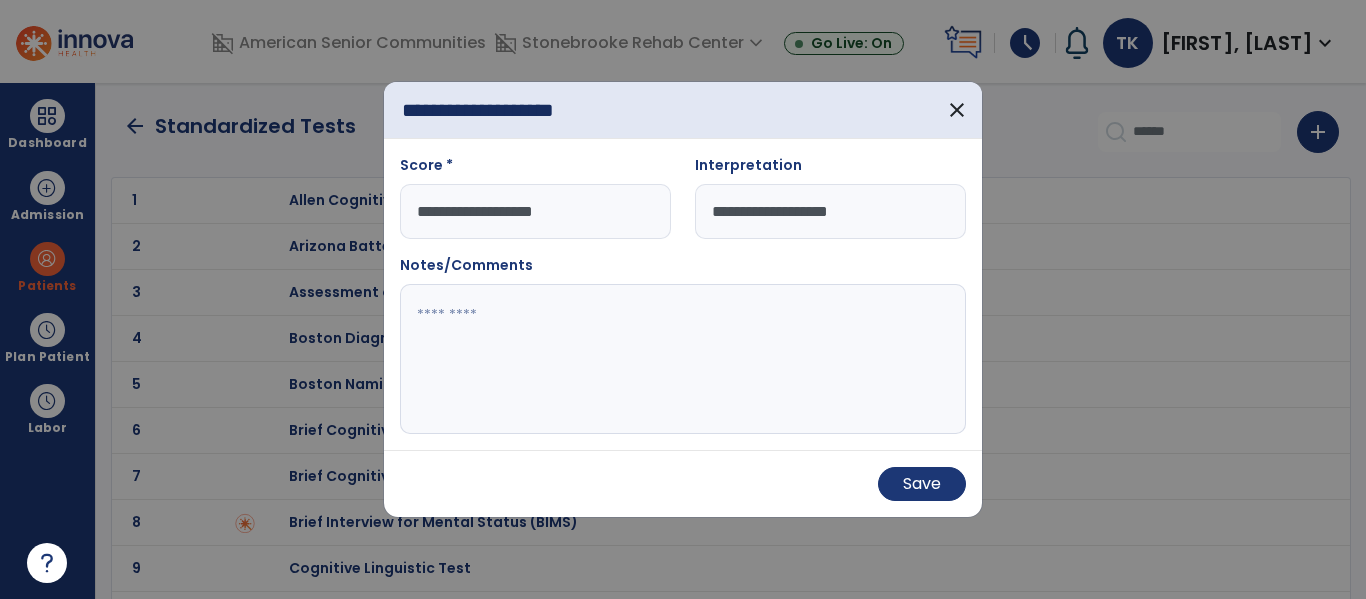 type on "**********" 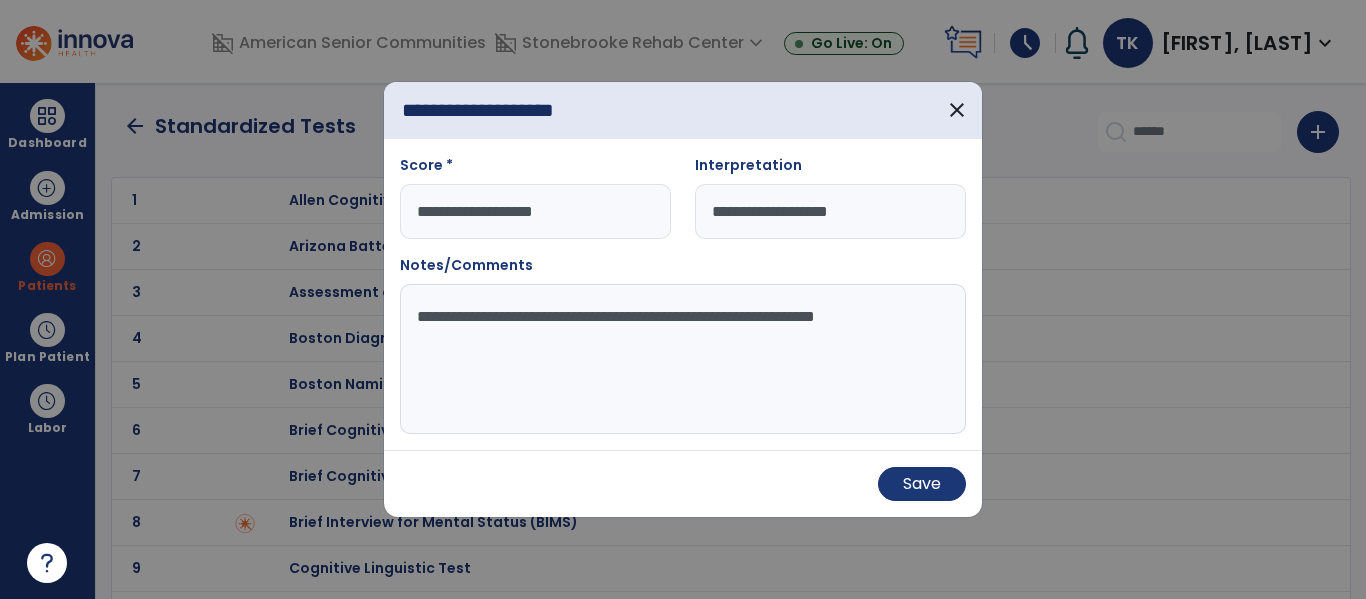drag, startPoint x: 496, startPoint y: 313, endPoint x: 567, endPoint y: 316, distance: 71.063354 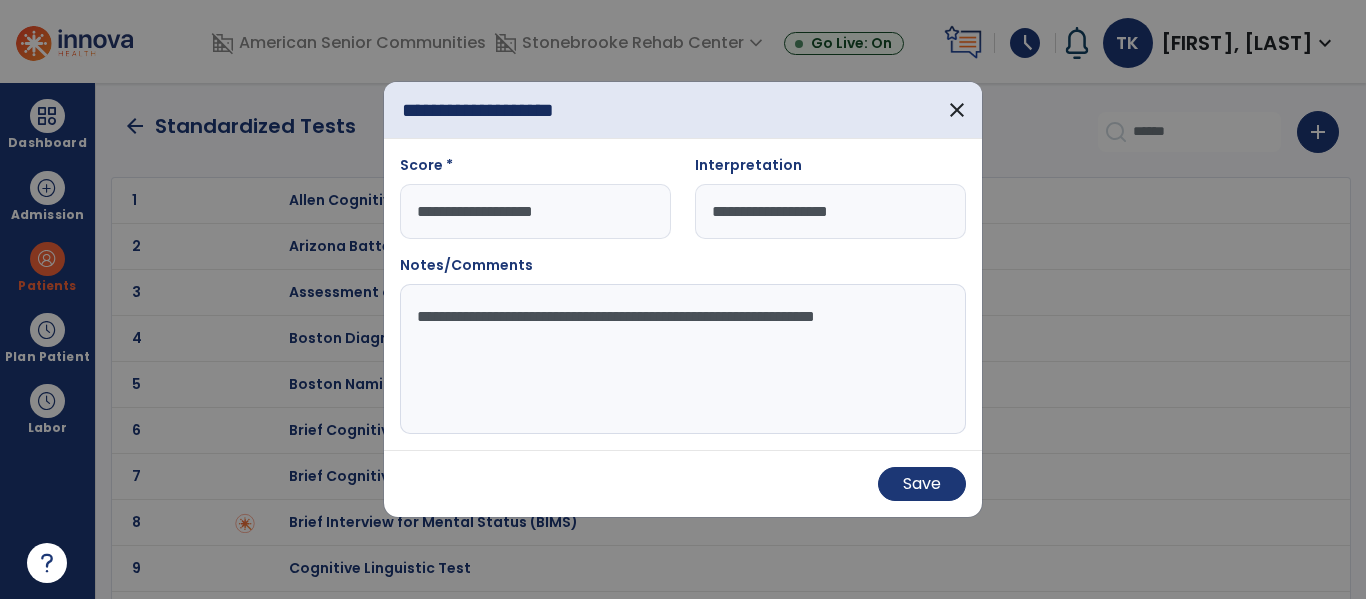 click on "**********" at bounding box center [683, 359] 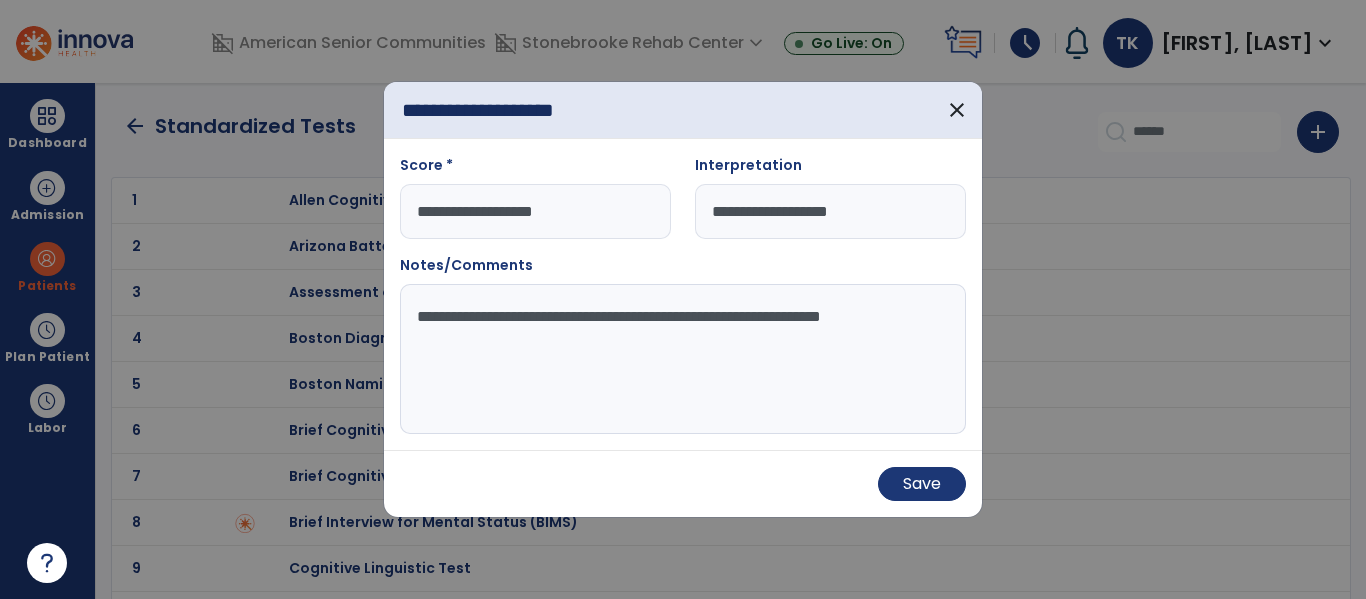 click on "**********" at bounding box center (683, 359) 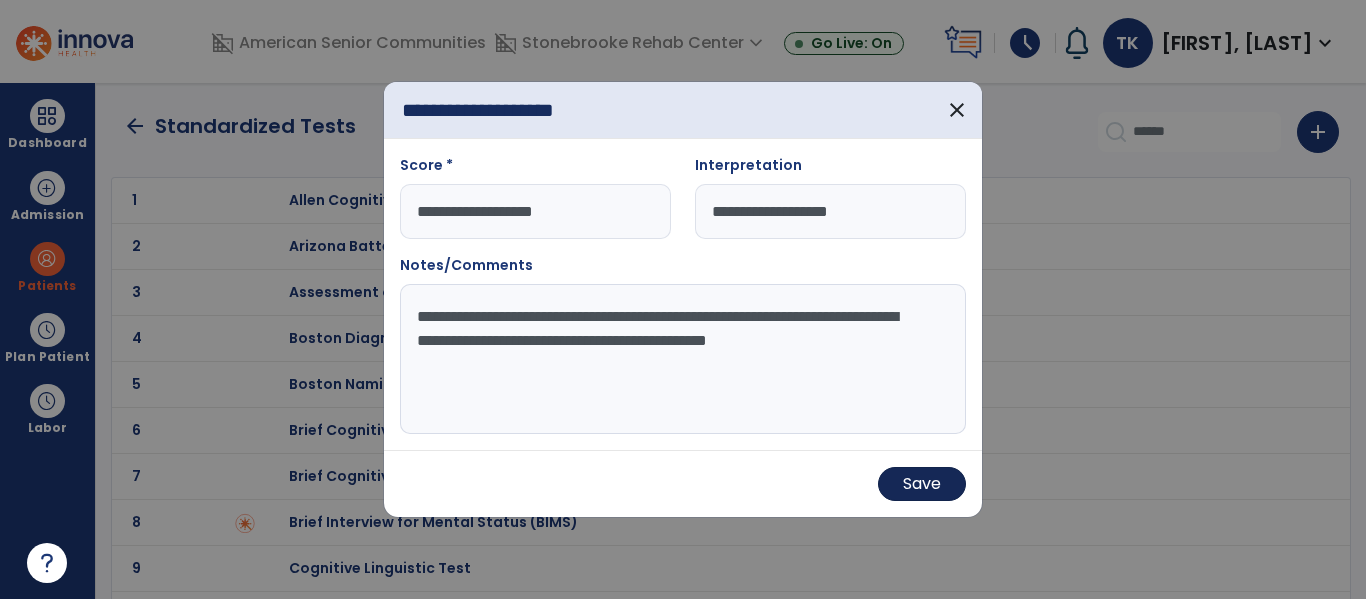 type on "**********" 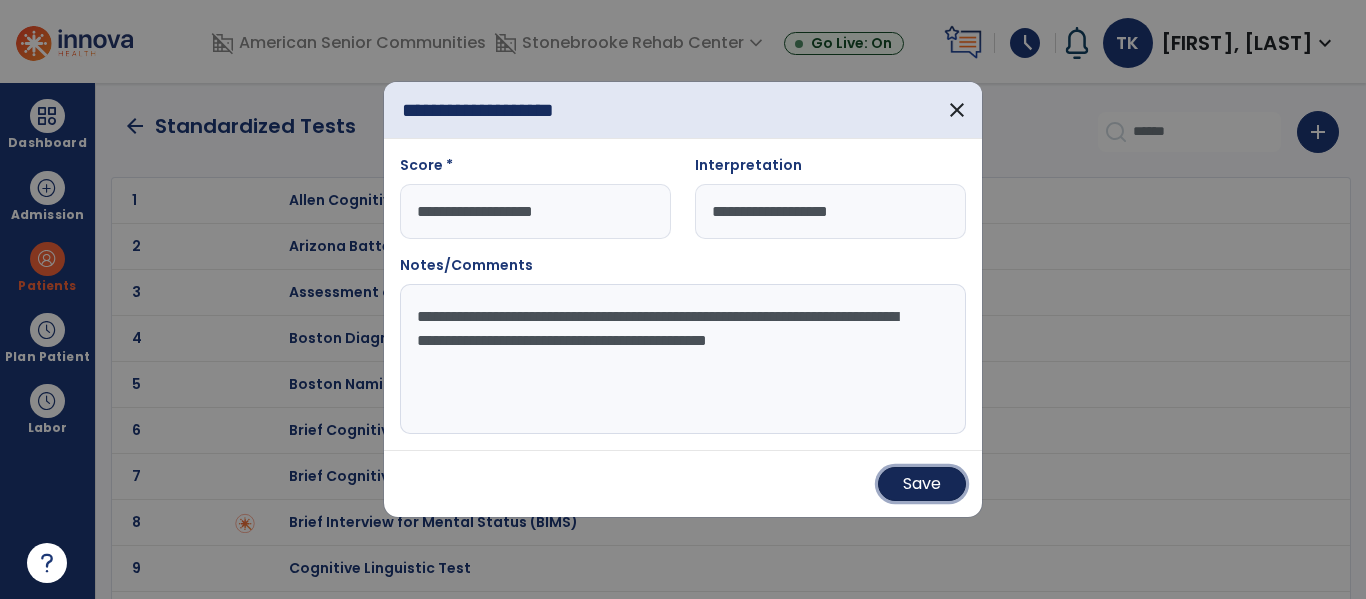 click on "Save" at bounding box center [922, 484] 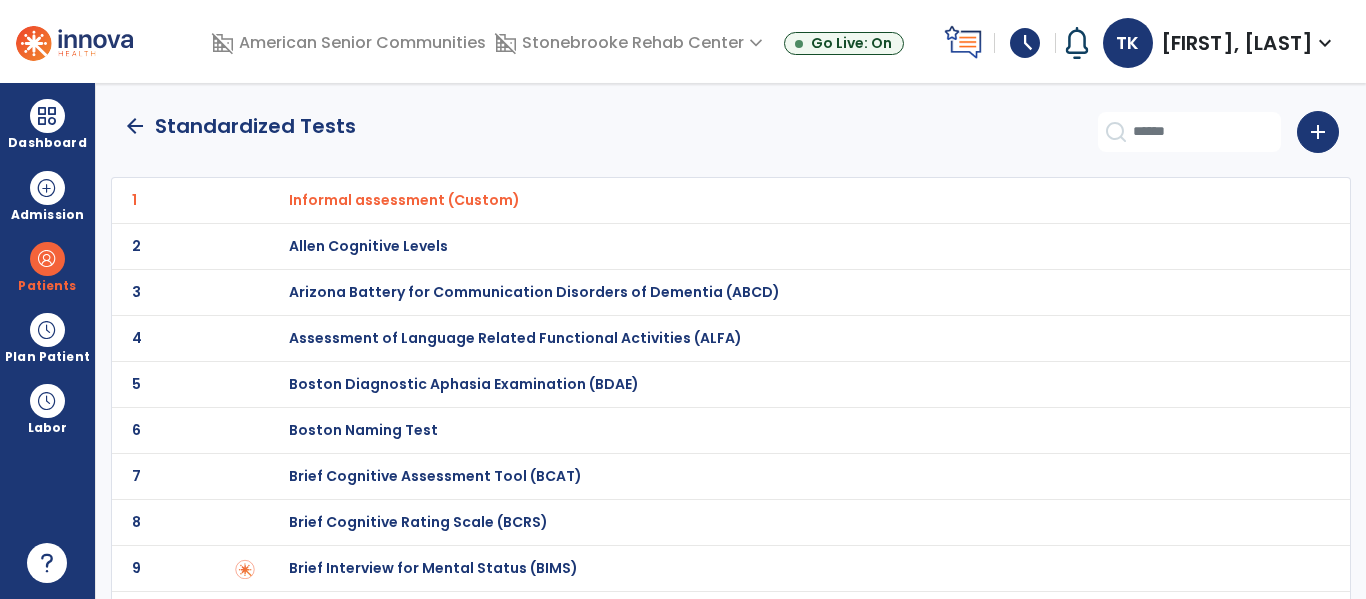 click on "arrow_back" 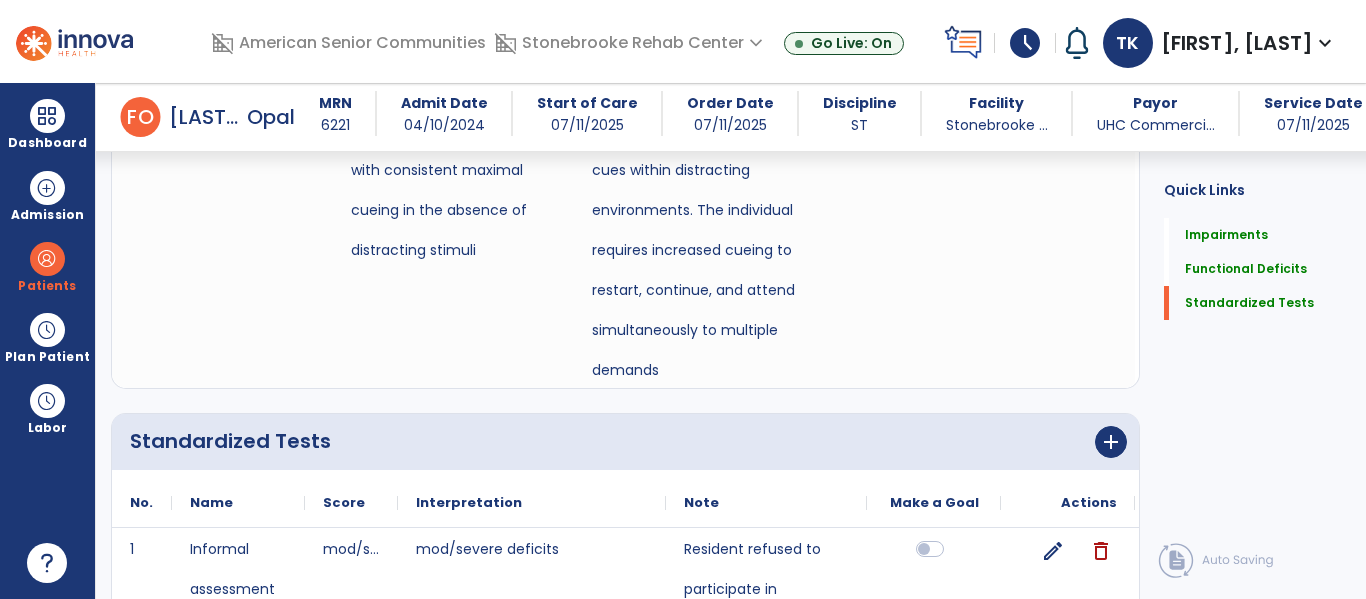 scroll, scrollTop: 1395, scrollLeft: 0, axis: vertical 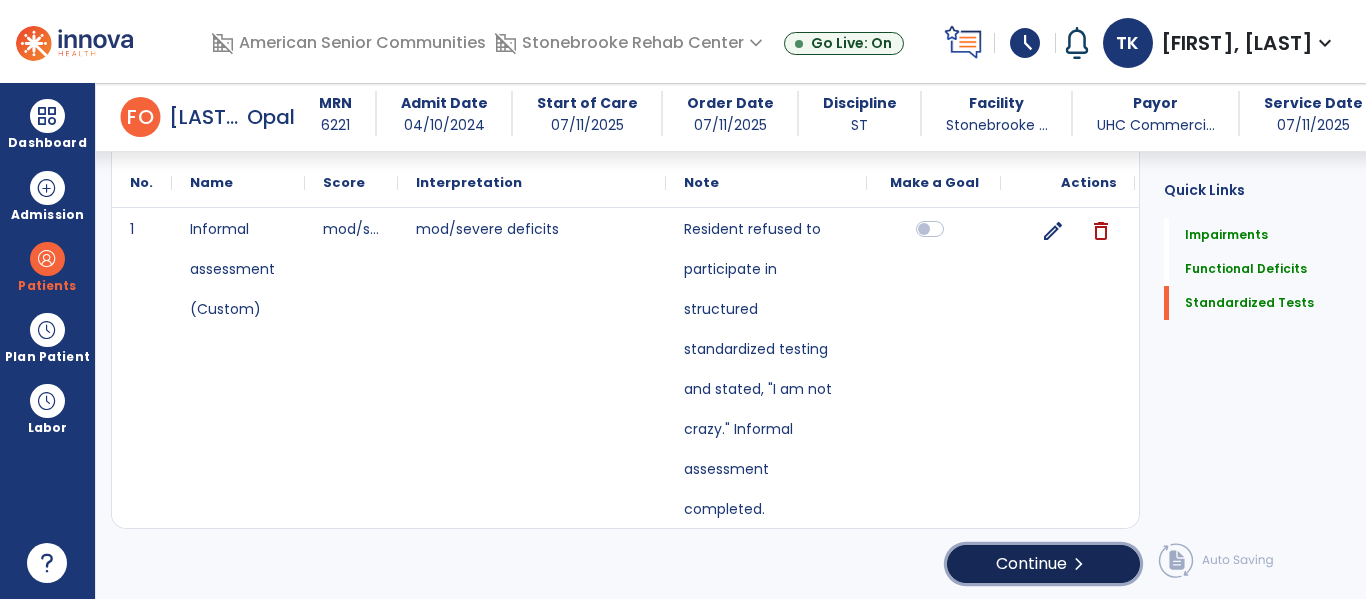 click on "Continue  chevron_right" 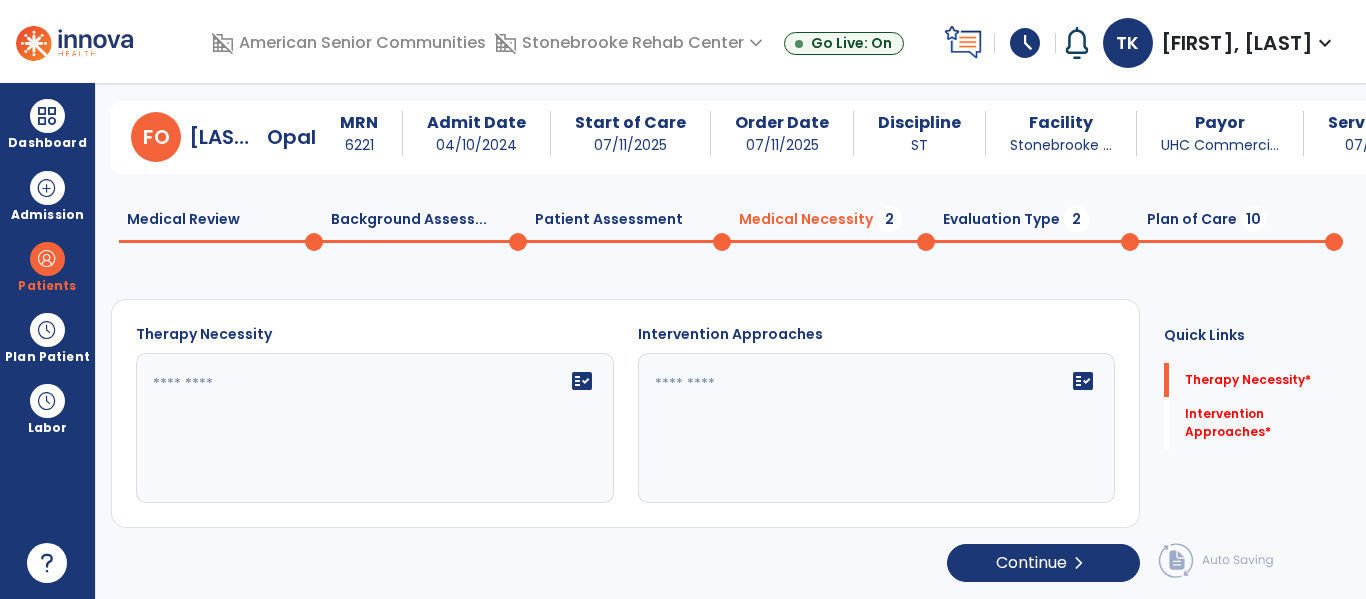 scroll, scrollTop: 29, scrollLeft: 0, axis: vertical 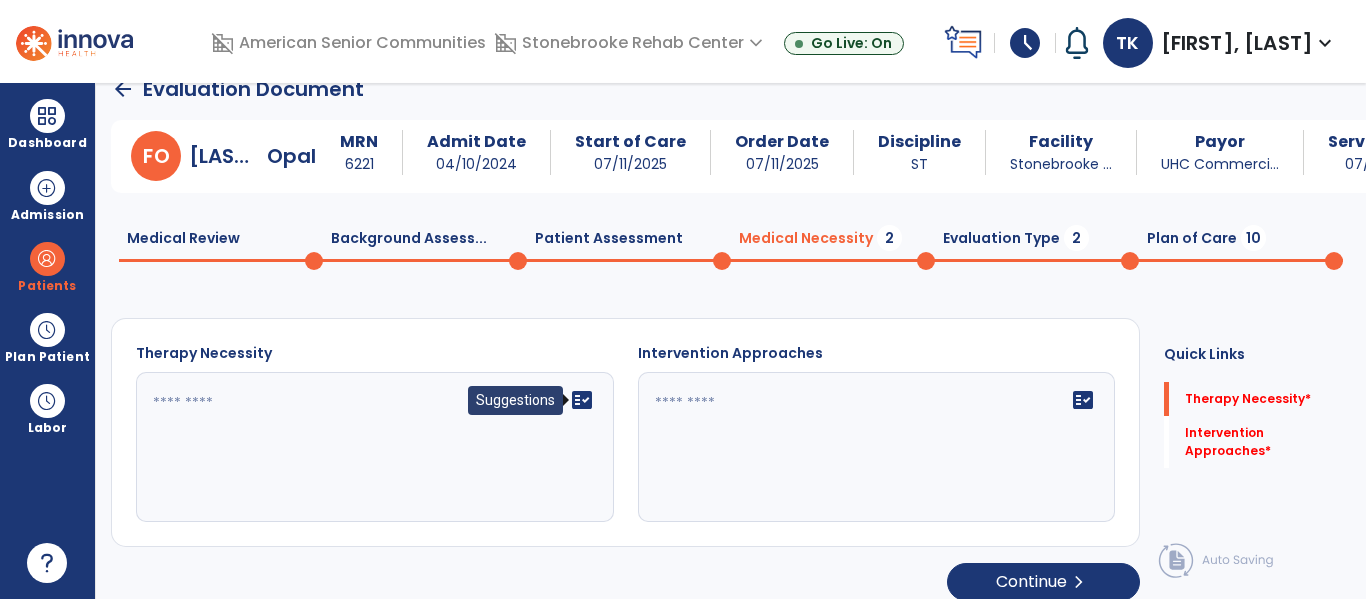 click on "fact_check" 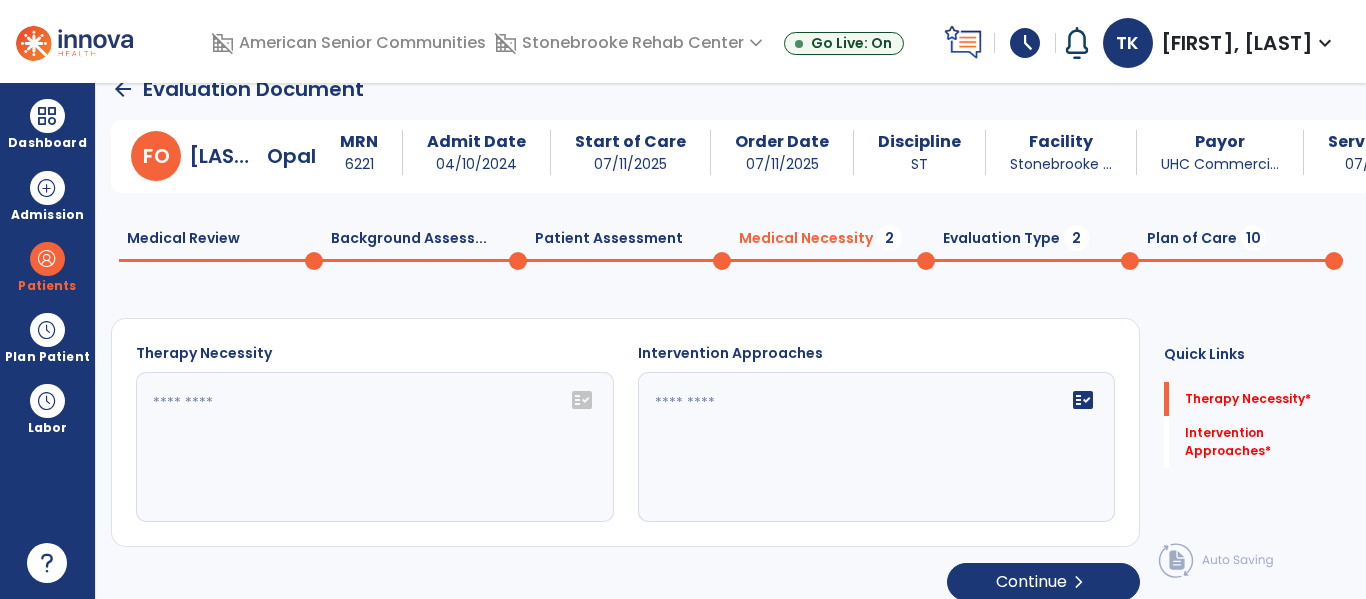 click on "fact_check" 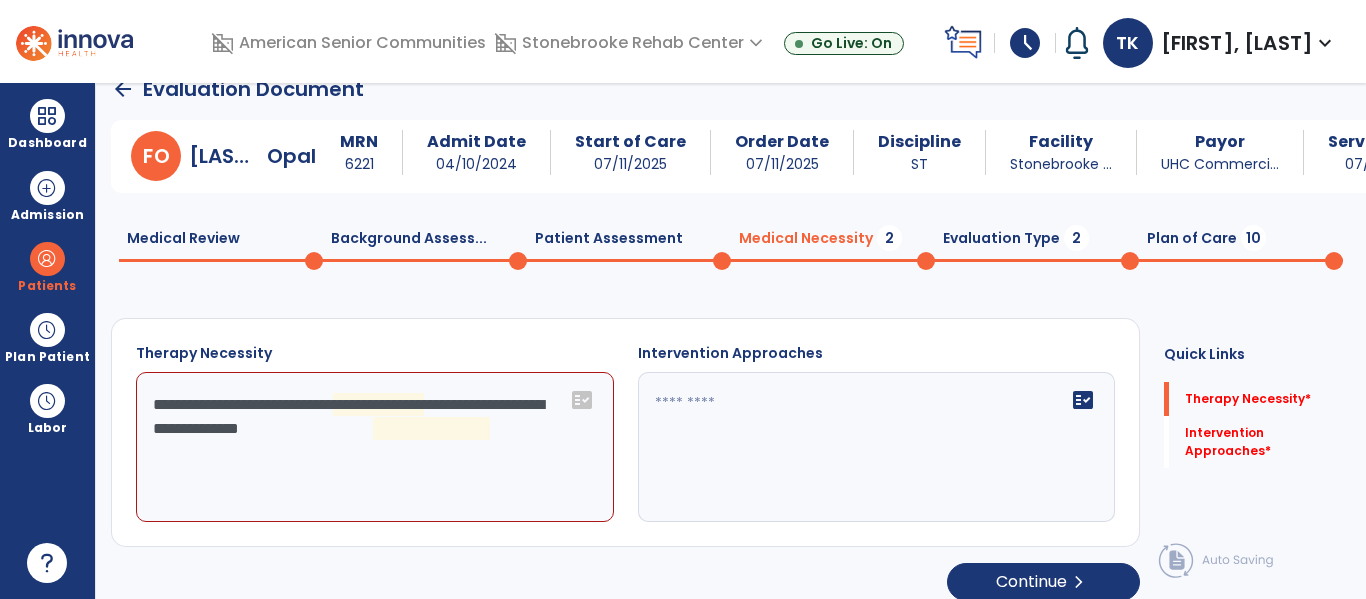 click on "**********" 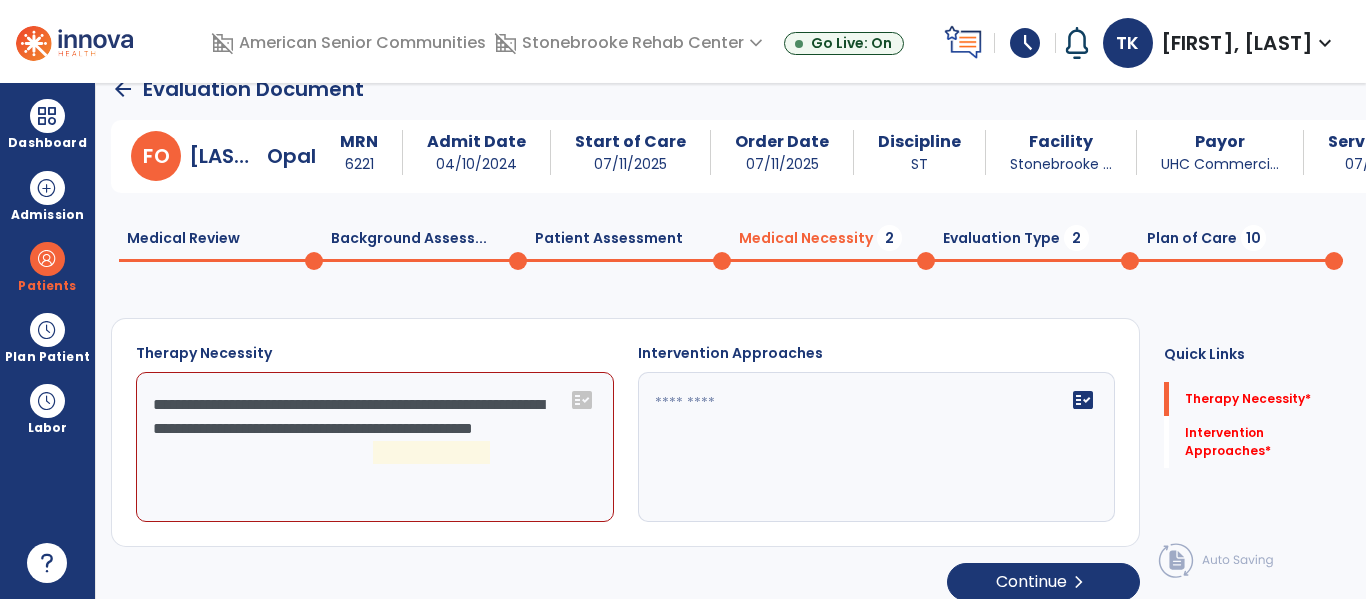 click on "**********" 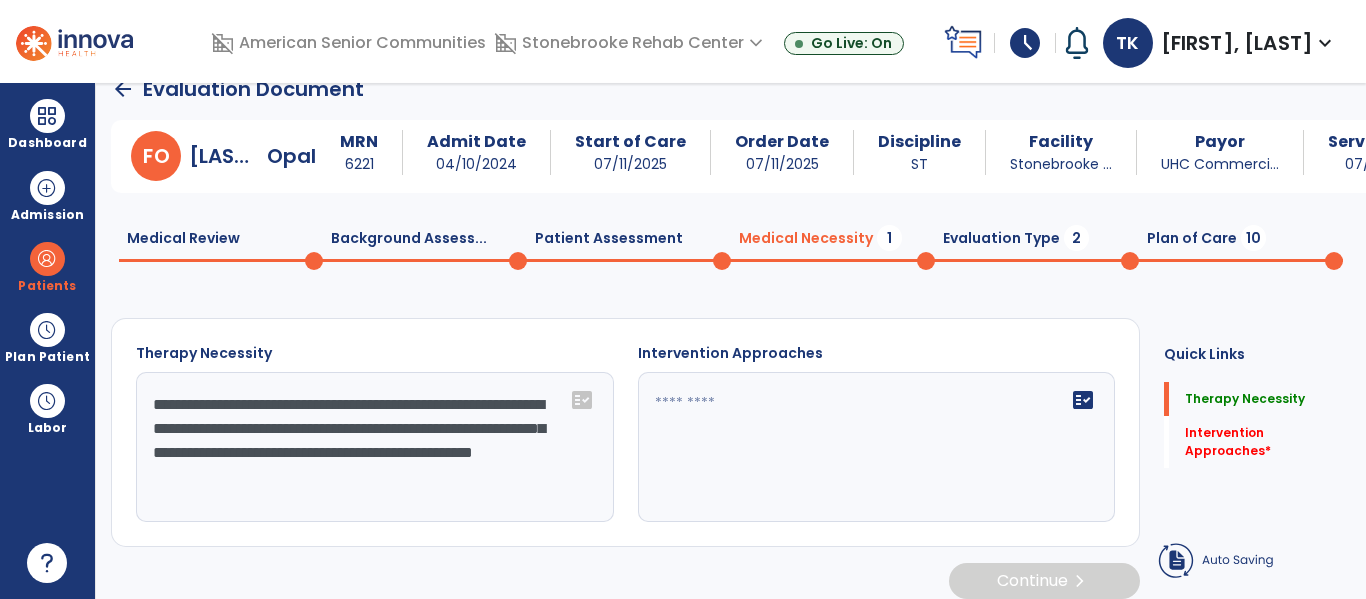 type on "**********" 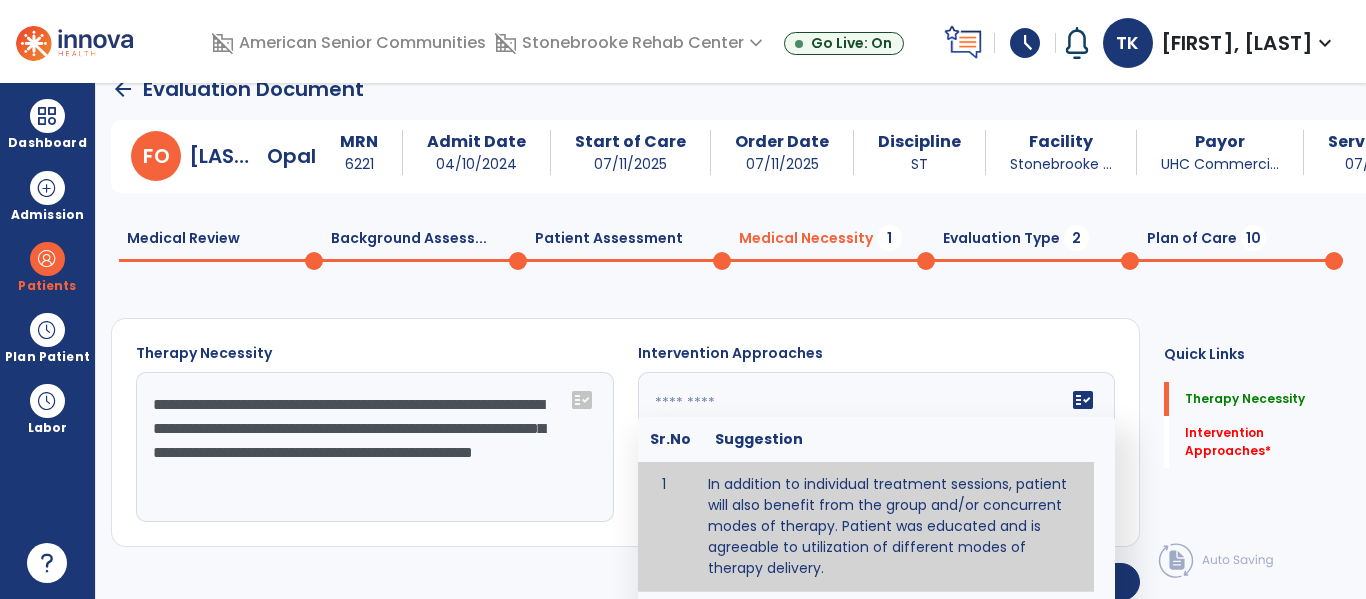 type on "**********" 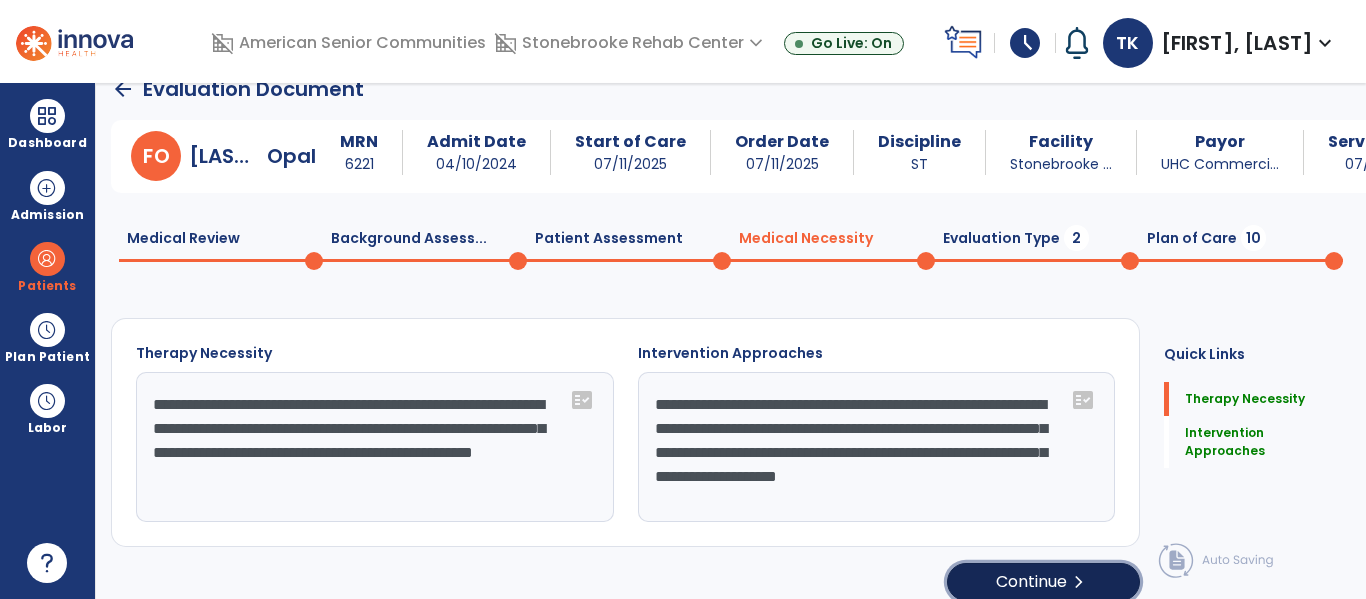 click on "Continue  chevron_right" 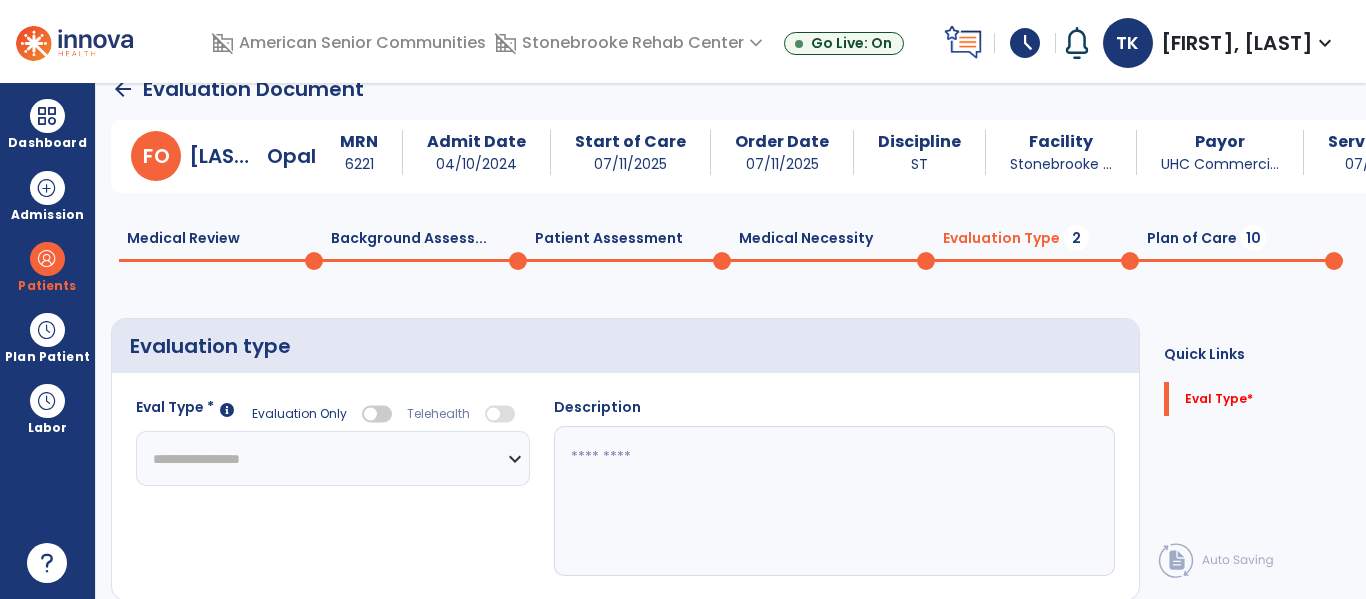 click on "**********" 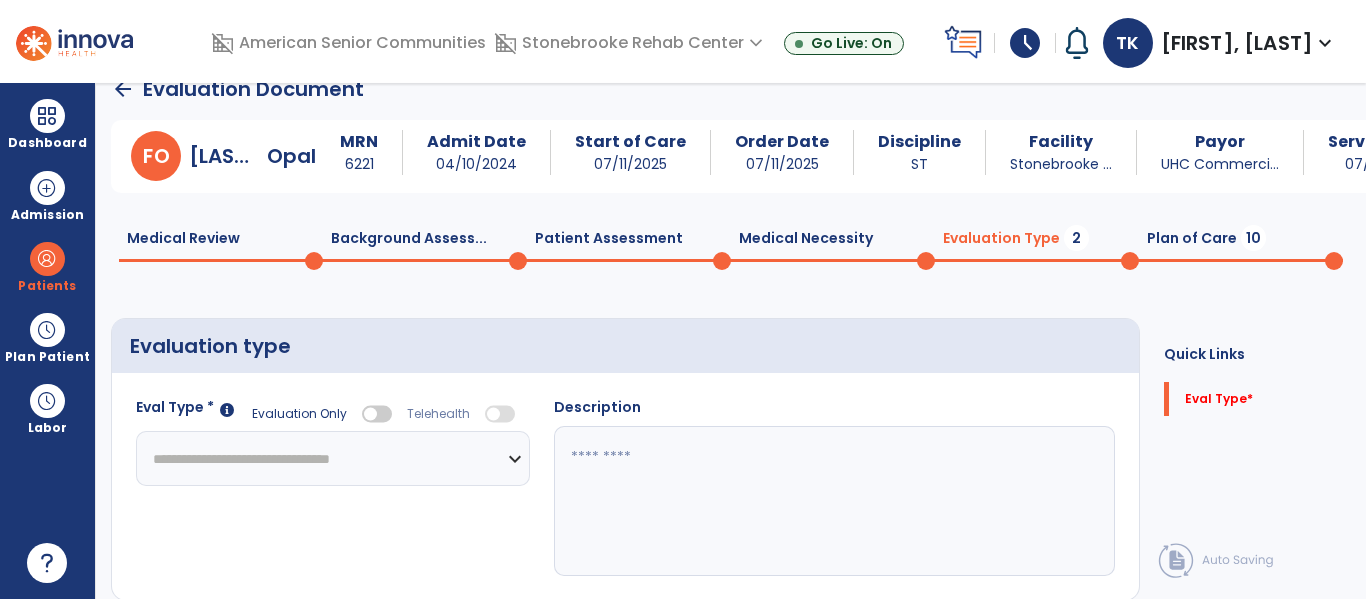 click on "**********" 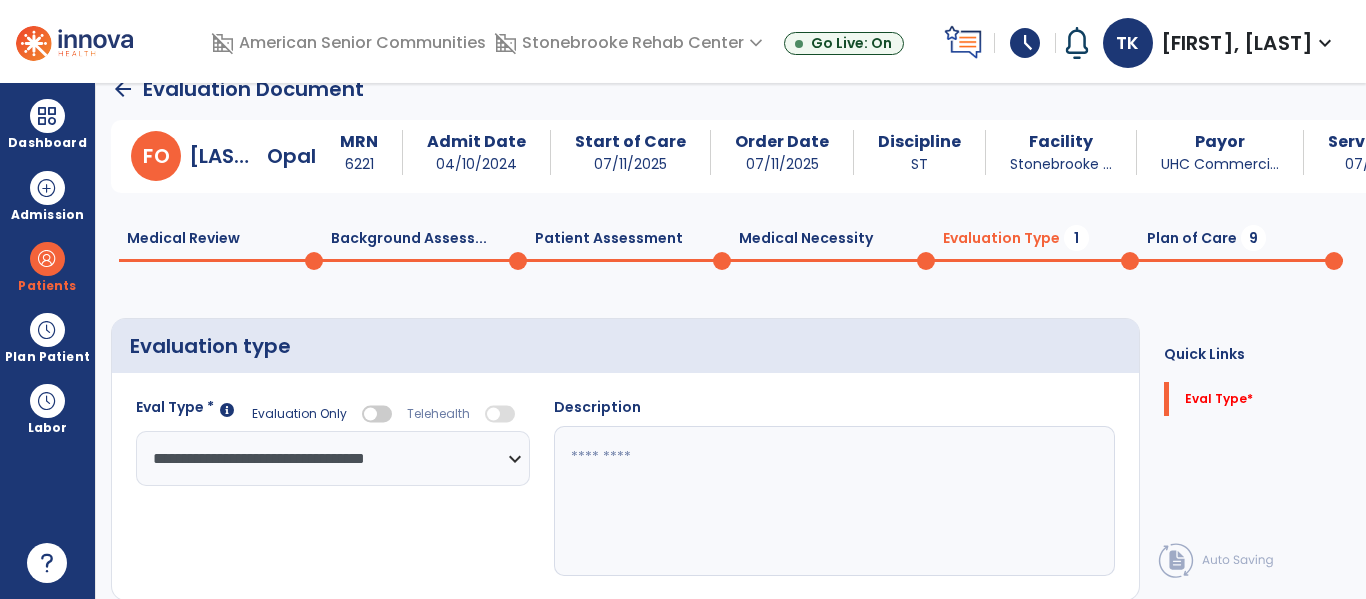 click 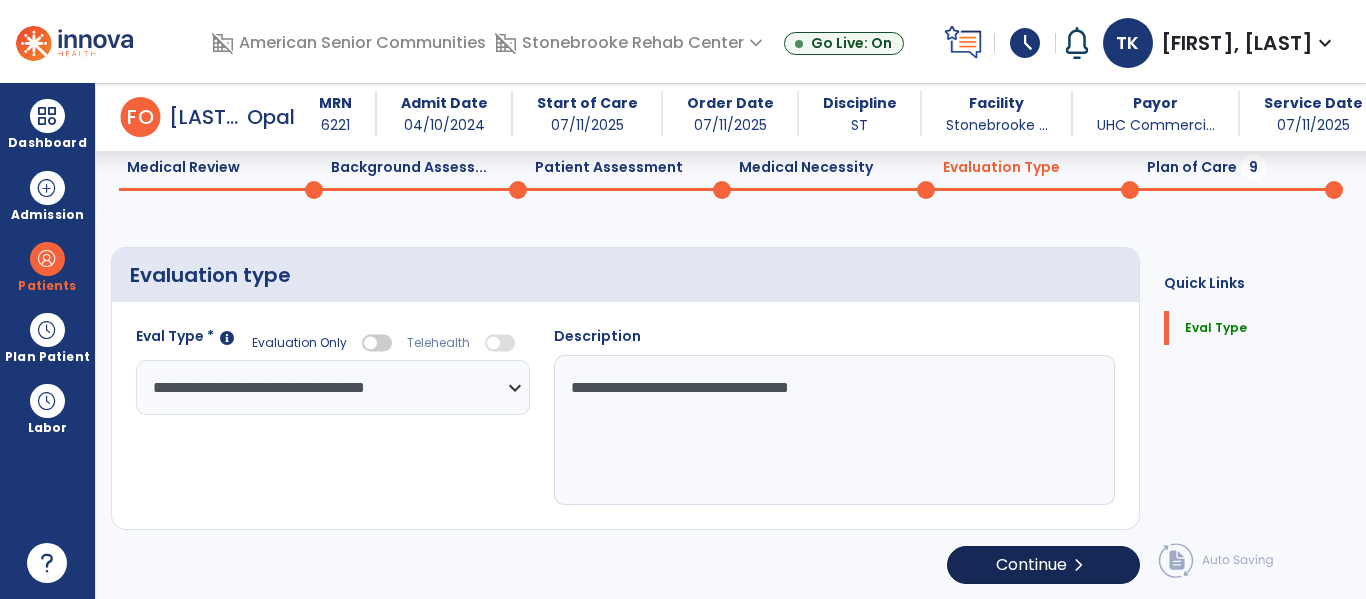 scroll, scrollTop: 82, scrollLeft: 0, axis: vertical 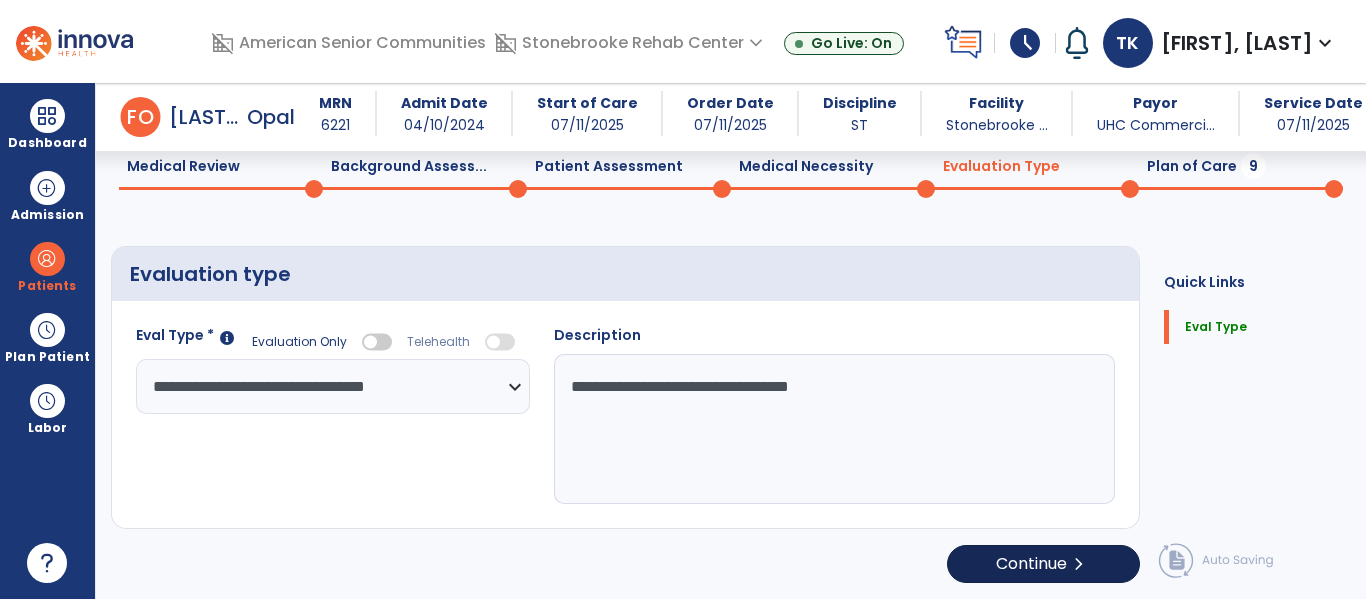 type on "**********" 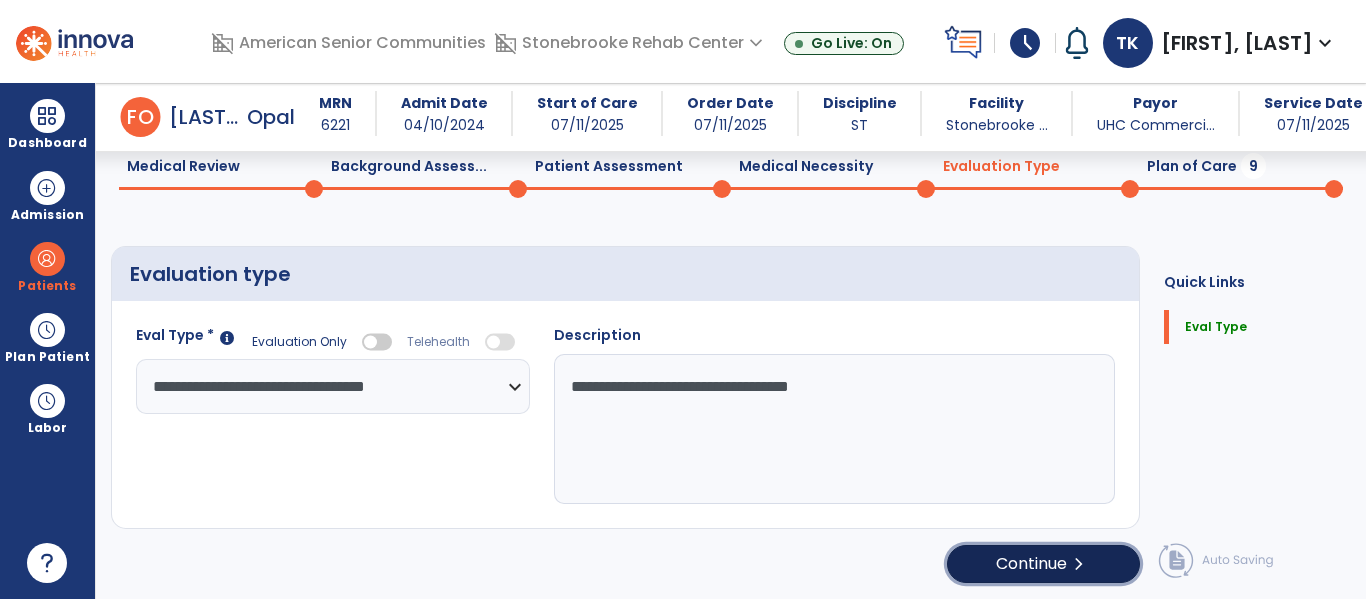 click on "Continue  chevron_right" 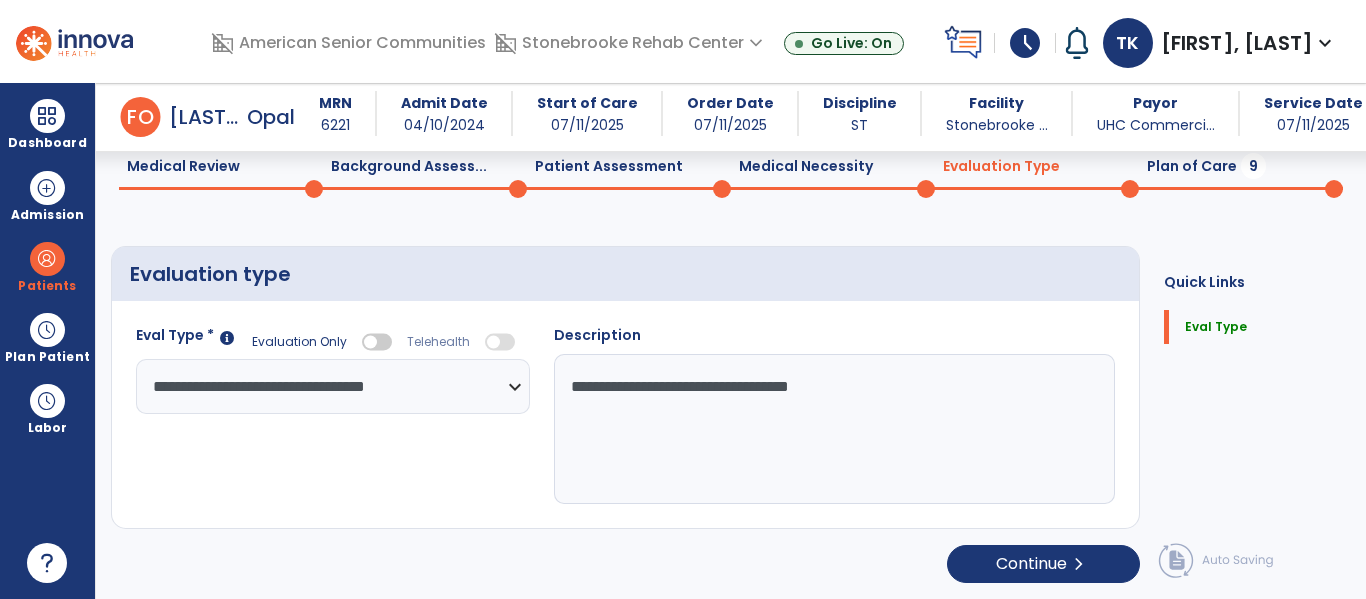 select on "*****" 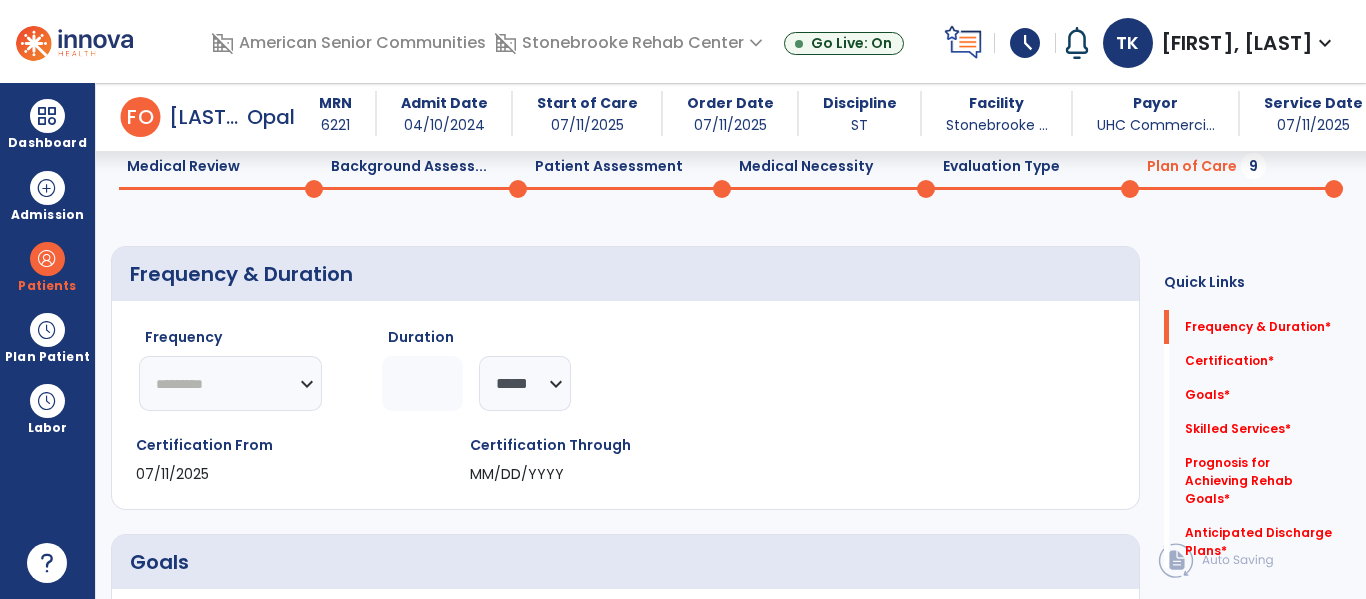 click on "********* ** ** ** ** ** ** **" 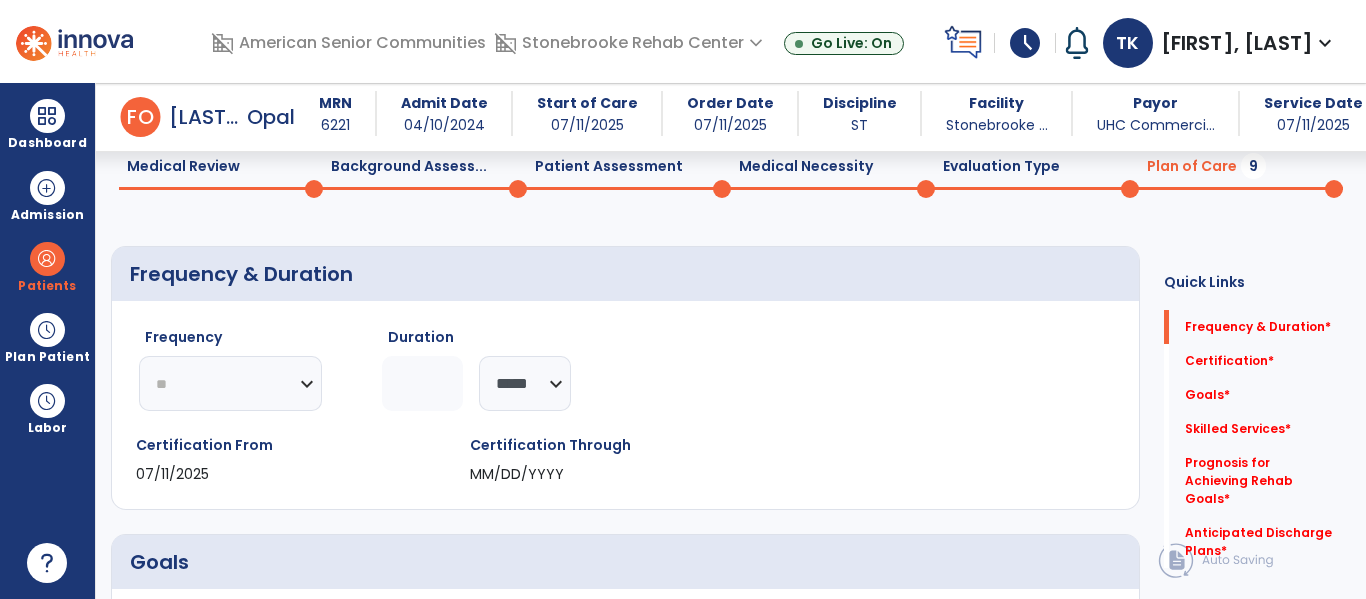 click on "********* ** ** ** ** ** ** **" 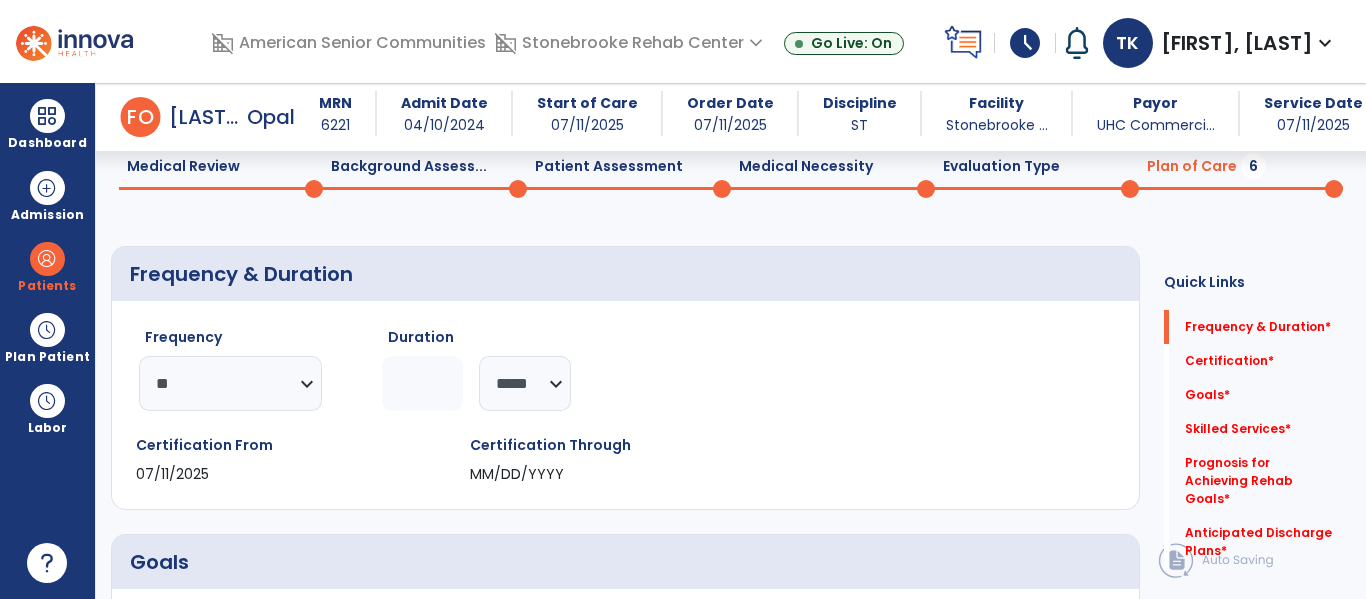 click 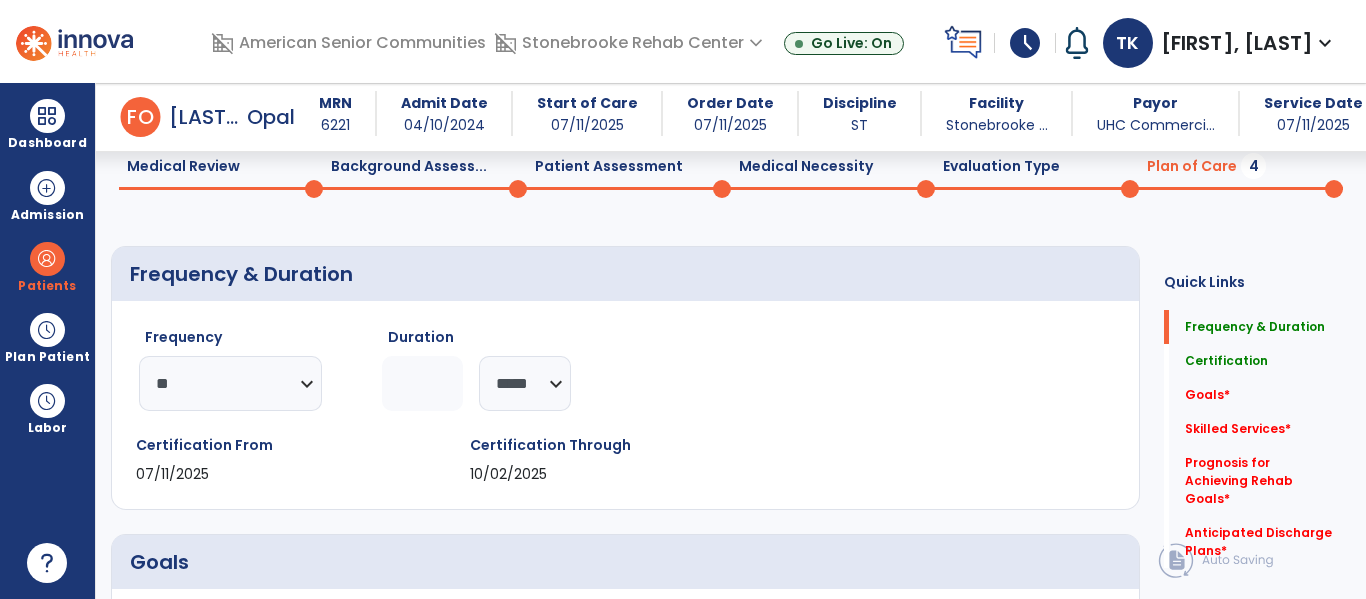 type on "*" 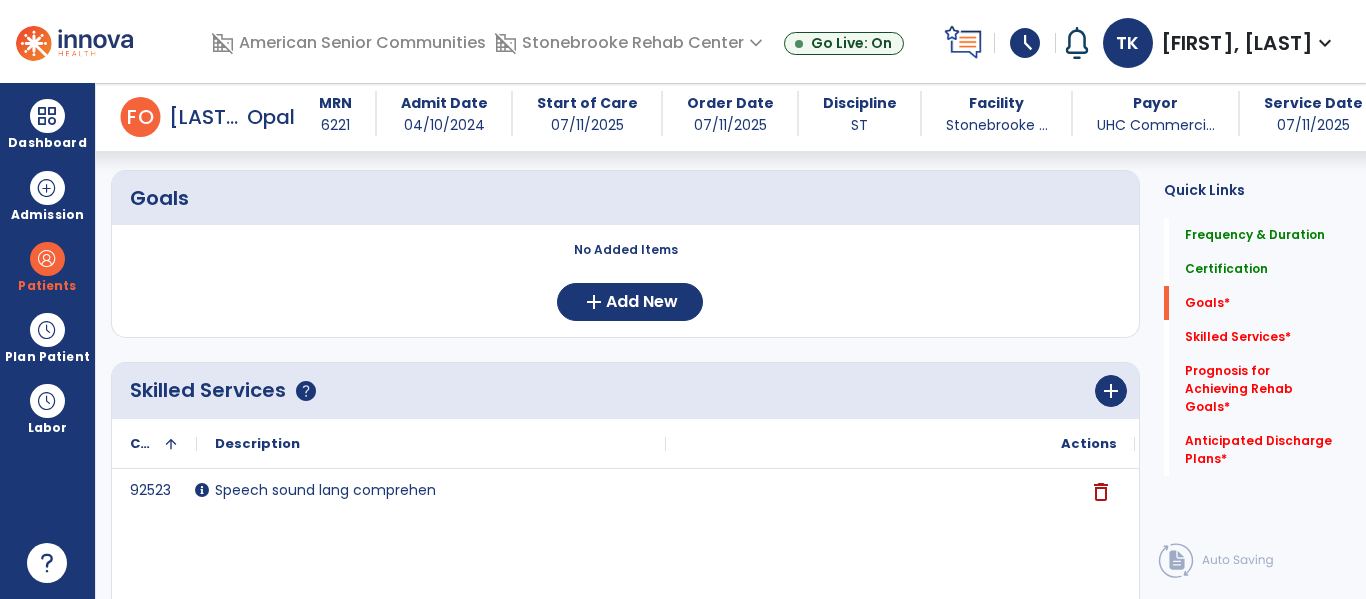 scroll, scrollTop: 447, scrollLeft: 0, axis: vertical 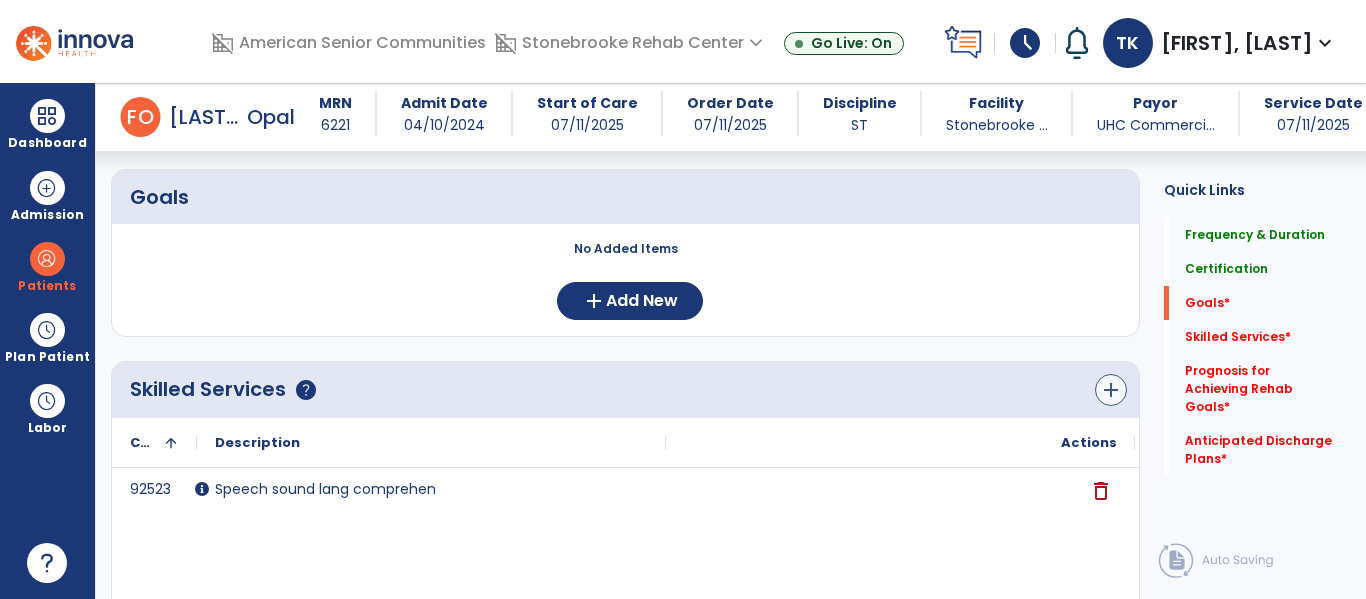 type on "*" 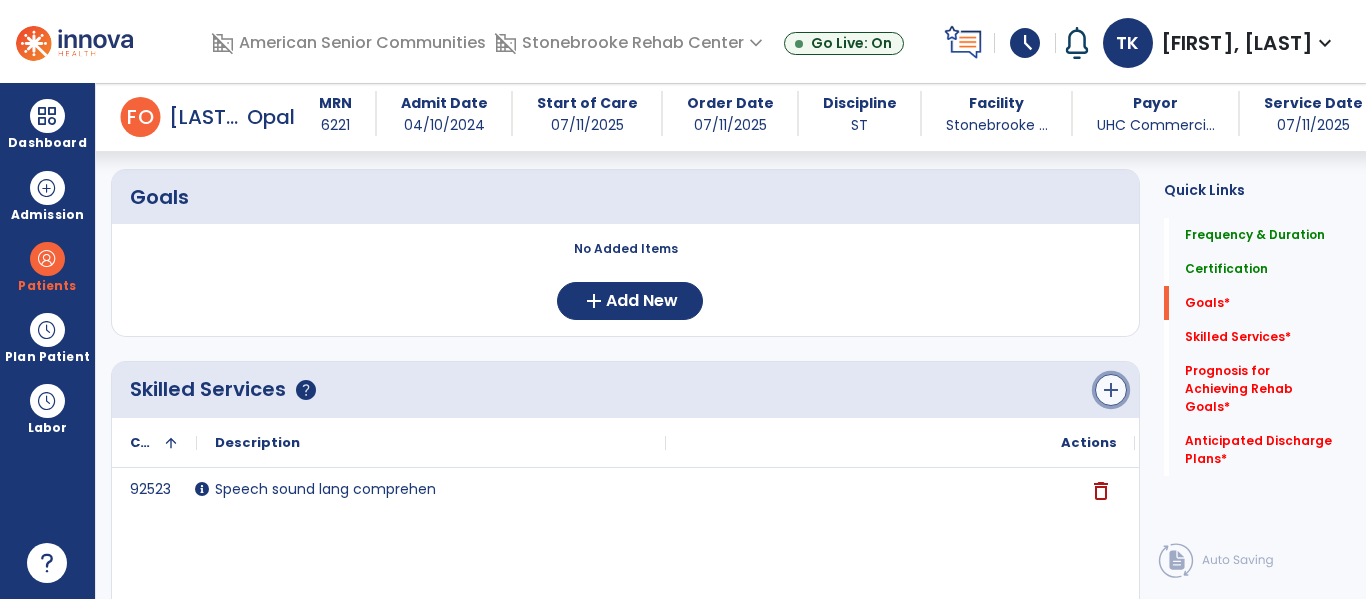 click on "add" 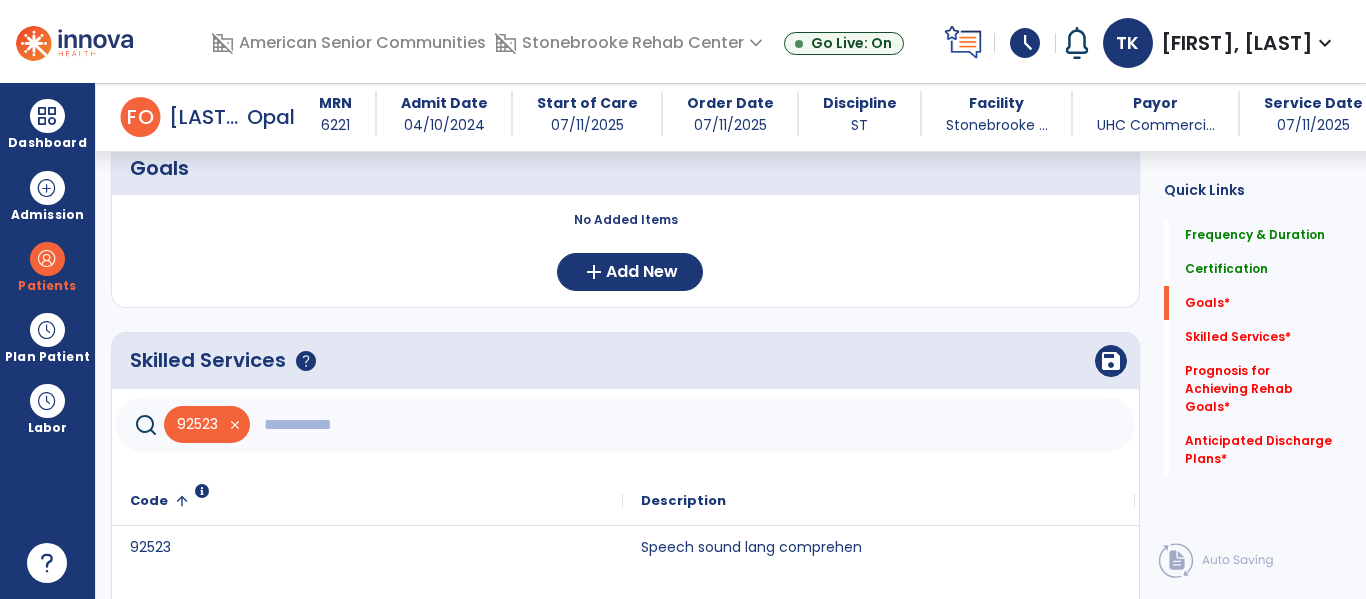 scroll, scrollTop: 557, scrollLeft: 0, axis: vertical 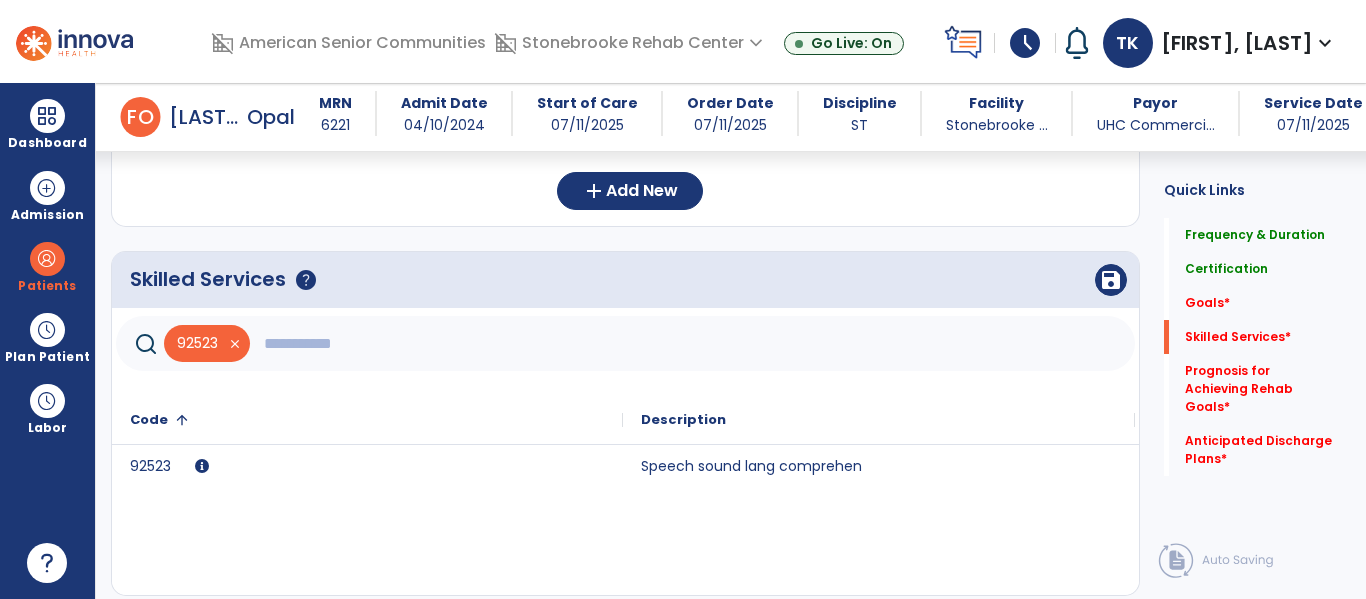 click 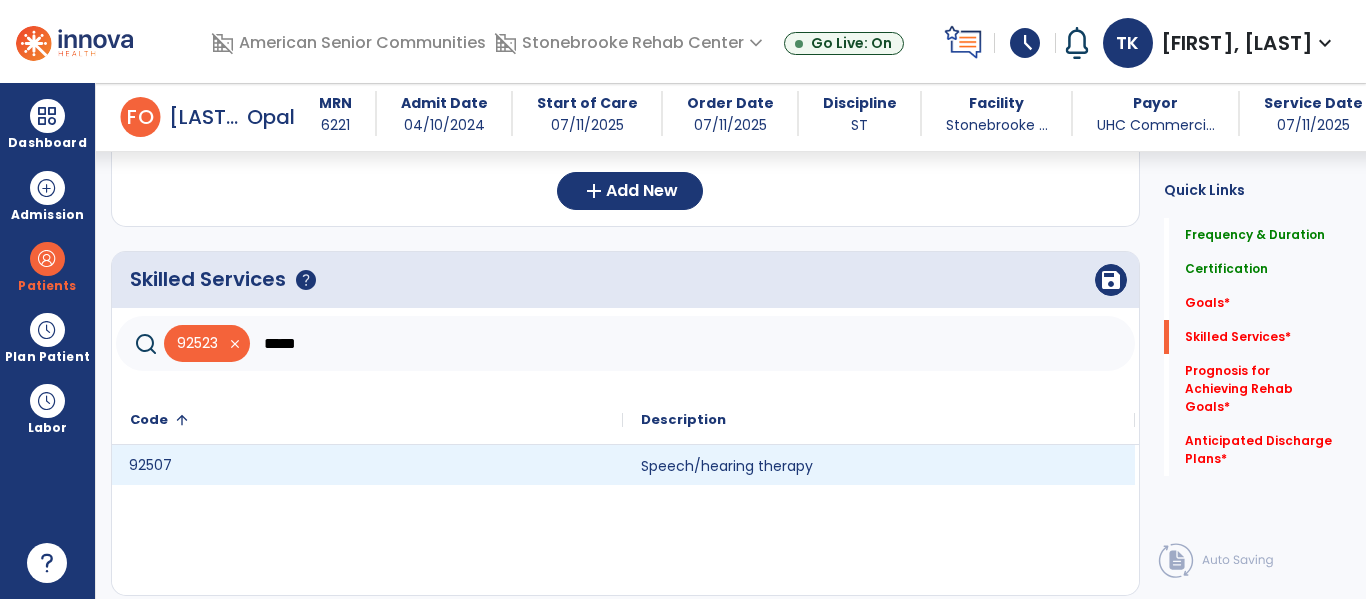 click on "92507" 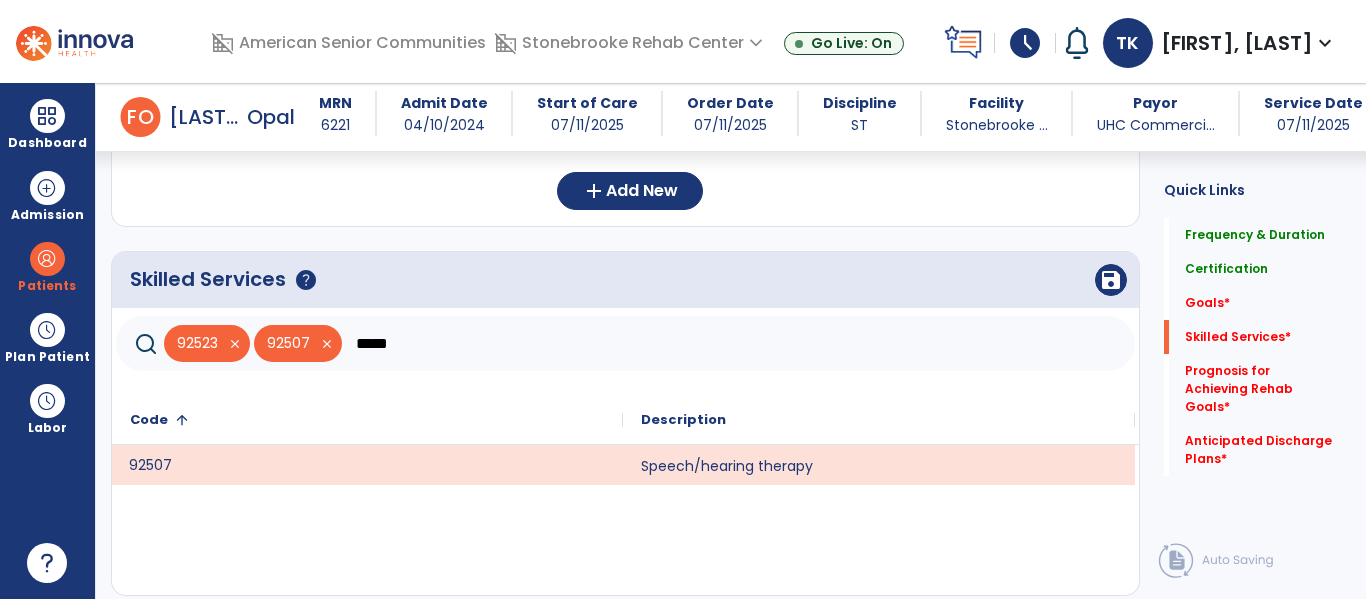 click on "*****" 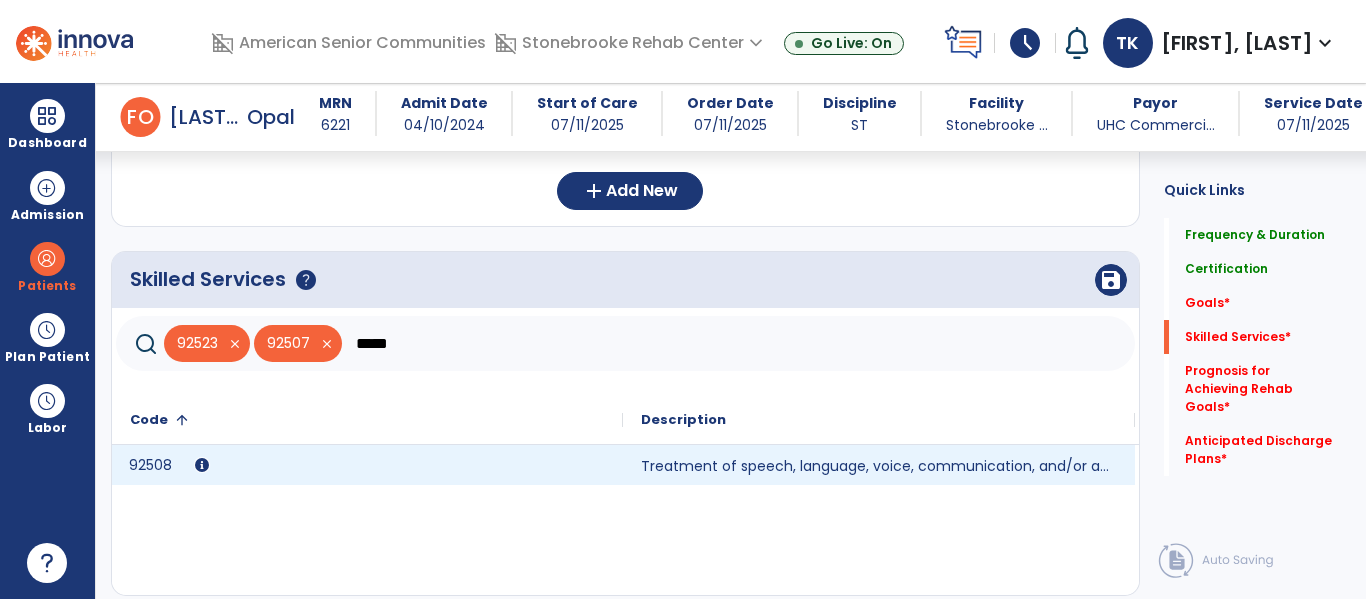 type on "*****" 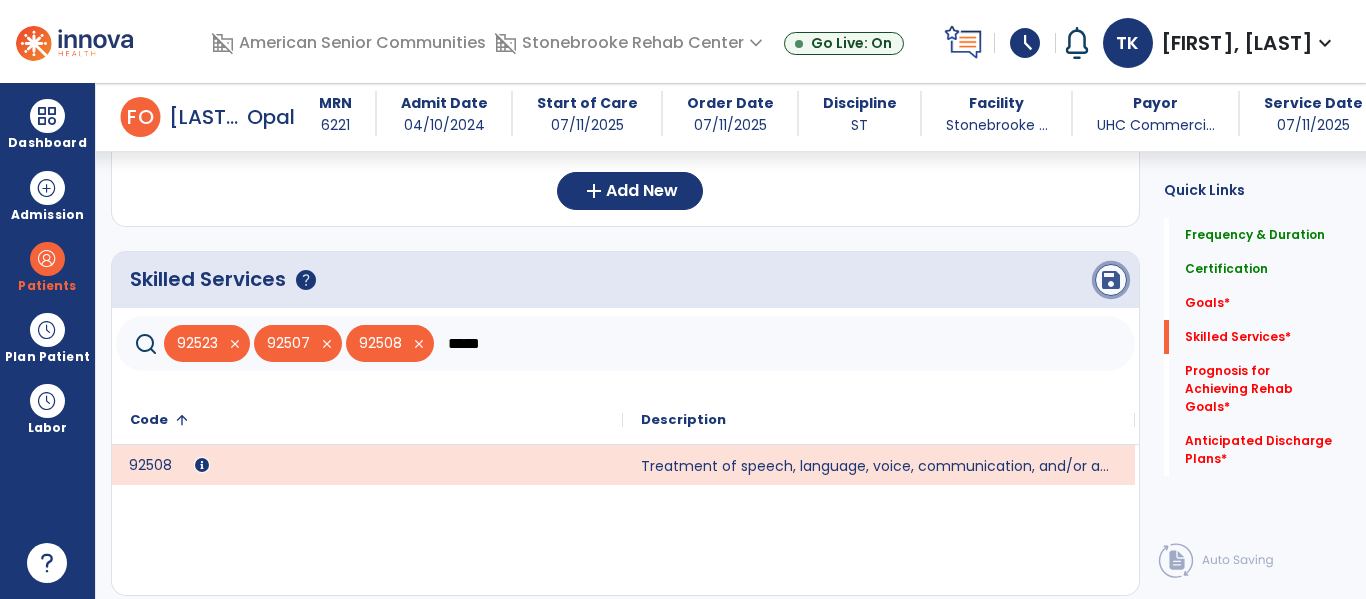 click on "save" 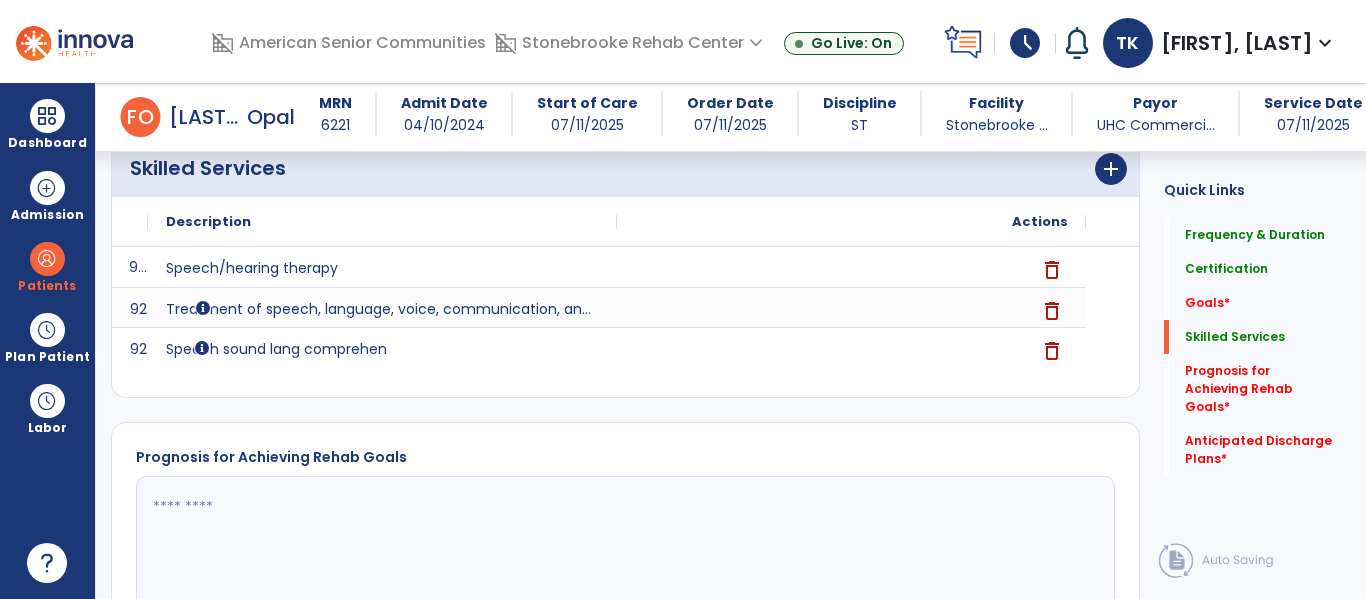 scroll, scrollTop: 674, scrollLeft: 0, axis: vertical 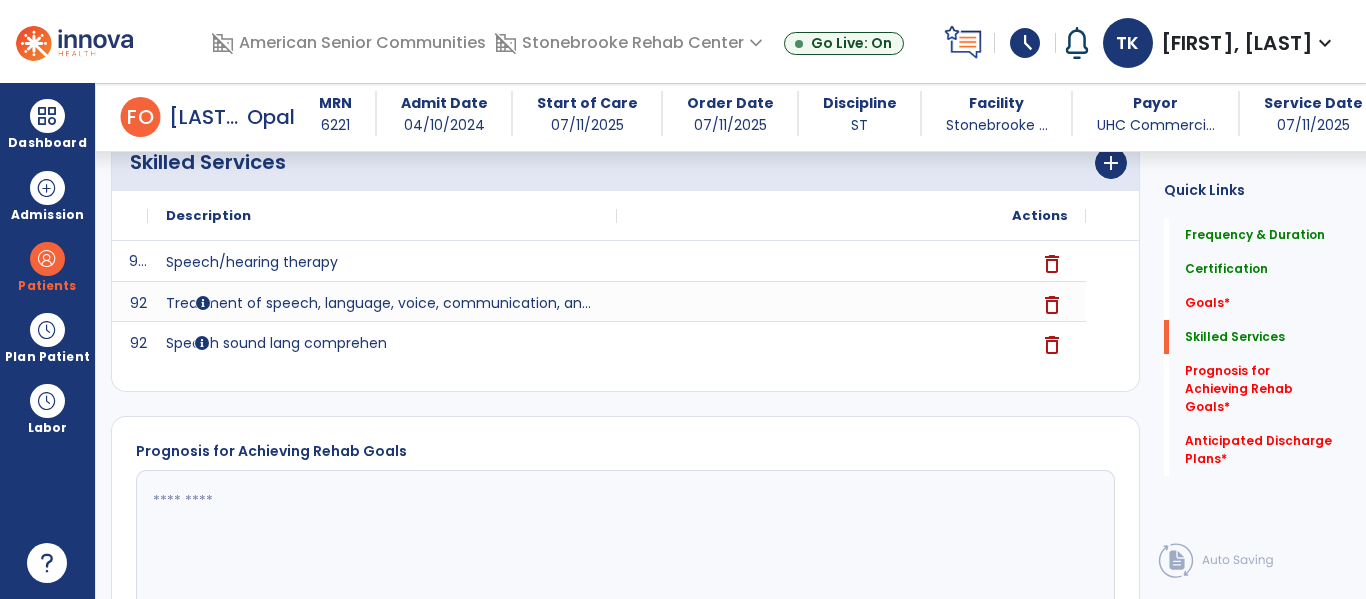 click 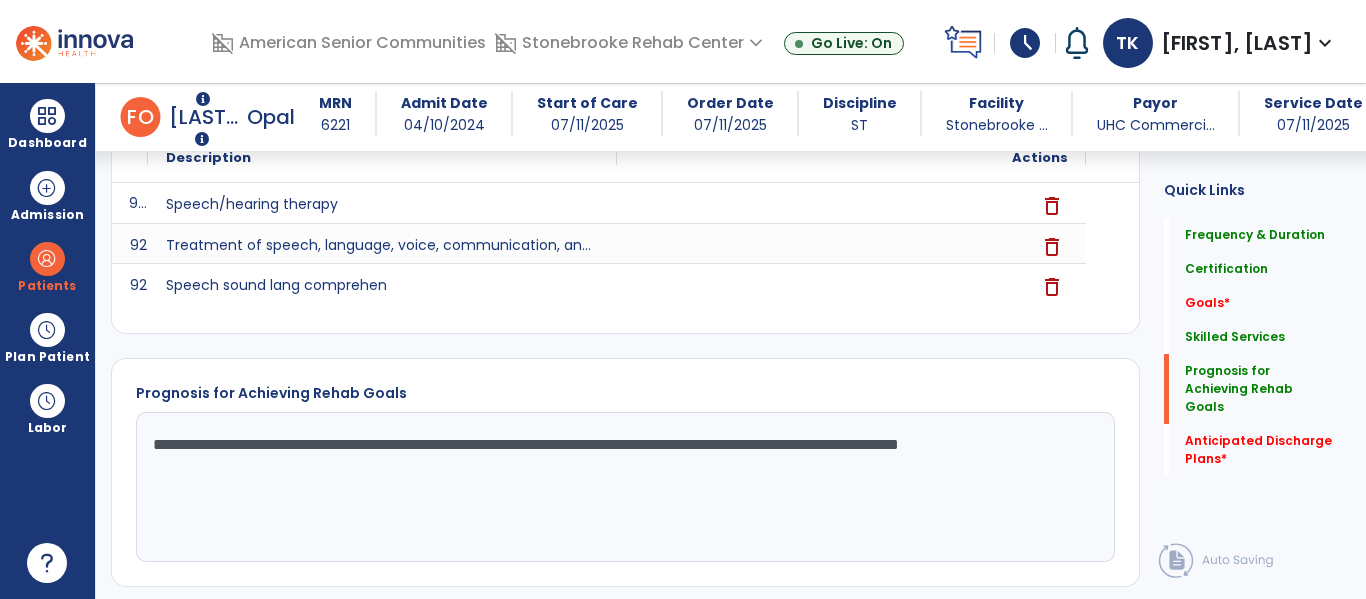 scroll, scrollTop: 889, scrollLeft: 0, axis: vertical 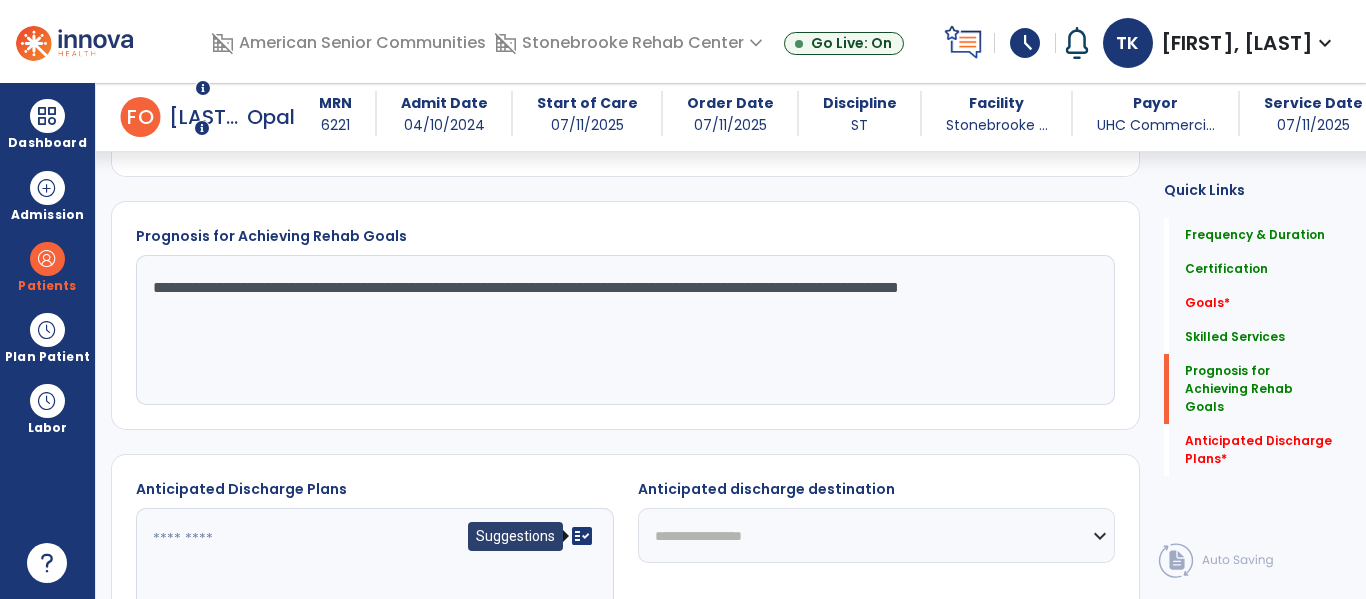 type on "**********" 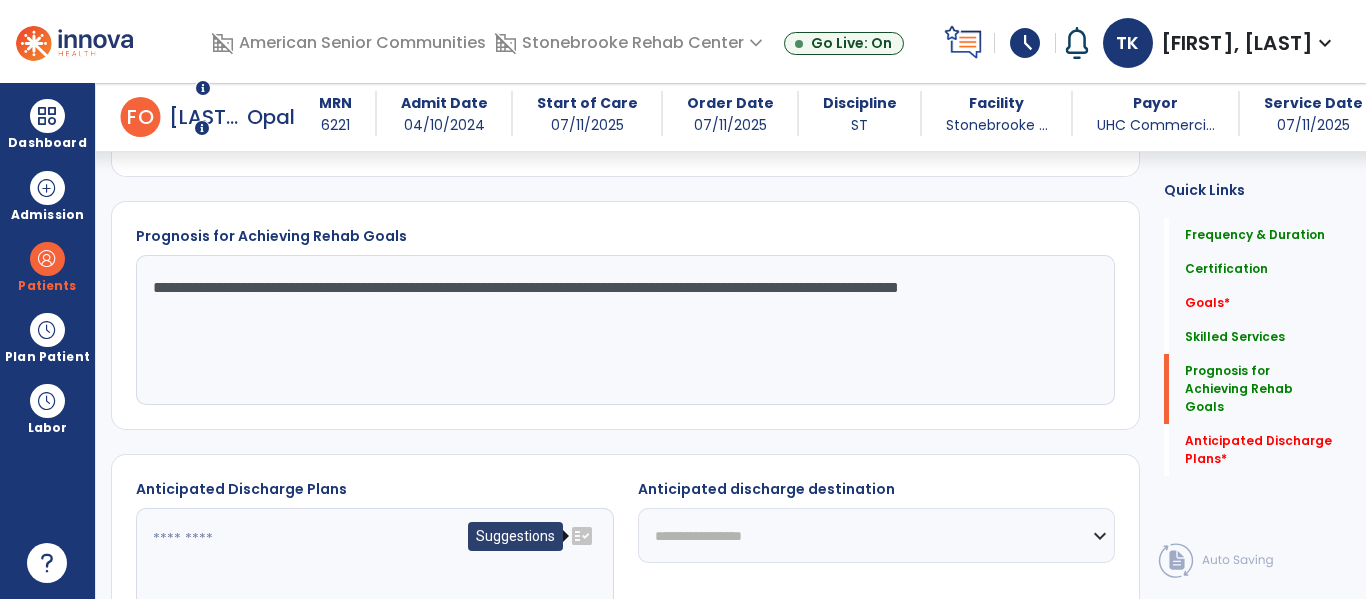 click on "fact_check" 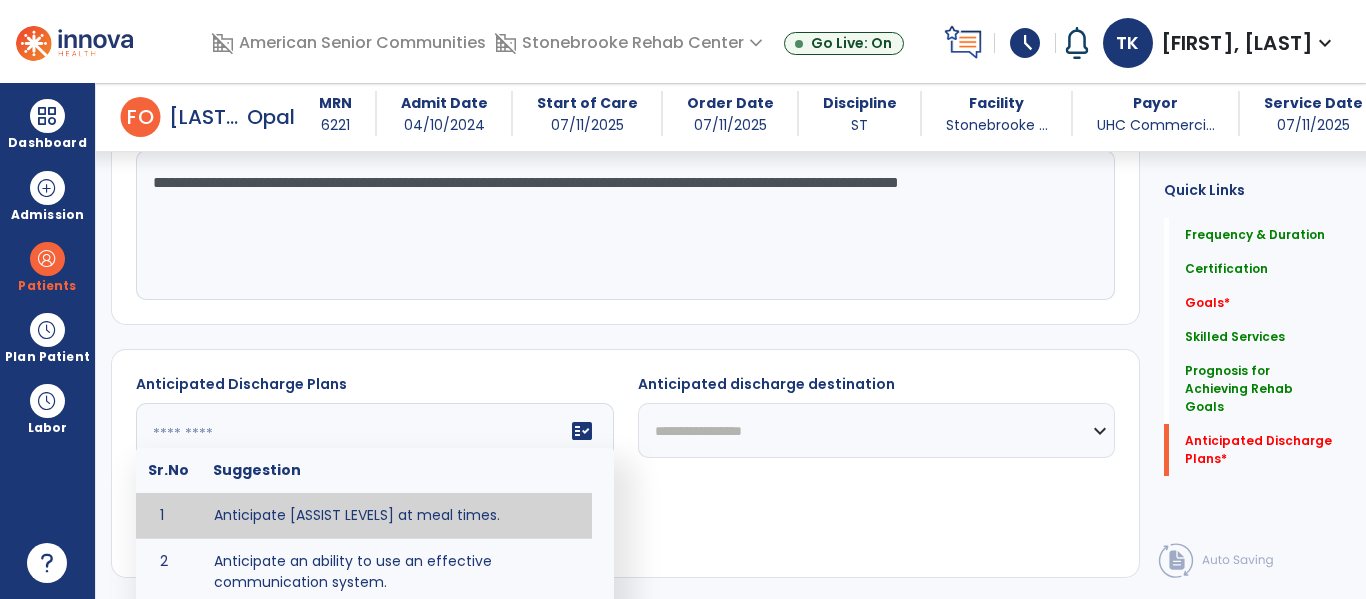 scroll, scrollTop: 1029, scrollLeft: 0, axis: vertical 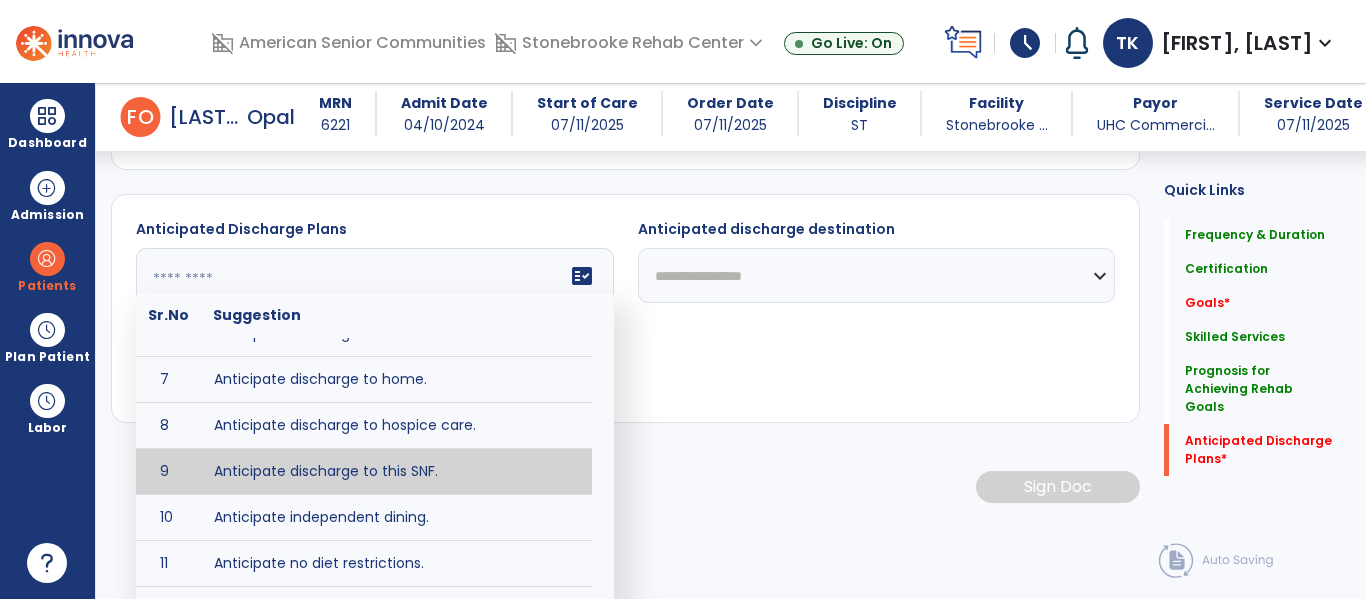 type on "**********" 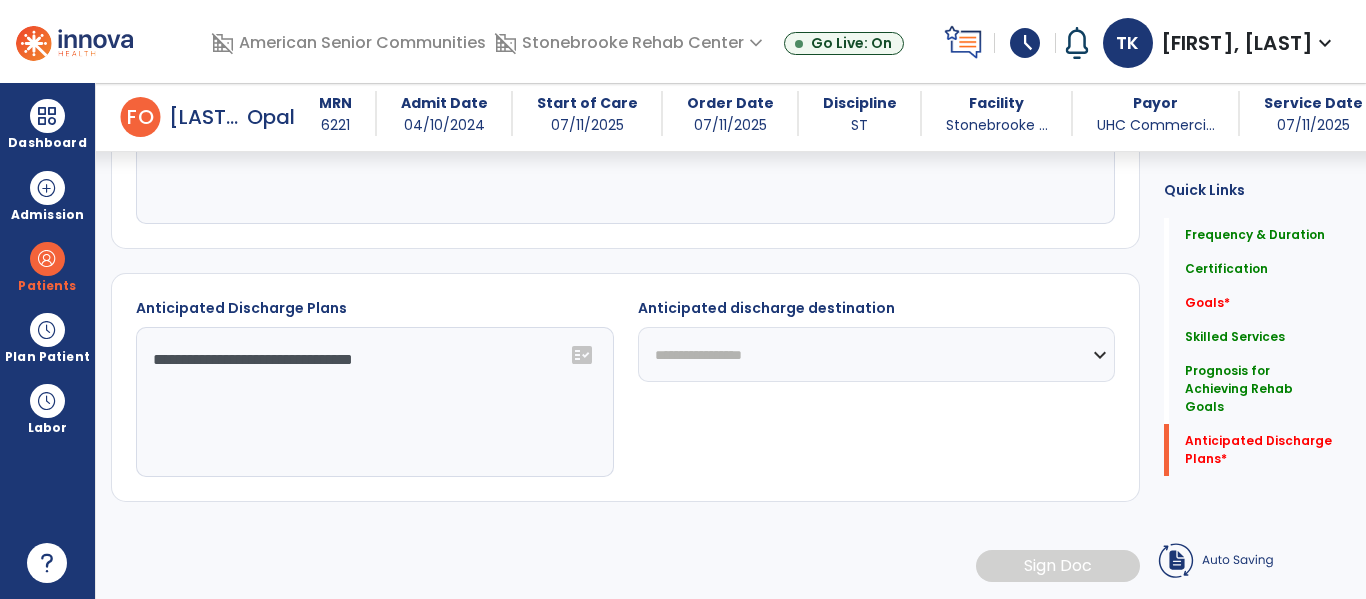 scroll, scrollTop: 1070, scrollLeft: 0, axis: vertical 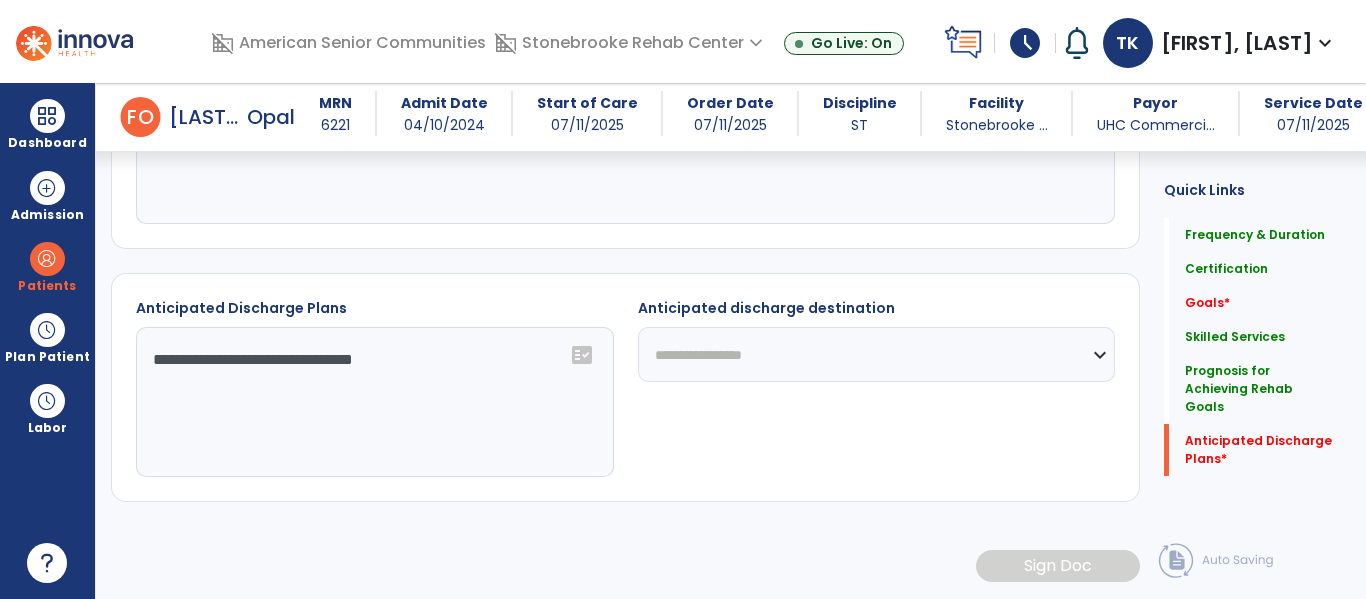 click on "**********" 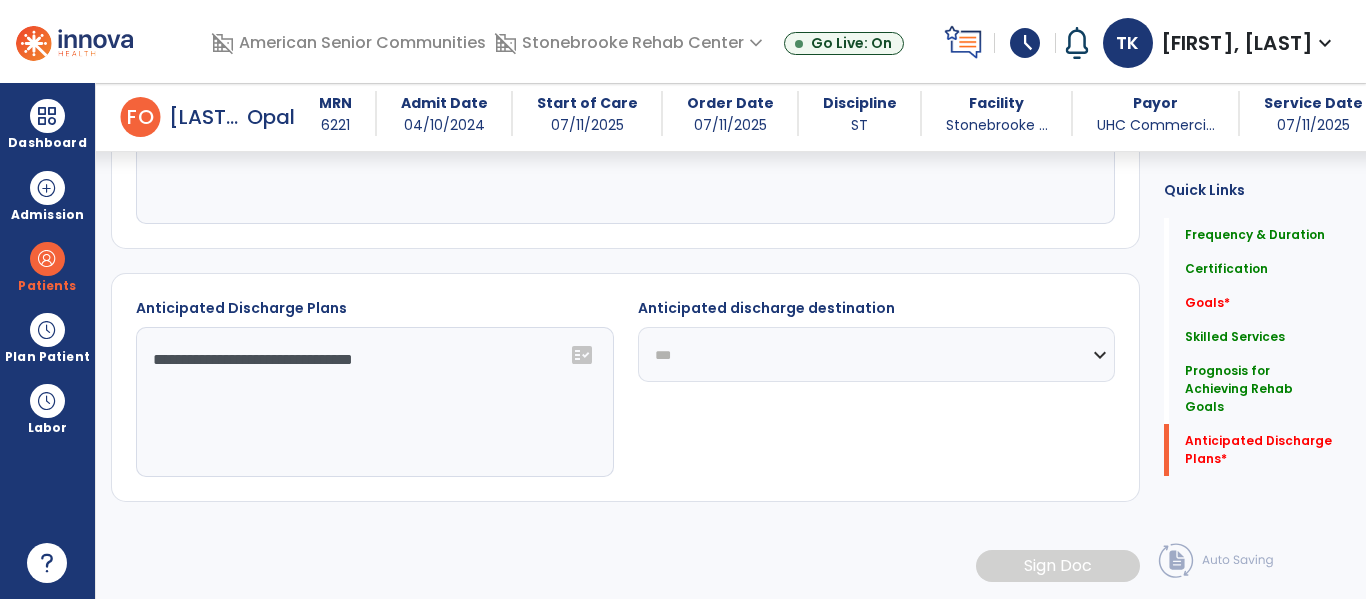 click on "**********" 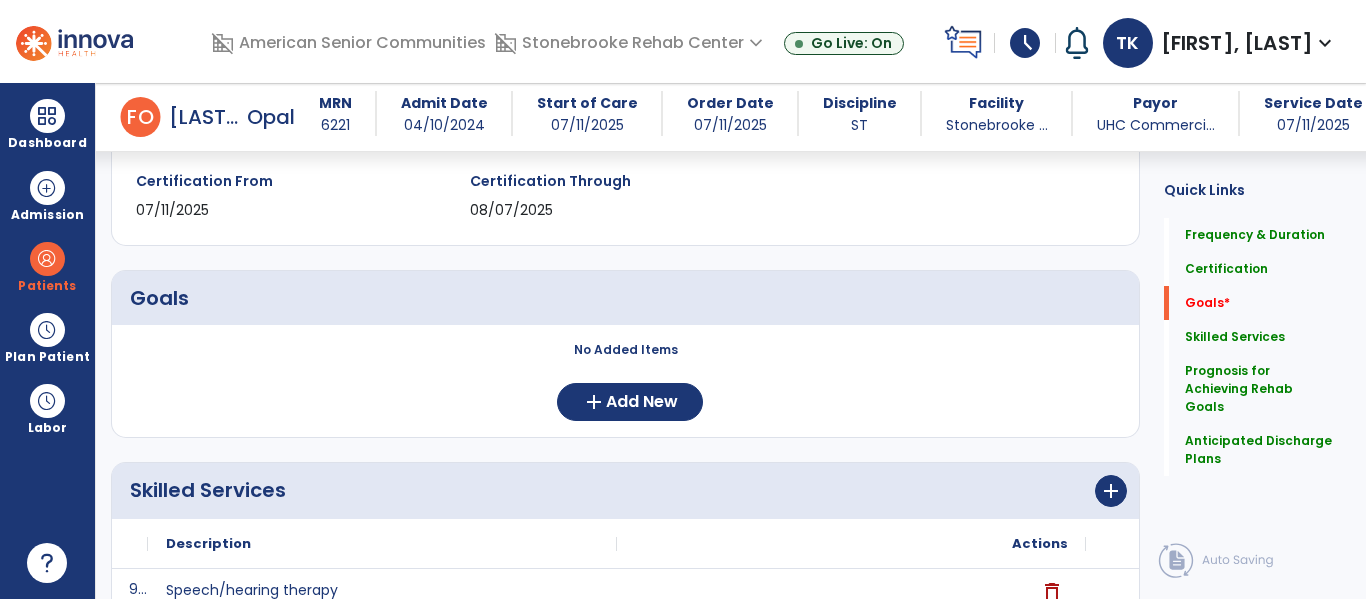scroll, scrollTop: 330, scrollLeft: 0, axis: vertical 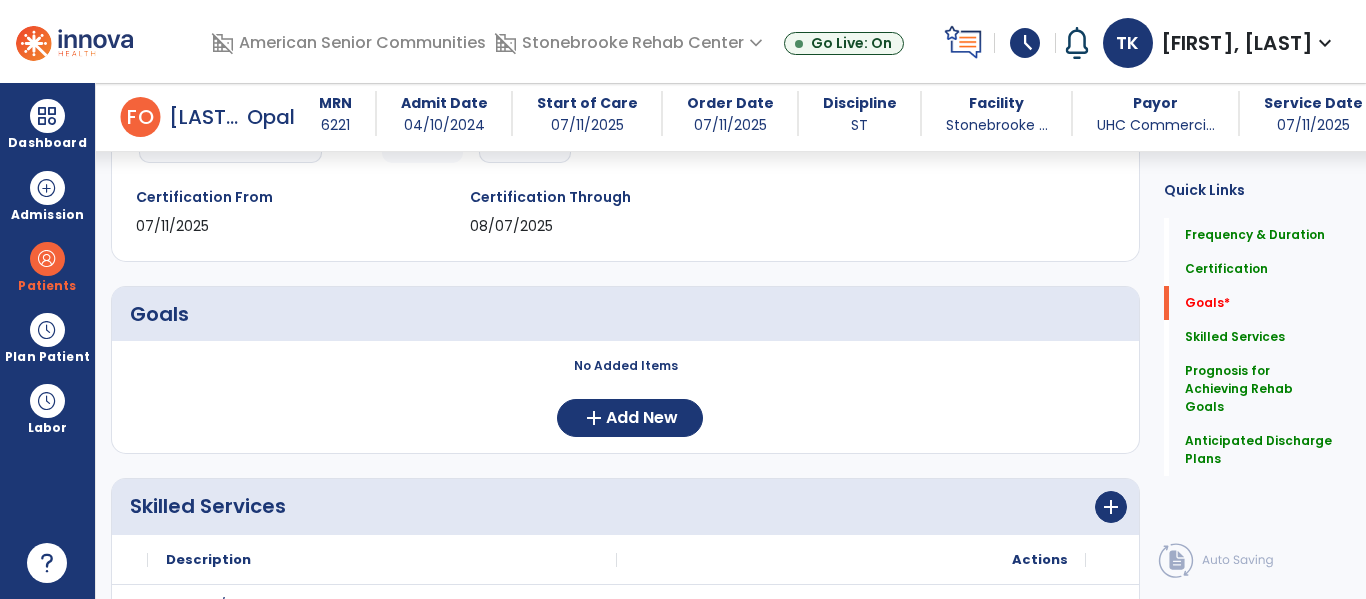 click on "No Added Items  add  Add New" at bounding box center (625, 405) 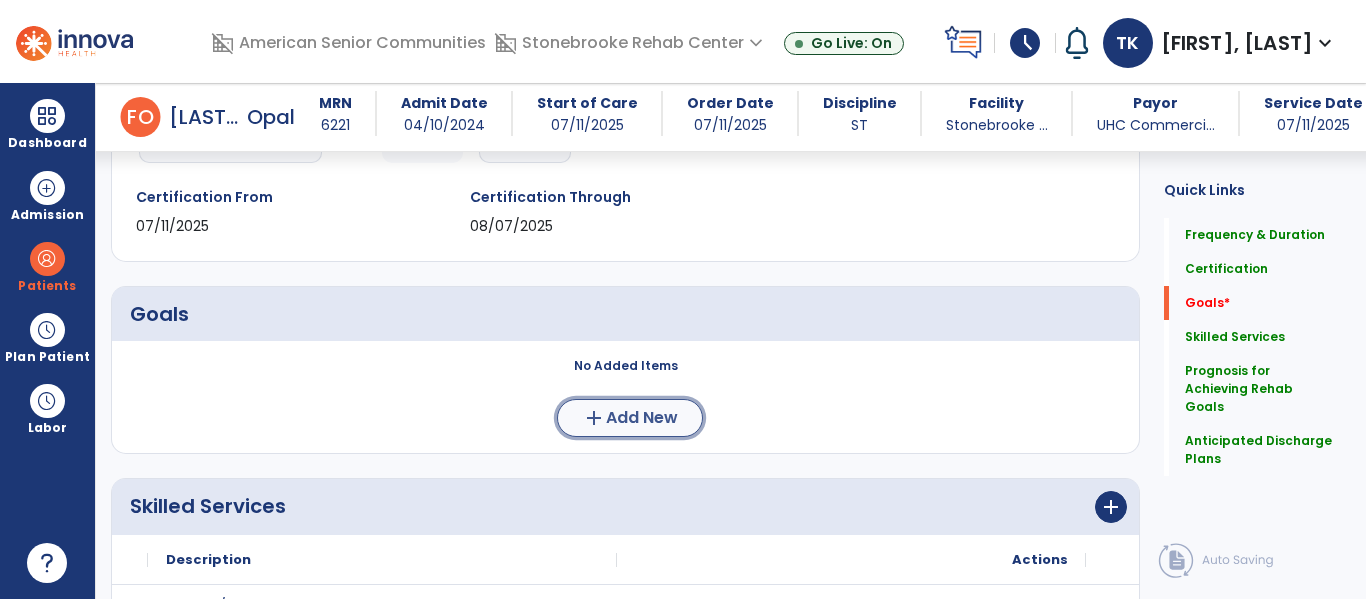 click on "Add New" at bounding box center (642, 418) 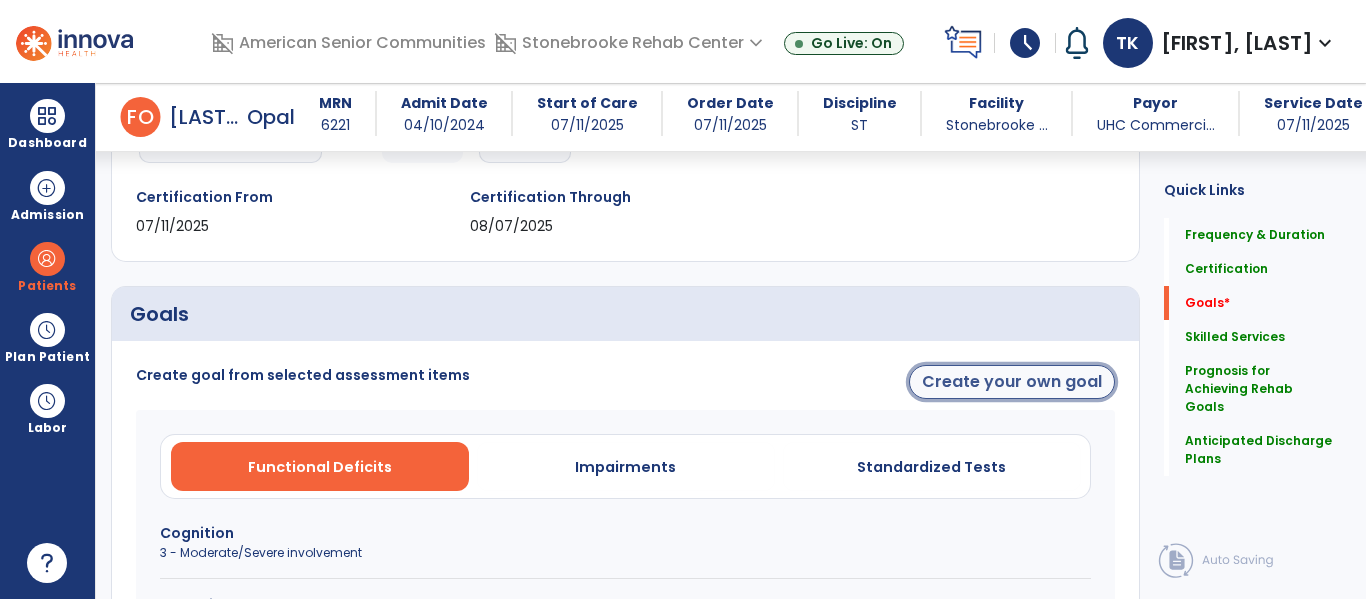 click on "Create your own goal" at bounding box center [1012, 382] 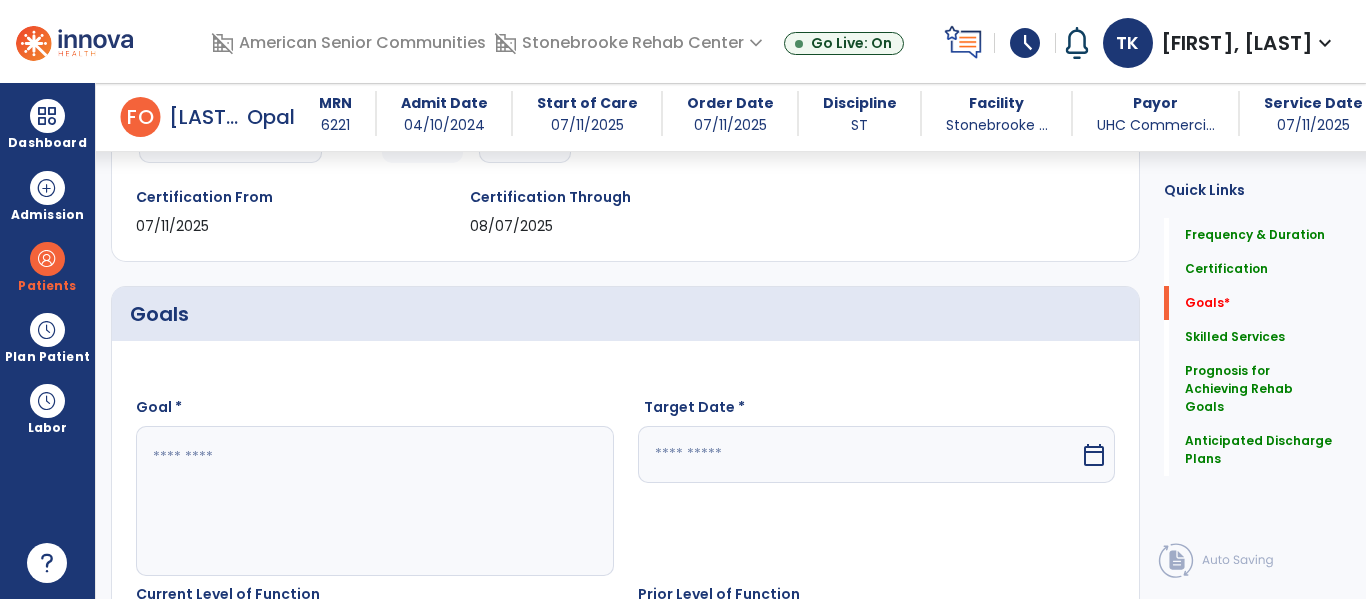 click at bounding box center [374, 501] 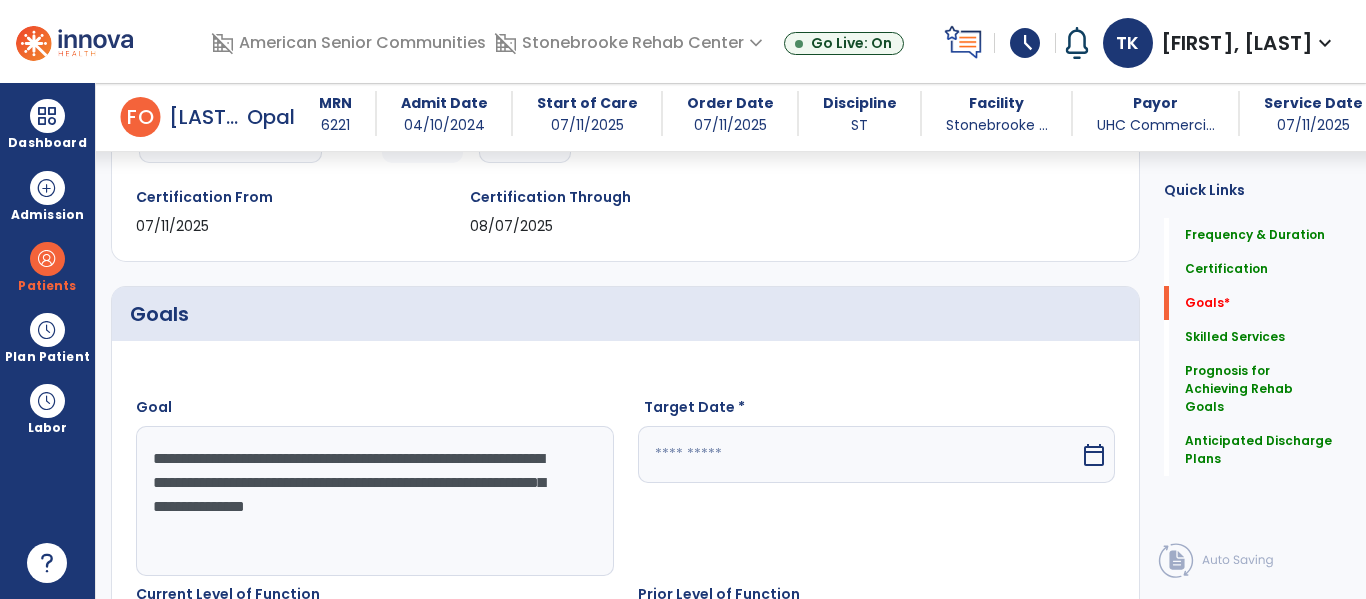 type on "**********" 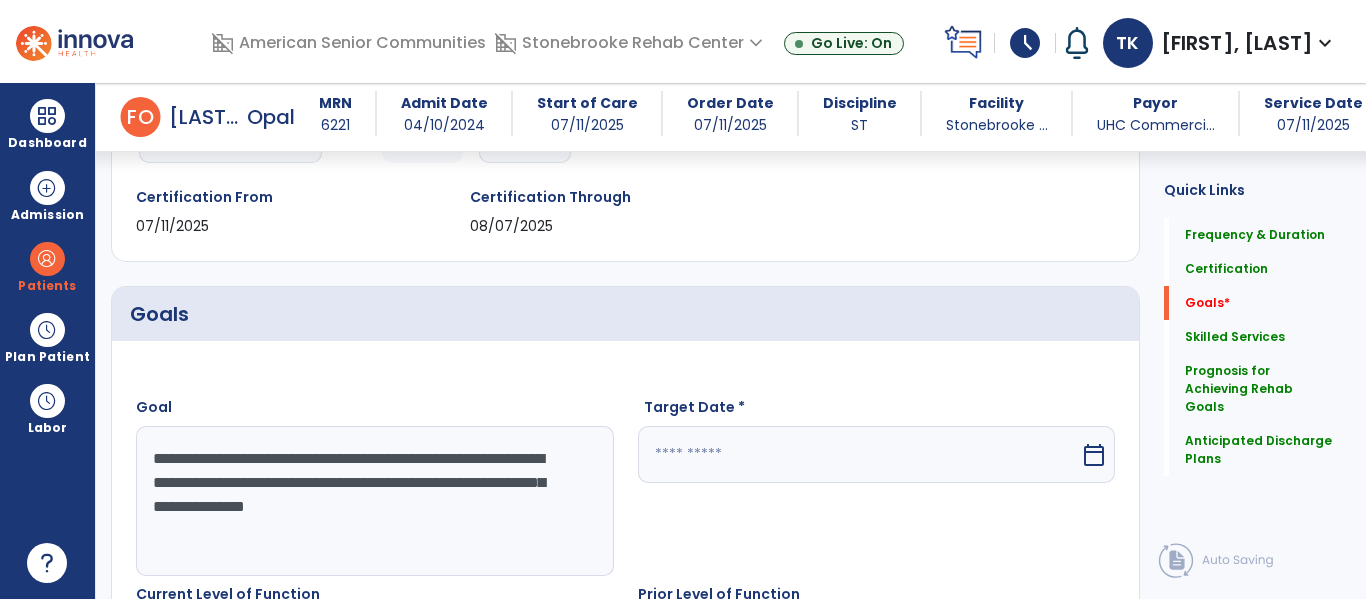 click at bounding box center [859, 454] 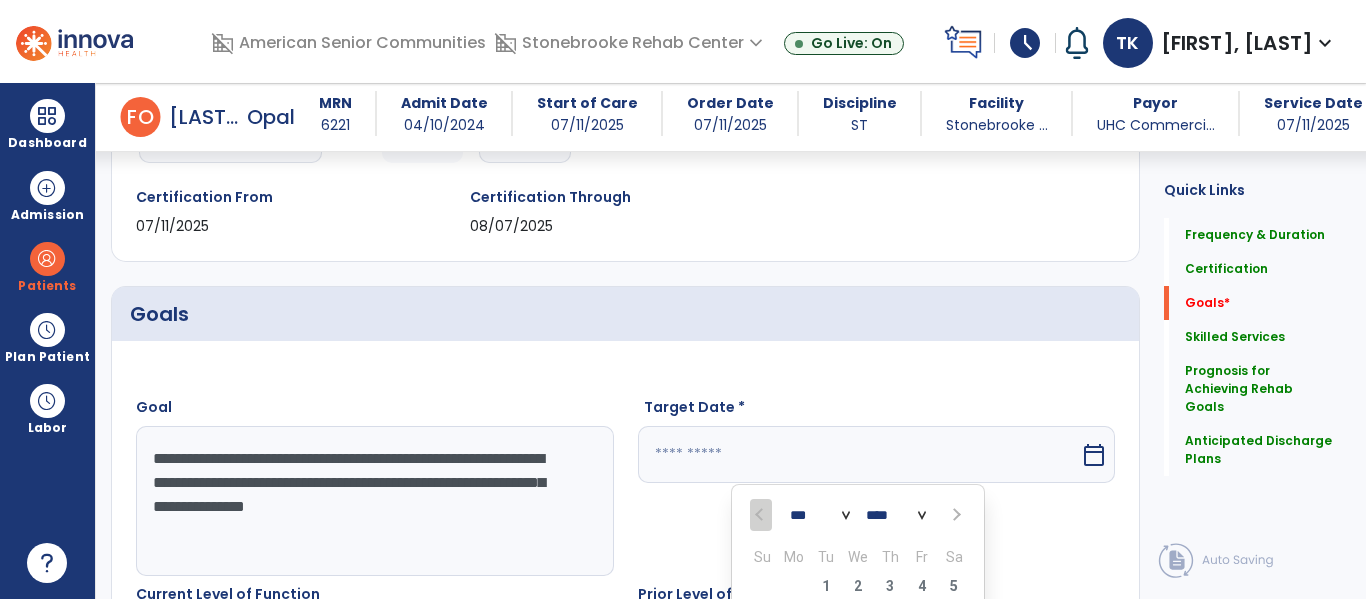 scroll, scrollTop: 643, scrollLeft: 0, axis: vertical 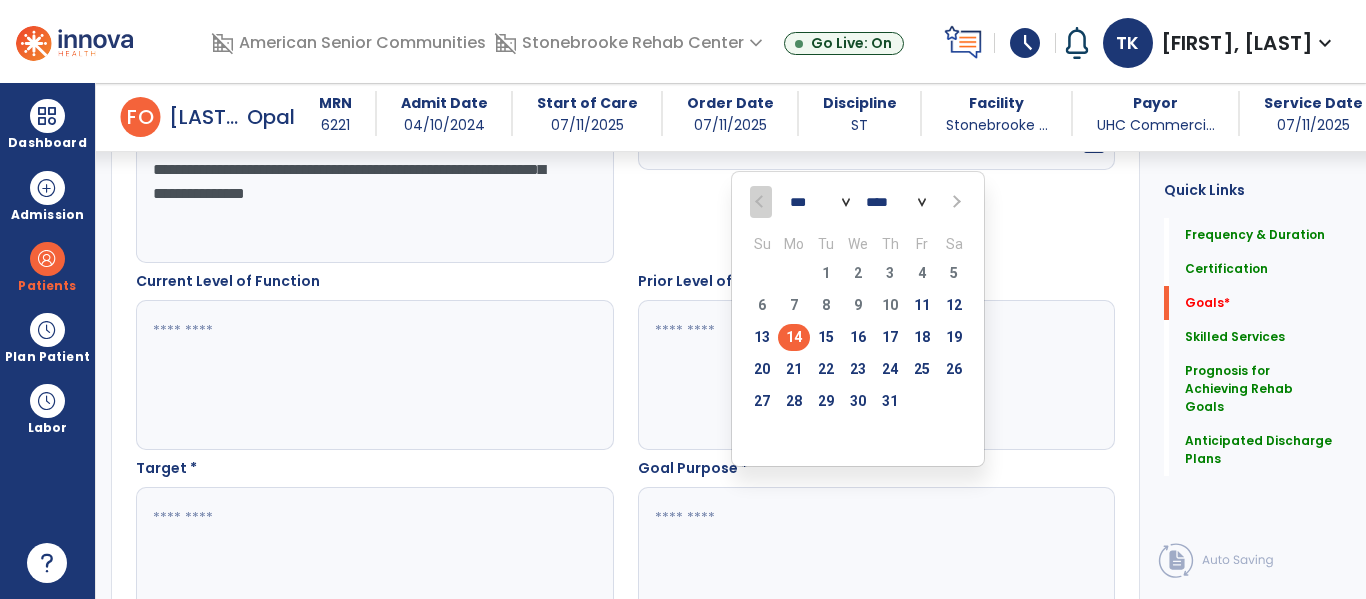 click at bounding box center [954, 202] 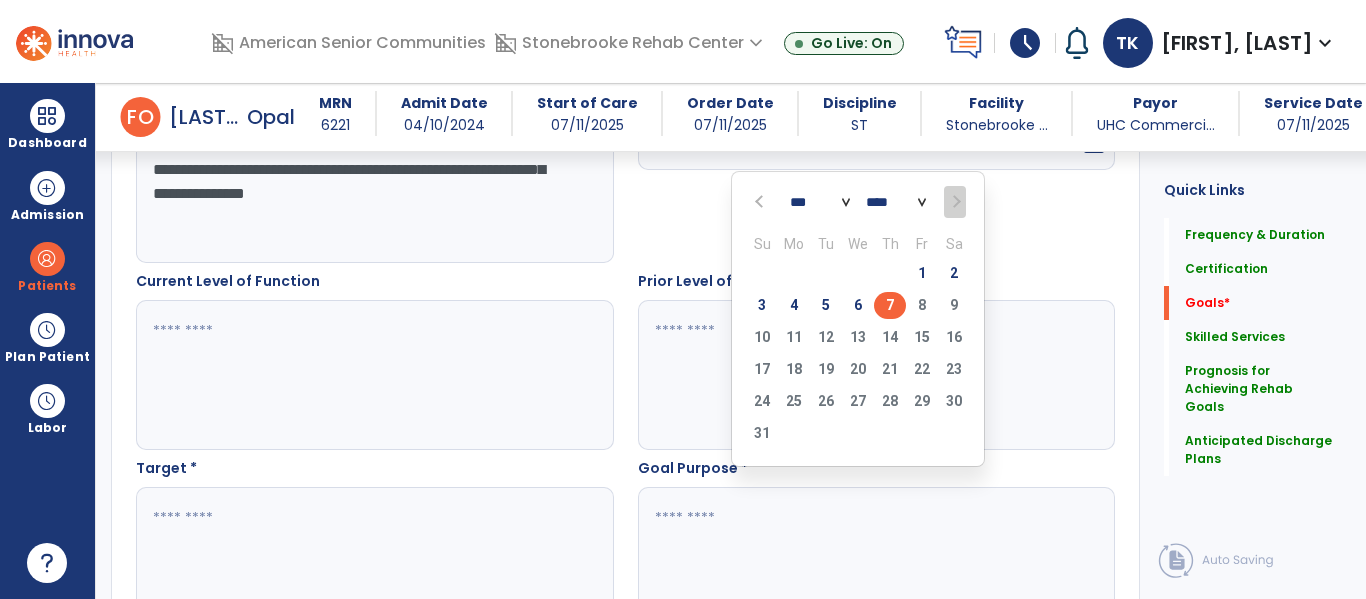 click on "7" at bounding box center (890, 305) 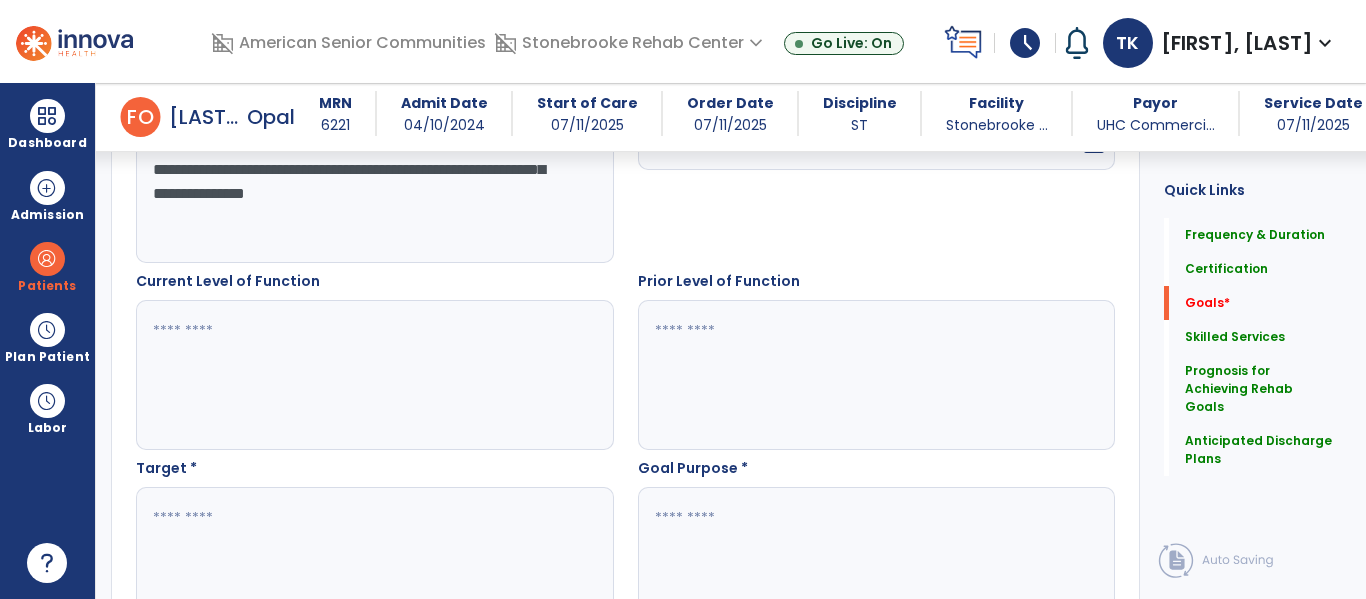 click at bounding box center [374, 375] 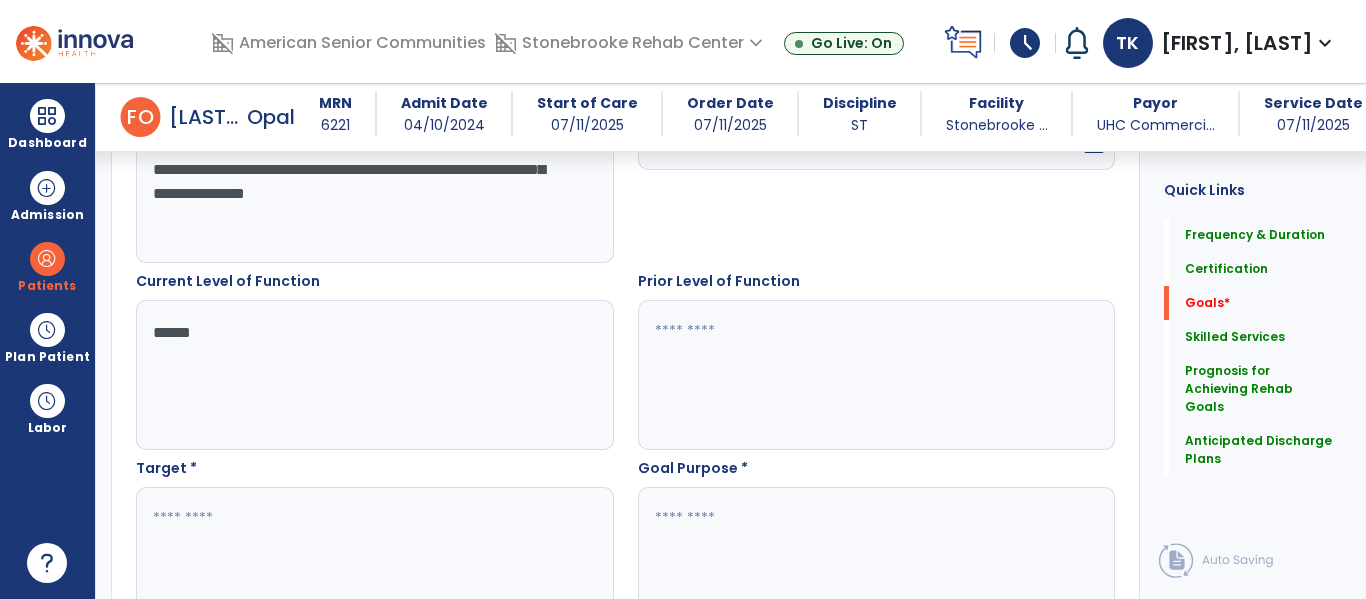 type on "******" 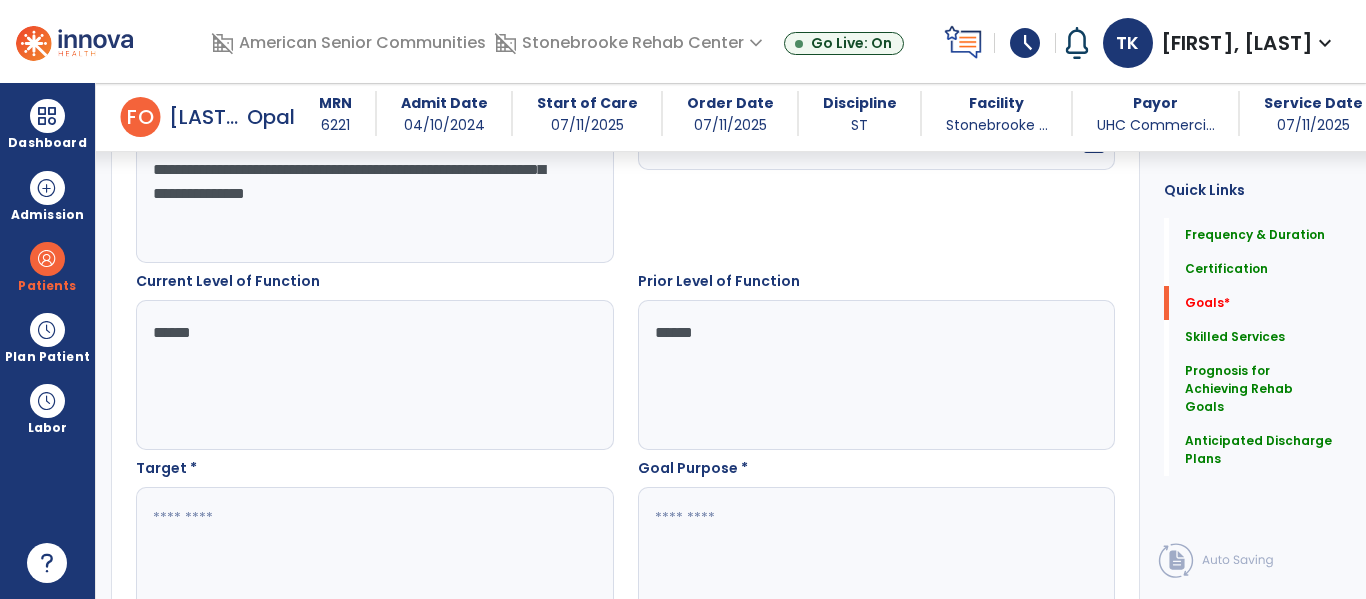 type on "******" 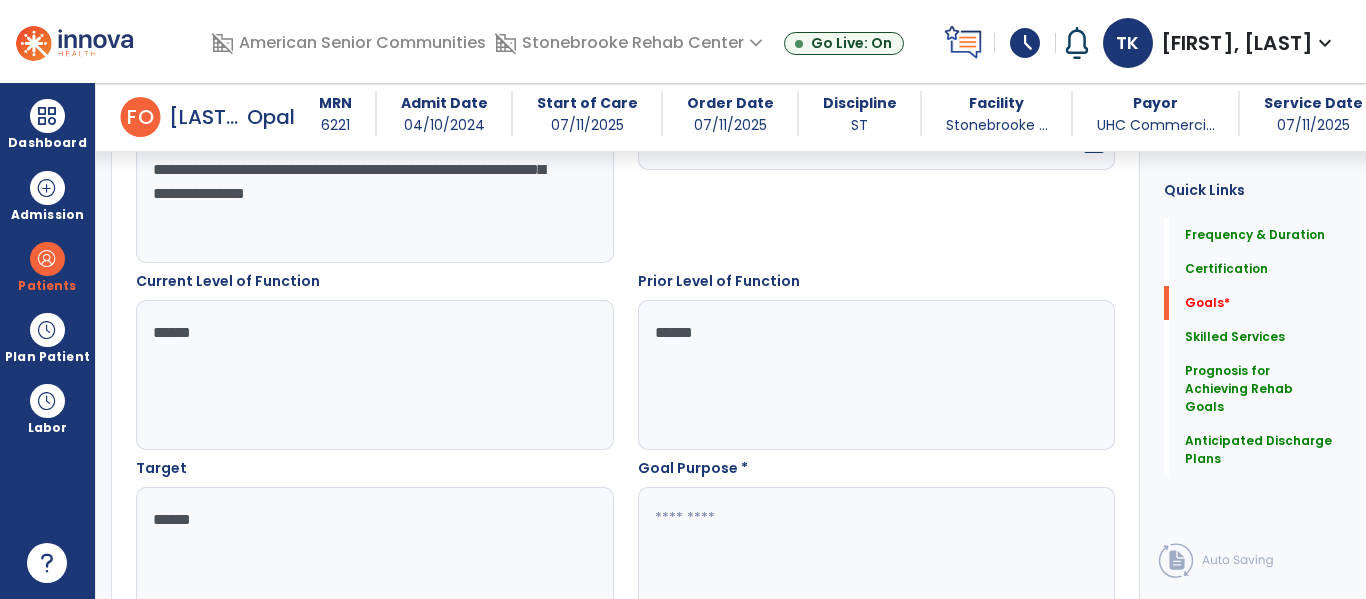 type on "******" 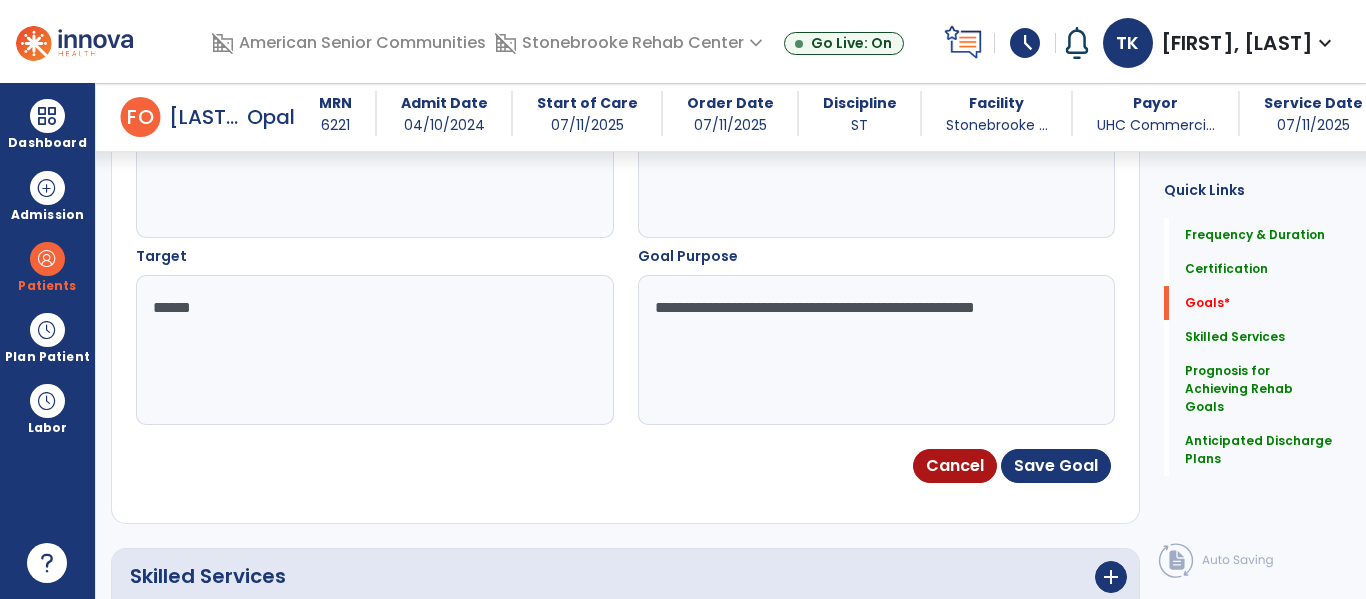 scroll, scrollTop: 866, scrollLeft: 0, axis: vertical 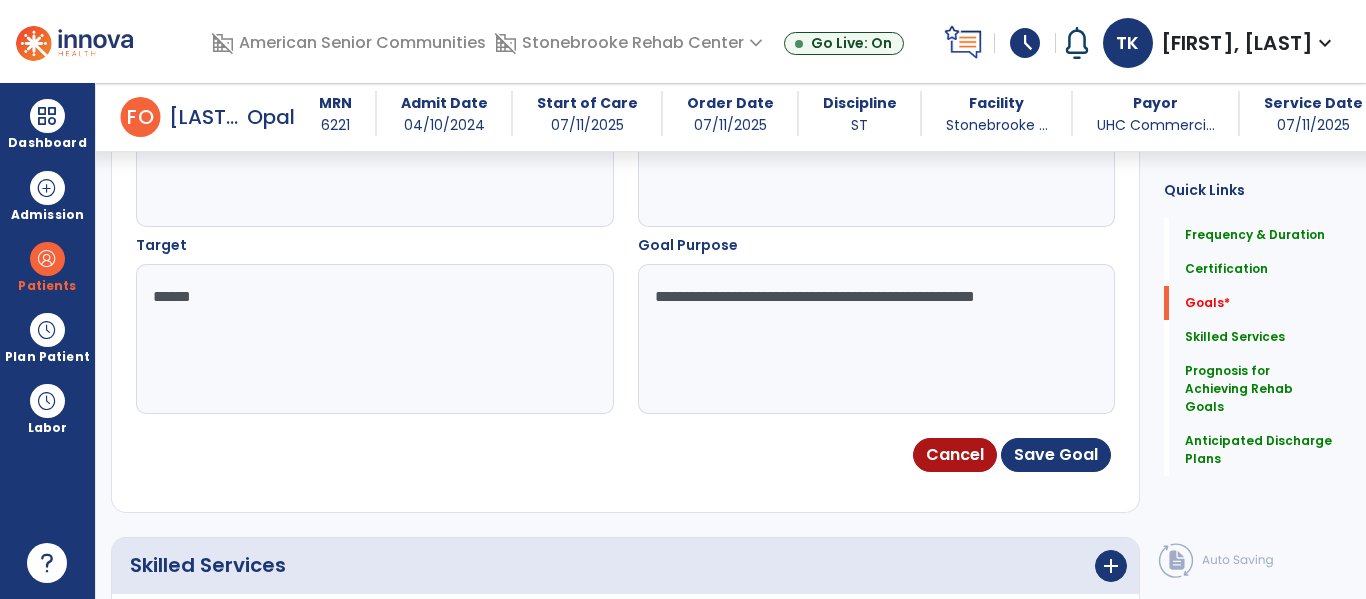type on "**********" 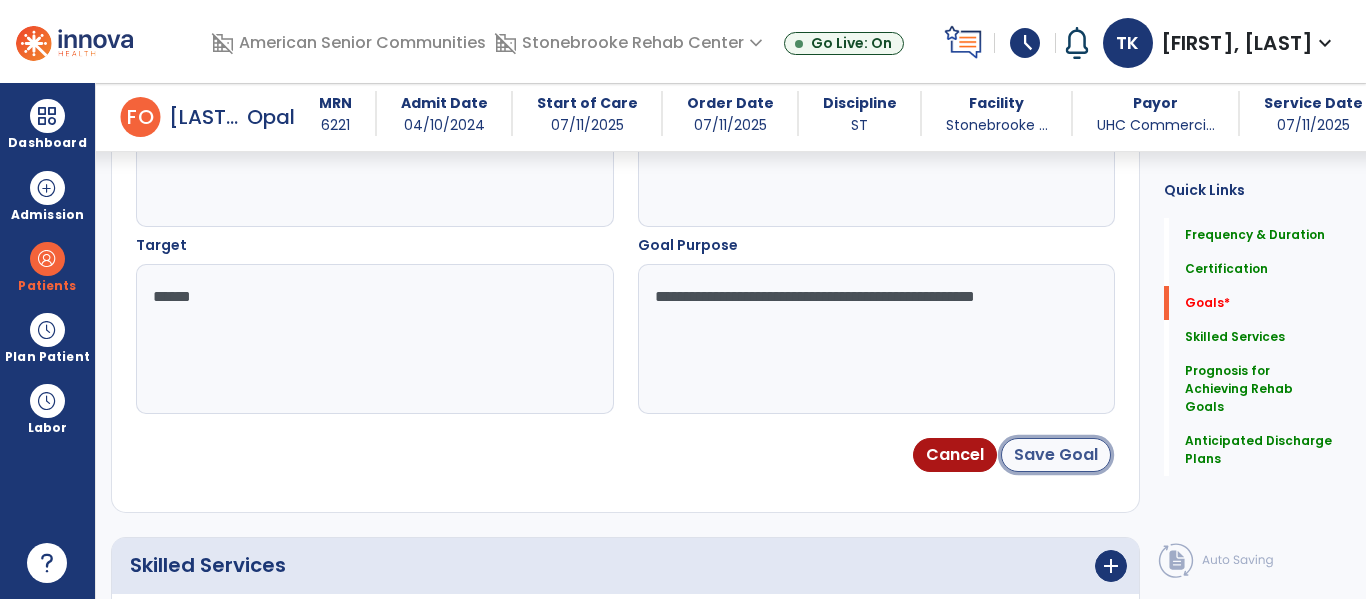 click on "Save Goal" at bounding box center (1056, 455) 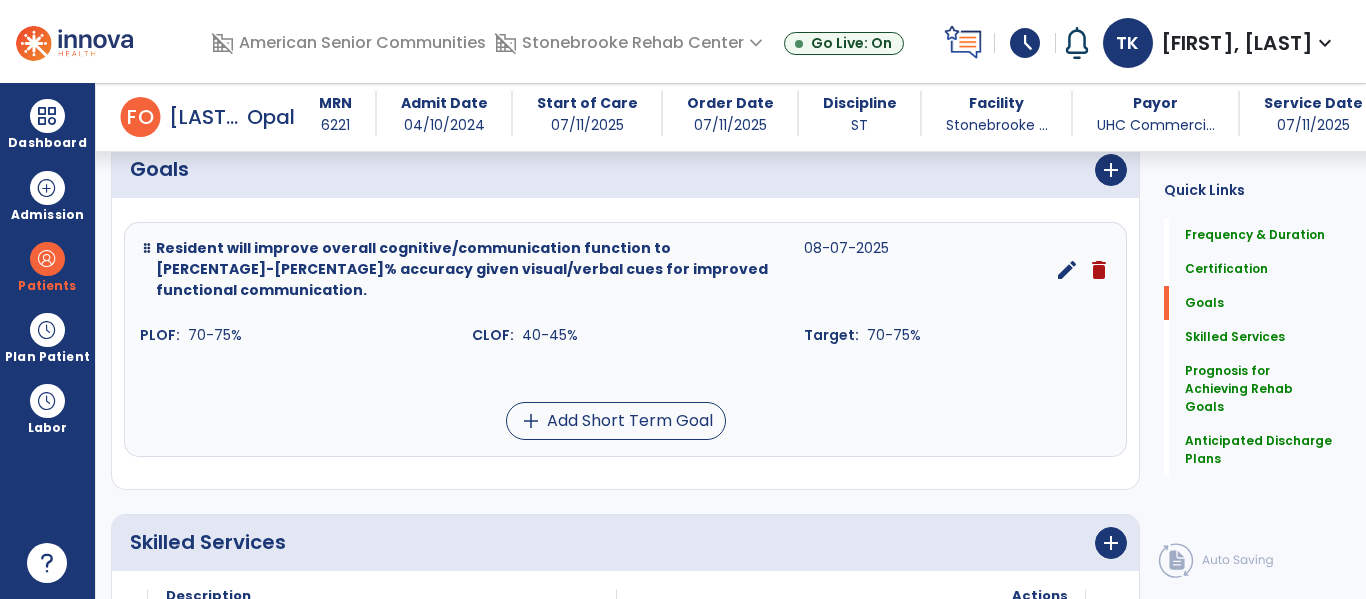 scroll, scrollTop: 481, scrollLeft: 0, axis: vertical 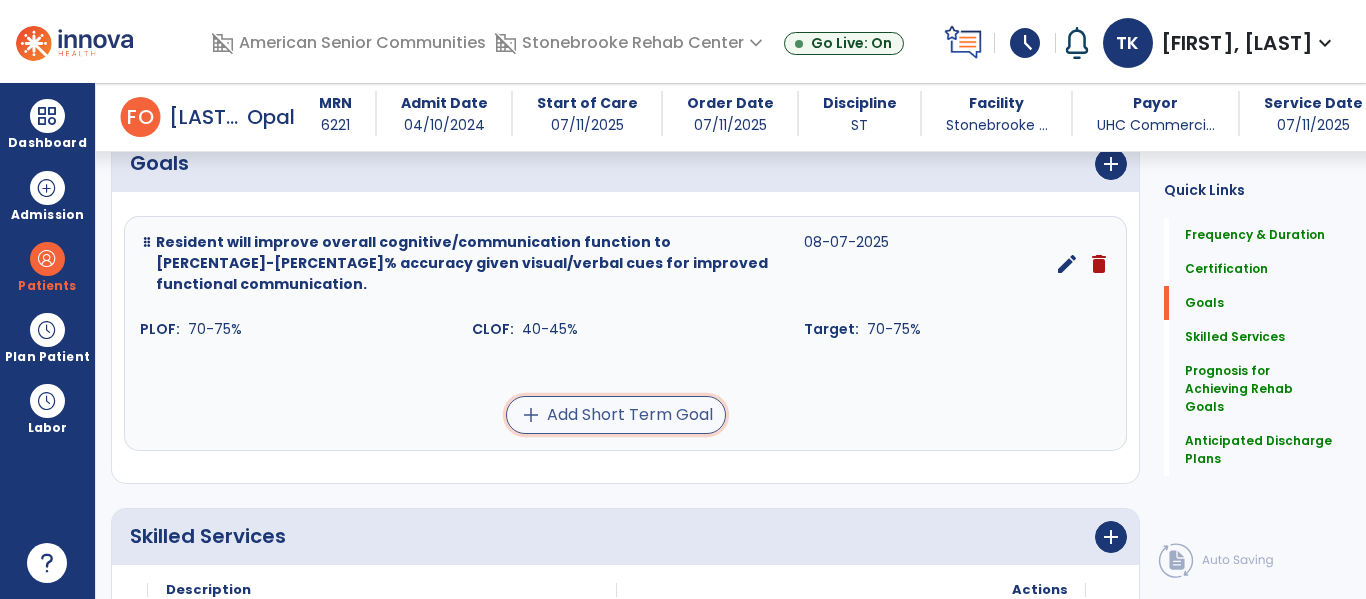 click on "add  Add Short Term Goal" at bounding box center (616, 415) 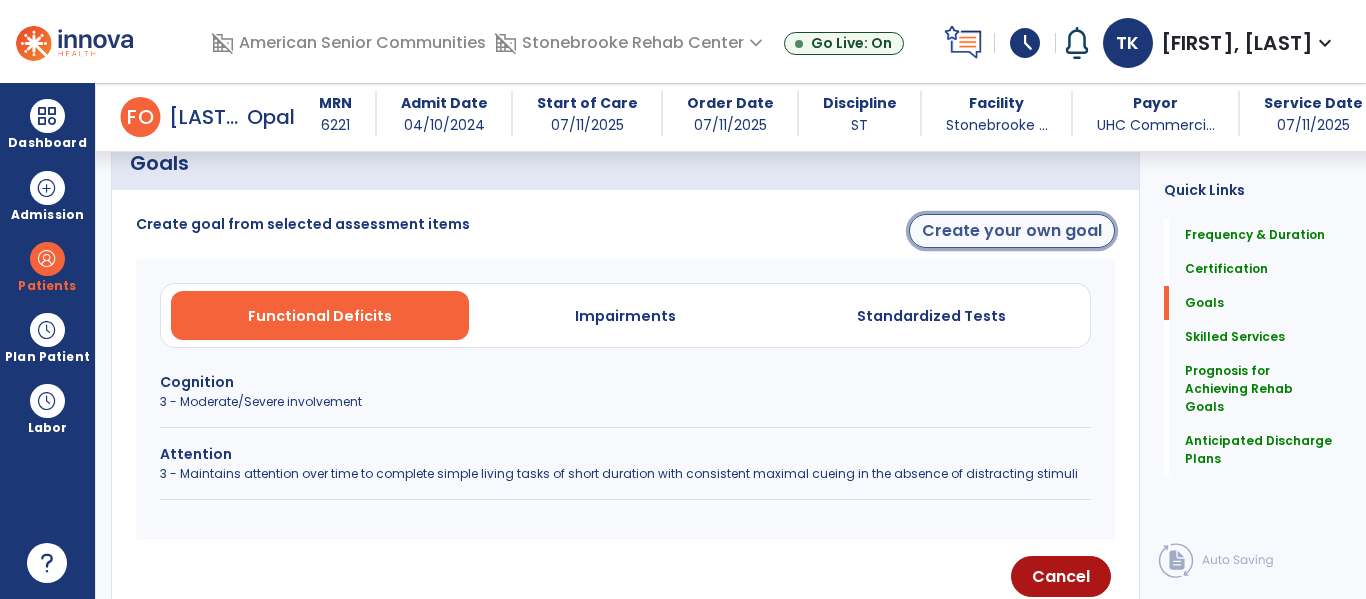 click on "Create your own goal" at bounding box center (1012, 231) 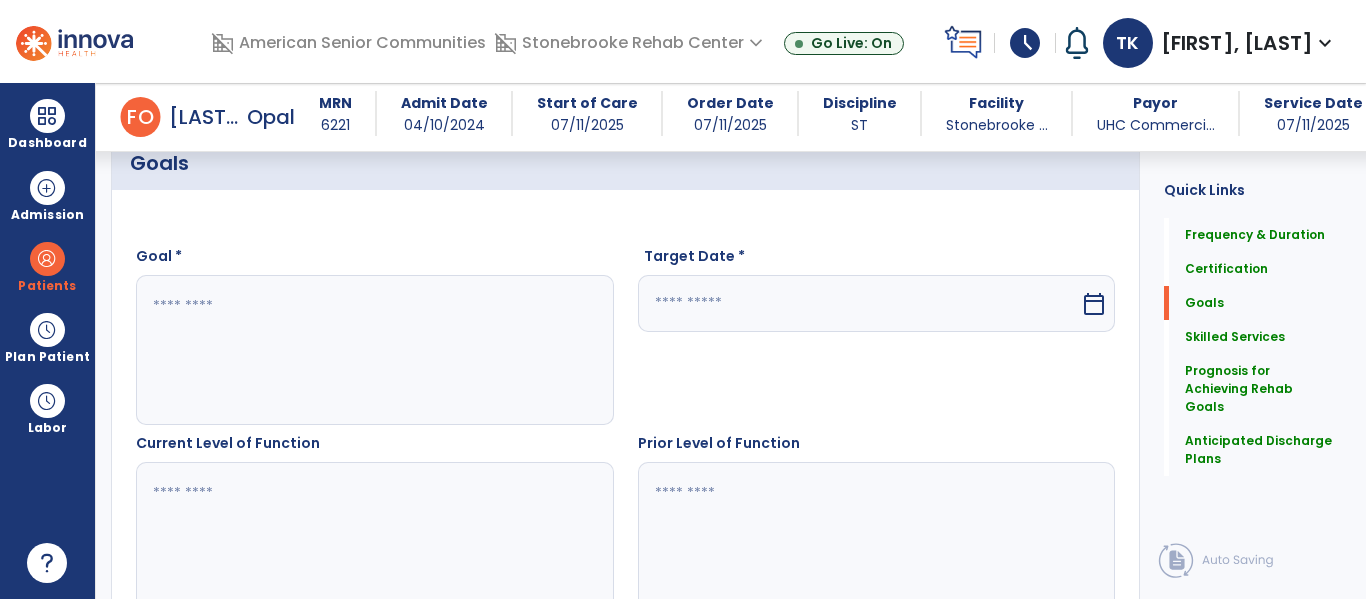 click at bounding box center (374, 350) 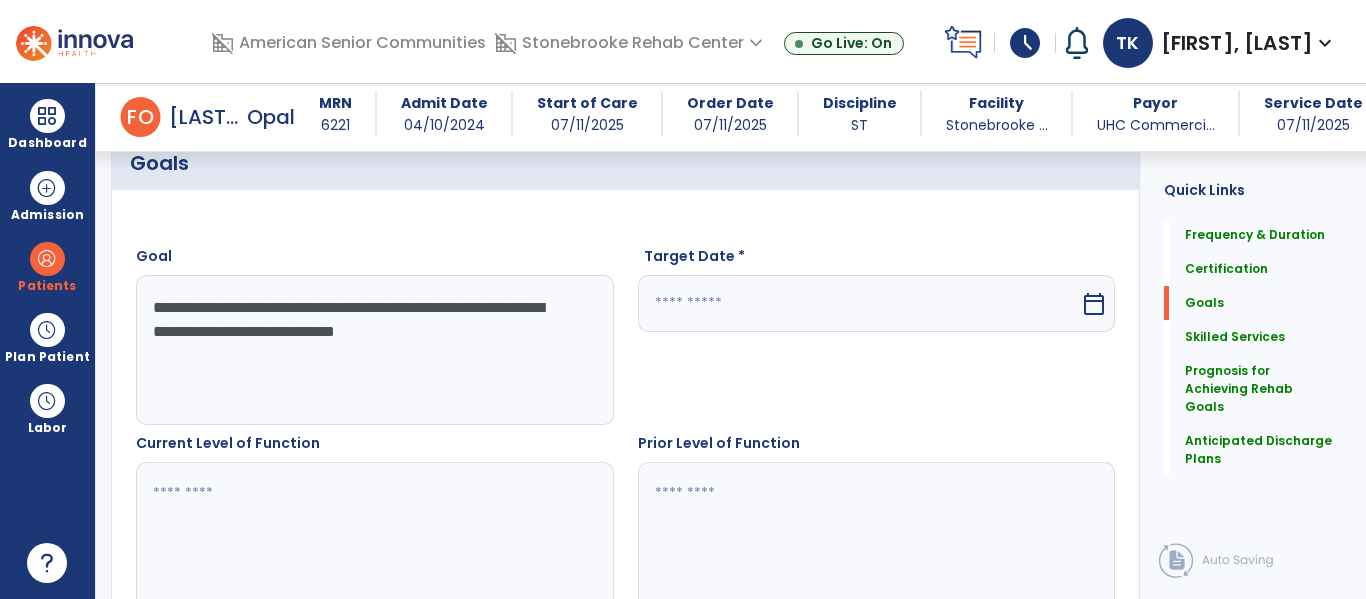 type on "**********" 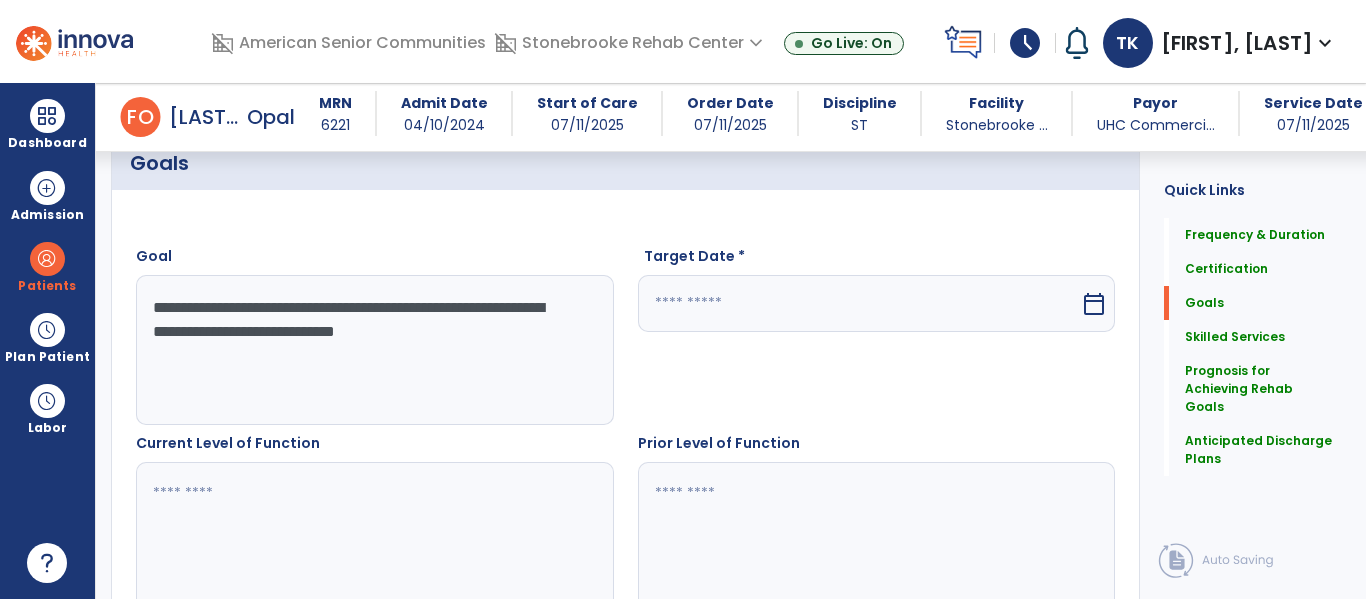 click at bounding box center [859, 303] 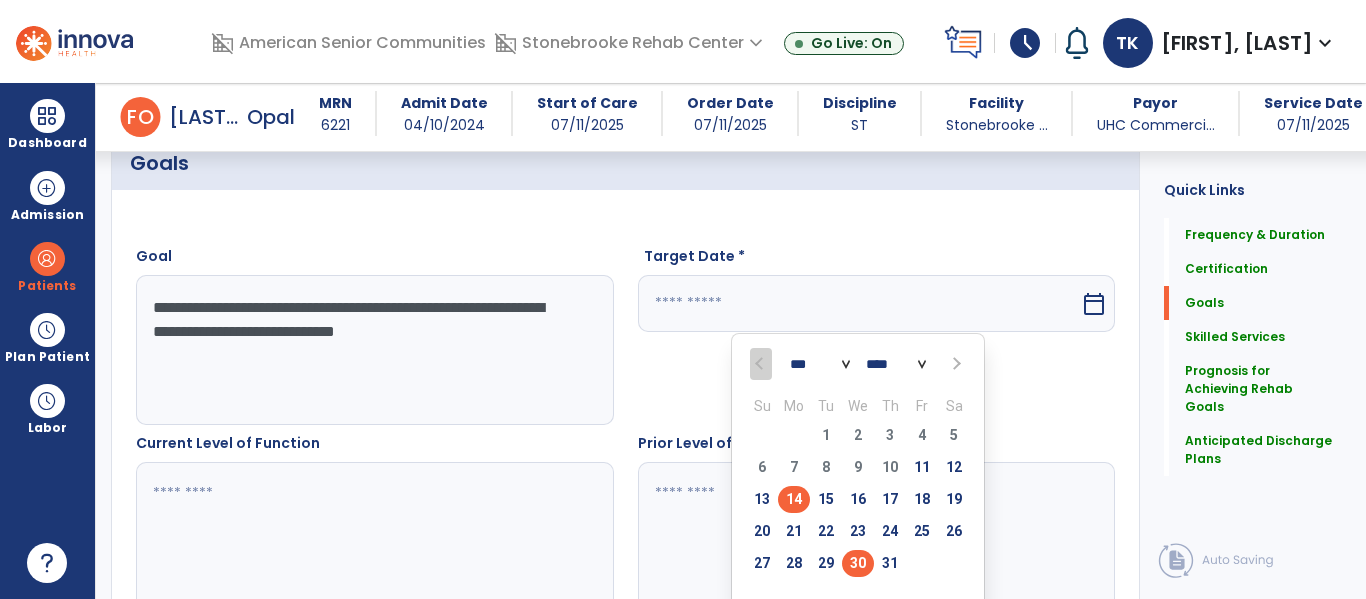 click on "30" at bounding box center [858, 563] 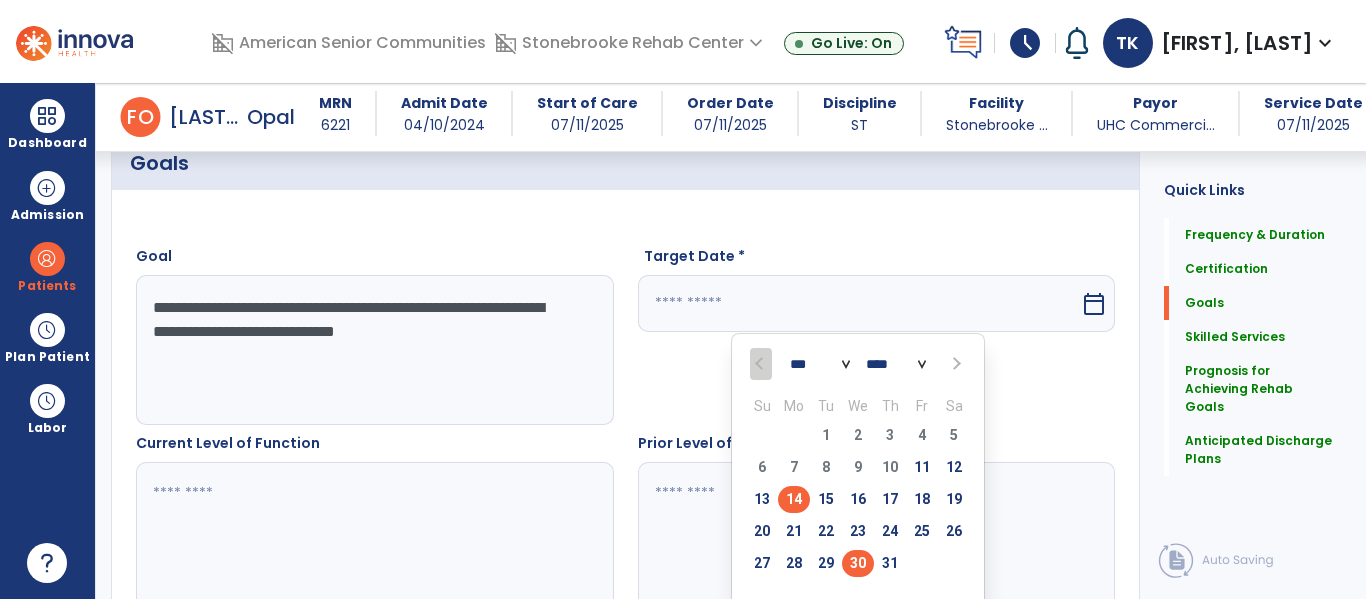 type on "*********" 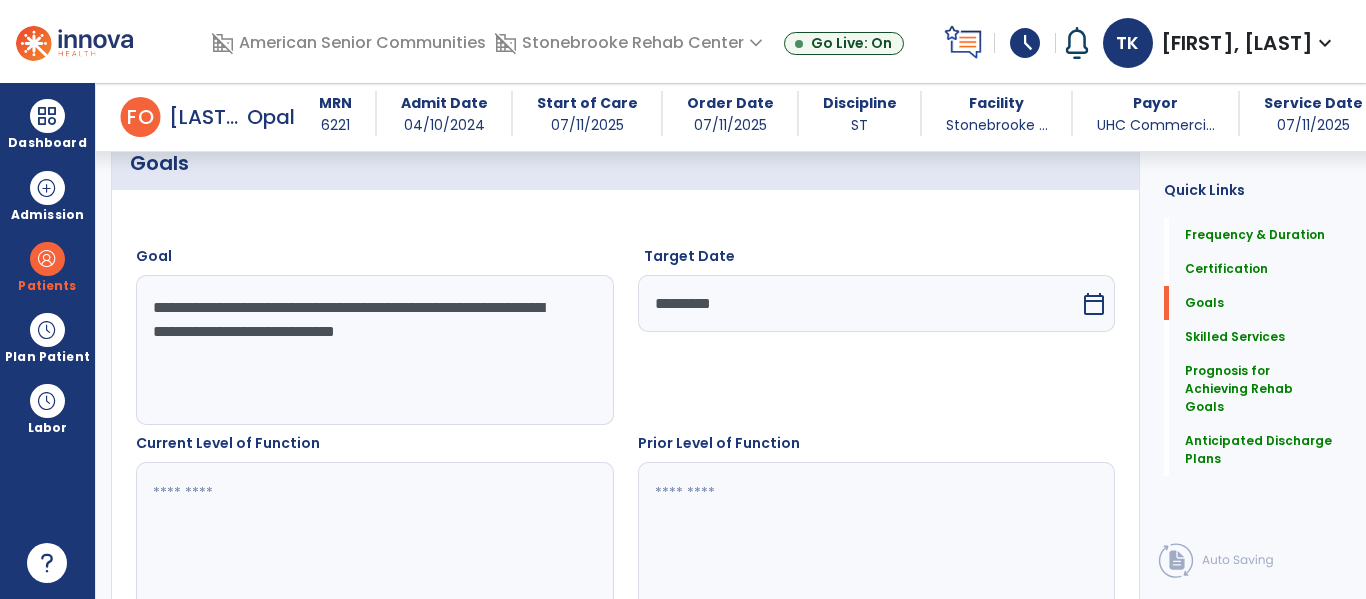 click at bounding box center (374, 537) 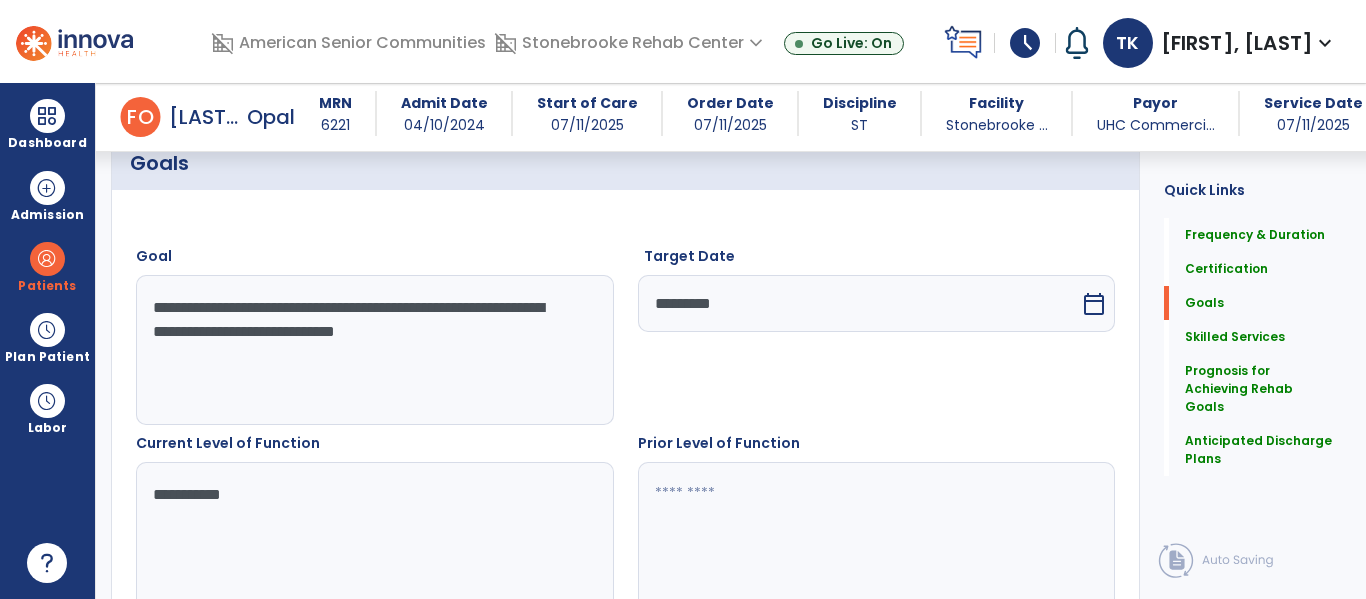 type on "**********" 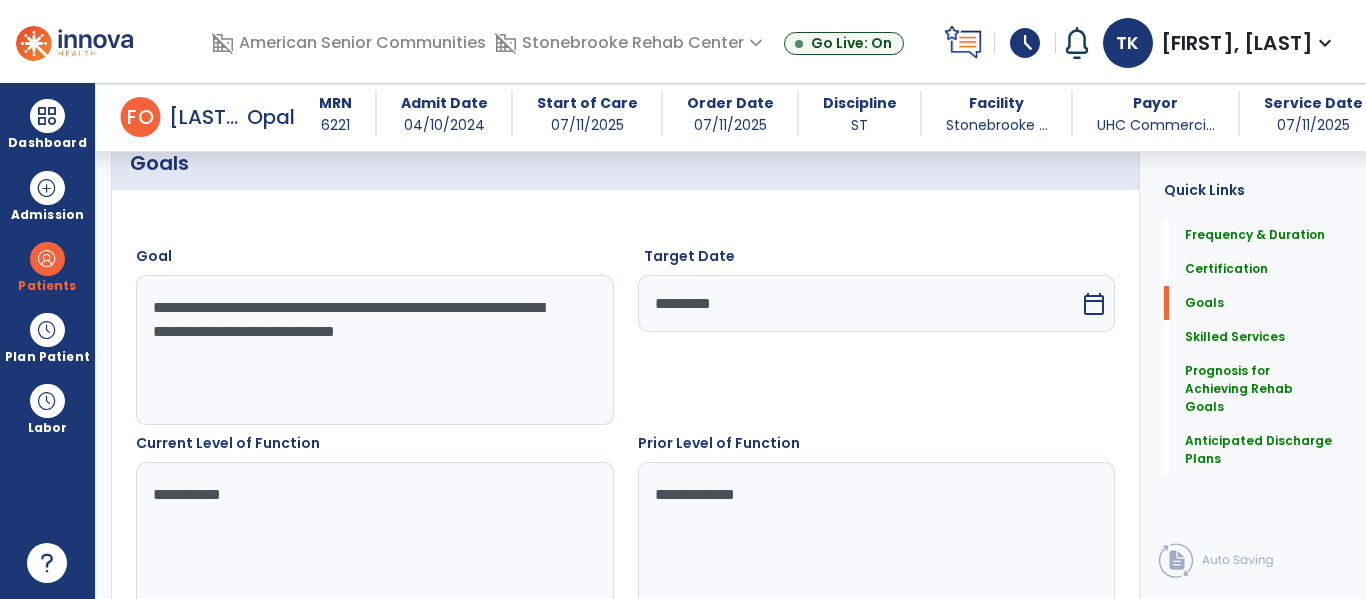 drag, startPoint x: 685, startPoint y: 487, endPoint x: 700, endPoint y: 492, distance: 15.811388 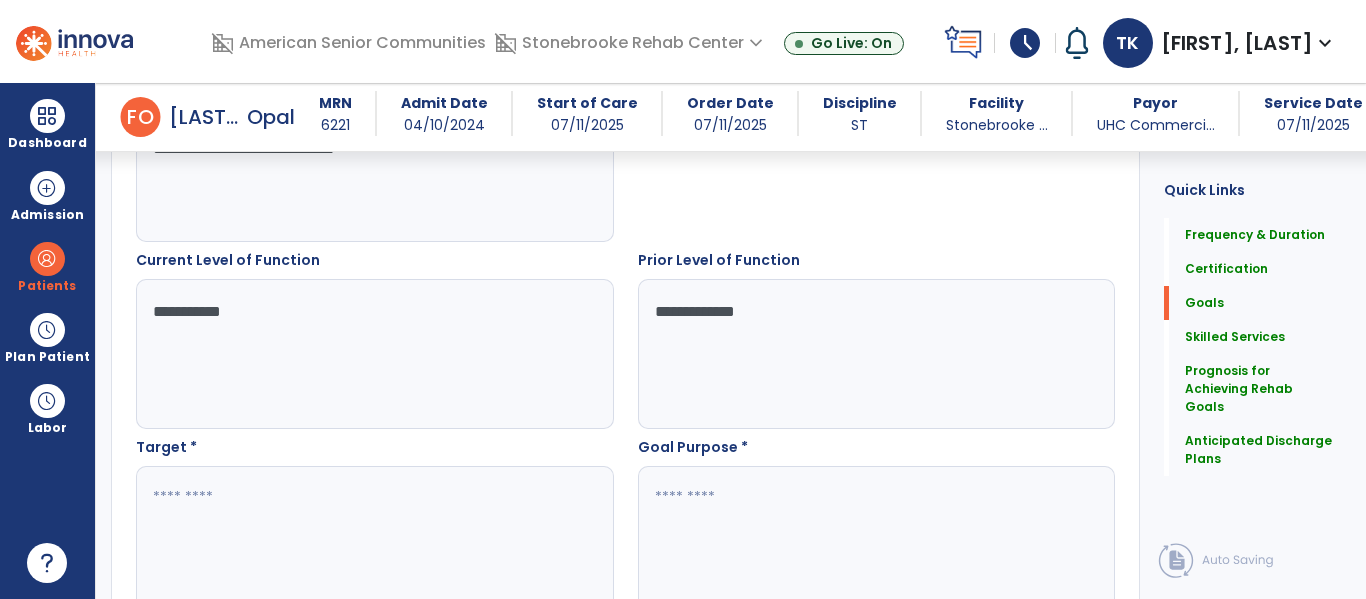 scroll, scrollTop: 667, scrollLeft: 0, axis: vertical 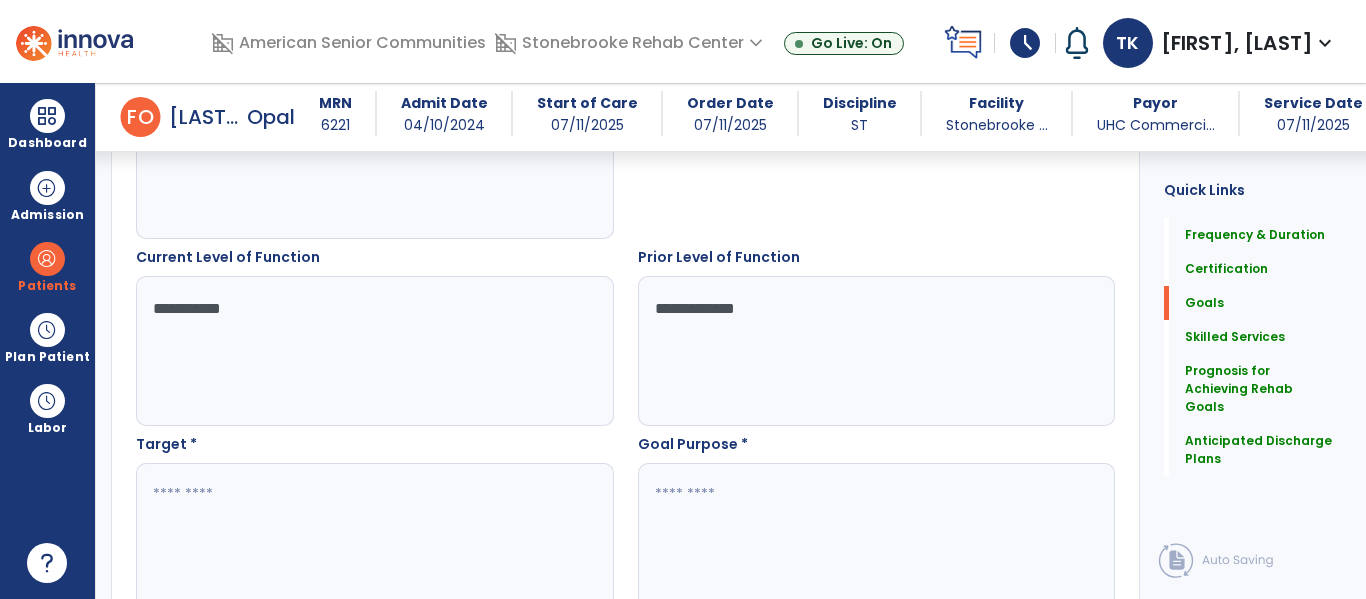 type on "**********" 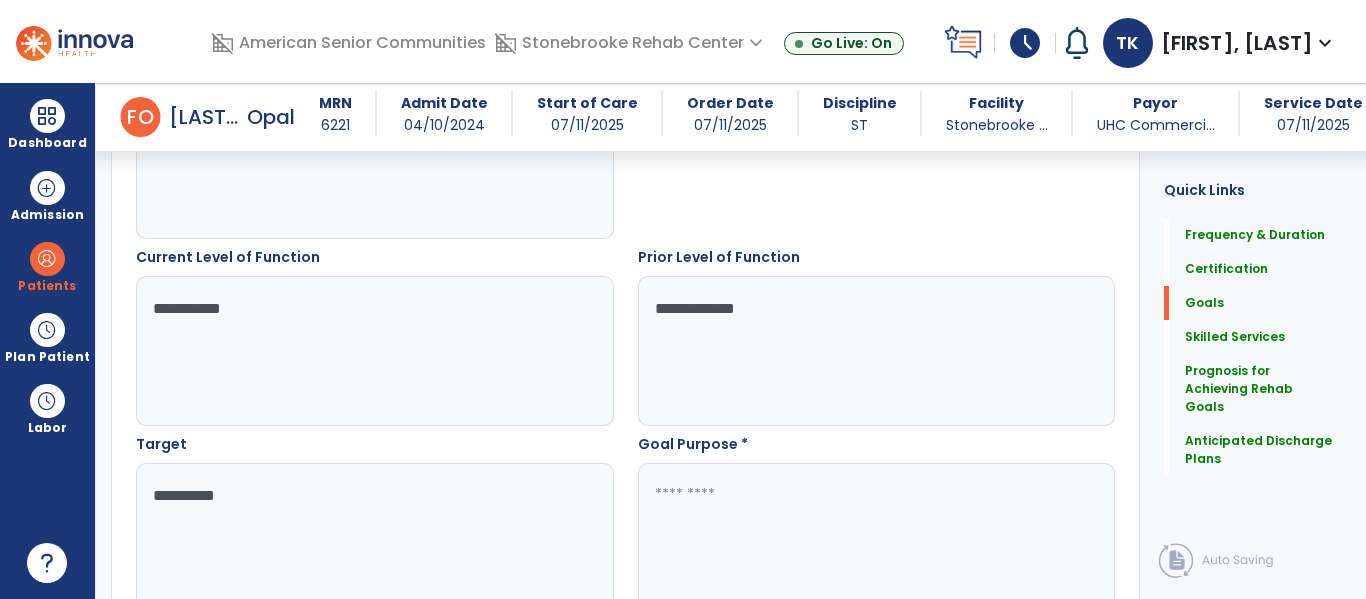 type on "**********" 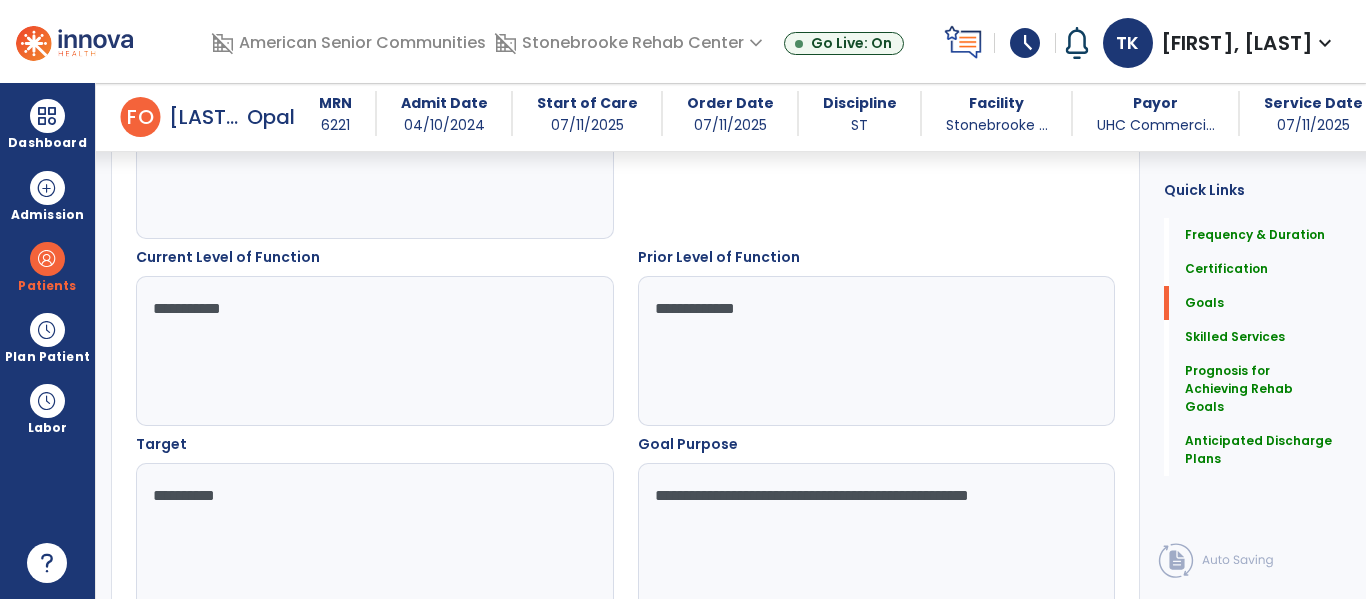 type on "**********" 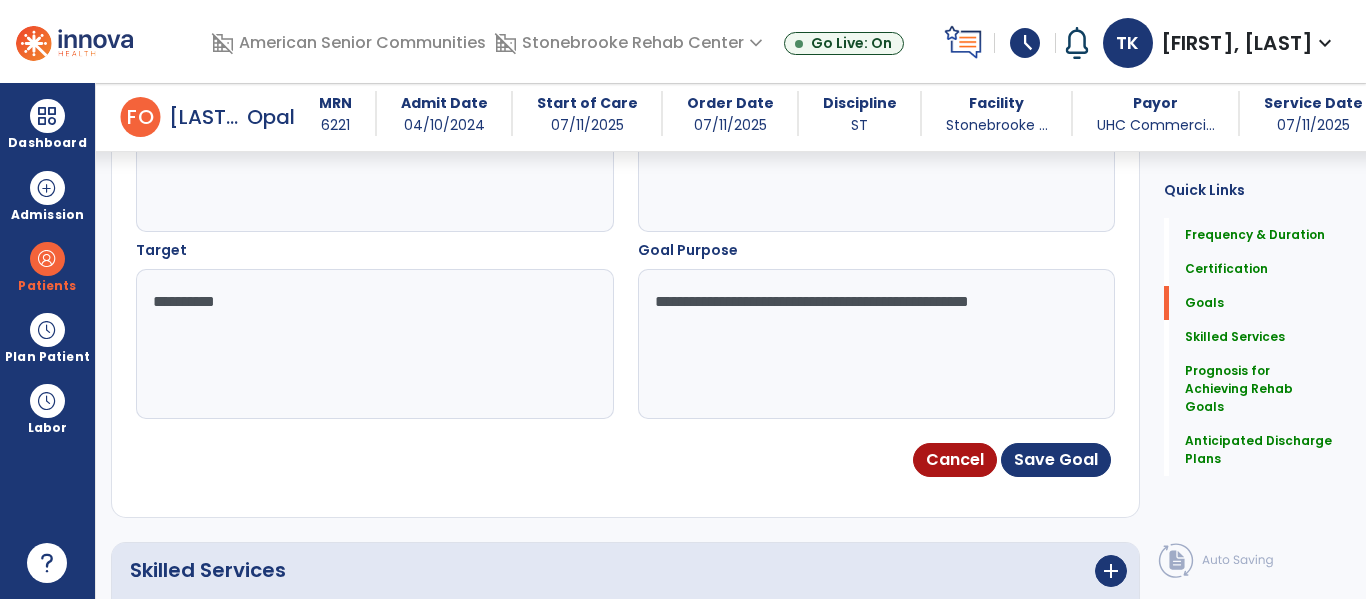 scroll, scrollTop: 876, scrollLeft: 0, axis: vertical 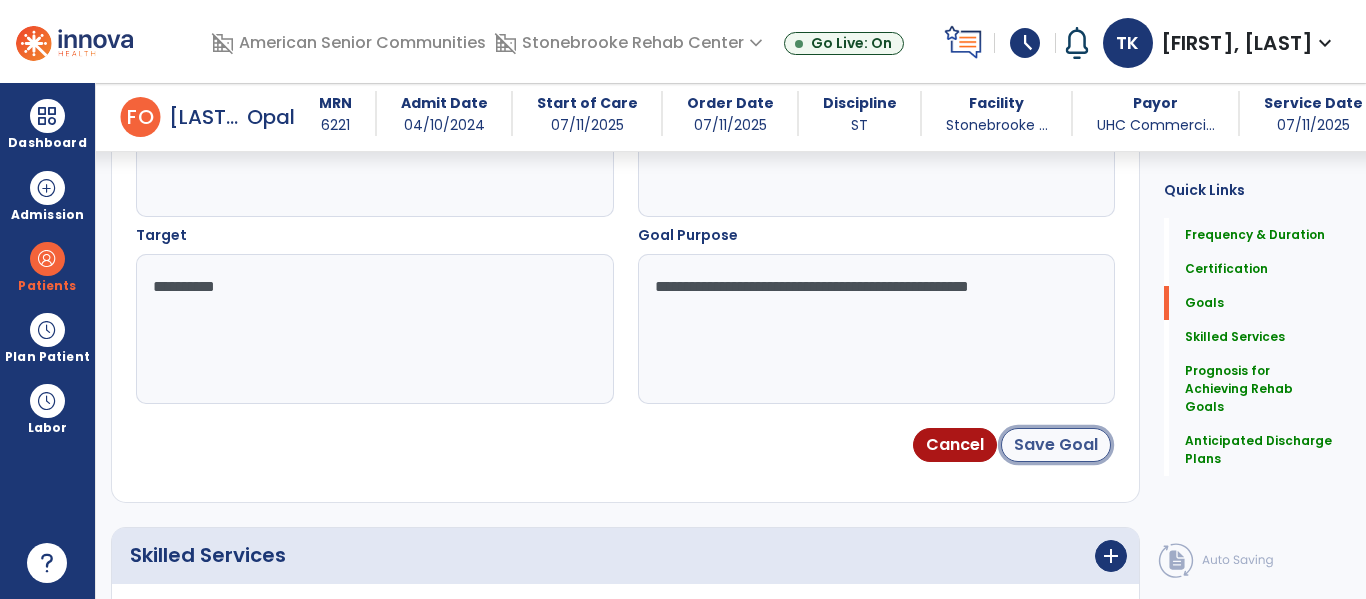 click on "Save Goal" at bounding box center [1056, 445] 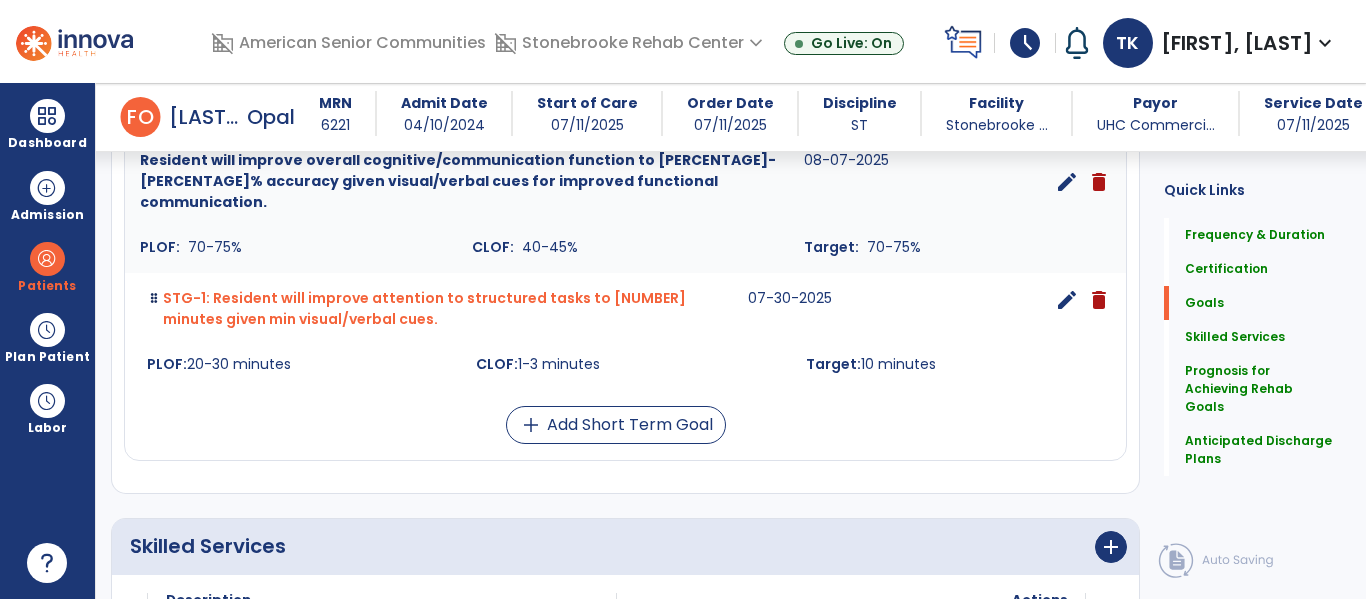 scroll, scrollTop: 595, scrollLeft: 0, axis: vertical 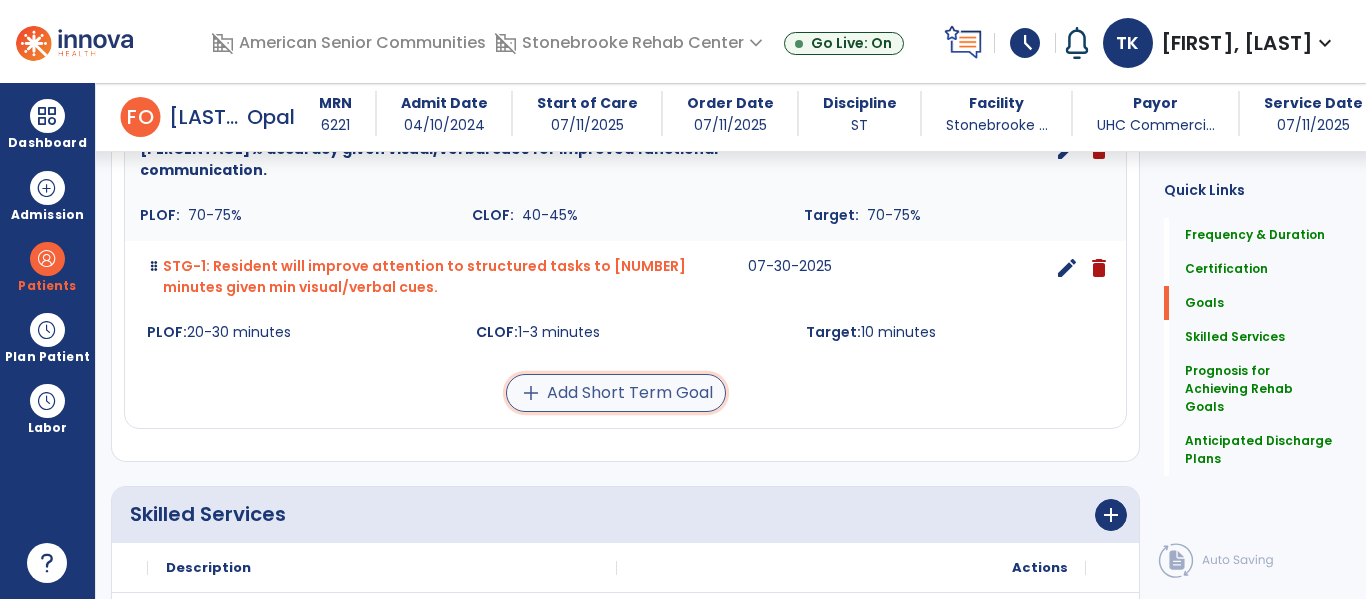 click on "add  Add Short Term Goal" at bounding box center [616, 393] 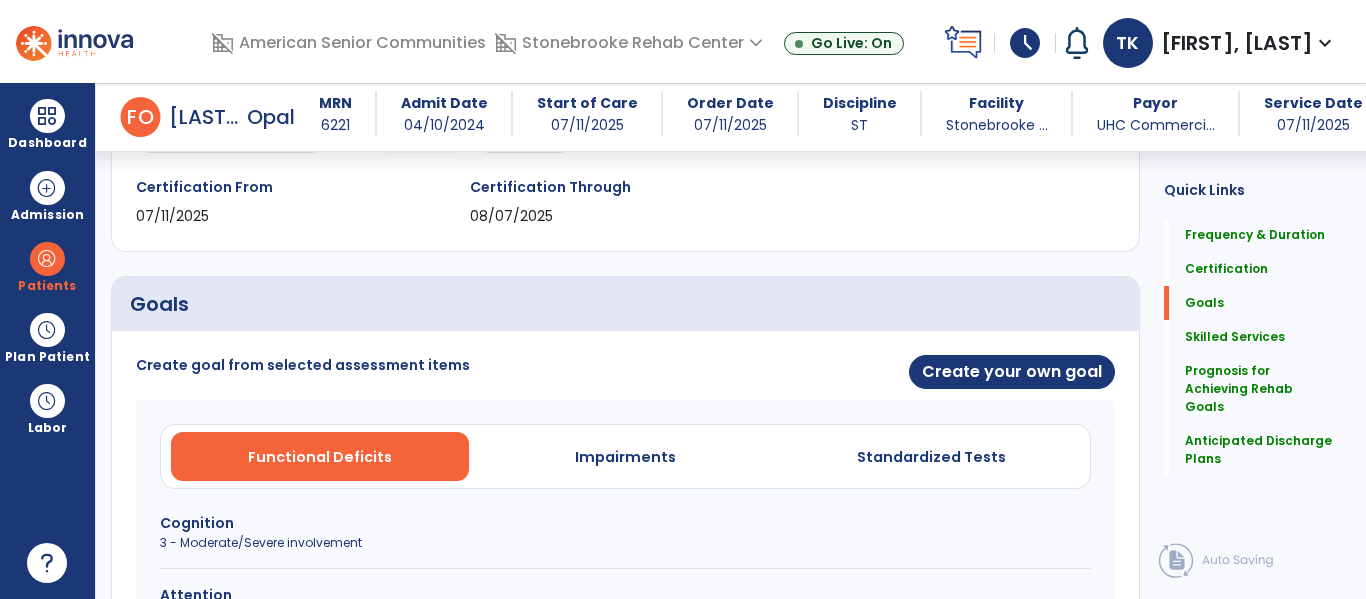 scroll, scrollTop: 335, scrollLeft: 0, axis: vertical 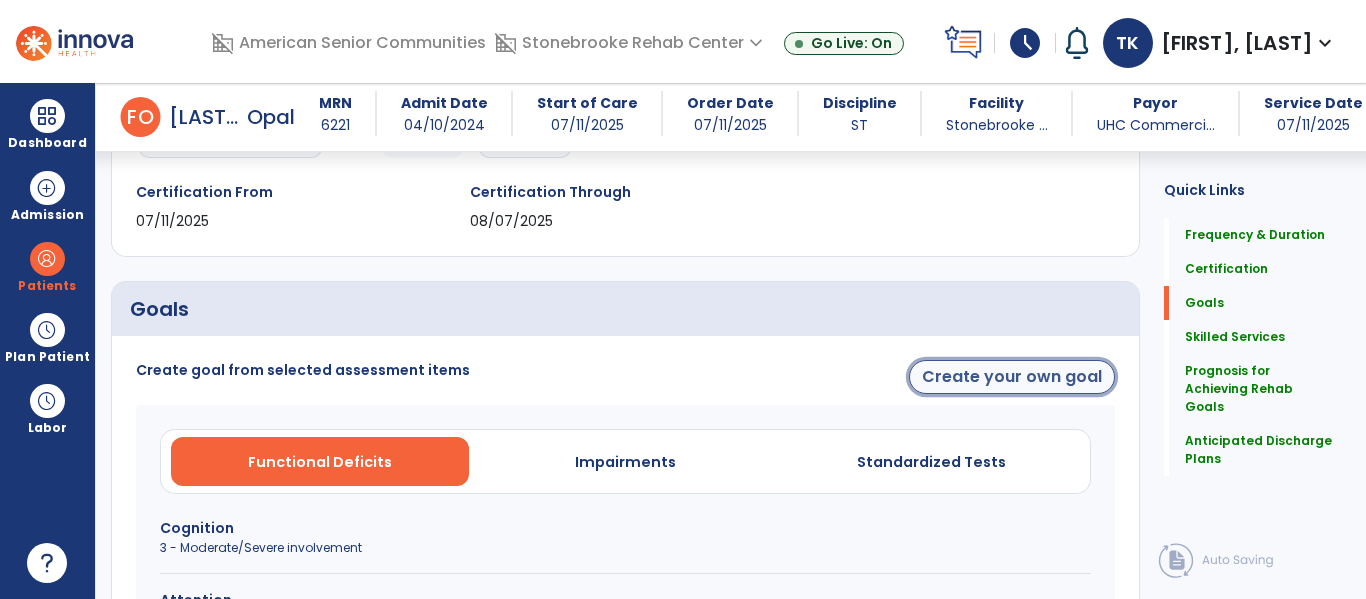 click on "Create your own goal" at bounding box center [1012, 377] 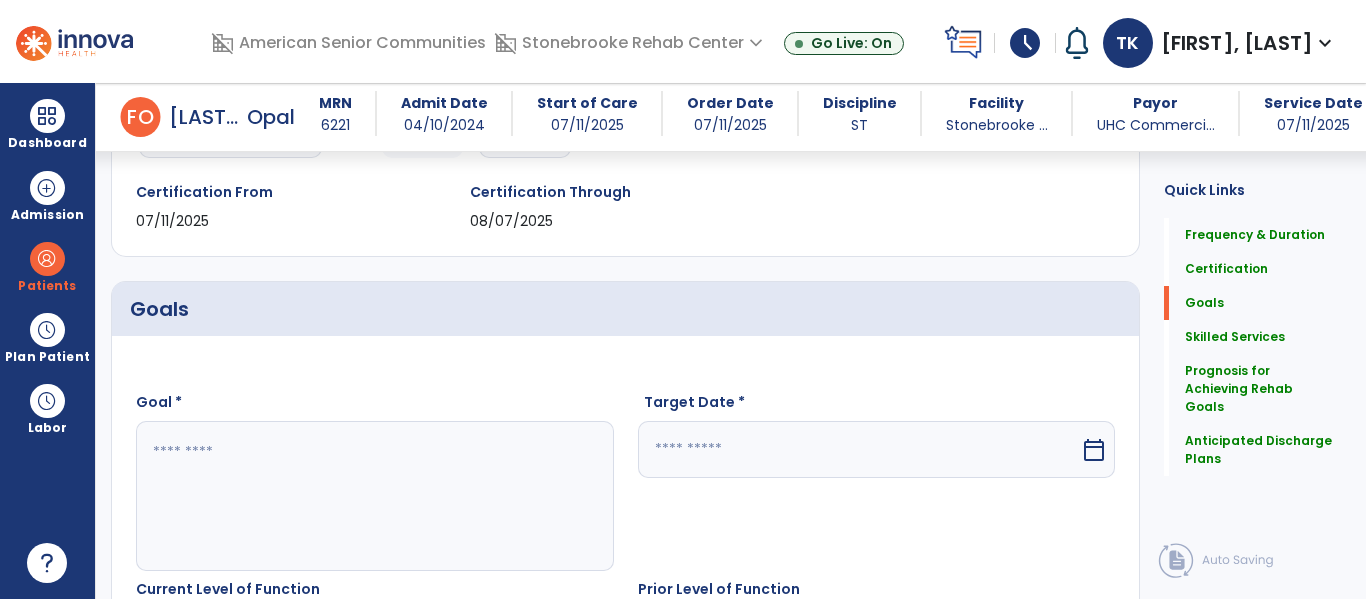 click at bounding box center (374, 496) 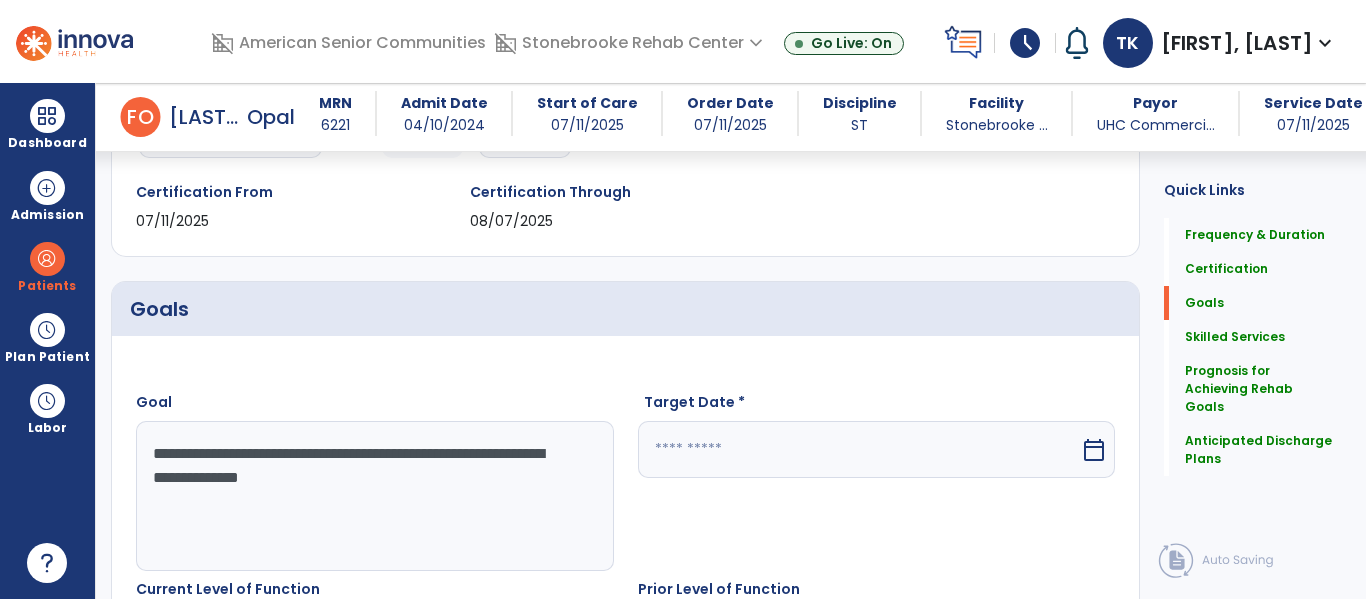 type on "**********" 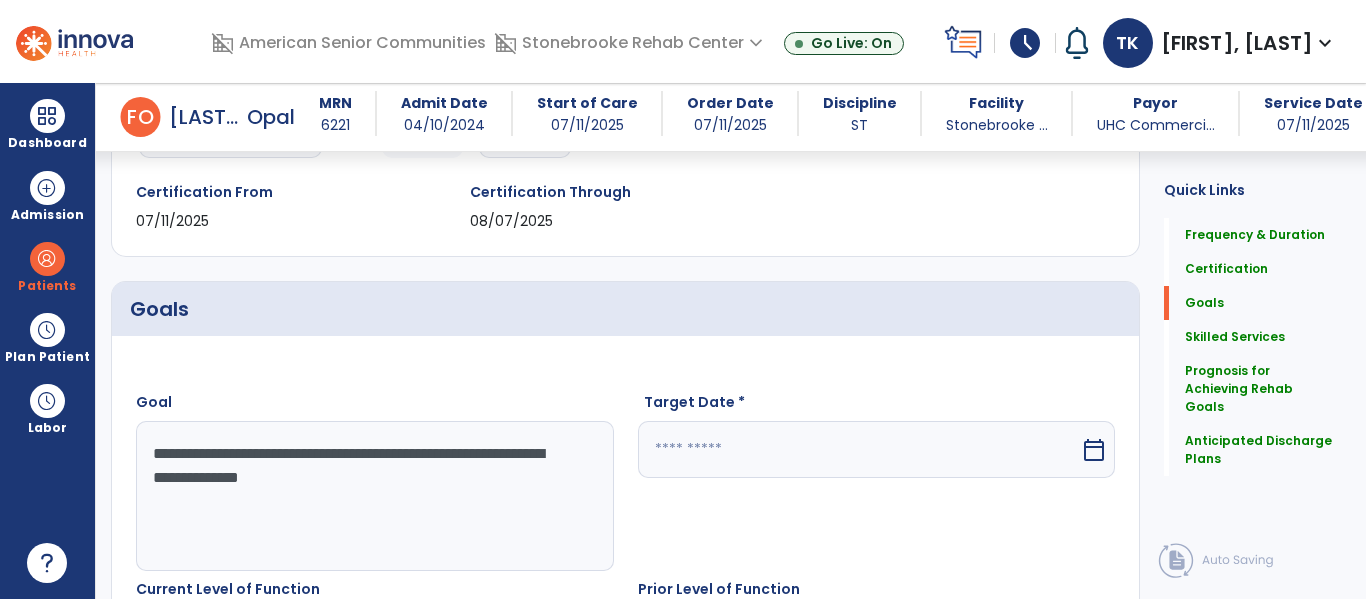 click at bounding box center (859, 449) 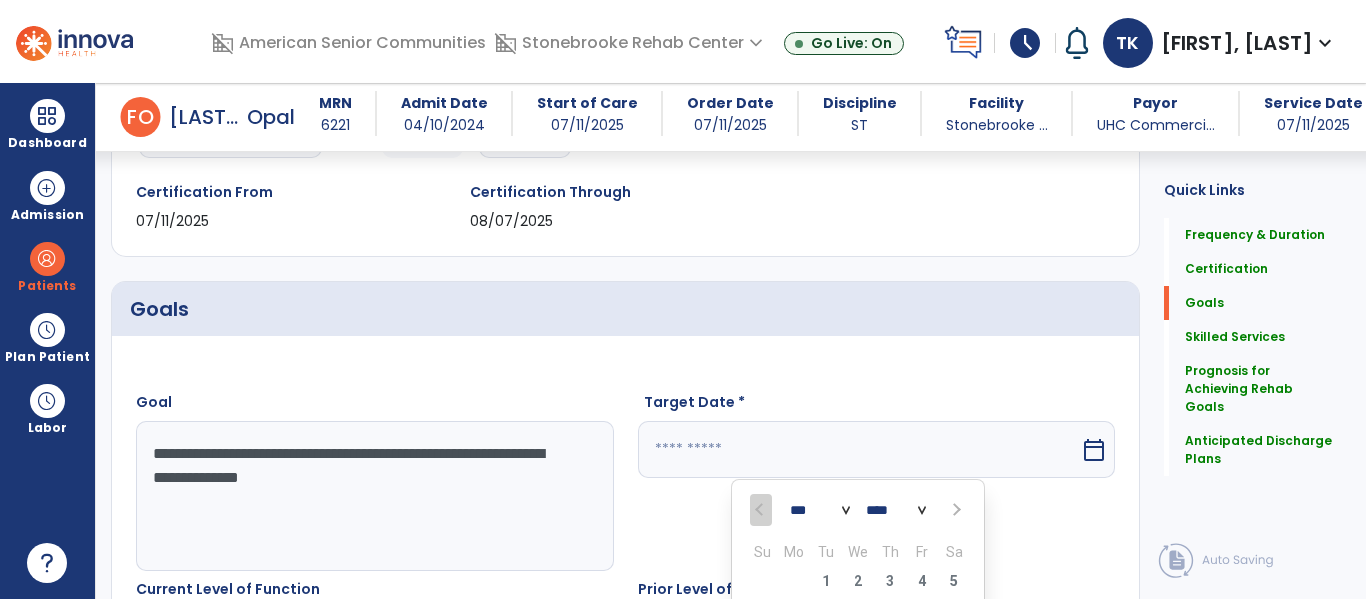 scroll, scrollTop: 643, scrollLeft: 0, axis: vertical 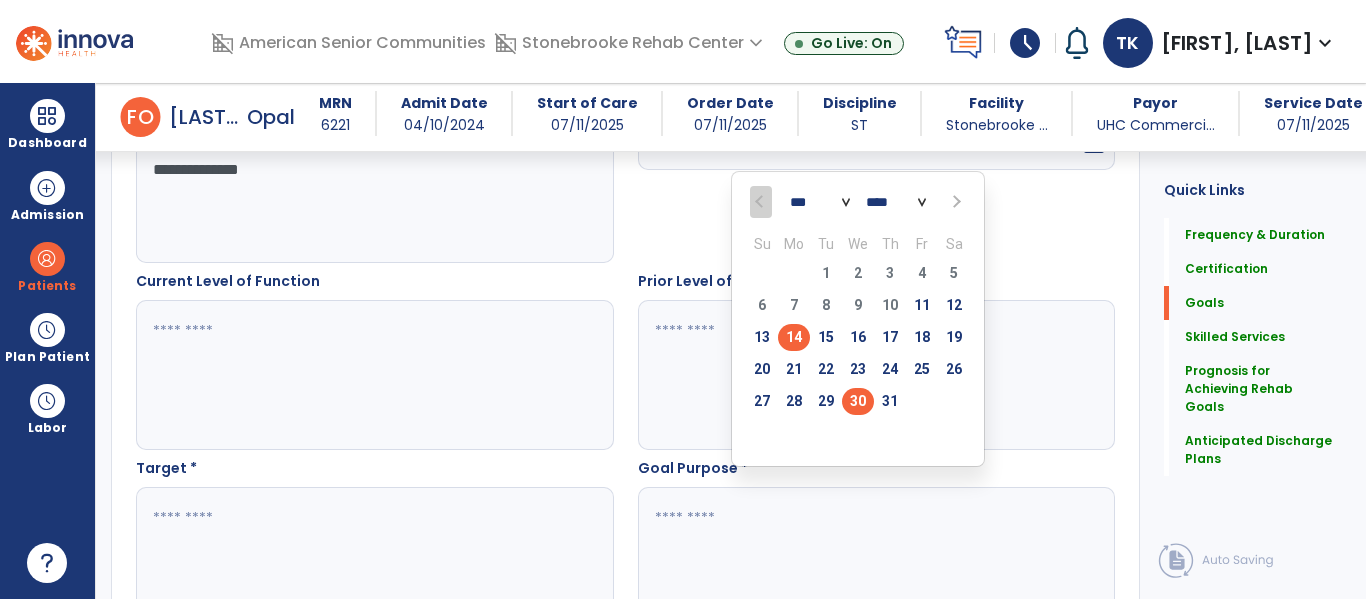 click on "30" at bounding box center (858, 401) 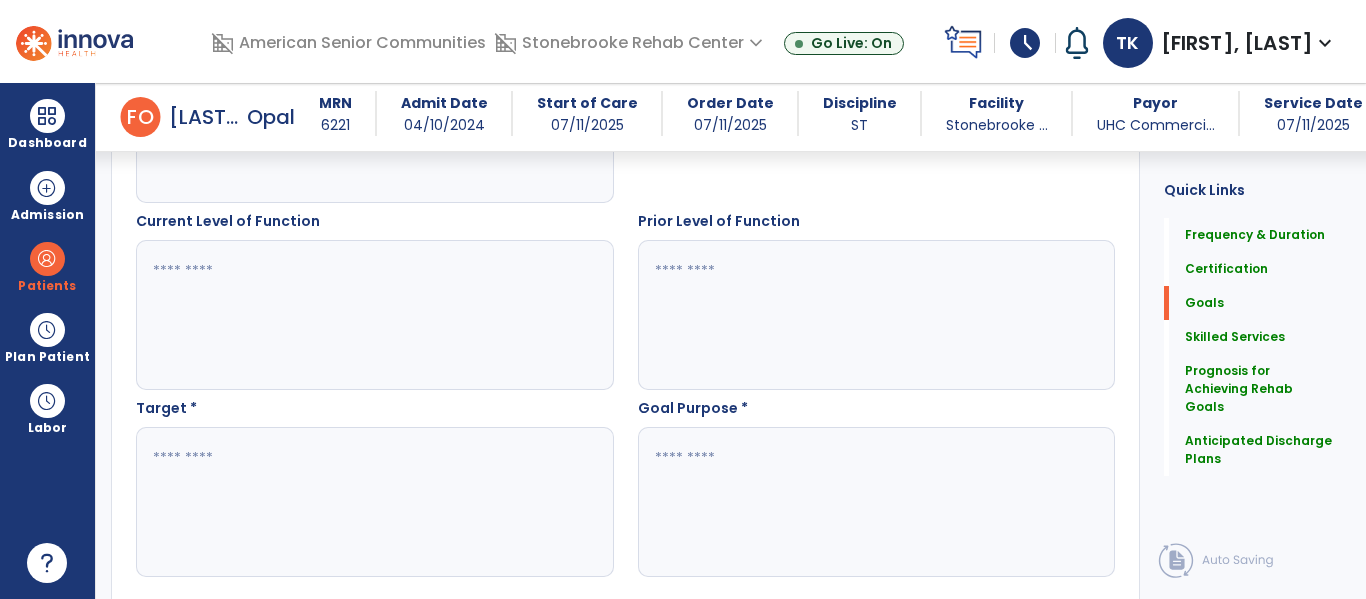 scroll, scrollTop: 737, scrollLeft: 0, axis: vertical 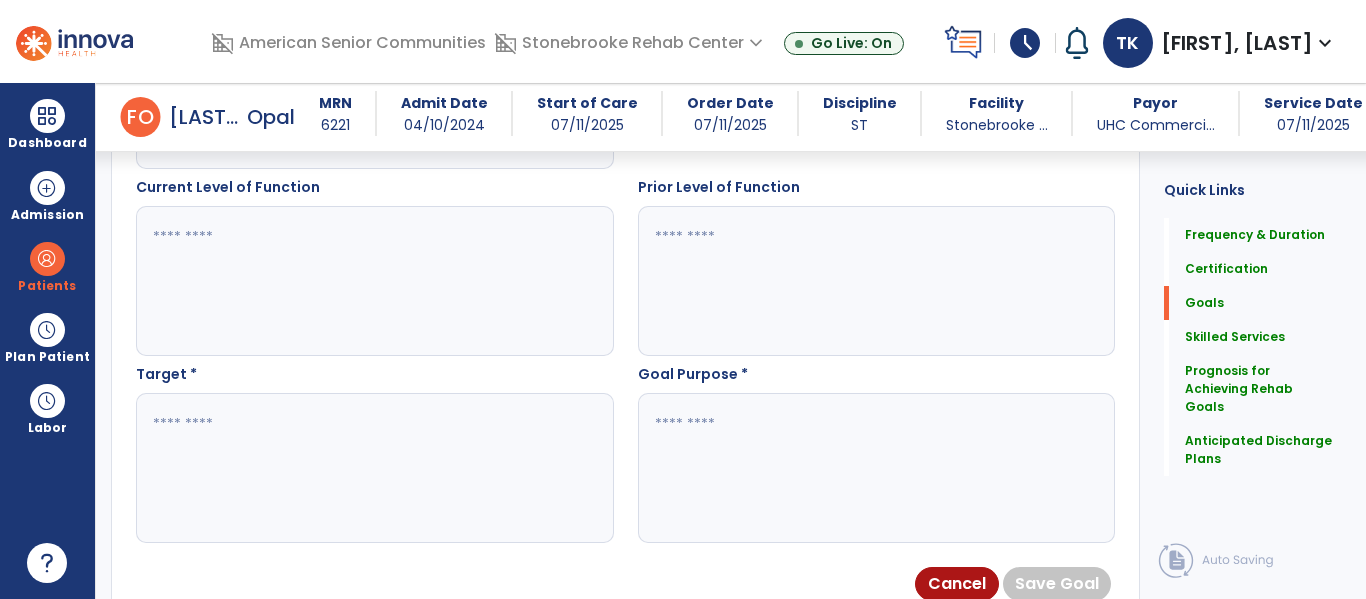 click at bounding box center [374, 281] 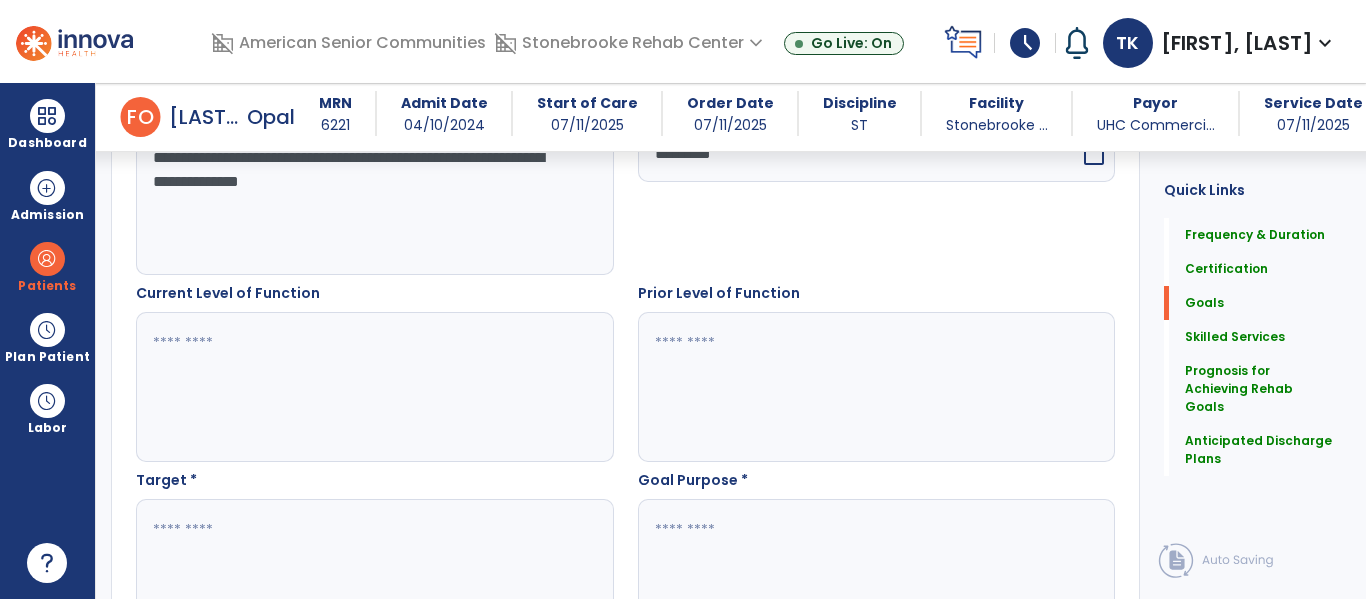scroll, scrollTop: 626, scrollLeft: 0, axis: vertical 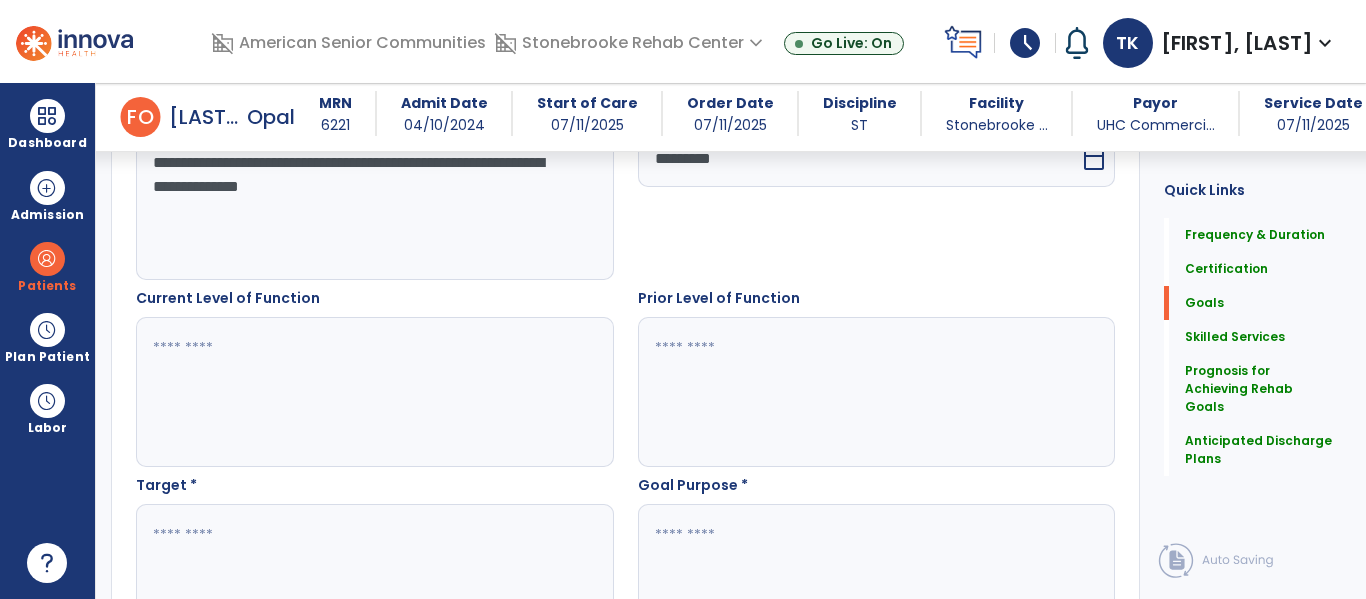 click at bounding box center [374, 392] 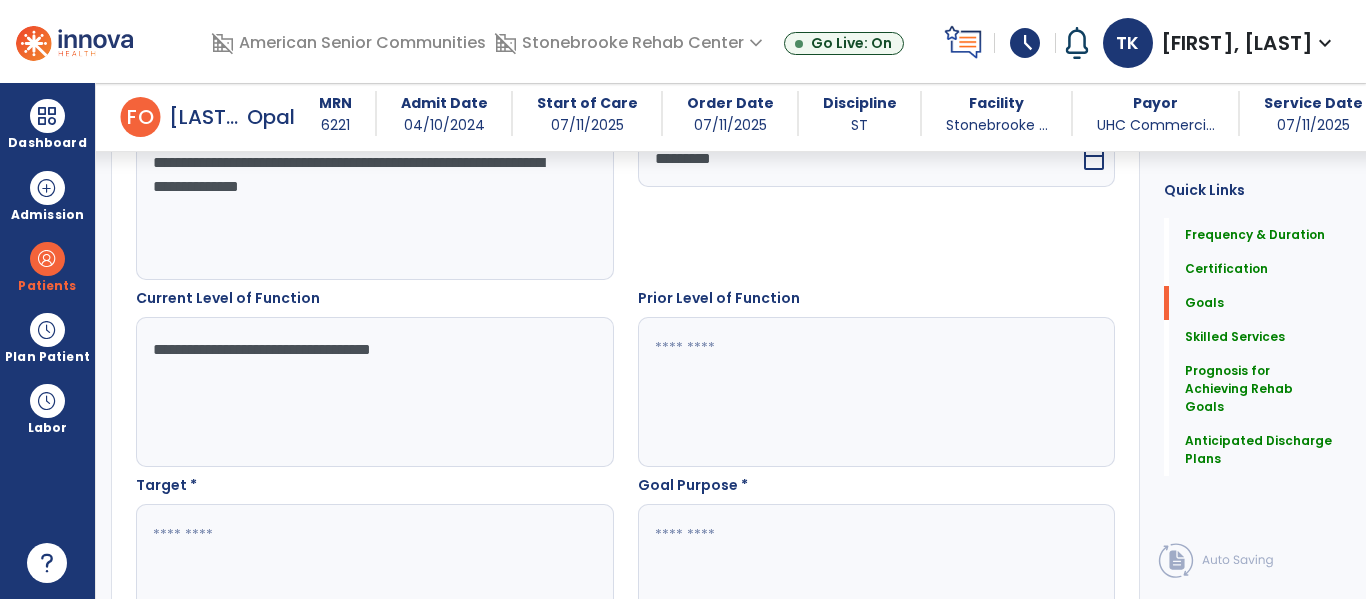 type on "**********" 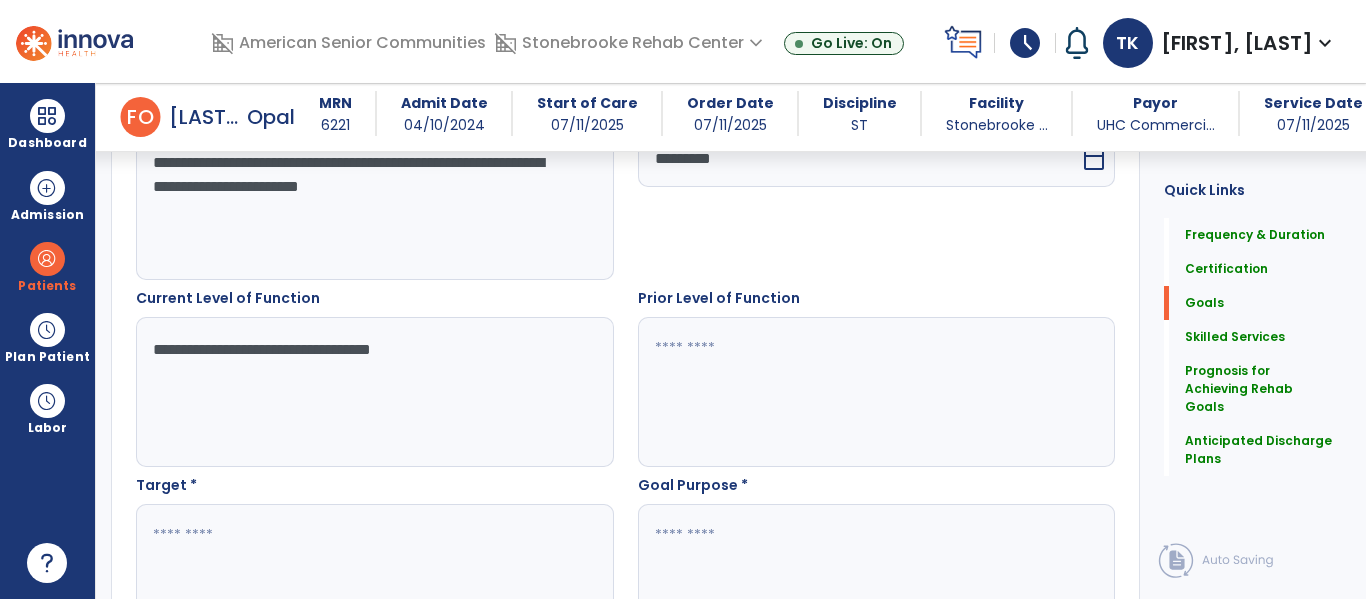 type on "**********" 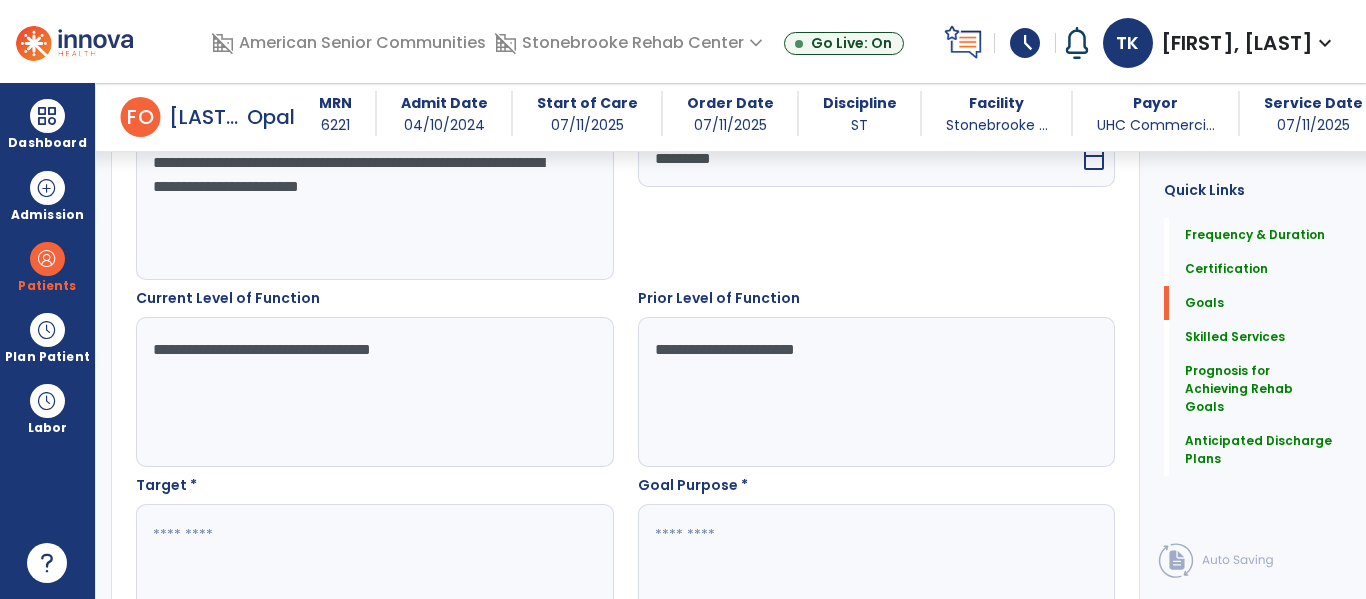 type on "**********" 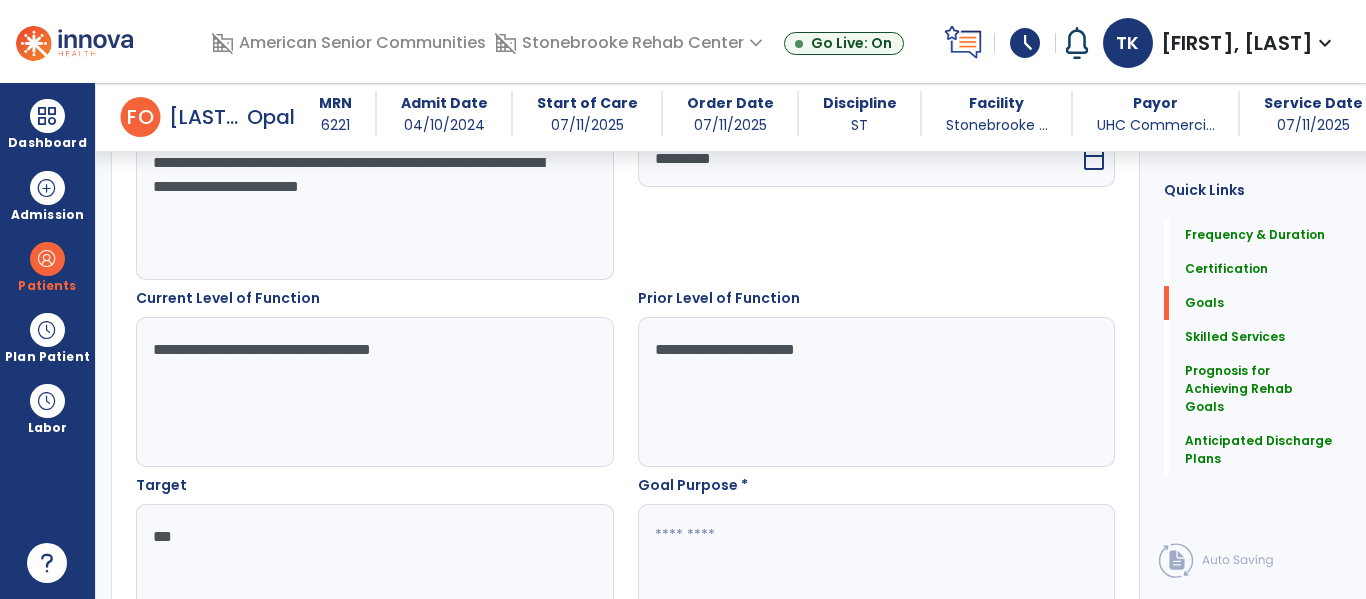 type on "***" 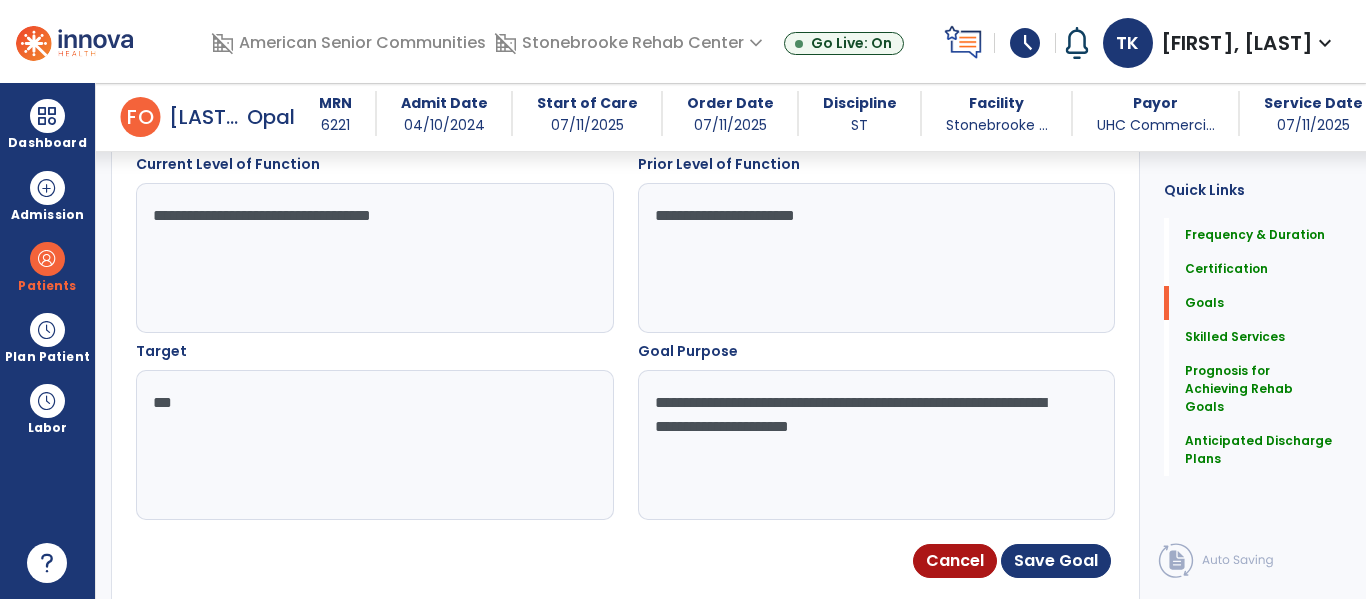scroll, scrollTop: 771, scrollLeft: 0, axis: vertical 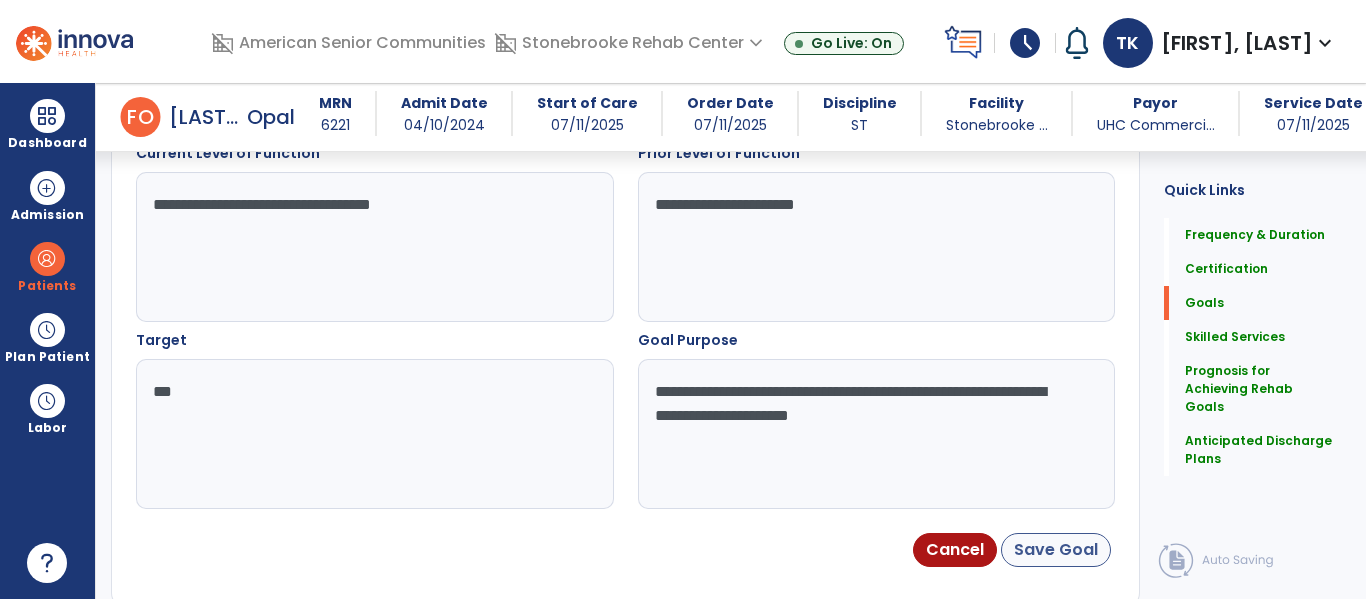 type on "**********" 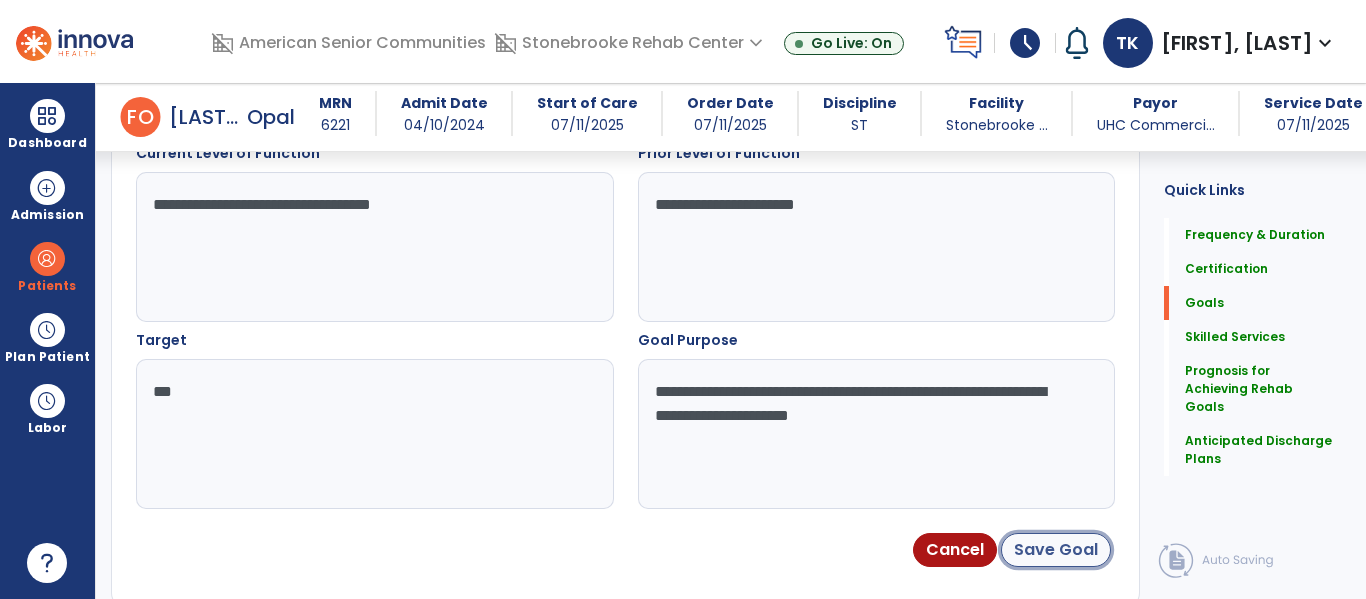 click on "Save Goal" at bounding box center [1056, 550] 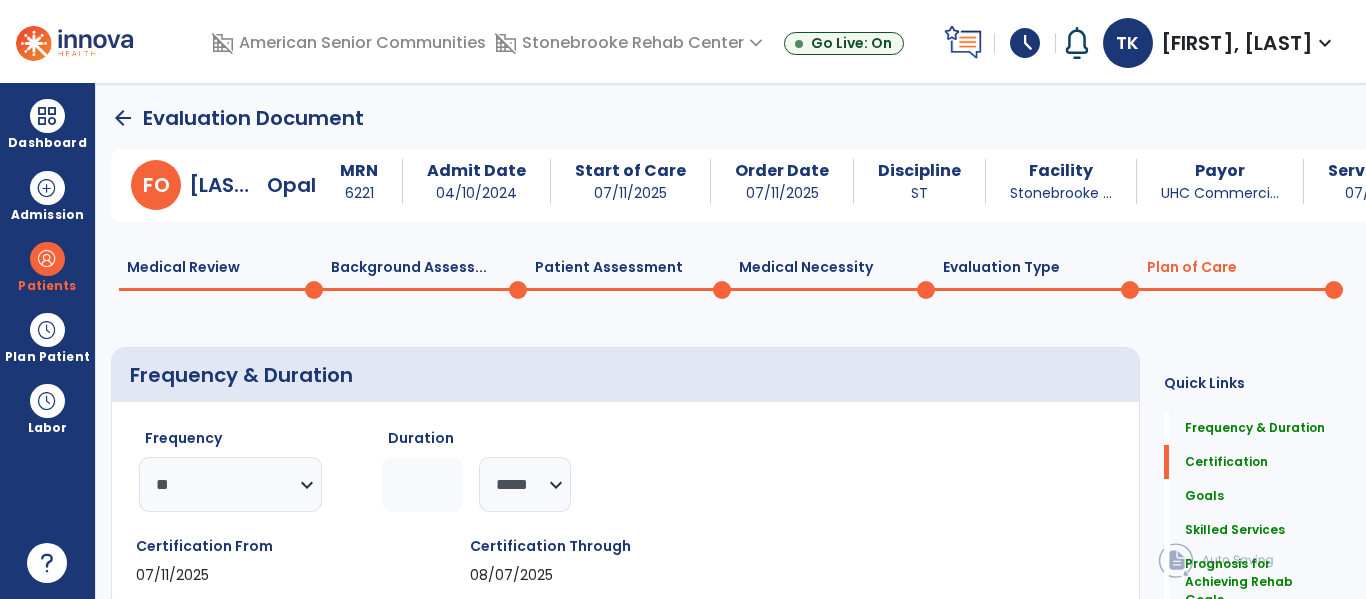 scroll, scrollTop: 1, scrollLeft: 0, axis: vertical 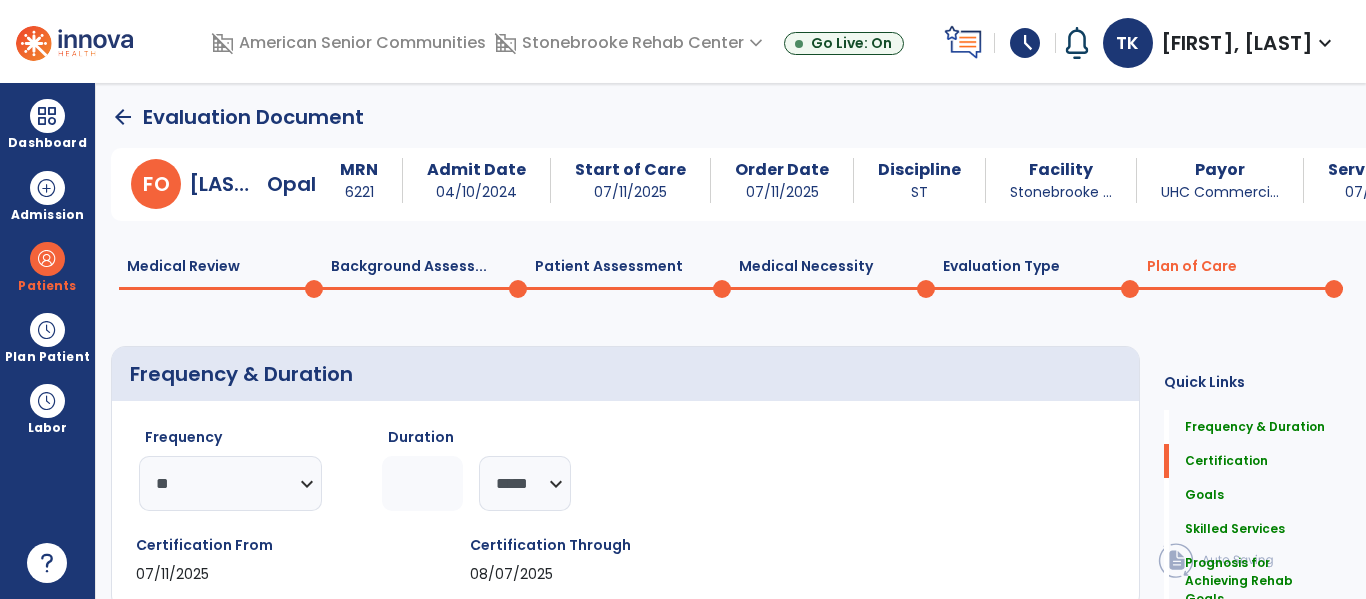 click on "Patient Assessment  0" 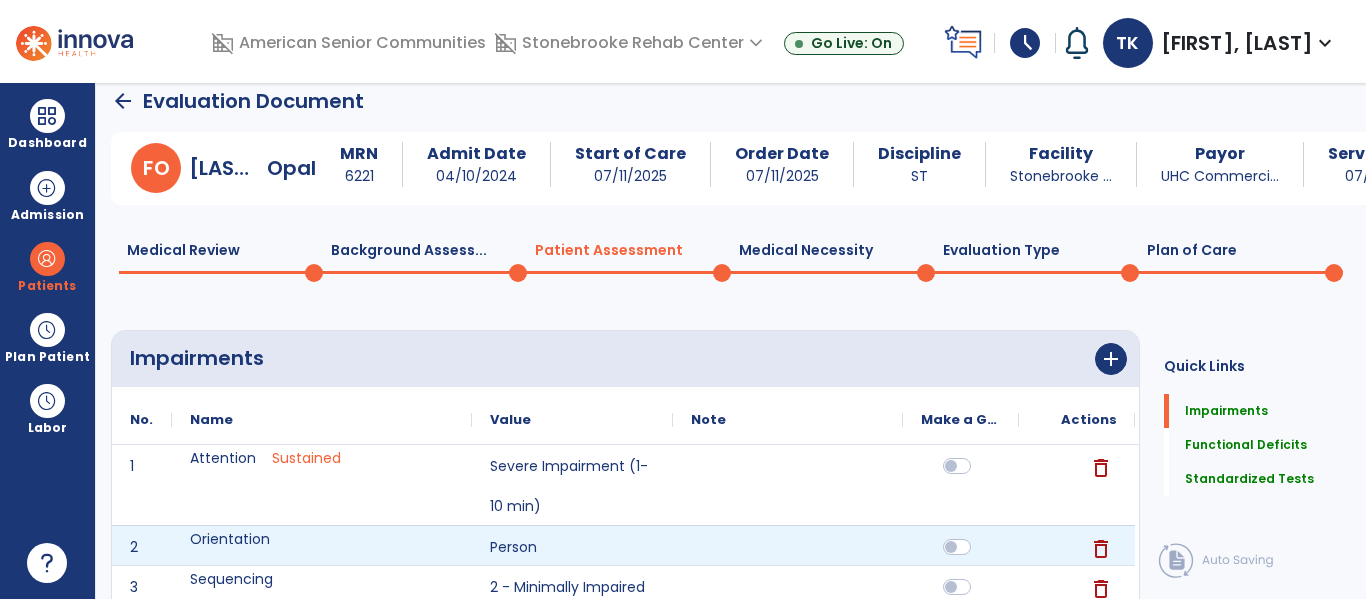 scroll, scrollTop: 0, scrollLeft: 0, axis: both 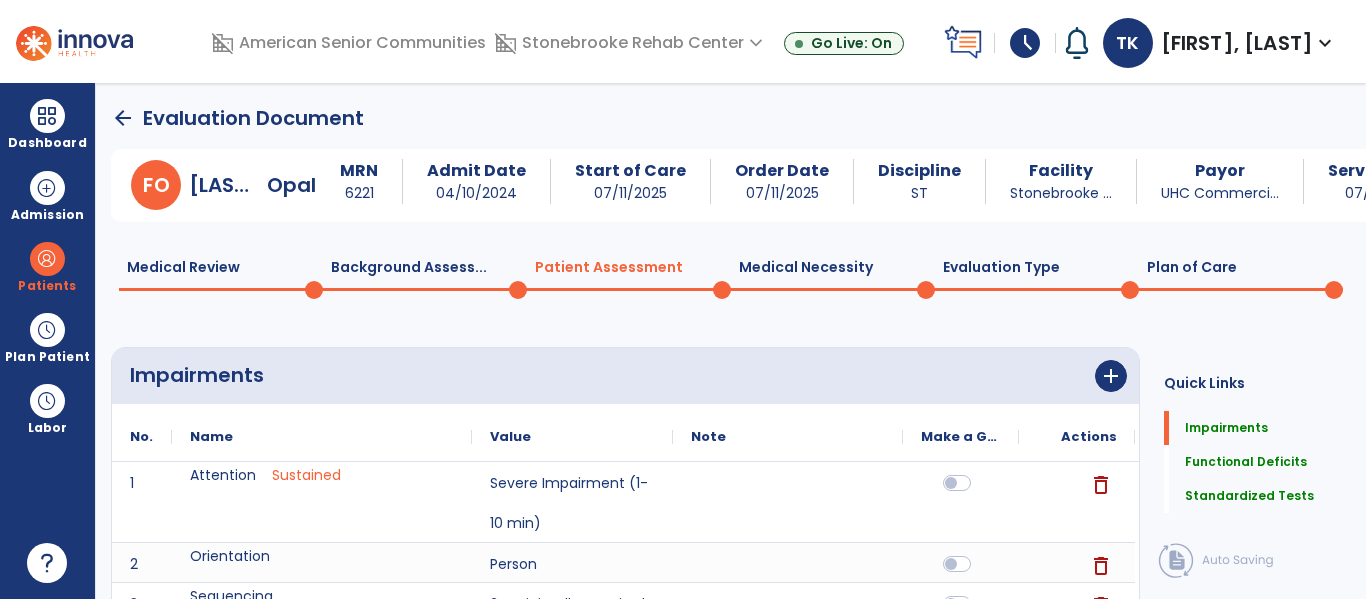 click on "Plan of Care  0" 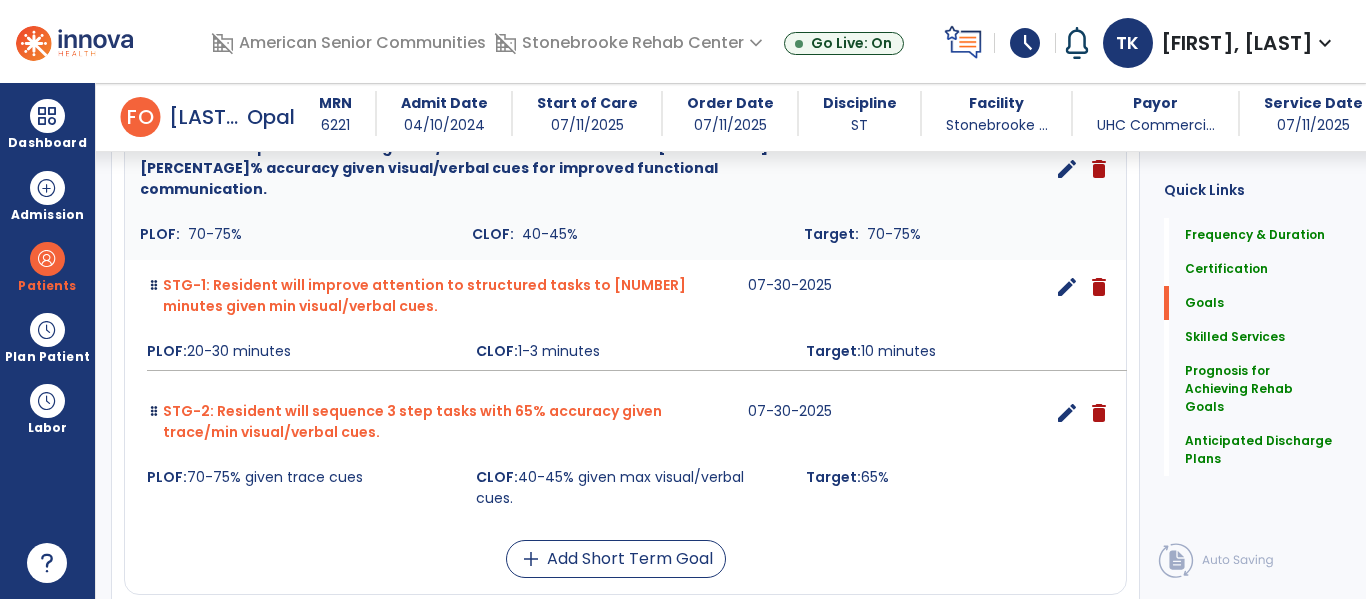 scroll, scrollTop: 622, scrollLeft: 0, axis: vertical 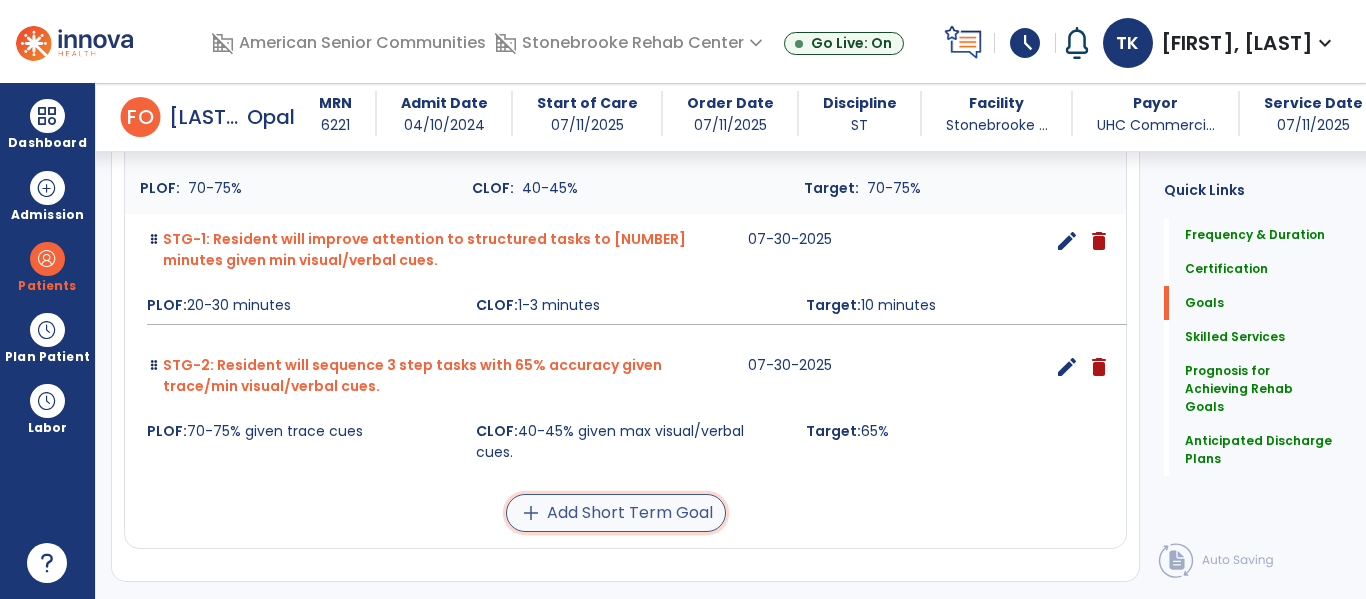 click on "add  Add Short Term Goal" at bounding box center (616, 513) 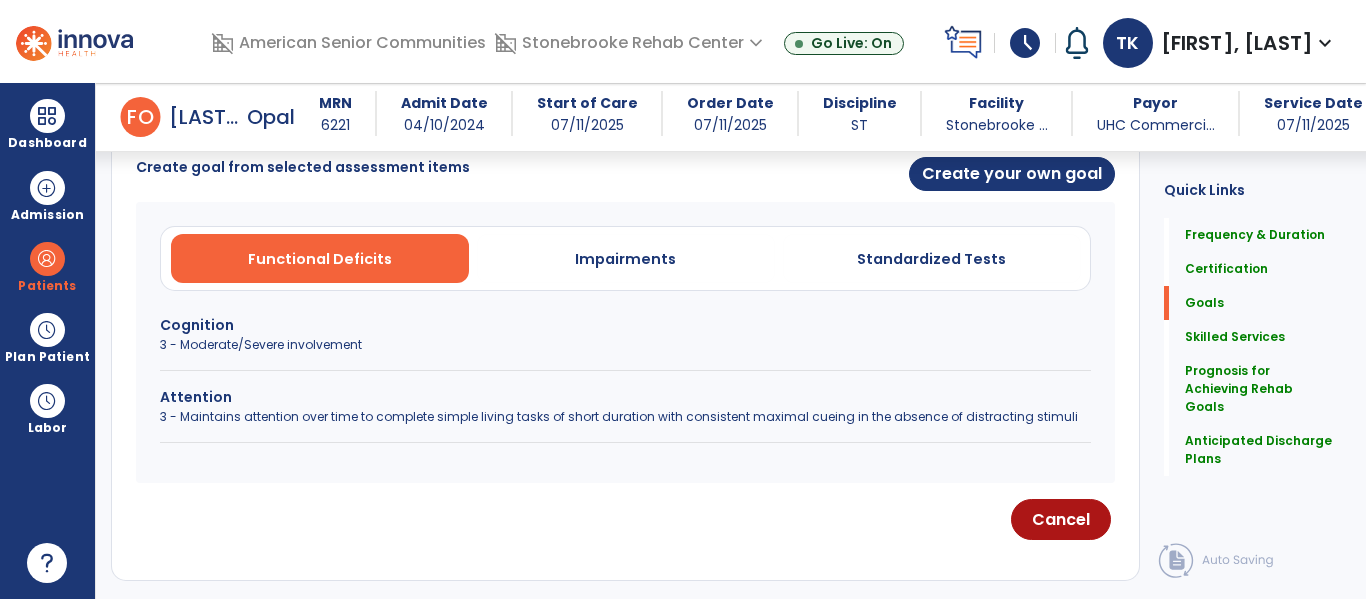 scroll, scrollTop: 530, scrollLeft: 0, axis: vertical 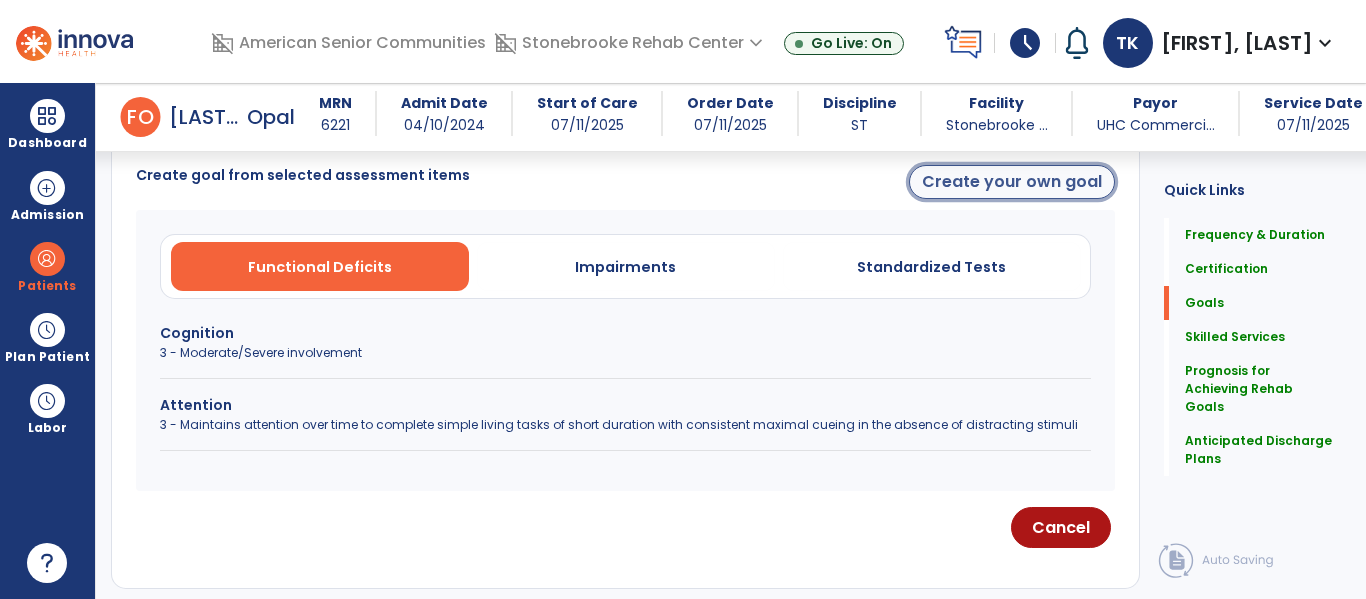 click on "Create your own goal" at bounding box center (1012, 182) 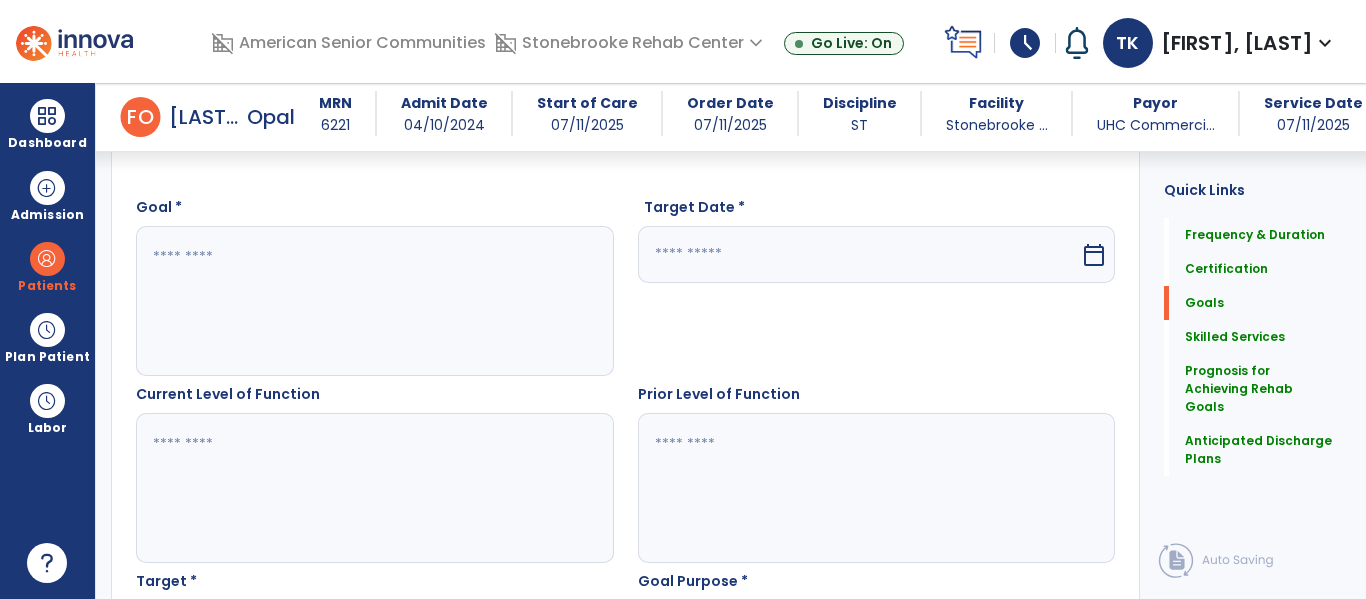 click at bounding box center (374, 301) 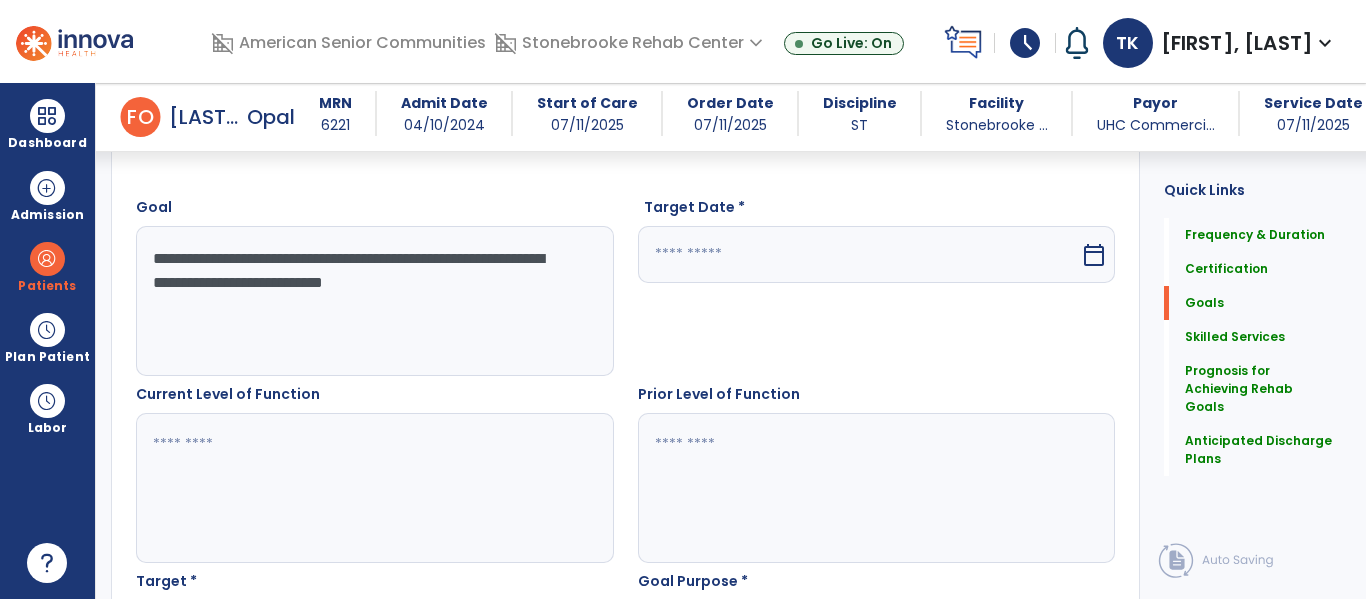 type on "**********" 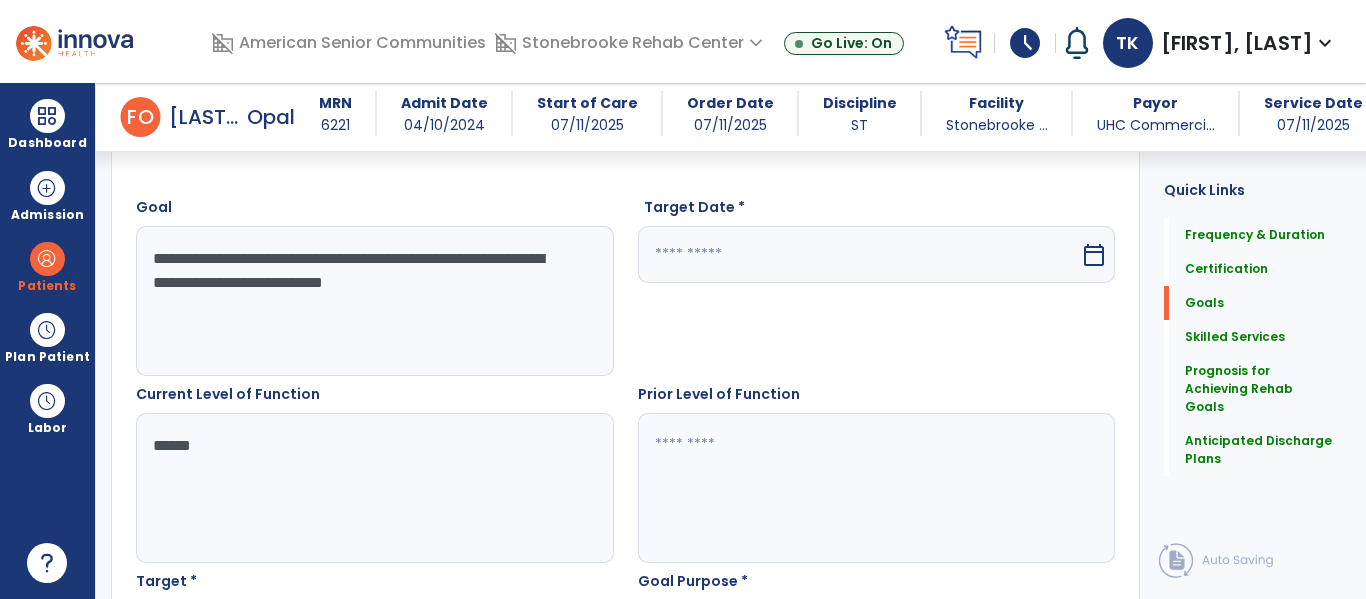 type on "******" 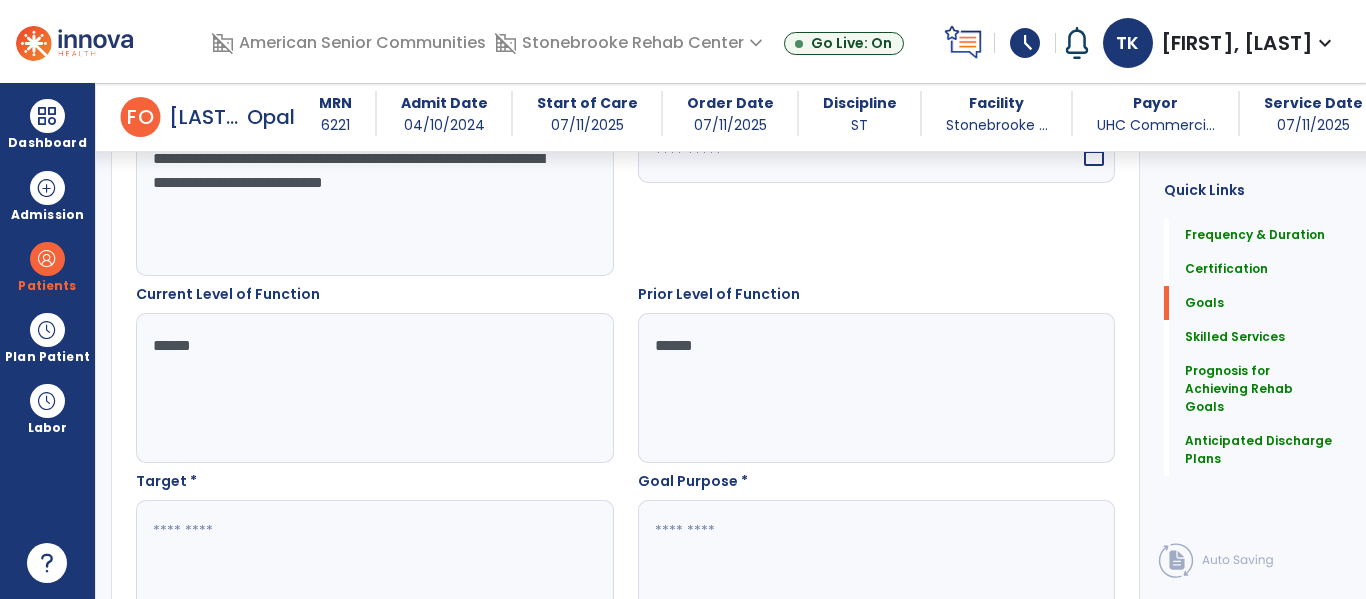 scroll, scrollTop: 673, scrollLeft: 0, axis: vertical 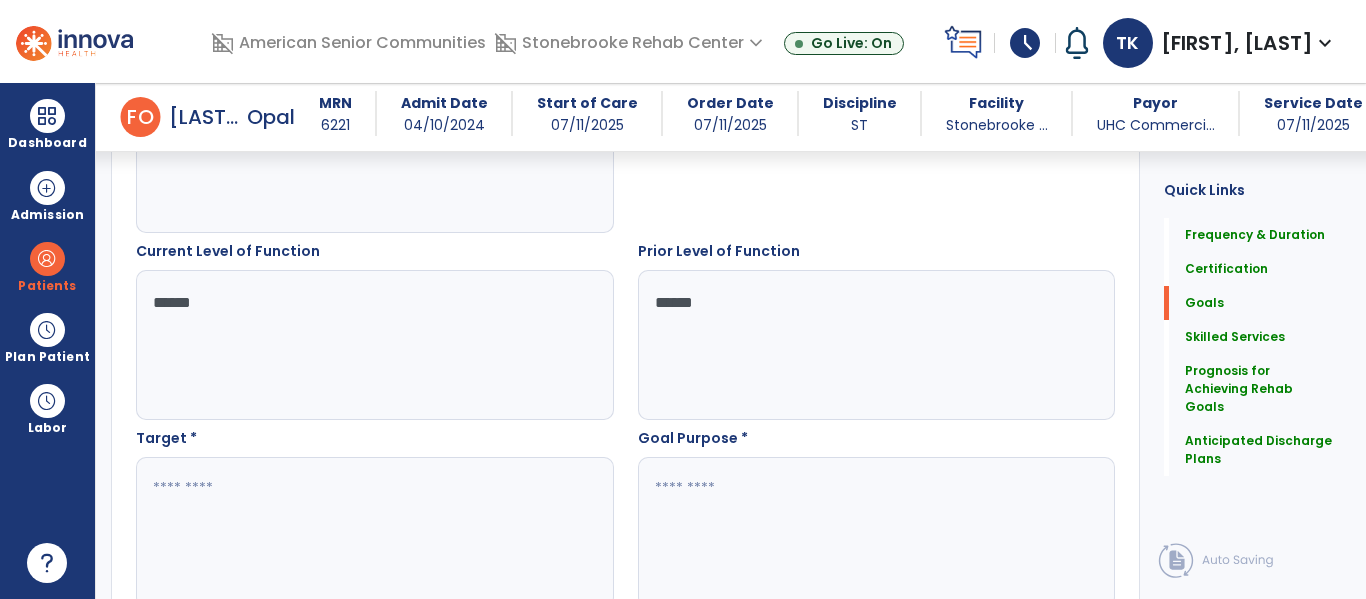 type on "******" 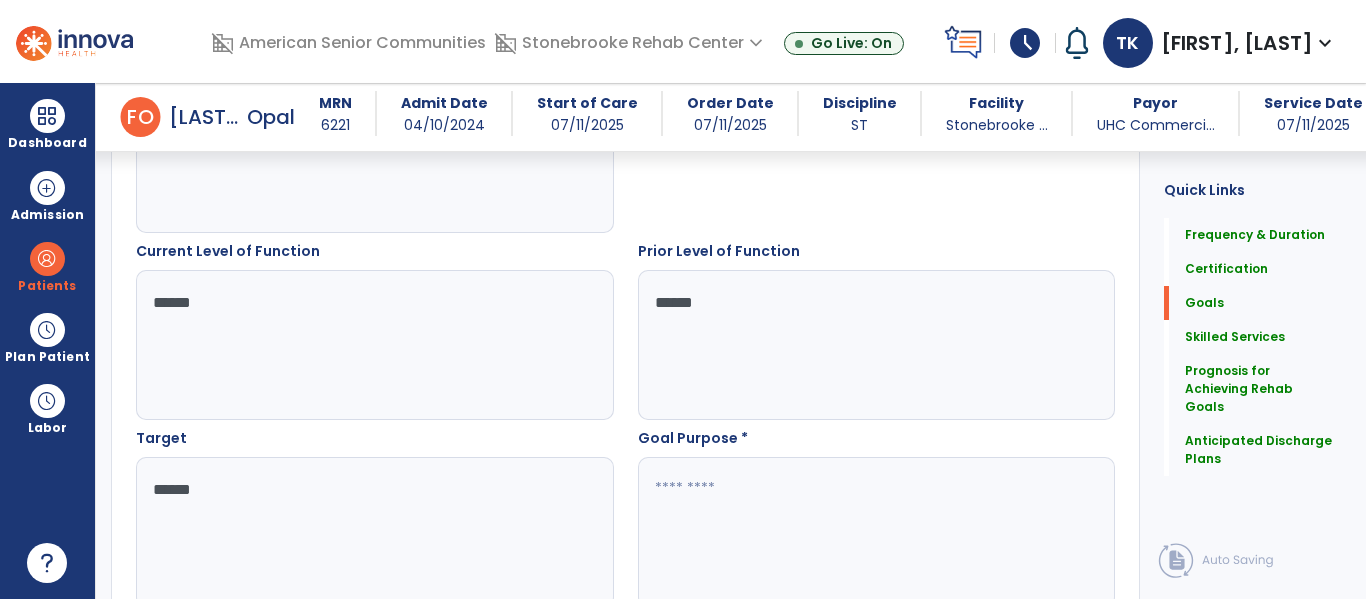 type on "******" 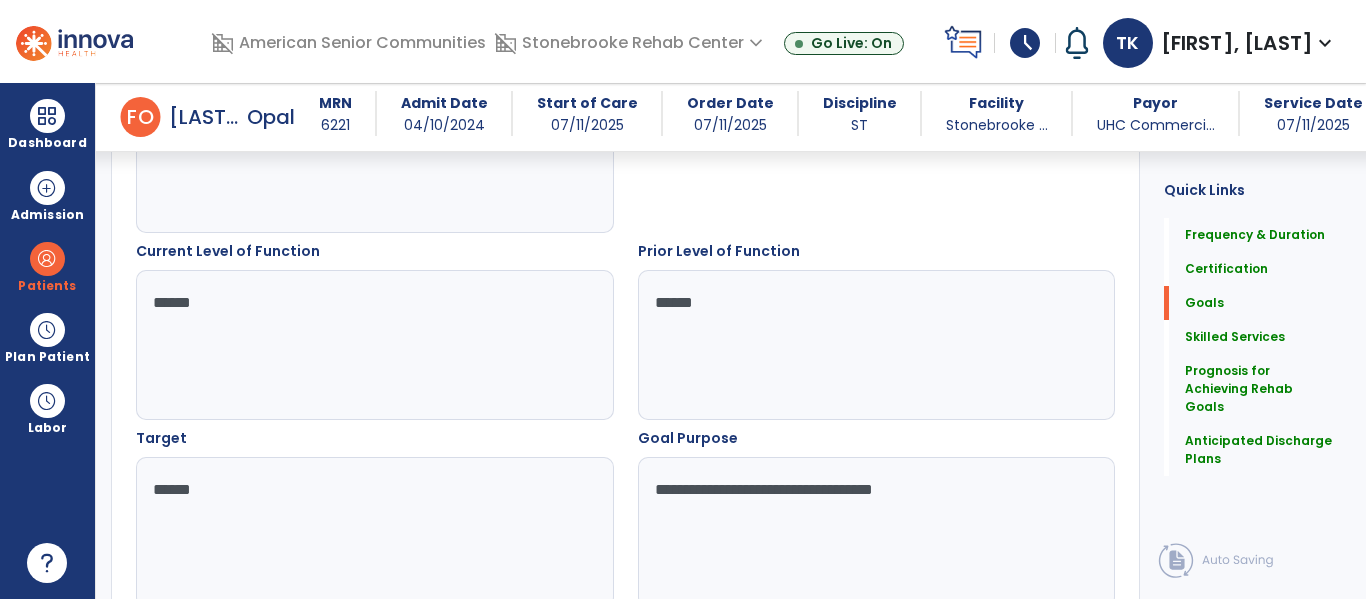 type on "**********" 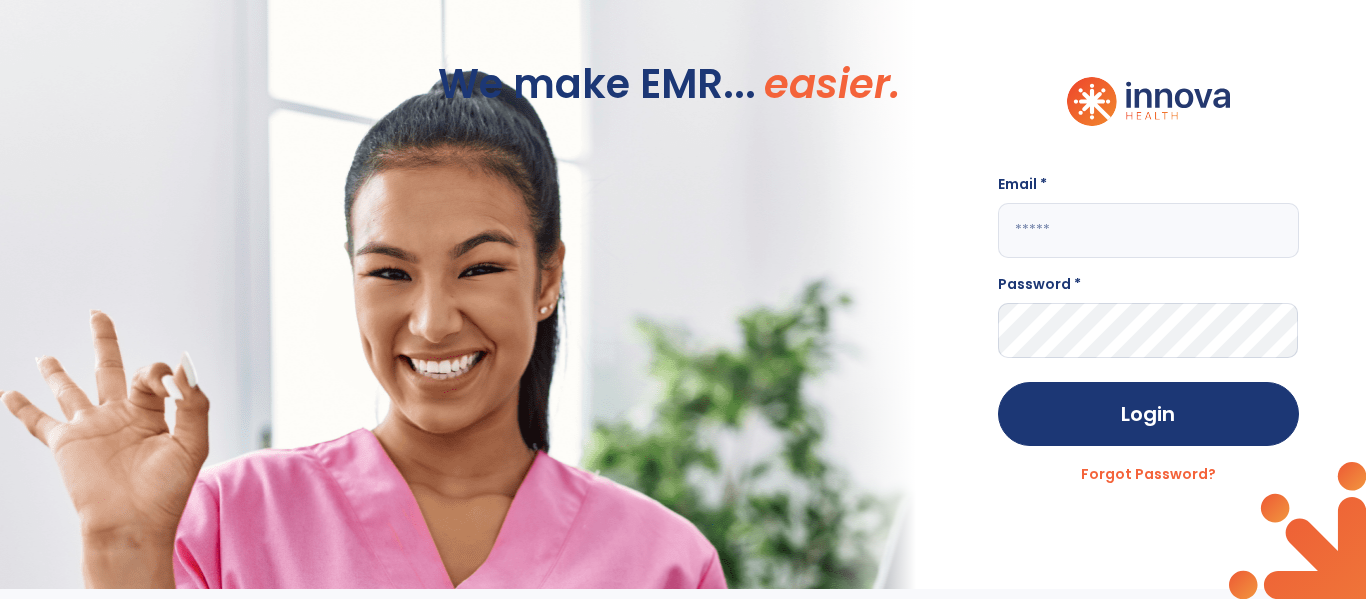 scroll, scrollTop: 0, scrollLeft: 0, axis: both 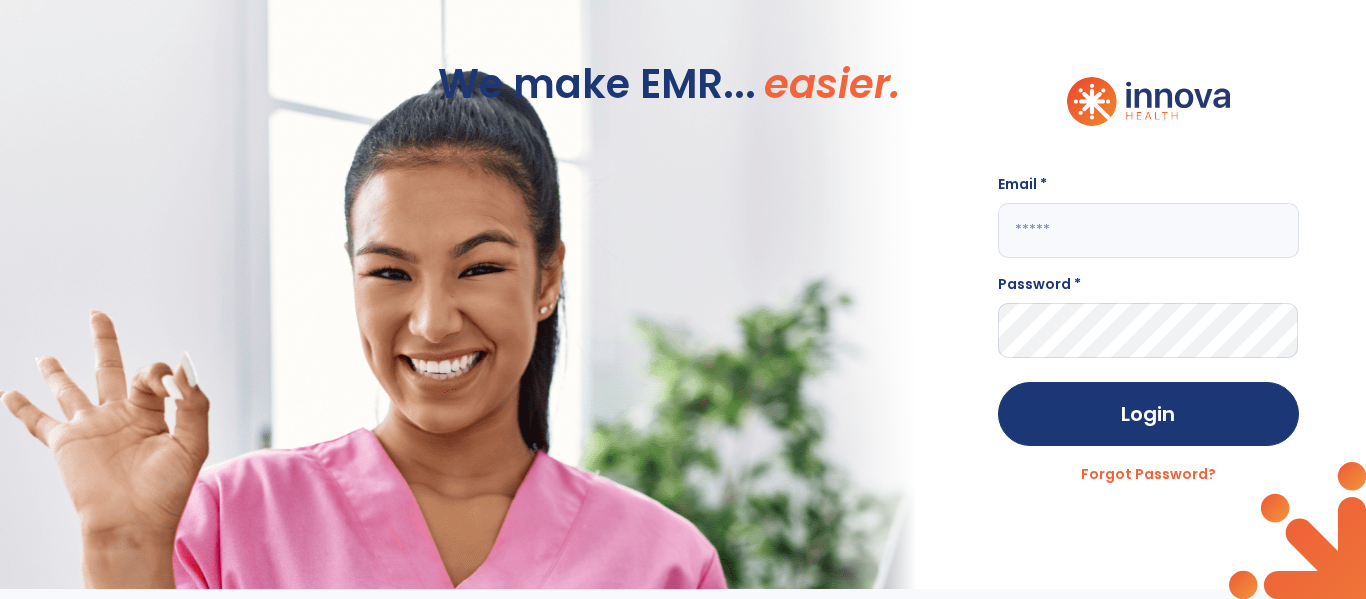 click 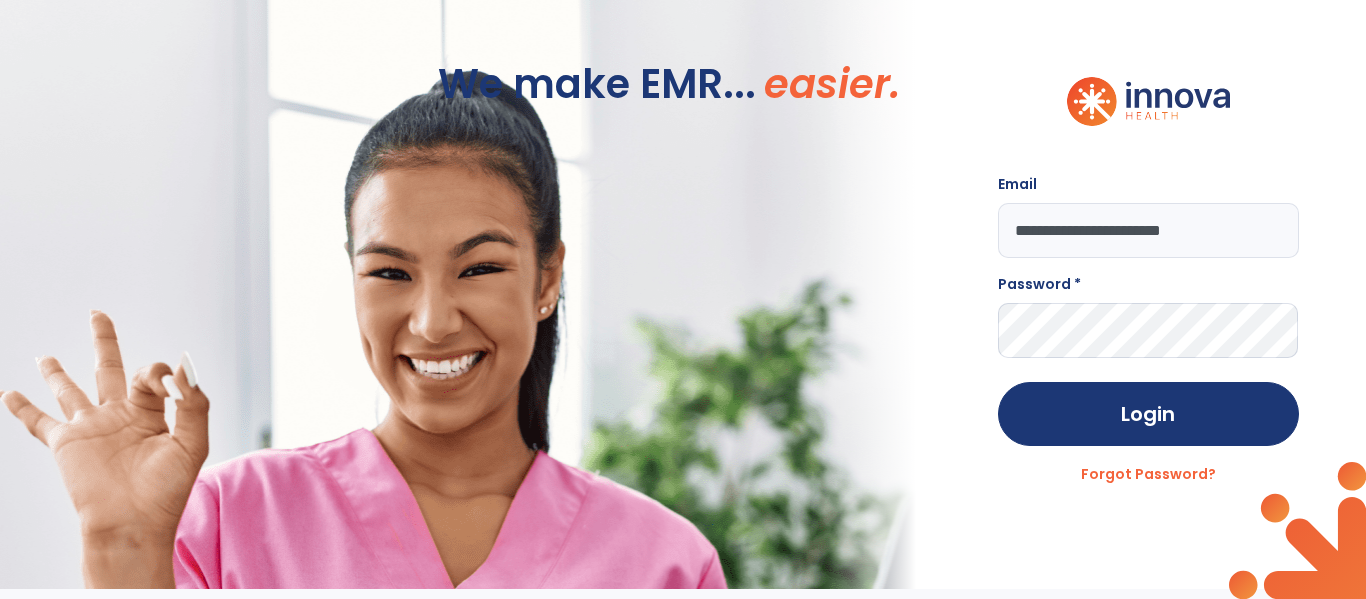 type on "**********" 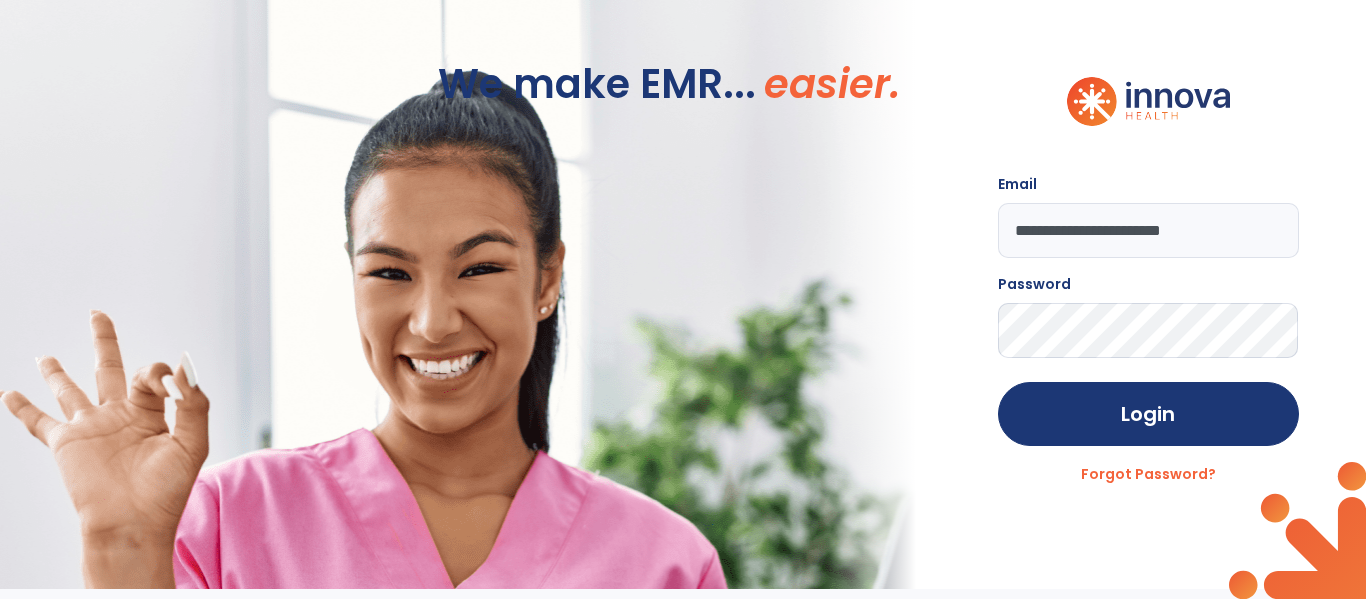 click on "Login" 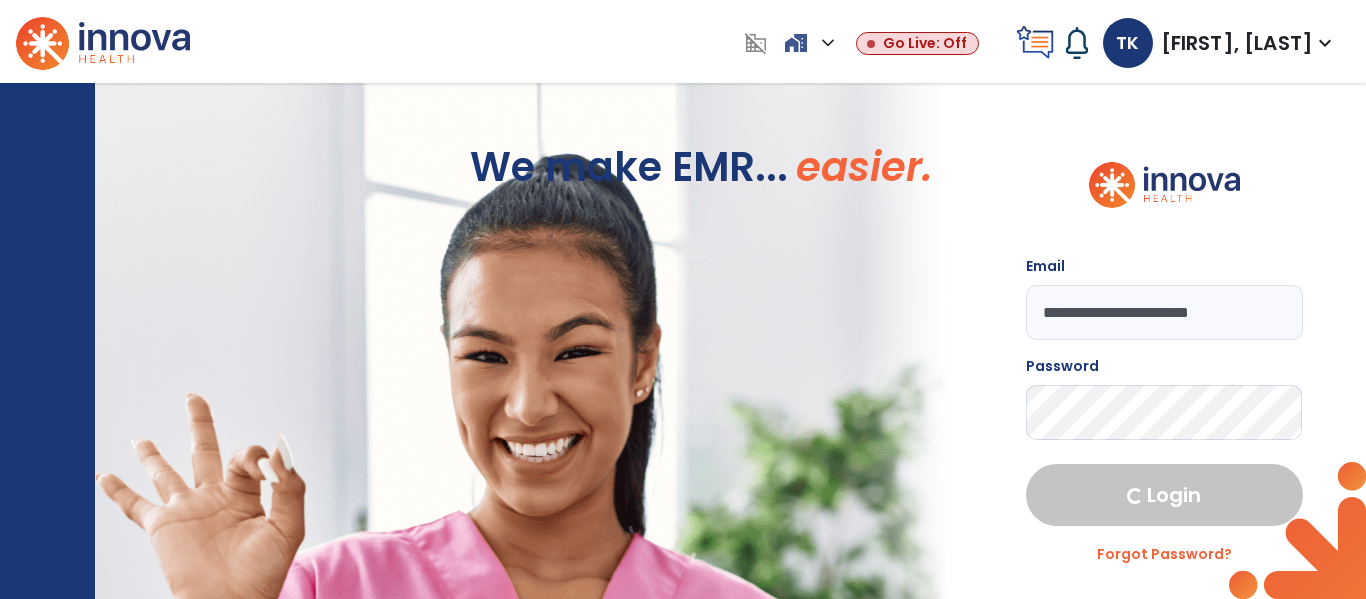 select on "****" 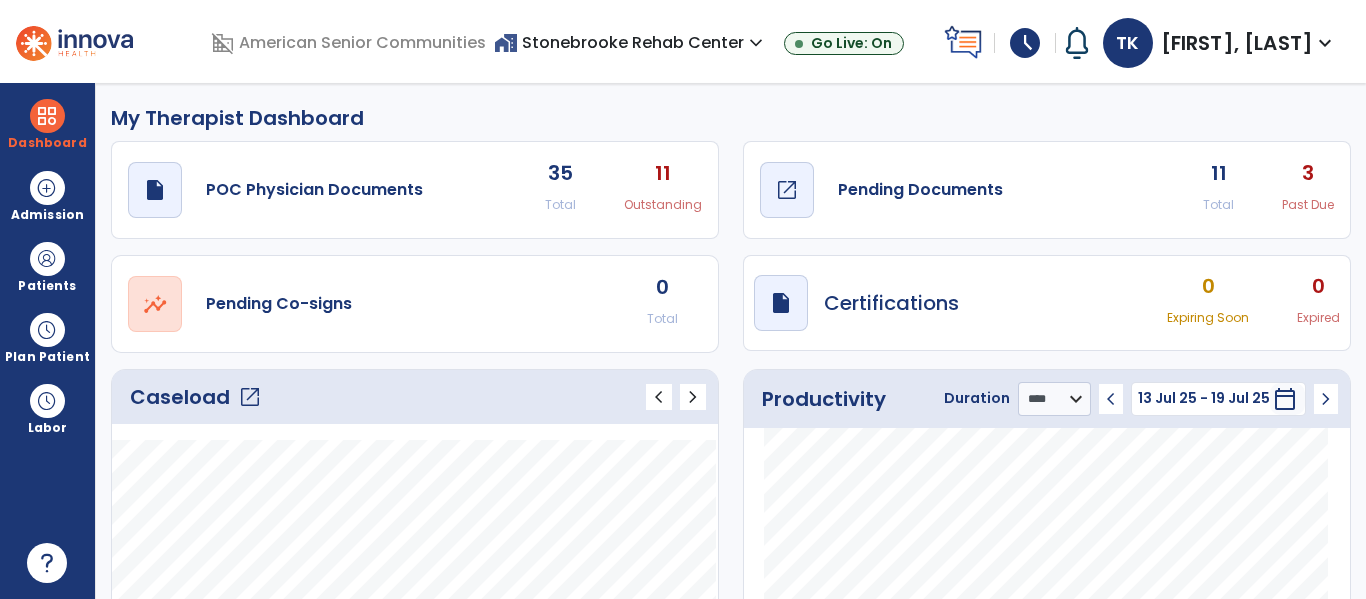 click on "Pending Documents" 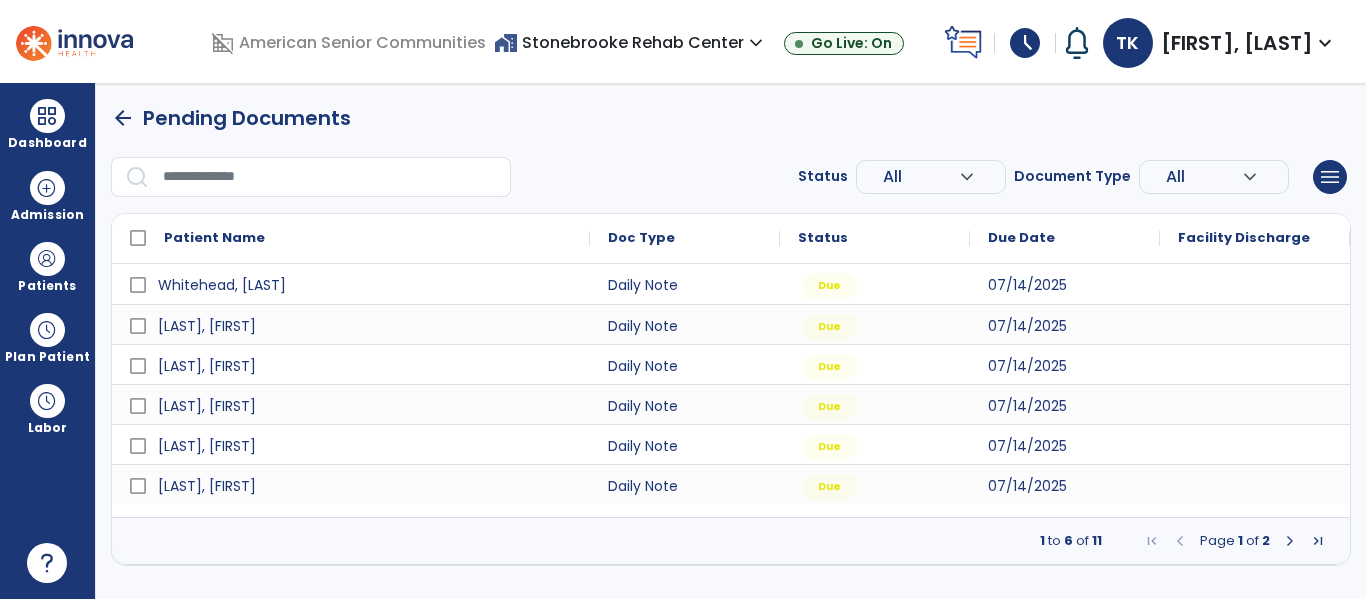 click at bounding box center [1290, 541] 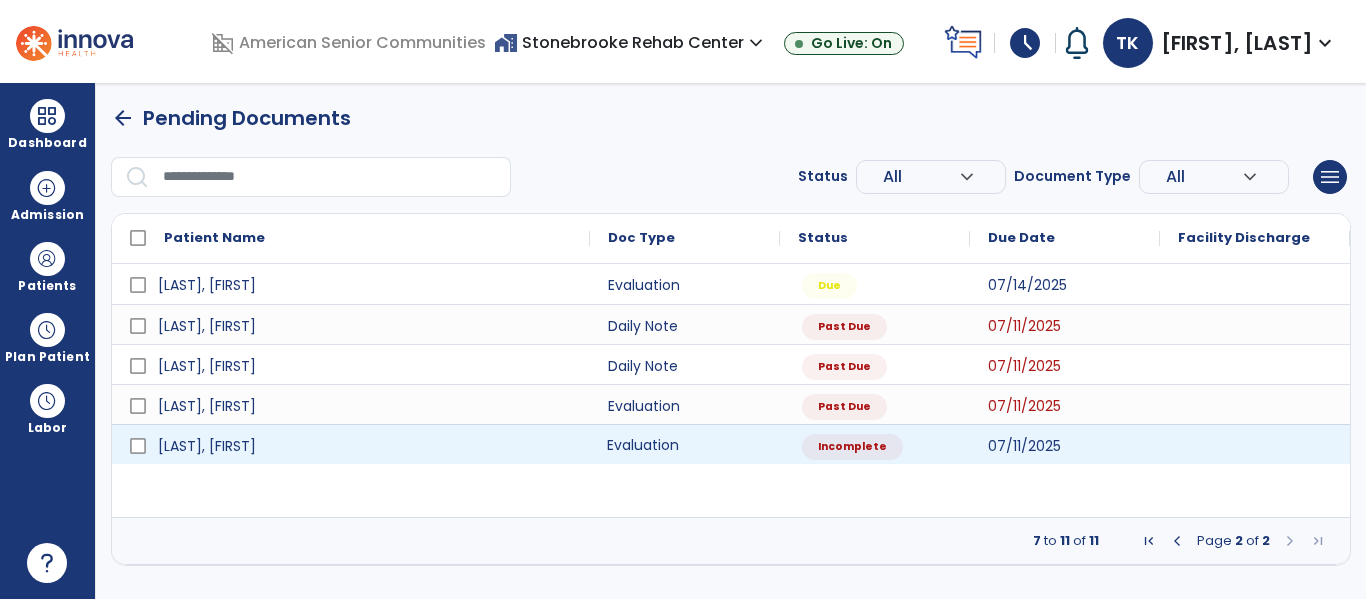 click on "Evaluation" at bounding box center (685, 444) 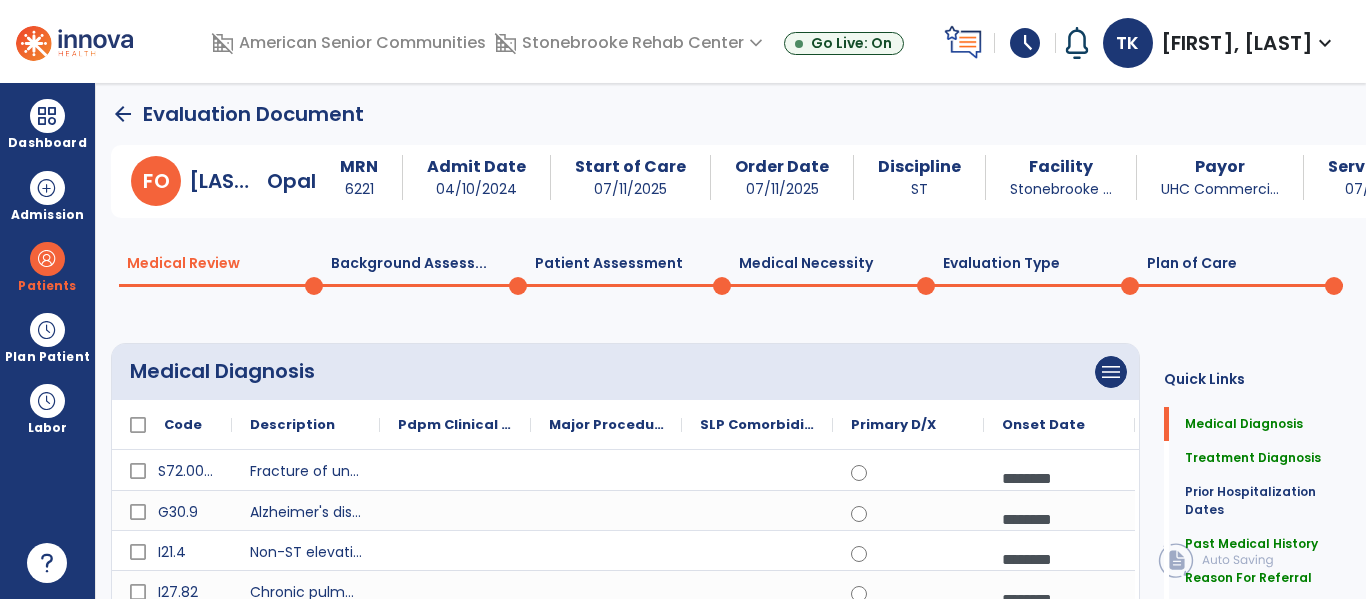 scroll, scrollTop: 0, scrollLeft: 0, axis: both 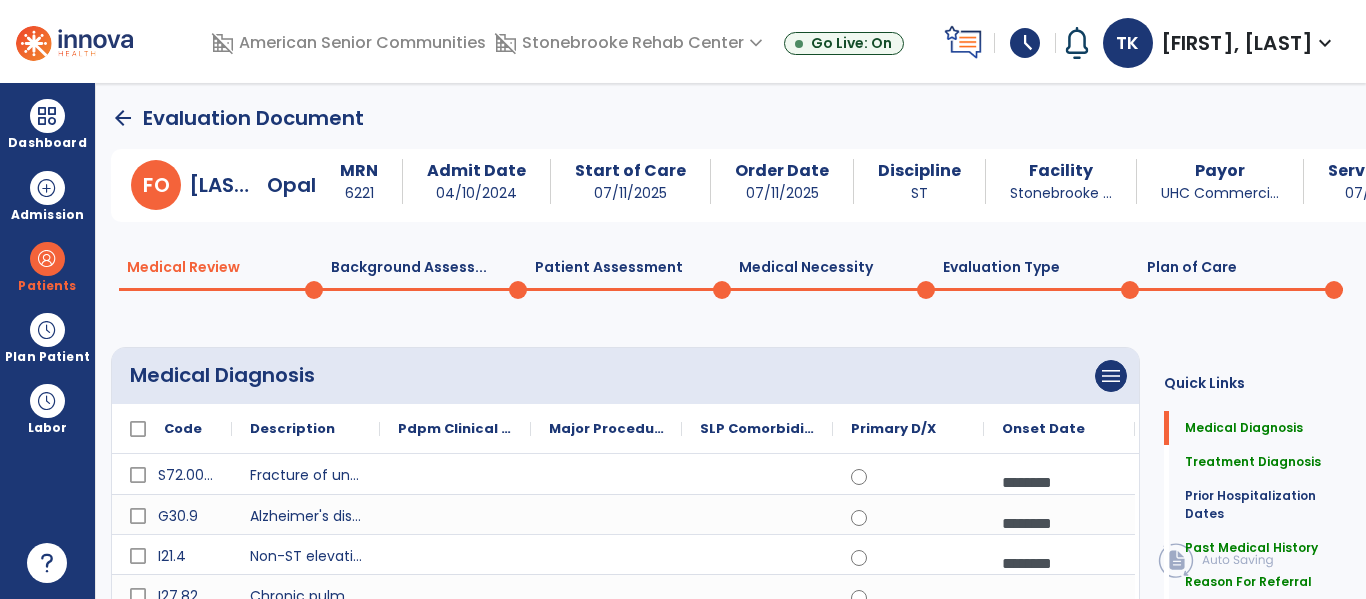 click on "Plan of Care  0" 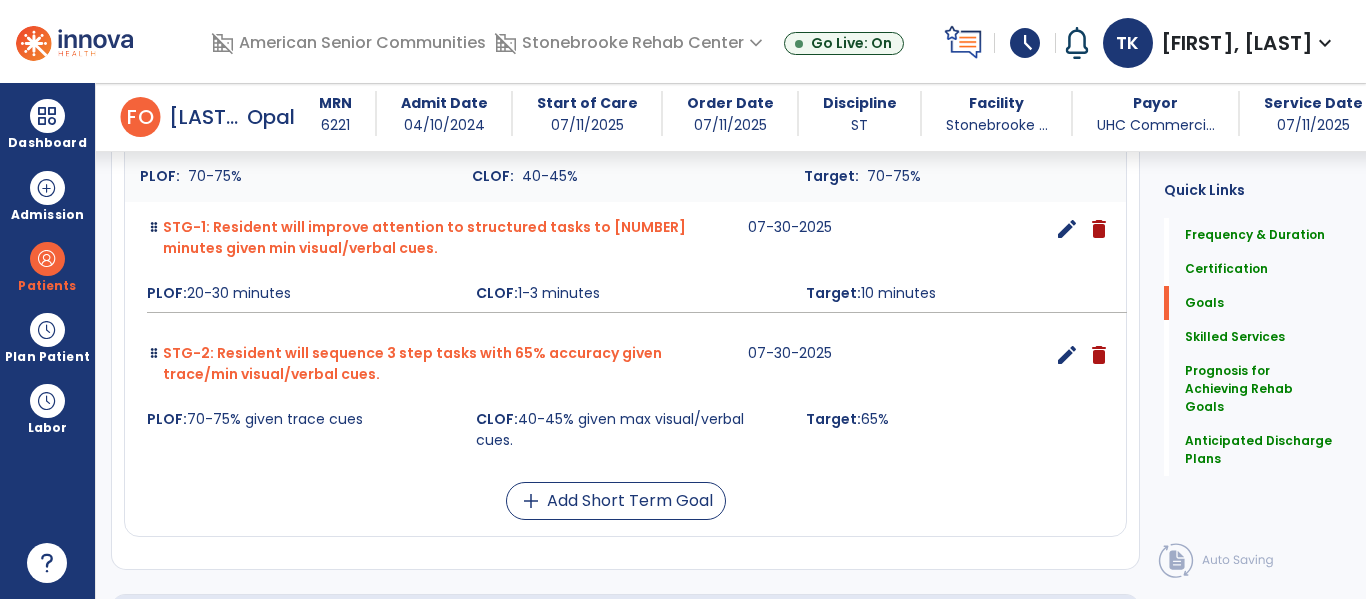 scroll, scrollTop: 636, scrollLeft: 0, axis: vertical 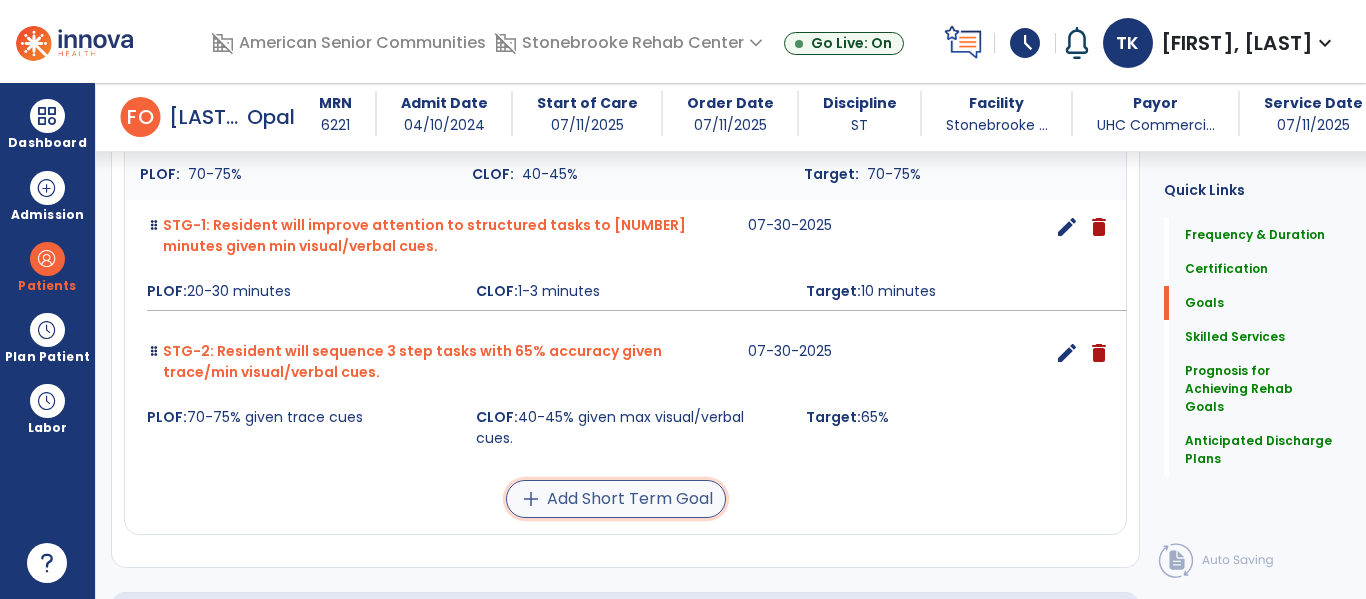click on "add  Add Short Term Goal" at bounding box center (616, 499) 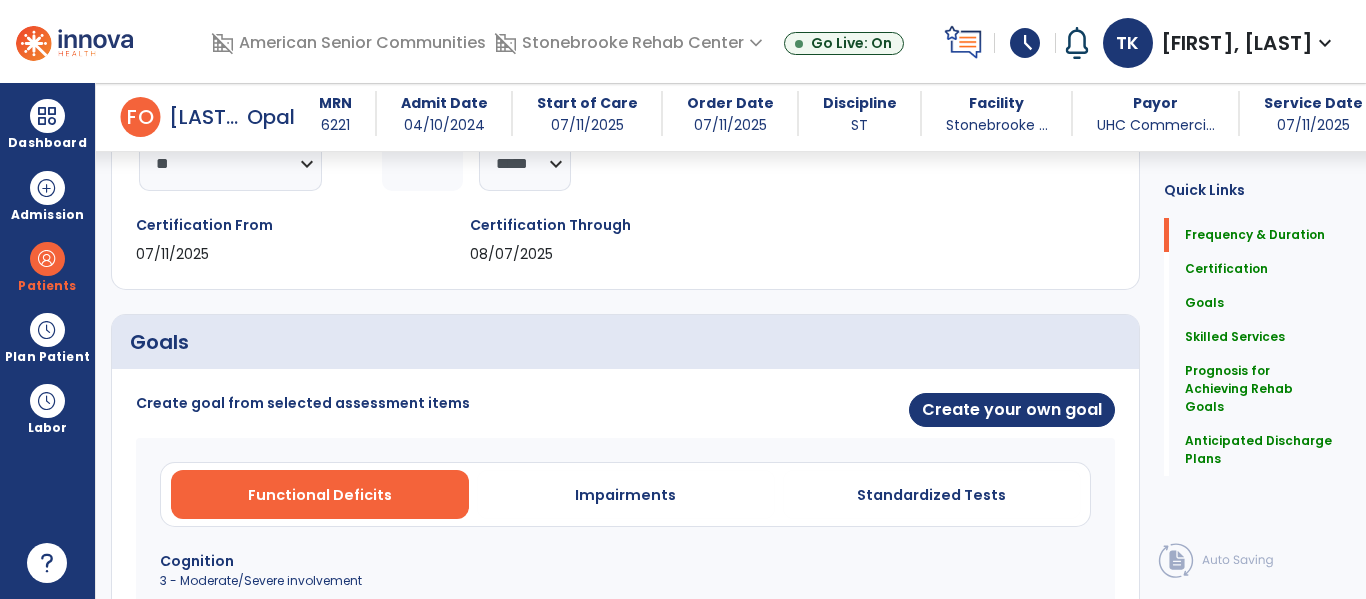 scroll, scrollTop: 246, scrollLeft: 0, axis: vertical 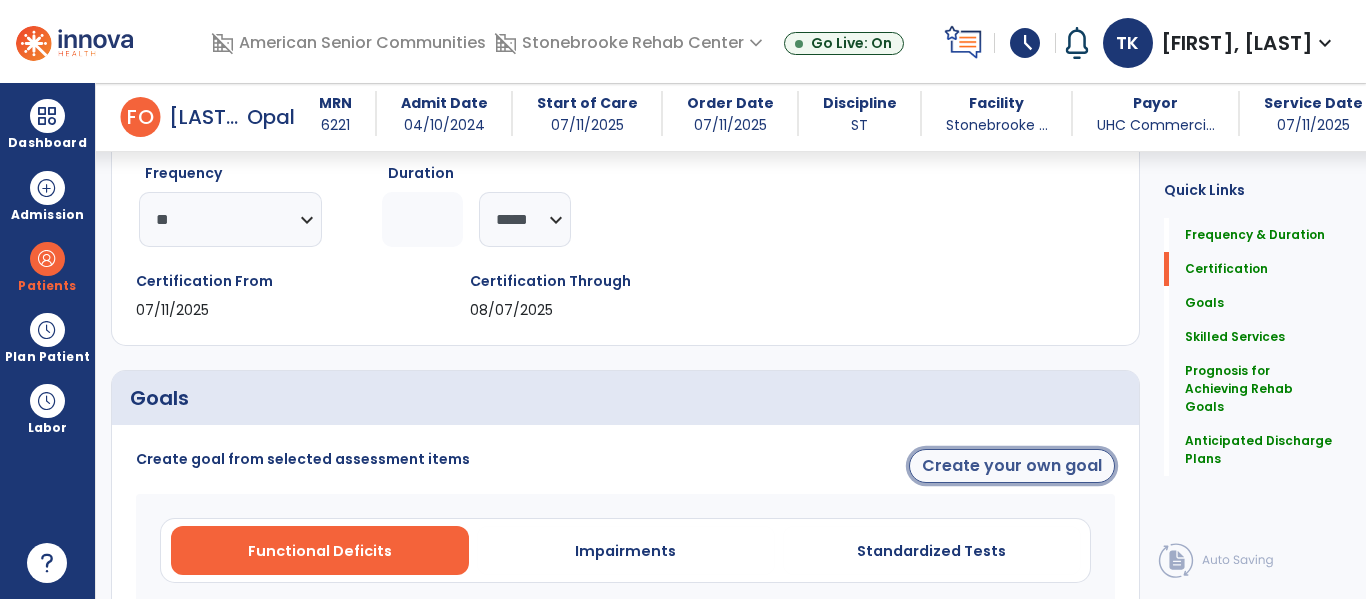 click on "Create your own goal" at bounding box center [1012, 466] 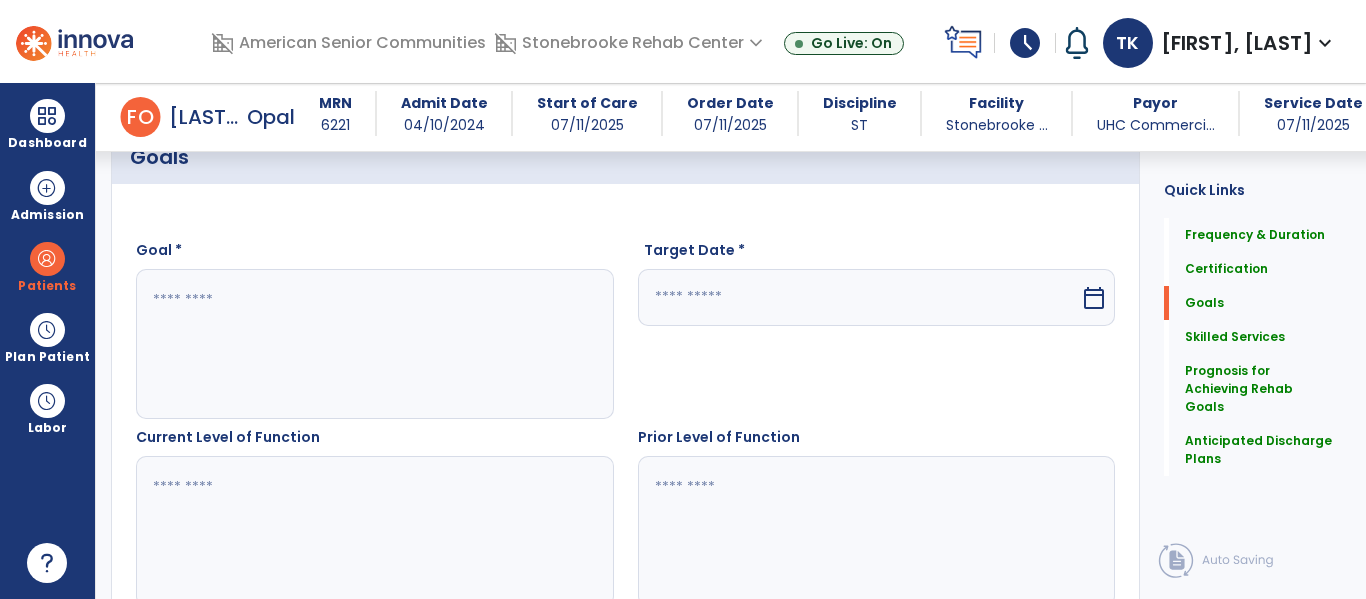 scroll, scrollTop: 489, scrollLeft: 0, axis: vertical 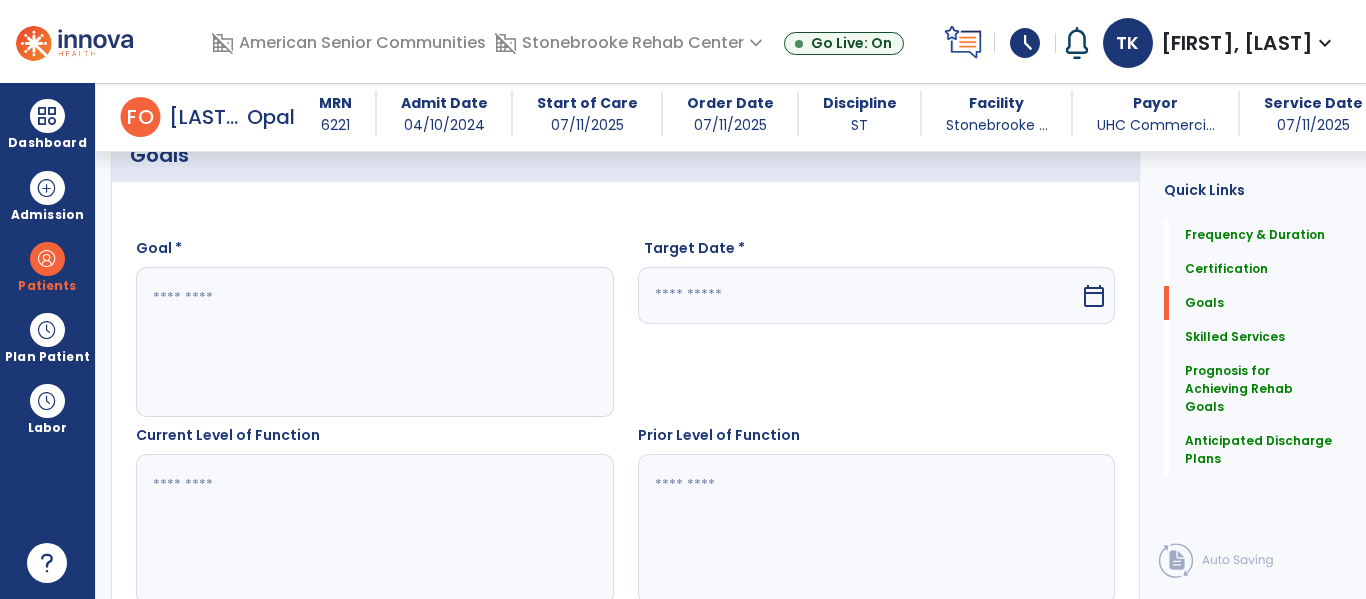click at bounding box center (374, 342) 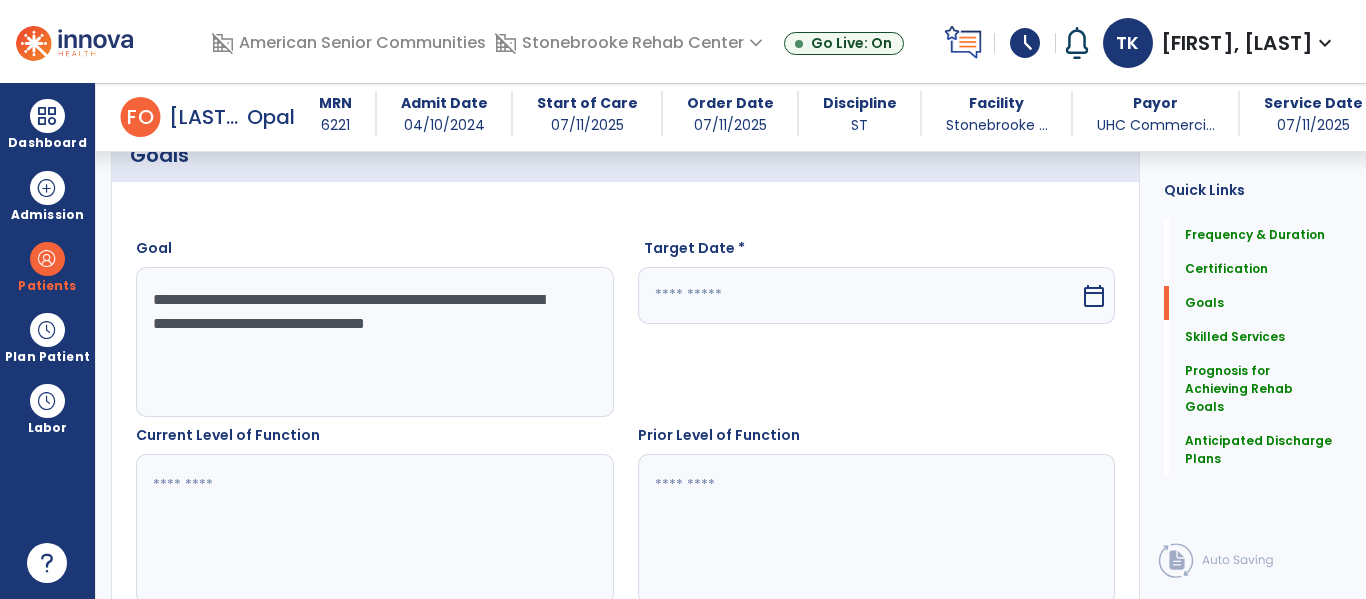 type on "**********" 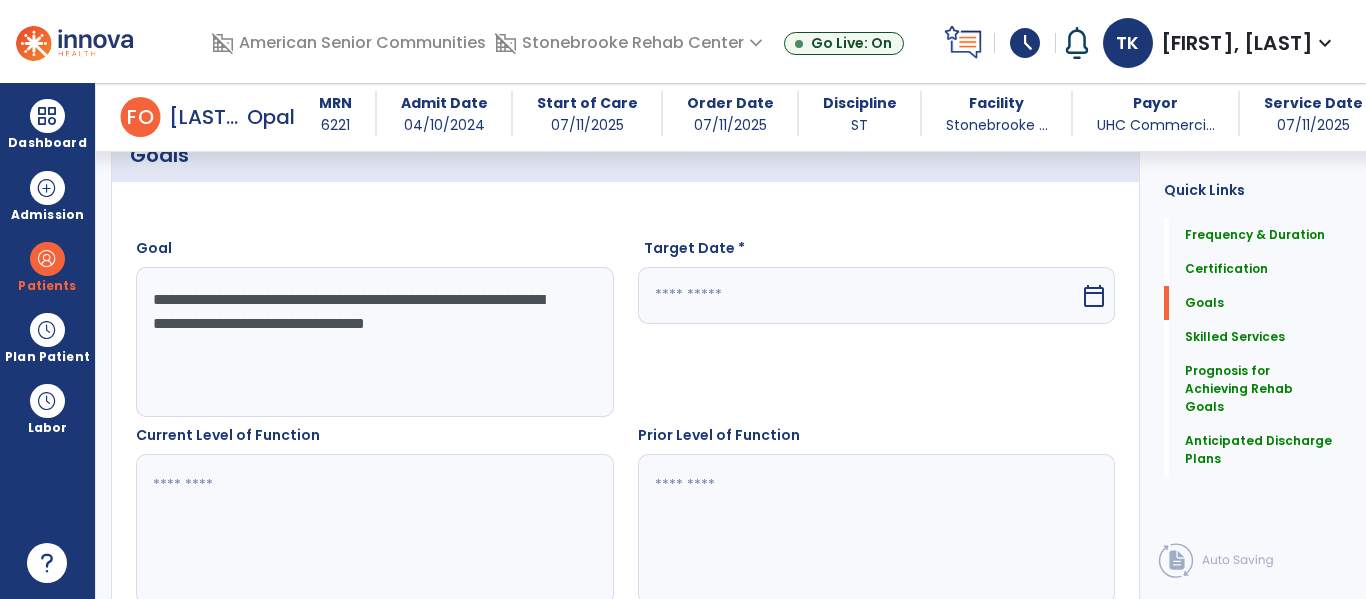click at bounding box center [859, 295] 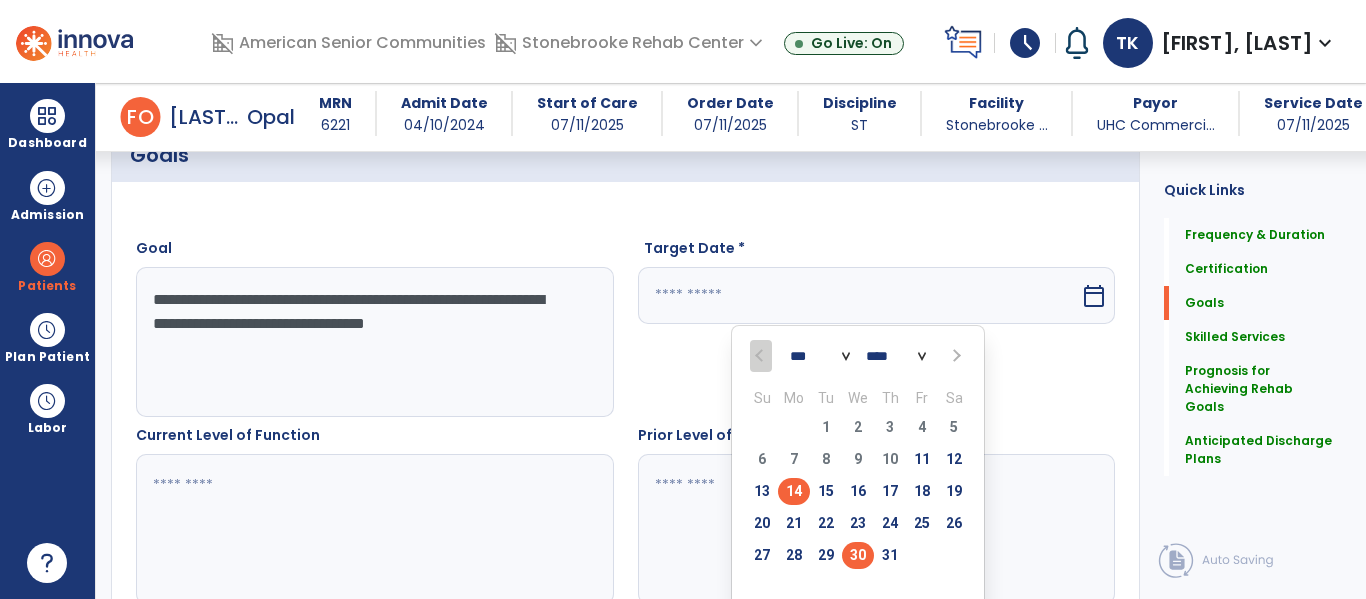 click on "30" at bounding box center (858, 555) 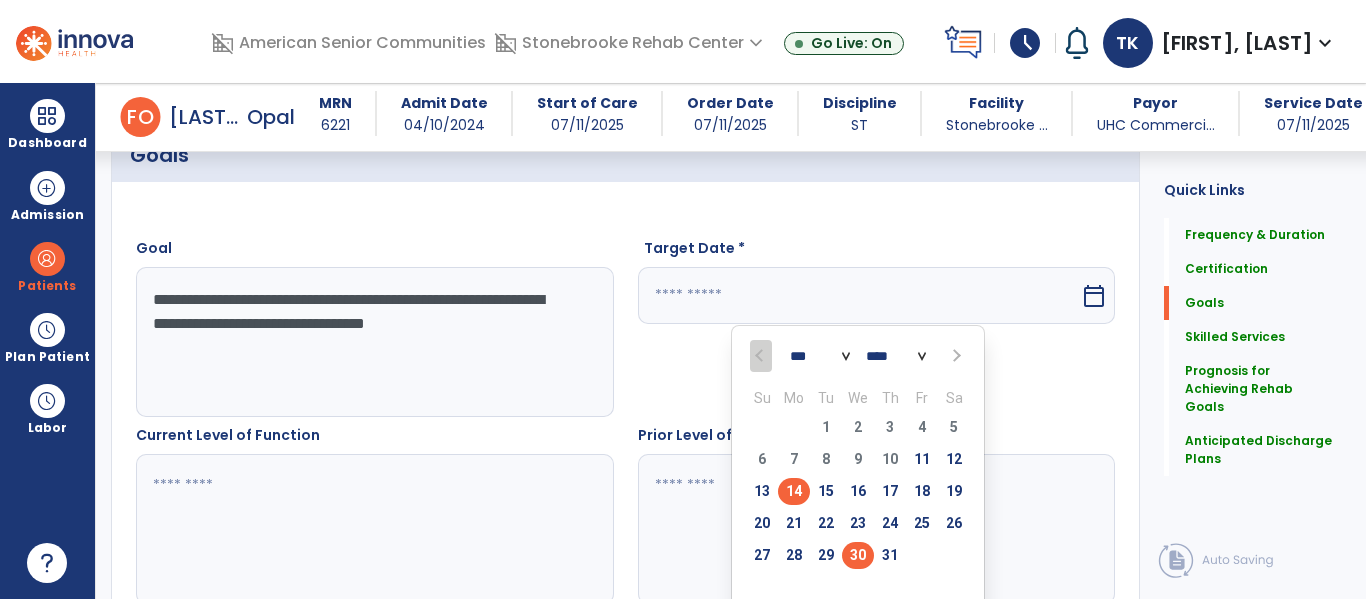 type on "*********" 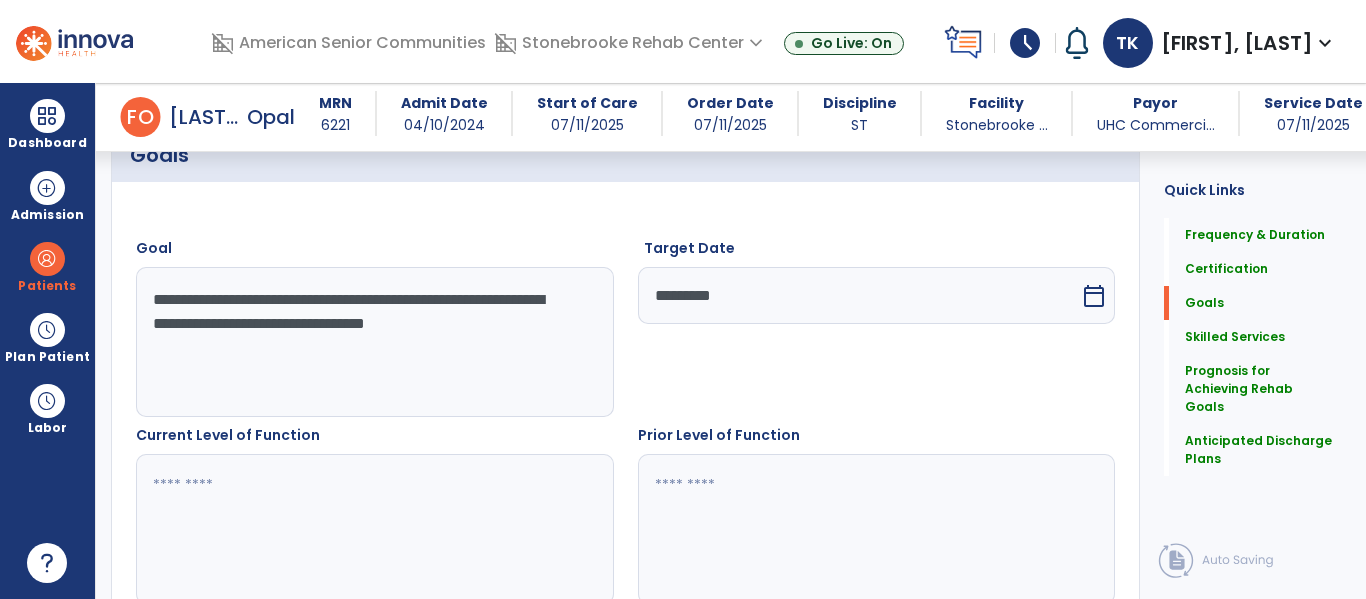 click at bounding box center [374, 529] 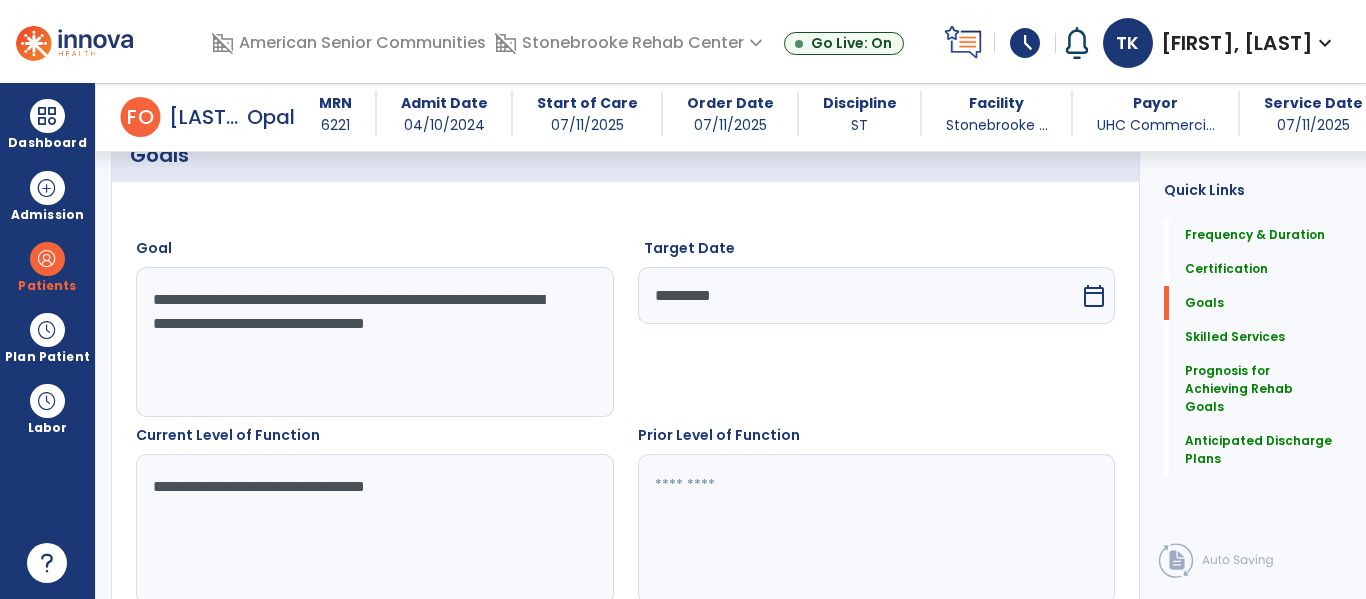 type on "**********" 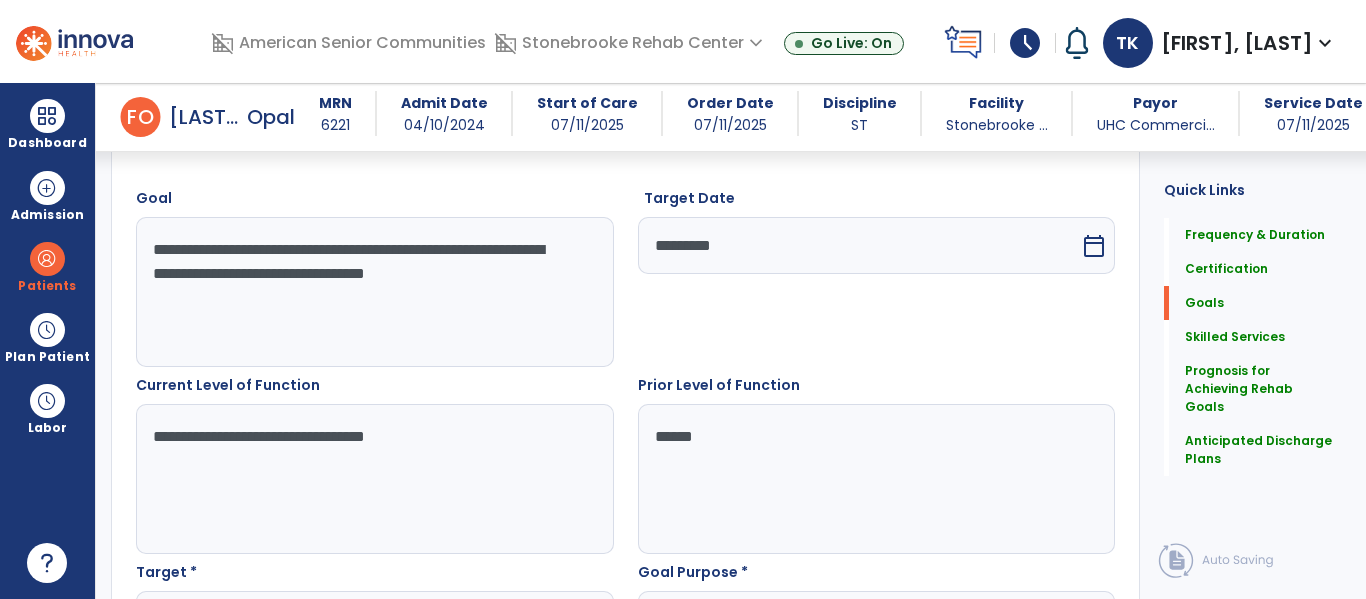 scroll, scrollTop: 670, scrollLeft: 0, axis: vertical 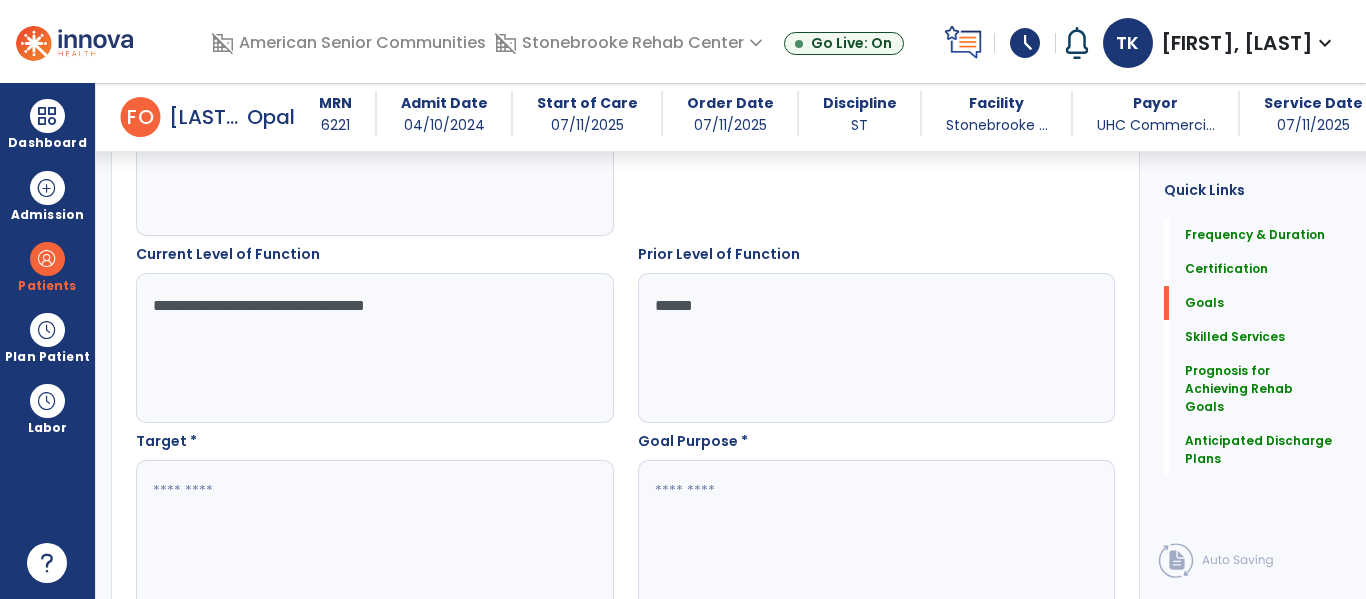 type on "******" 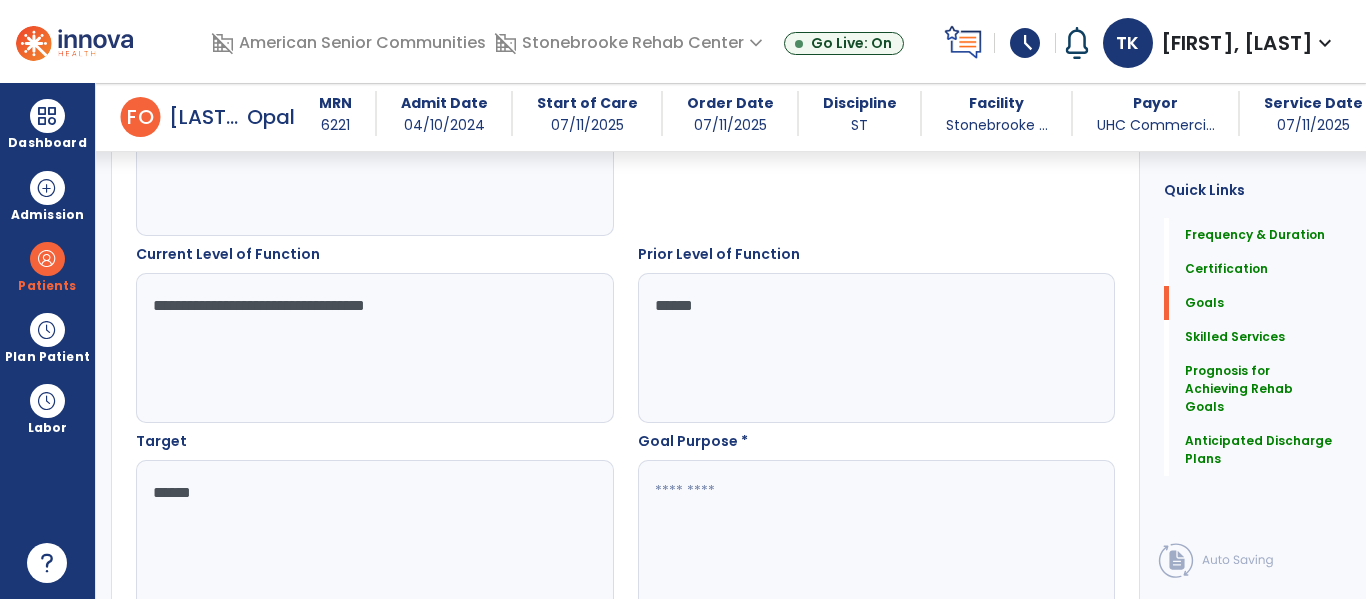 type on "******" 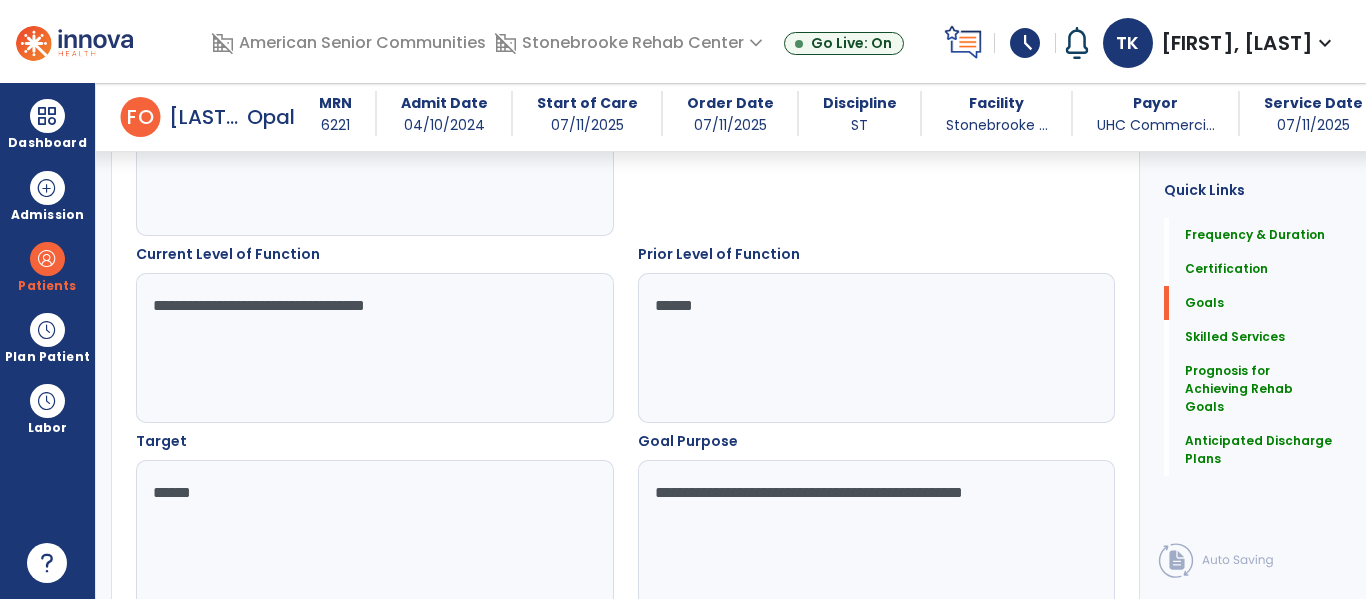 type on "**********" 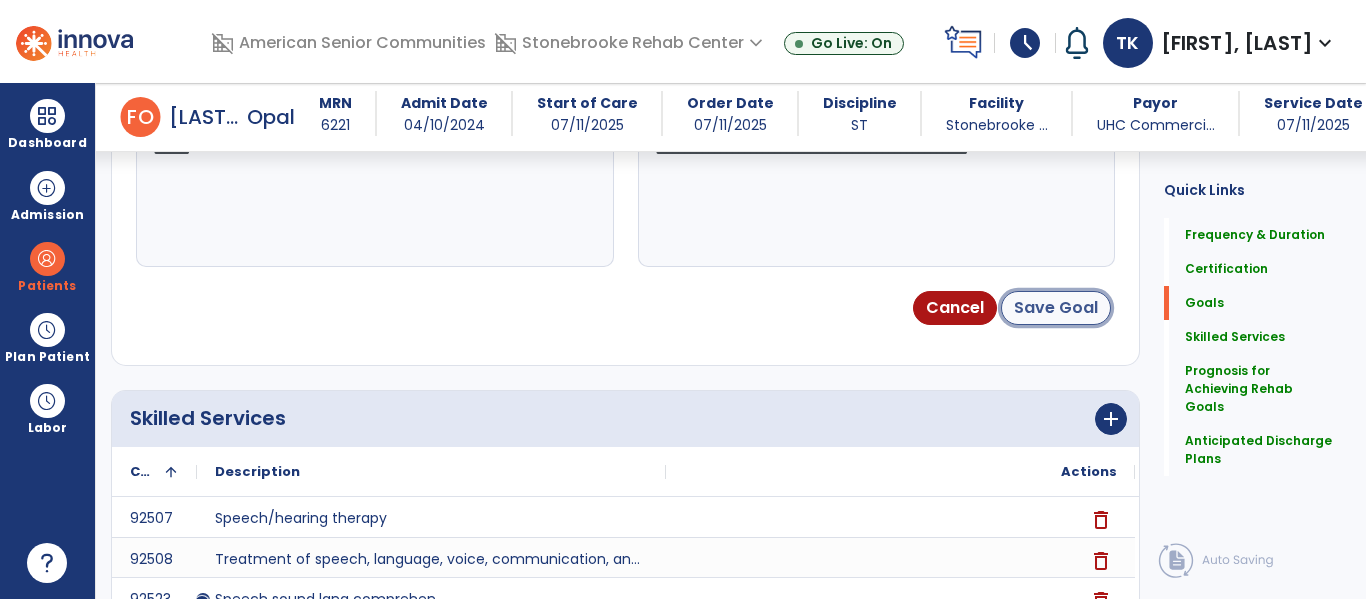 click on "Save Goal" at bounding box center (1056, 308) 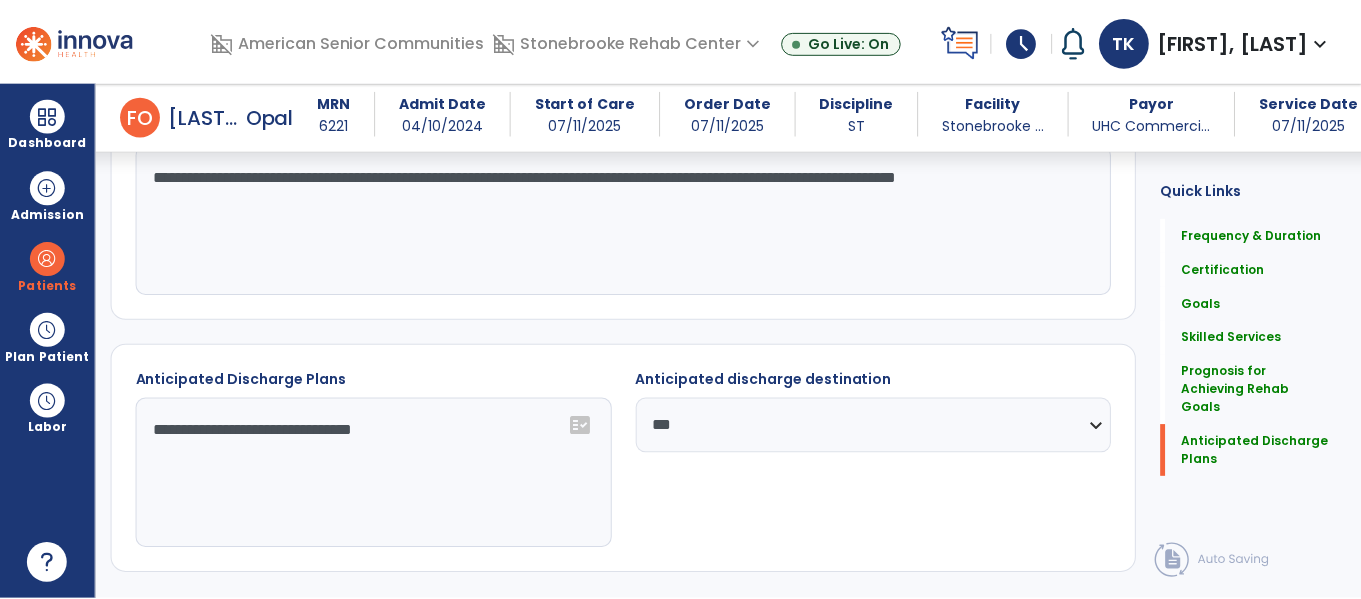 scroll, scrollTop: 1617, scrollLeft: 0, axis: vertical 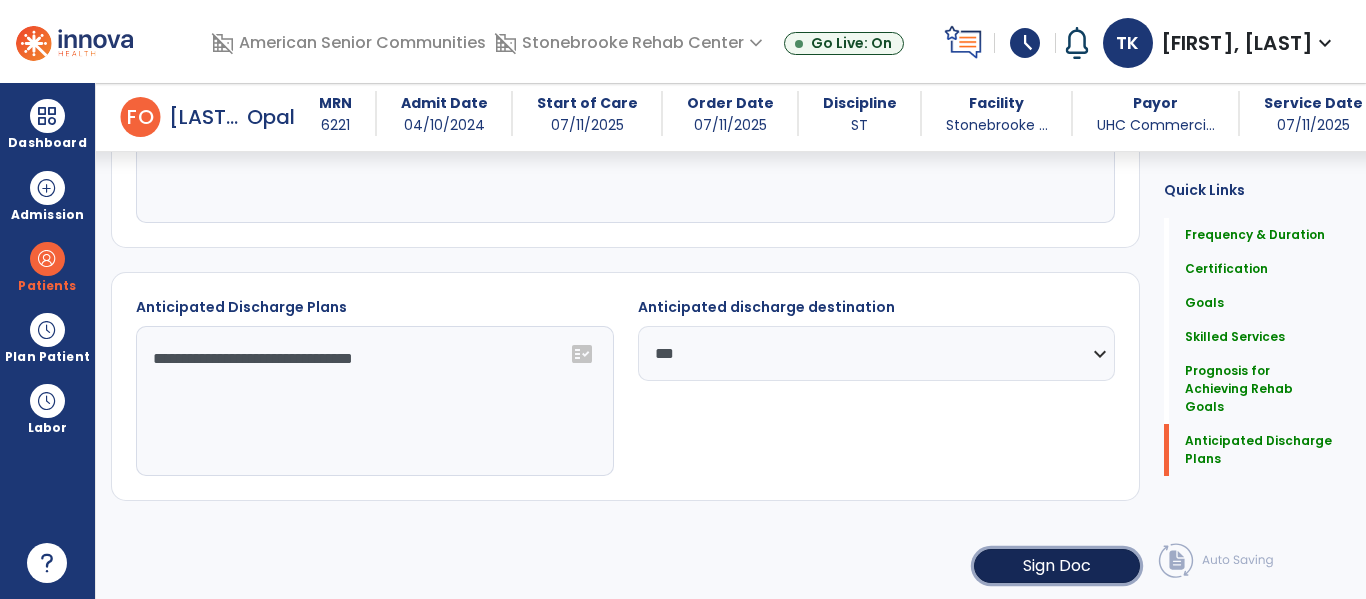 click on "Sign Doc" 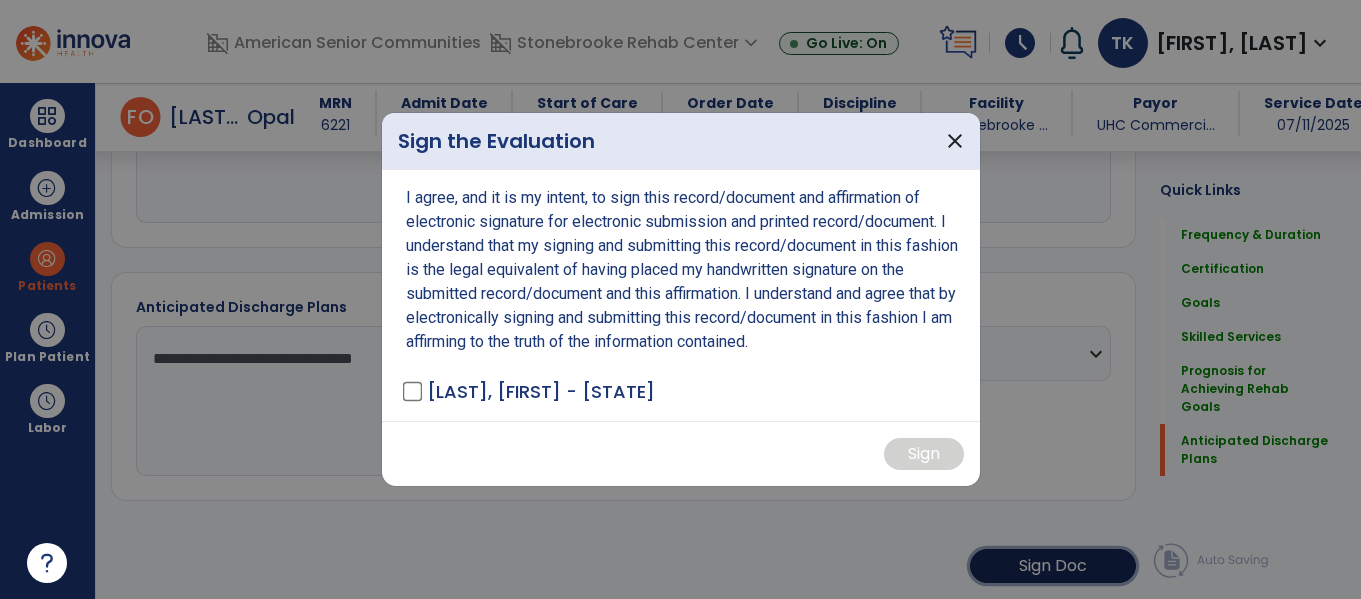 scroll, scrollTop: 1617, scrollLeft: 0, axis: vertical 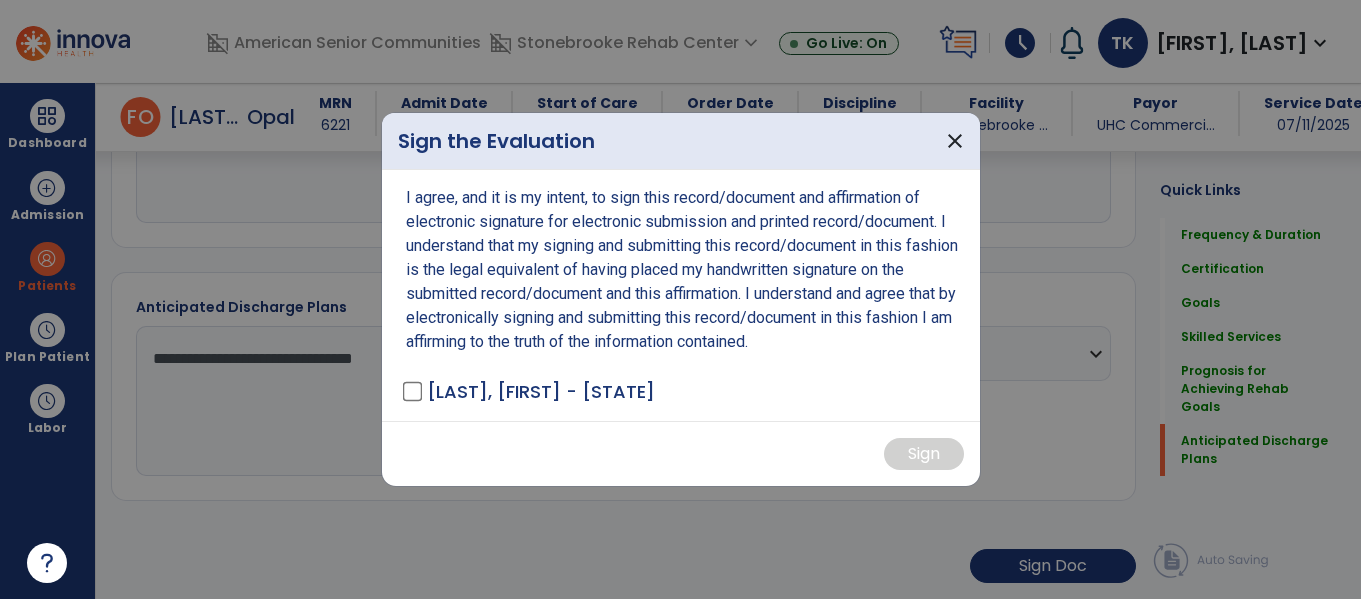 click on "[LAST], [FIRST] - [STATE]" at bounding box center (530, 391) 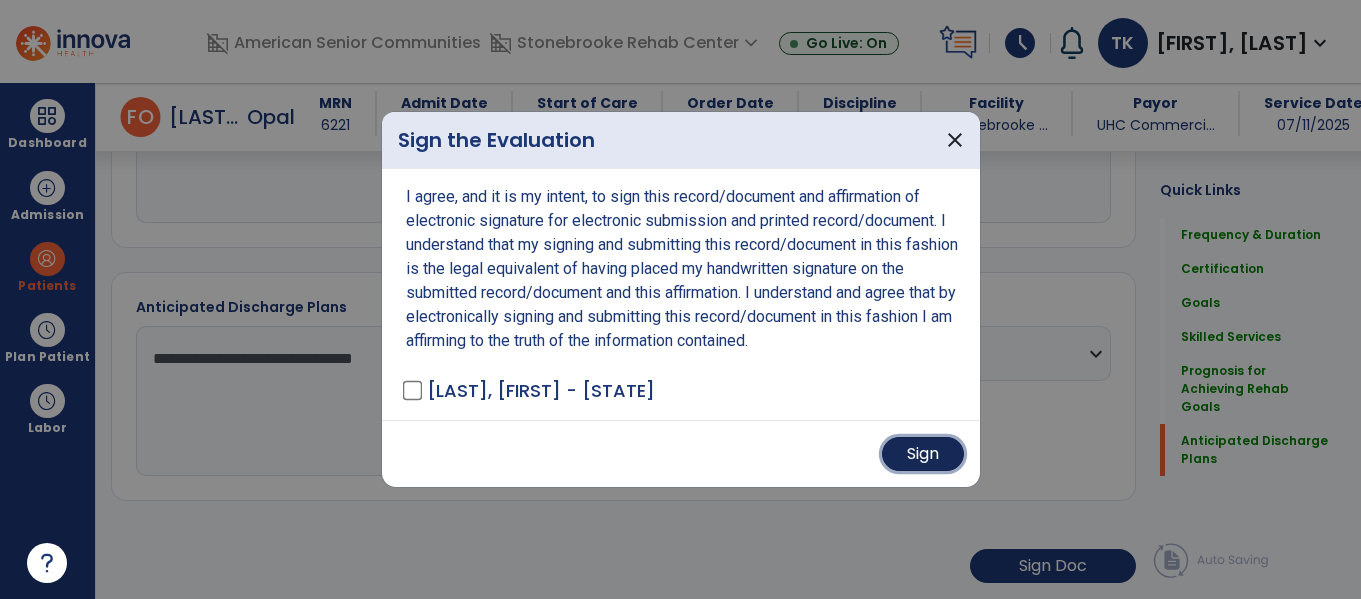 click on "Sign" at bounding box center [923, 454] 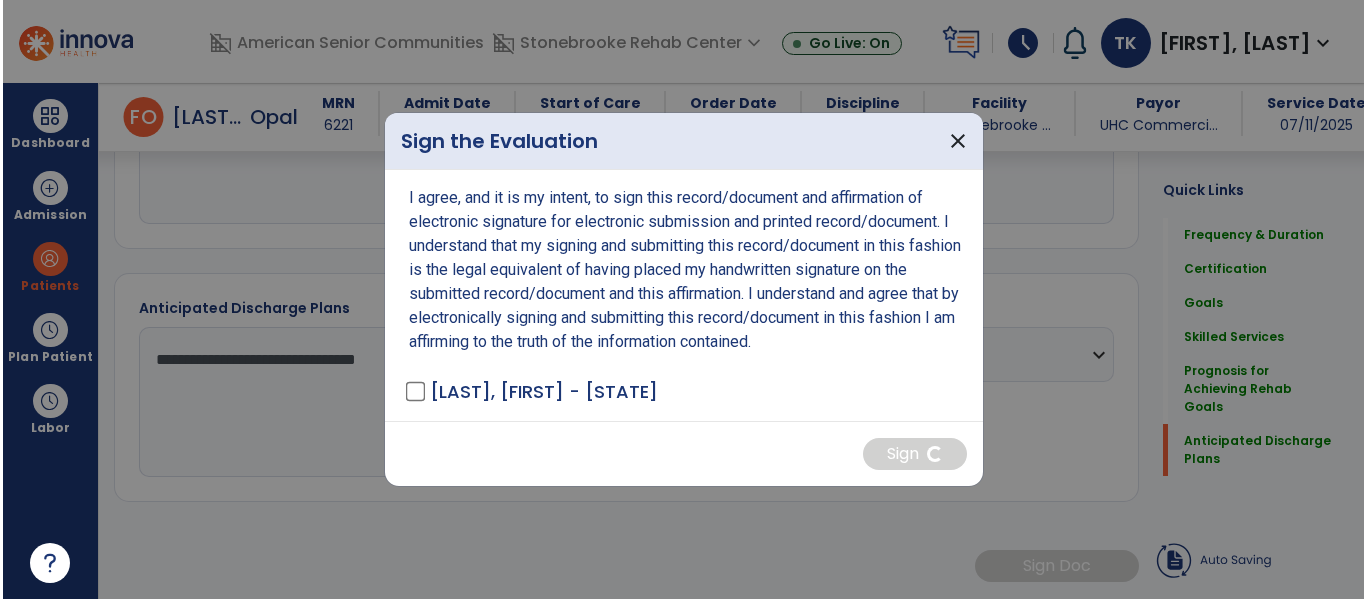 scroll, scrollTop: 1616, scrollLeft: 0, axis: vertical 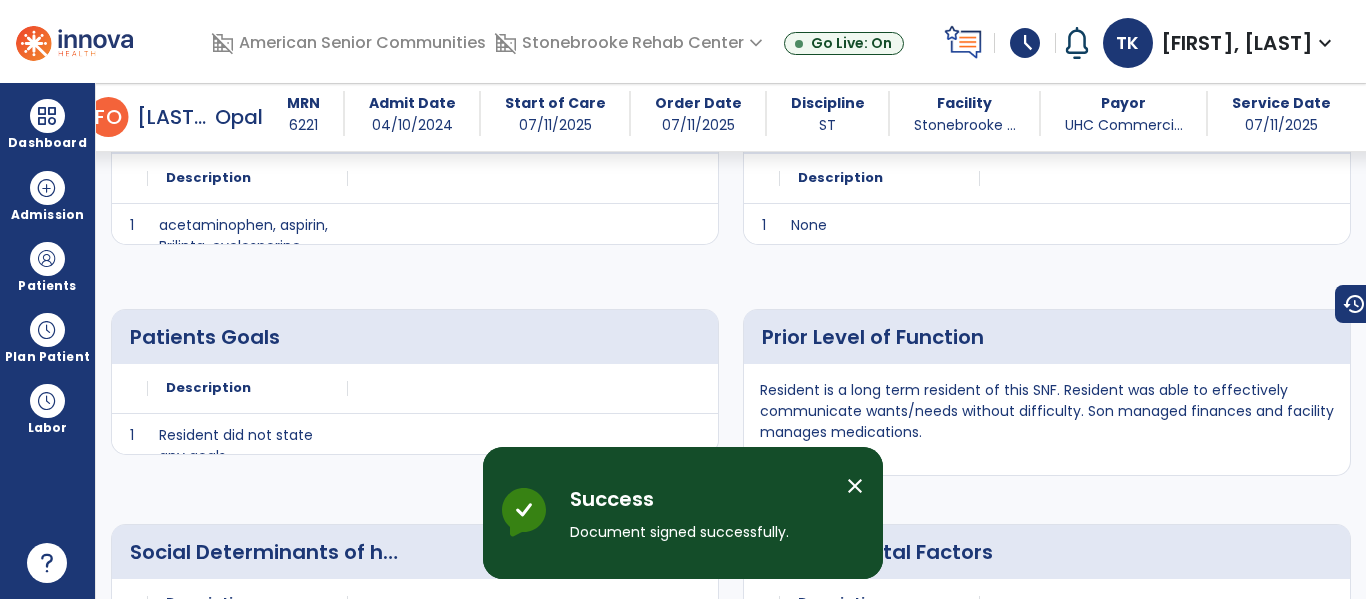 click on "close" at bounding box center [855, 486] 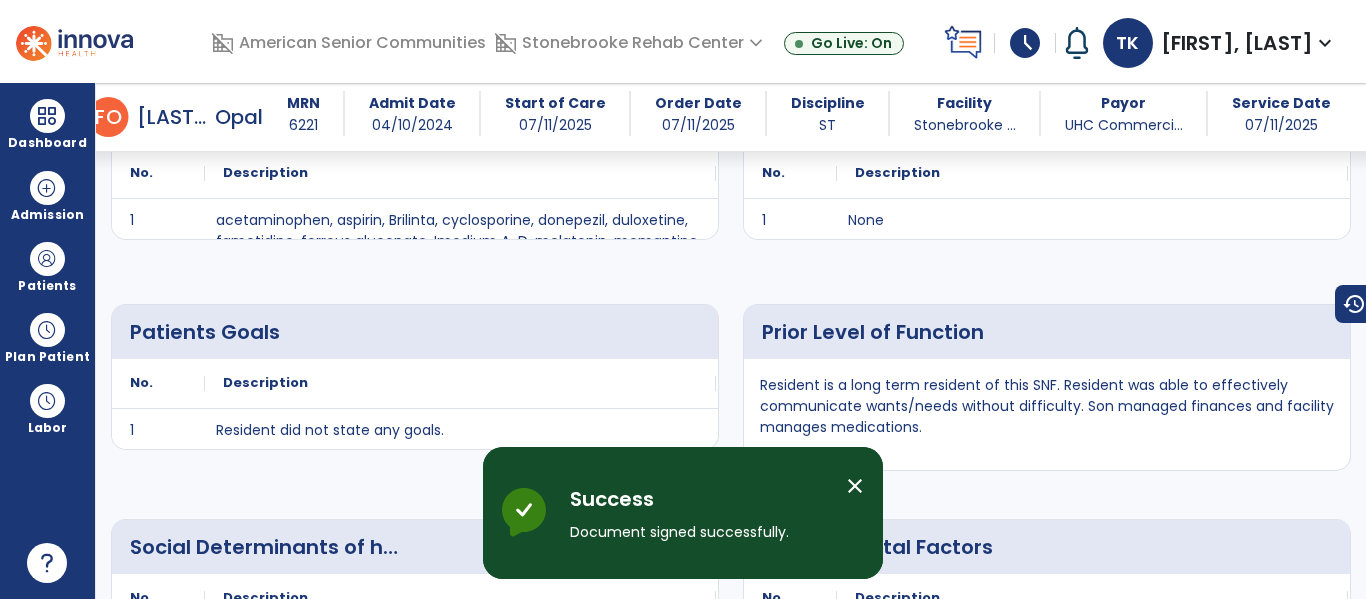 scroll, scrollTop: 1231, scrollLeft: 0, axis: vertical 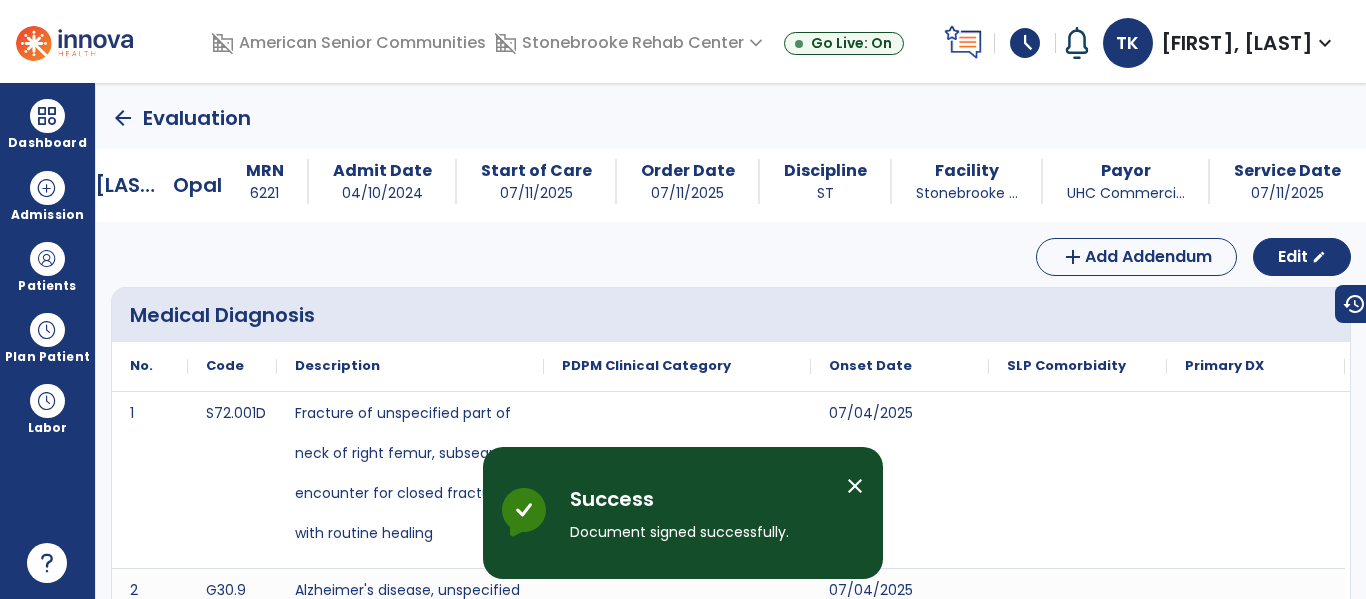 click on "arrow_back" 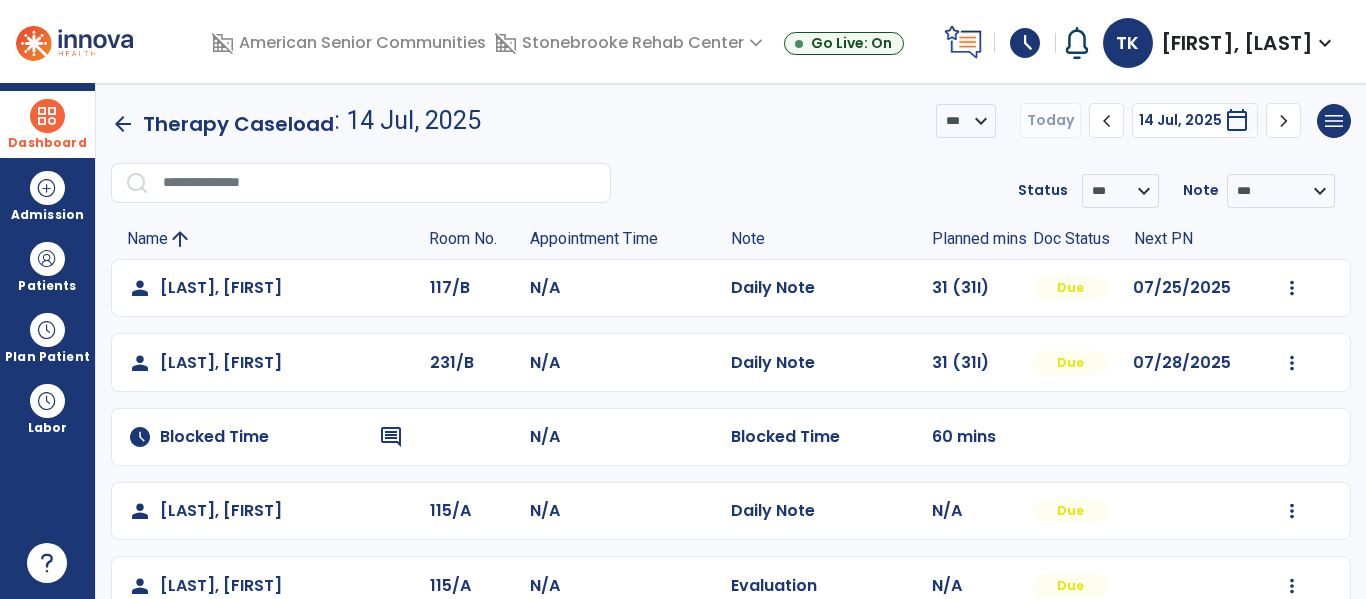 click at bounding box center [47, 116] 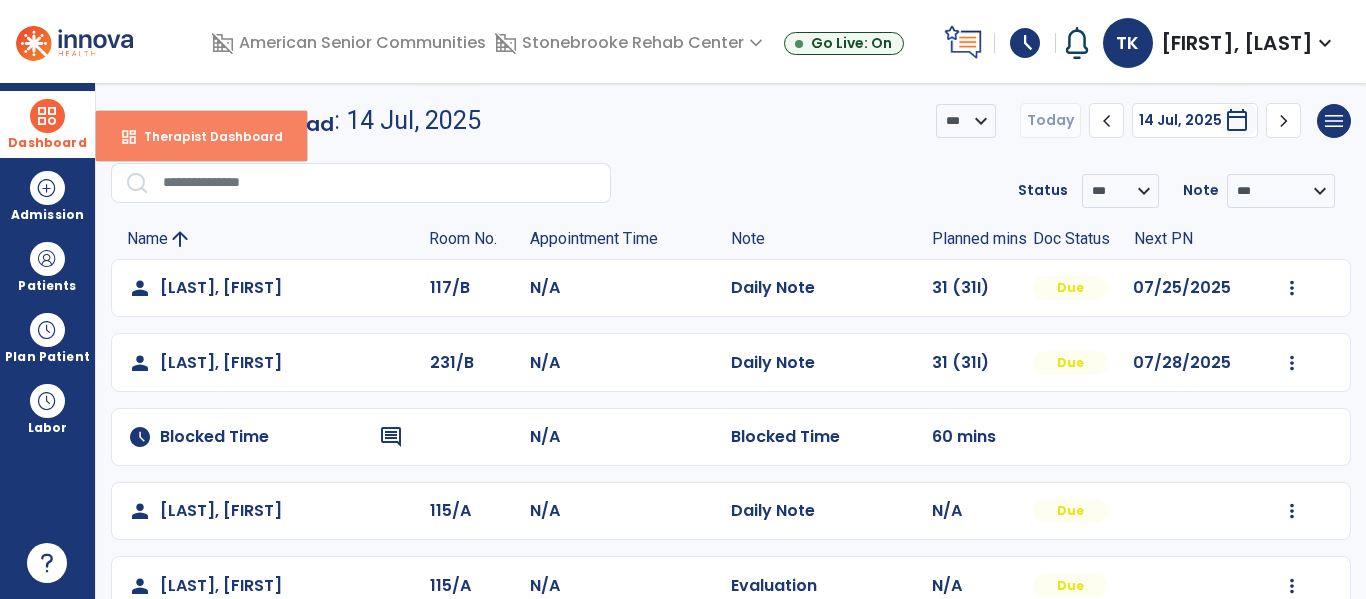 click on "dashboard  Therapist Dashboard" at bounding box center [201, 136] 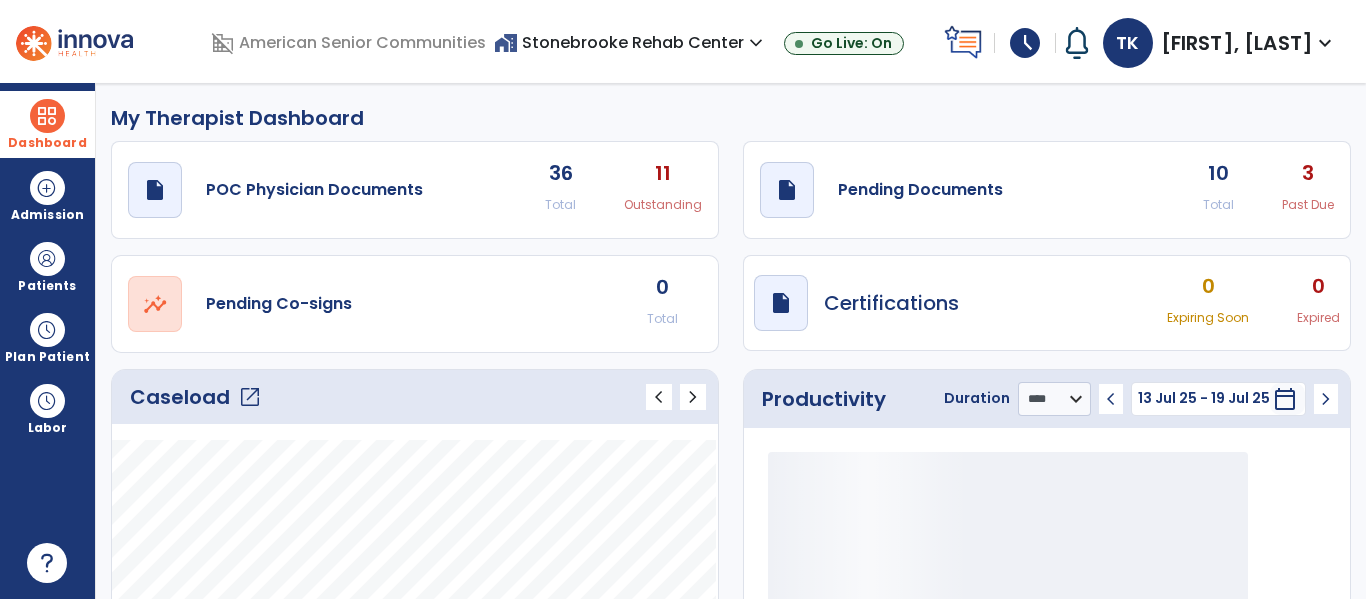 click on "draft   open_in_new  Pending Documents [NUMBER] Total [NUMBER] Past Due" 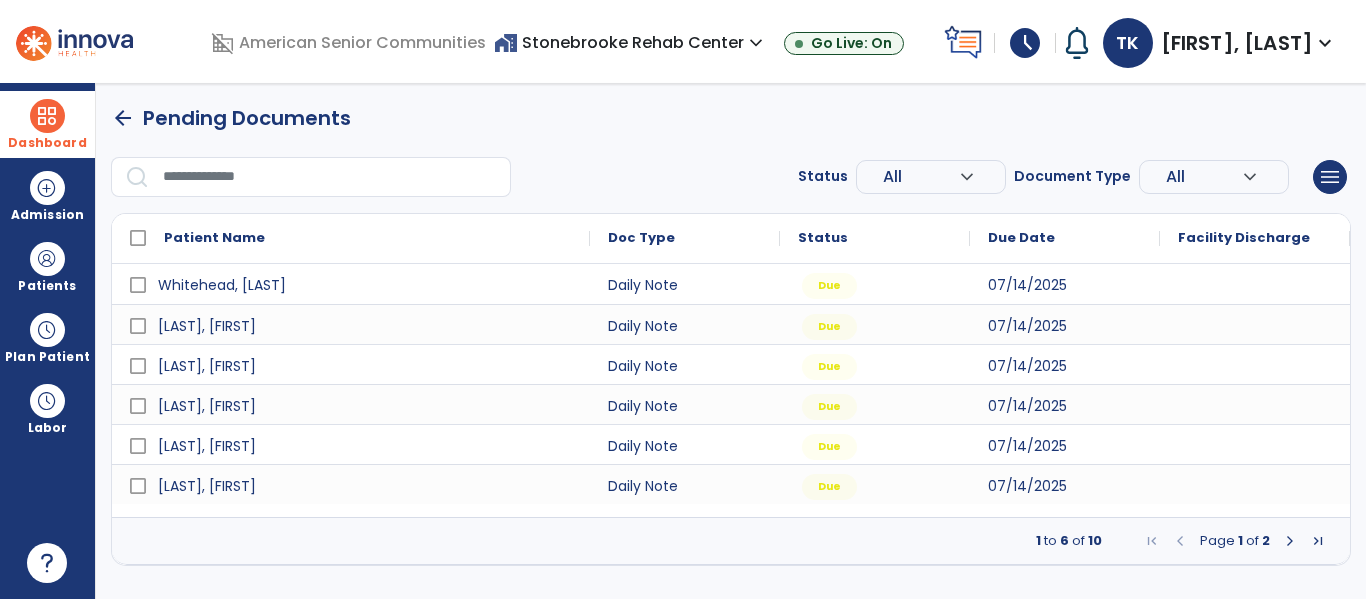 click at bounding box center [1290, 541] 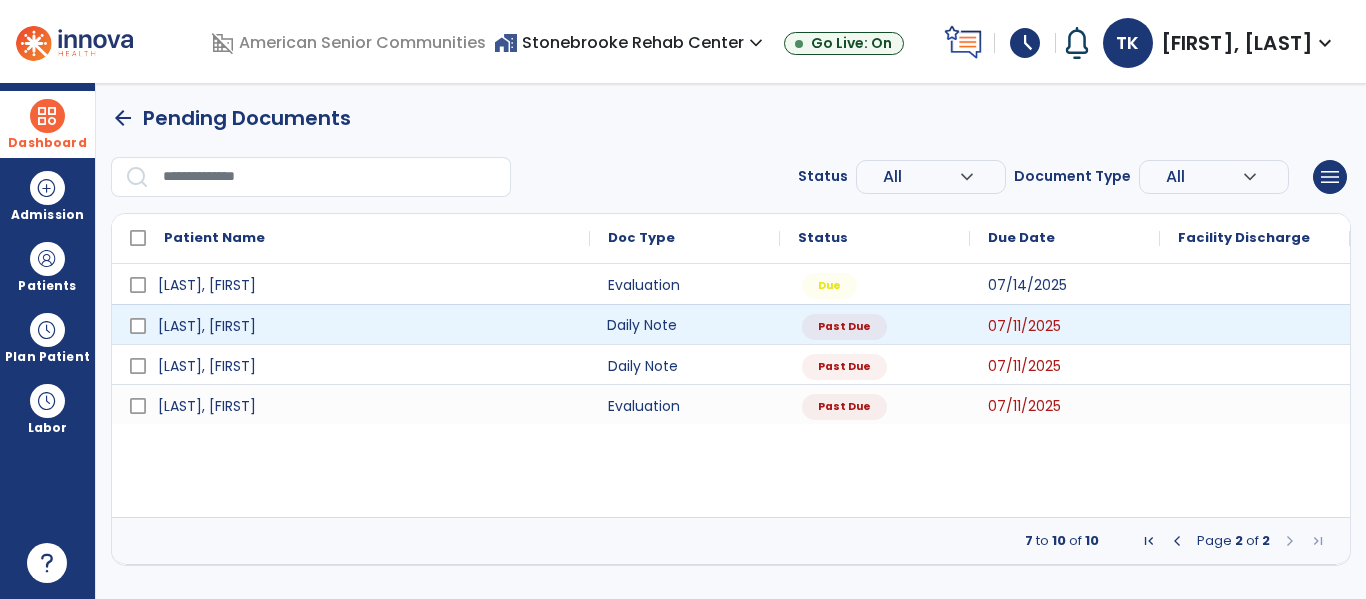 click on "Daily Note" at bounding box center (685, 324) 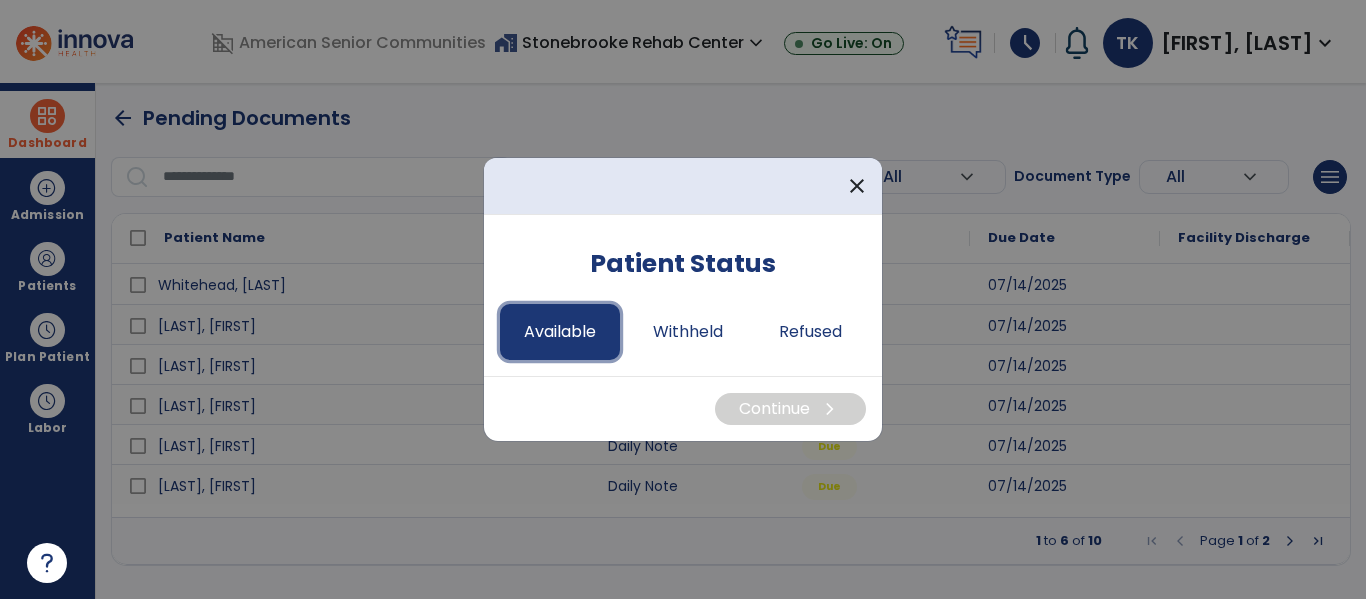 click on "Available" at bounding box center (560, 332) 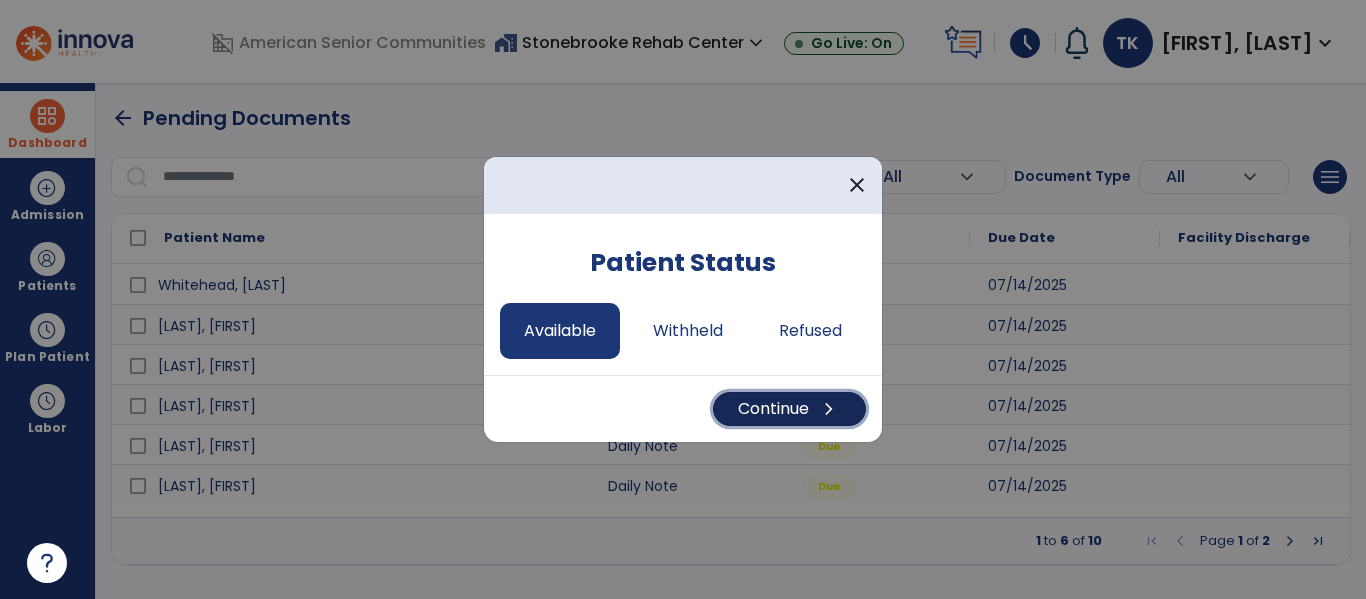 click on "Continue   chevron_right" at bounding box center [789, 409] 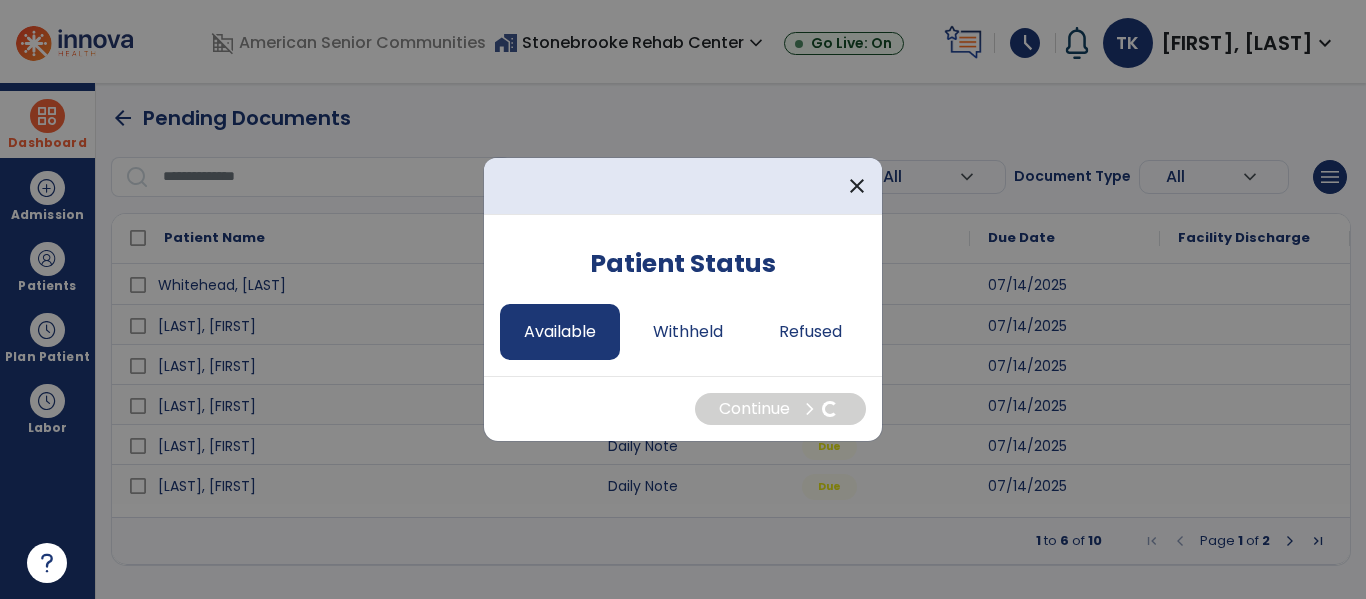 select on "*" 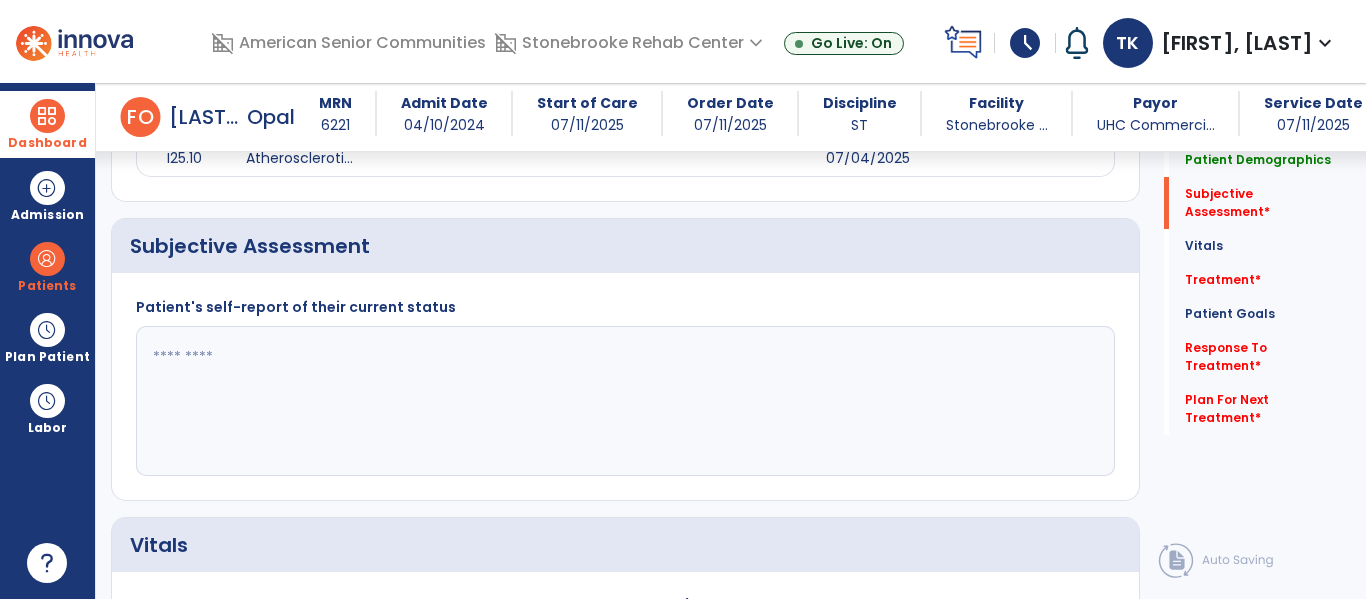 scroll, scrollTop: 518, scrollLeft: 0, axis: vertical 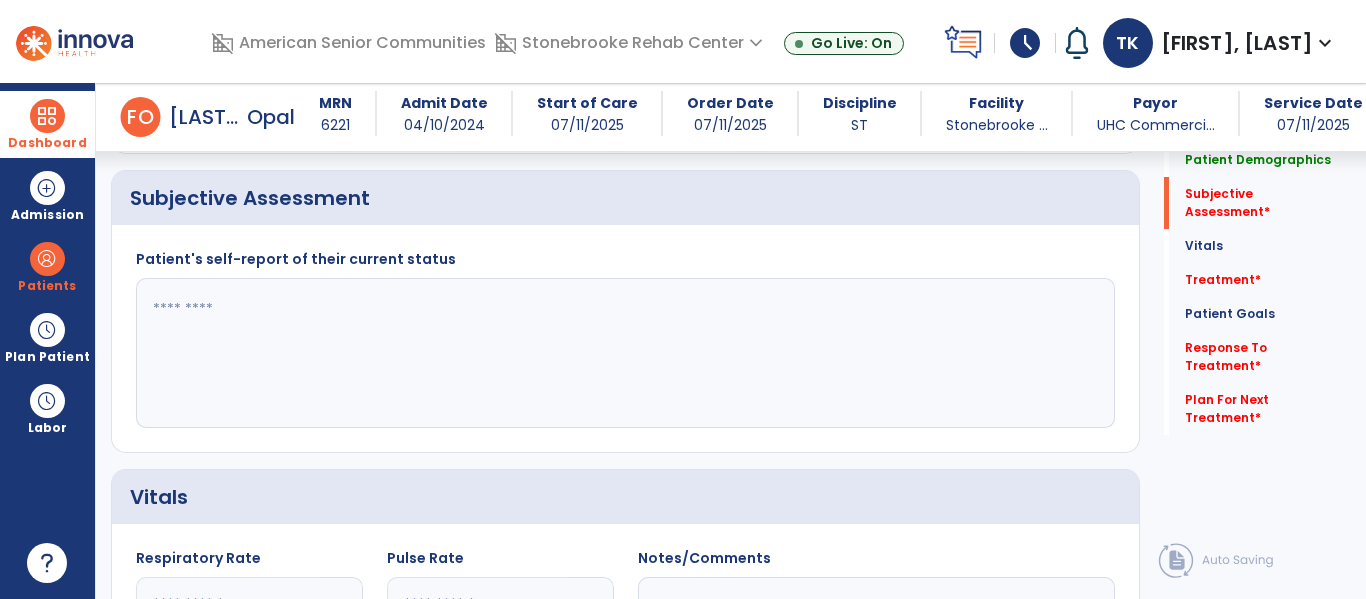 click 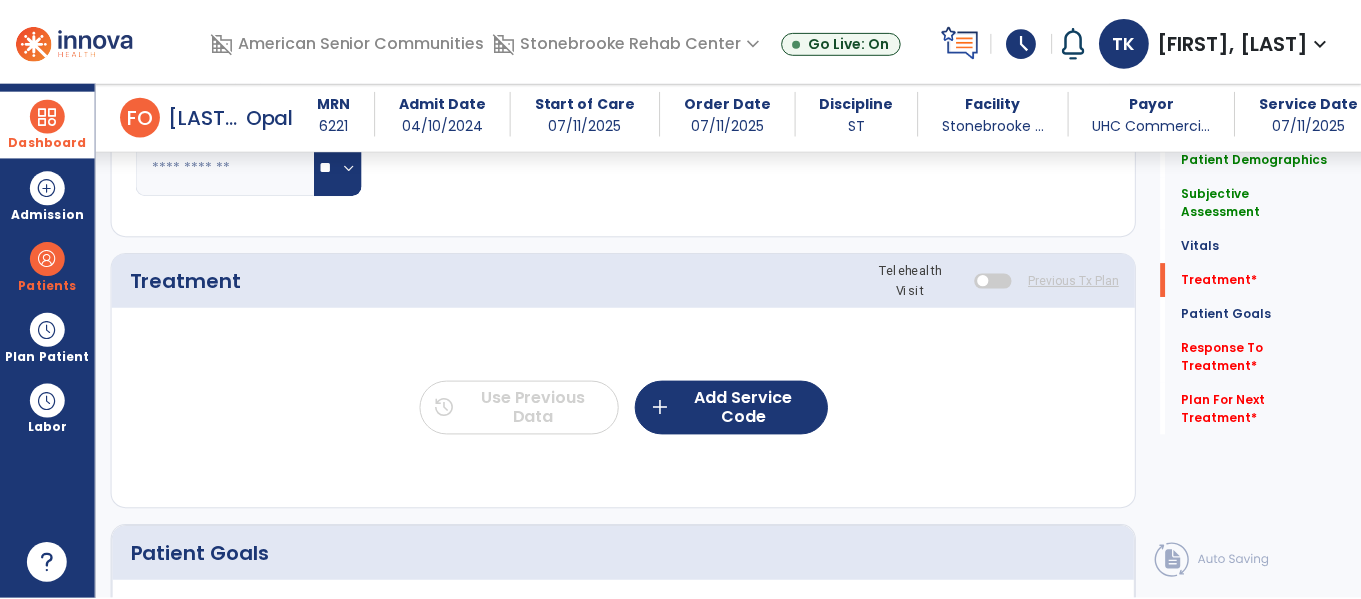 scroll, scrollTop: 1228, scrollLeft: 0, axis: vertical 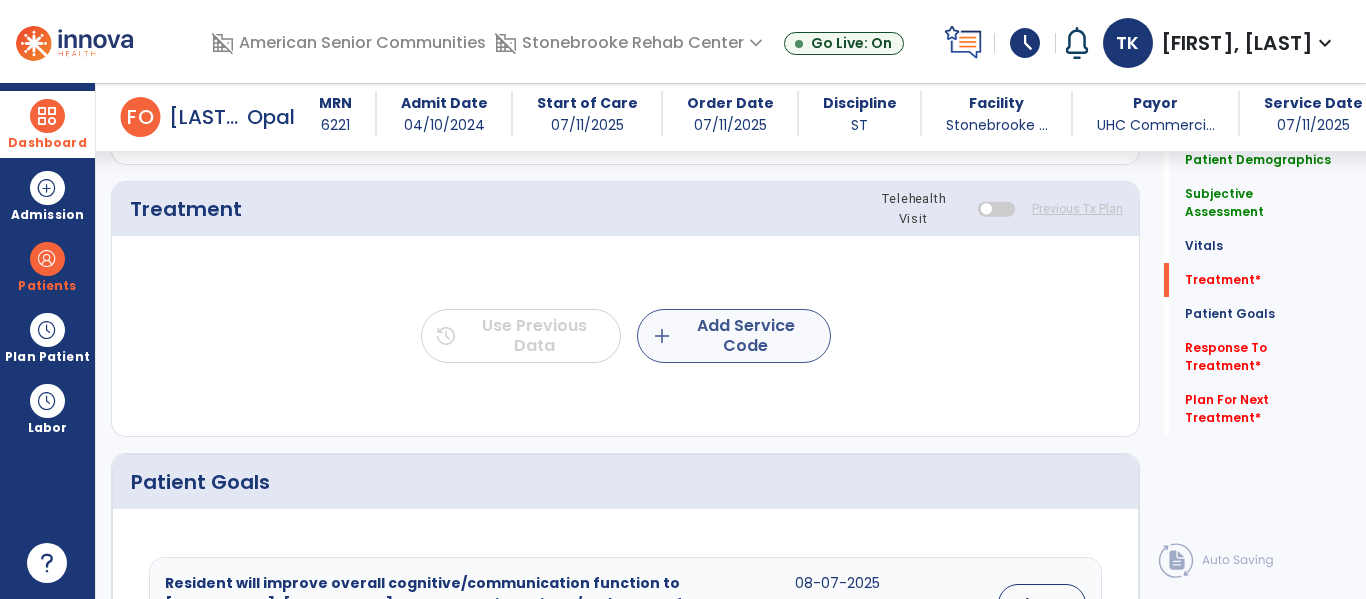 type on "**********" 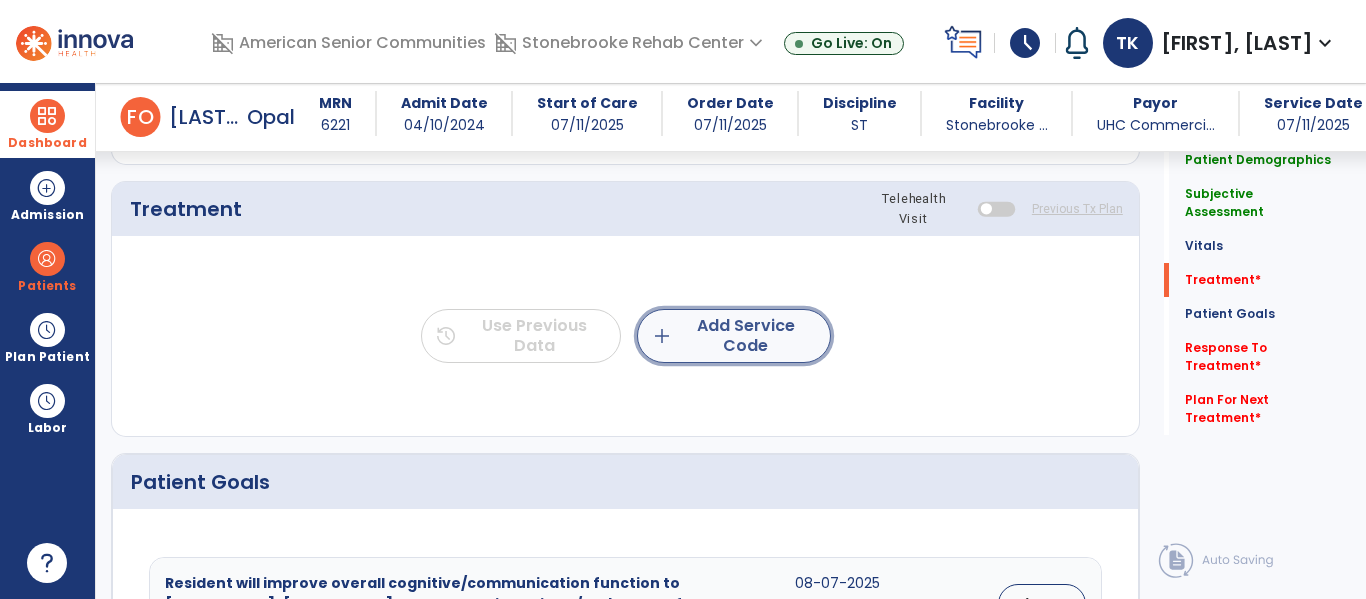 click on "add  Add Service Code" 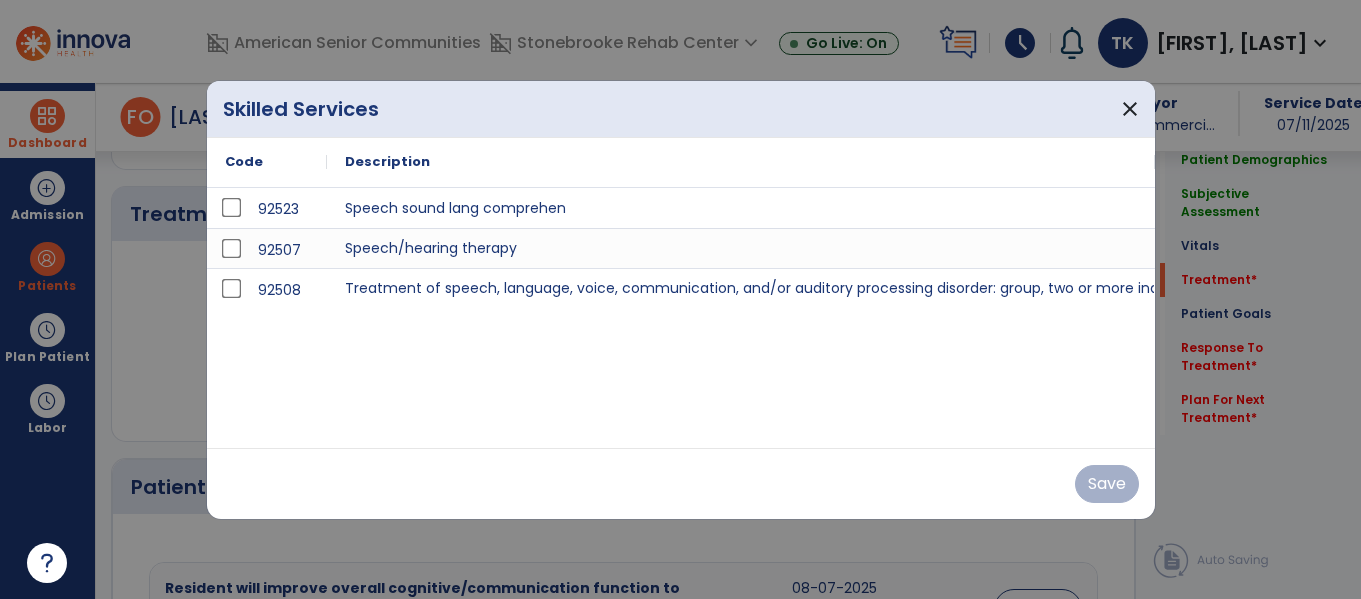 scroll, scrollTop: 1228, scrollLeft: 0, axis: vertical 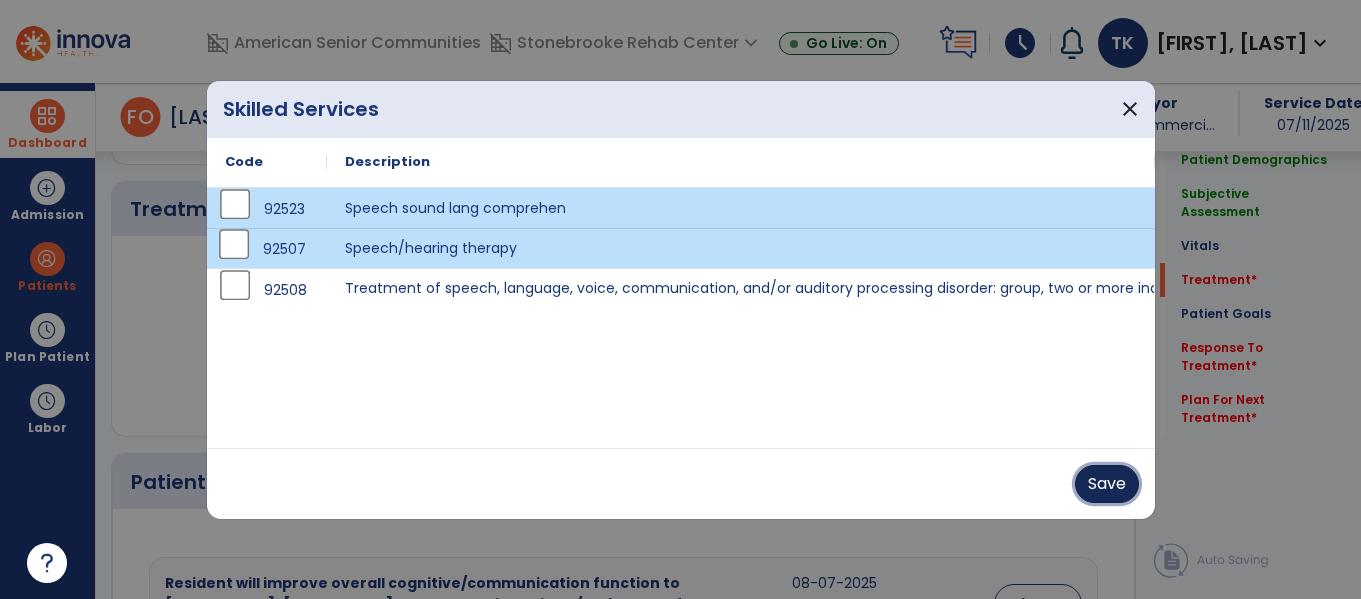 click on "Save" at bounding box center [1107, 484] 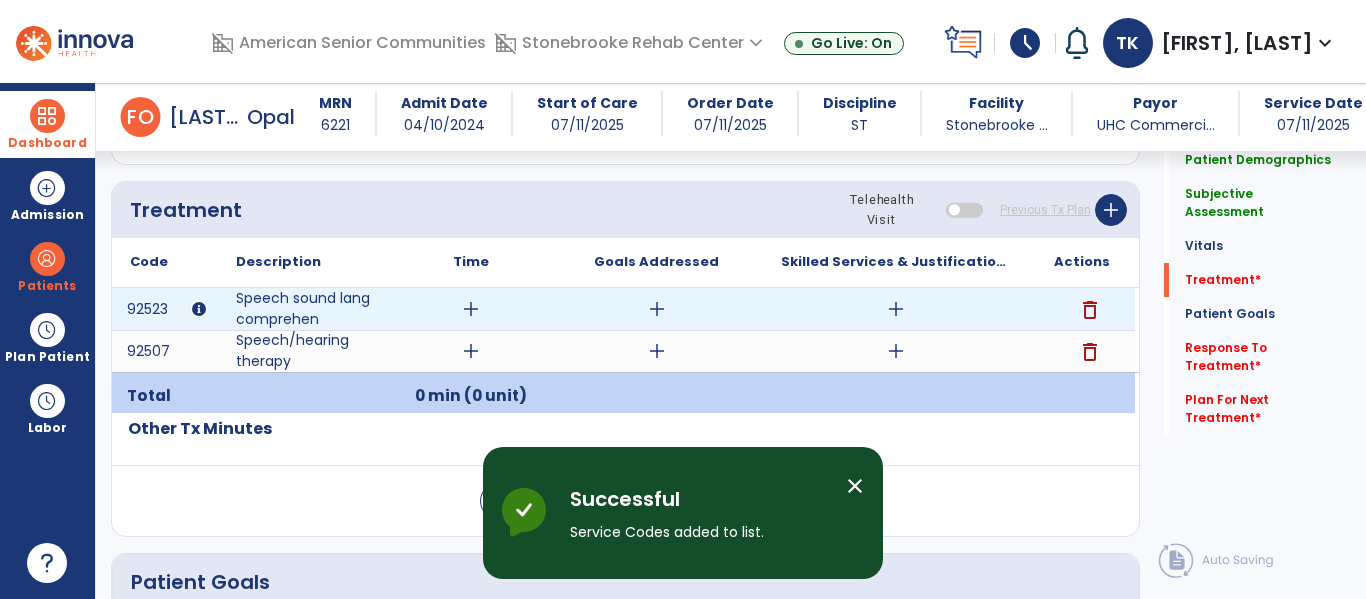 click on "add" at bounding box center (471, 309) 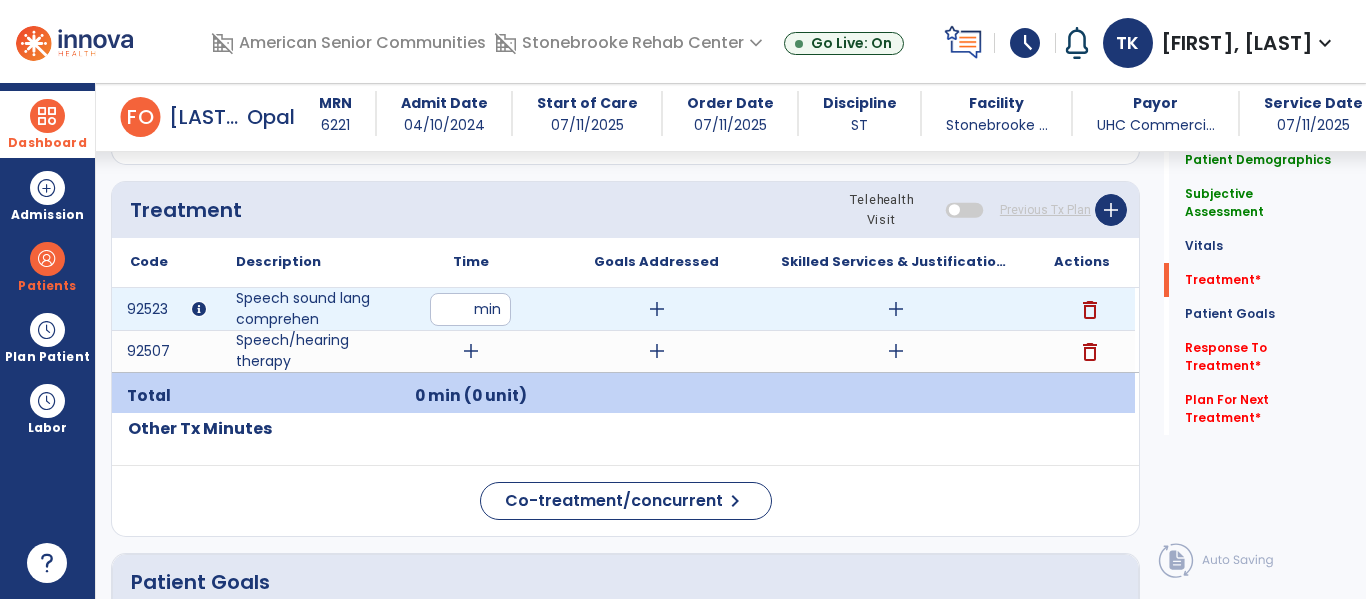 type on "**" 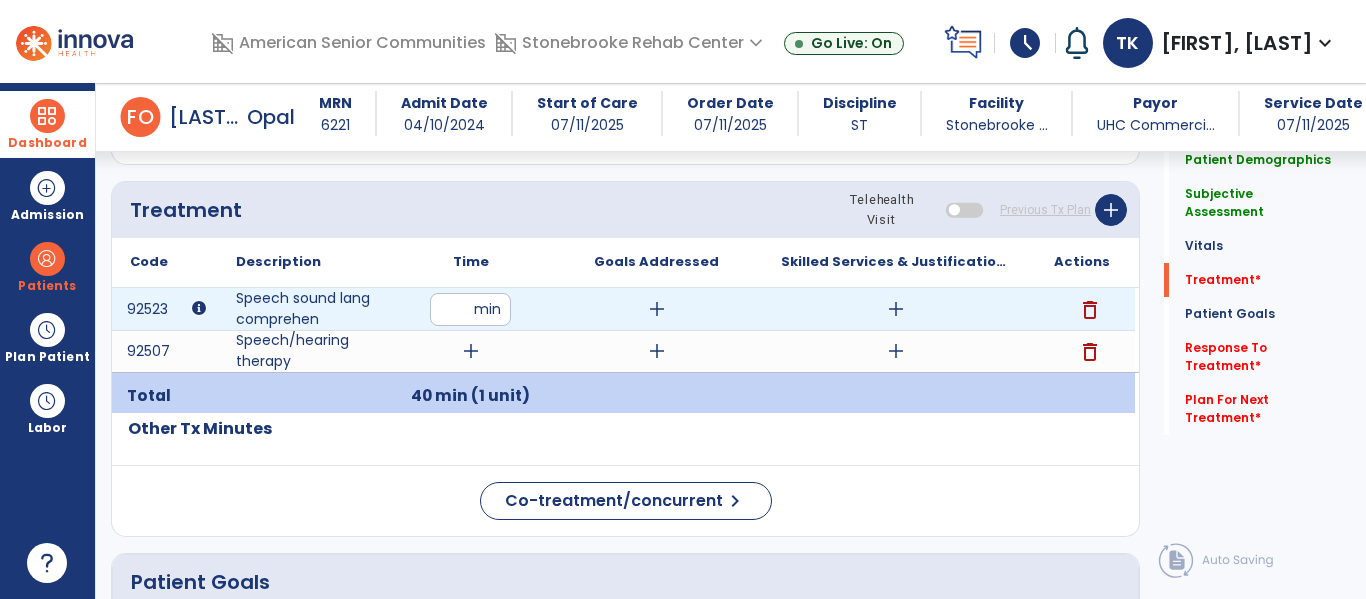 click on "add" at bounding box center [657, 309] 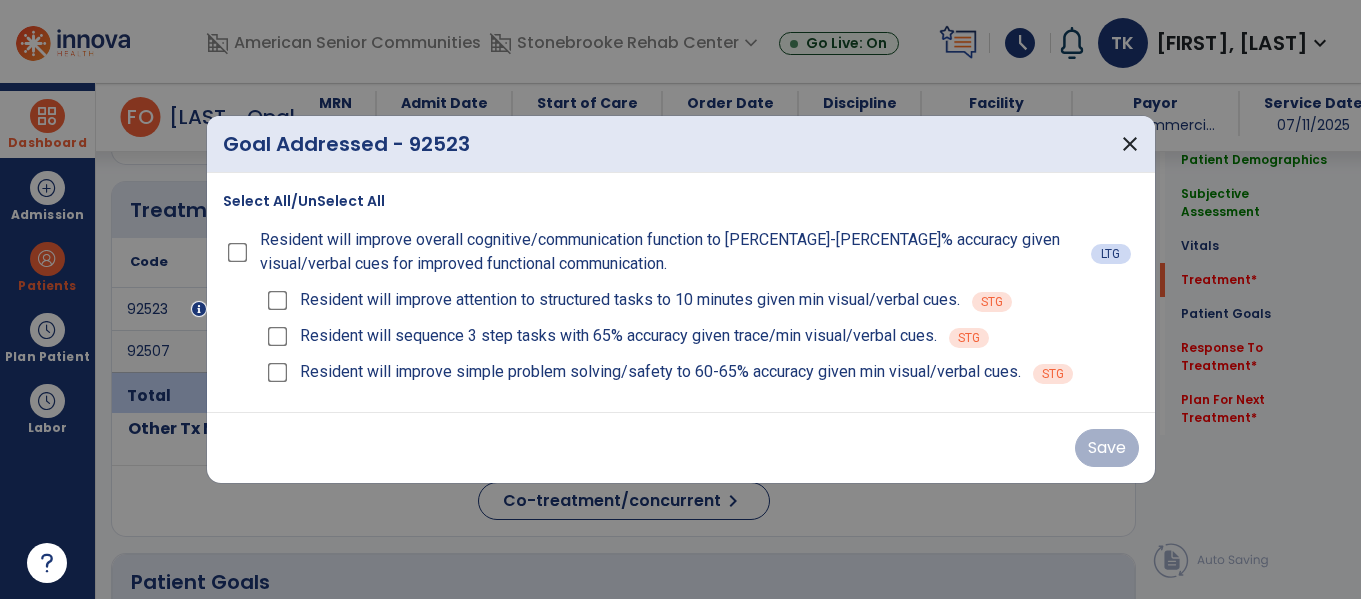 scroll, scrollTop: 1228, scrollLeft: 0, axis: vertical 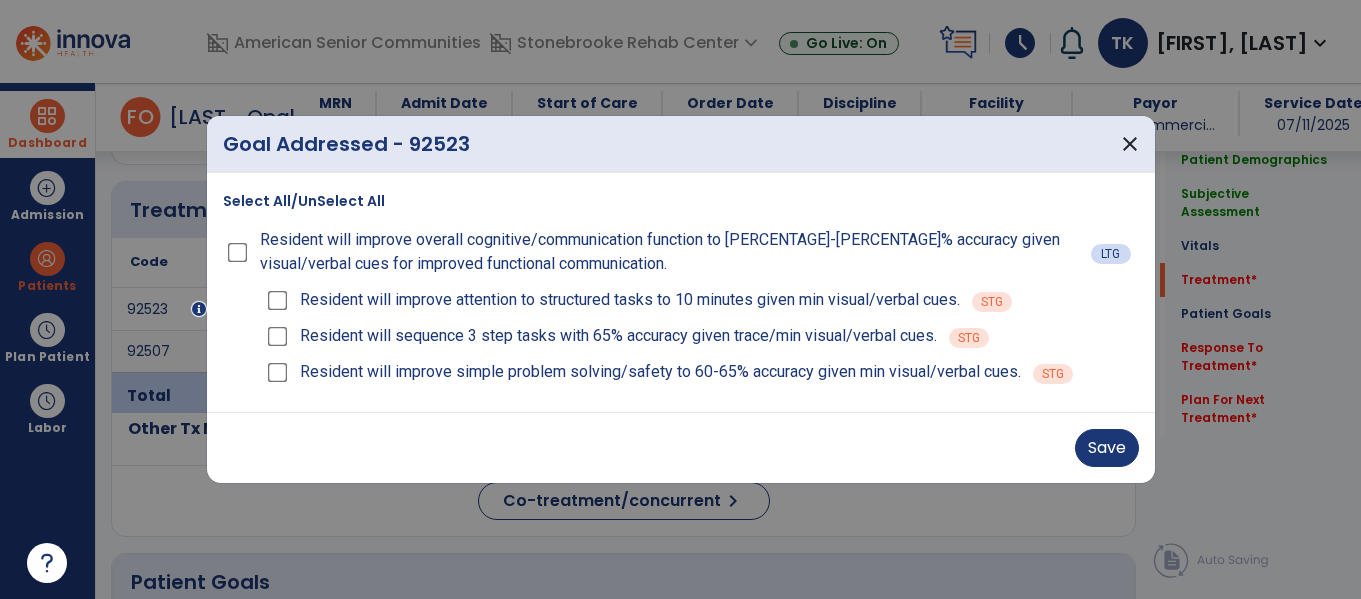 click on "Save" at bounding box center (681, 448) 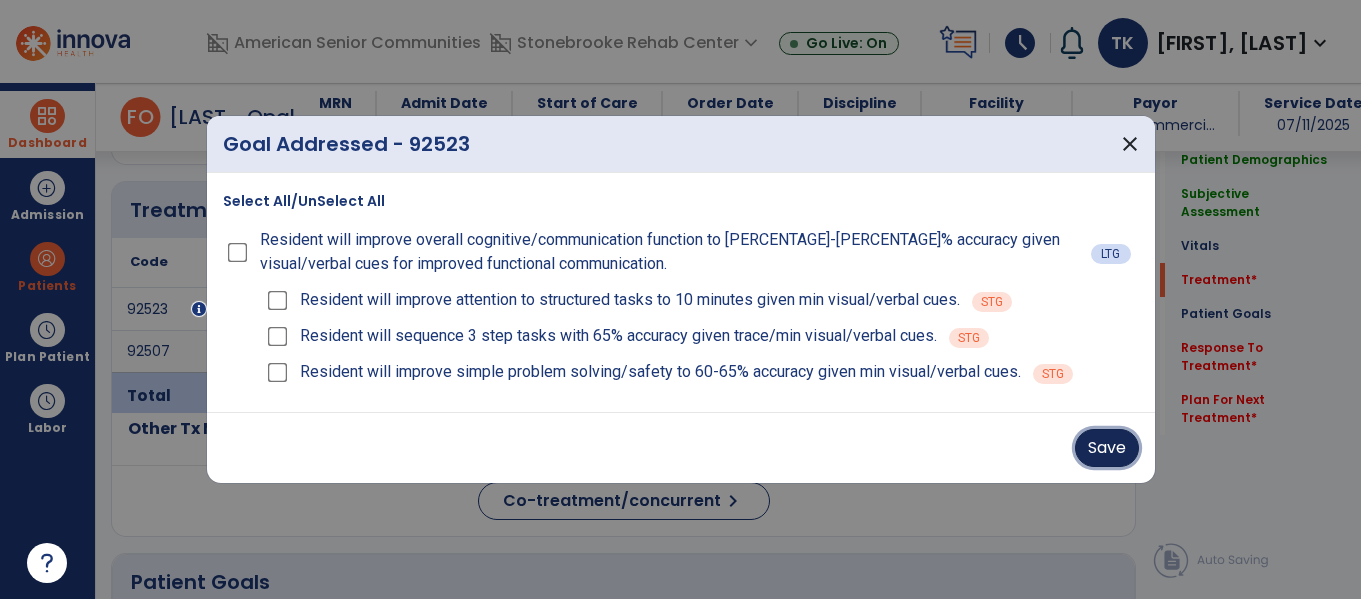 click on "Save" at bounding box center [1107, 448] 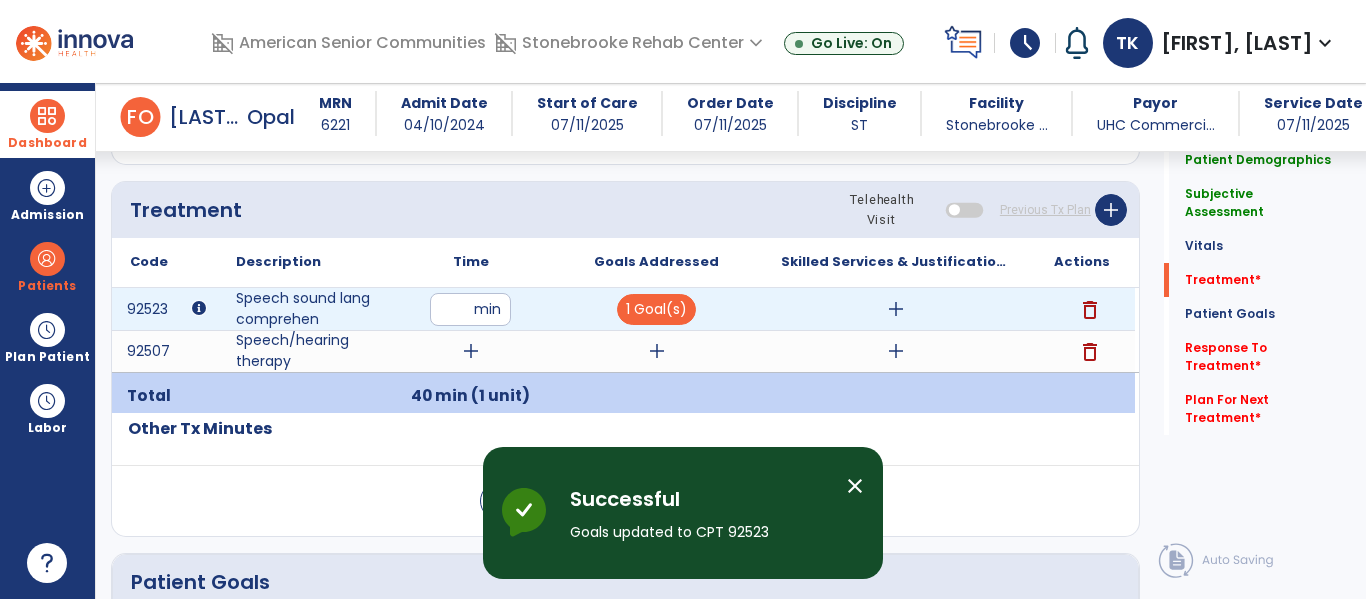 click on "add" at bounding box center [896, 309] 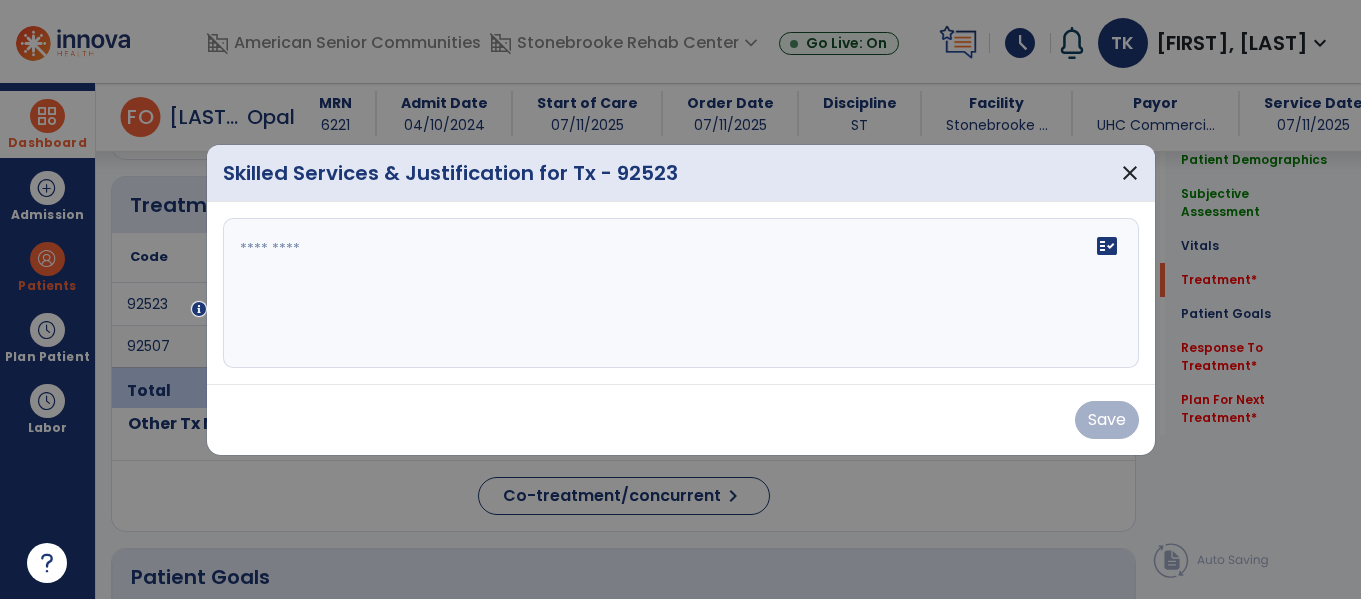 scroll, scrollTop: 1228, scrollLeft: 0, axis: vertical 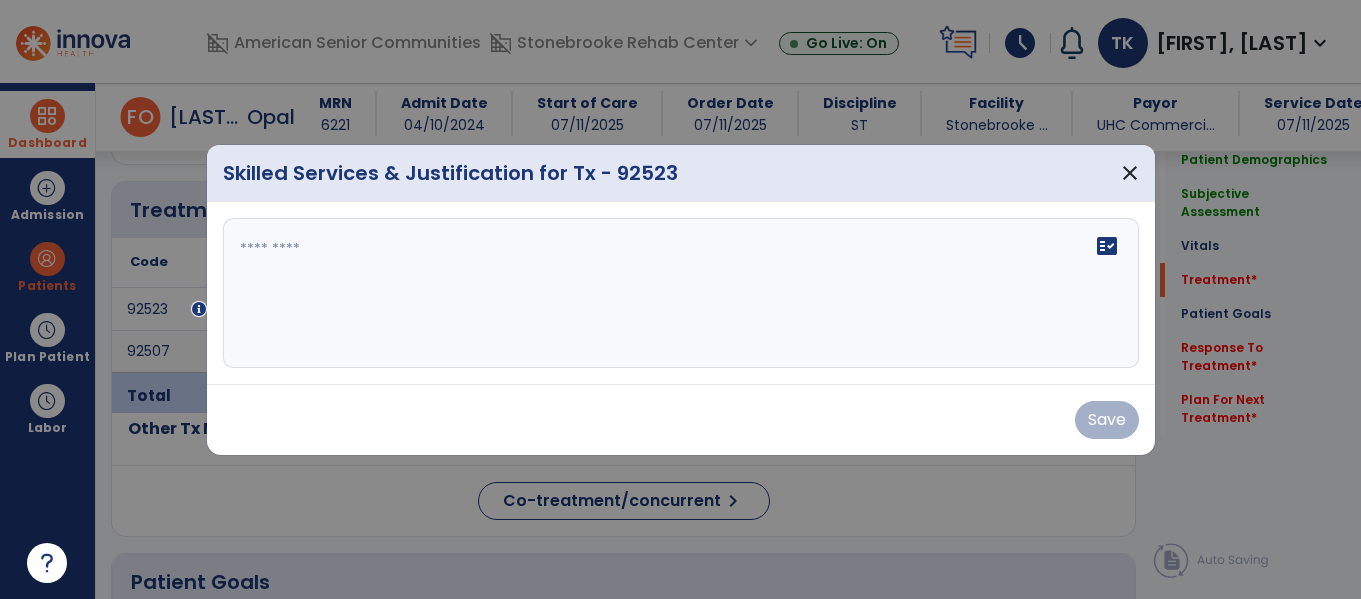 click on "fact_check" at bounding box center [681, 293] 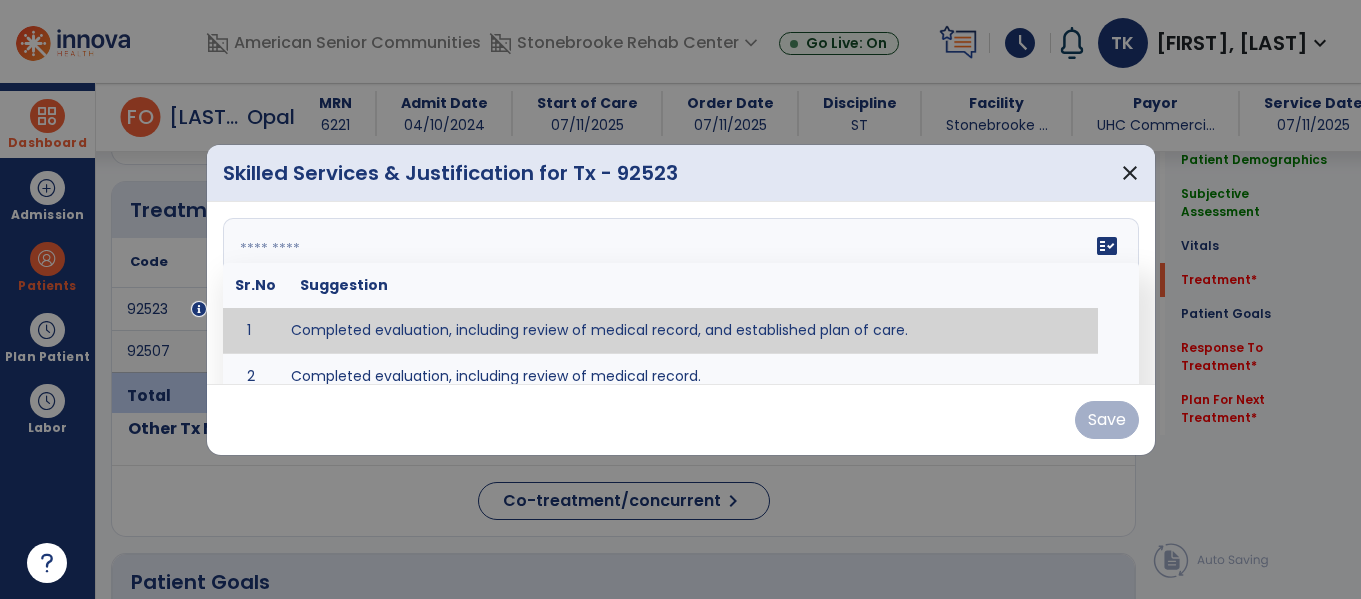 type on "**********" 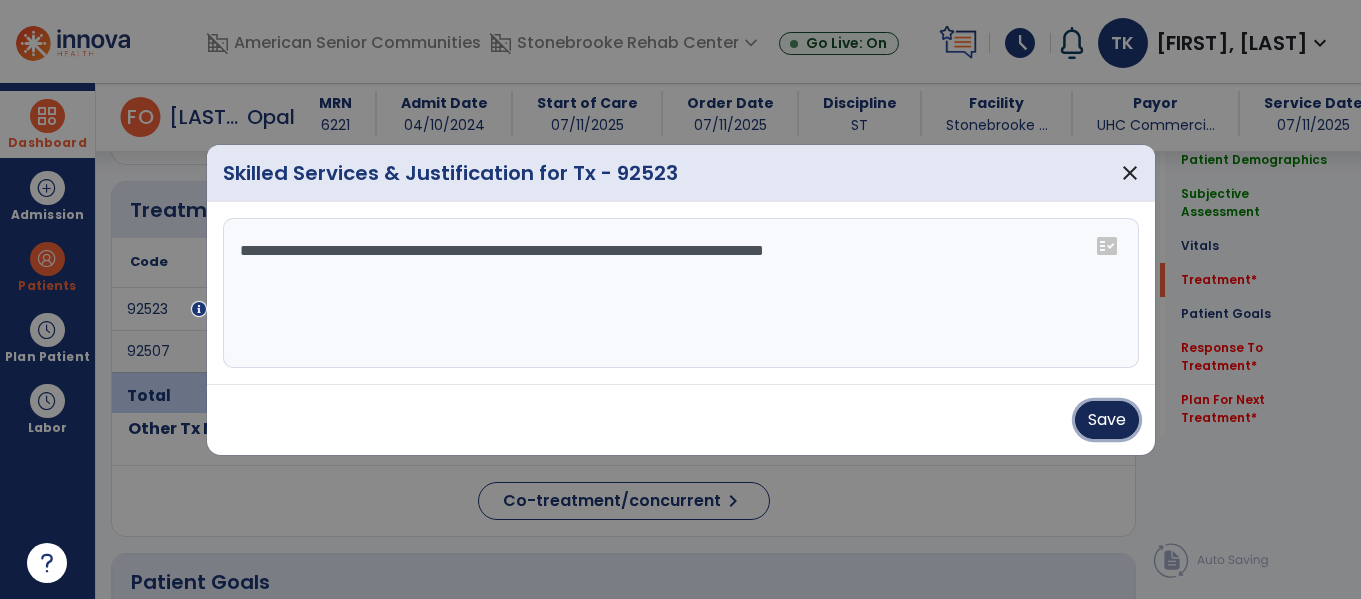 click on "Save" at bounding box center (1107, 420) 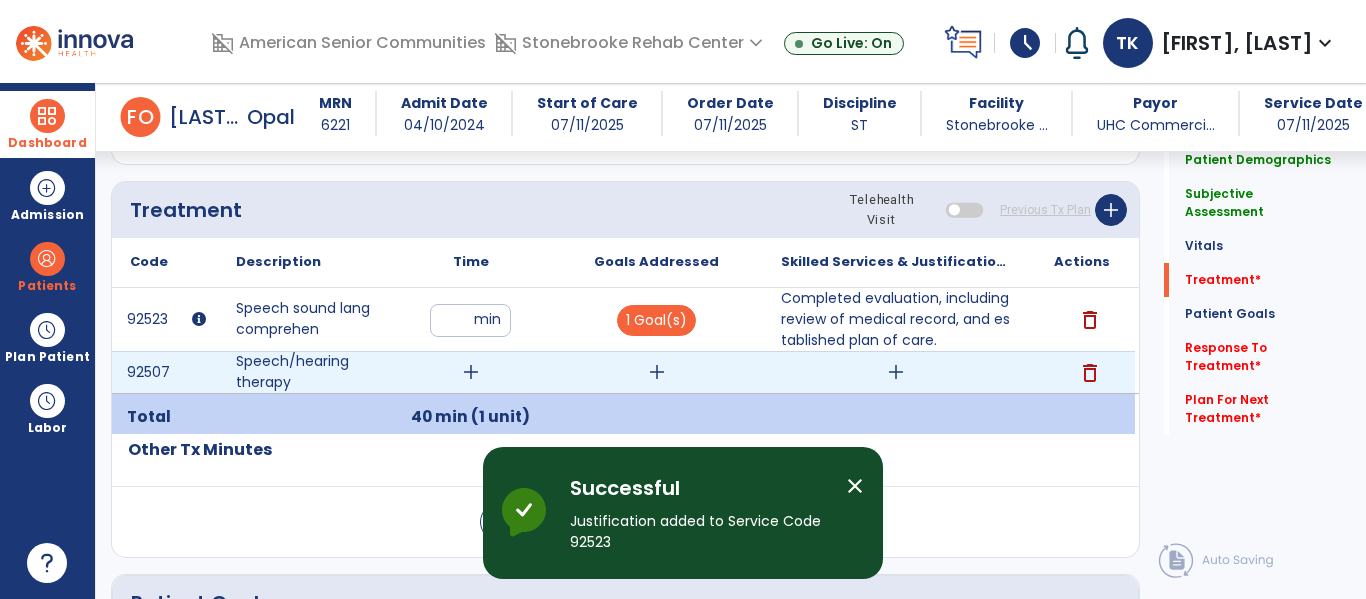 click on "add" at bounding box center (471, 372) 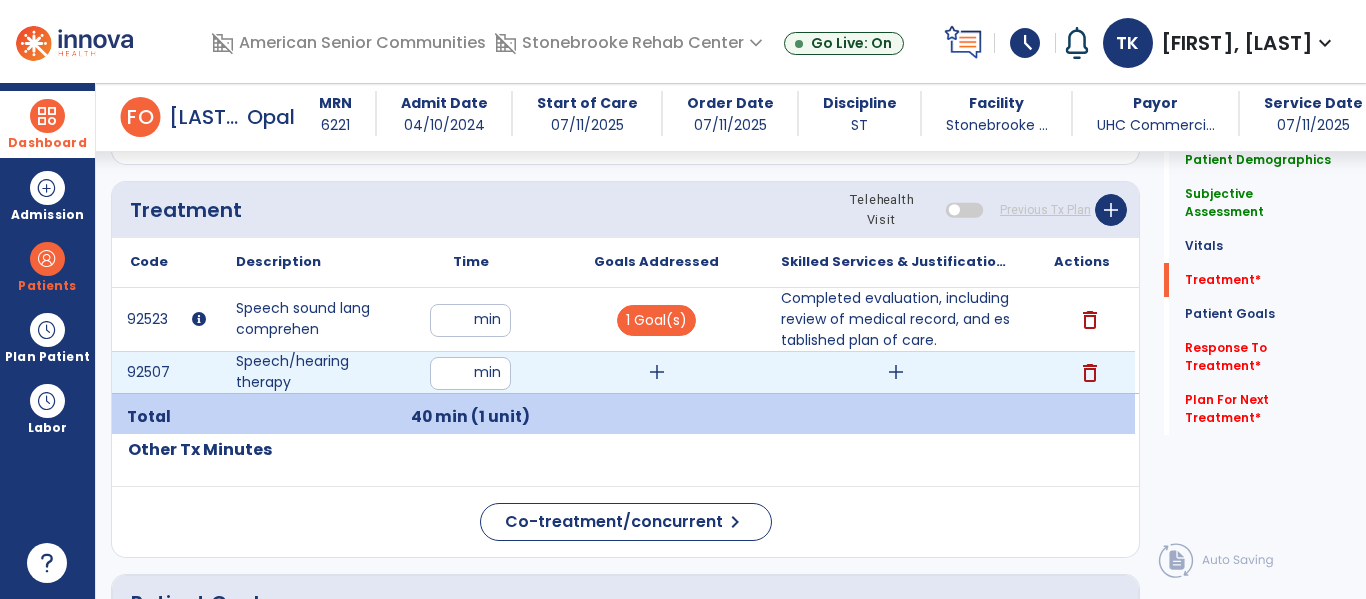 type on "**" 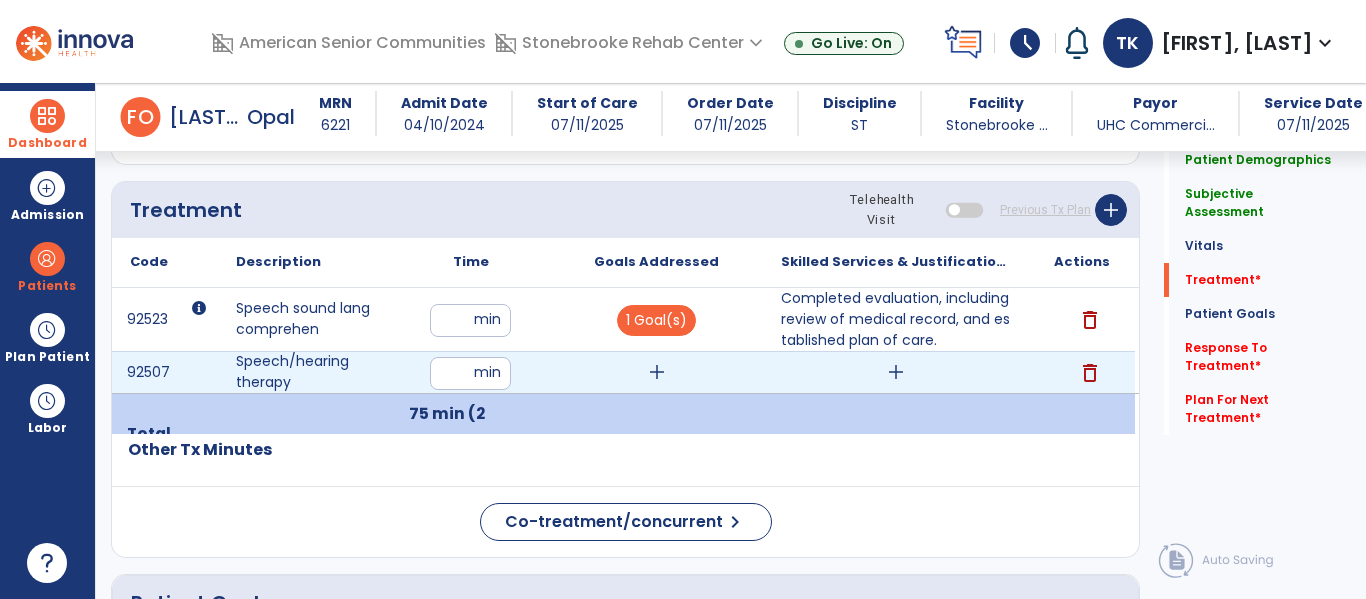click on "add" at bounding box center [657, 372] 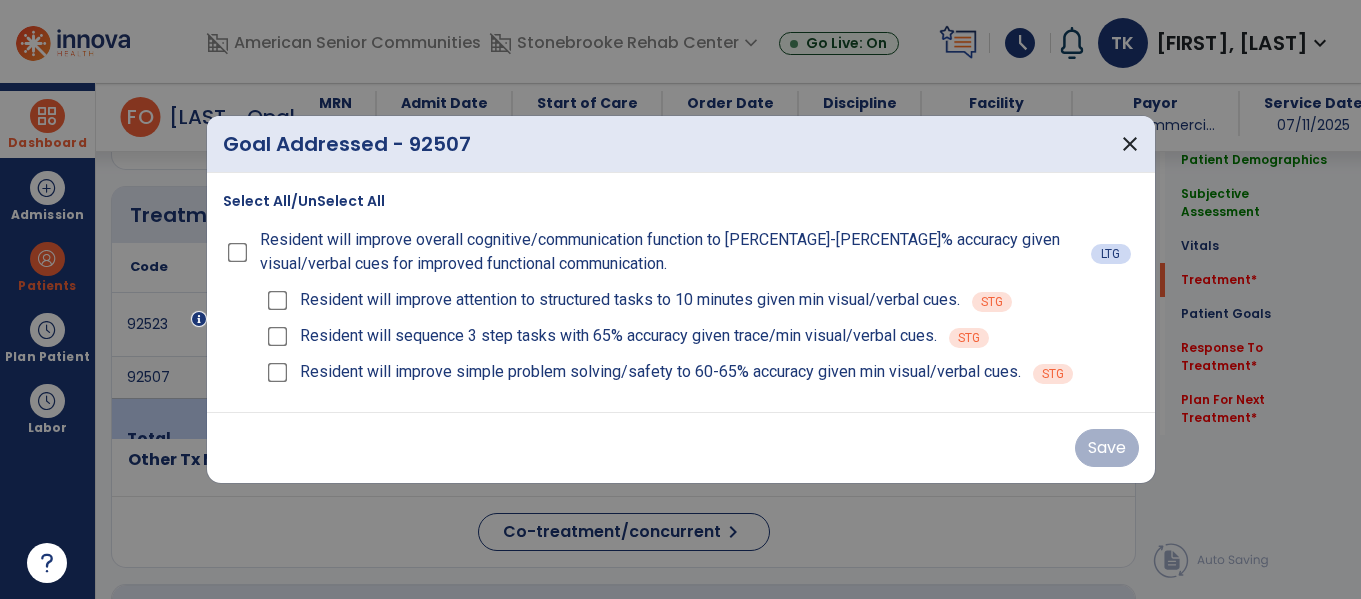 scroll, scrollTop: 1228, scrollLeft: 0, axis: vertical 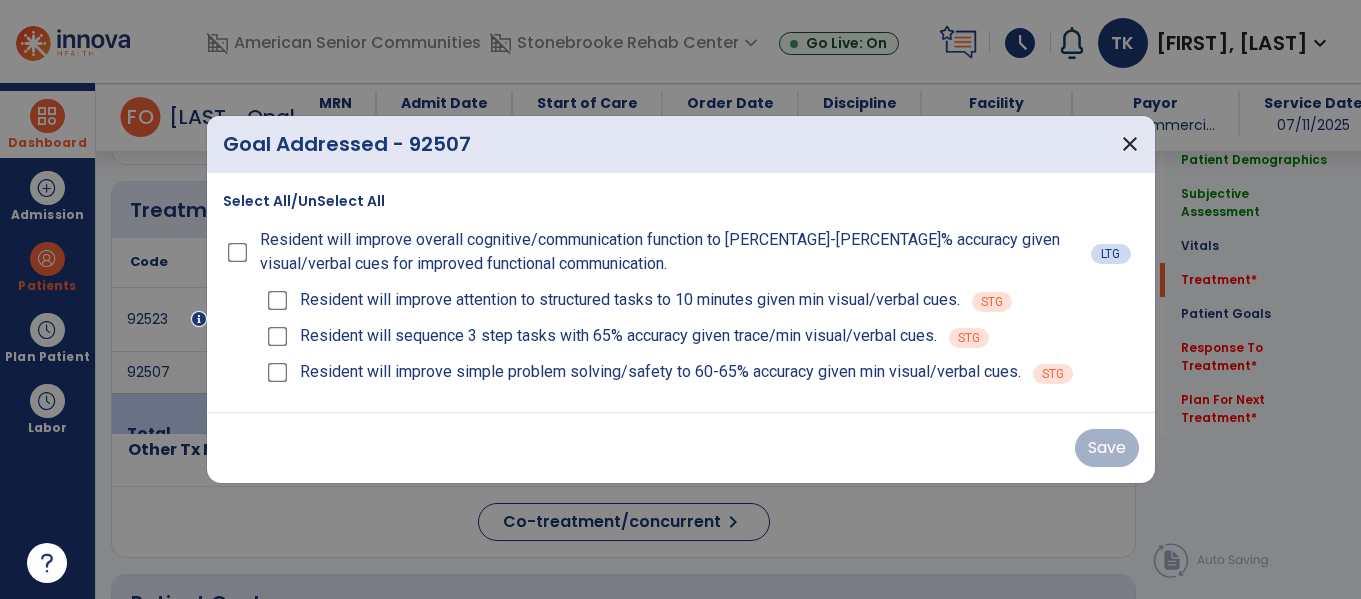 click on "Resident will improve attention to structured tasks to 10 minutes given min visual/verbal cues." at bounding box center [611, 300] 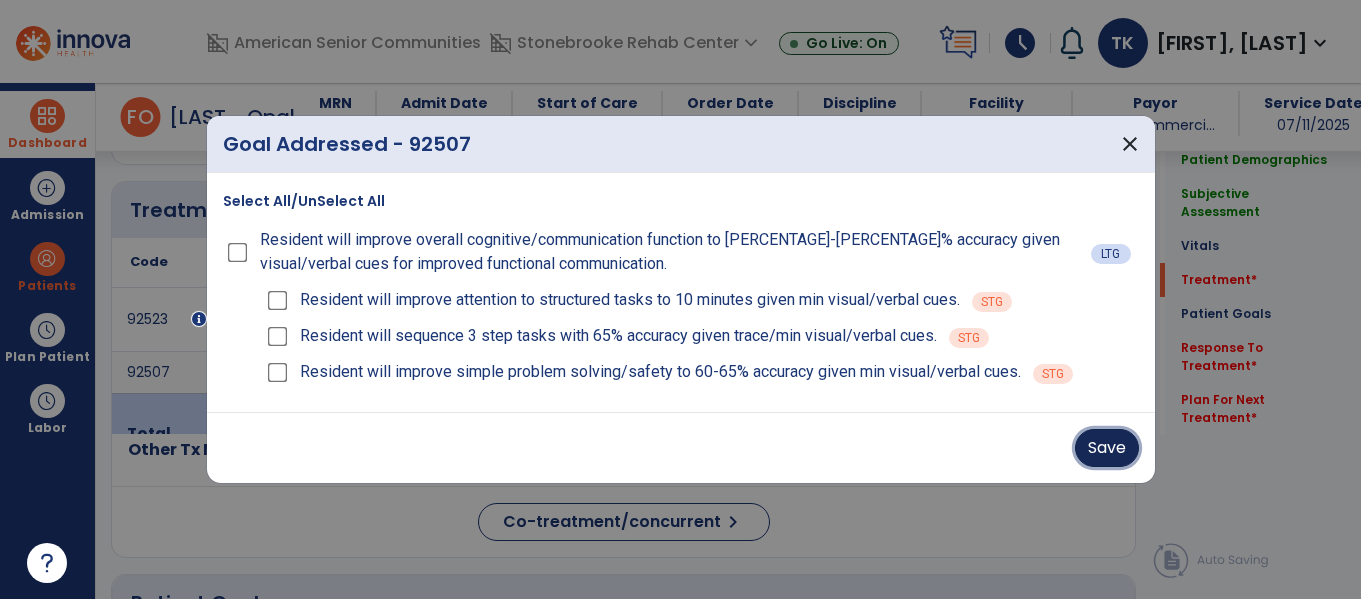 click on "Save" at bounding box center (1107, 448) 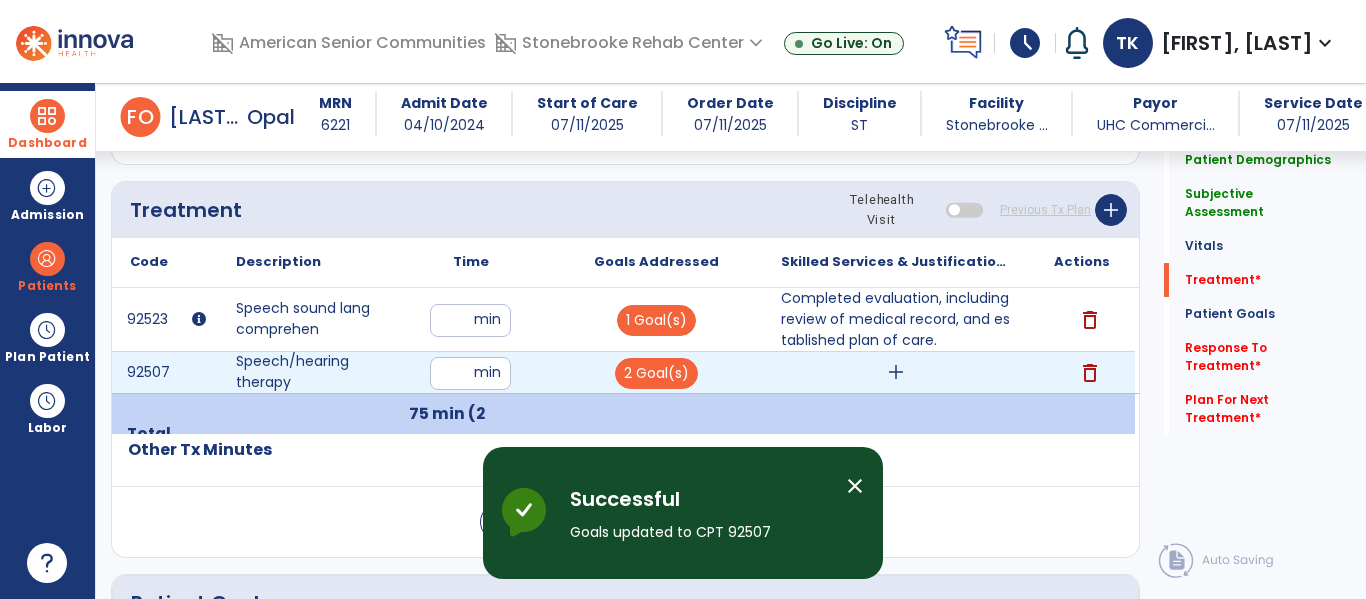 click on "add" at bounding box center (896, 372) 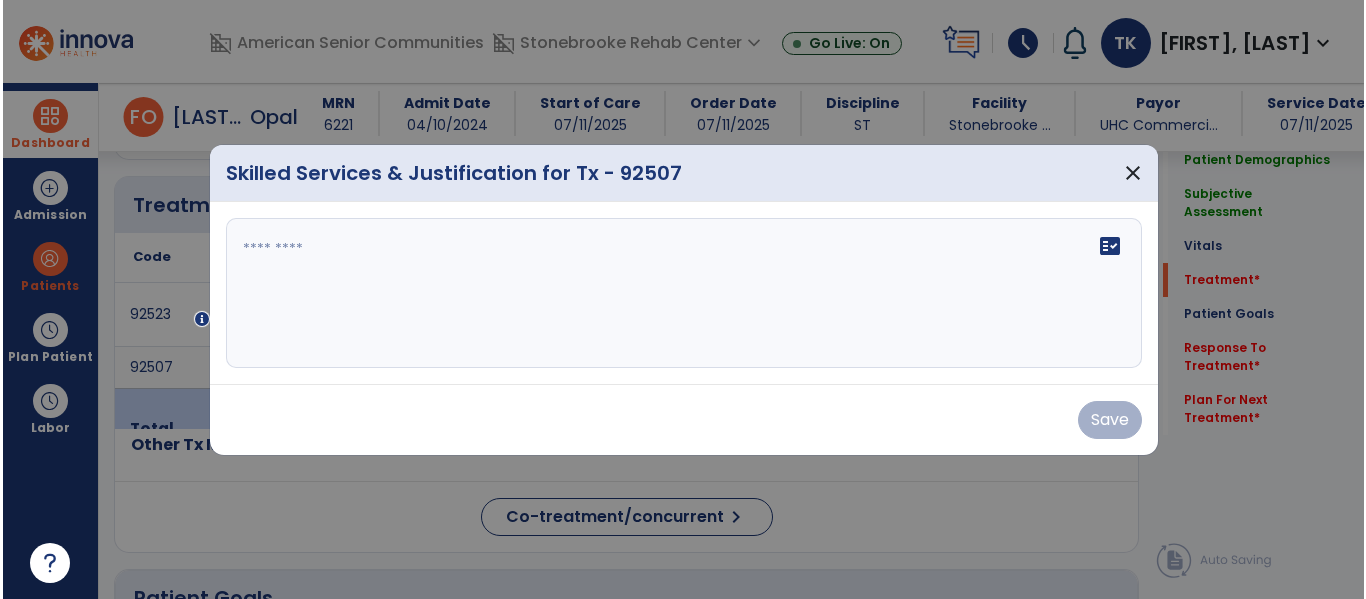 scroll, scrollTop: 1228, scrollLeft: 0, axis: vertical 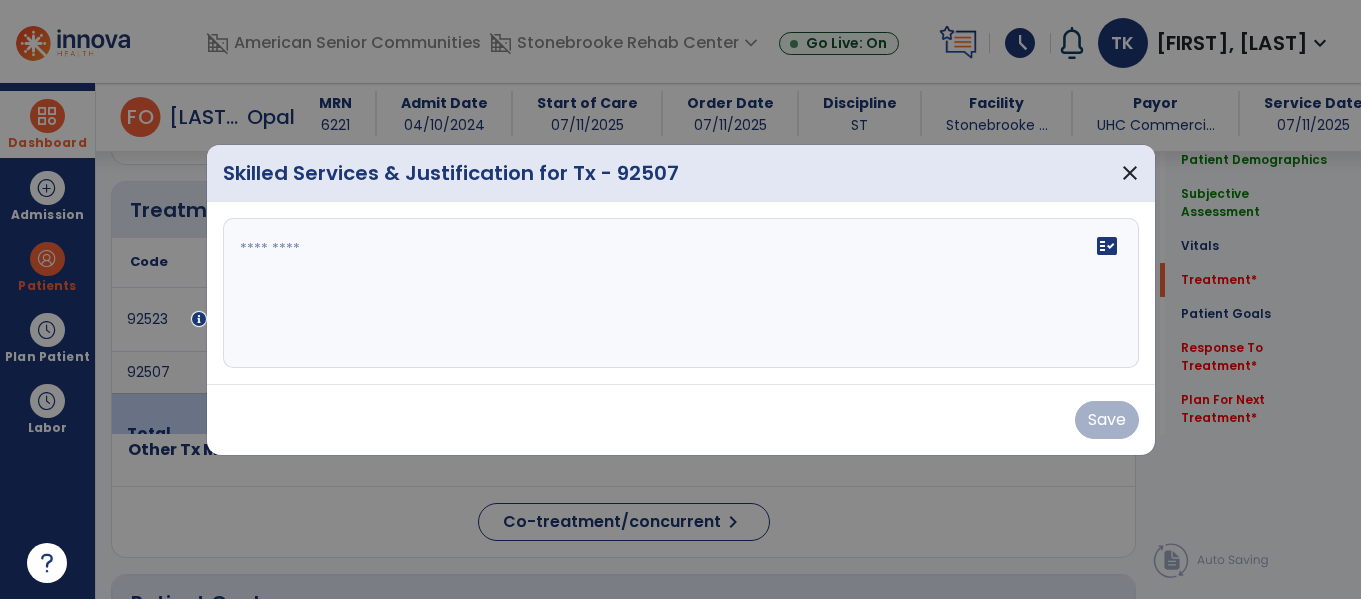 click on "fact_check" at bounding box center [681, 293] 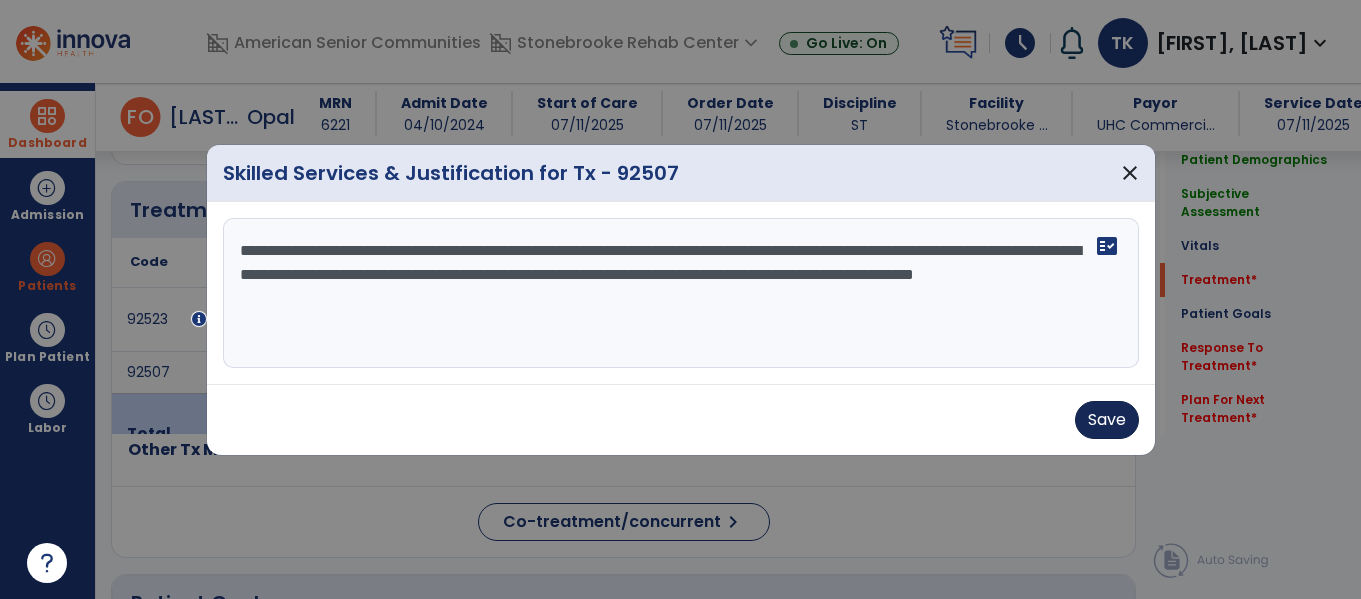 type on "**********" 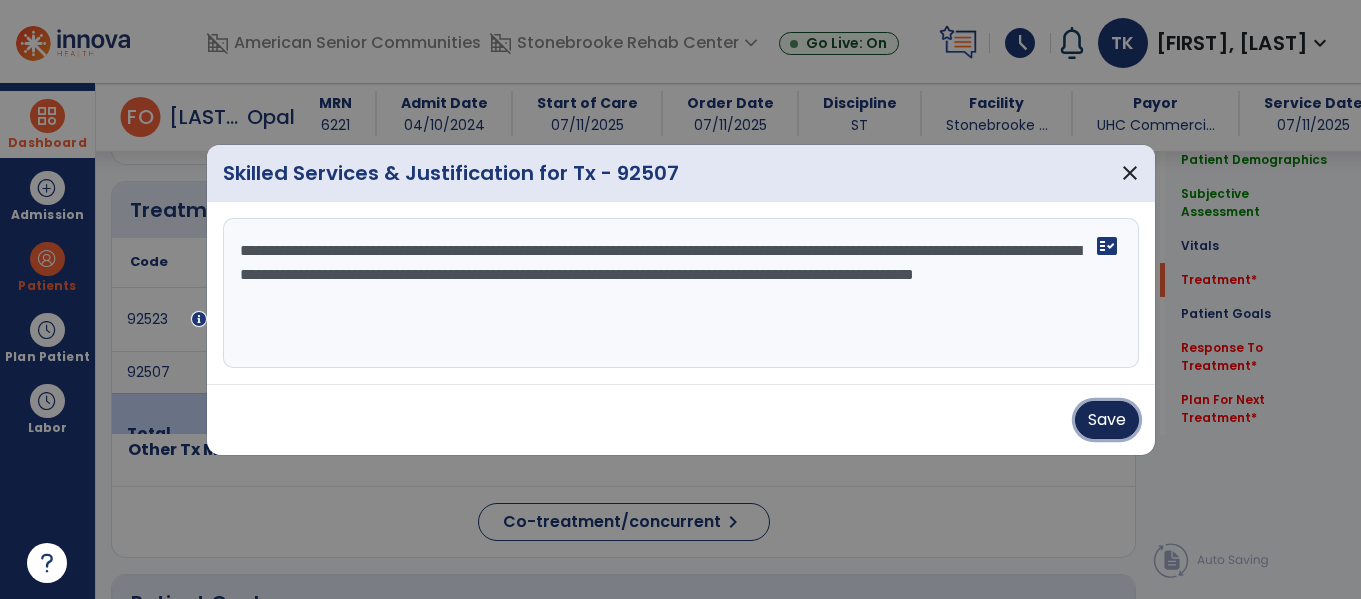 click on "Save" at bounding box center [1107, 420] 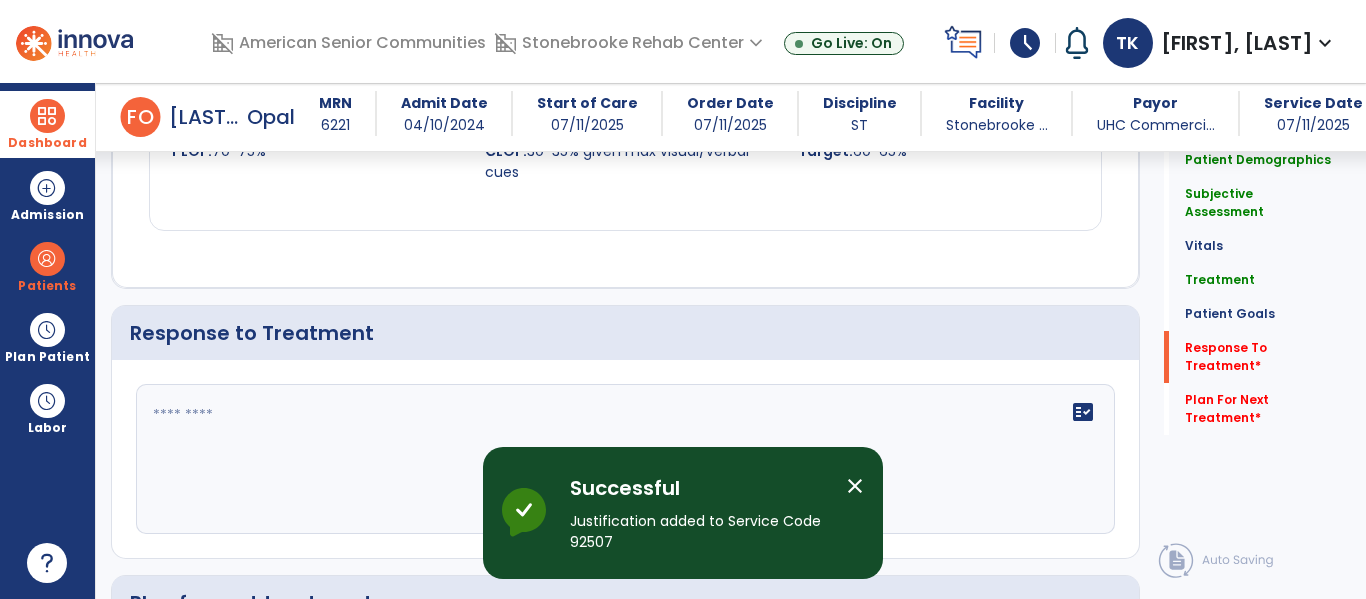 scroll, scrollTop: 2366, scrollLeft: 0, axis: vertical 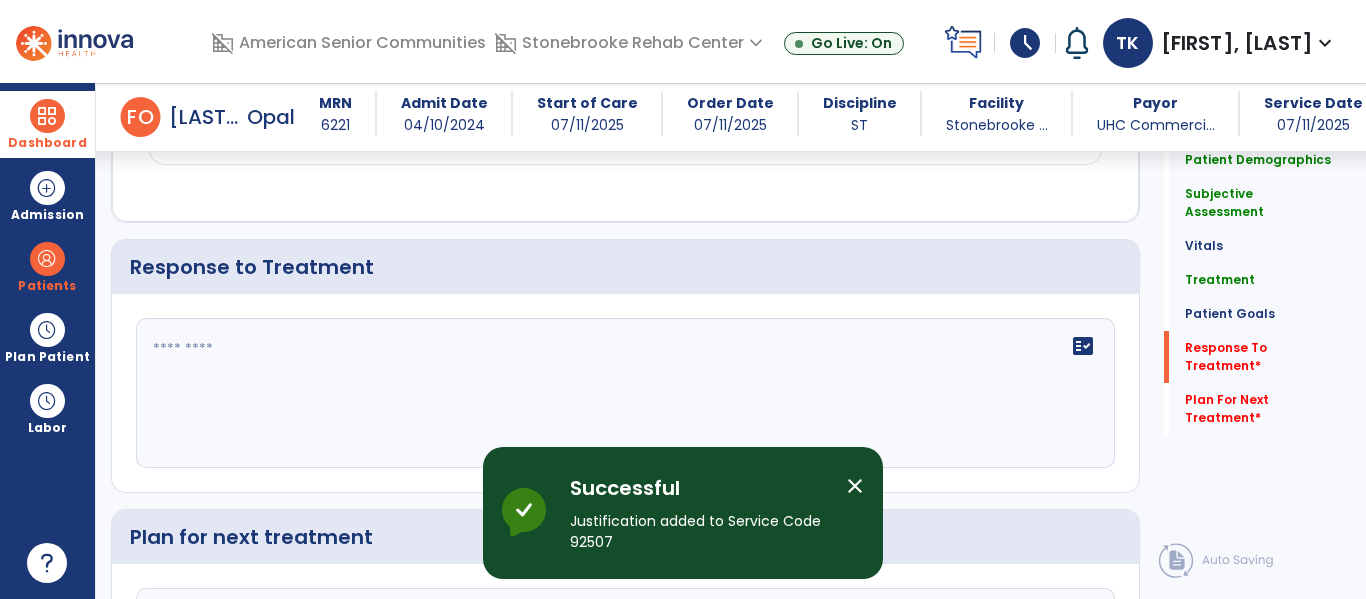 click 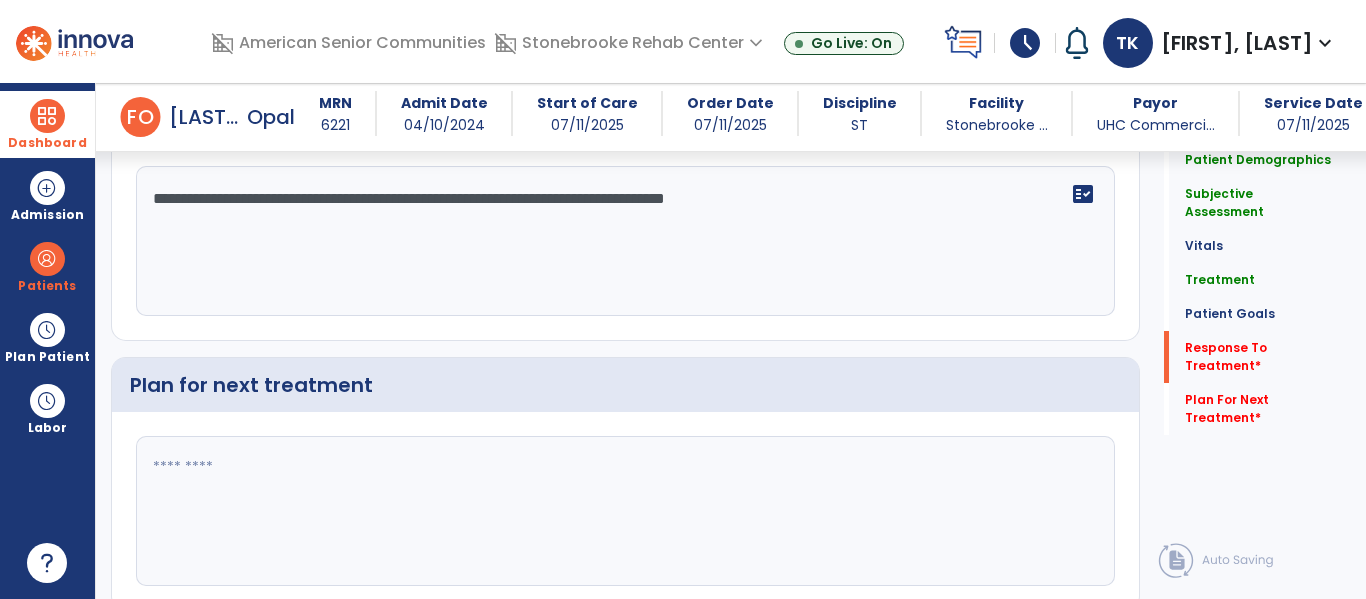 scroll, scrollTop: 2528, scrollLeft: 0, axis: vertical 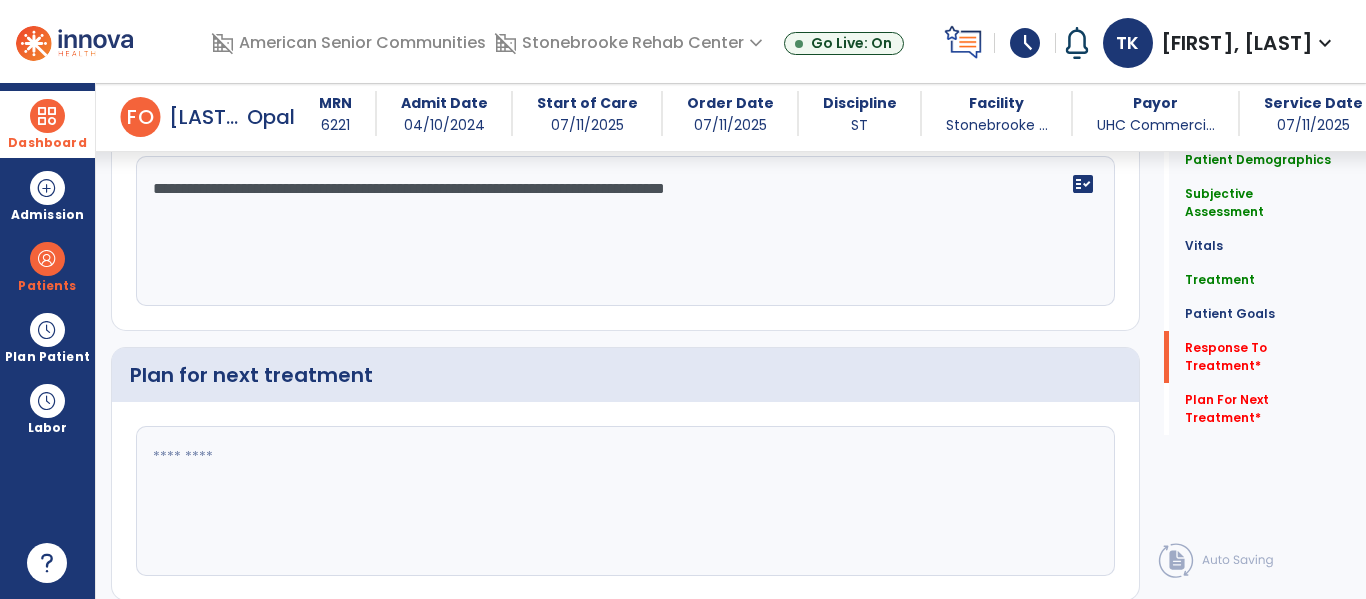 type on "**********" 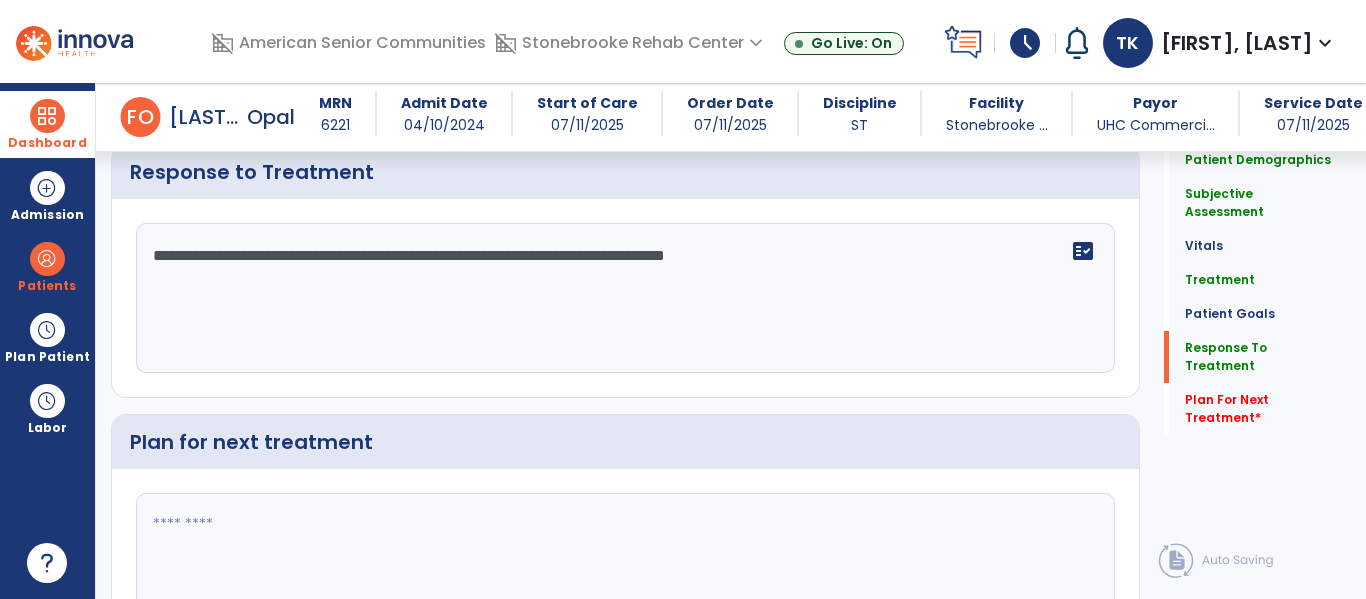 scroll, scrollTop: 2528, scrollLeft: 0, axis: vertical 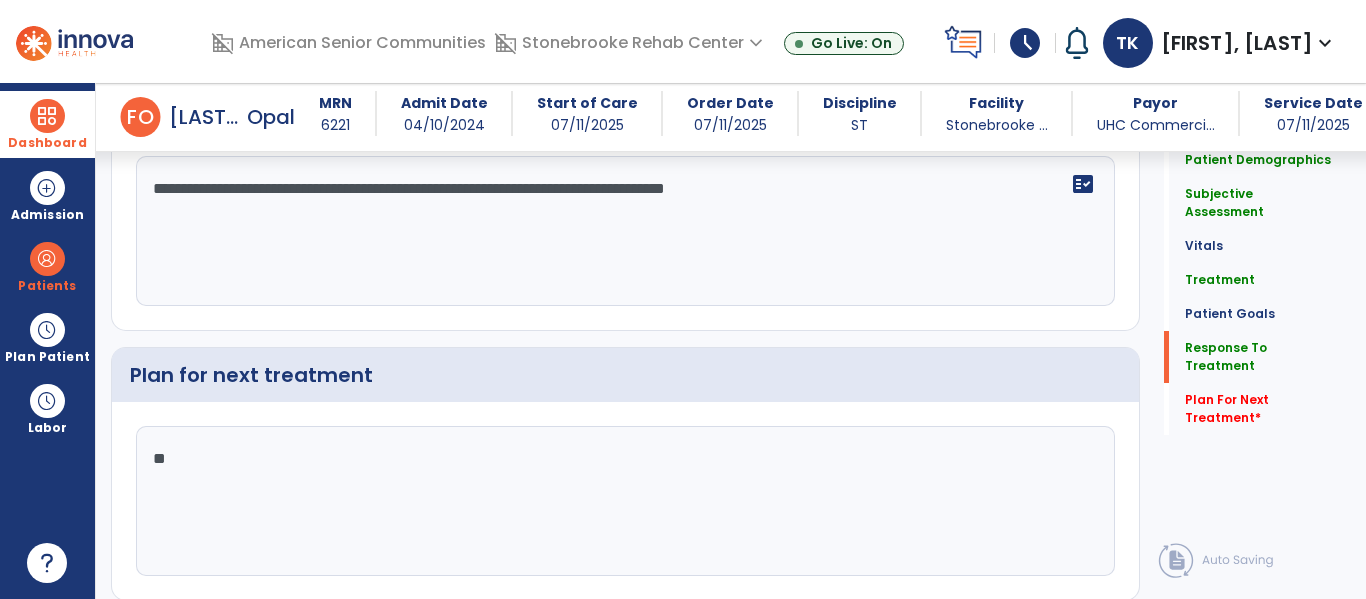 type on "*" 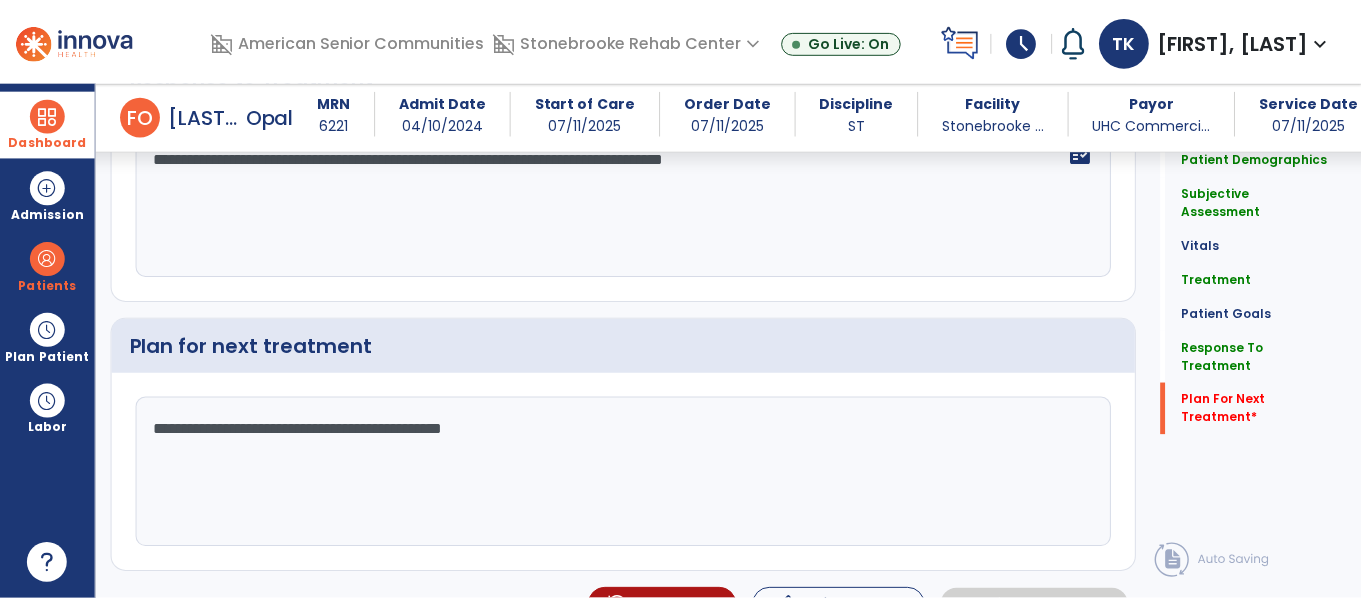 scroll, scrollTop: 2575, scrollLeft: 0, axis: vertical 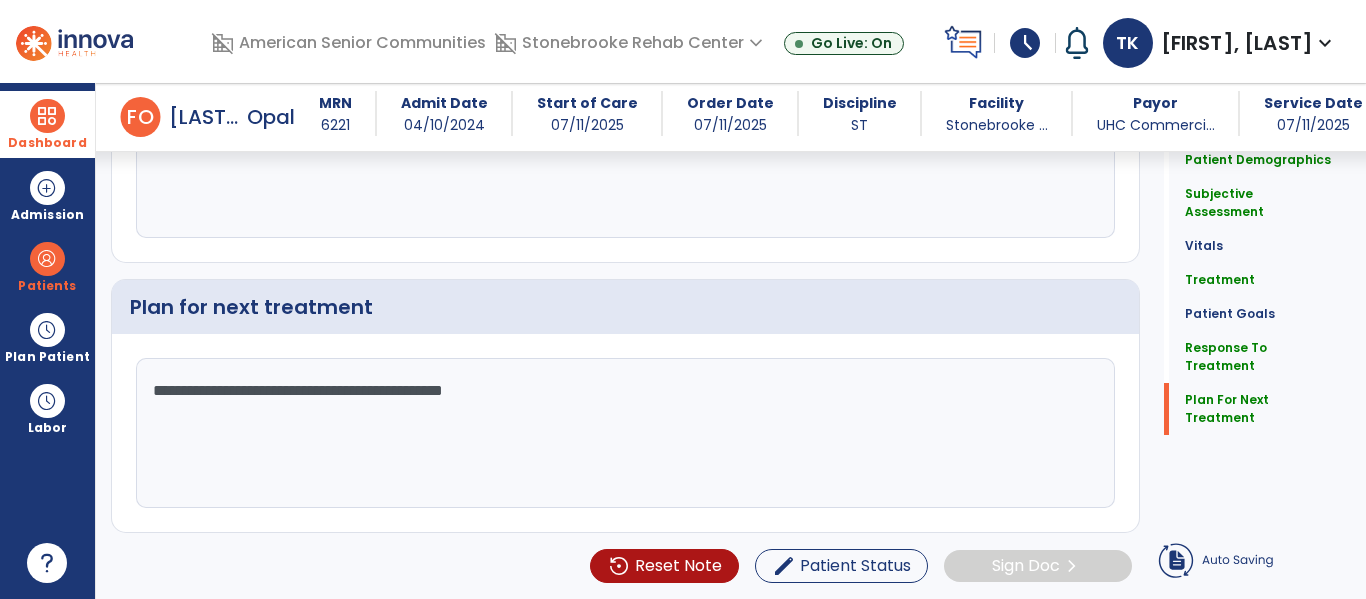 type on "**********" 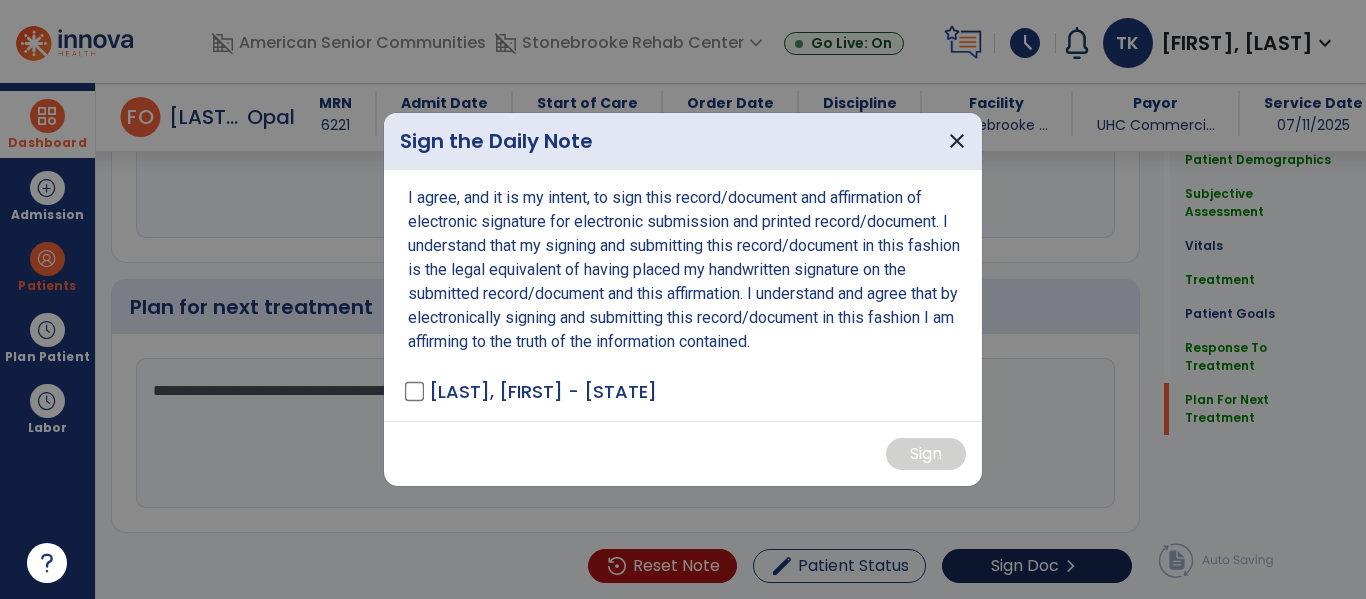 click at bounding box center (683, 299) 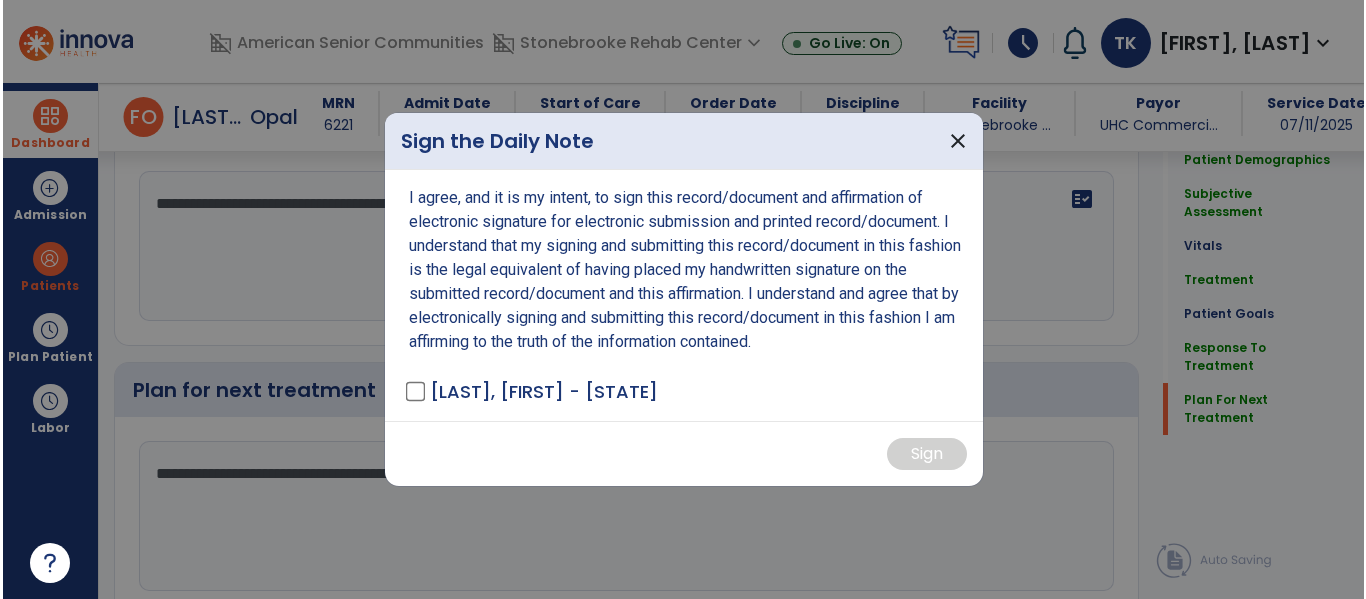 scroll, scrollTop: 2575, scrollLeft: 0, axis: vertical 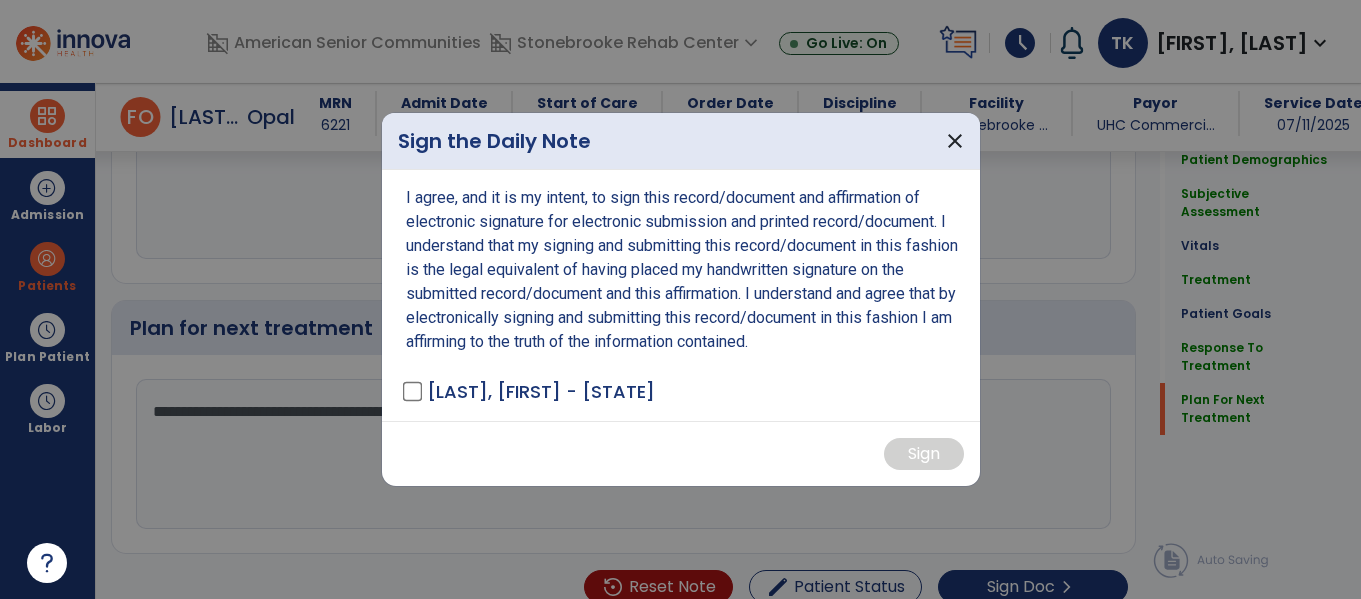 click on "I agree, and it is my intent, to sign this record/document and affirmation of electronic signature for electronic submission and printed record/document. I understand that my signing and submitting this record/document in this fashion is the legal equivalent of having placed my handwritten signature on the submitted record/document and this affirmation. I understand and agree that by electronically signing and submitting this record/document in this fashion I am affirming to the truth of the information contained. [LAST], [FIRST] - ST" at bounding box center [681, 295] 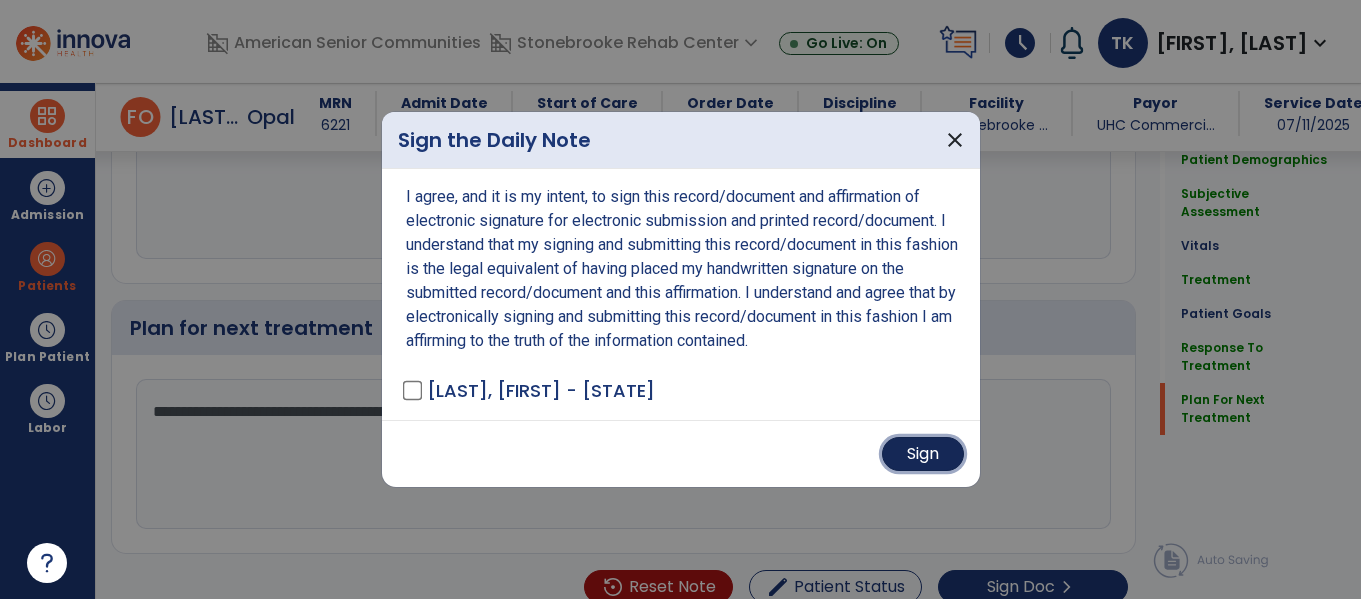 click on "Sign" at bounding box center [923, 454] 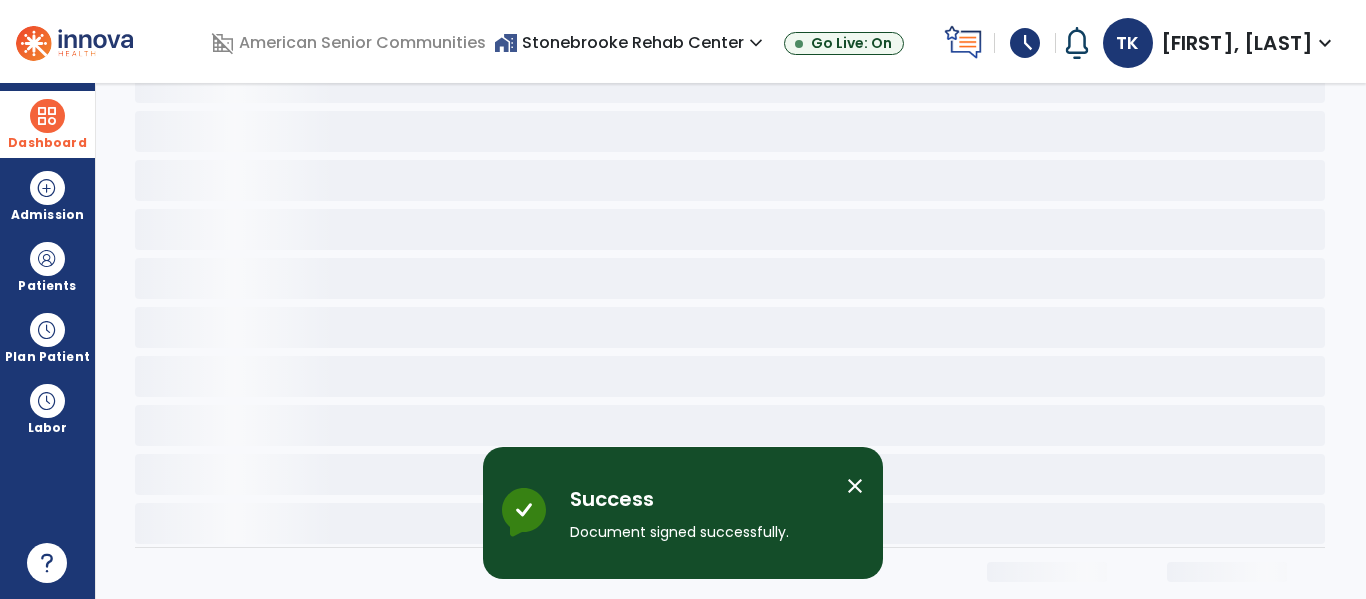 scroll, scrollTop: 0, scrollLeft: 0, axis: both 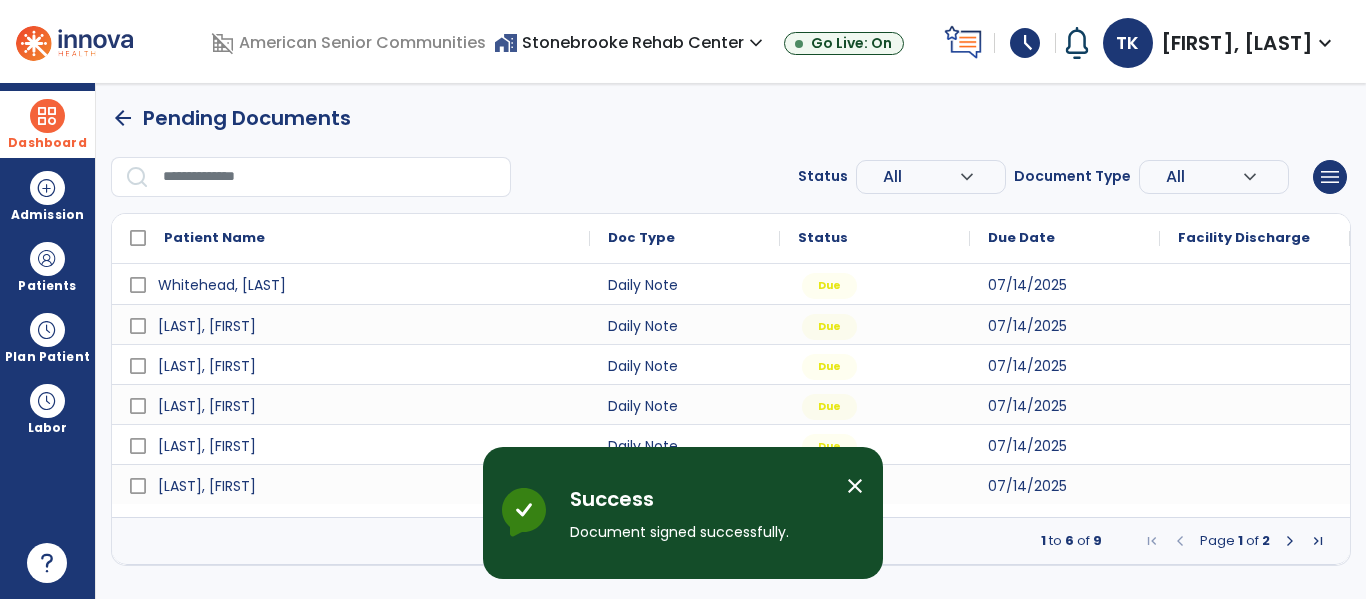 click on "close" at bounding box center [855, 486] 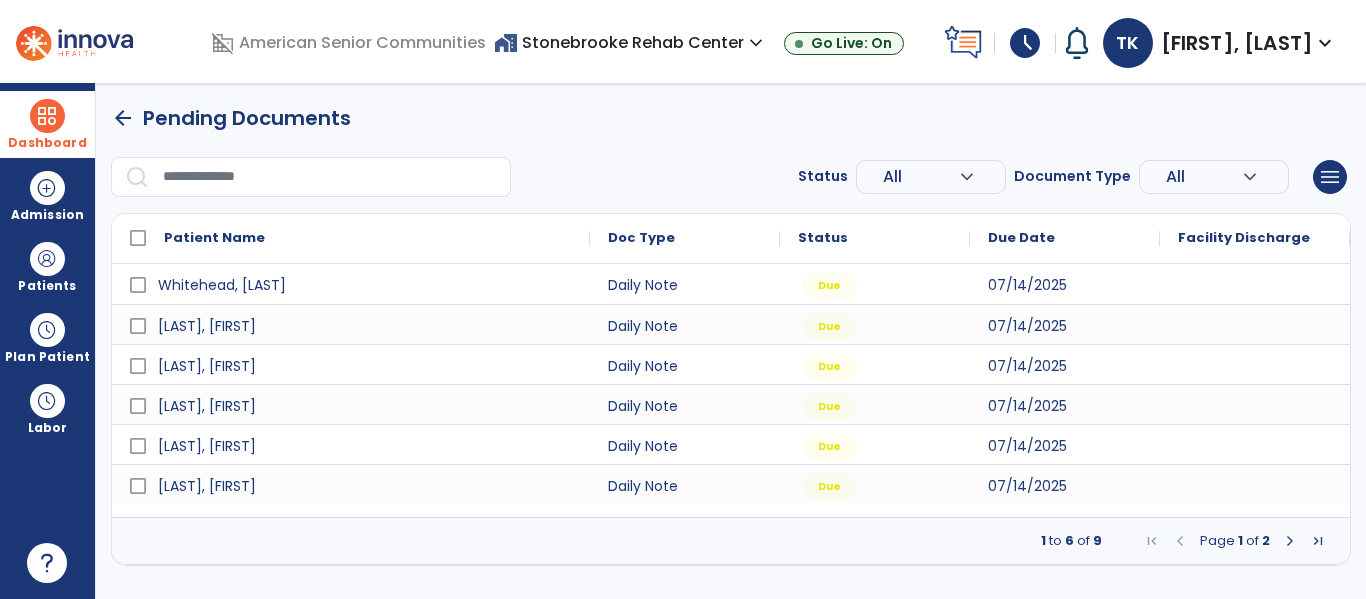 click at bounding box center (1290, 541) 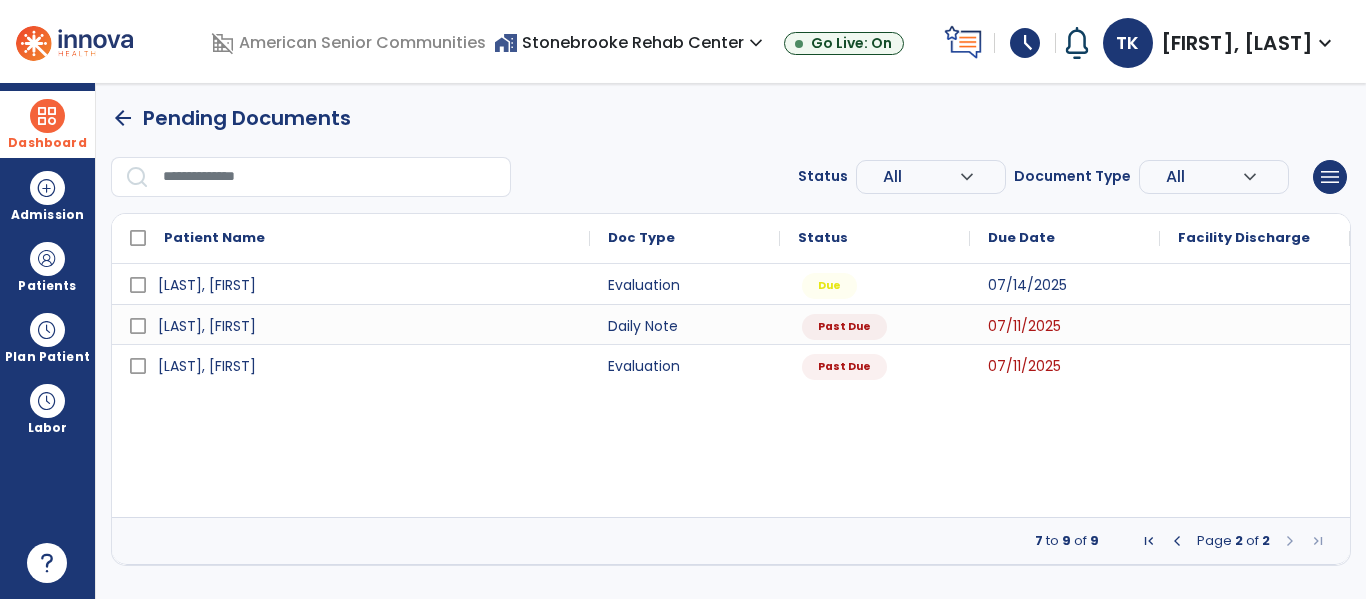 click at bounding box center (1177, 541) 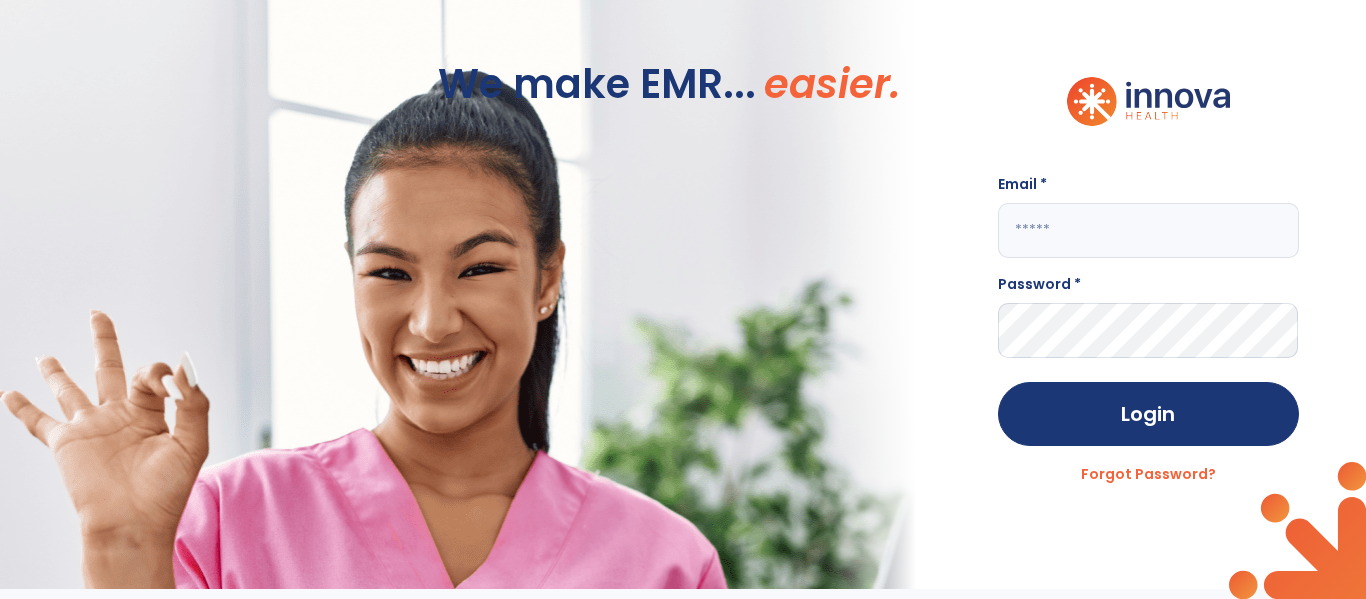 click 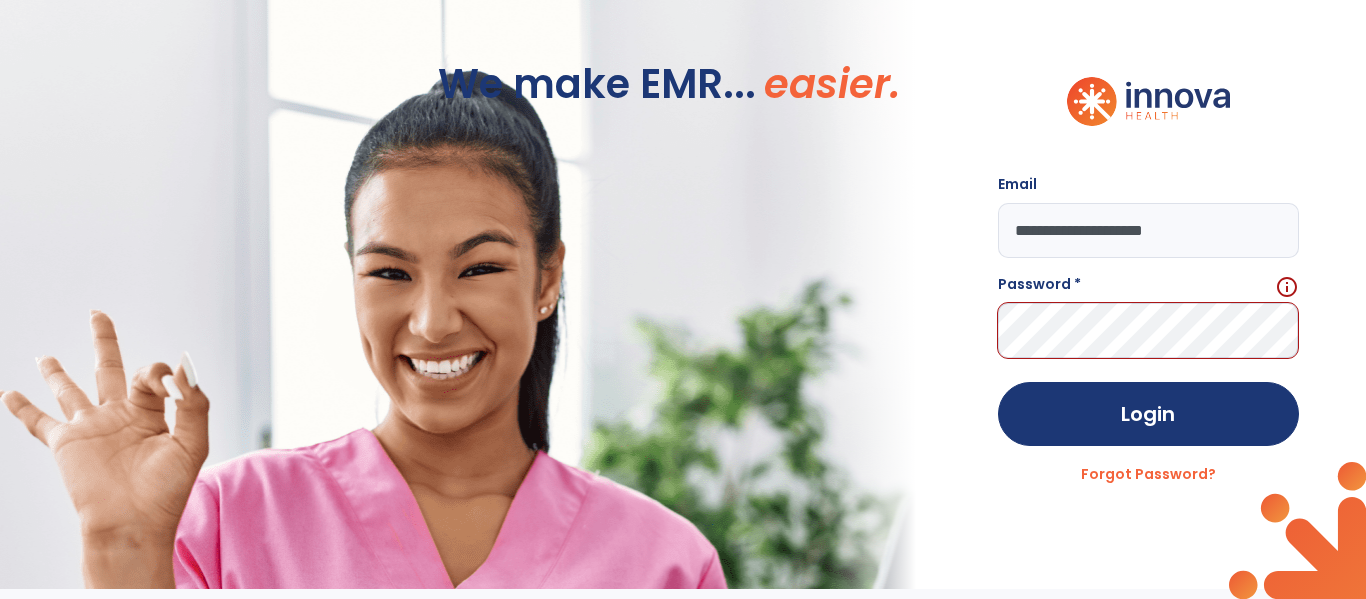 click on "**********" 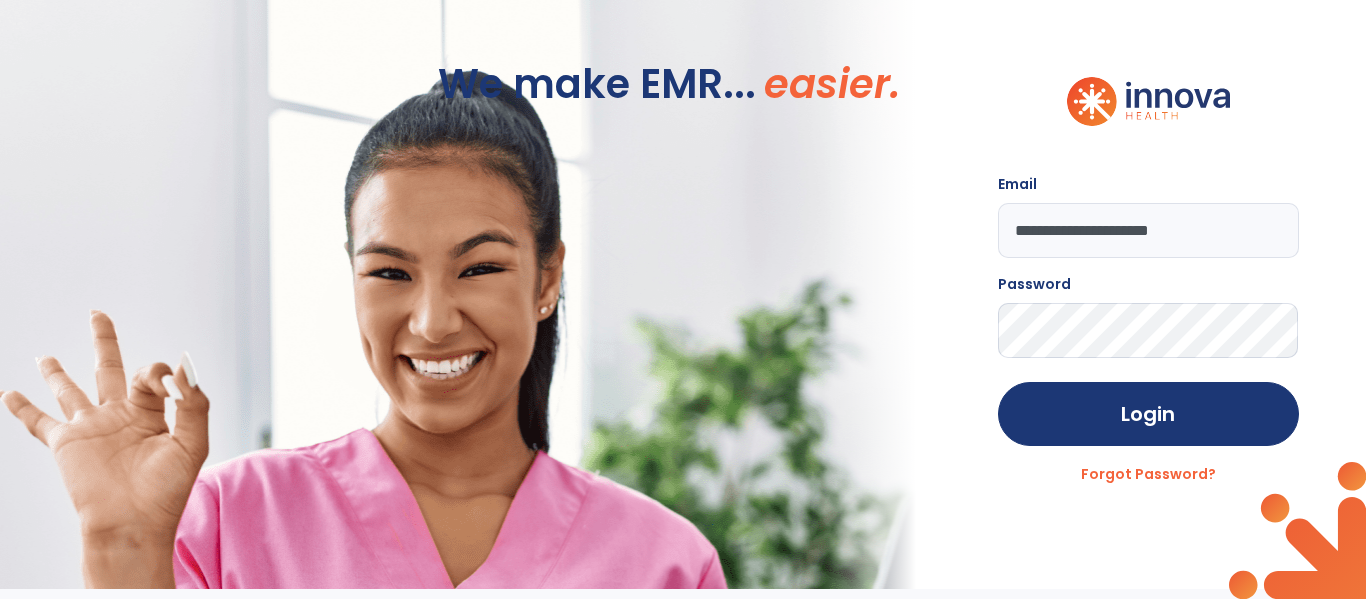 click on "Login" 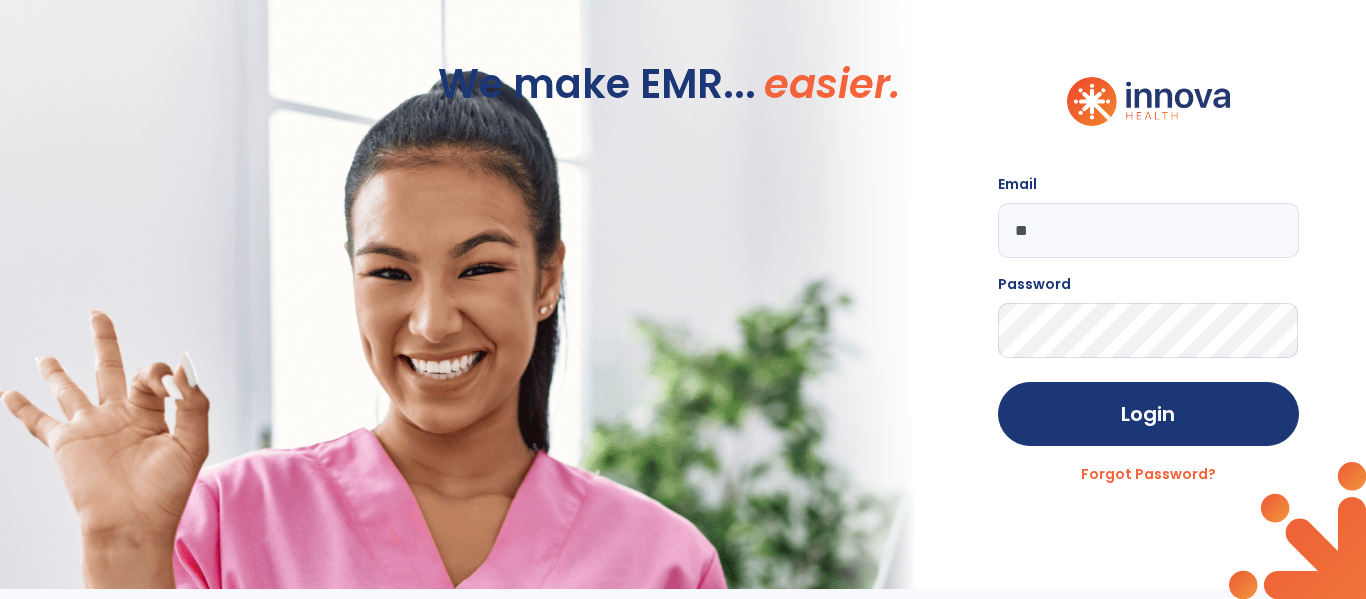 type on "*" 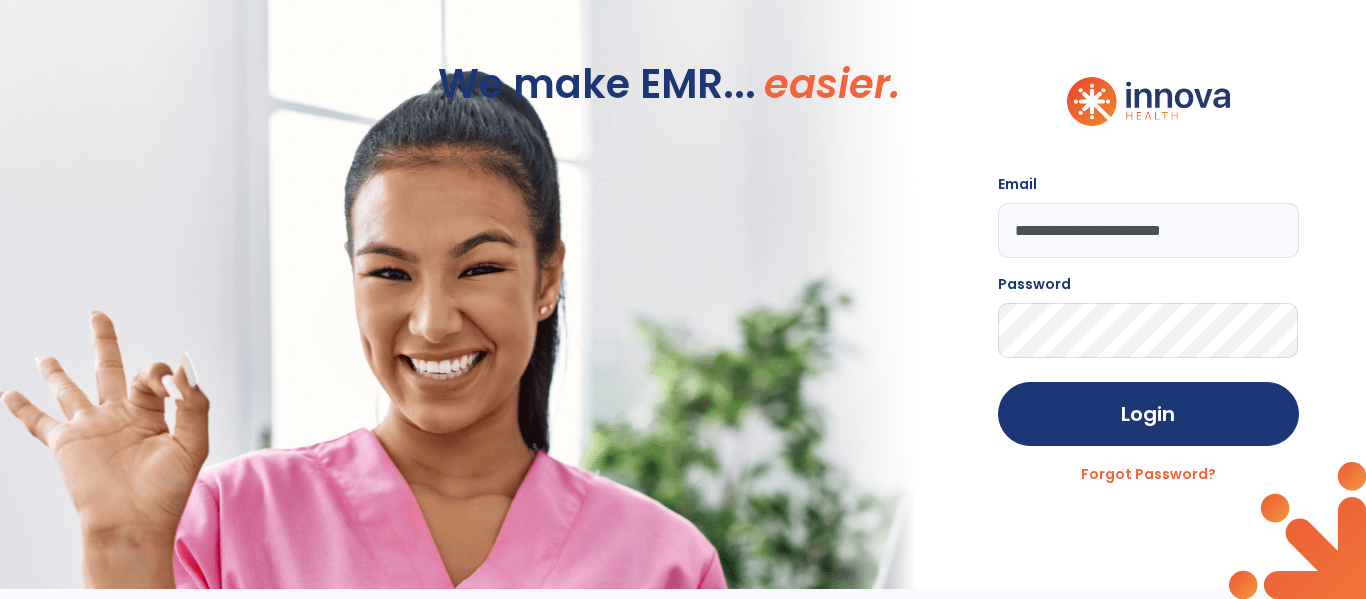 type on "**********" 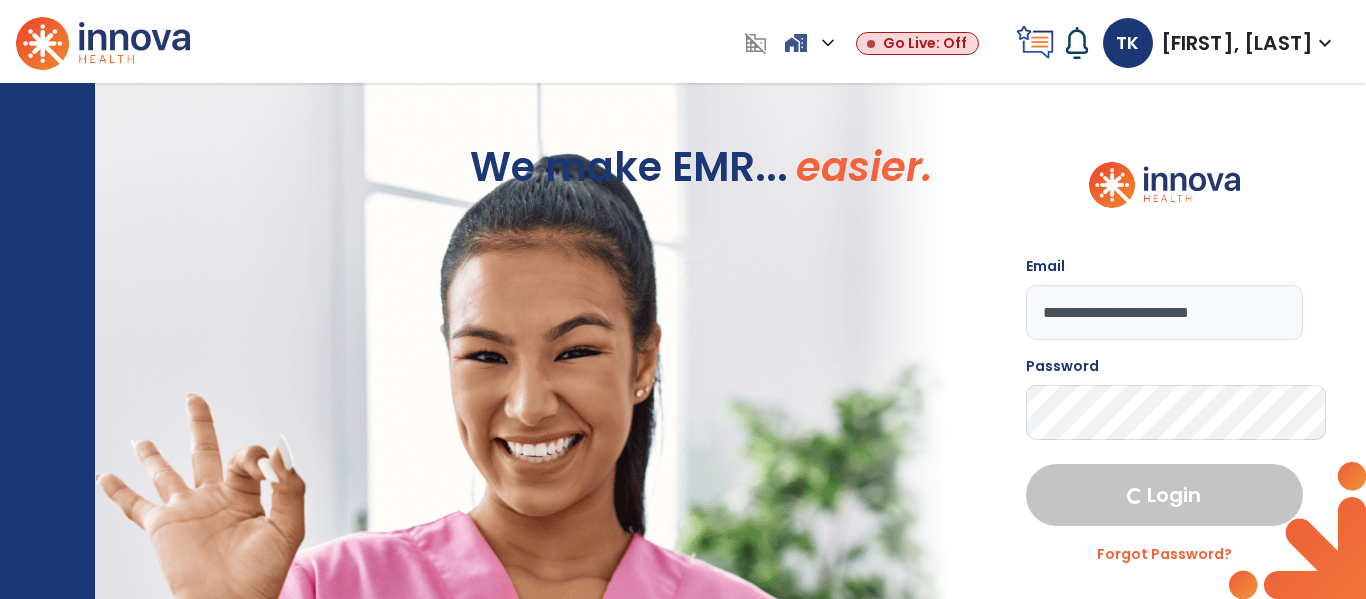 select on "****" 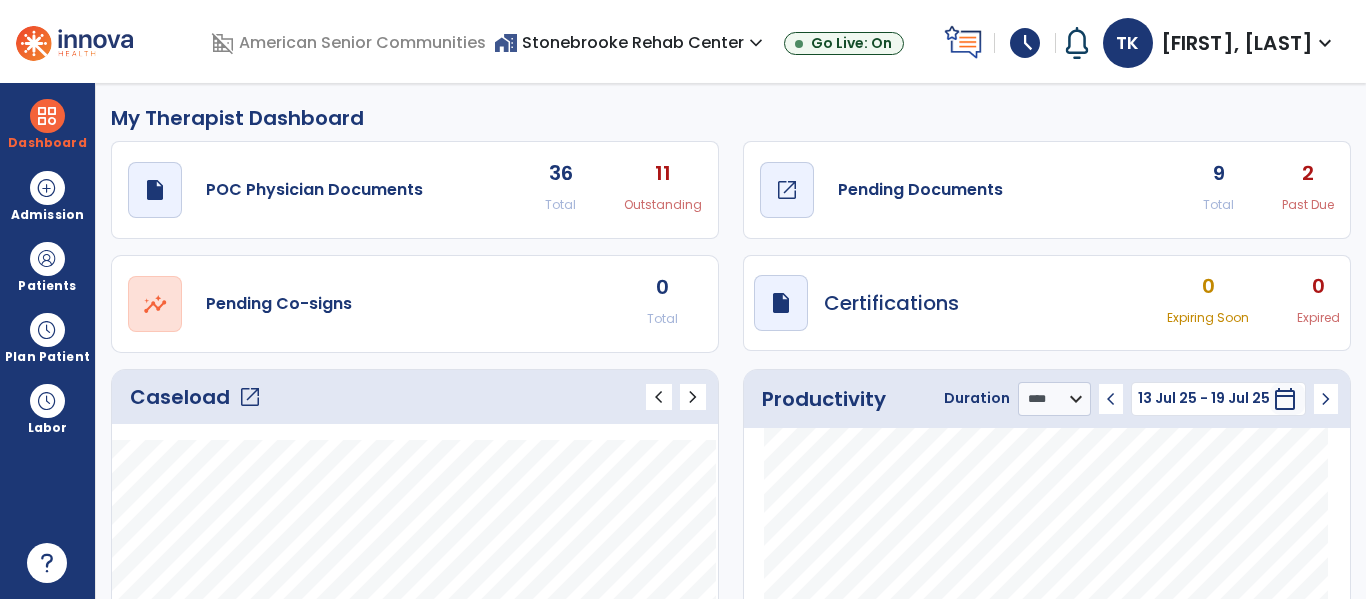 click on "Pending Documents" 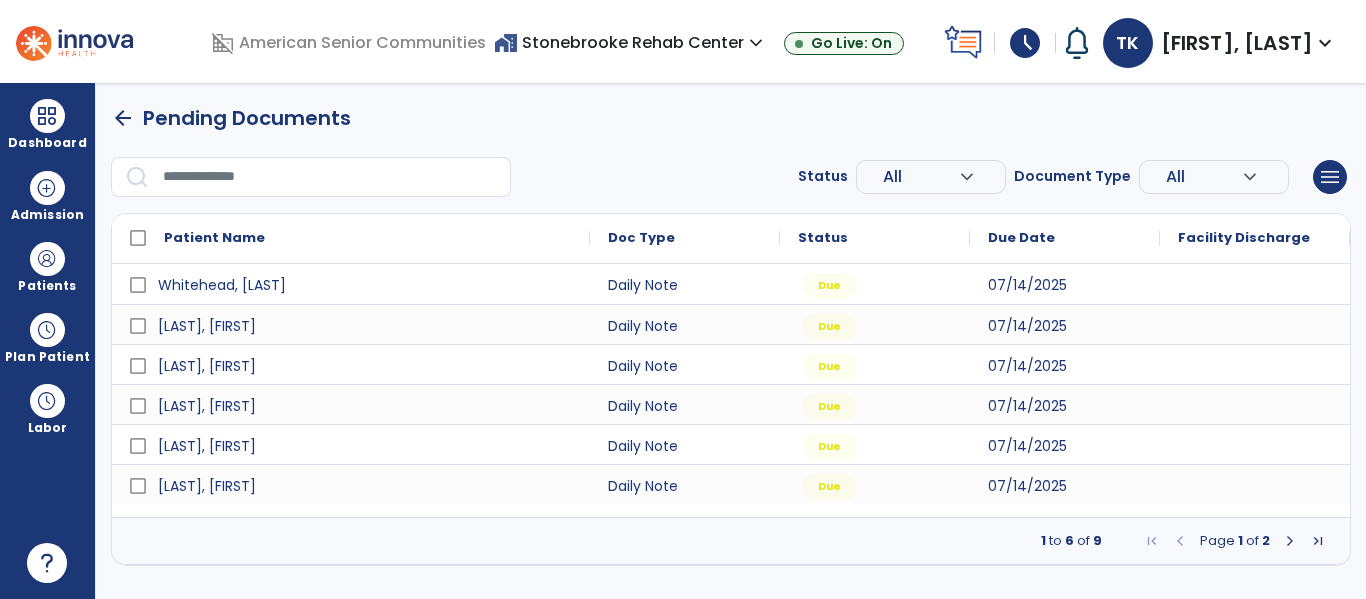 click at bounding box center (1290, 541) 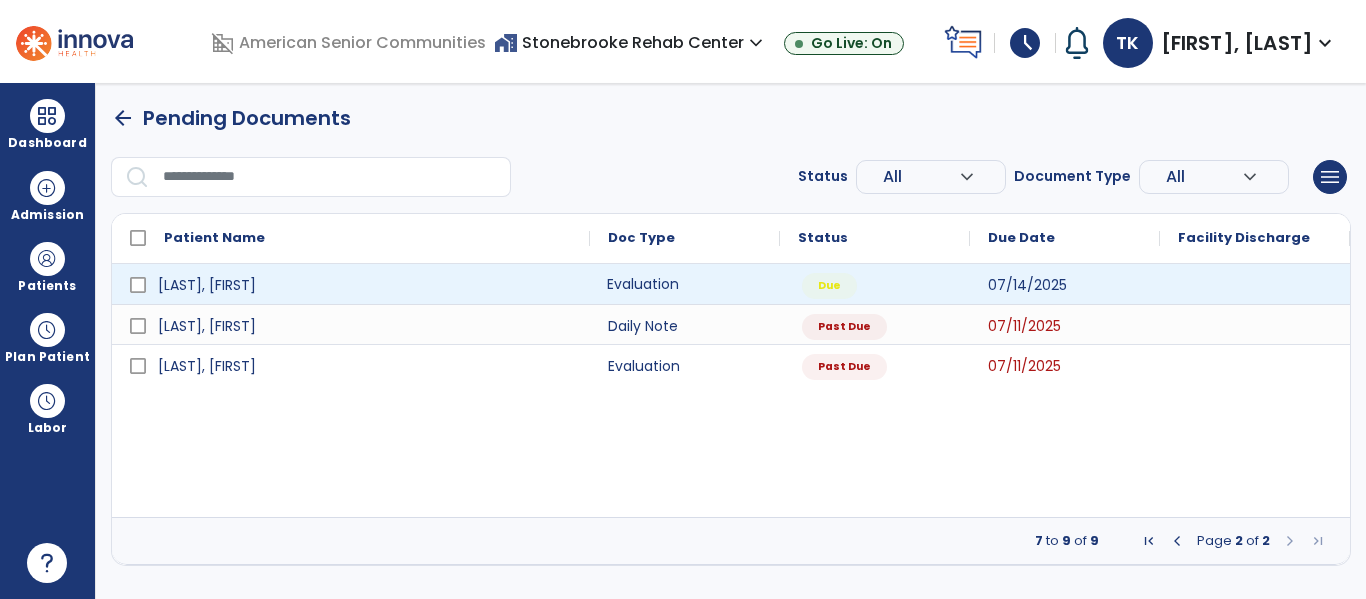click on "Evaluation" at bounding box center [685, 284] 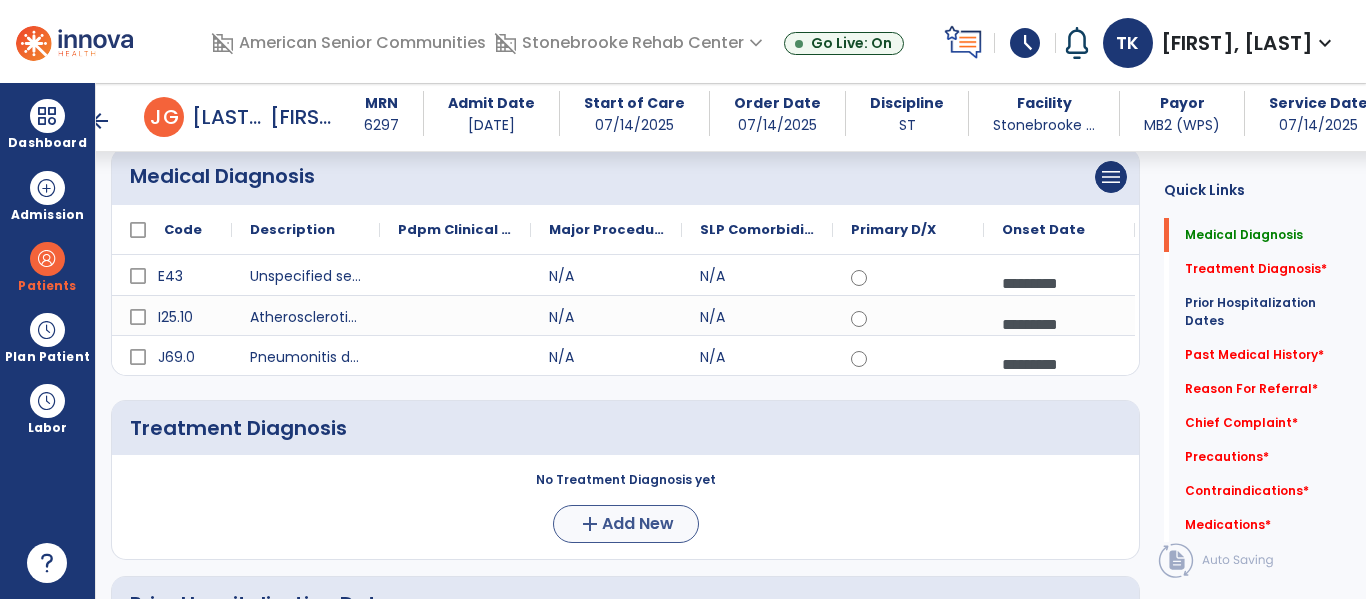 scroll, scrollTop: 178, scrollLeft: 0, axis: vertical 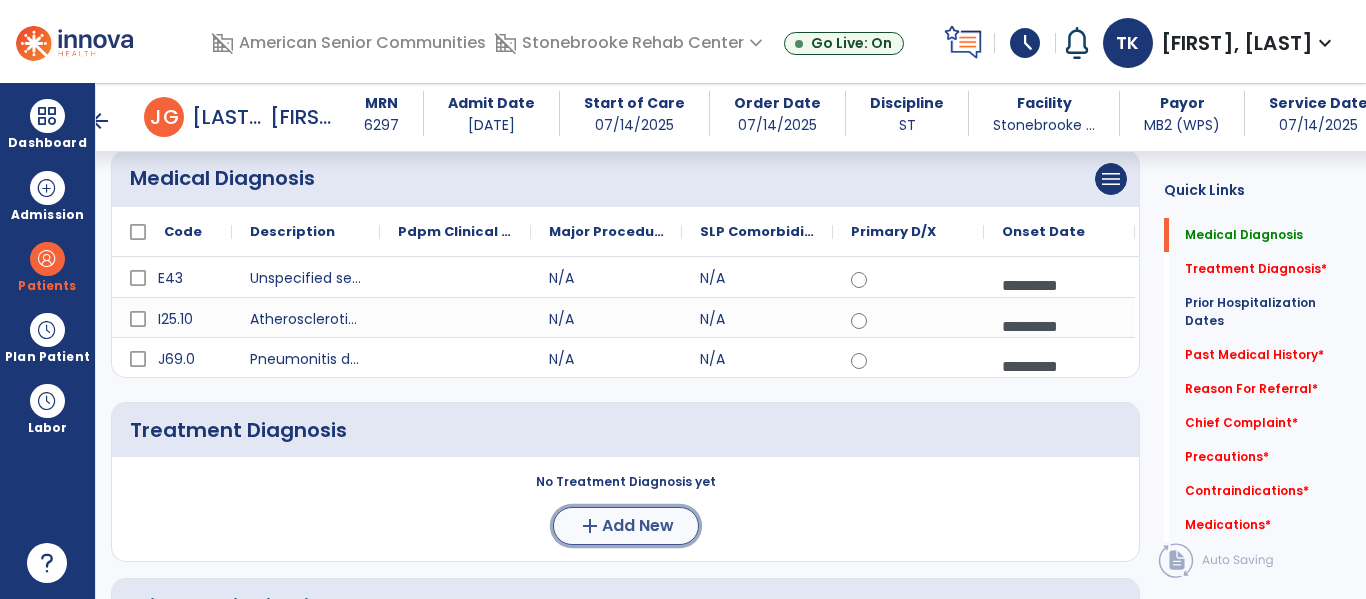 click on "Add New" 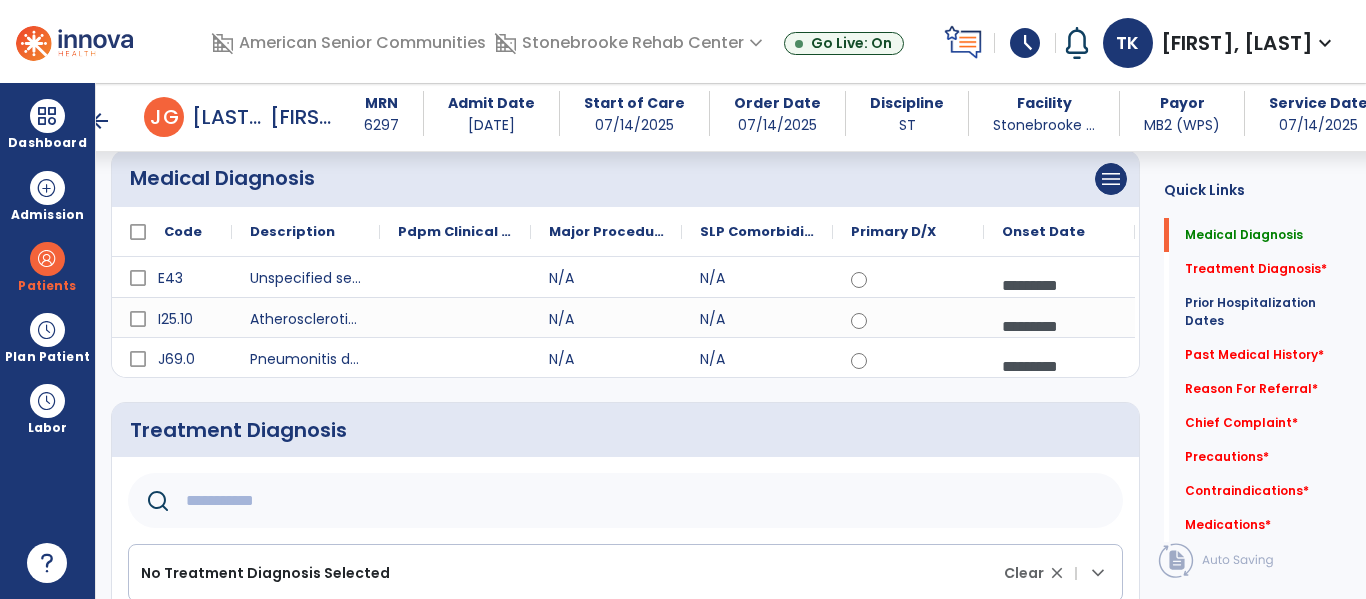 click 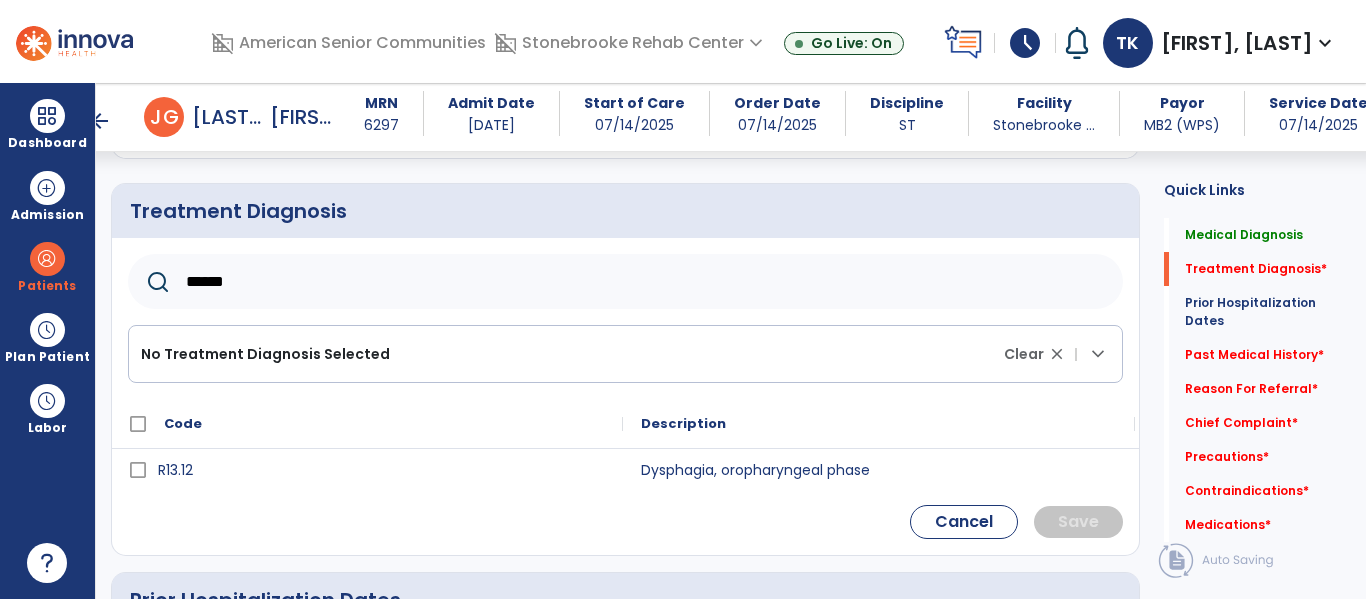 scroll, scrollTop: 409, scrollLeft: 0, axis: vertical 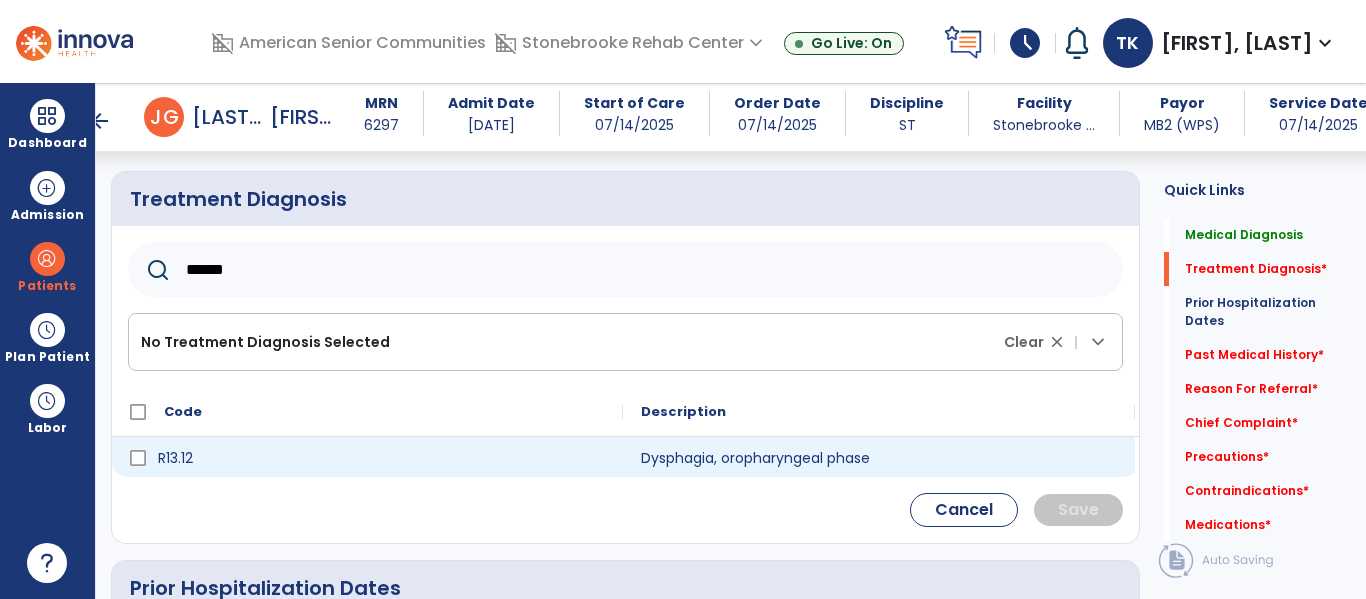 type on "******" 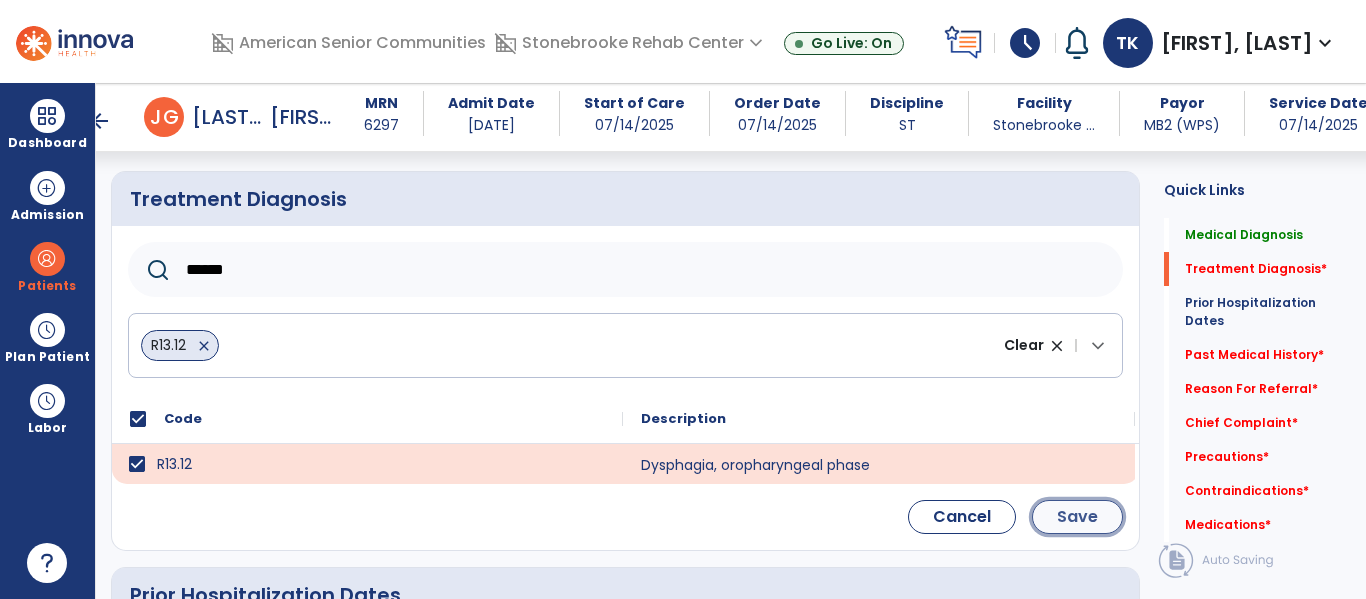 click on "Save" 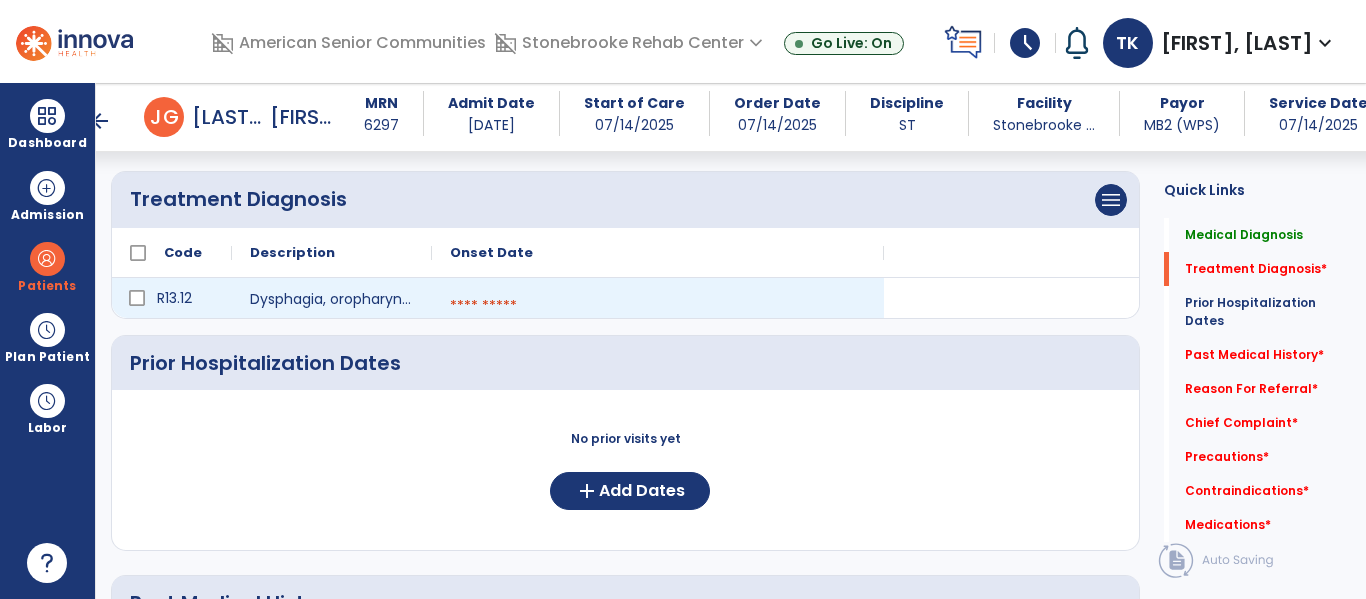 click at bounding box center [658, 306] 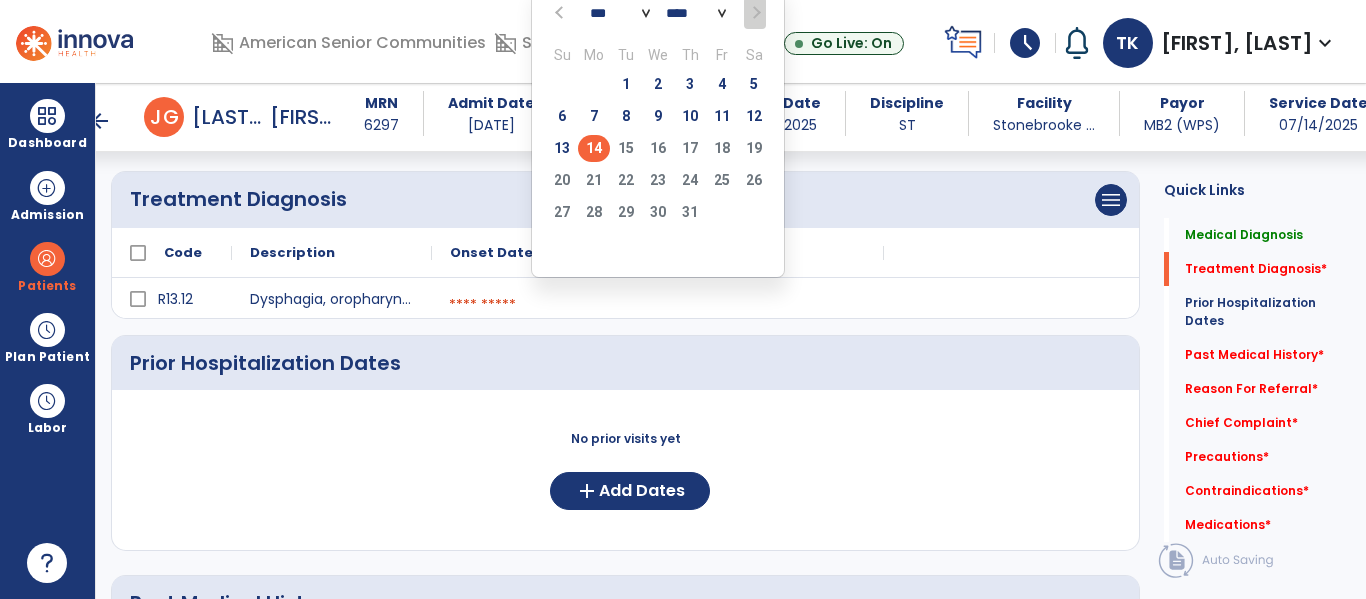 click on "14" 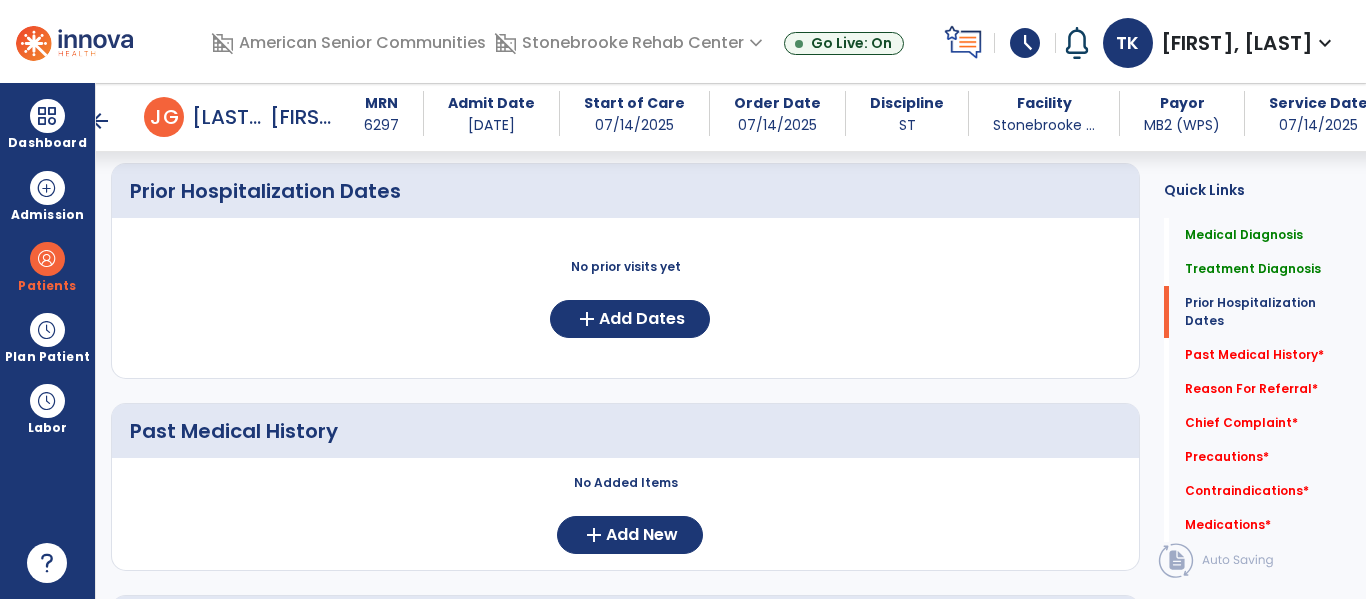 scroll, scrollTop: 586, scrollLeft: 0, axis: vertical 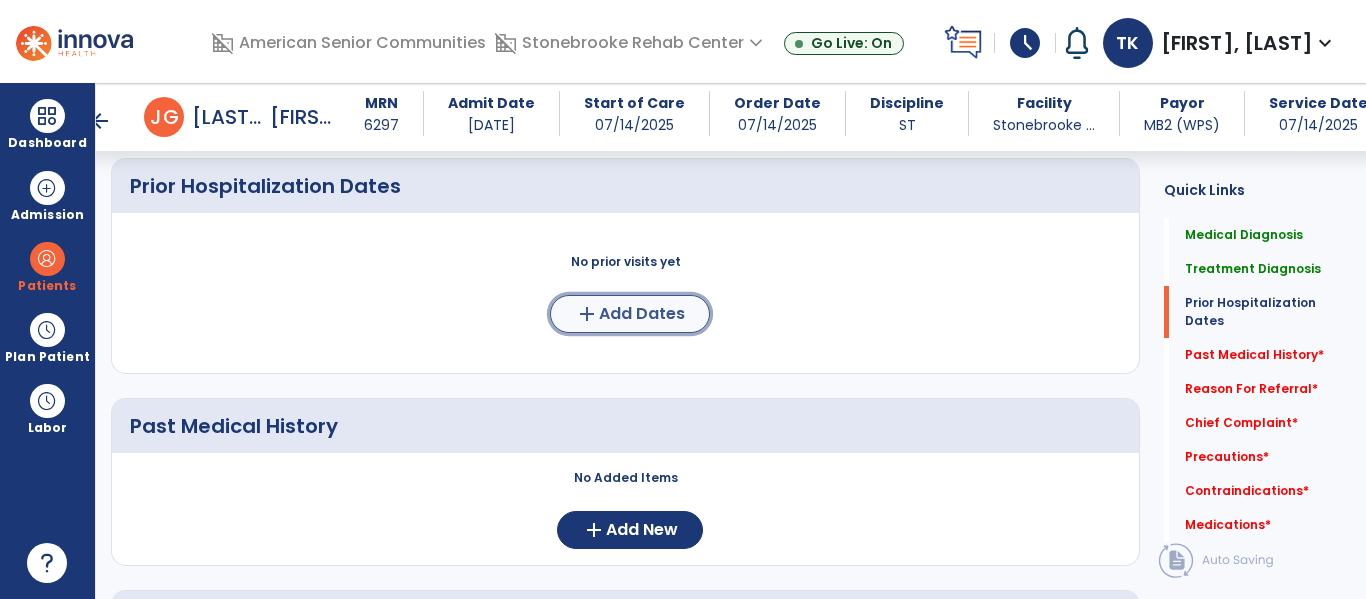 click on "add  Add Dates" 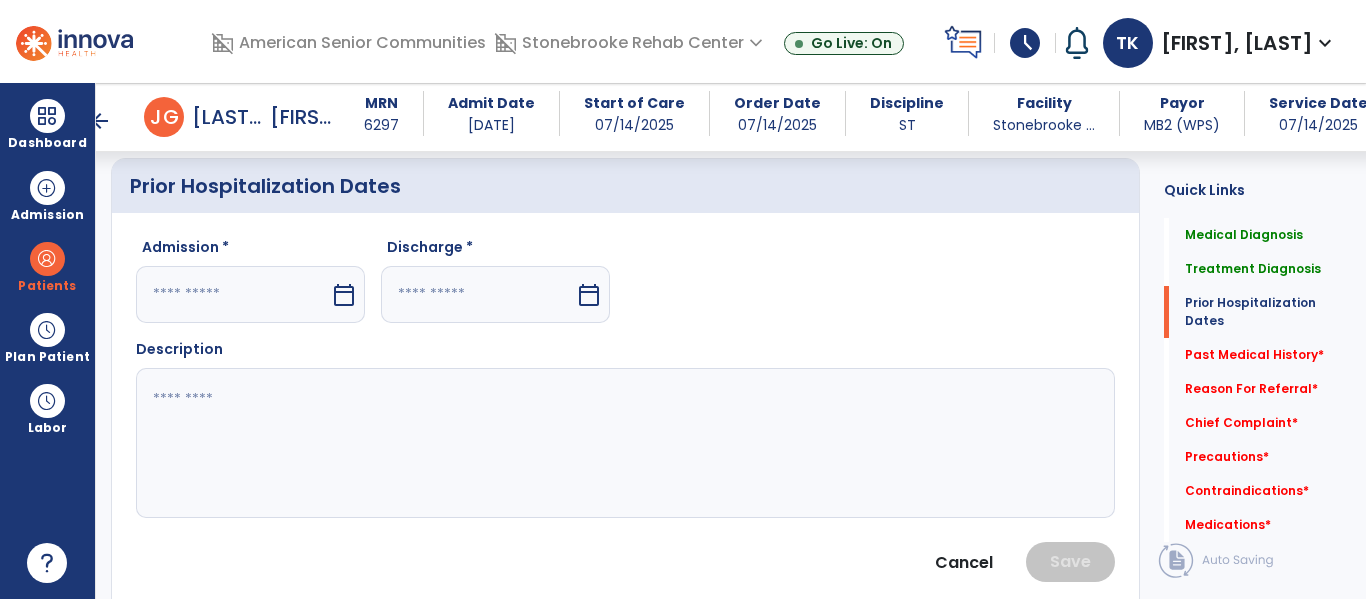 click on "calendar_today" at bounding box center (344, 295) 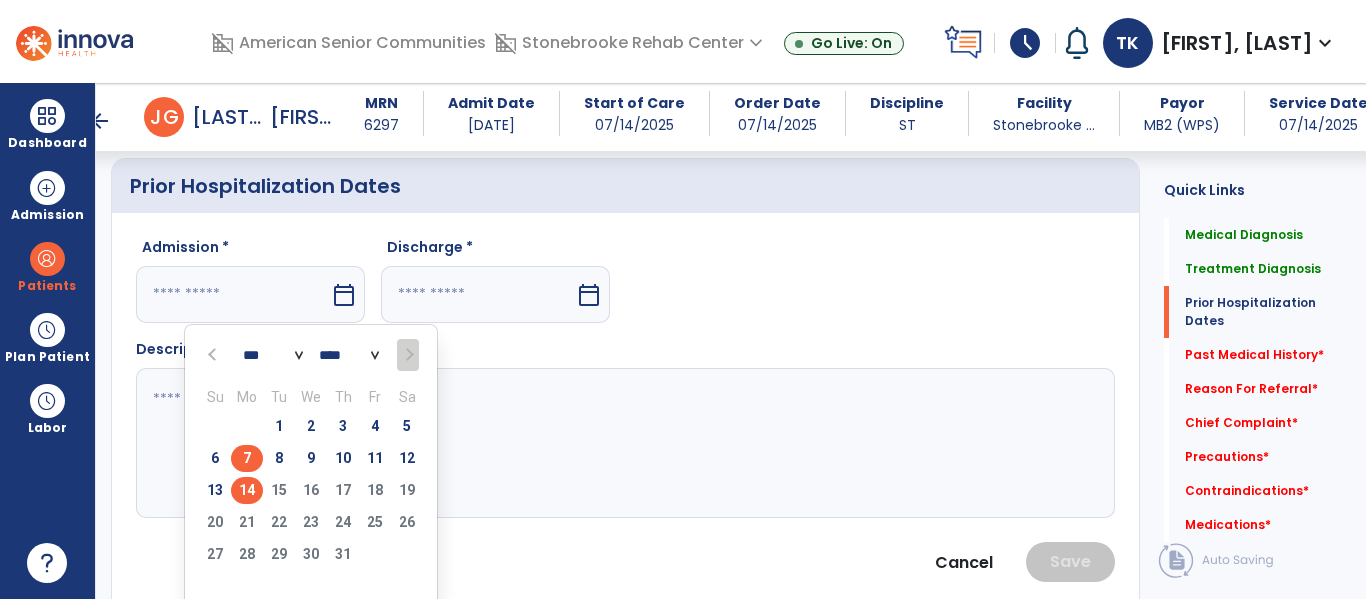 click on "7" at bounding box center [247, 458] 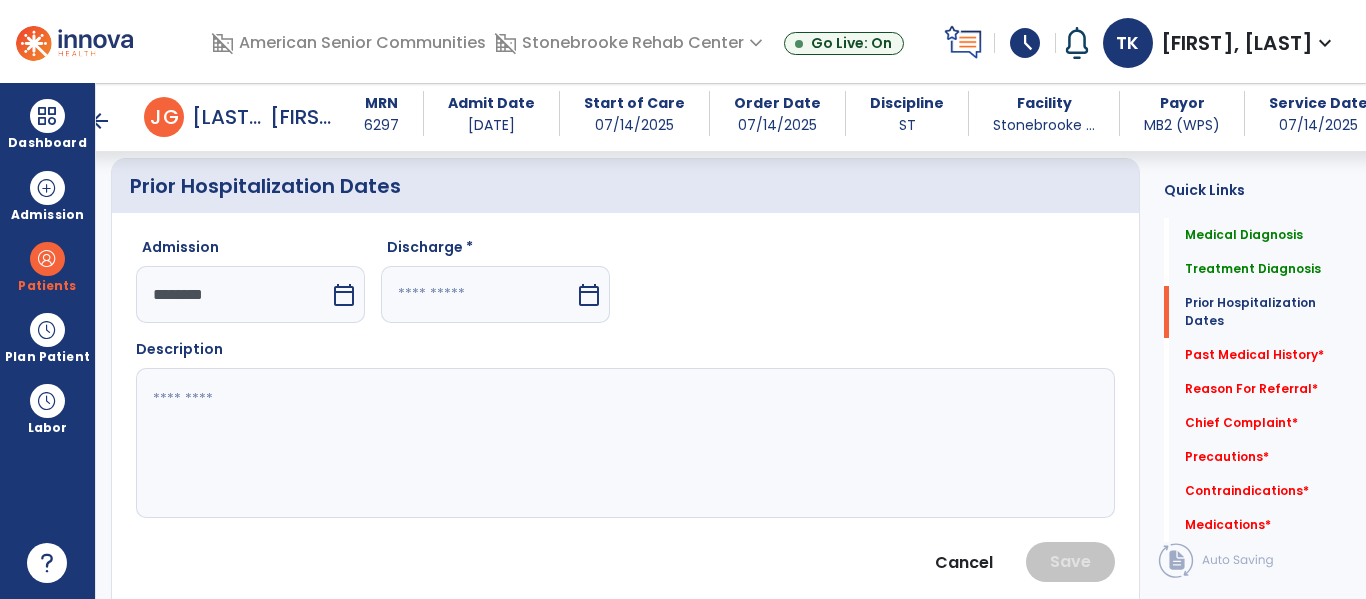 click on "calendar_today" at bounding box center (589, 295) 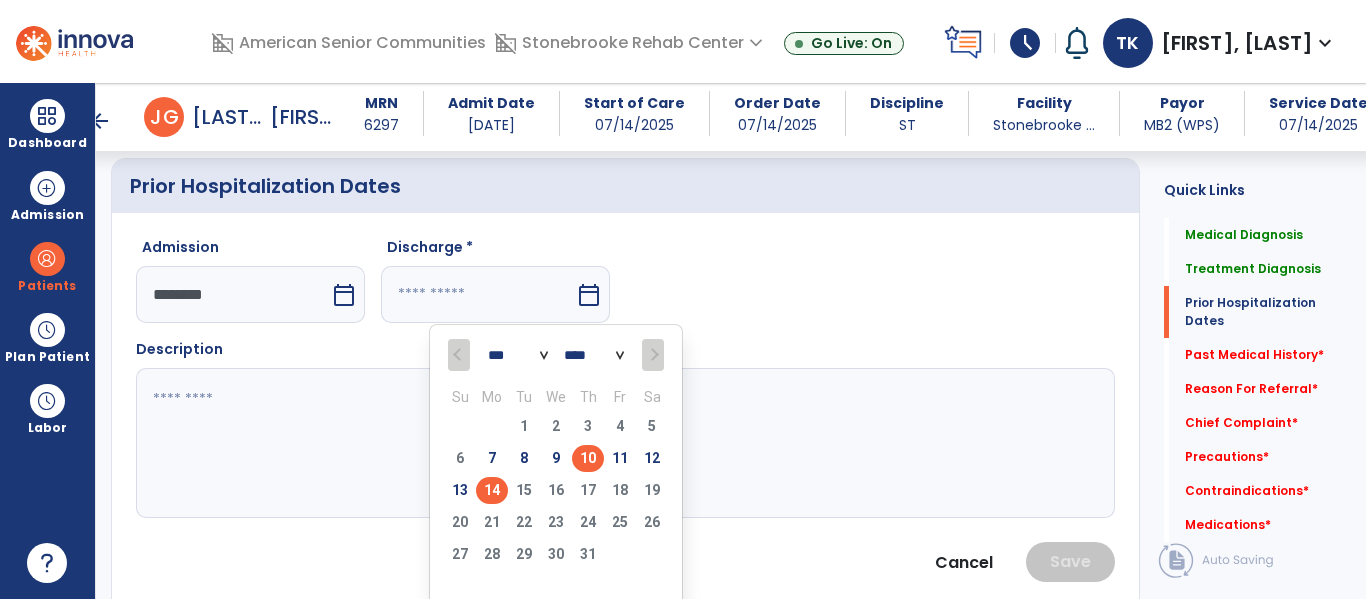 click on "10" at bounding box center [588, 458] 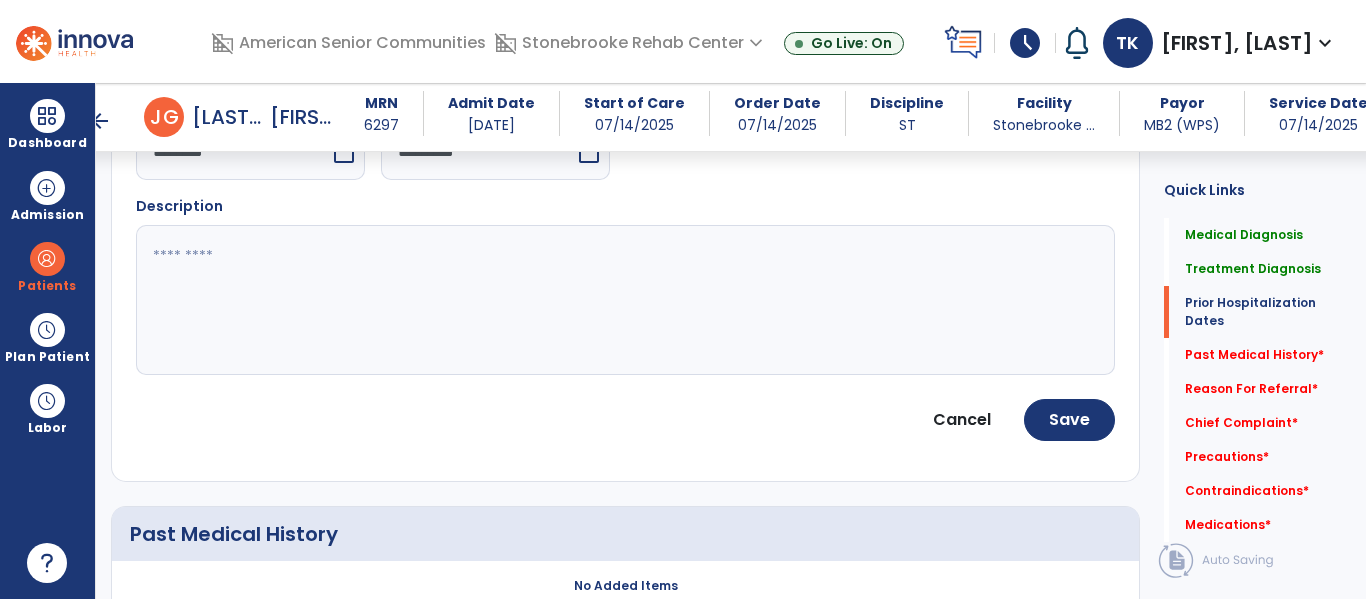 scroll, scrollTop: 722, scrollLeft: 0, axis: vertical 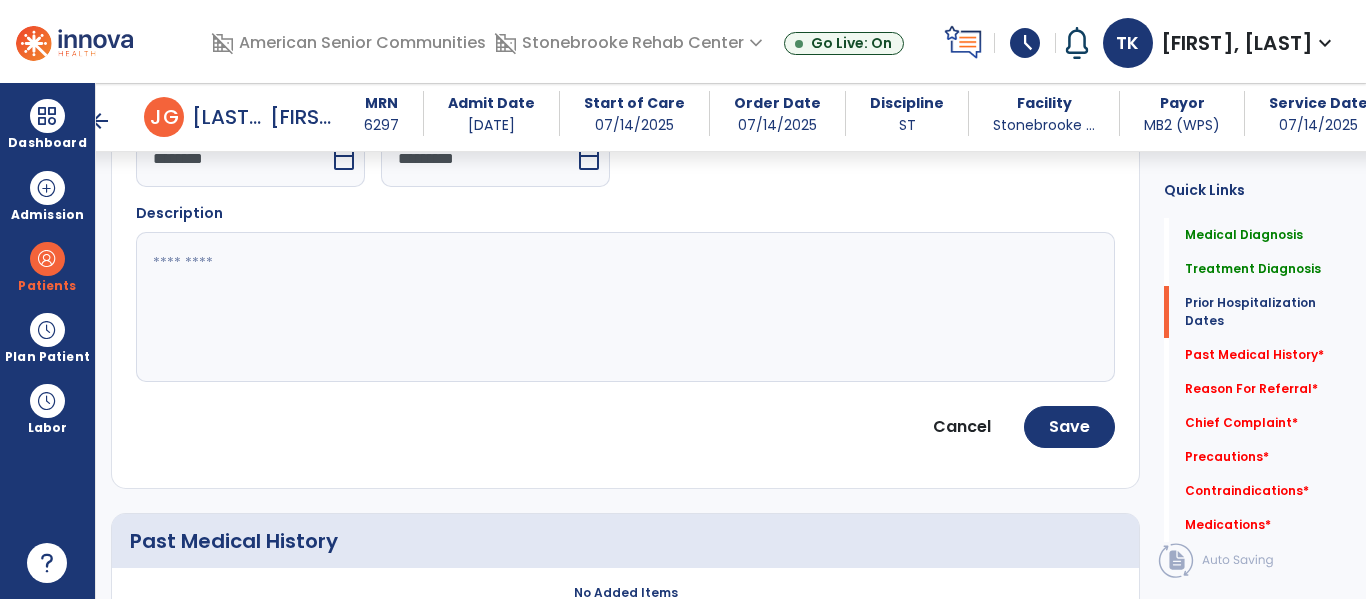 click 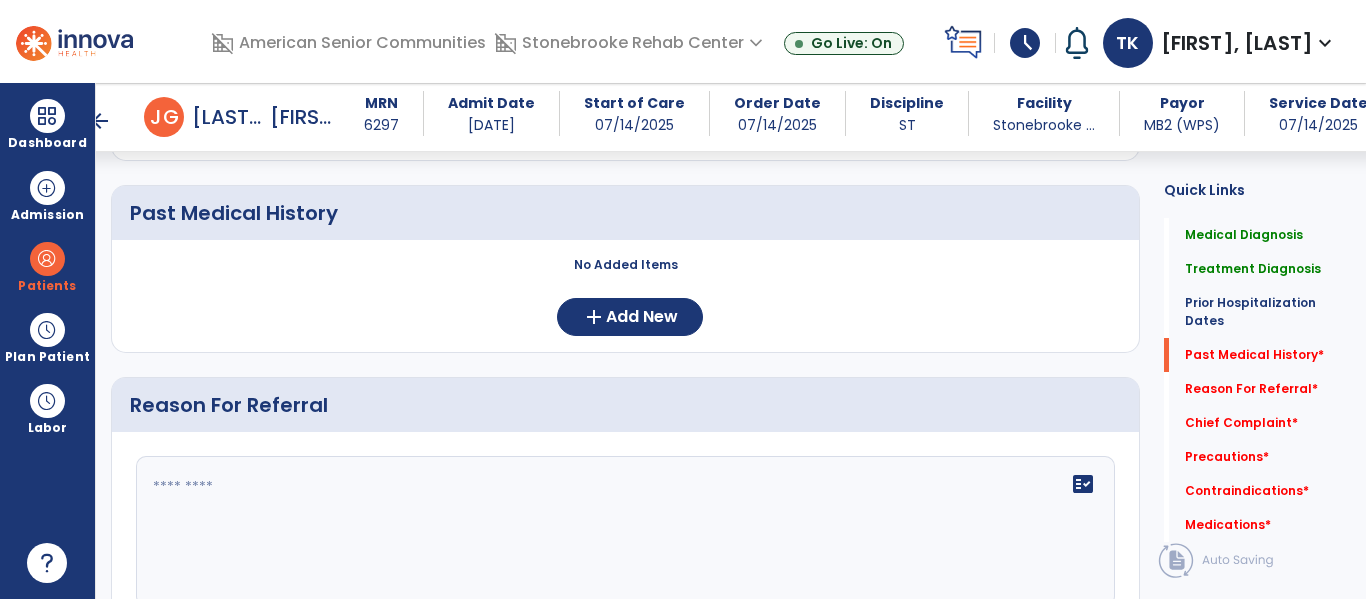 scroll, scrollTop: 1052, scrollLeft: 0, axis: vertical 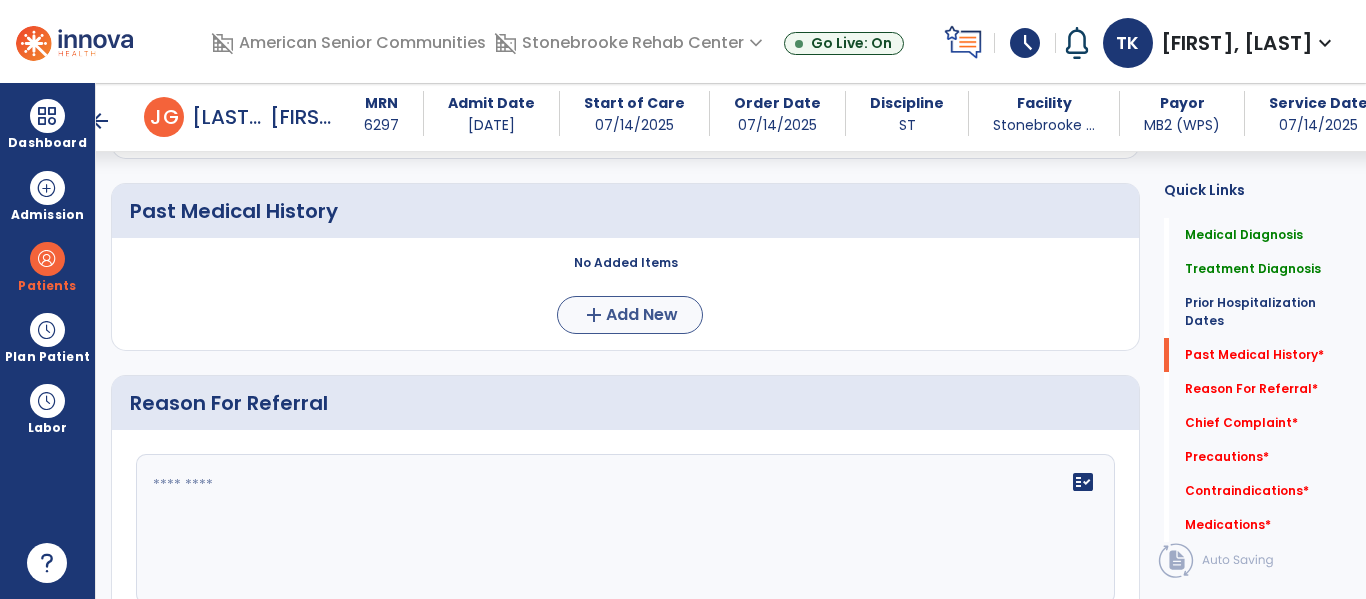 type on "*****" 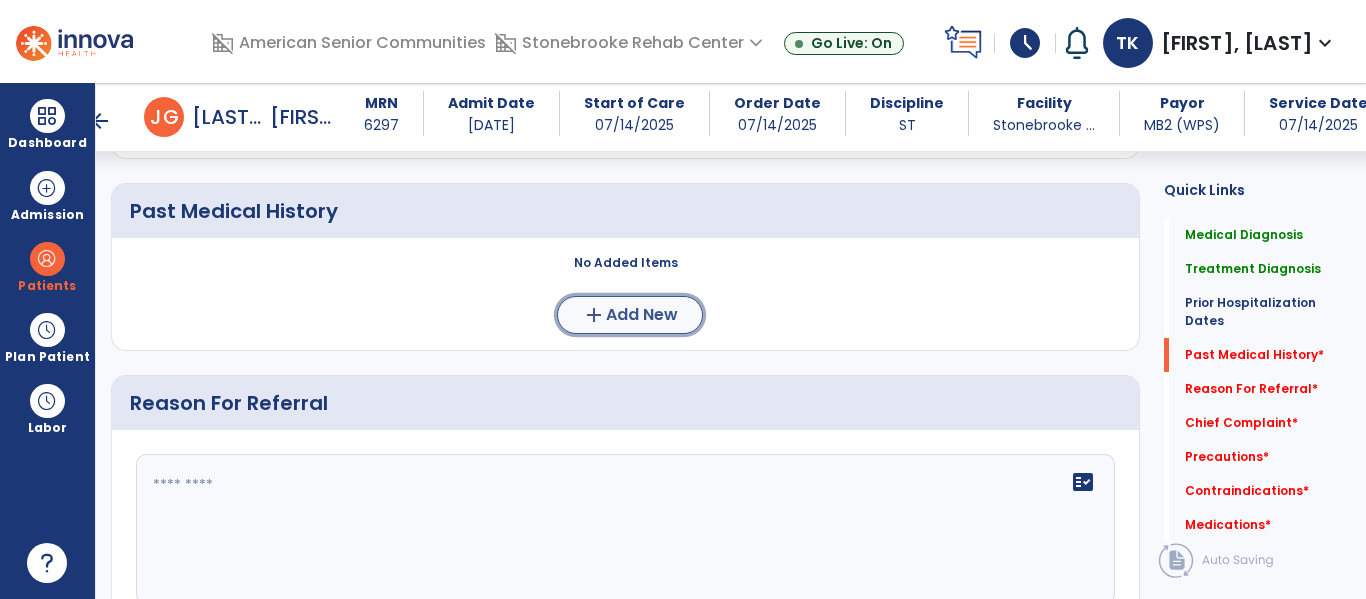 click on "Add New" 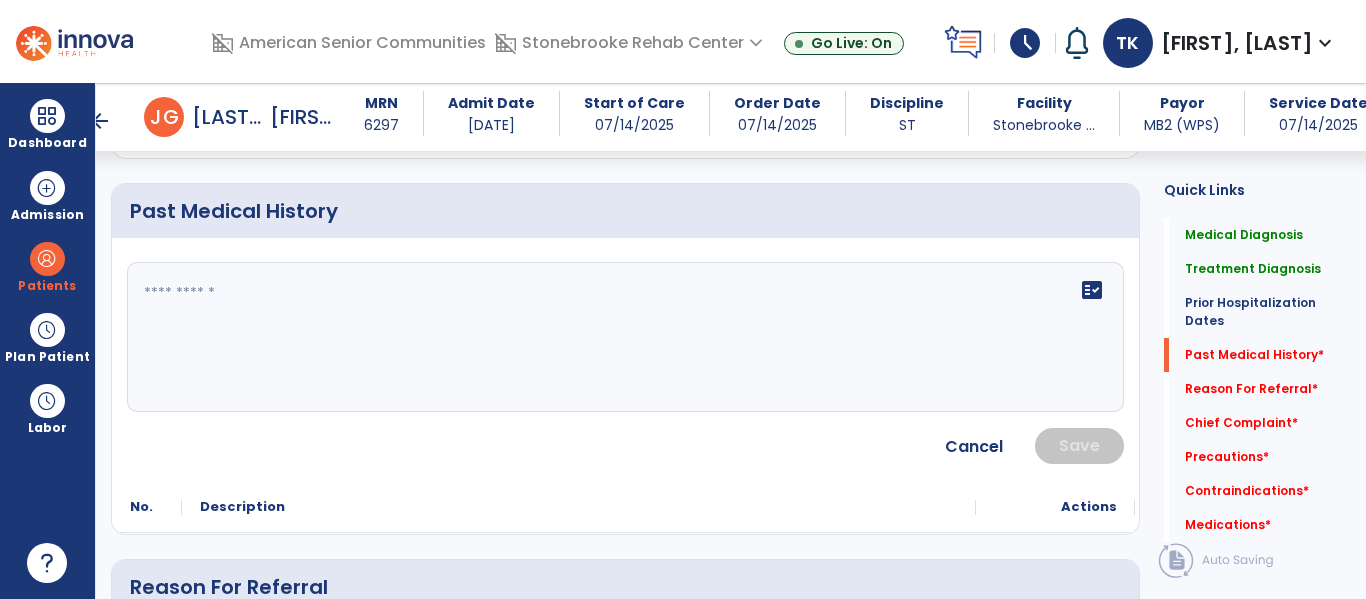 click on "fact_check" 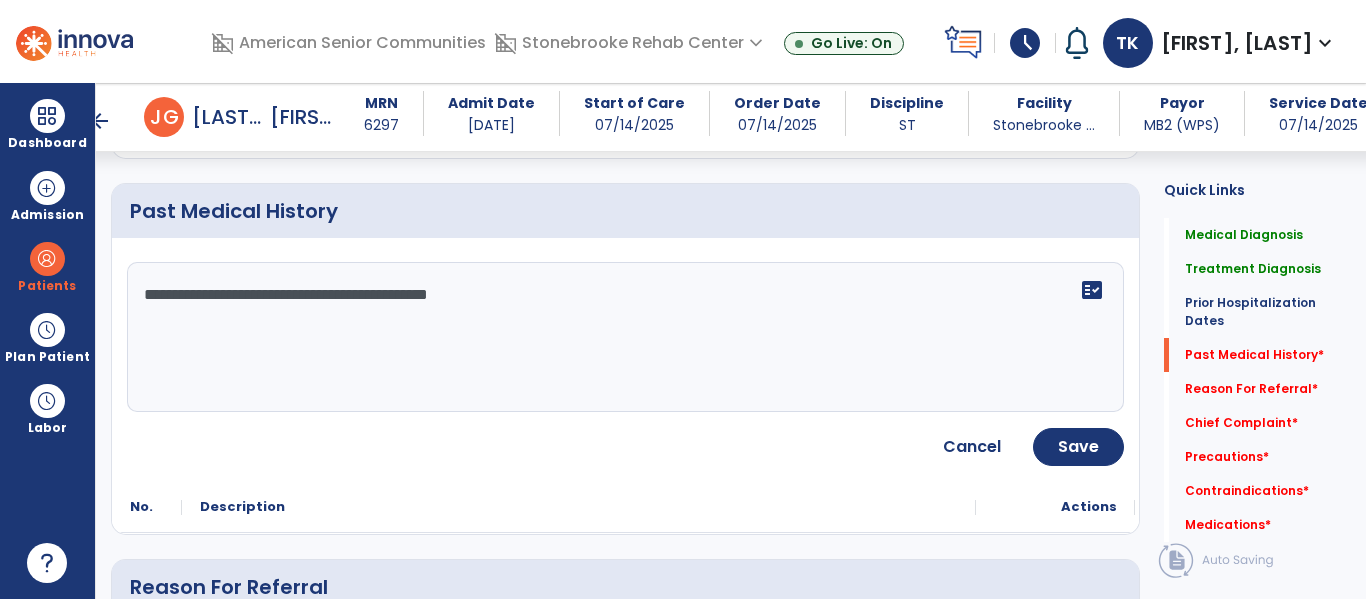 paste on "*********" 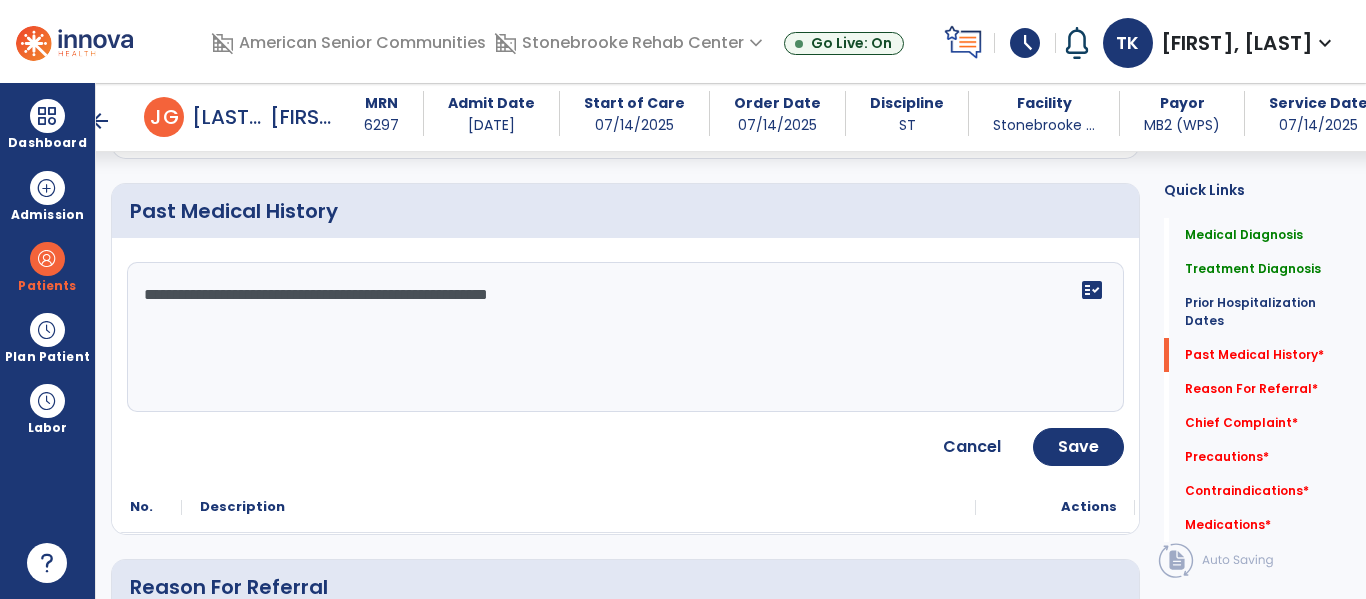 paste on "**********" 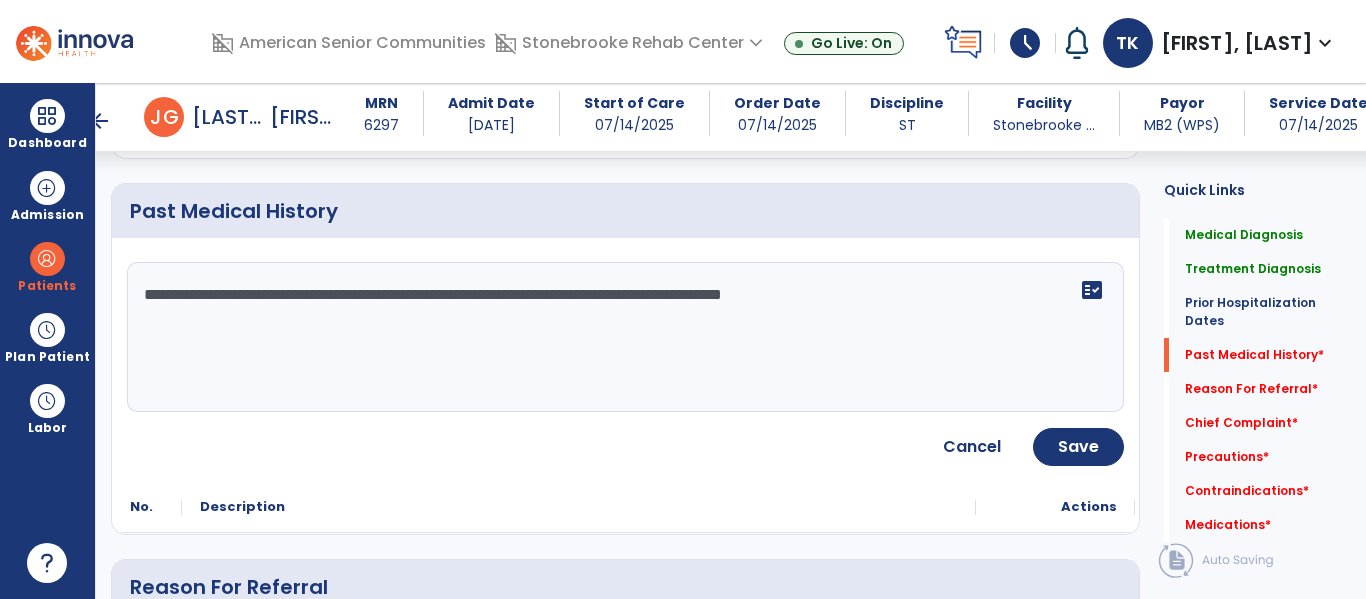 paste on "*******" 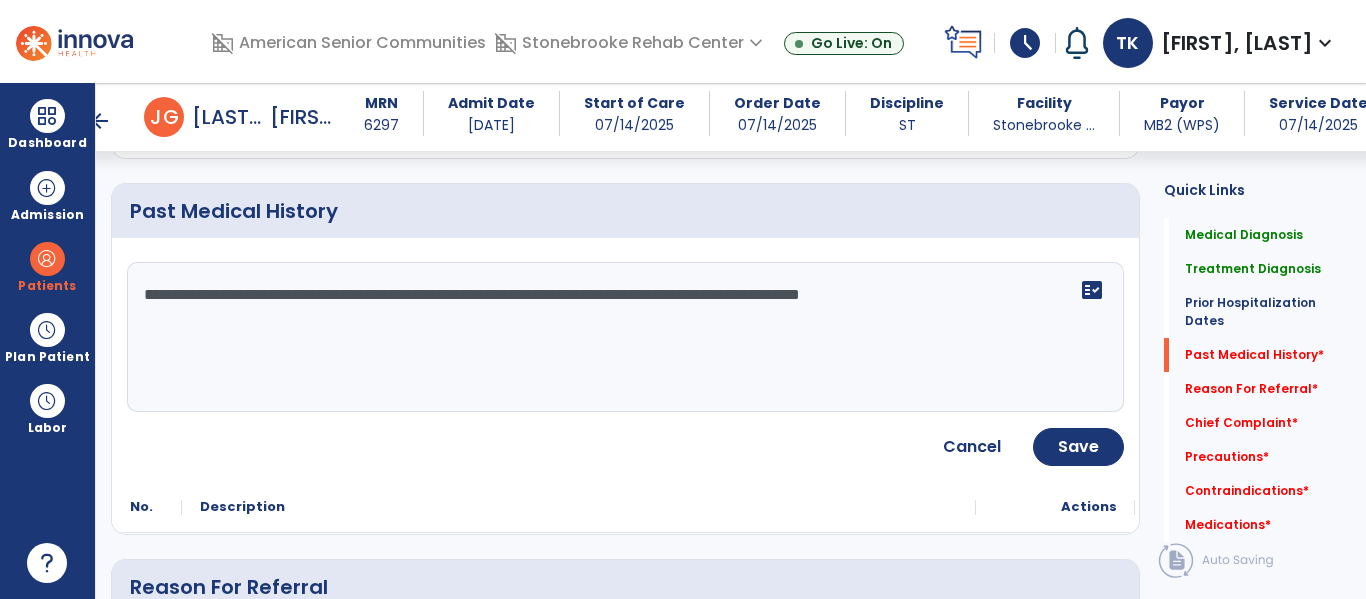 paste on "**********" 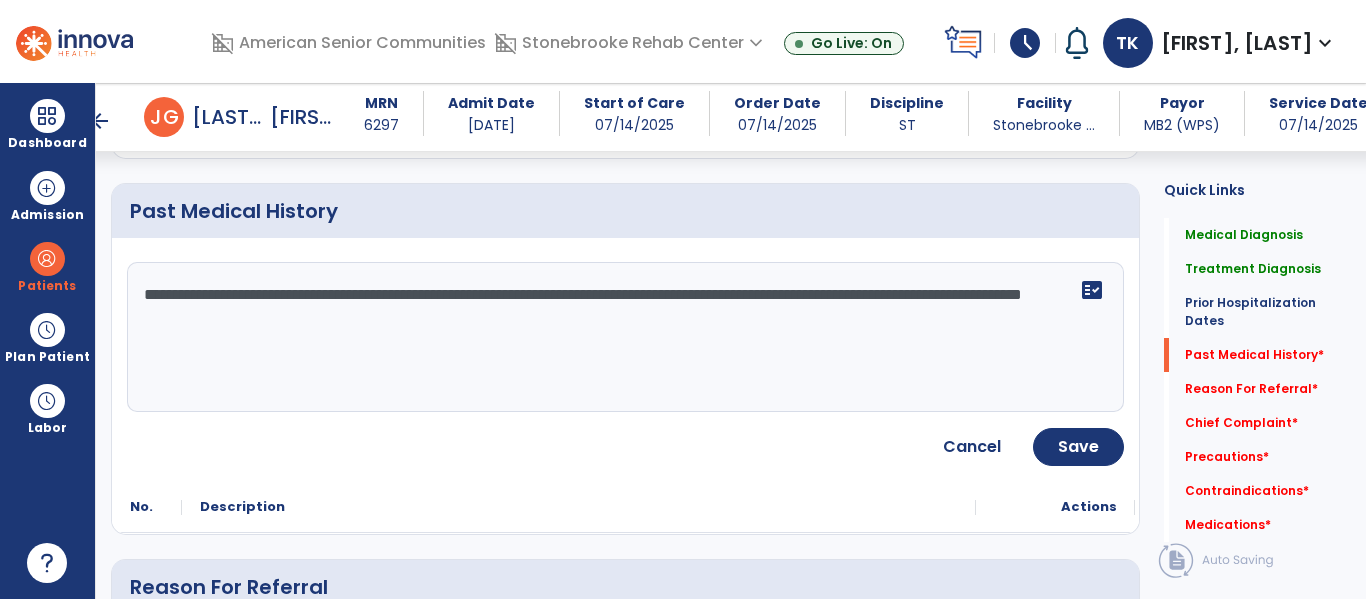 paste on "**********" 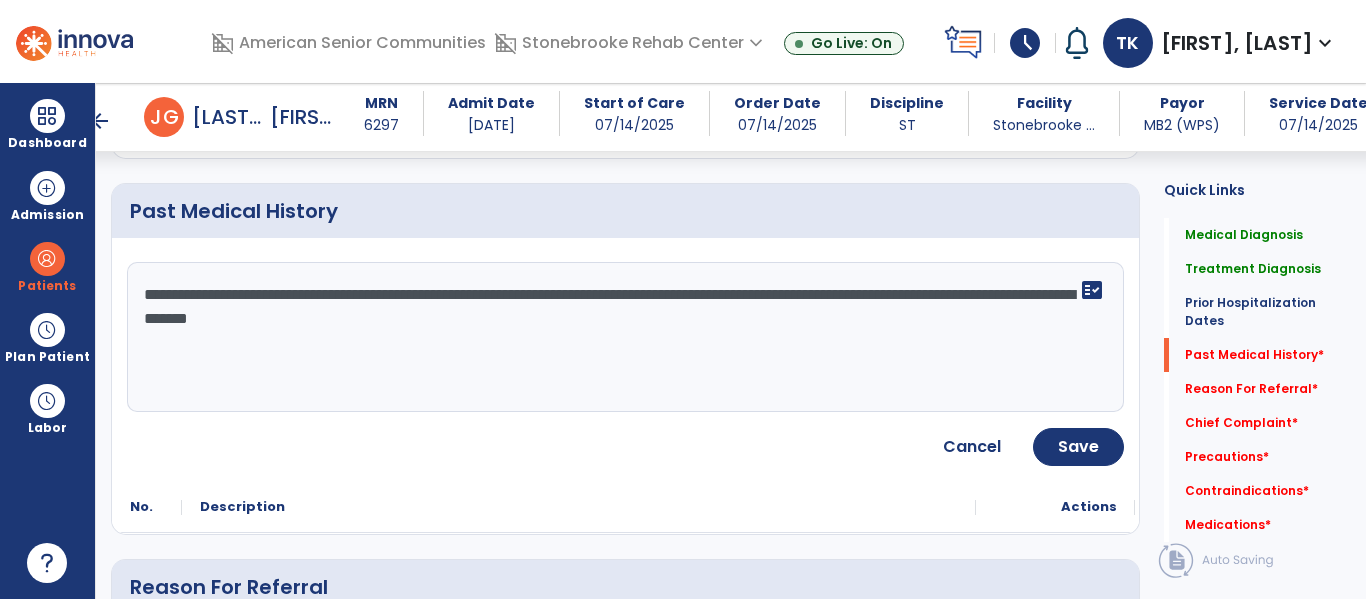 paste on "**********" 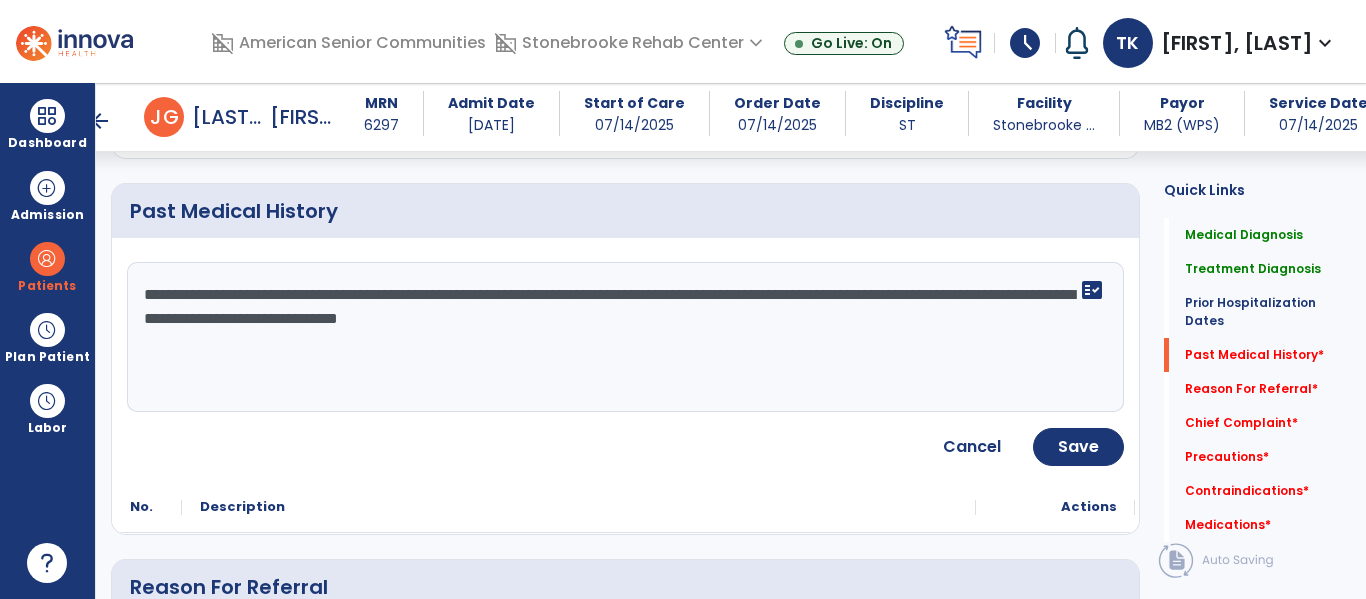 paste on "**********" 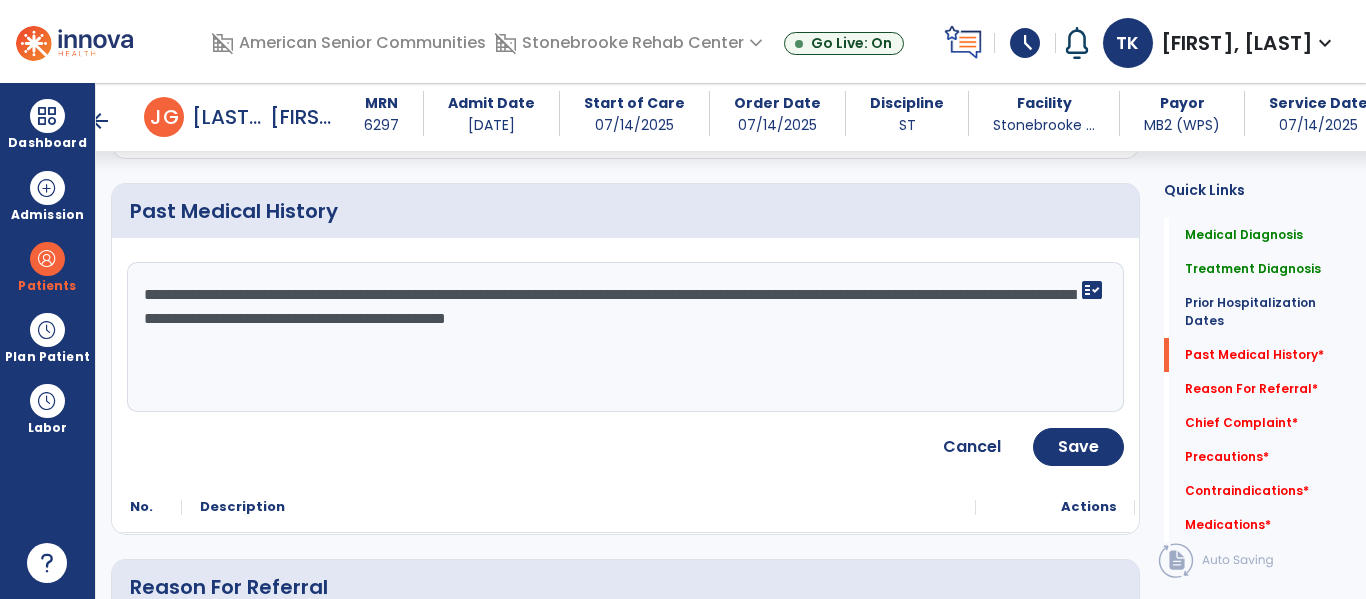 paste on "**********" 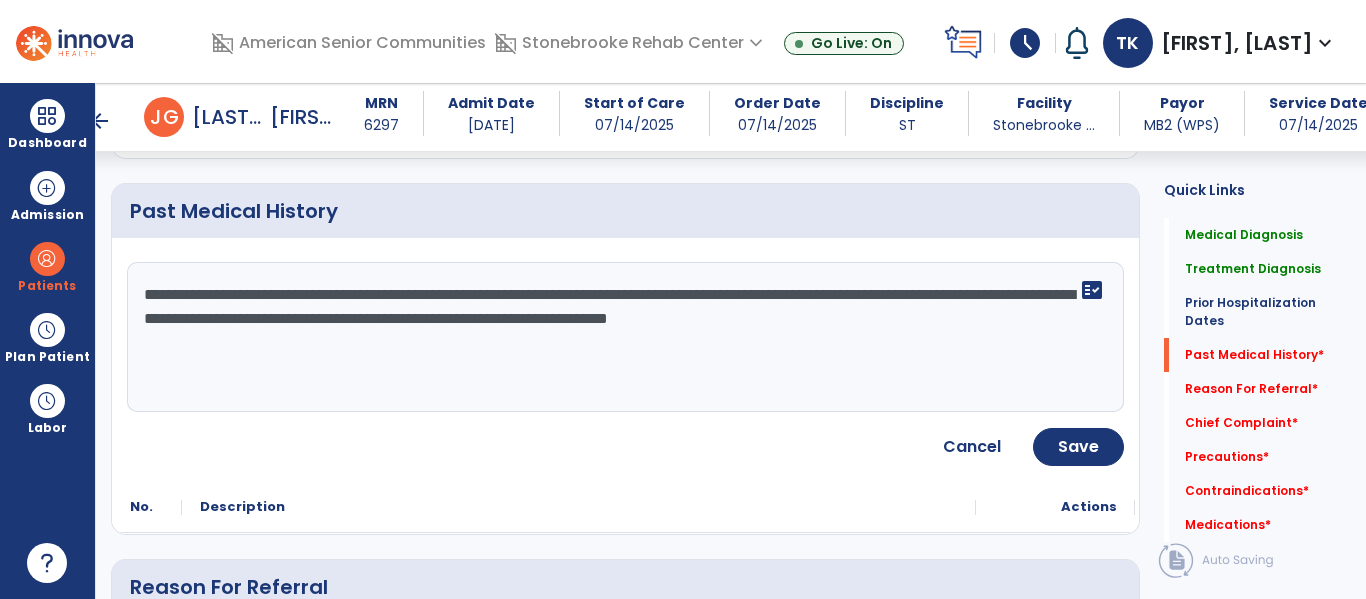 paste on "**********" 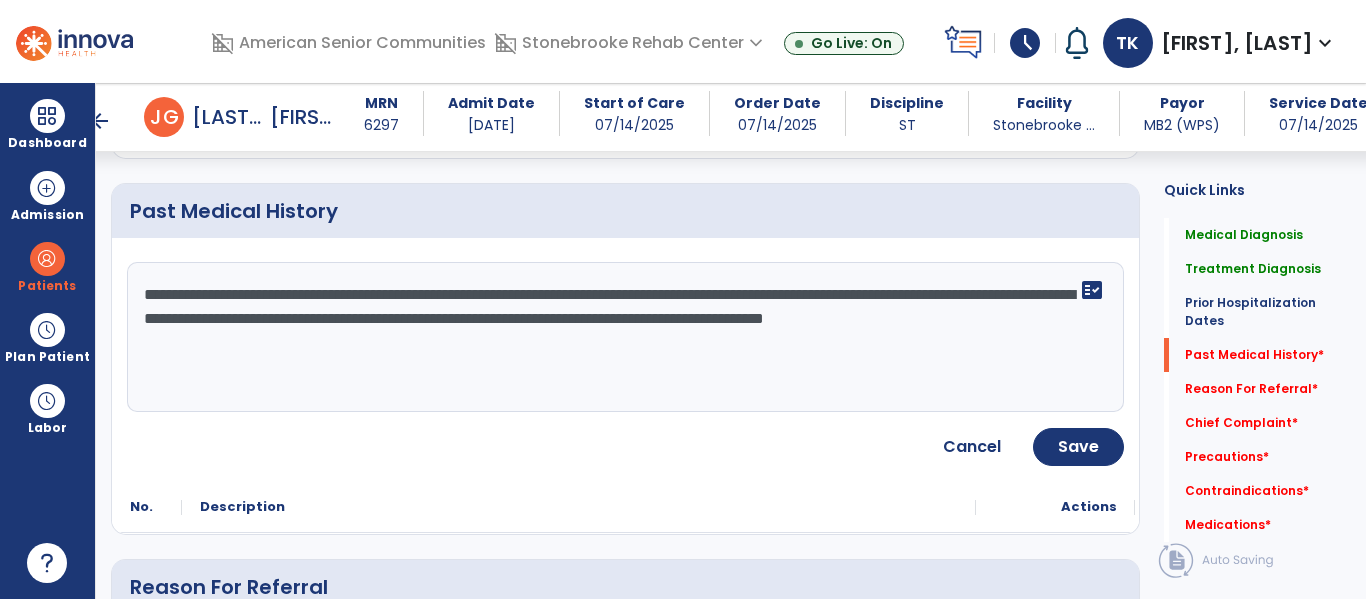 paste on "**********" 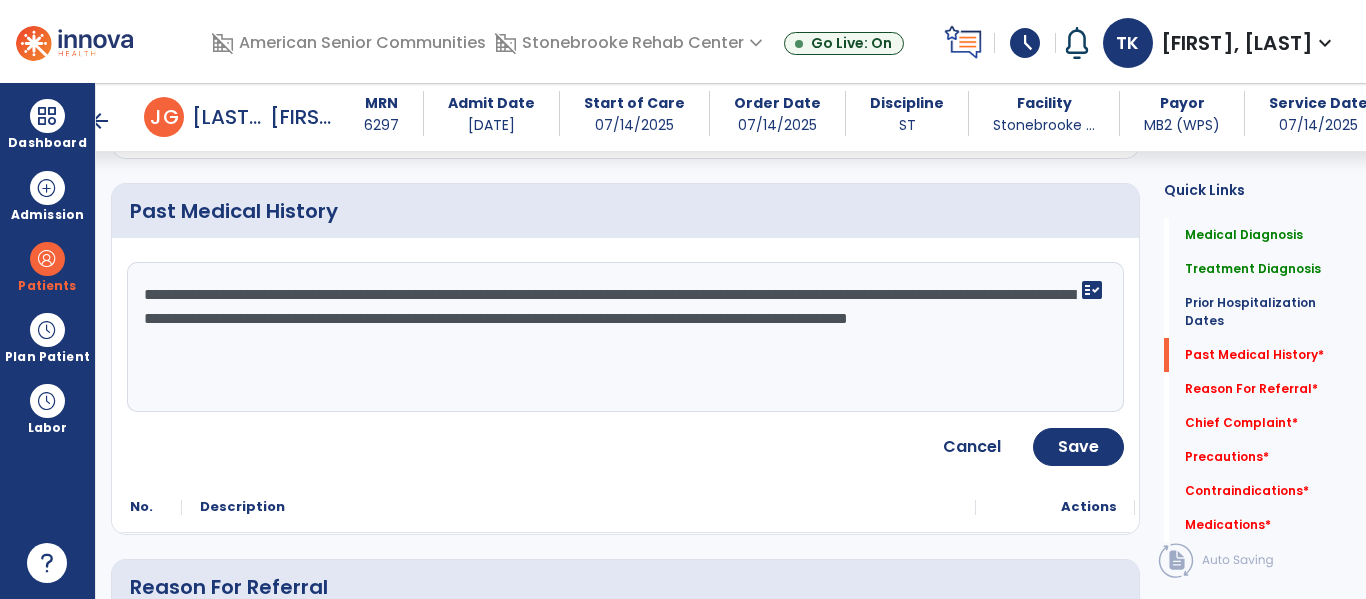 paste on "**********" 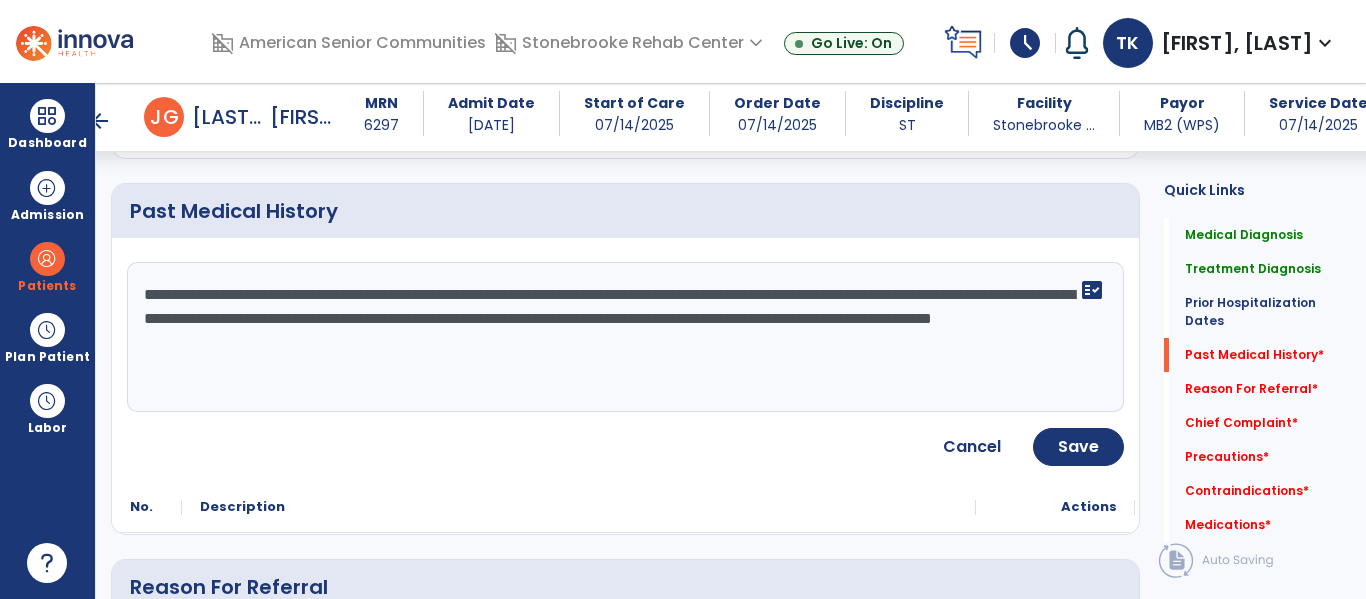 paste on "**********" 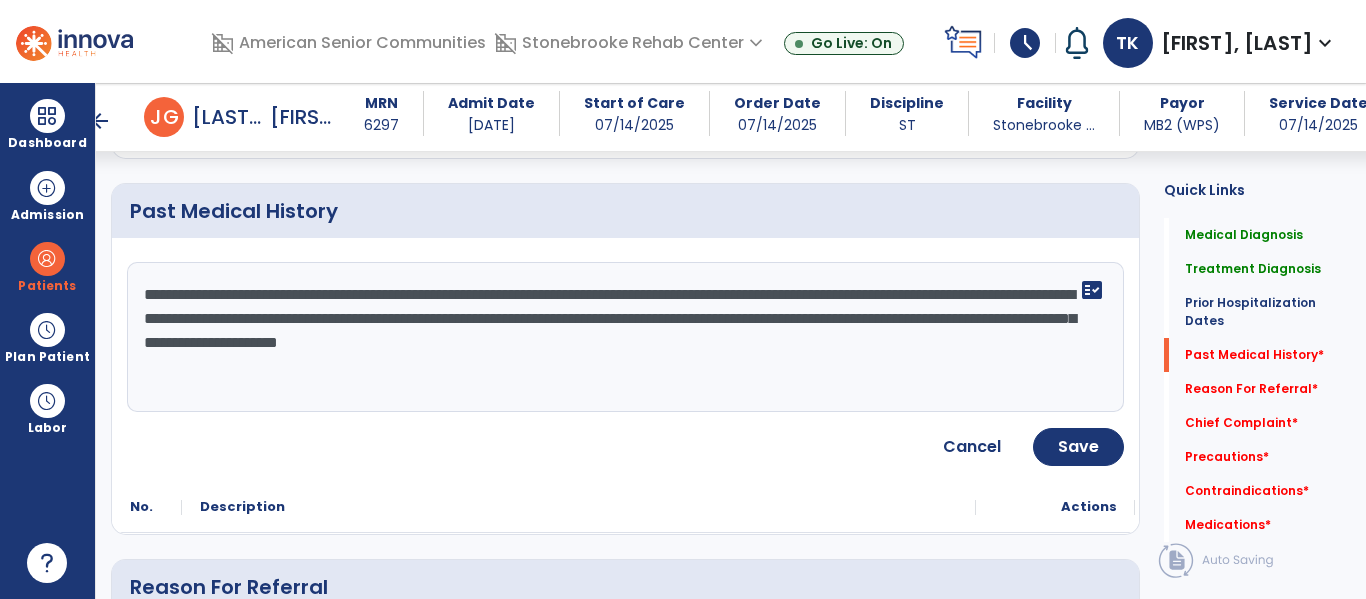 paste on "**********" 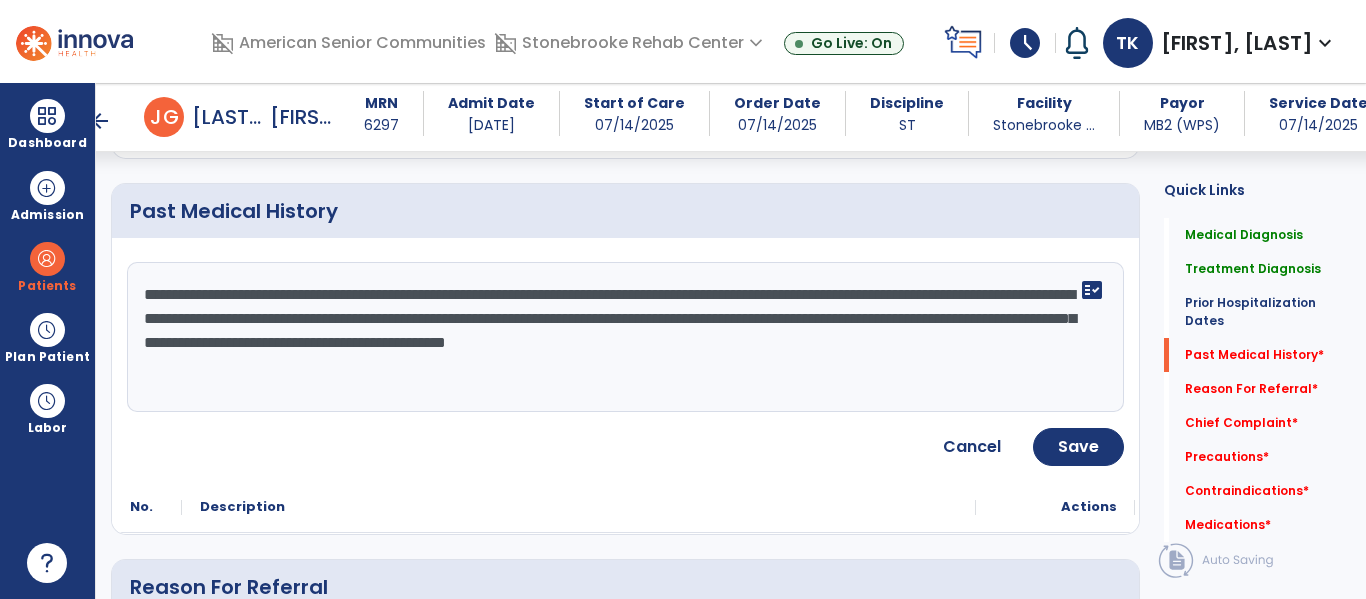 paste on "**********" 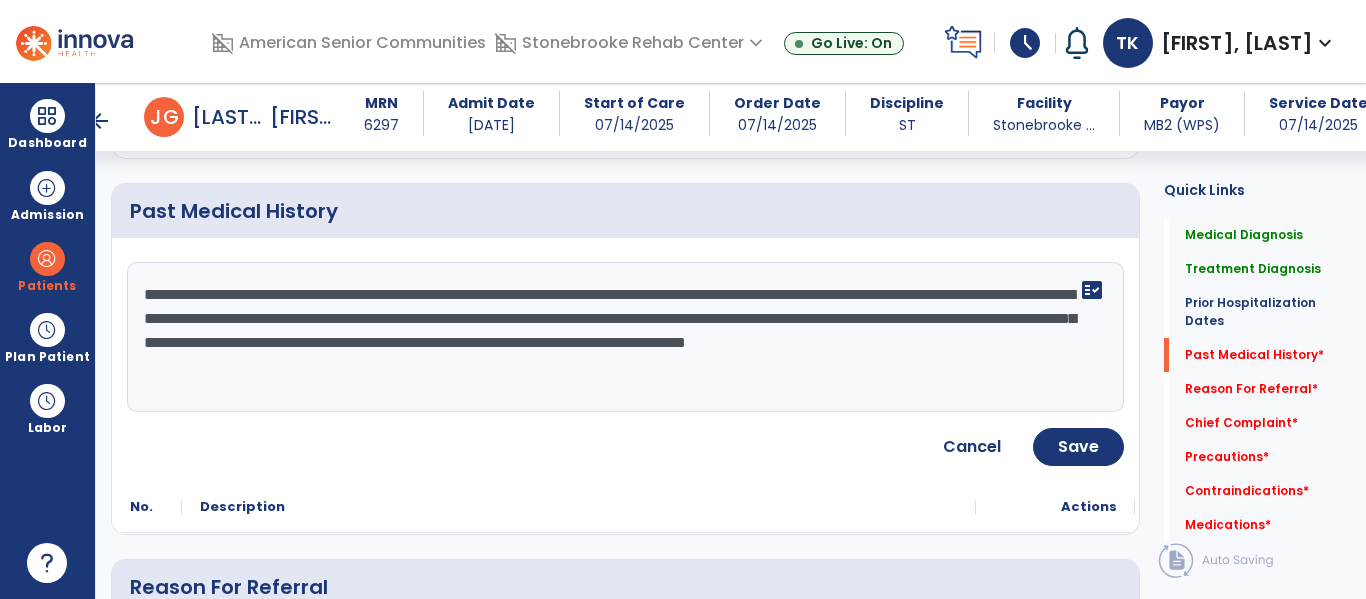 type on "**********" 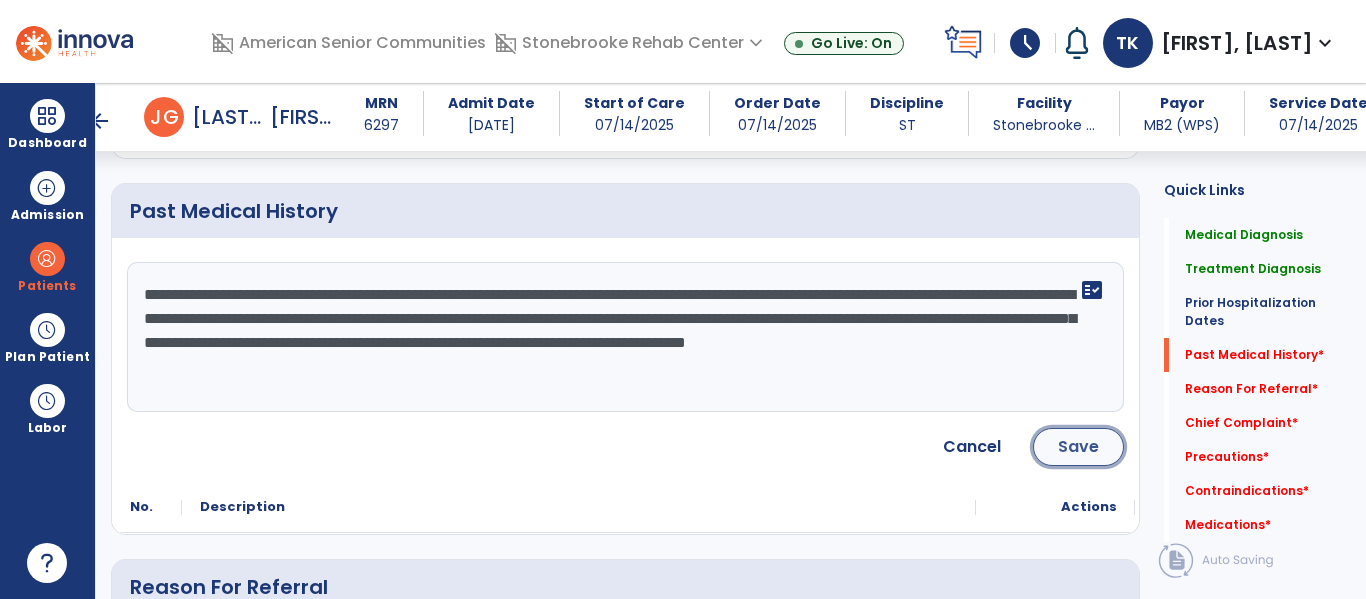 click on "Save" 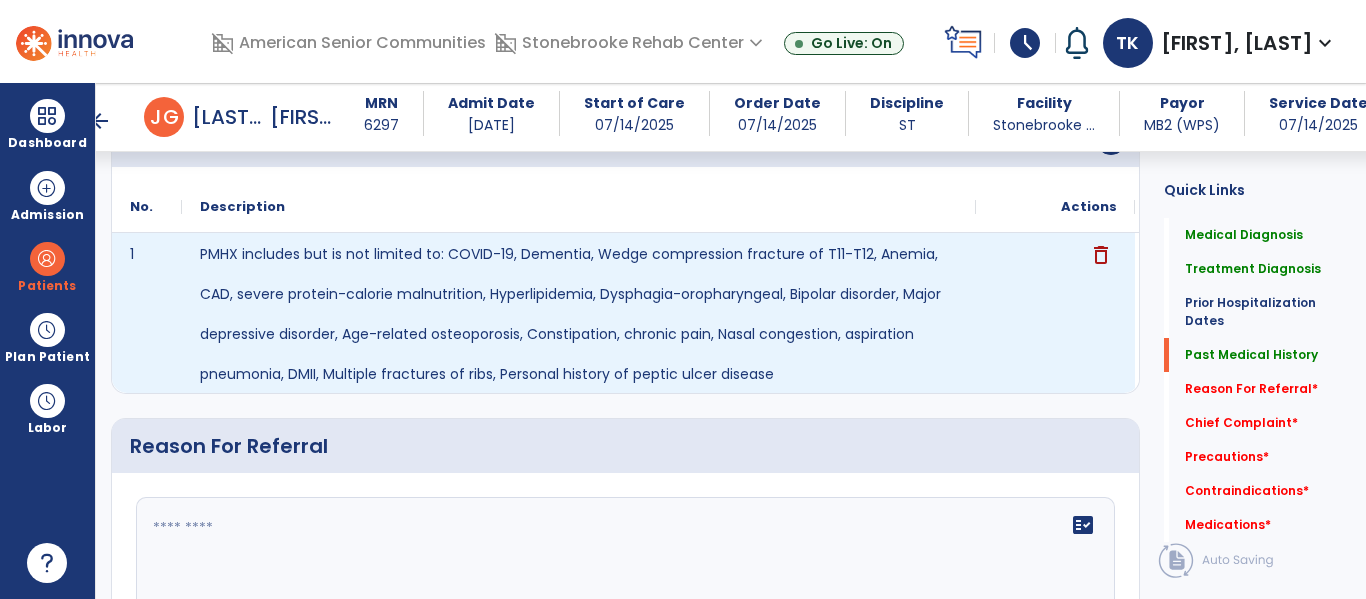 scroll, scrollTop: 1242, scrollLeft: 0, axis: vertical 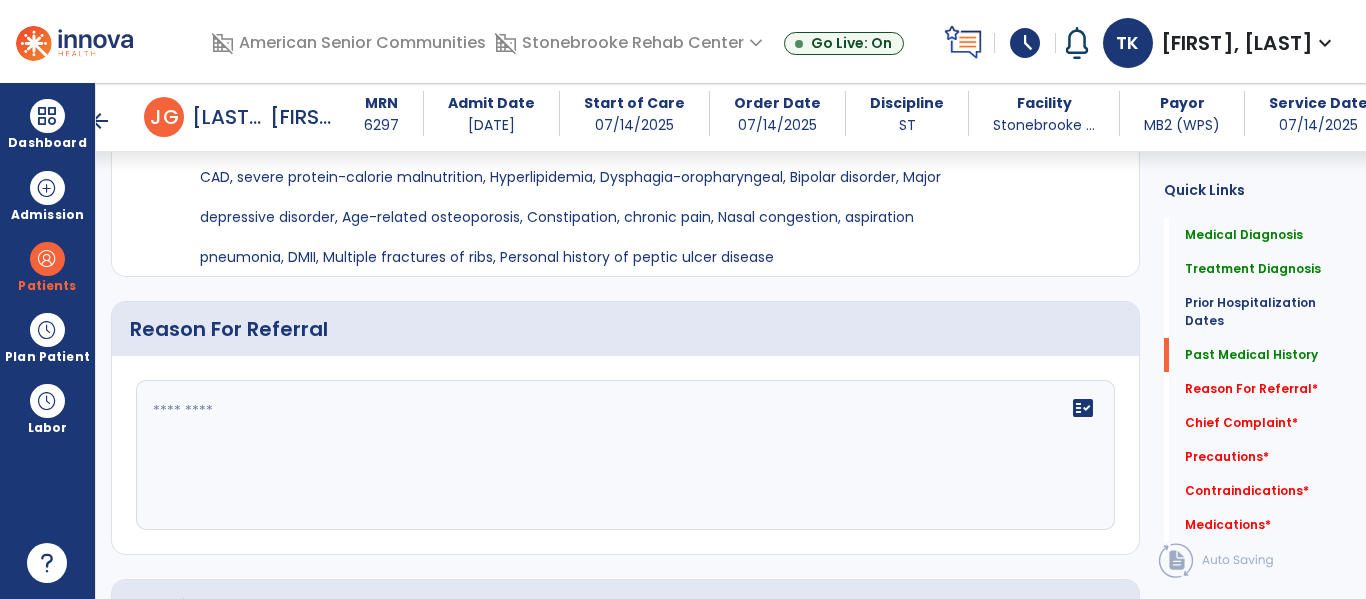 click on "fact_check" 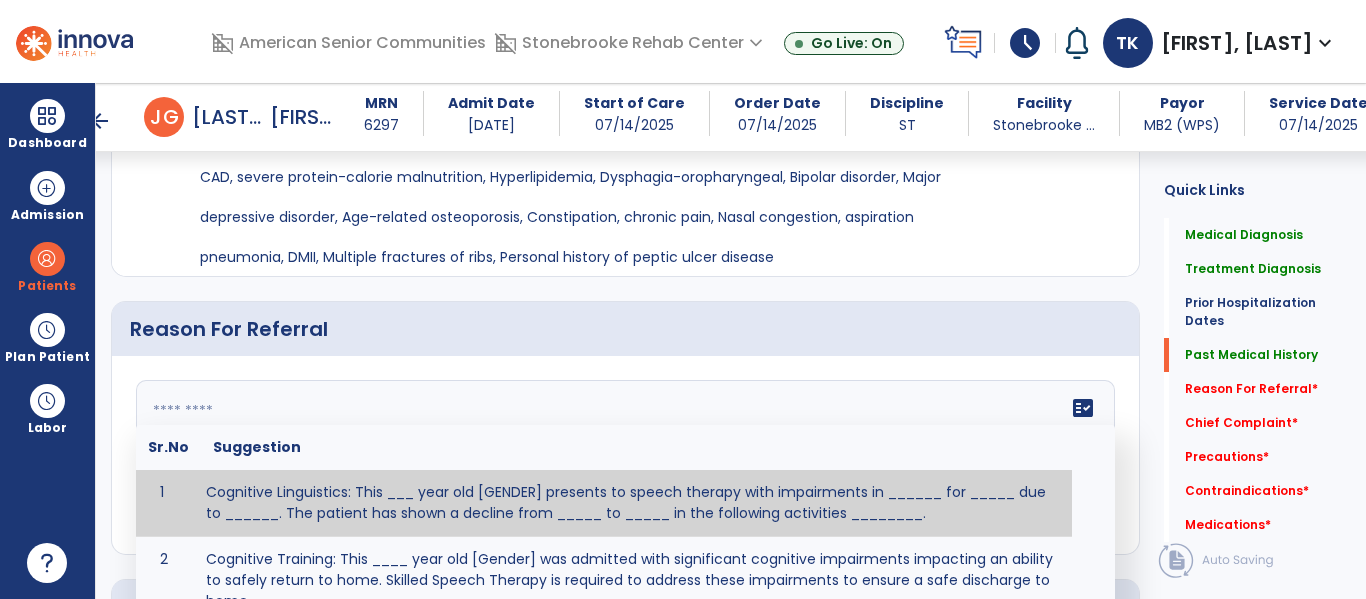 type on "*" 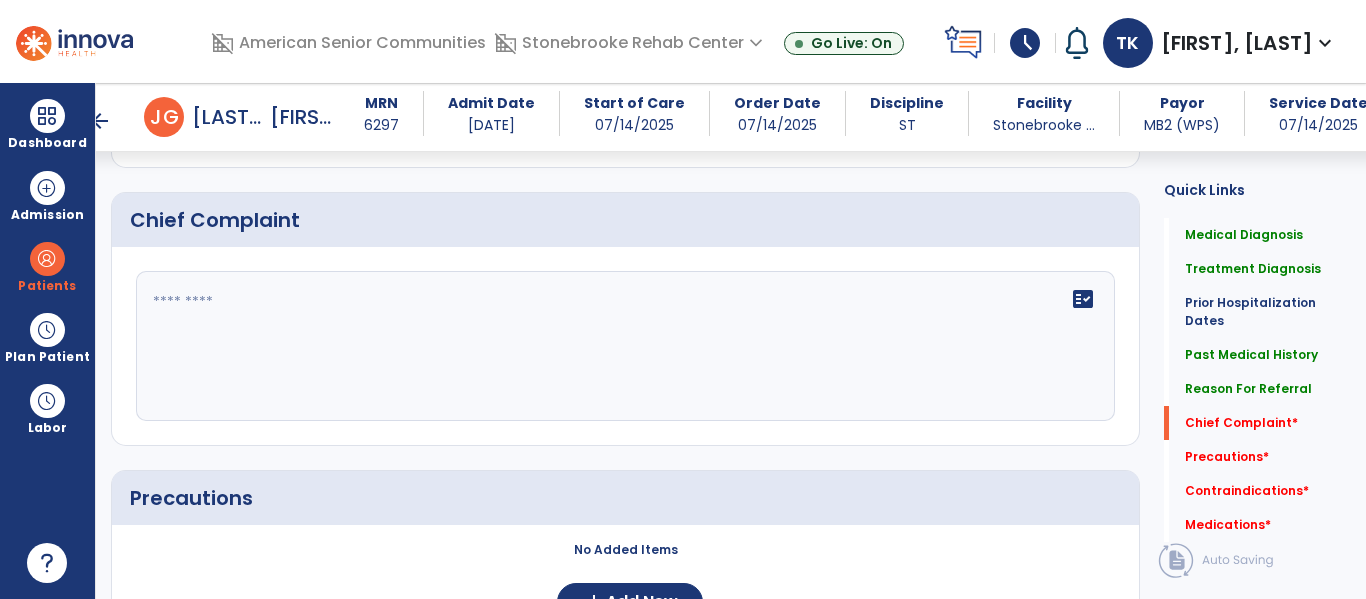 scroll, scrollTop: 1632, scrollLeft: 0, axis: vertical 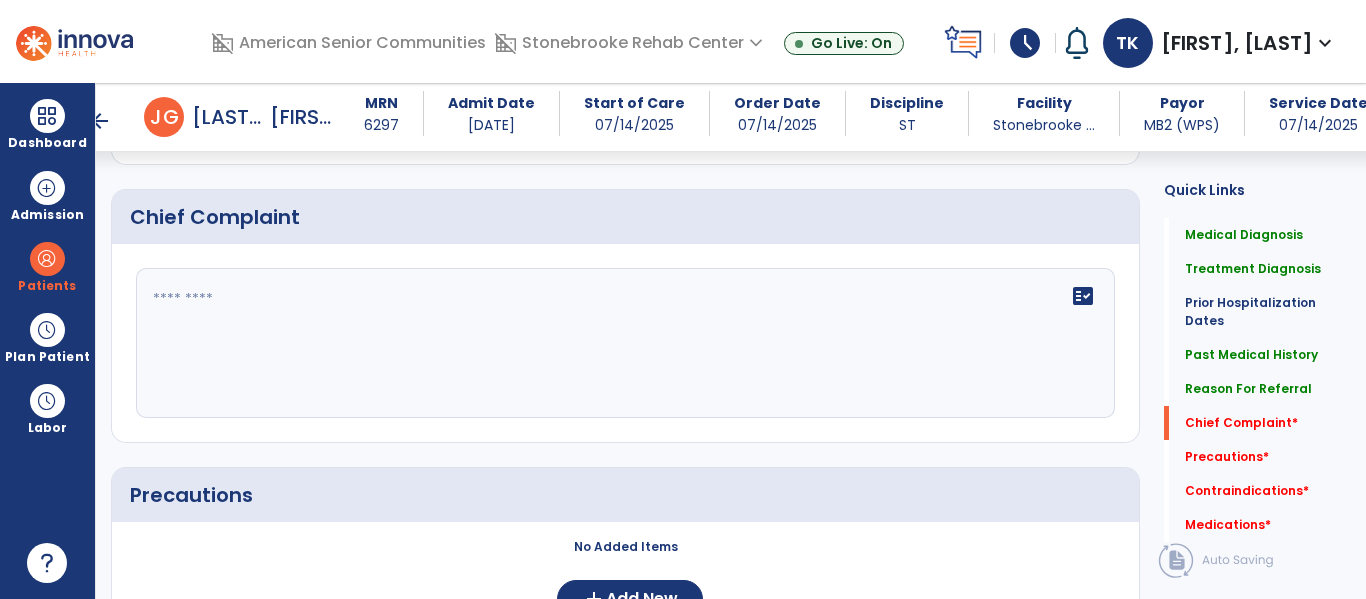 type on "**********" 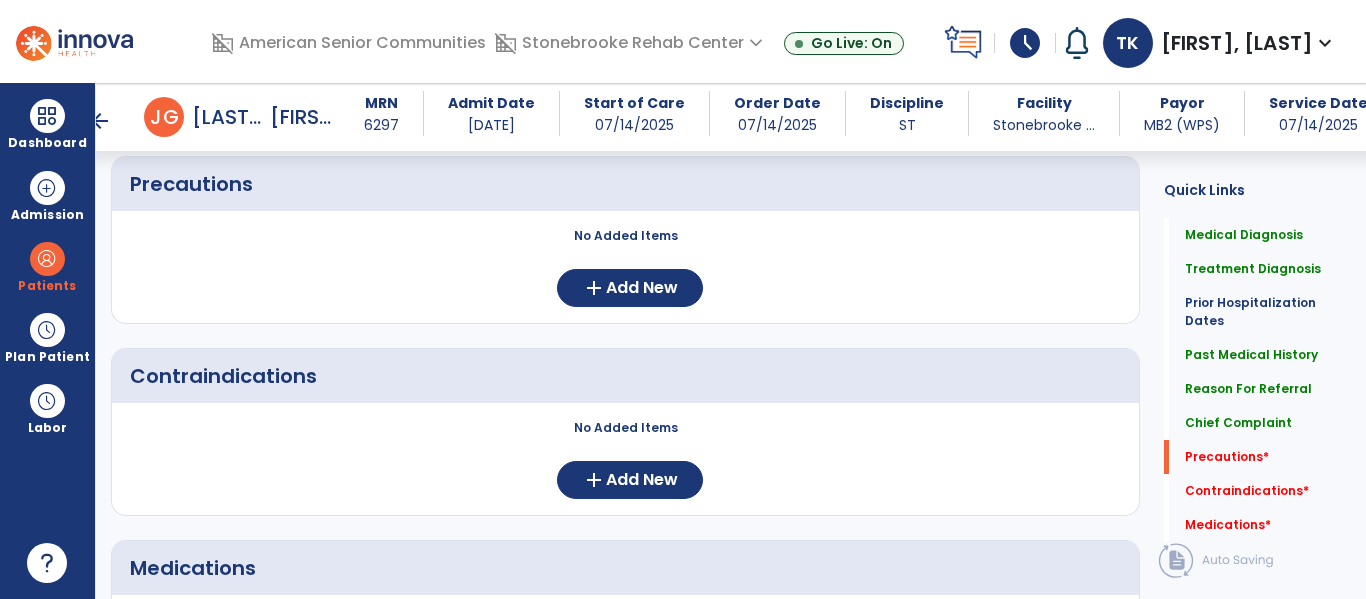 scroll, scrollTop: 1961, scrollLeft: 0, axis: vertical 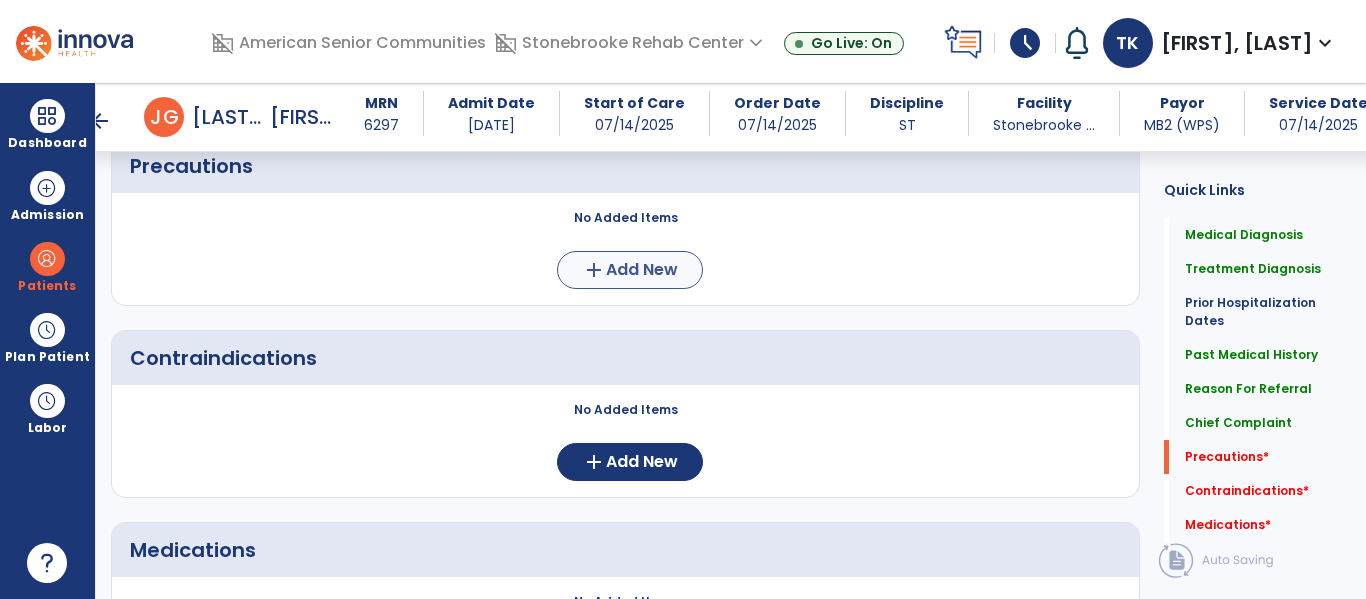 type on "**********" 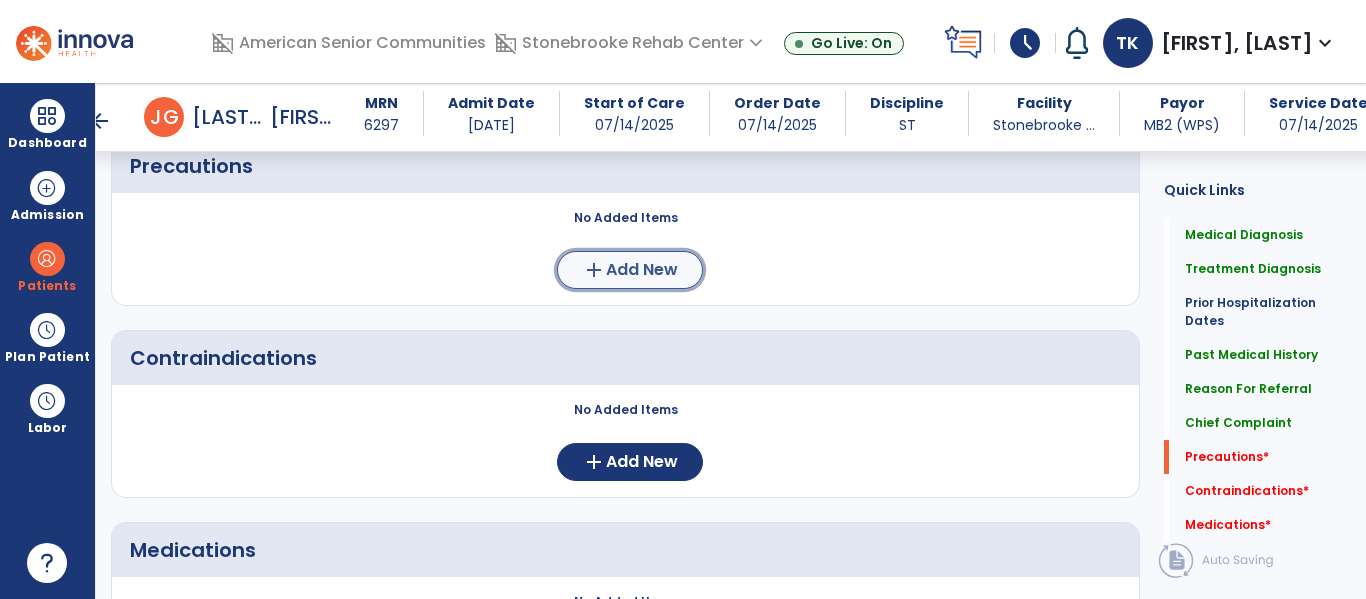 click on "Add New" 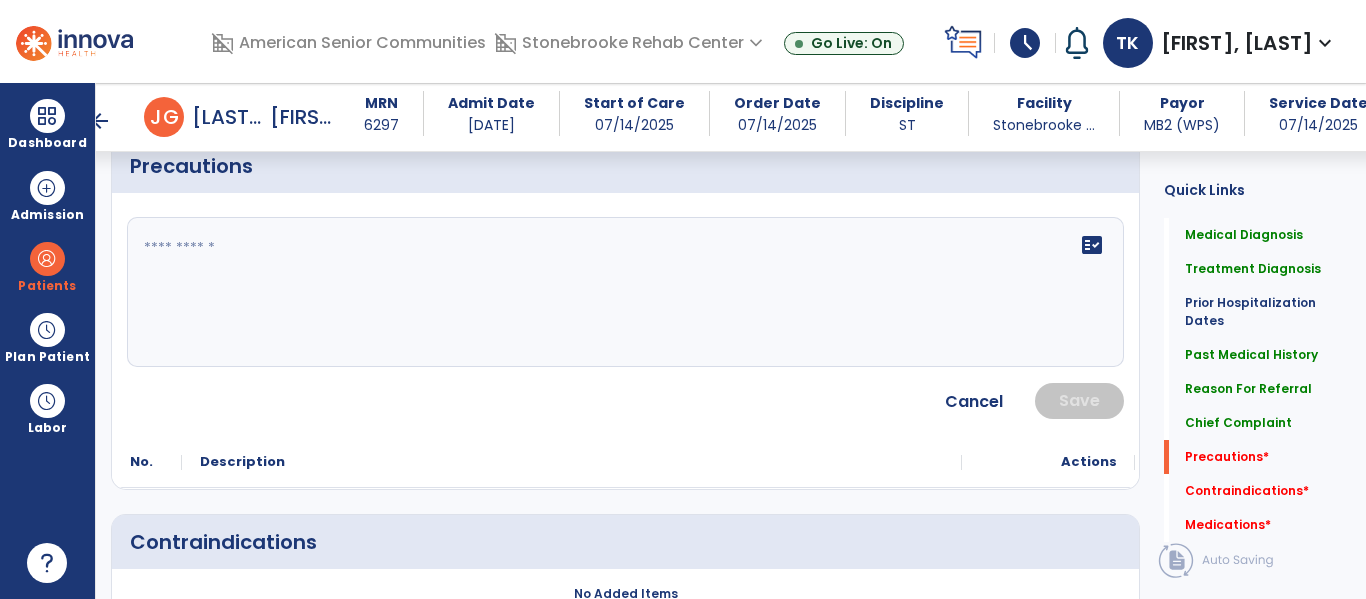 click on "fact_check" 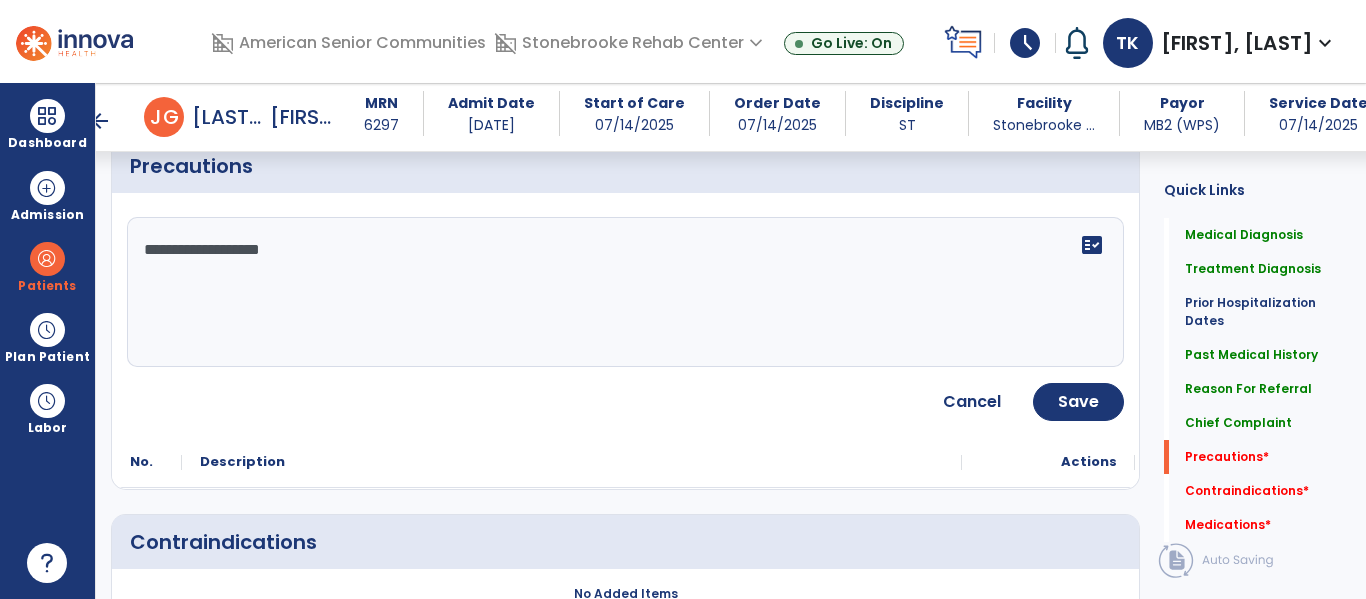 type on "**********" 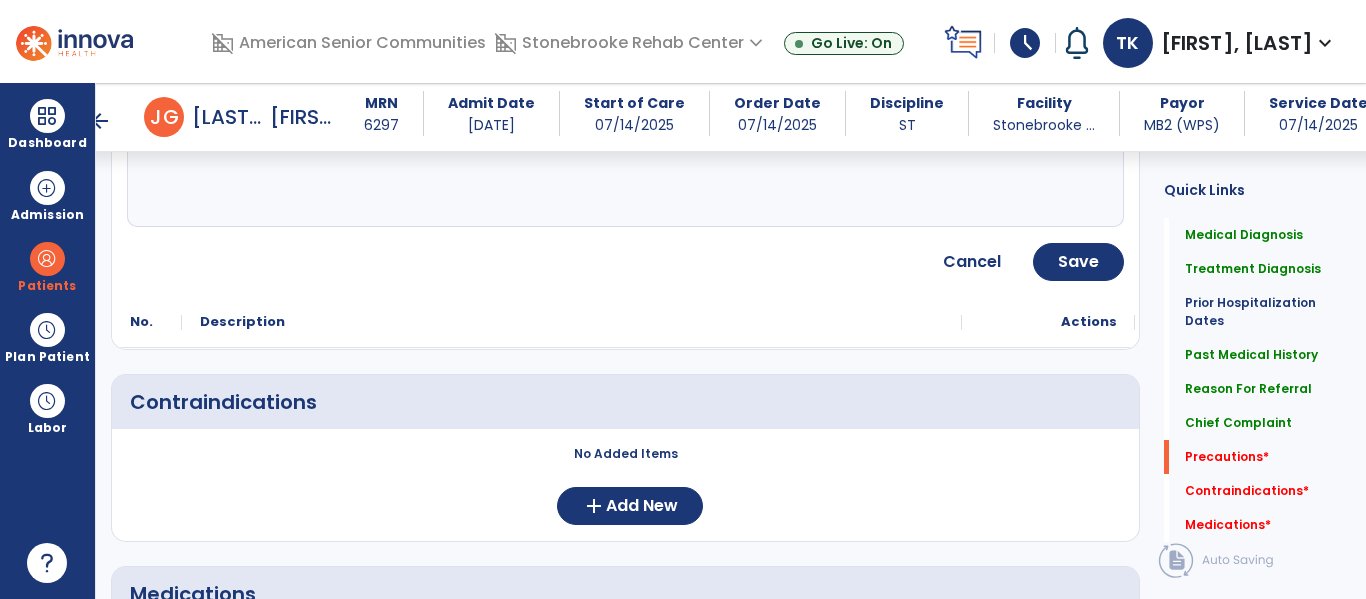 scroll, scrollTop: 2100, scrollLeft: 0, axis: vertical 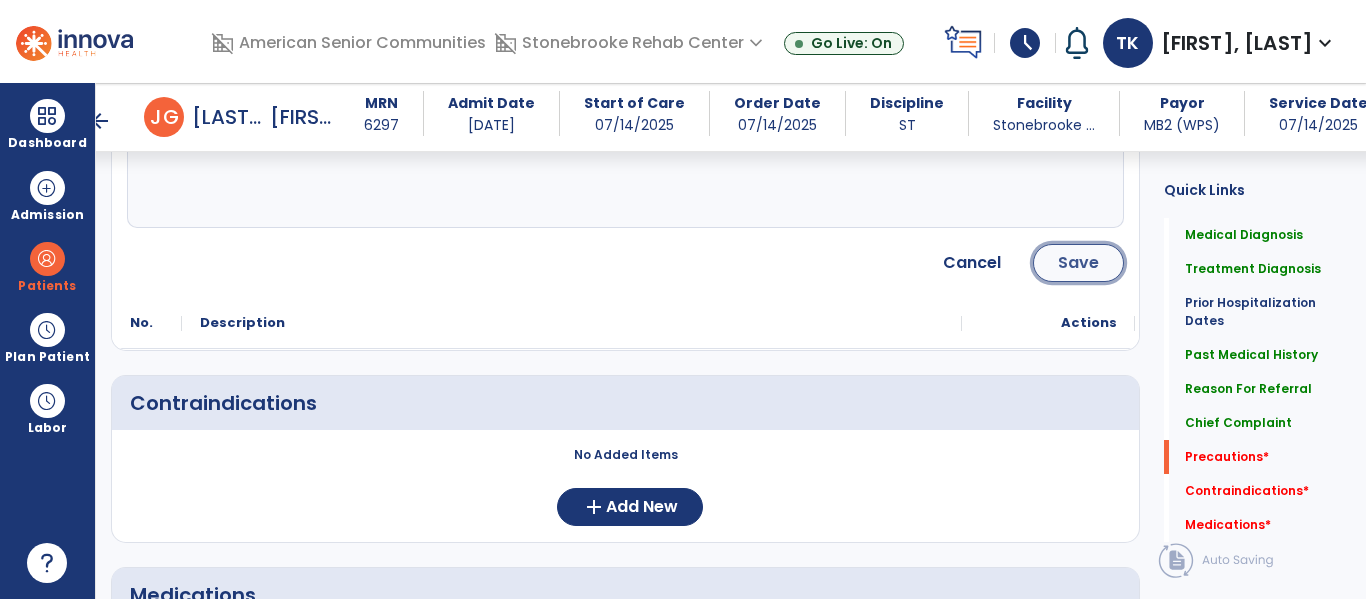 click on "Save" 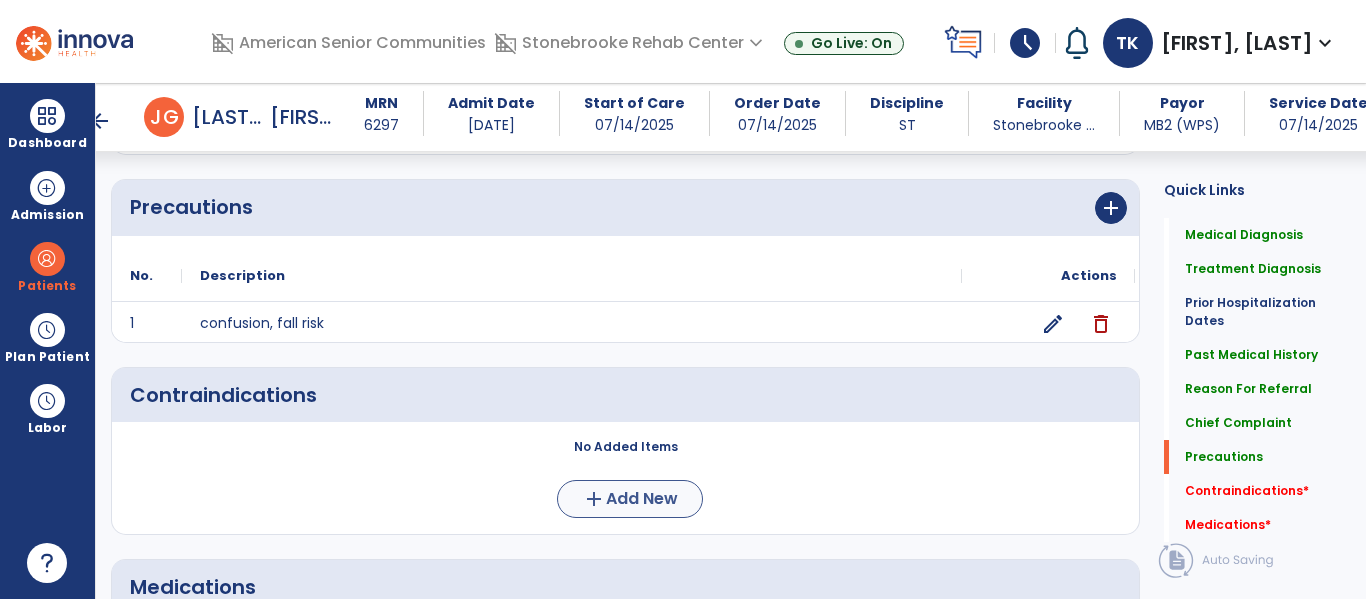 scroll, scrollTop: 1920, scrollLeft: 0, axis: vertical 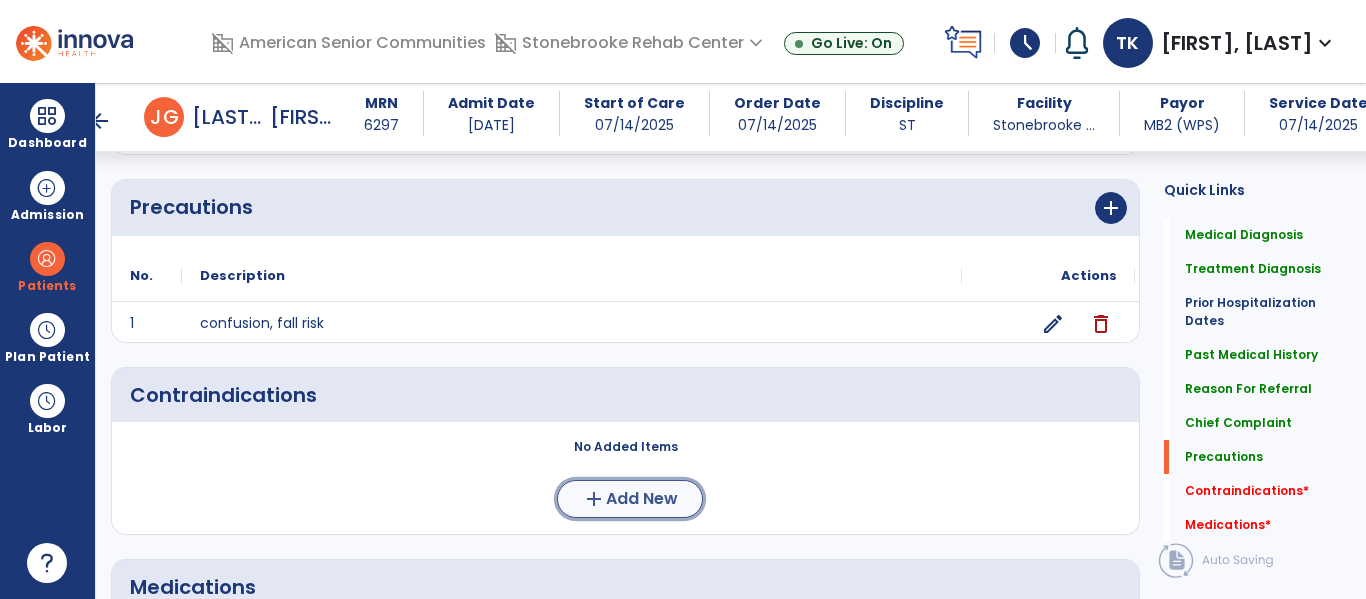 click on "Add New" 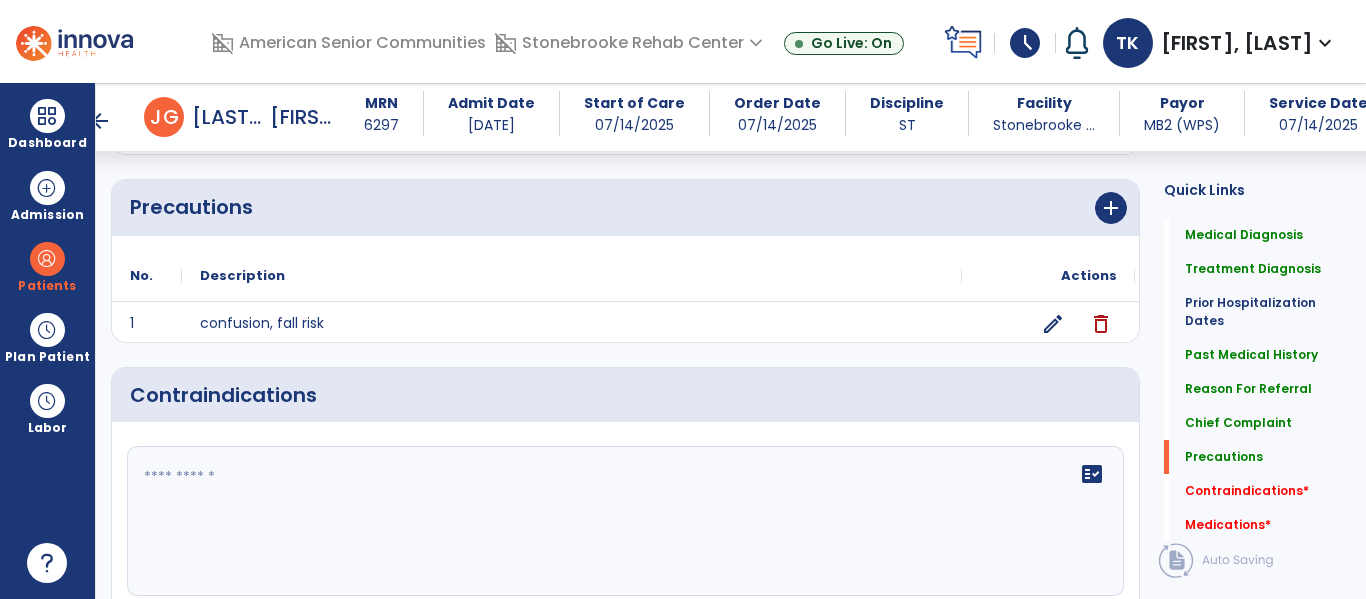 click on "fact_check" 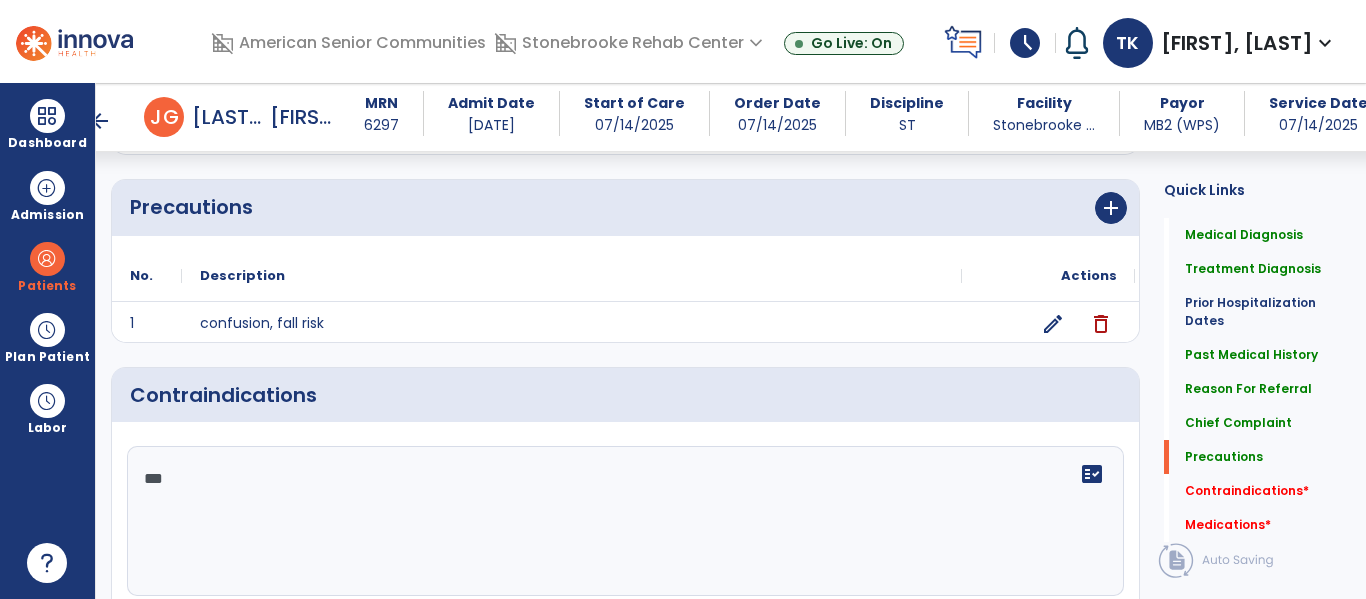 type on "****" 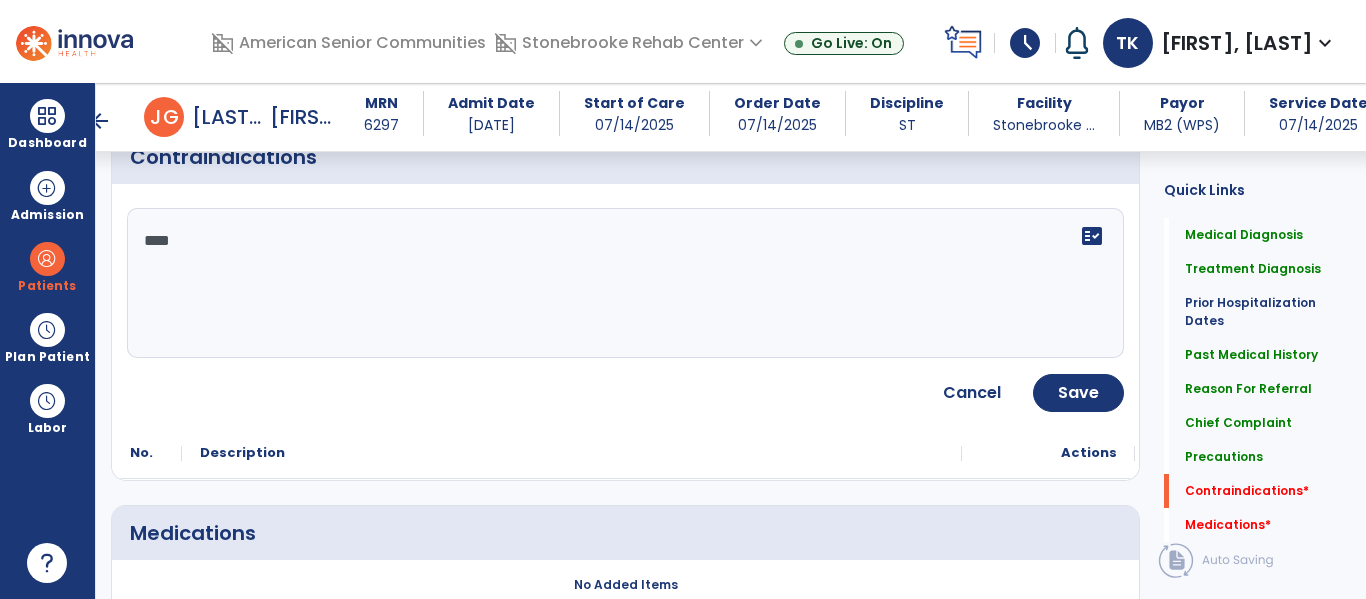 scroll, scrollTop: 2171, scrollLeft: 0, axis: vertical 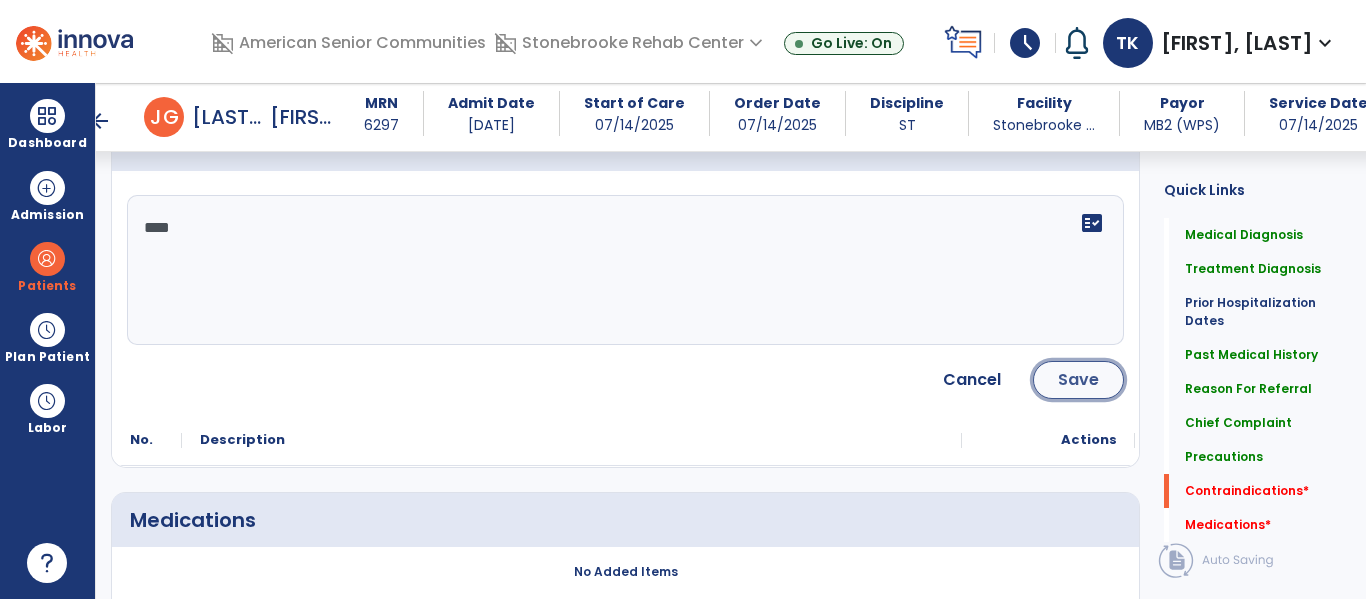 click on "Save" 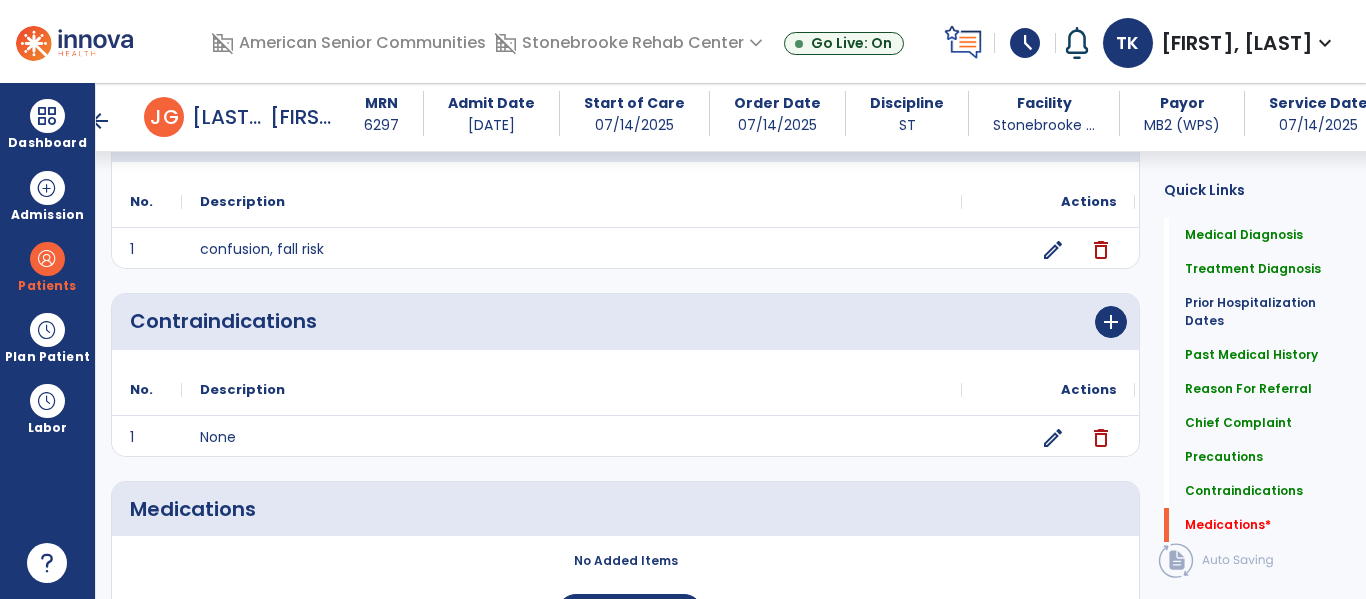 scroll, scrollTop: 2114, scrollLeft: 0, axis: vertical 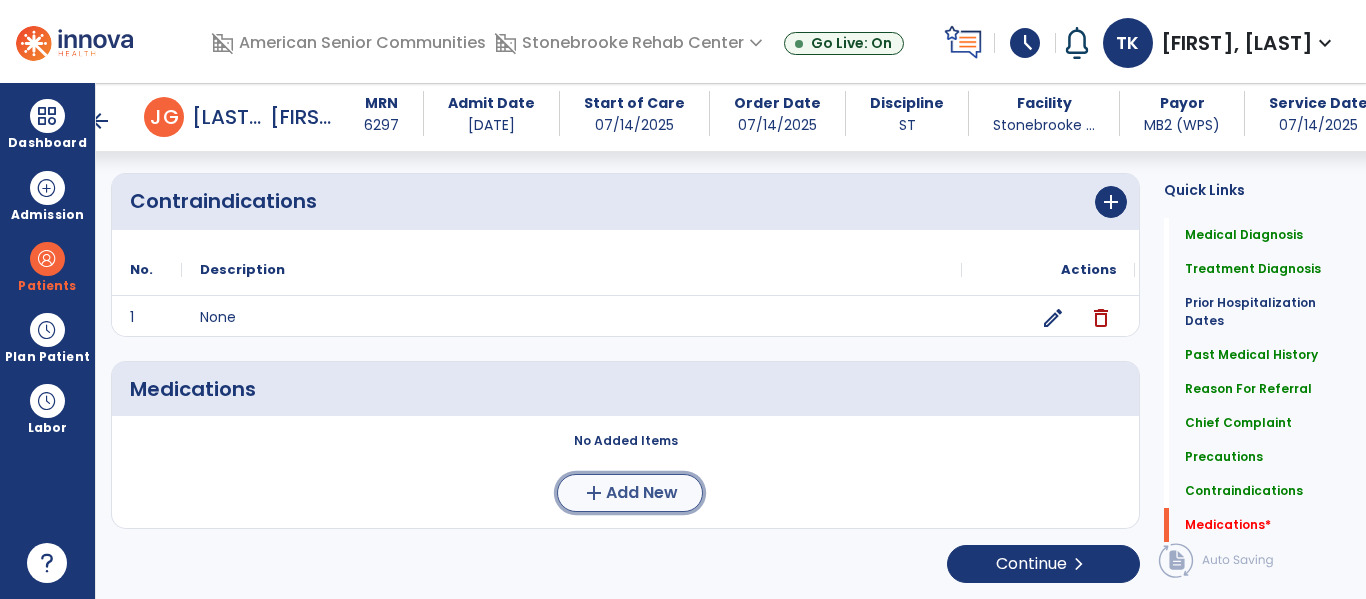 click on "add" 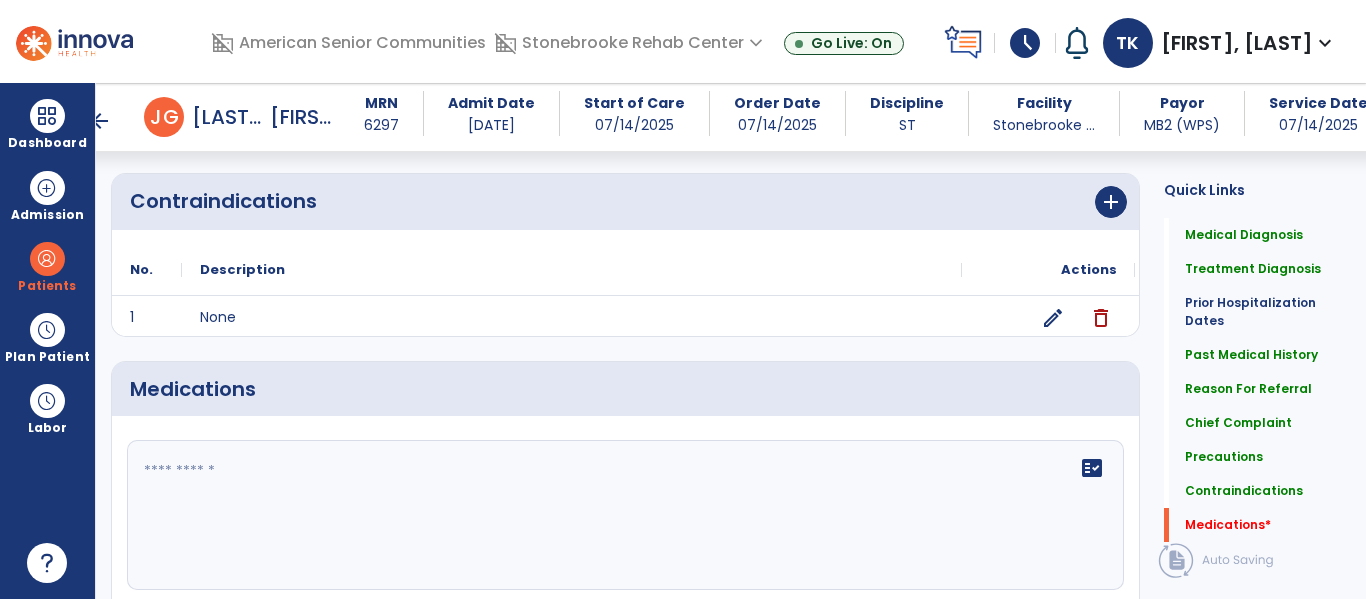 click on "fact_check" 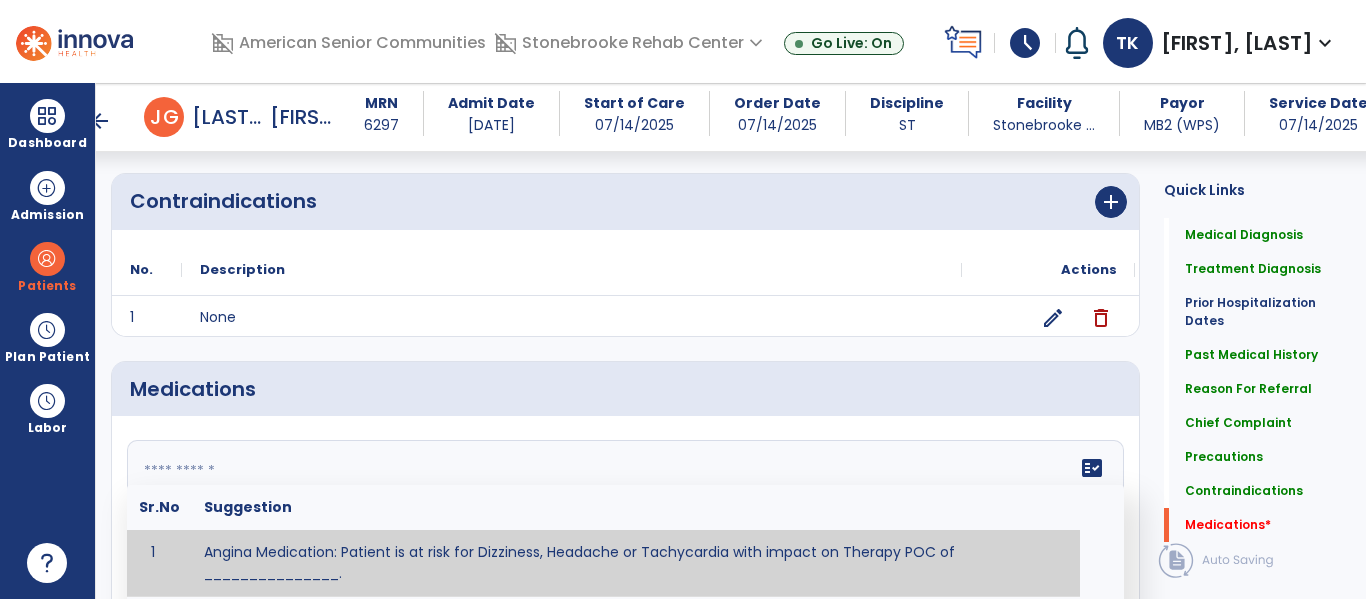 paste on "**********" 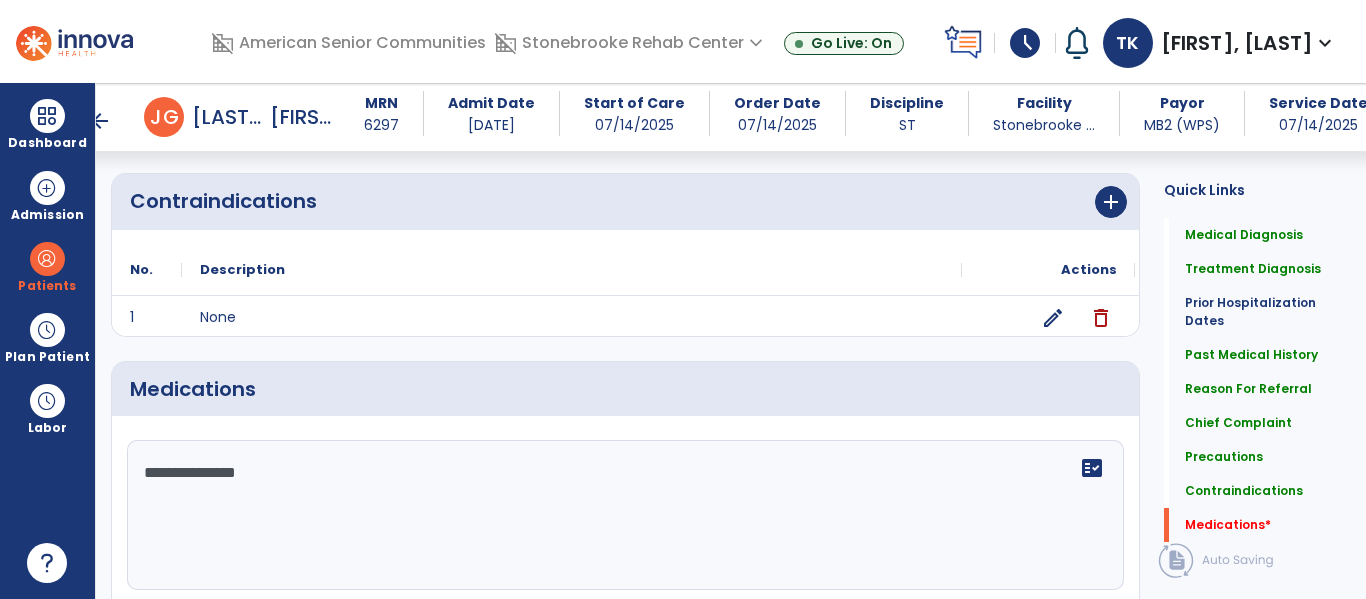 paste on "********" 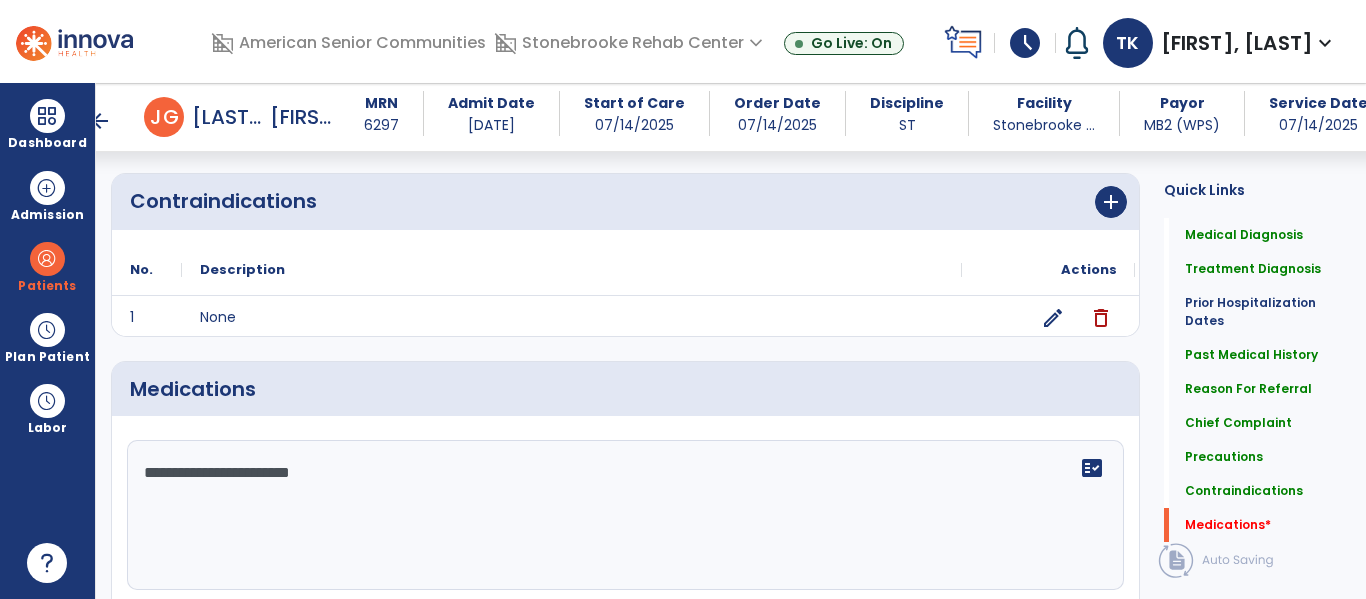 paste on "**********" 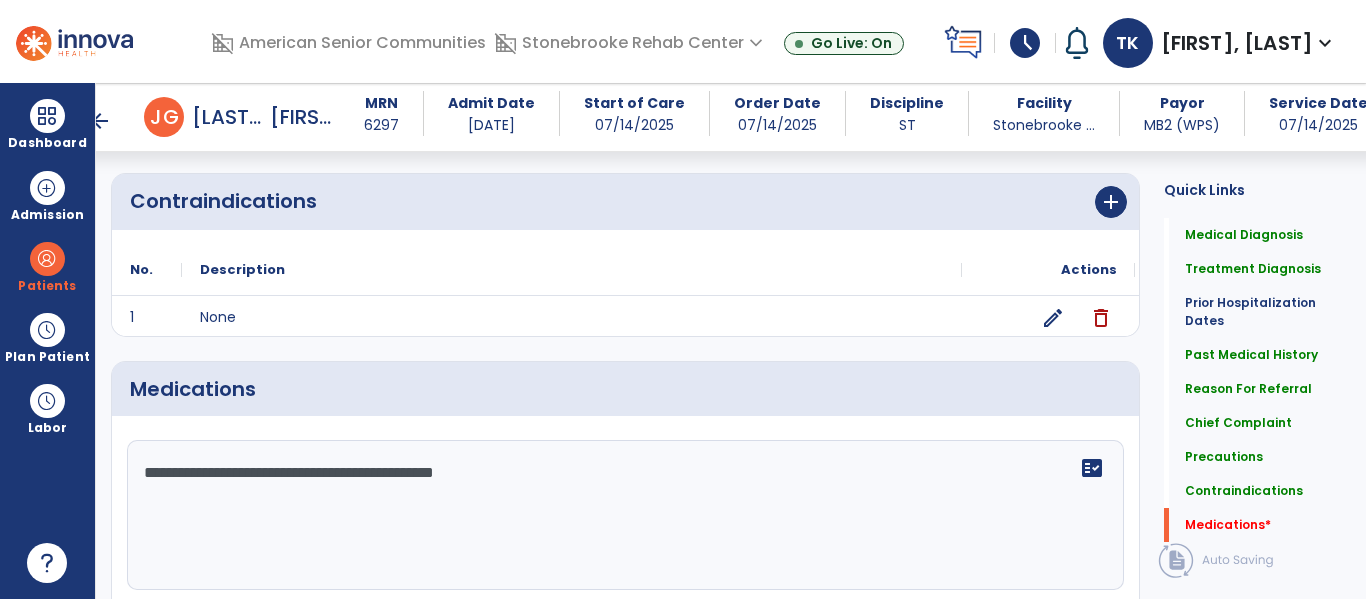 paste on "**********" 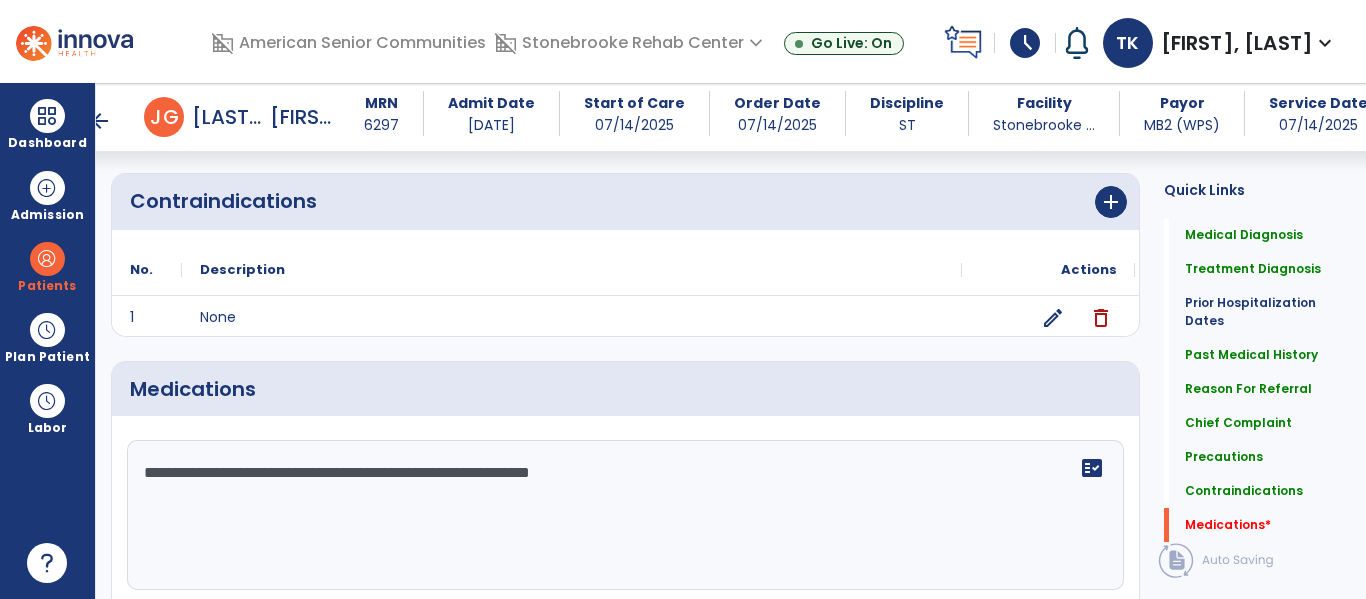 paste on "**********" 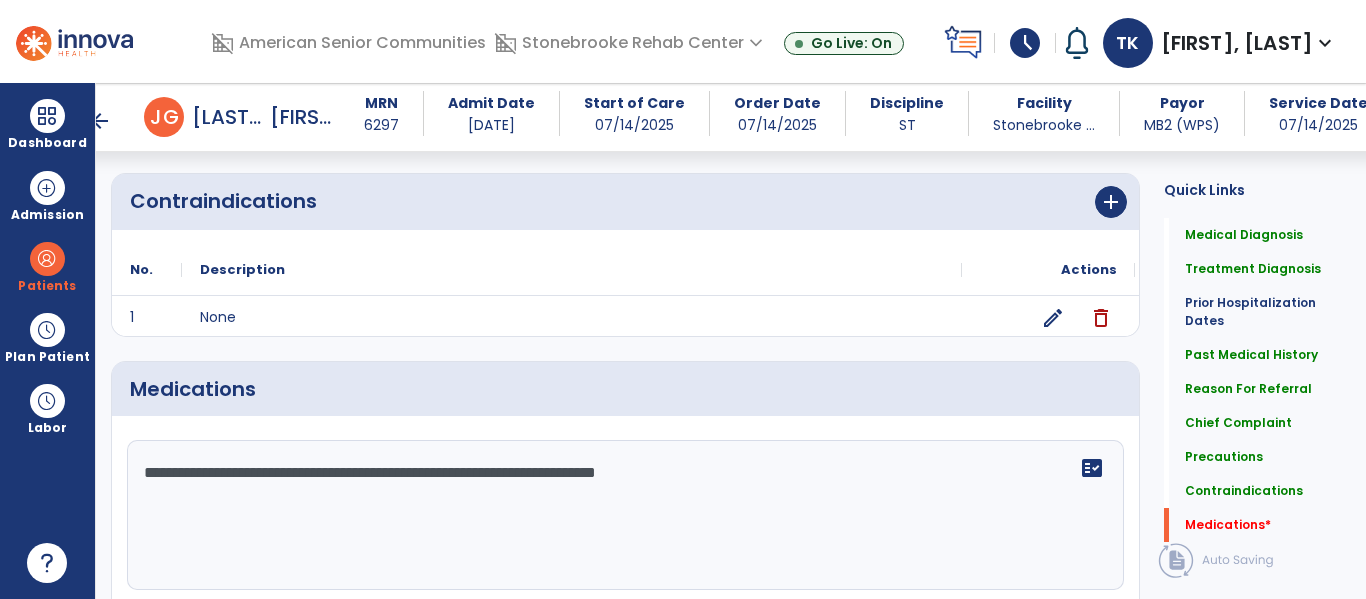paste on "**********" 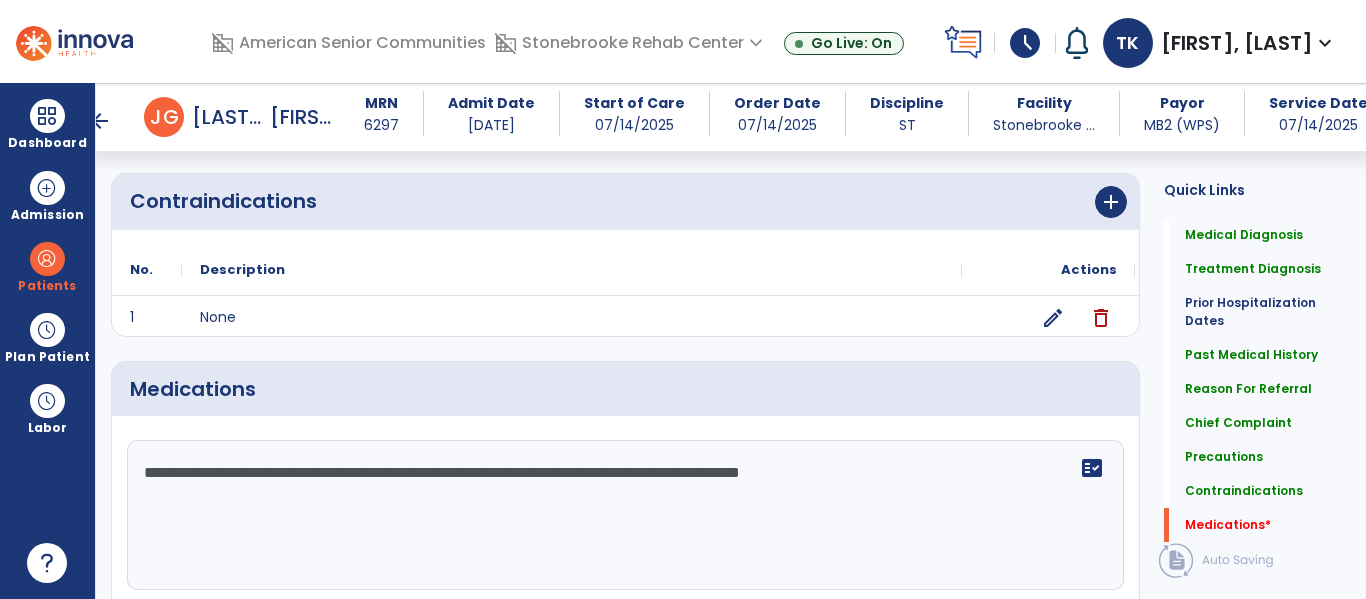paste on "**********" 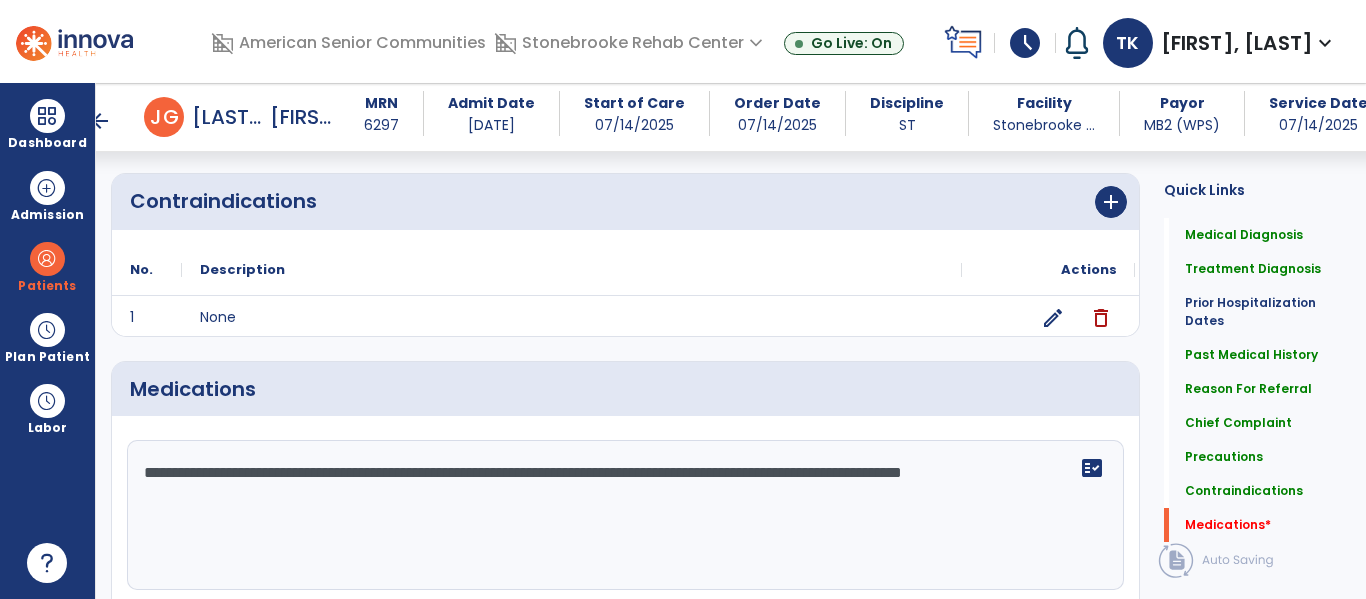 paste on "********" 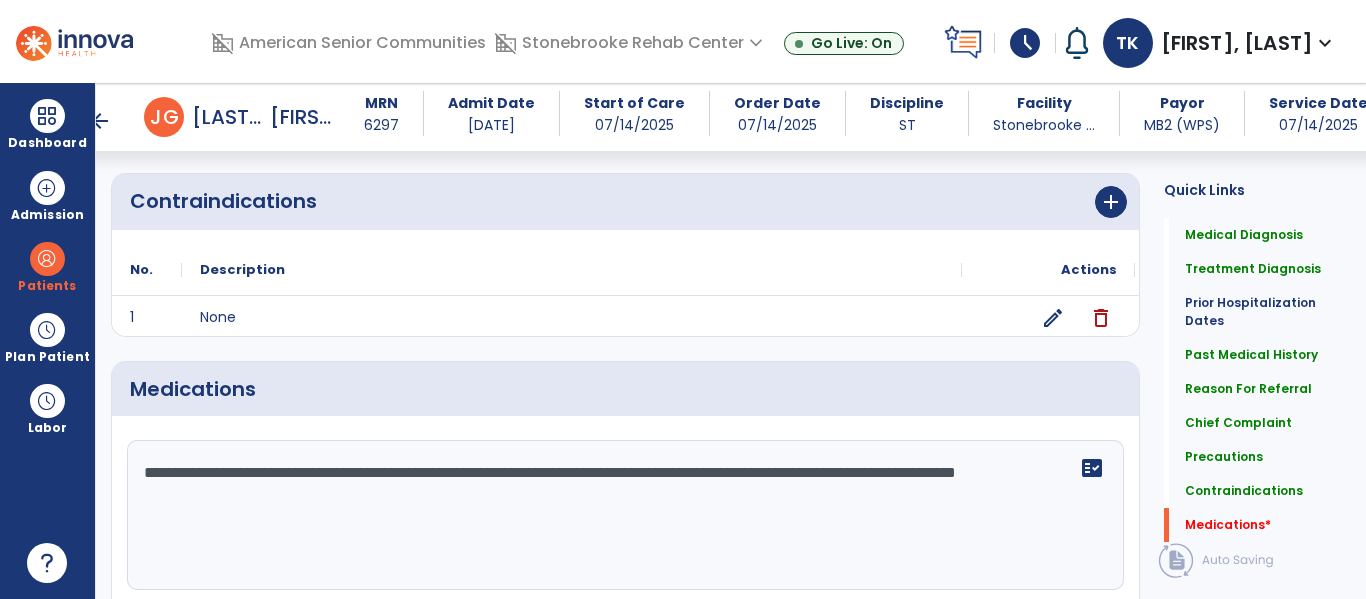 paste on "**********" 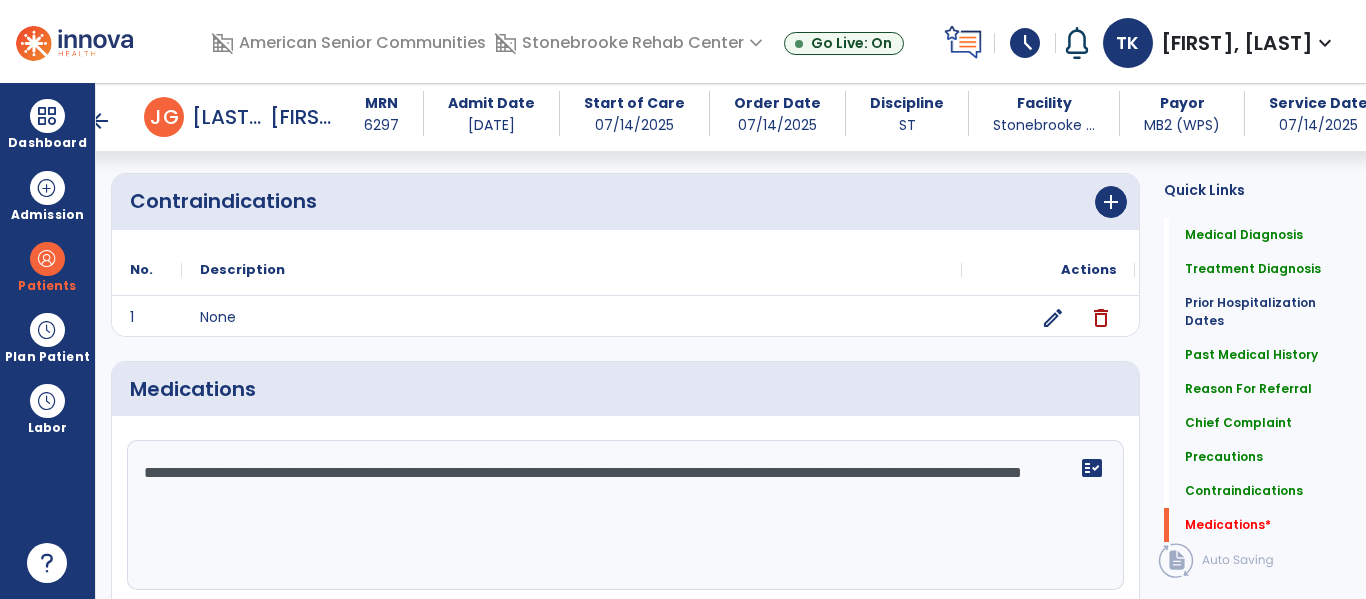 paste on "**********" 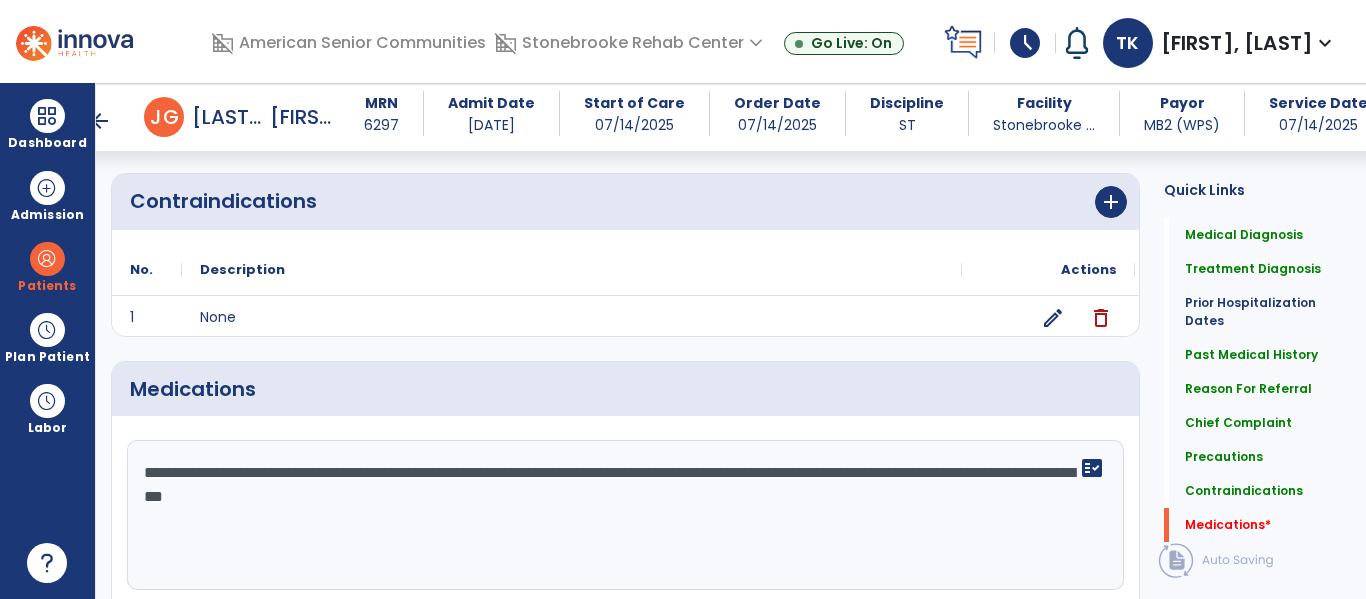 paste on "**********" 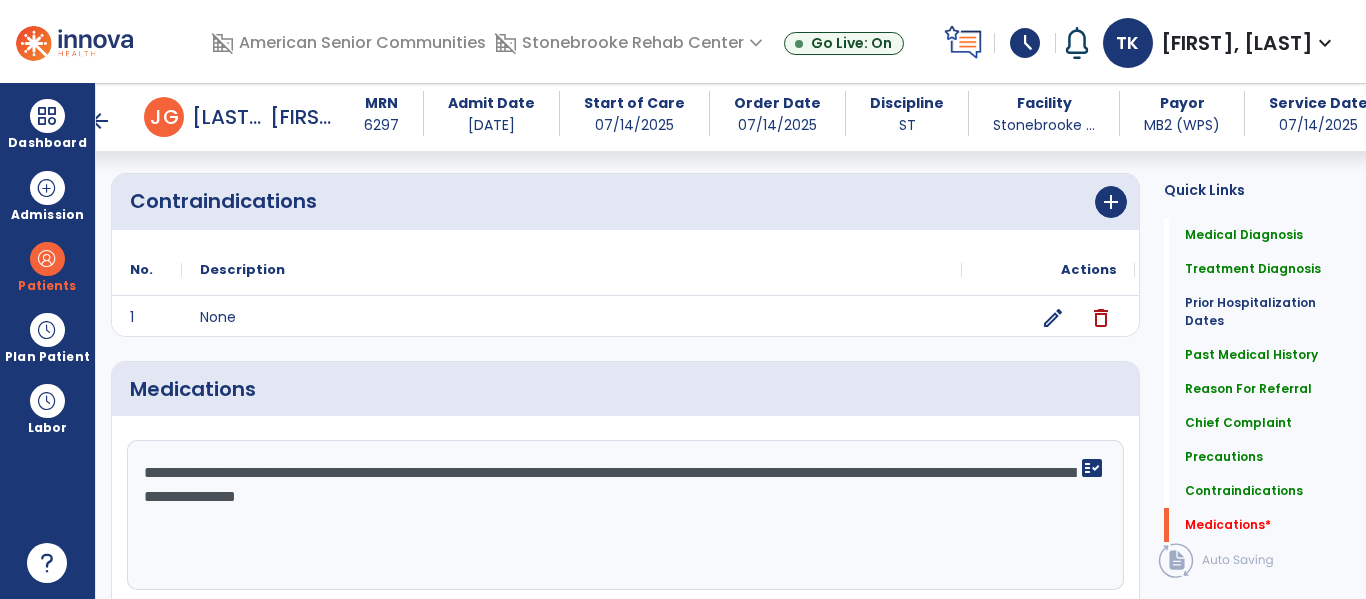 paste on "**********" 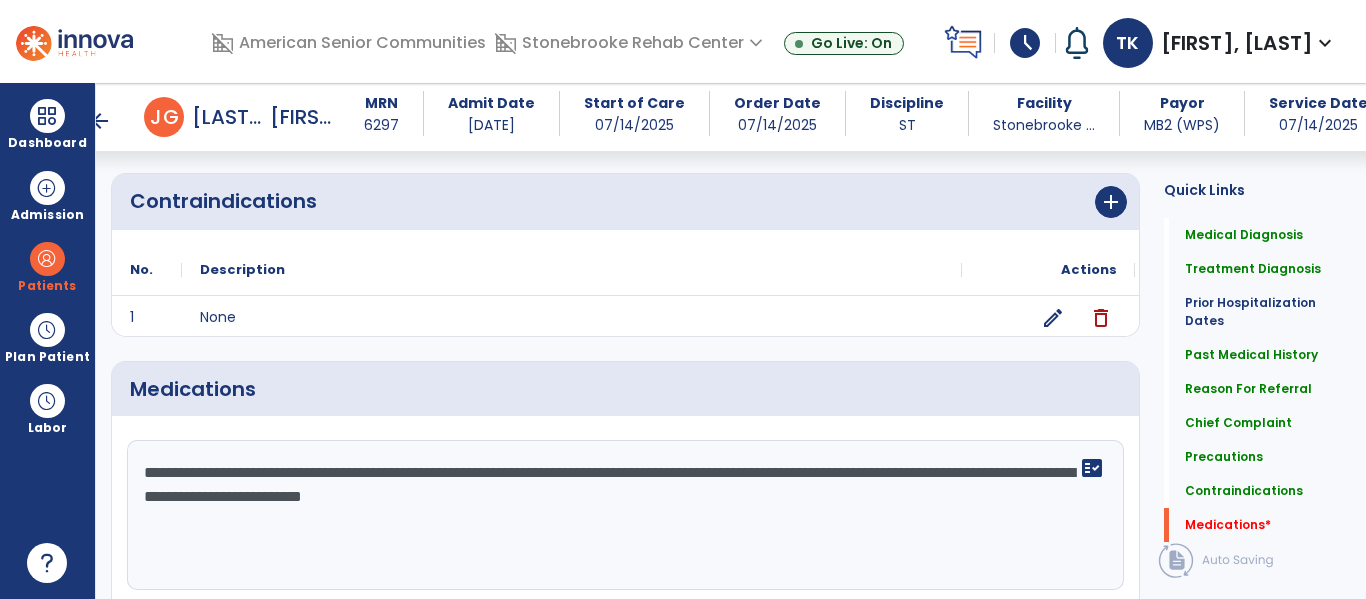 paste on "**********" 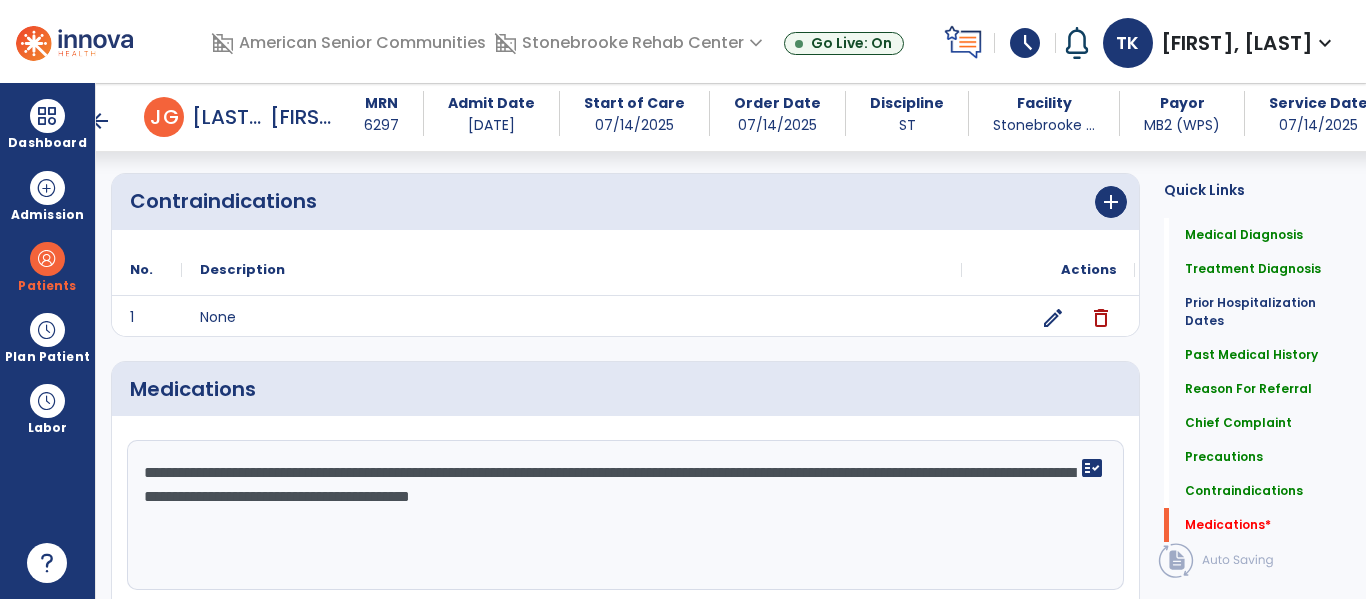 paste on "********" 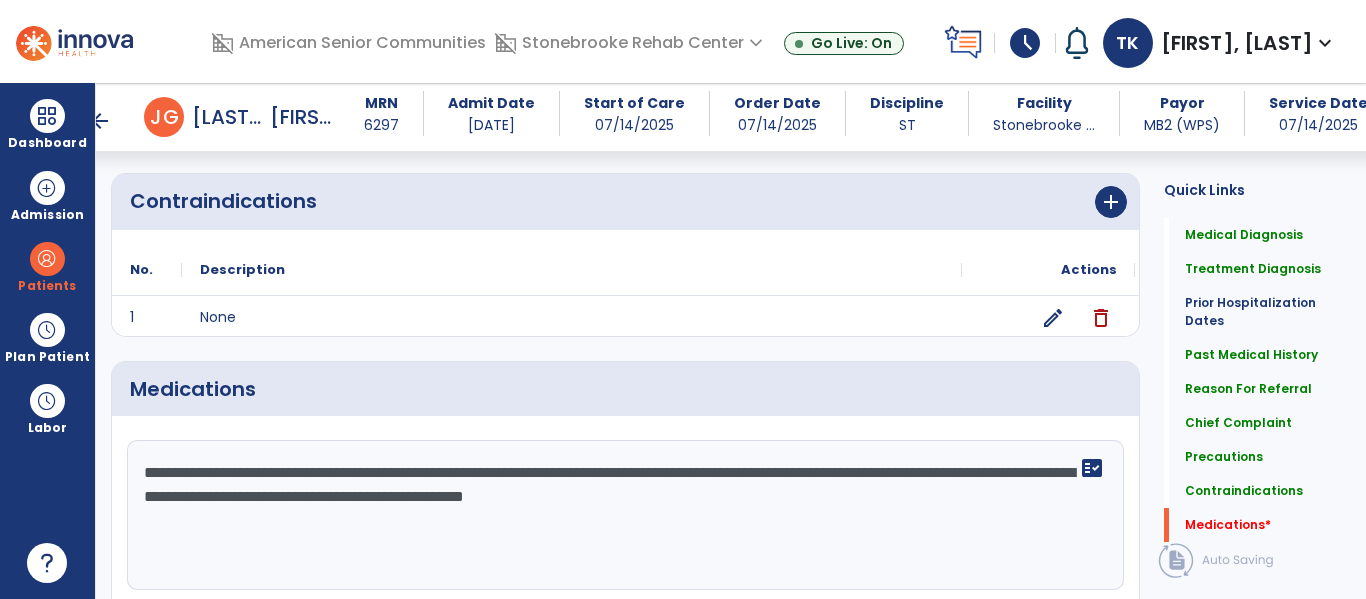 paste on "**********" 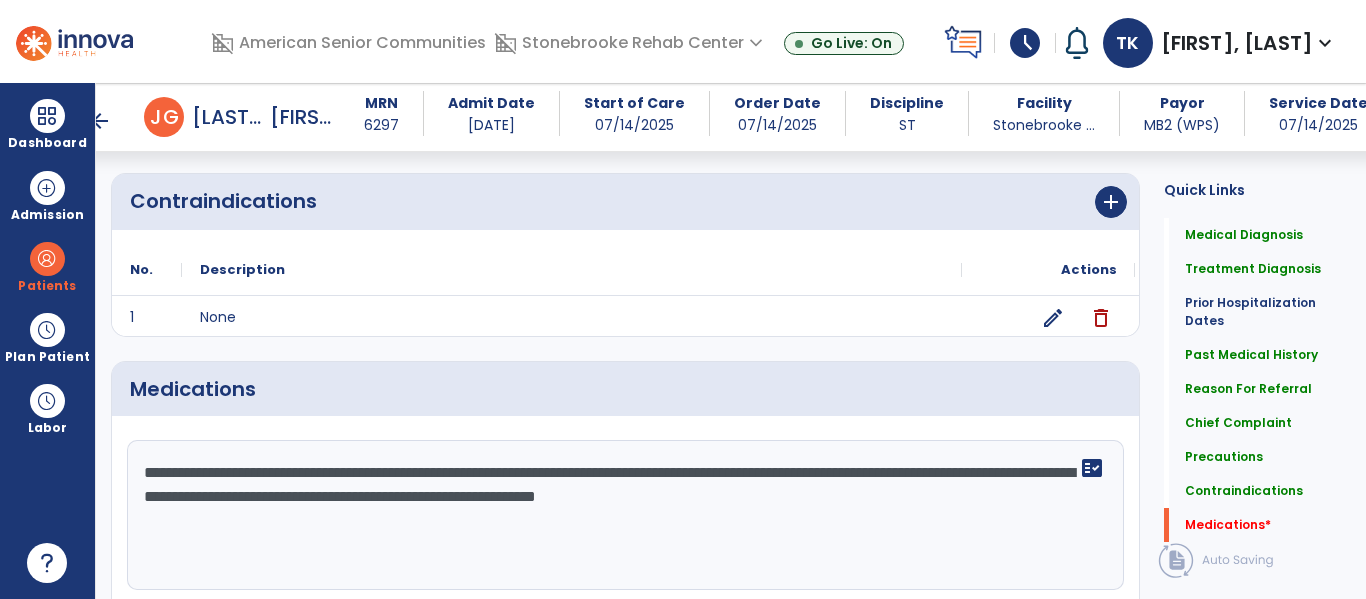 paste on "**********" 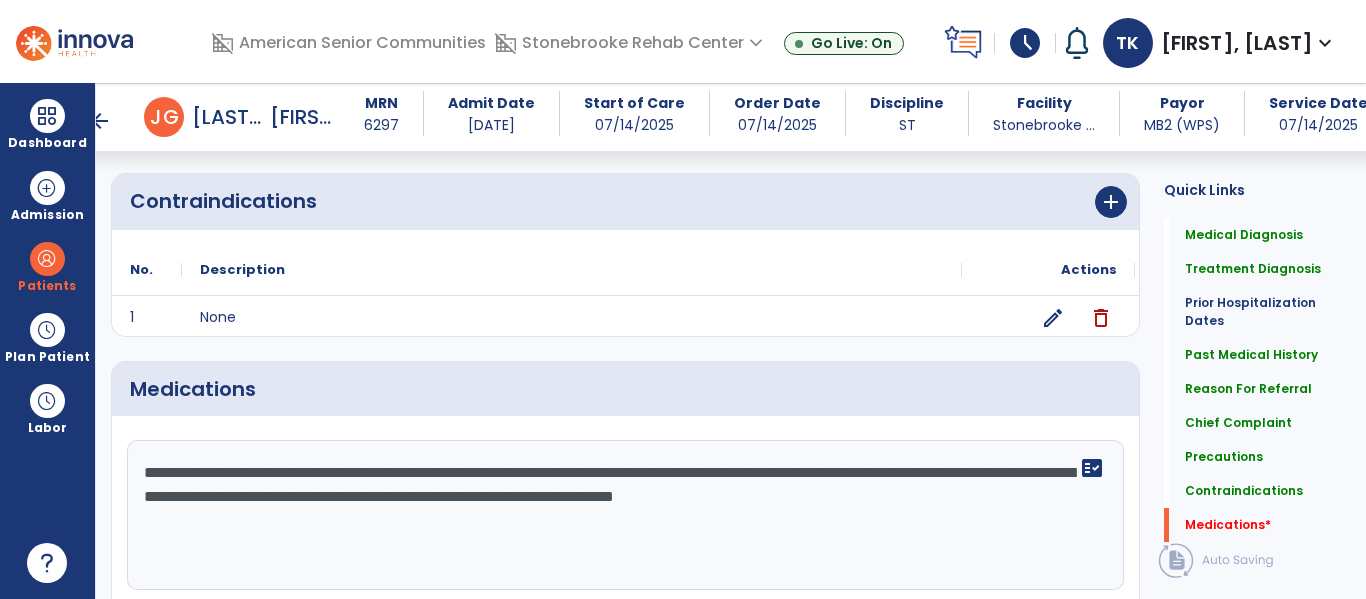 paste on "**********" 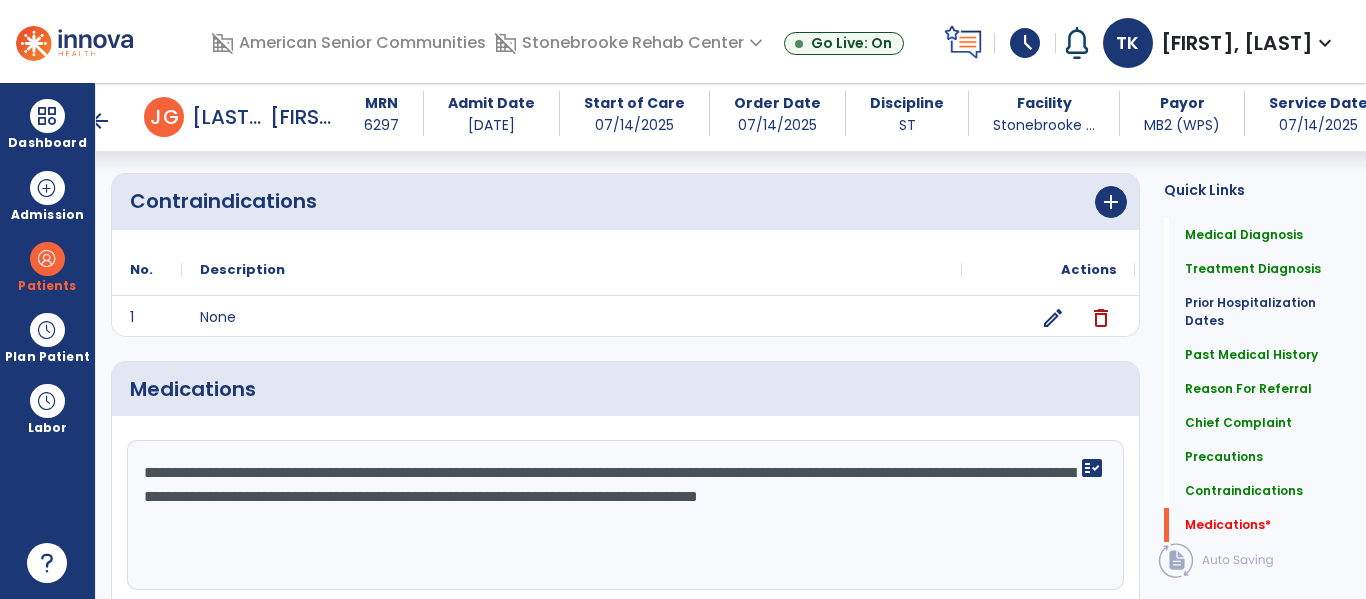 paste on "********" 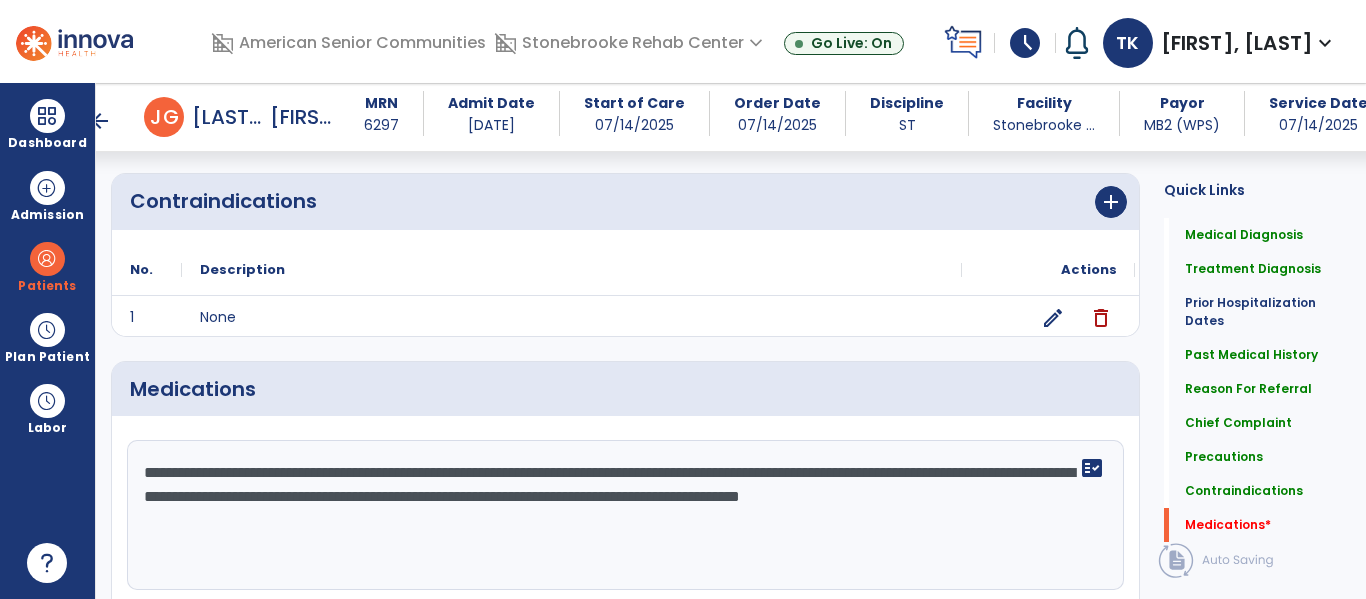 paste on "**********" 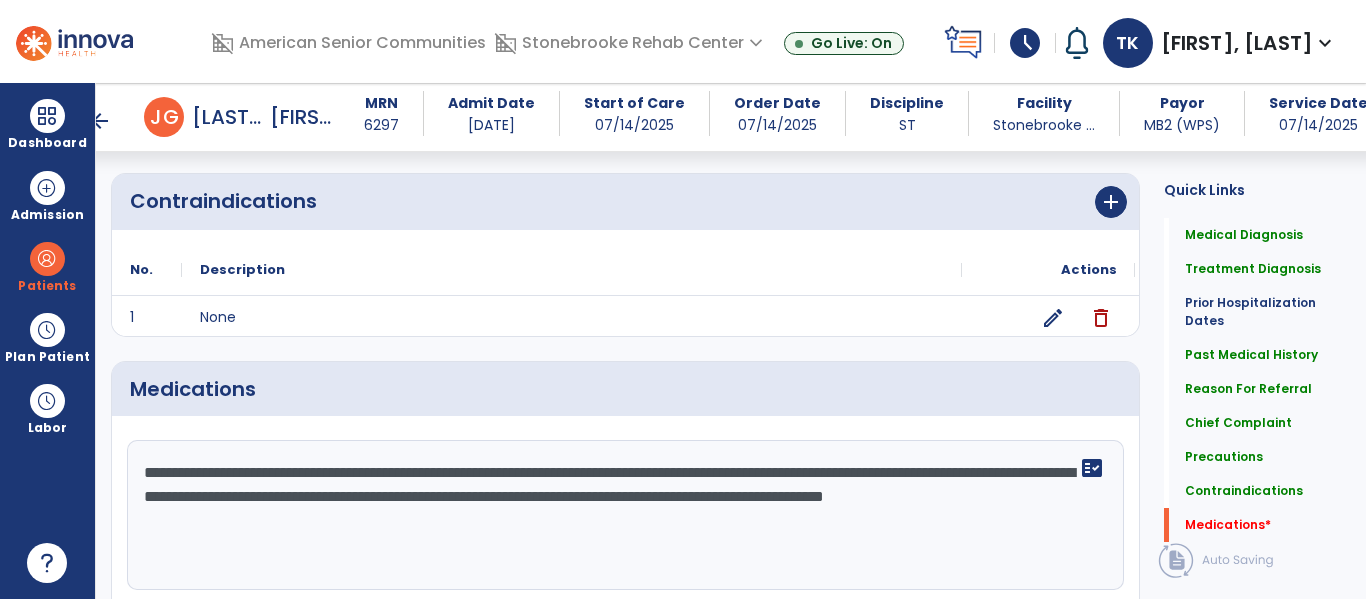 type on "**********" 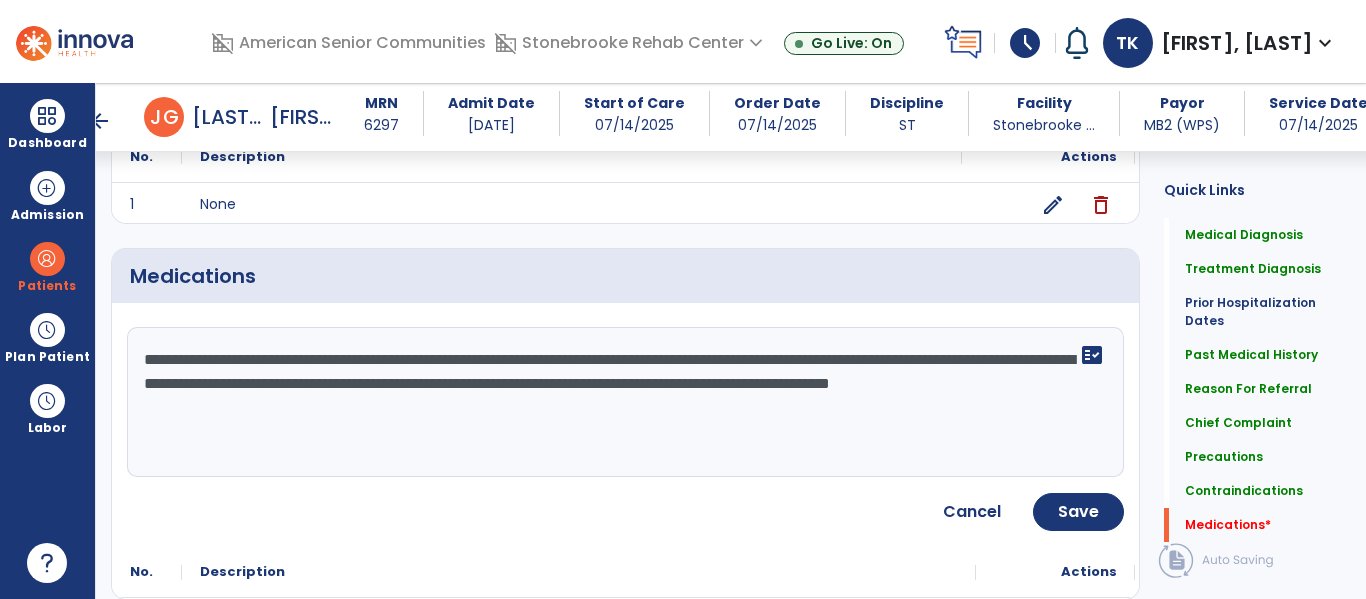 scroll, scrollTop: 2227, scrollLeft: 0, axis: vertical 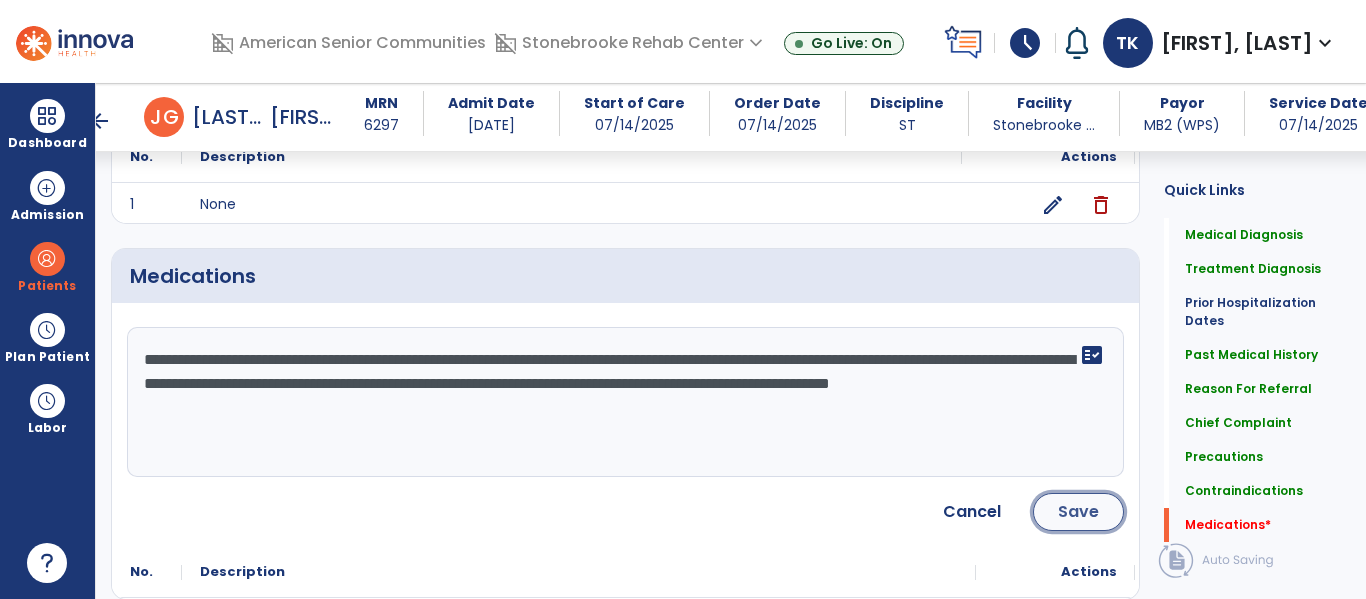 click on "Save" 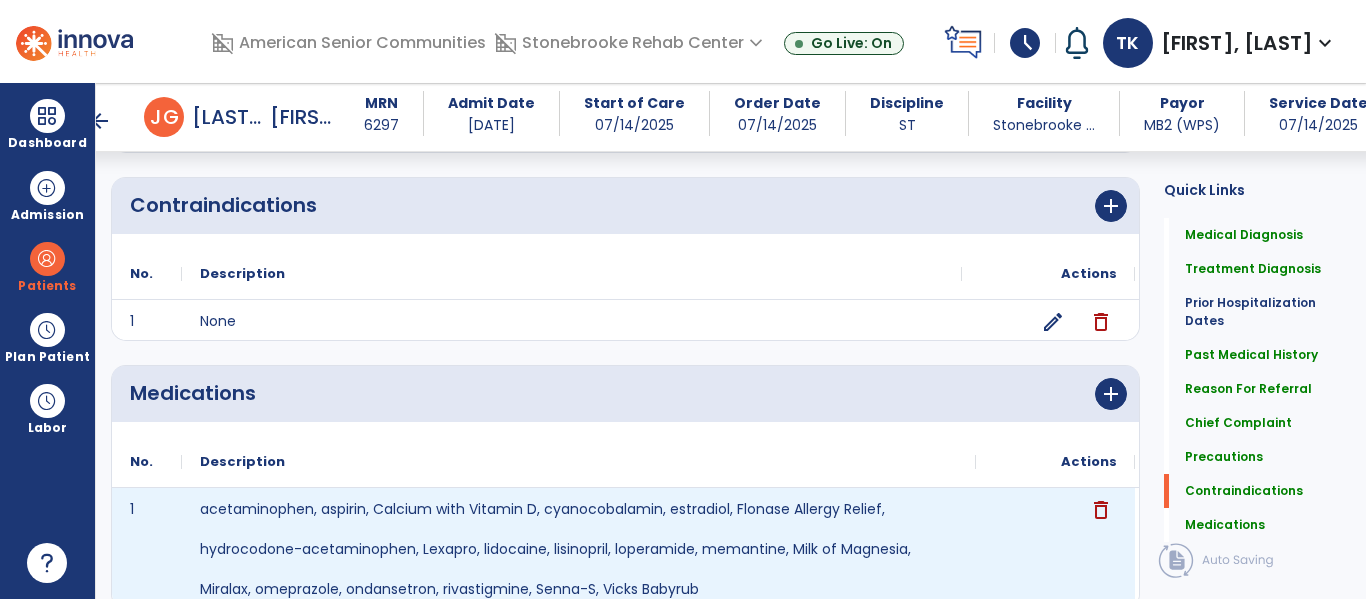 scroll, scrollTop: 2190, scrollLeft: 0, axis: vertical 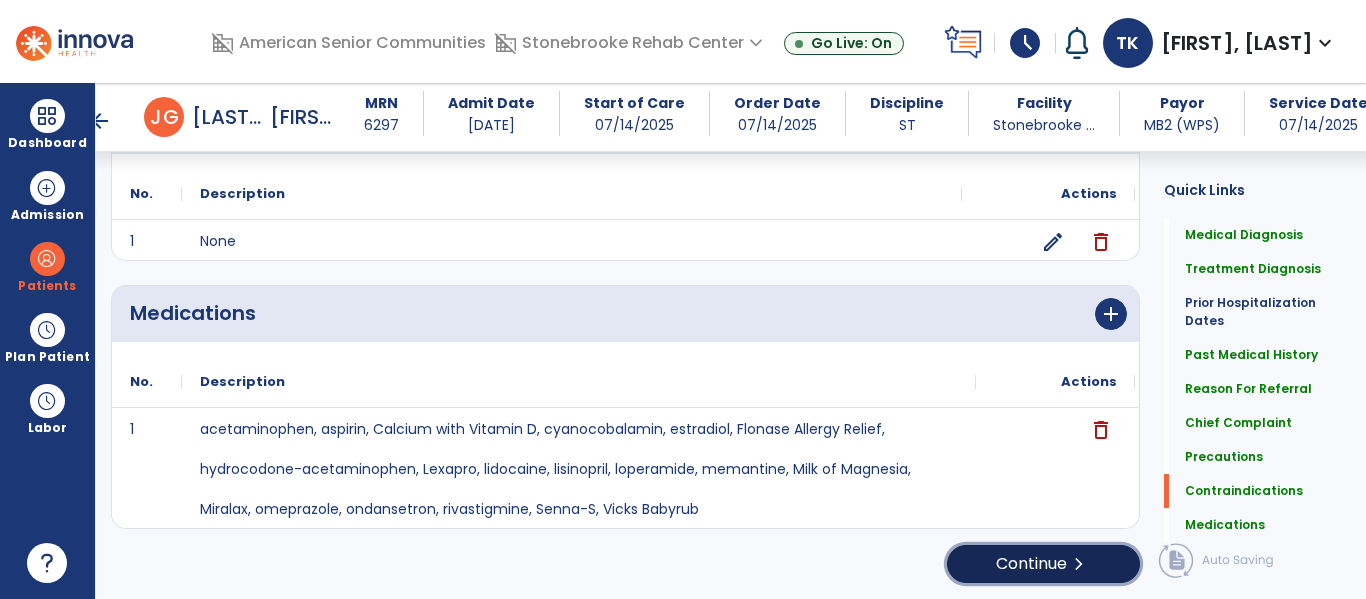 click on "chevron_right" 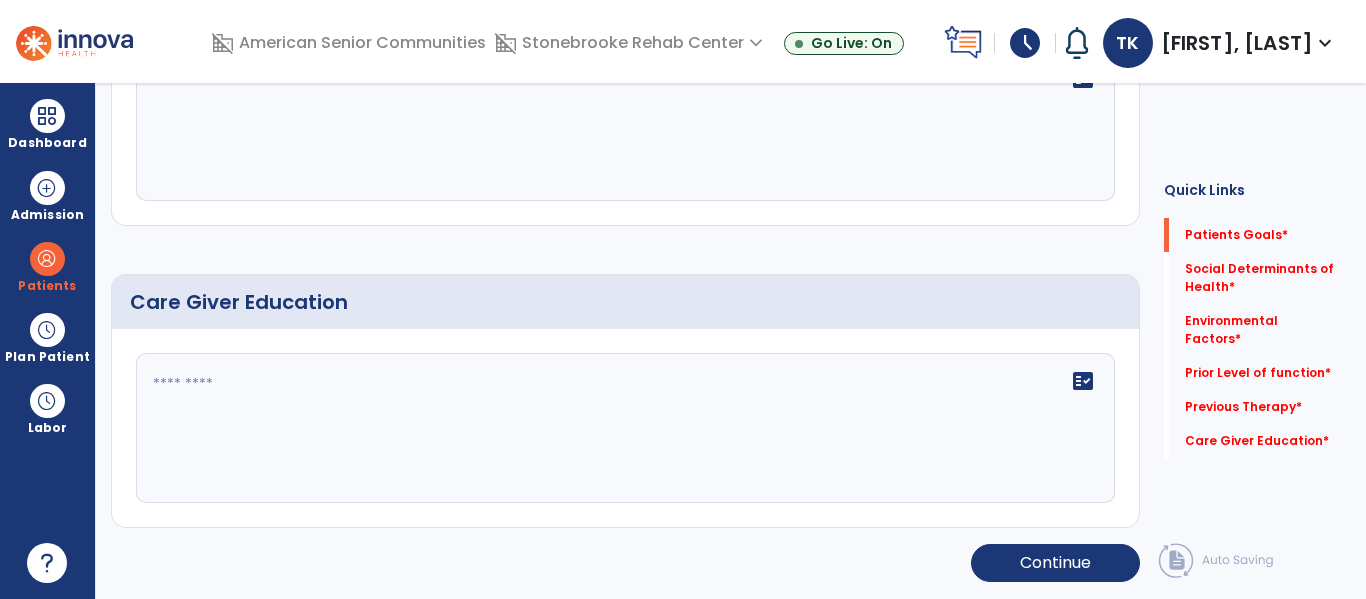 scroll, scrollTop: 0, scrollLeft: 0, axis: both 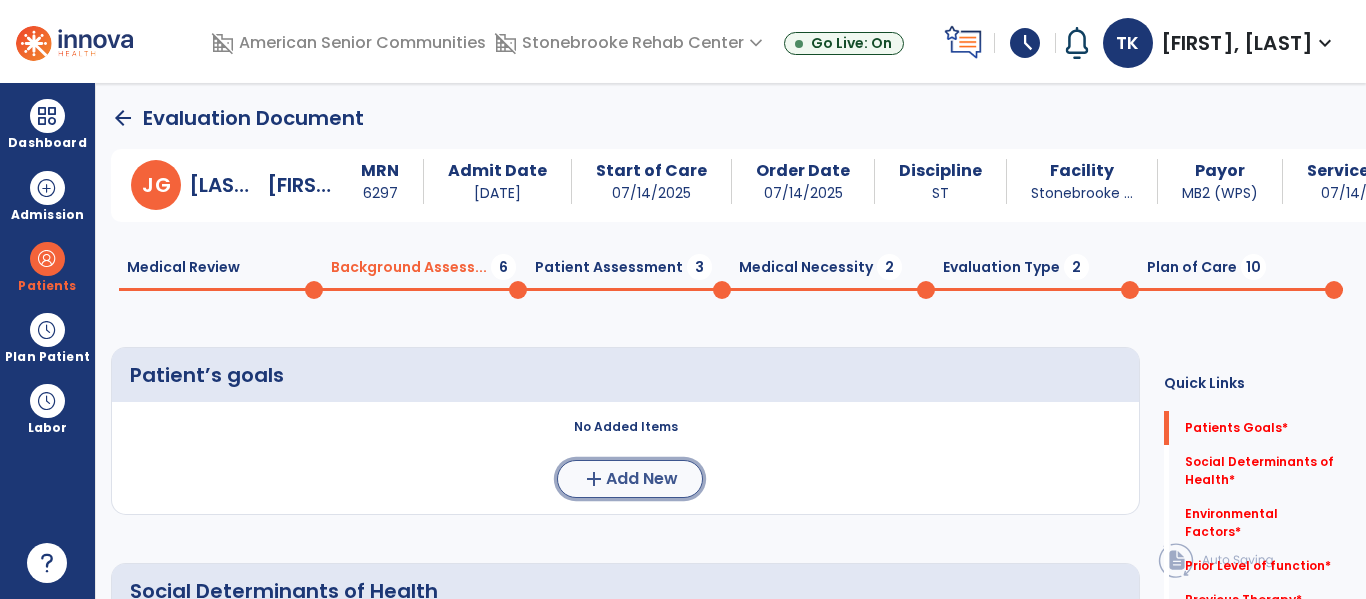 click on "Add New" 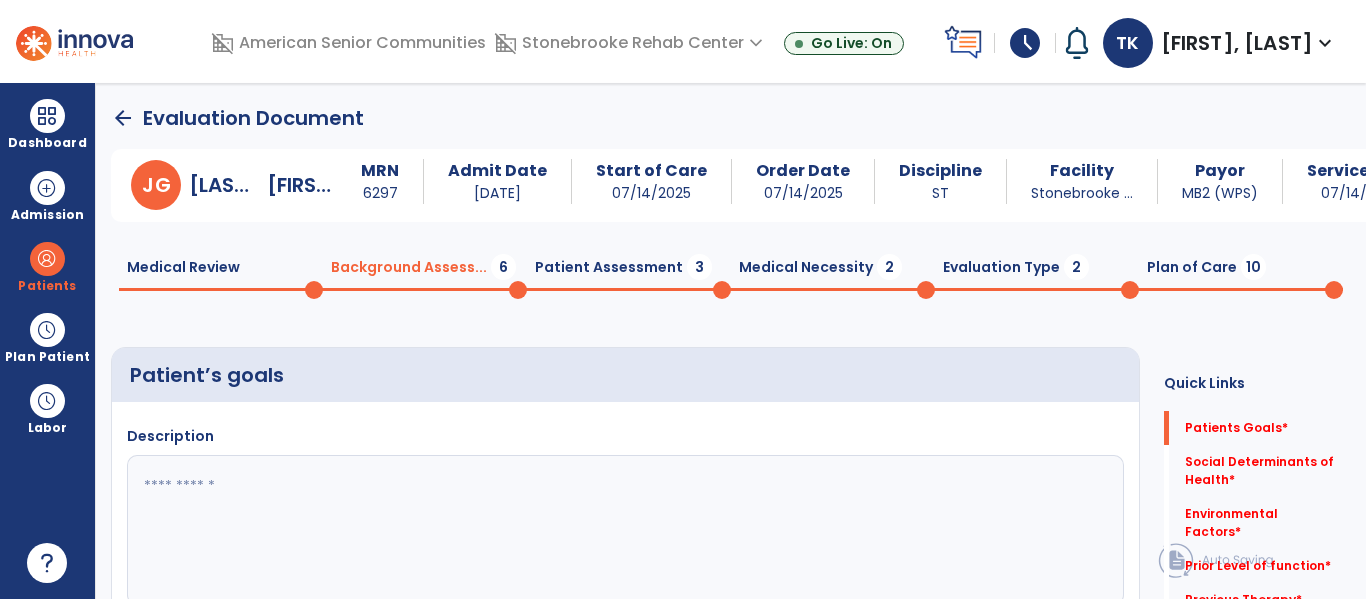 click 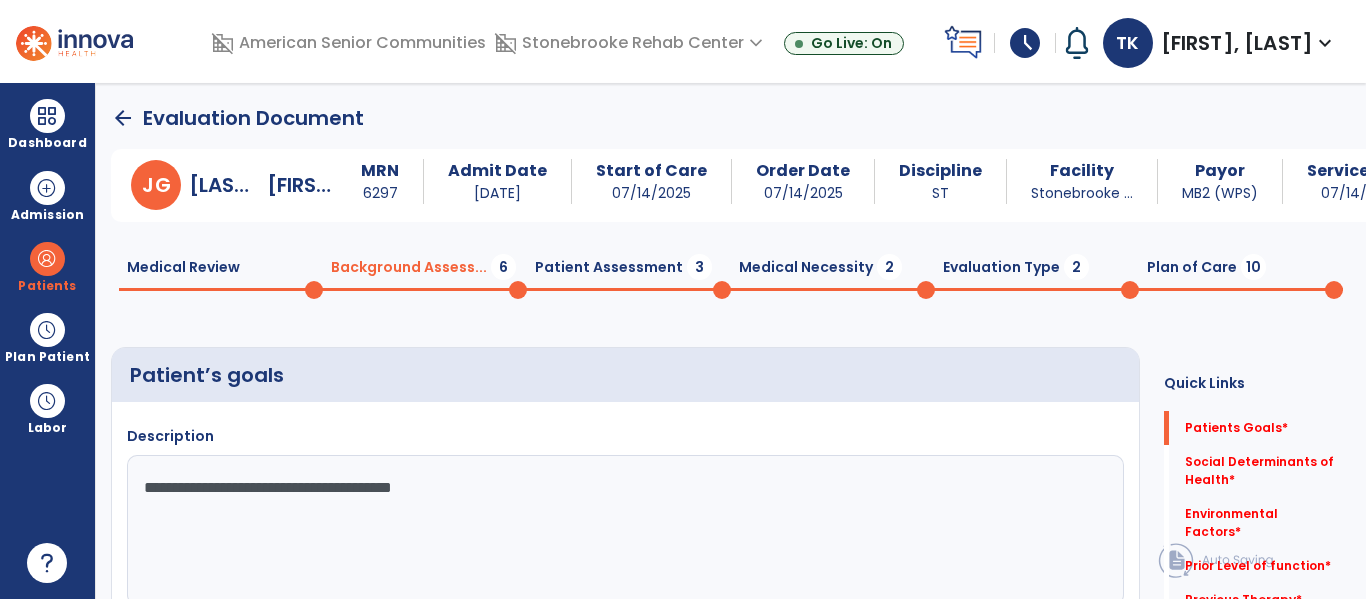 type on "**********" 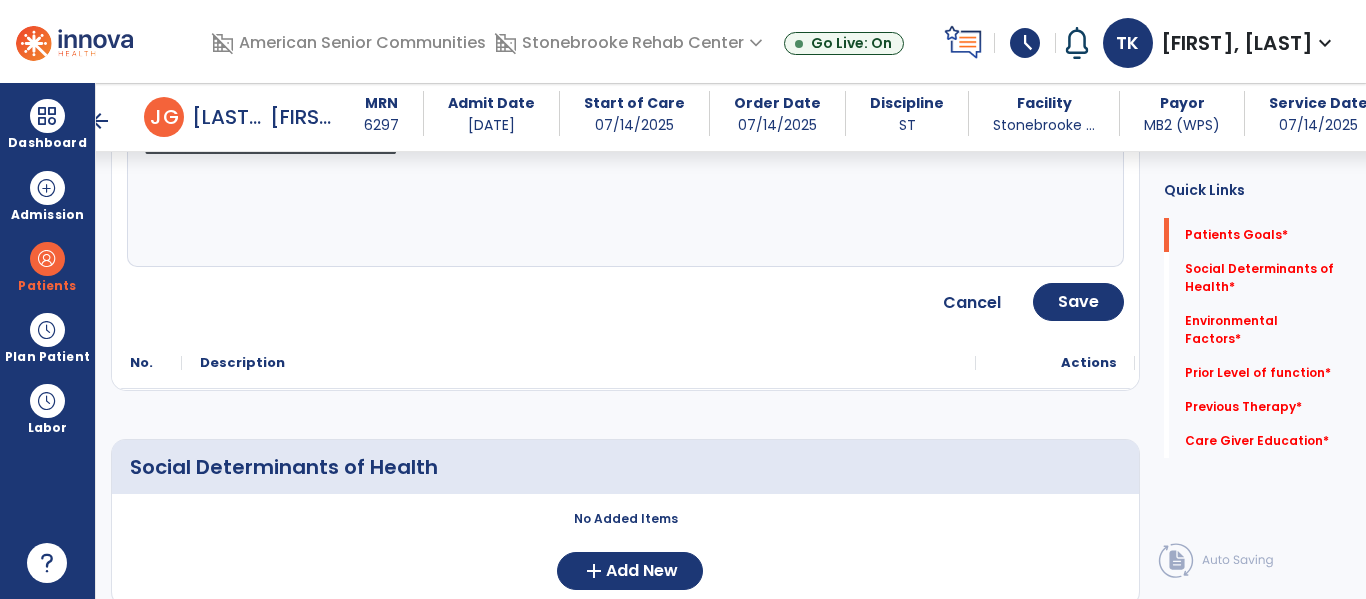scroll, scrollTop: 338, scrollLeft: 0, axis: vertical 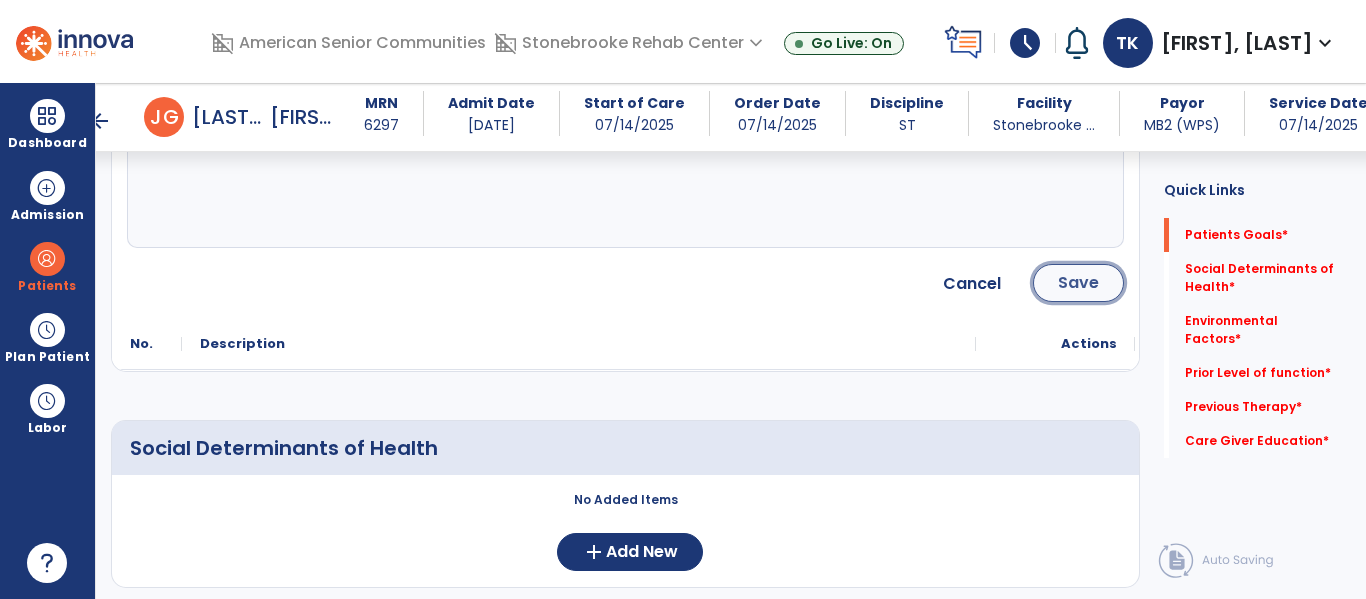 click on "Save" 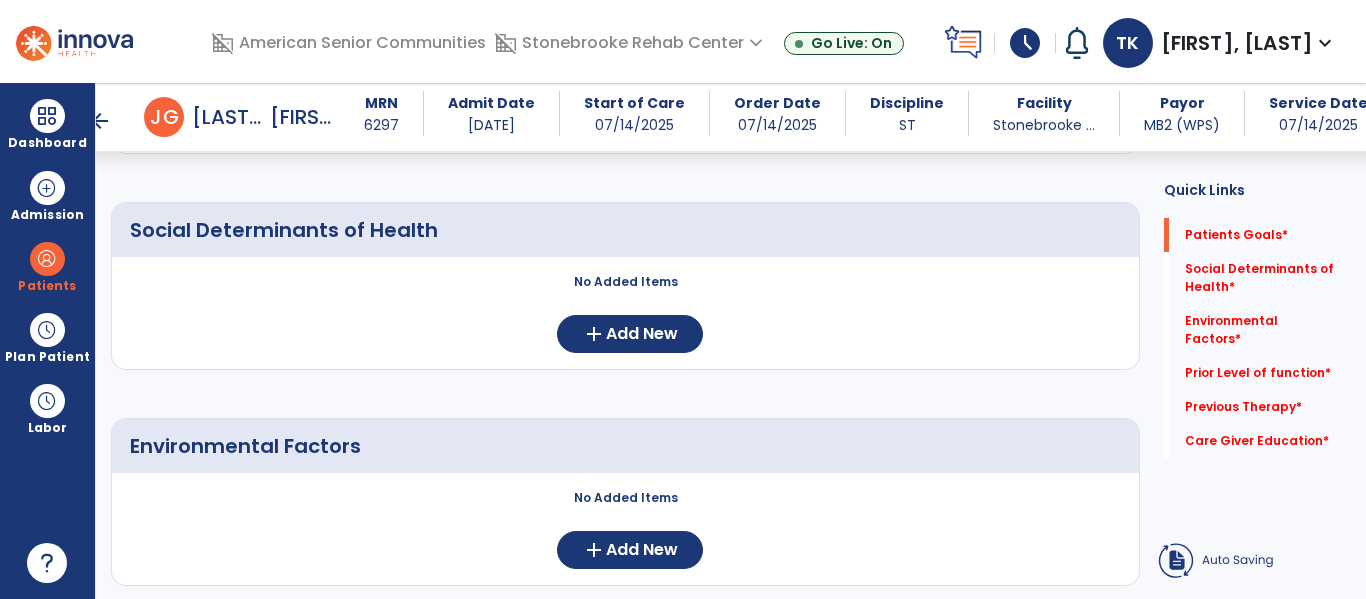 scroll, scrollTop: 129, scrollLeft: 0, axis: vertical 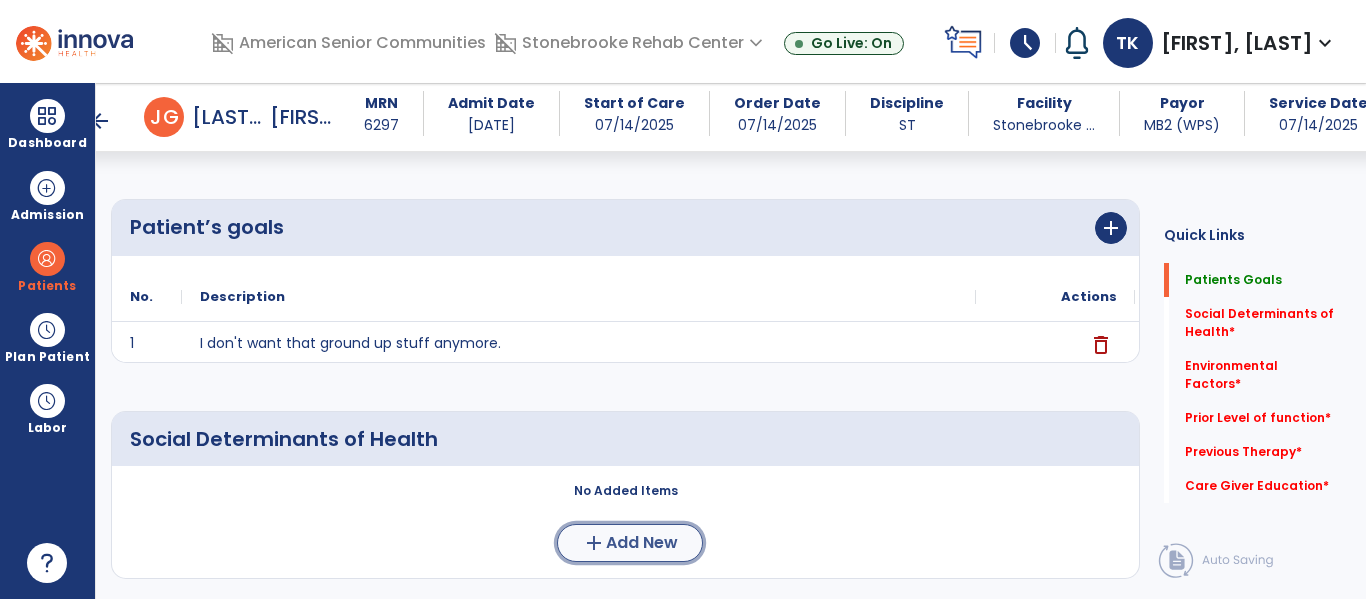 click on "add  Add New" 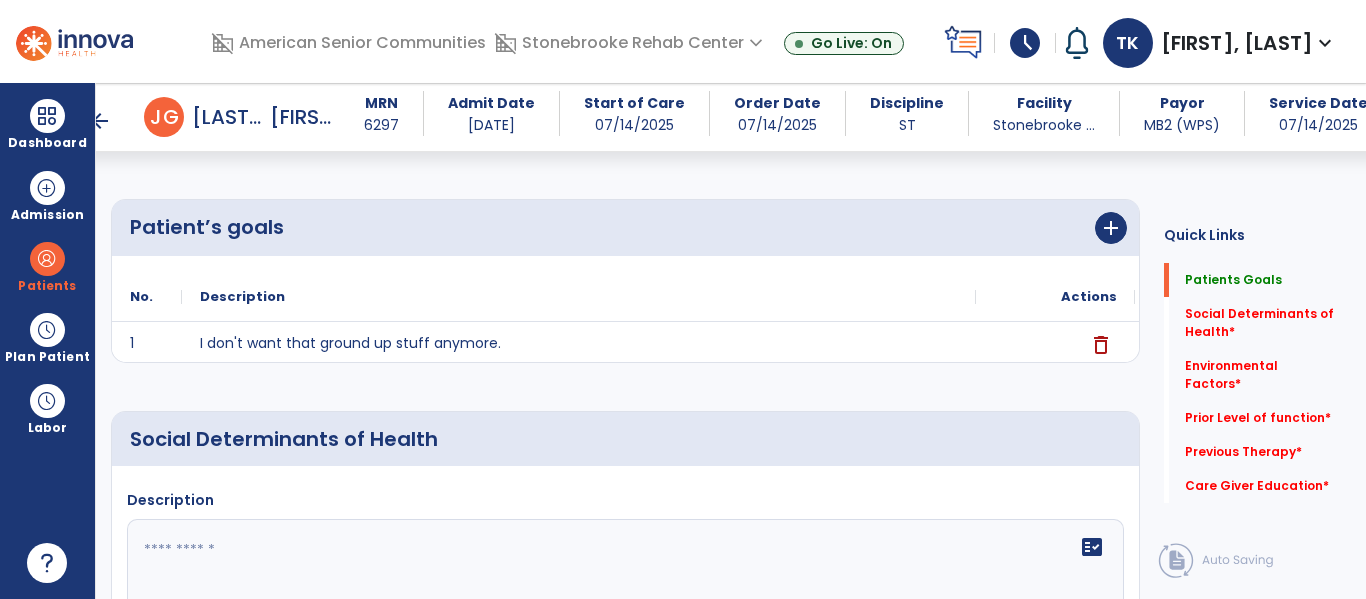 click on "fact_check" 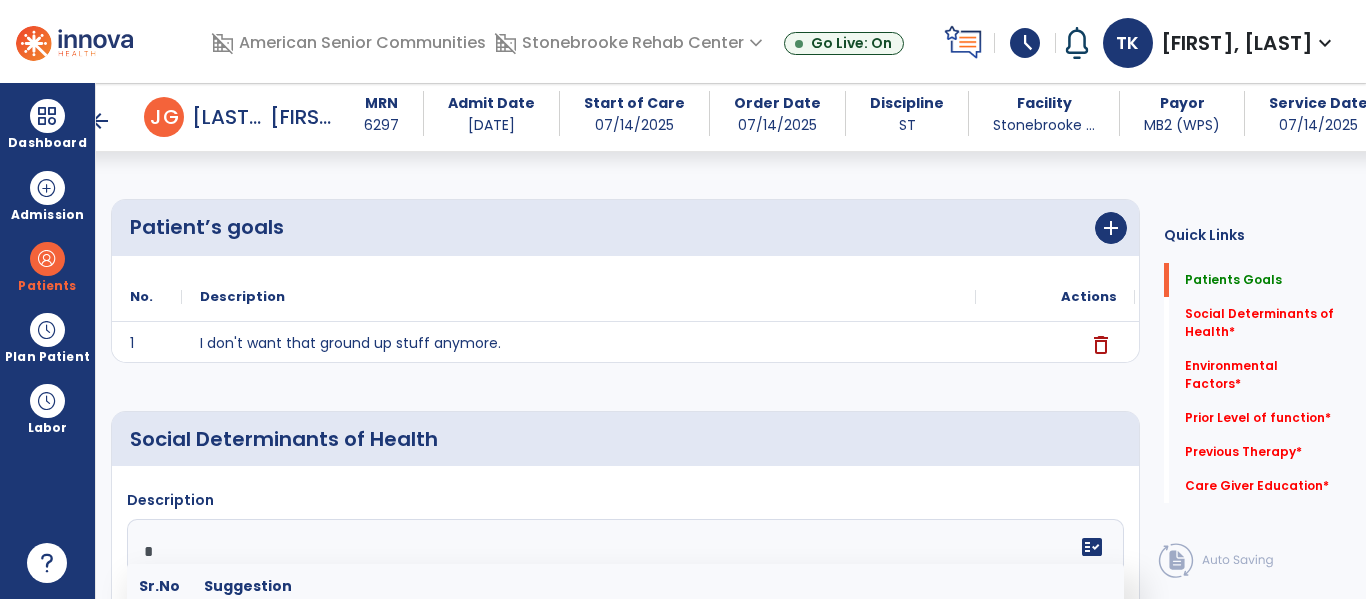 scroll, scrollTop: 185, scrollLeft: 0, axis: vertical 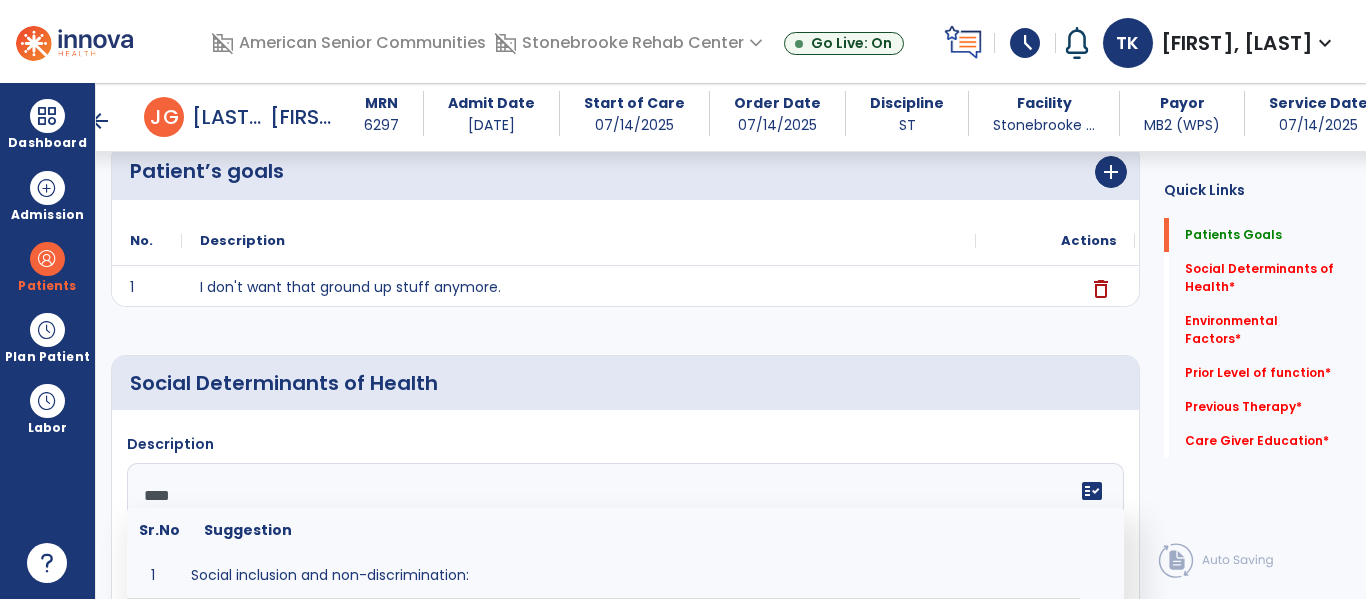 type on "****" 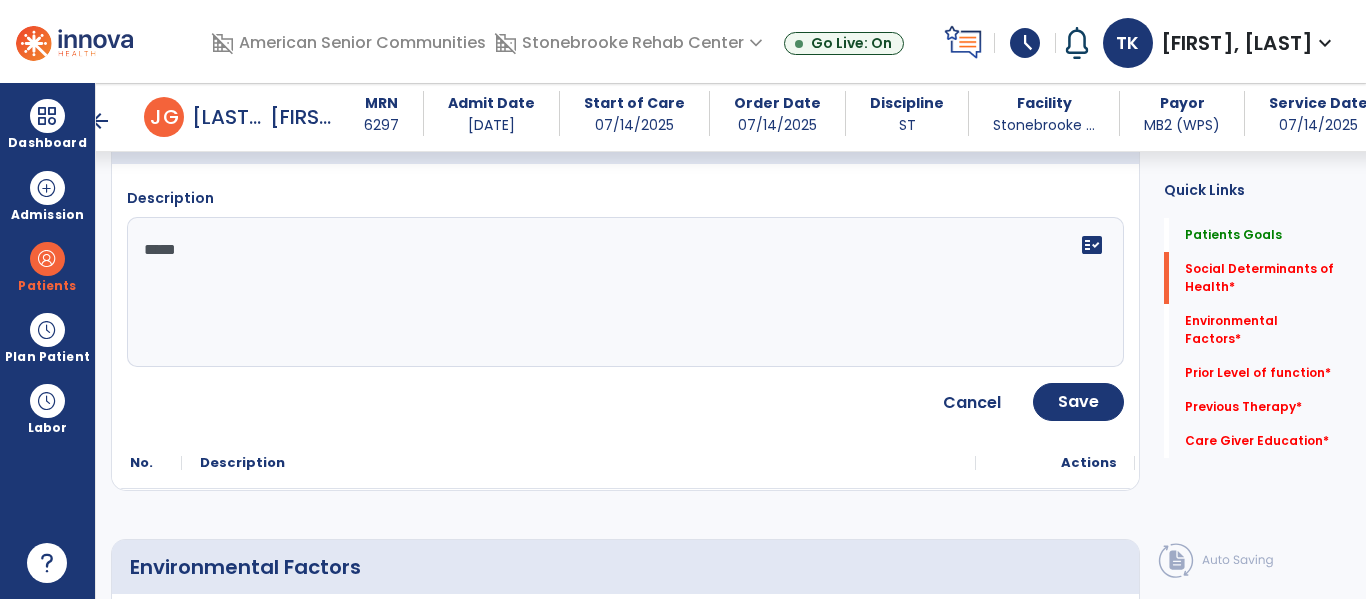scroll, scrollTop: 432, scrollLeft: 0, axis: vertical 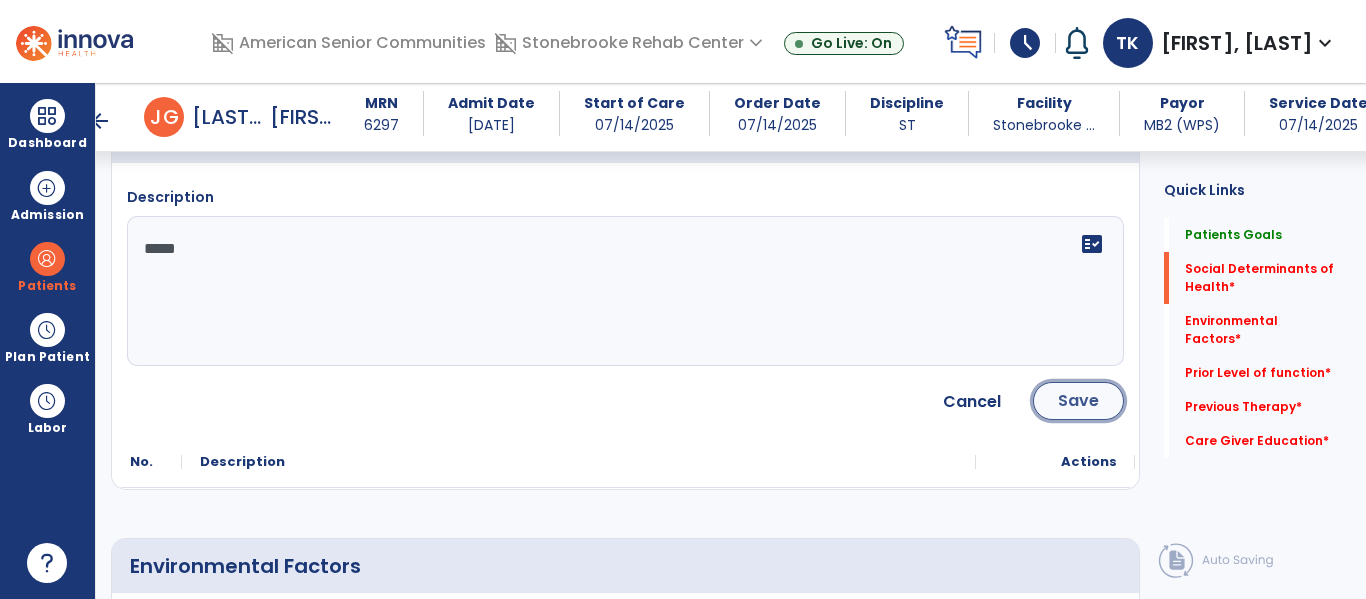 click on "Save" 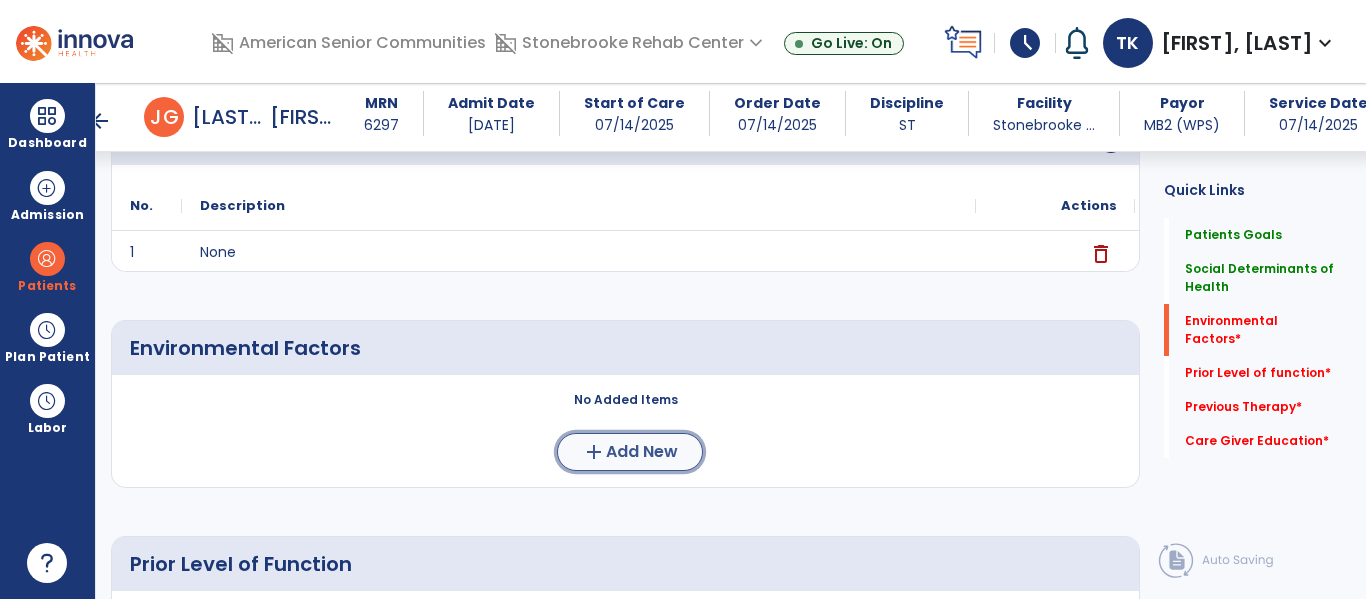 click on "Add New" 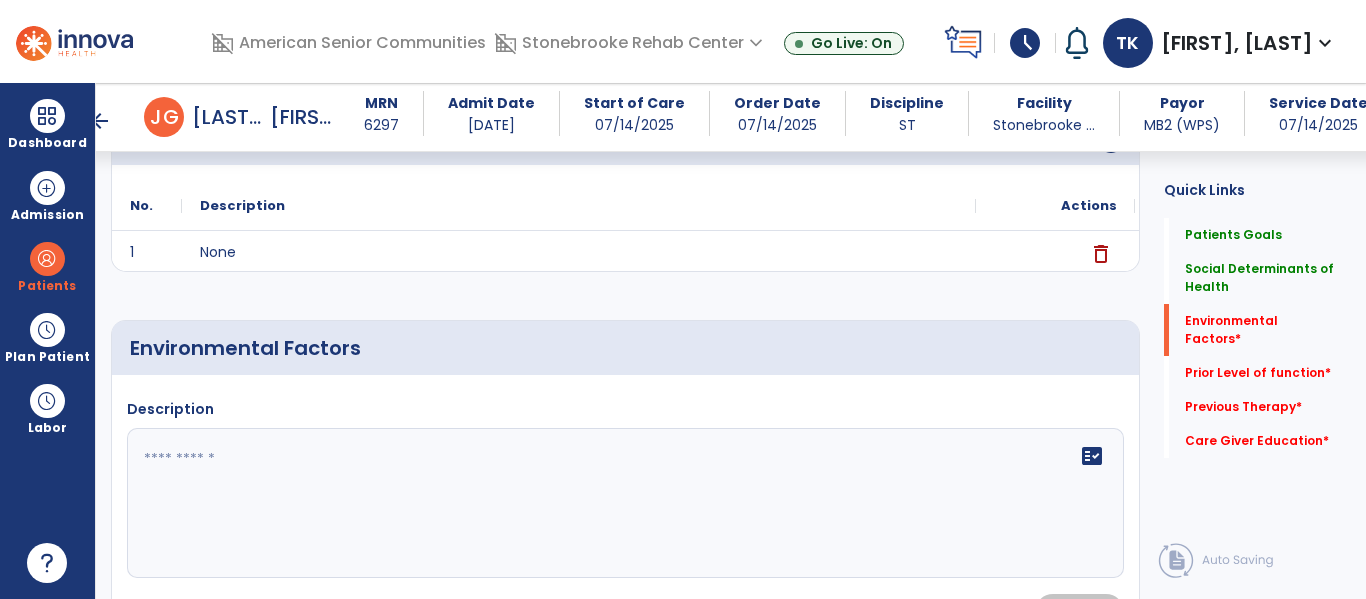 click 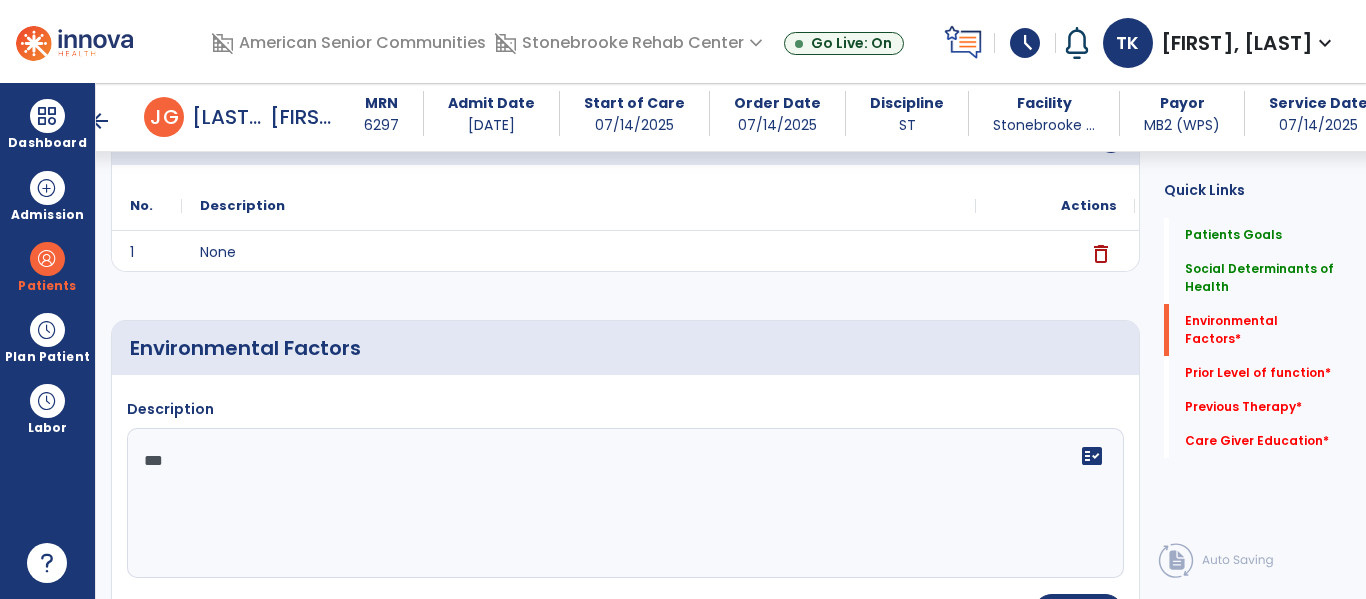 type on "****" 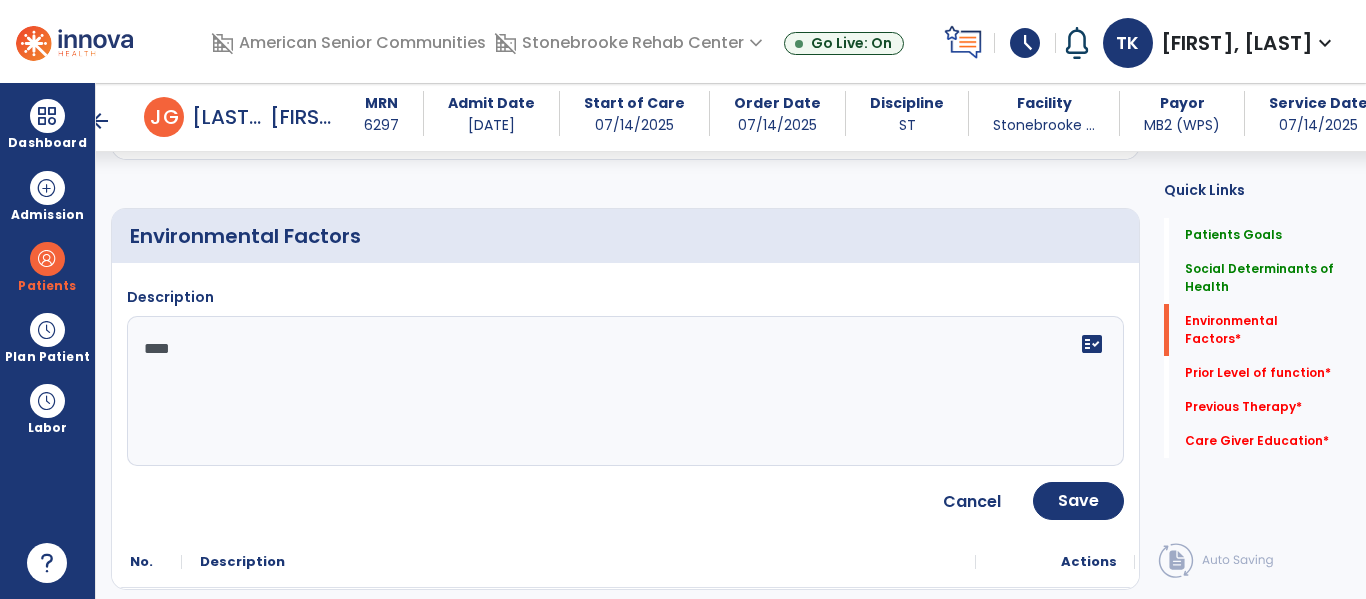 scroll, scrollTop: 560, scrollLeft: 0, axis: vertical 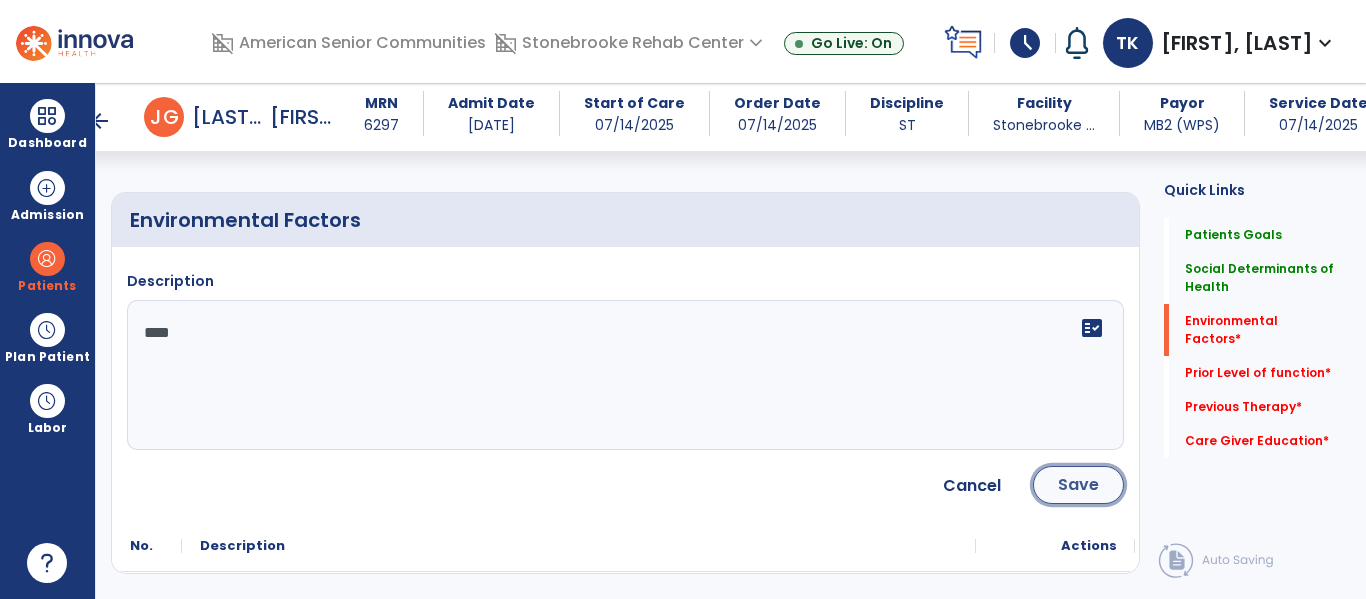 click on "Save" 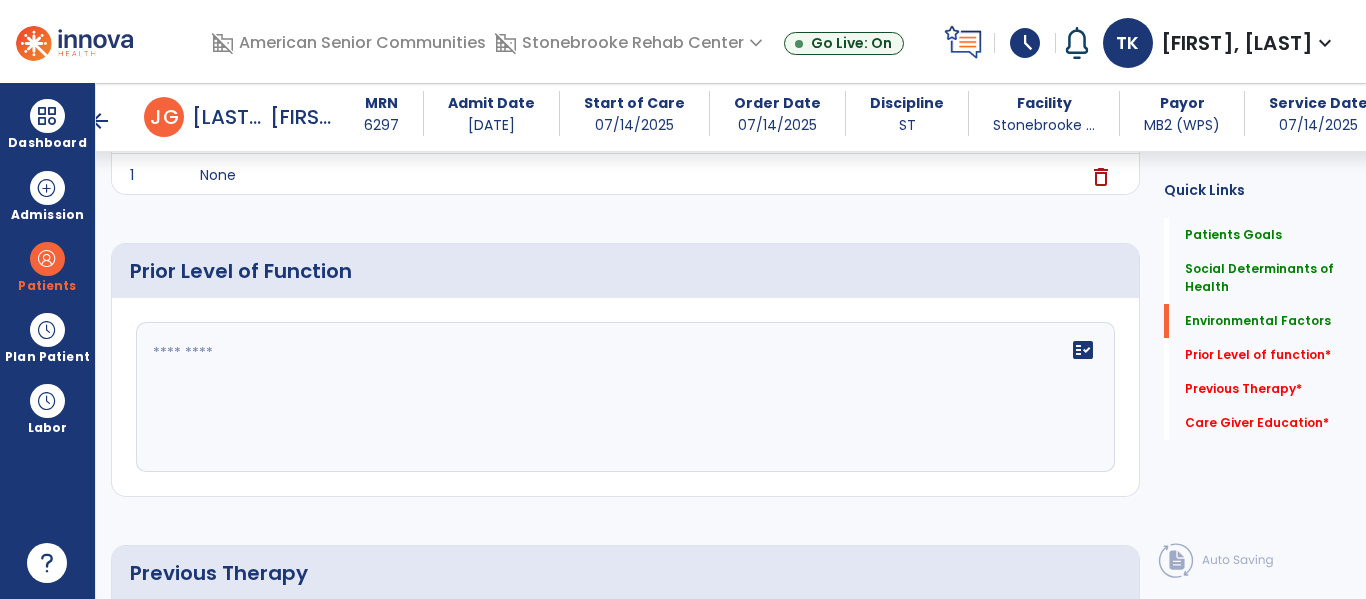 scroll, scrollTop: 767, scrollLeft: 0, axis: vertical 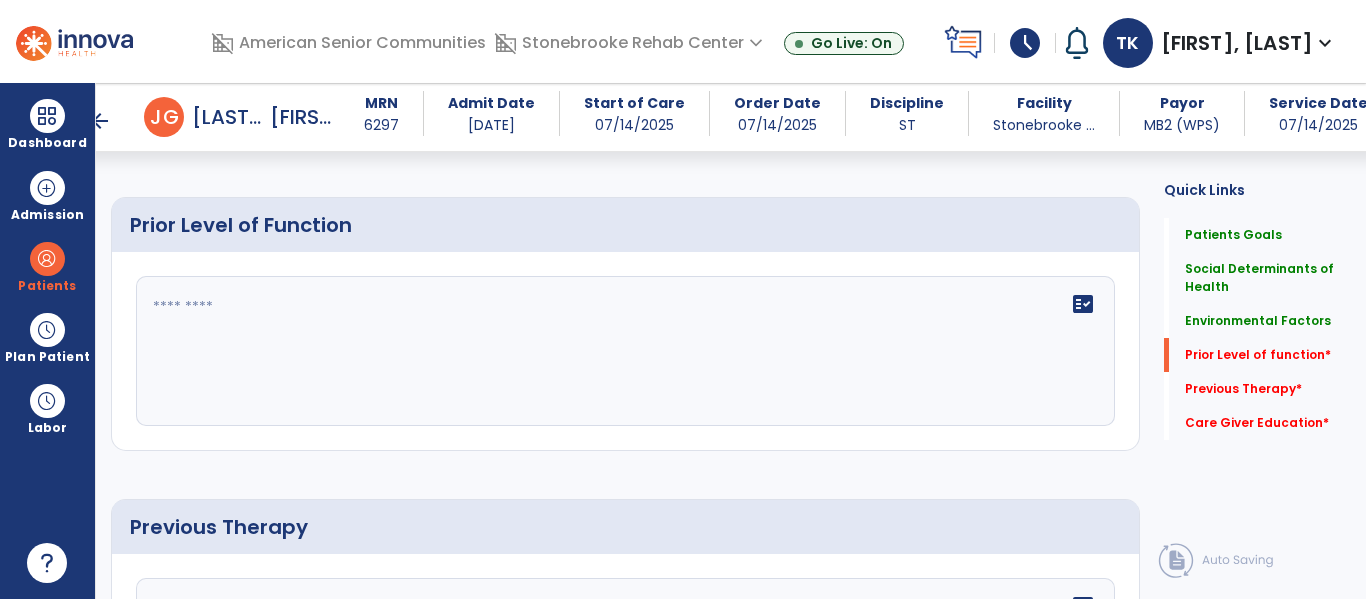 click 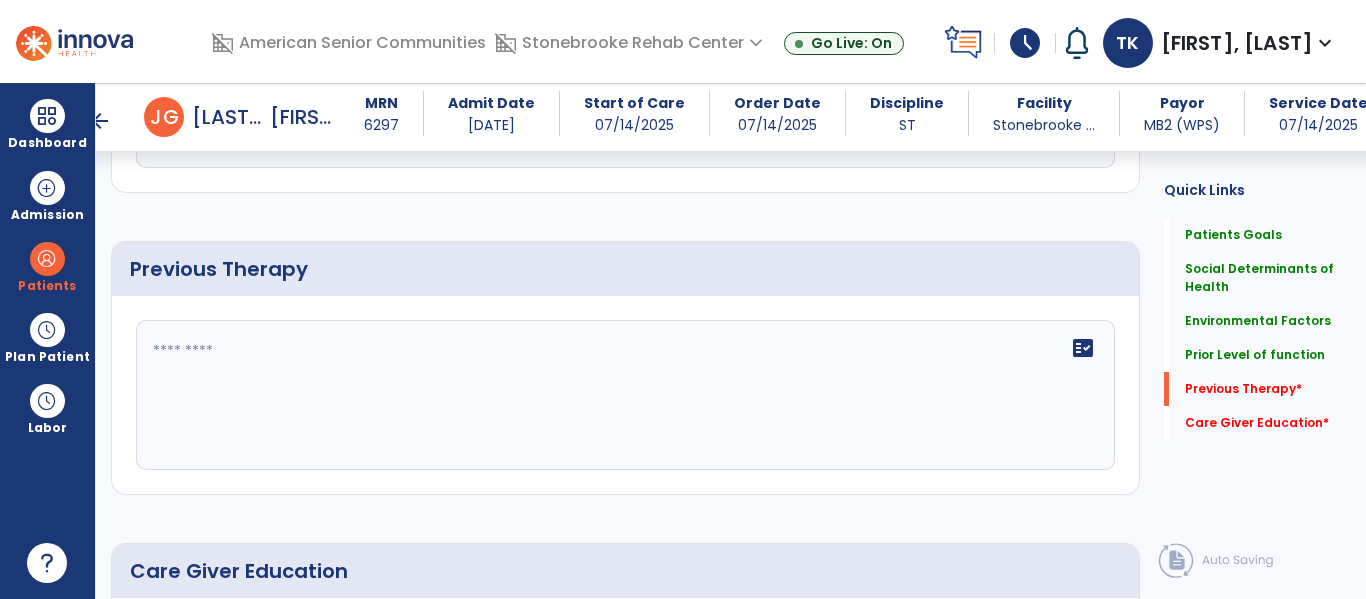 scroll, scrollTop: 1044, scrollLeft: 0, axis: vertical 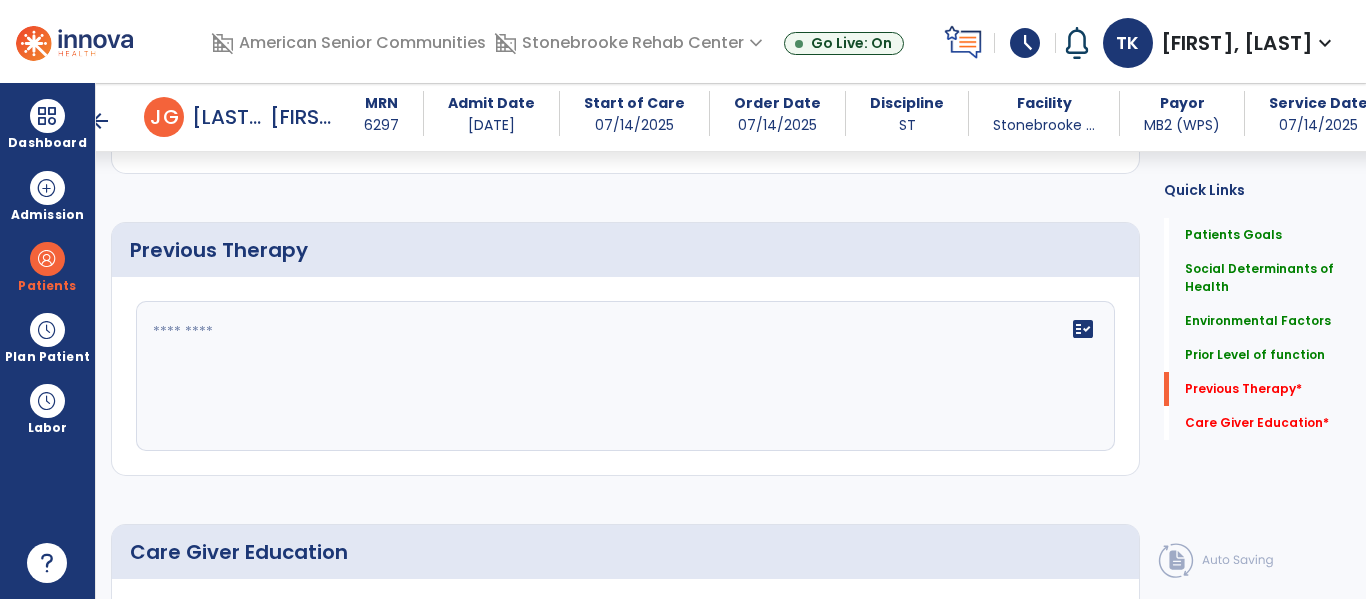 type on "**********" 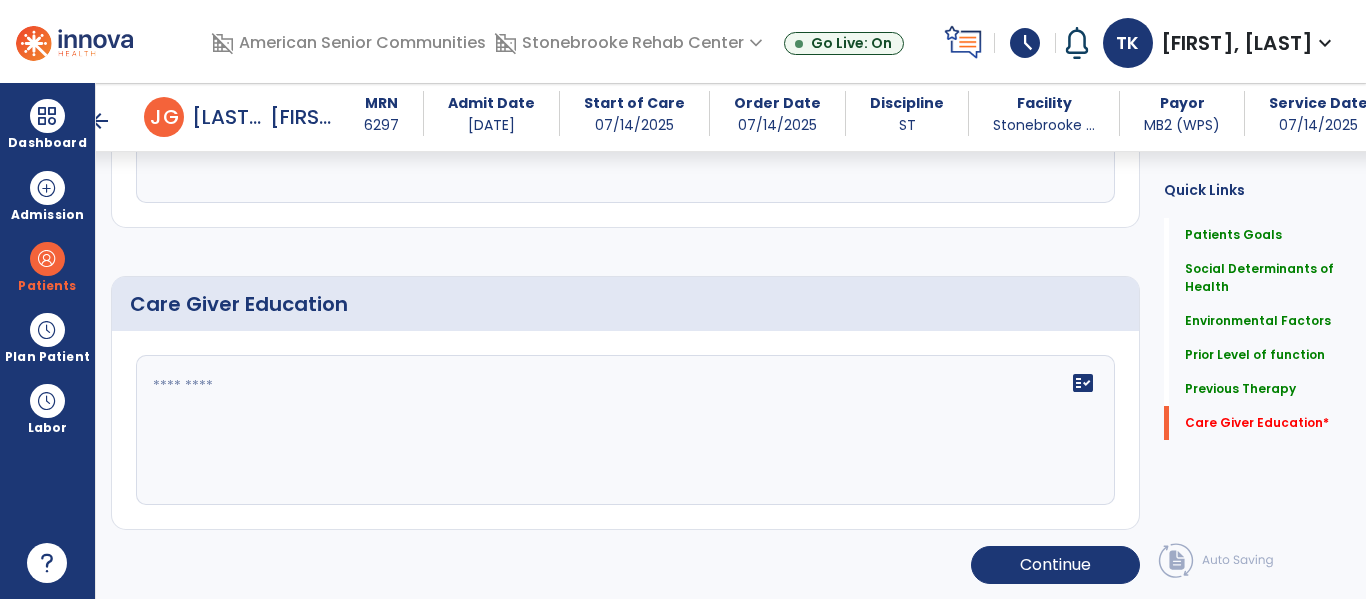 scroll, scrollTop: 1293, scrollLeft: 0, axis: vertical 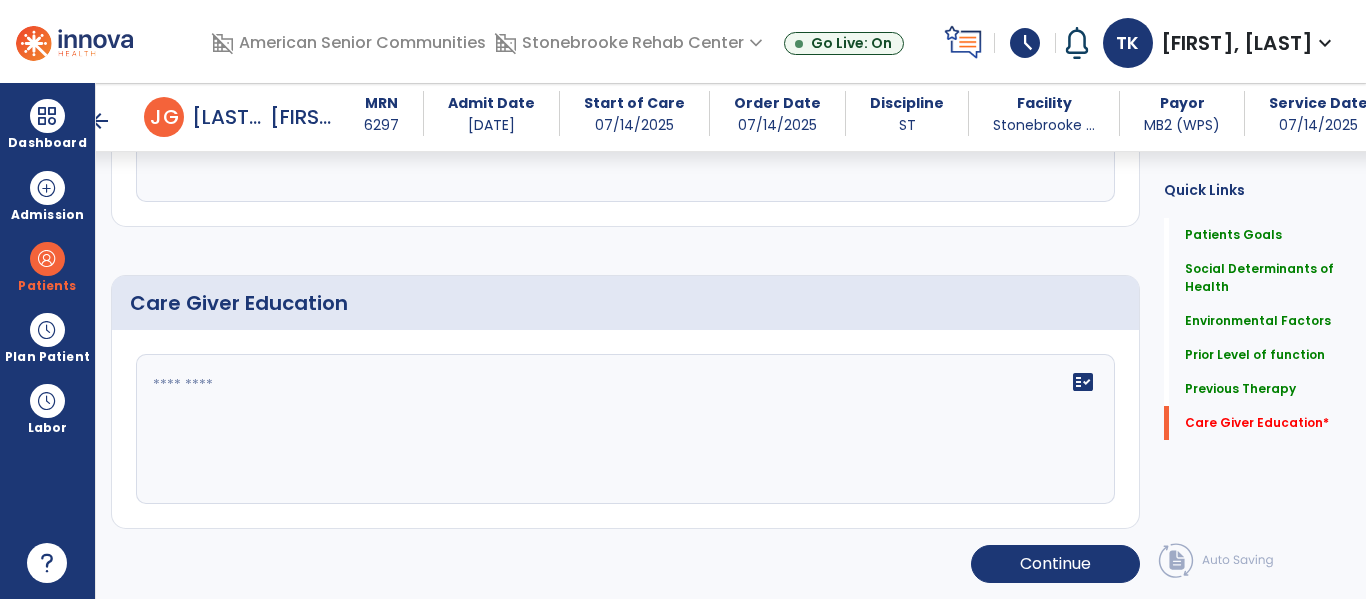 type on "**********" 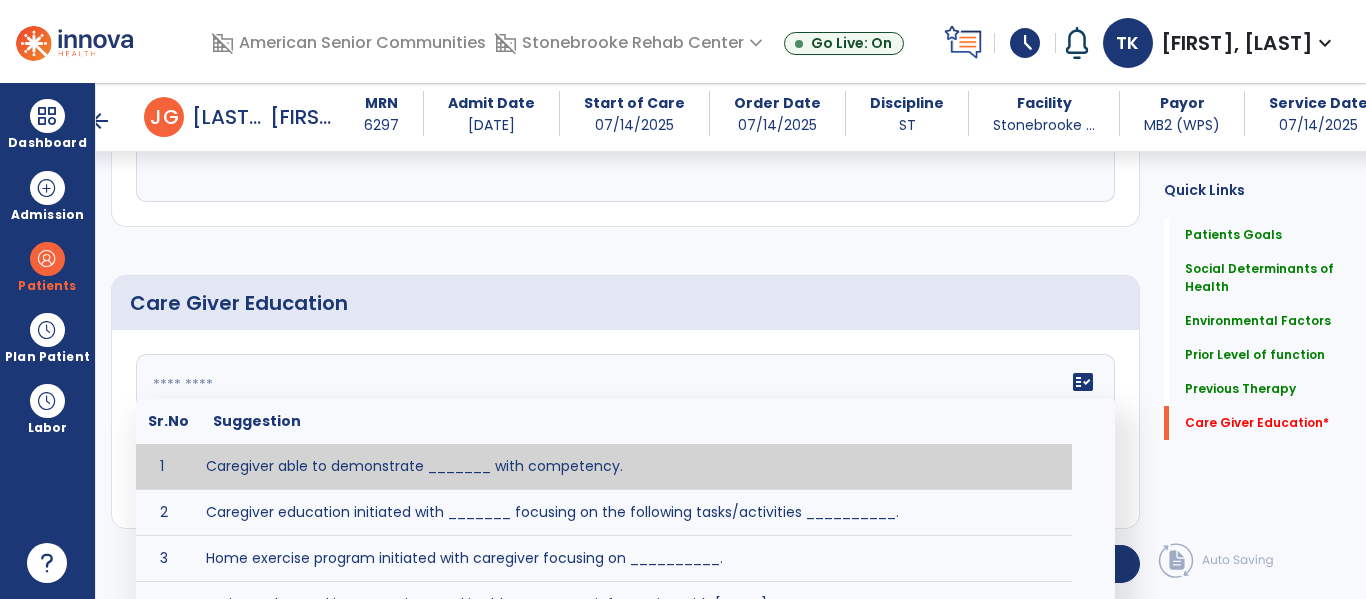 click 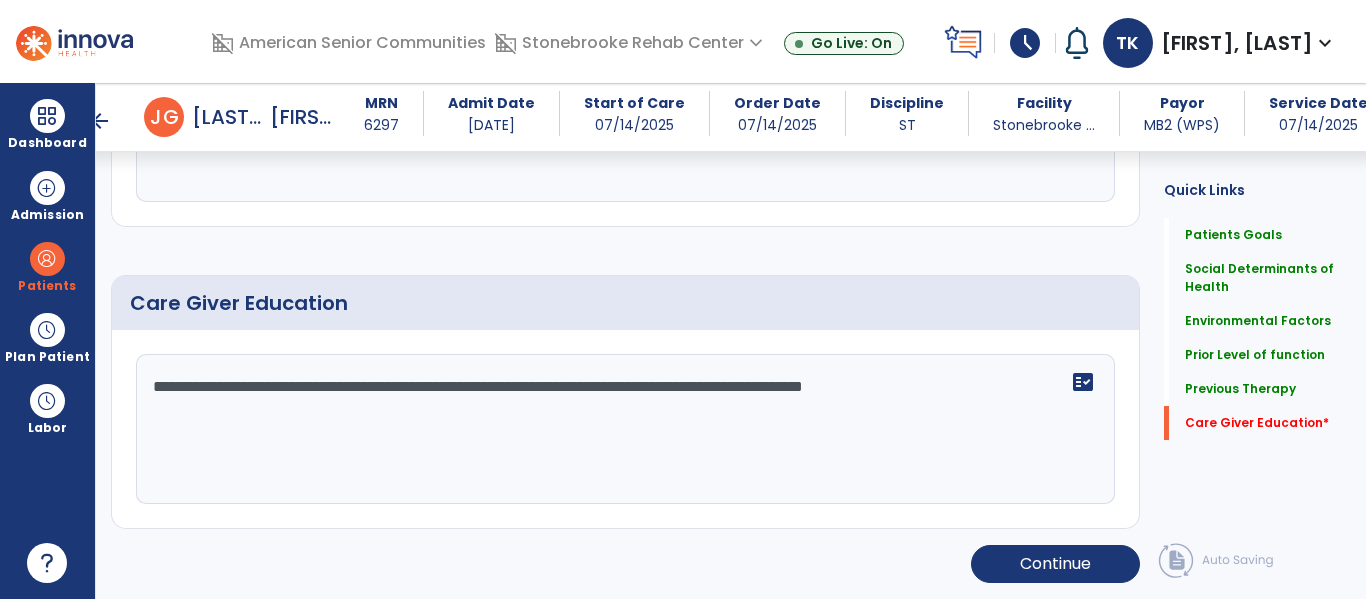 type on "**********" 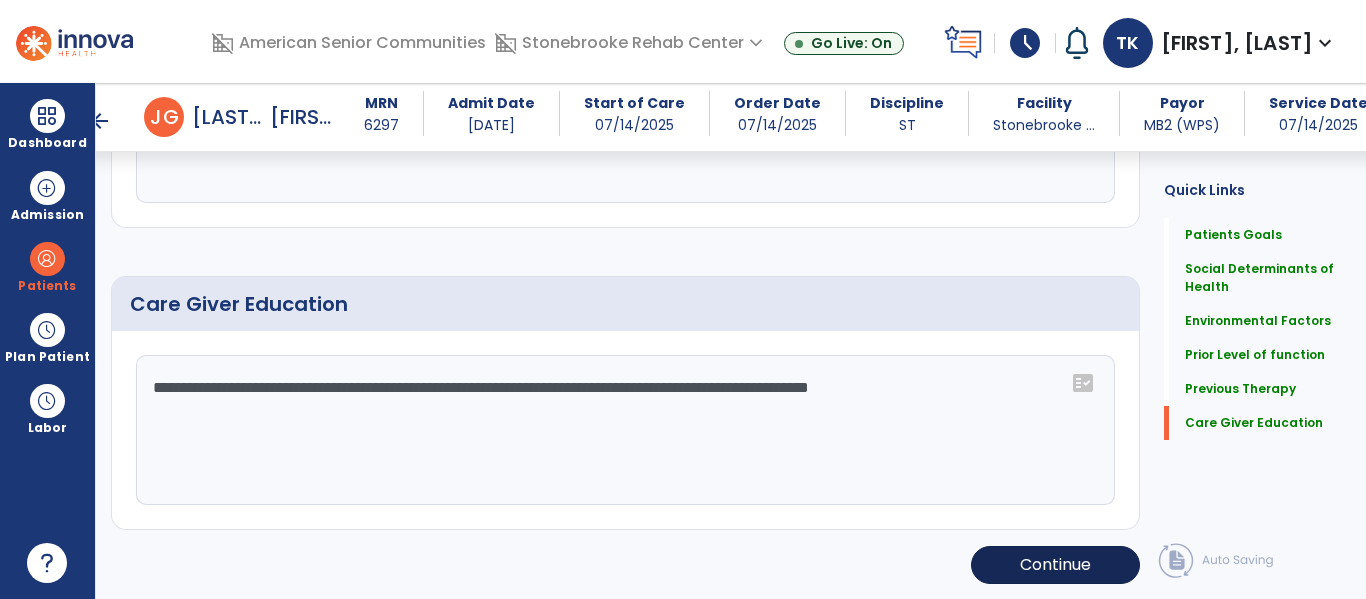 scroll, scrollTop: 1293, scrollLeft: 0, axis: vertical 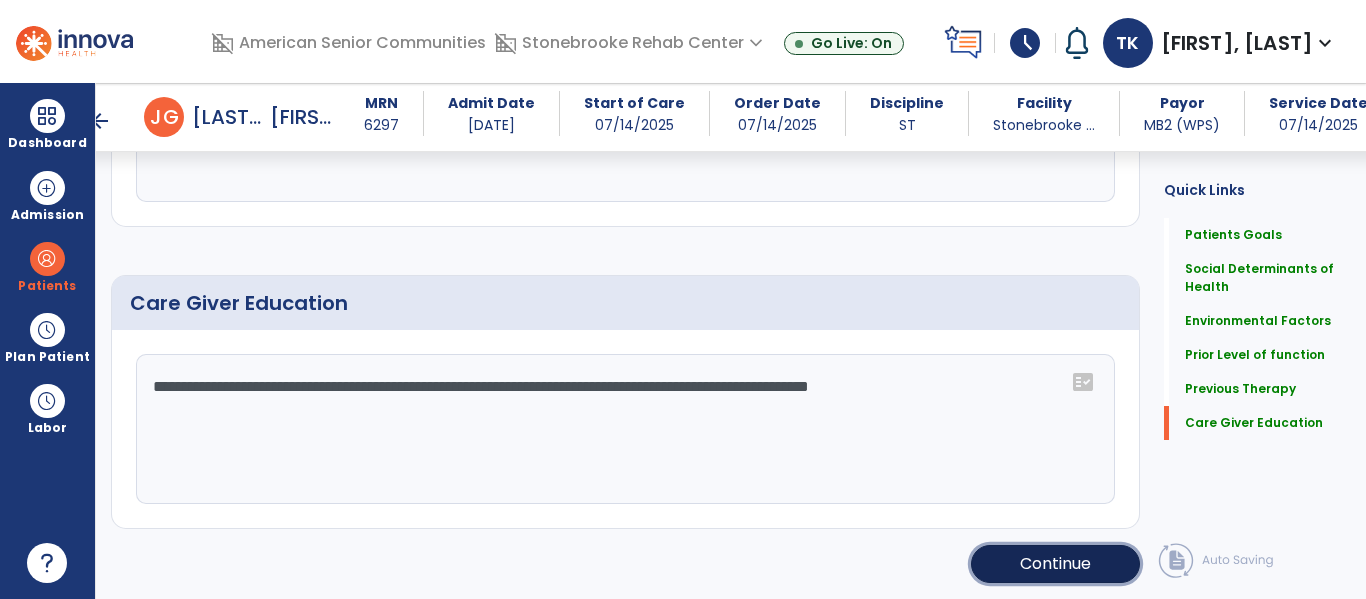 click on "Continue" 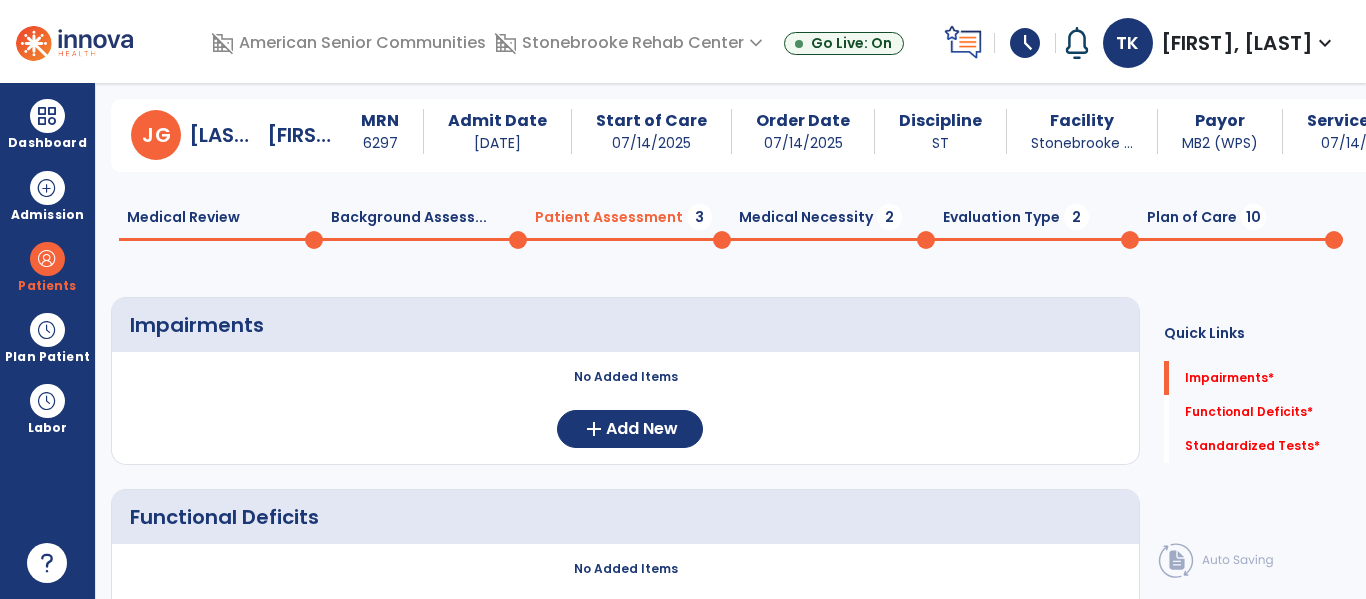 scroll, scrollTop: 15, scrollLeft: 0, axis: vertical 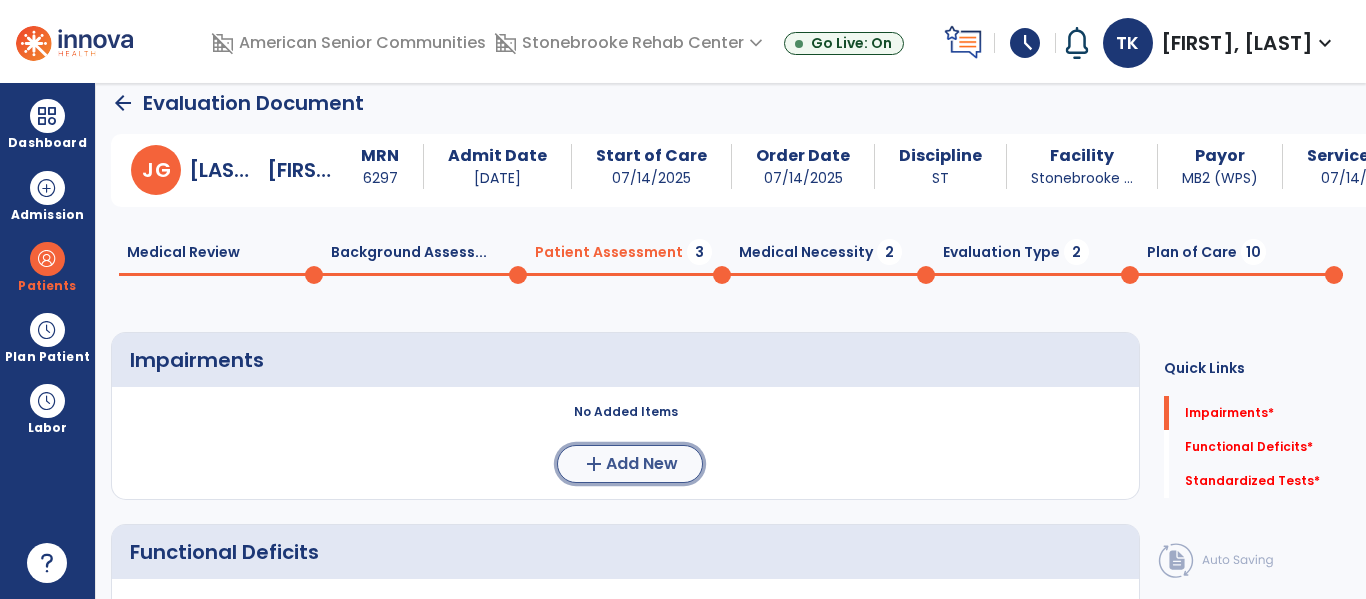 click on "Add New" 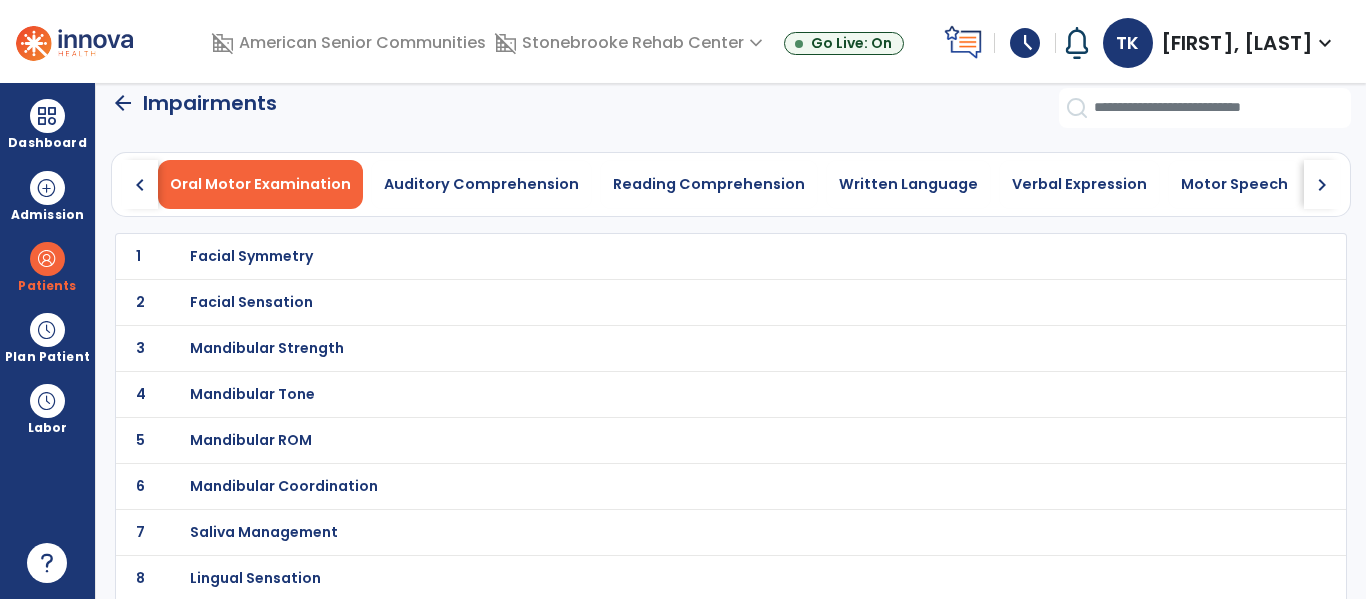 click on "Facial Symmetry" at bounding box center (251, 256) 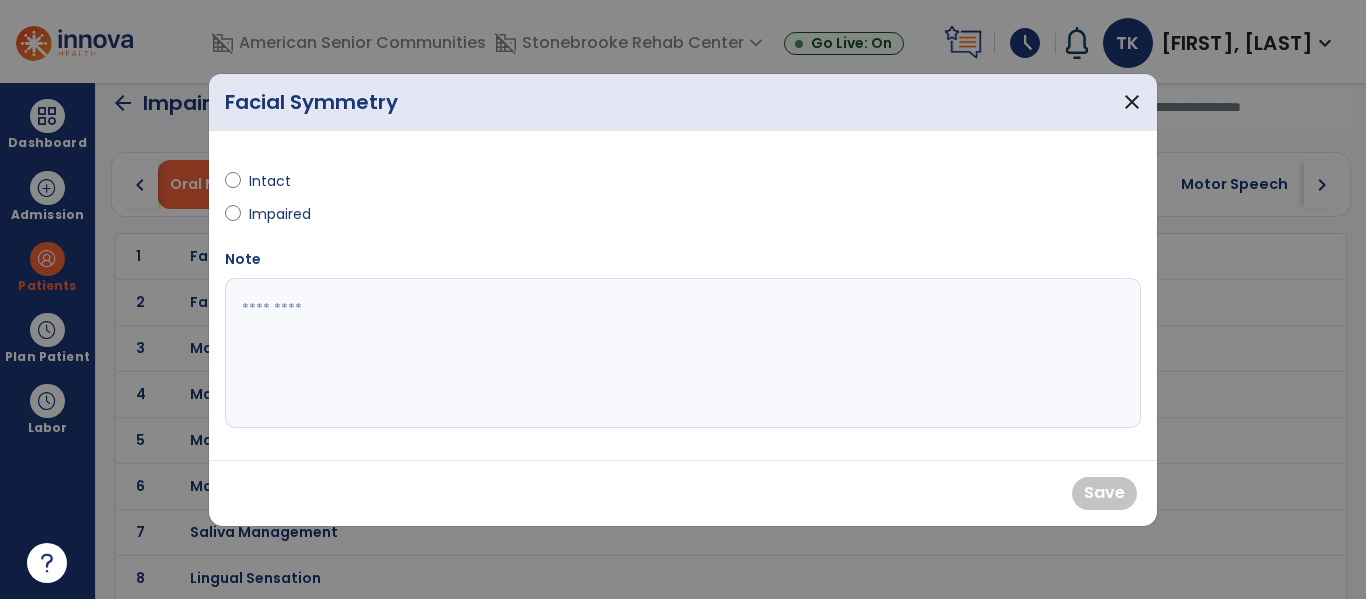 click on "Intact" at bounding box center [284, 181] 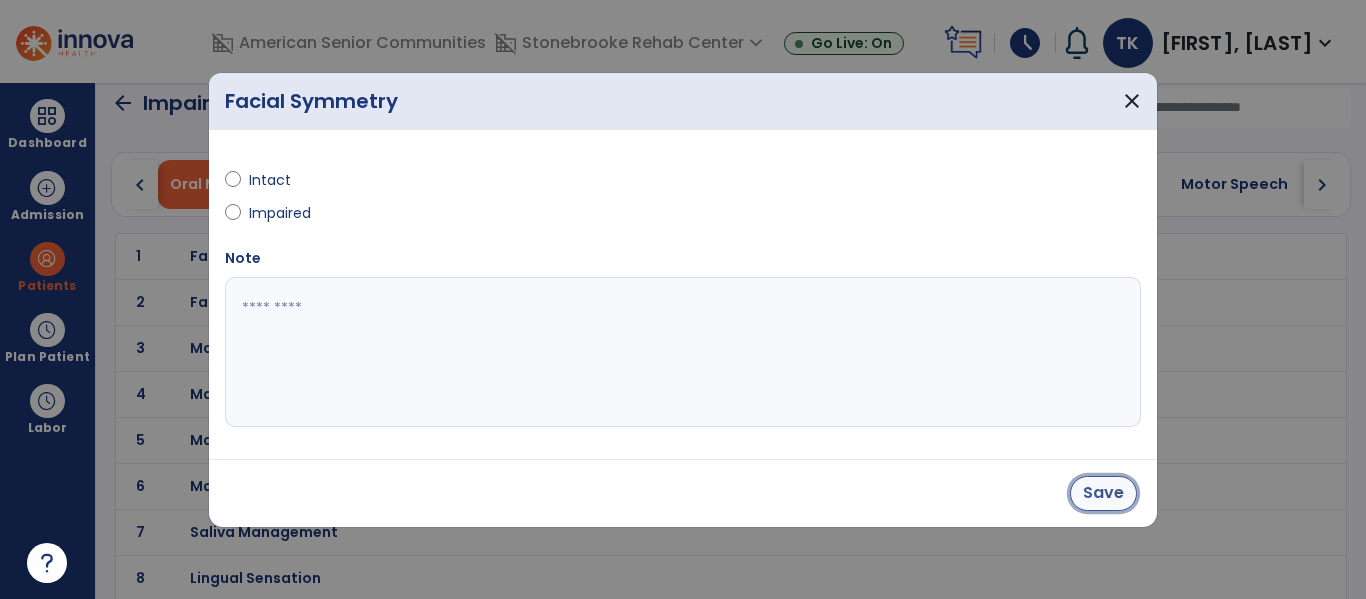 click on "Save" at bounding box center (1103, 493) 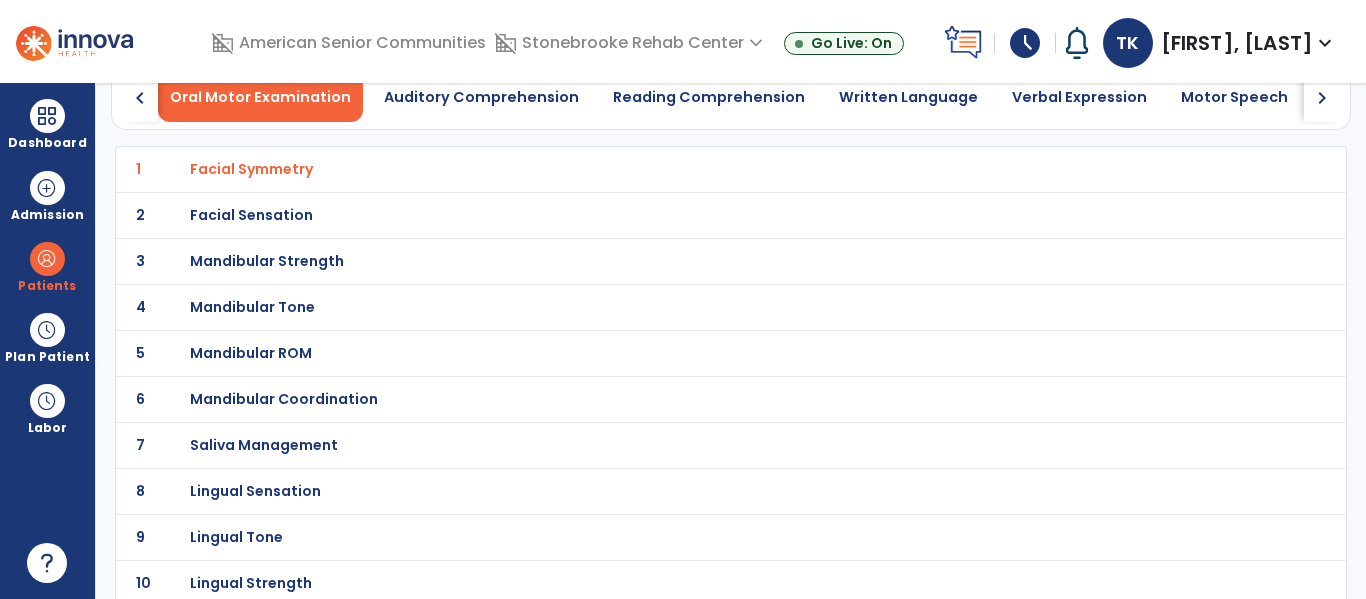 scroll, scrollTop: 104, scrollLeft: 0, axis: vertical 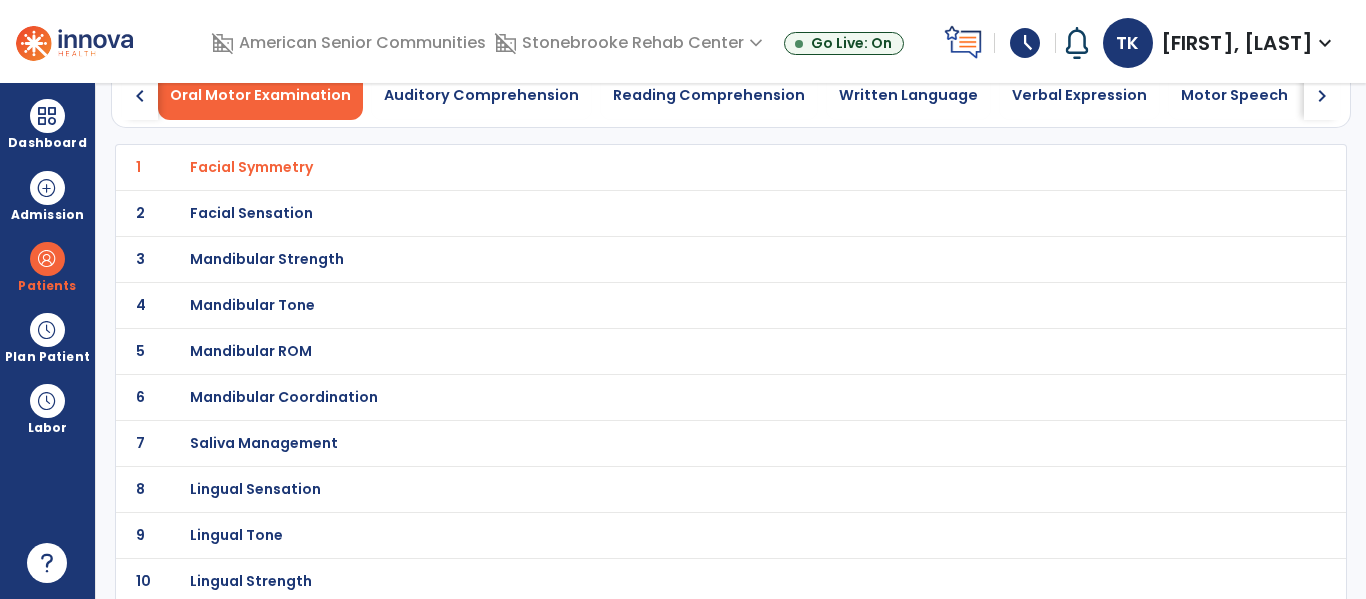 click on "Mandibular Strength" at bounding box center (251, 167) 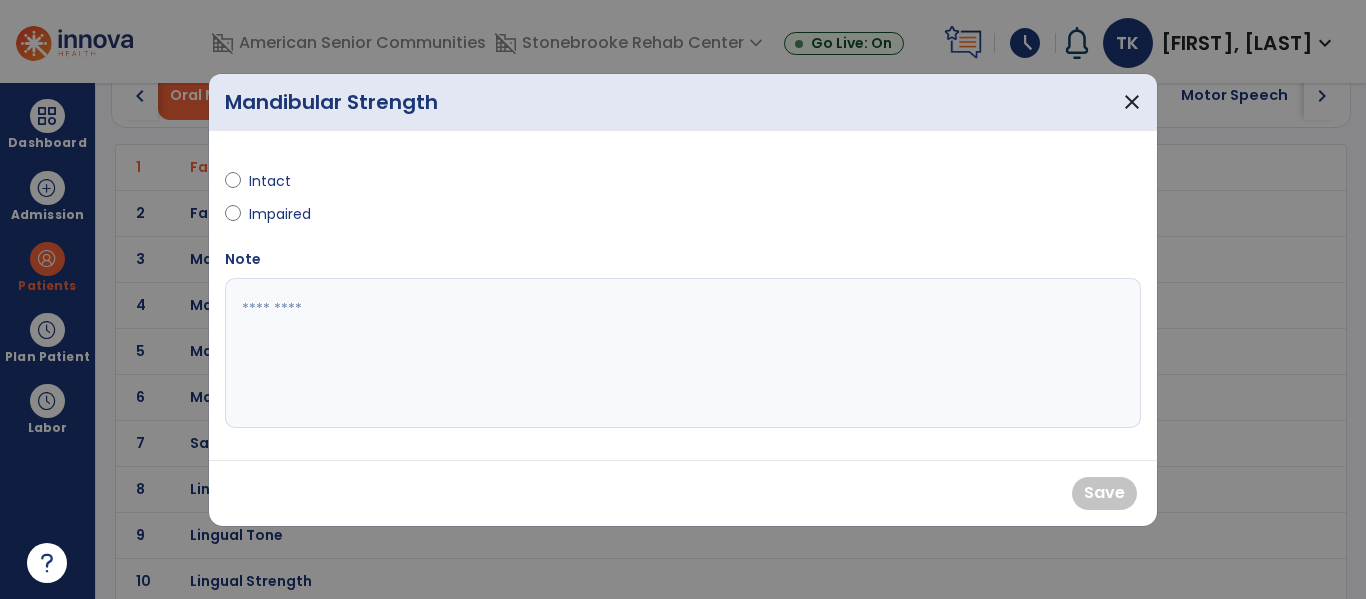 click on "Intact" at bounding box center (284, 181) 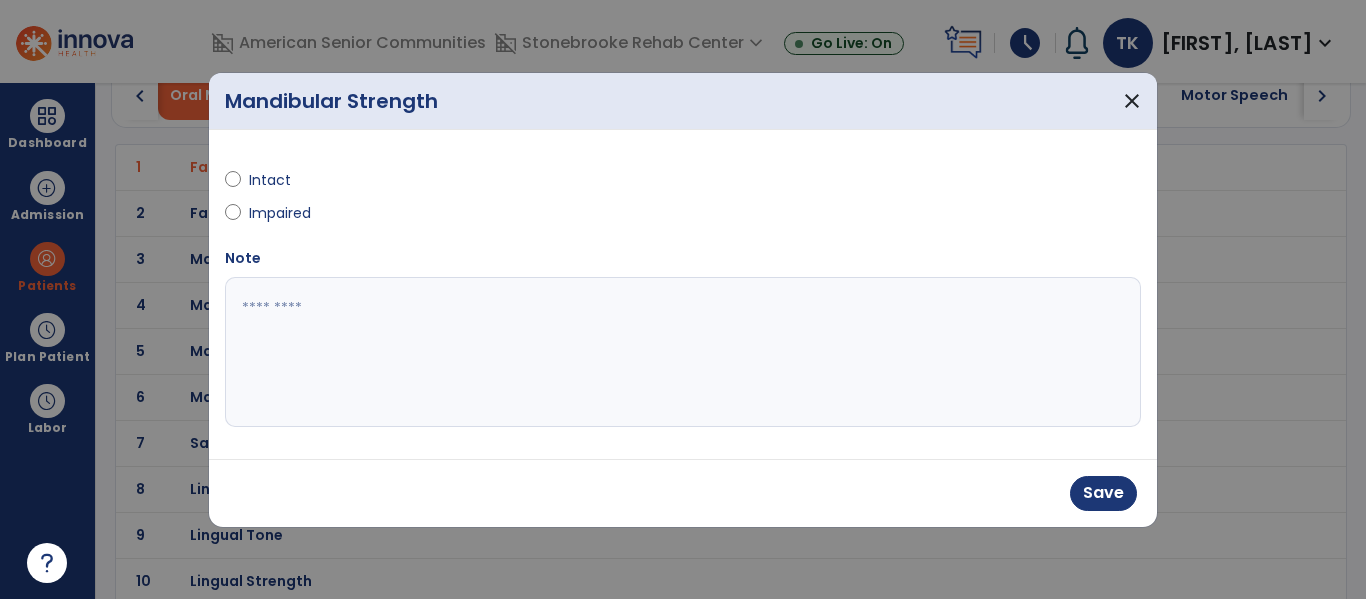 click on "Save" at bounding box center (1103, 493) 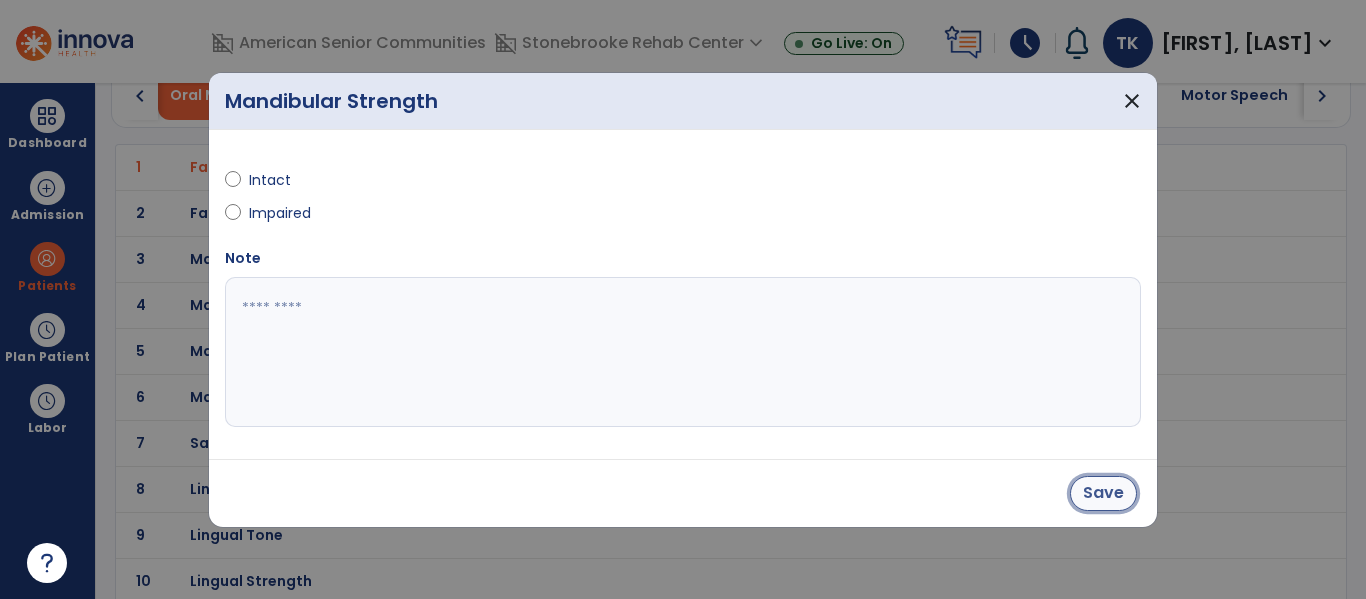 click on "Save" at bounding box center (1103, 493) 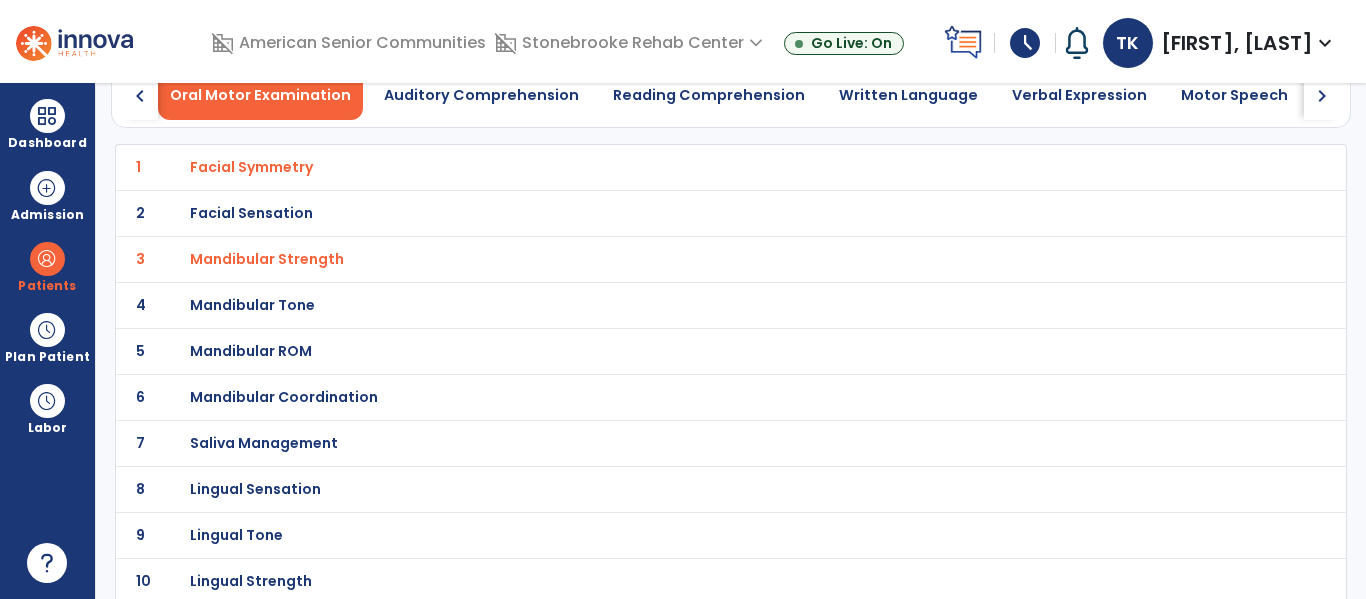 click on "Mandibular ROM" at bounding box center (251, 167) 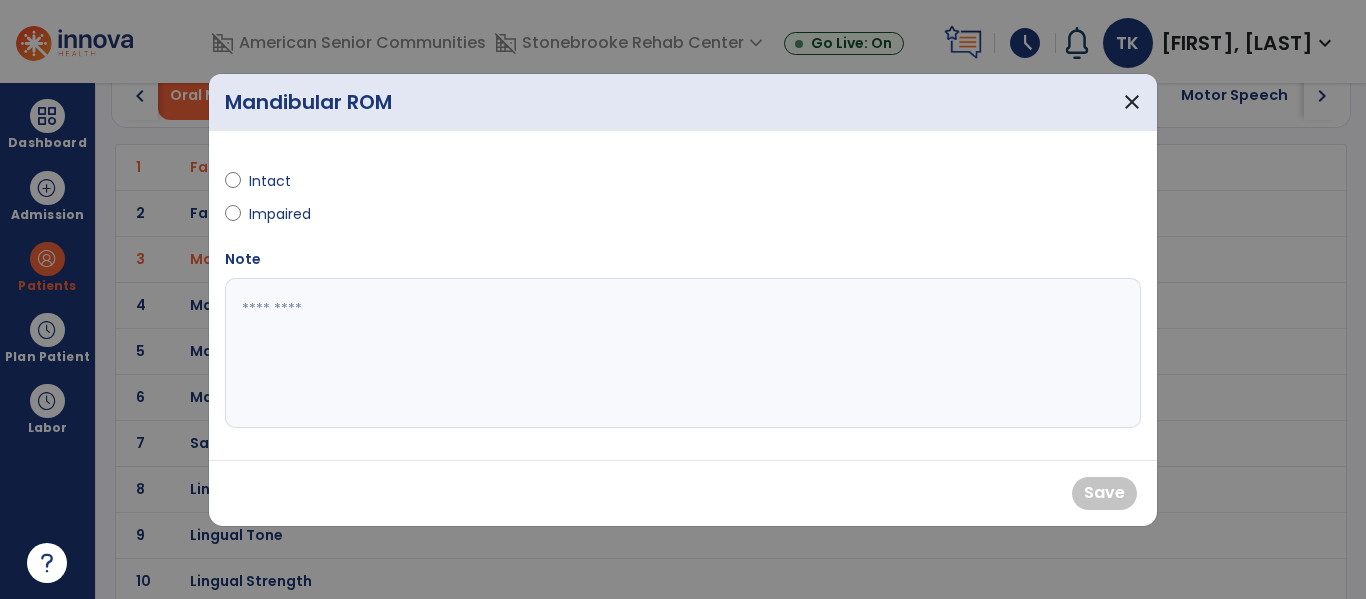 click on "Intact" at bounding box center [284, 181] 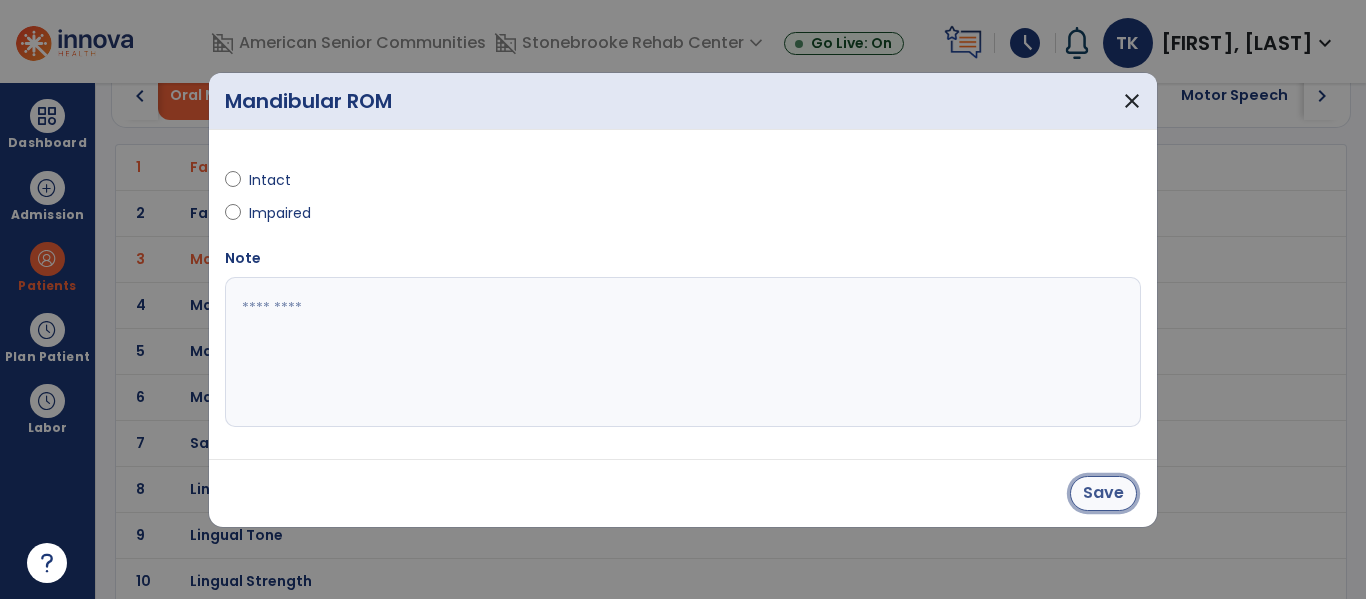 click on "Save" at bounding box center [1103, 493] 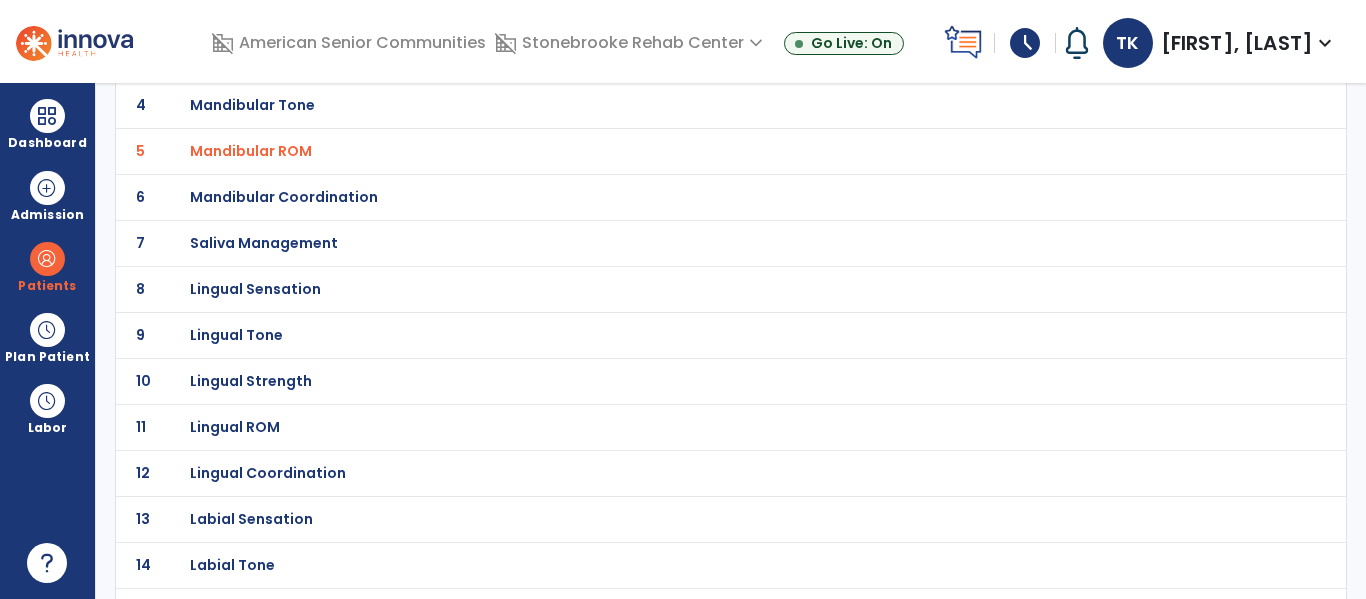scroll, scrollTop: 309, scrollLeft: 0, axis: vertical 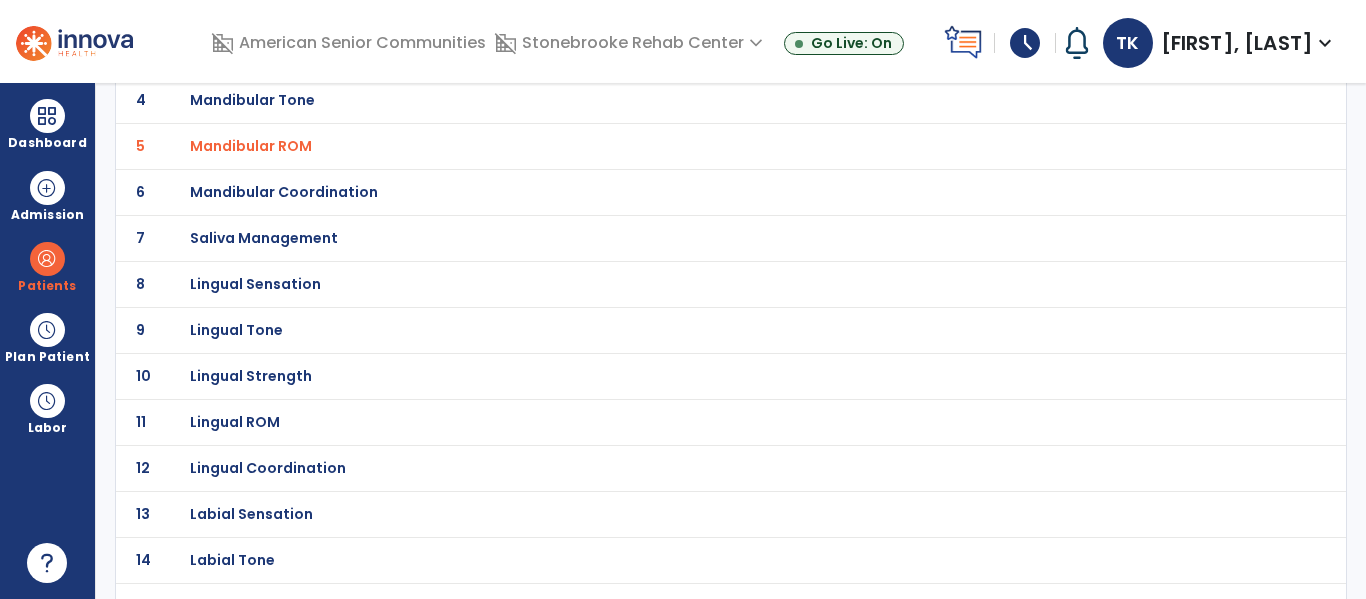 click on "Lingual Strength" at bounding box center (251, -38) 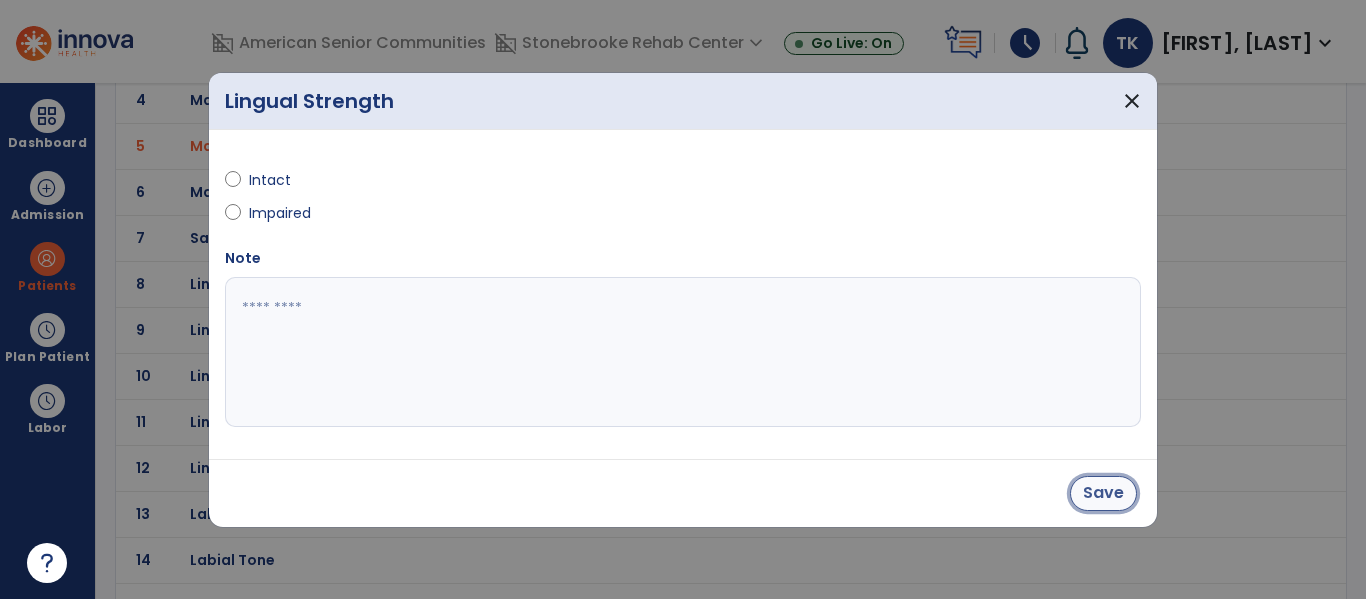 click on "Save" at bounding box center (1103, 493) 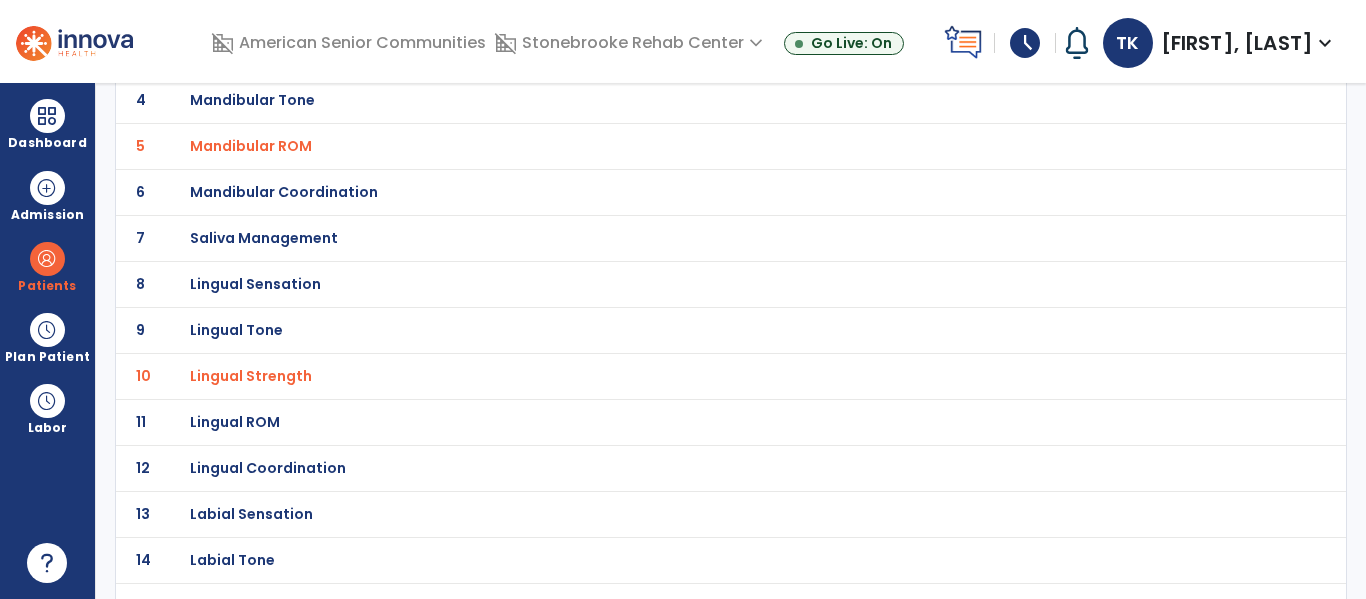 click on "Lingual ROM" at bounding box center [251, -38] 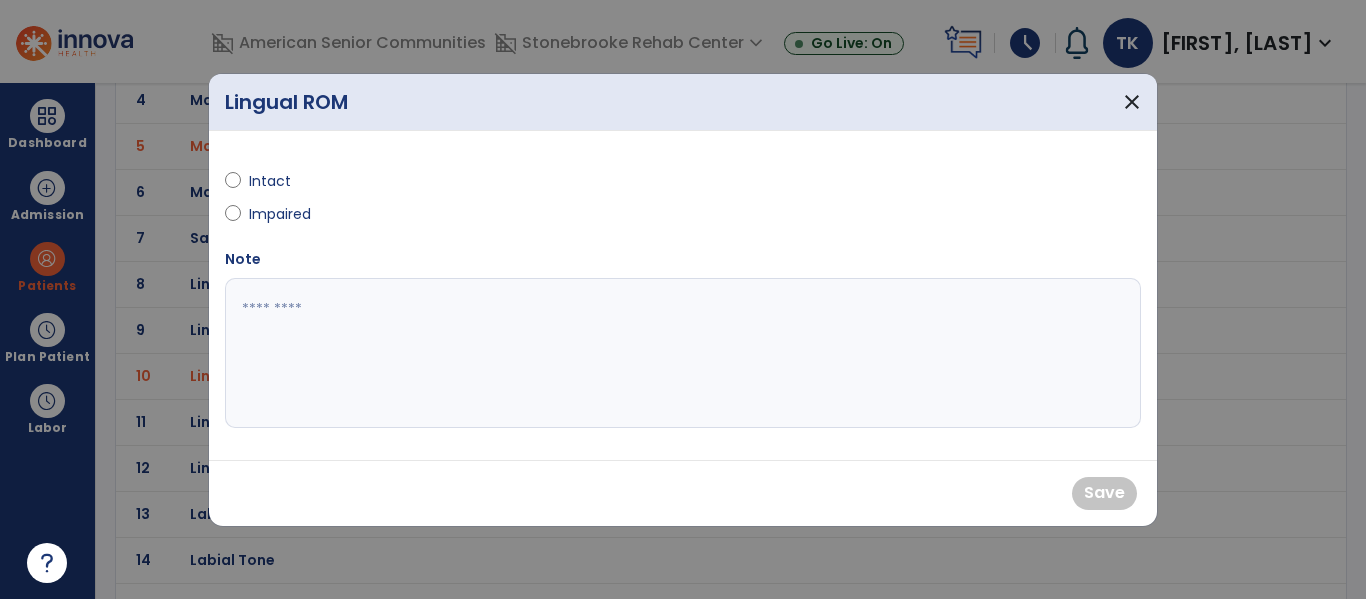 click on "Intact" at bounding box center [284, 181] 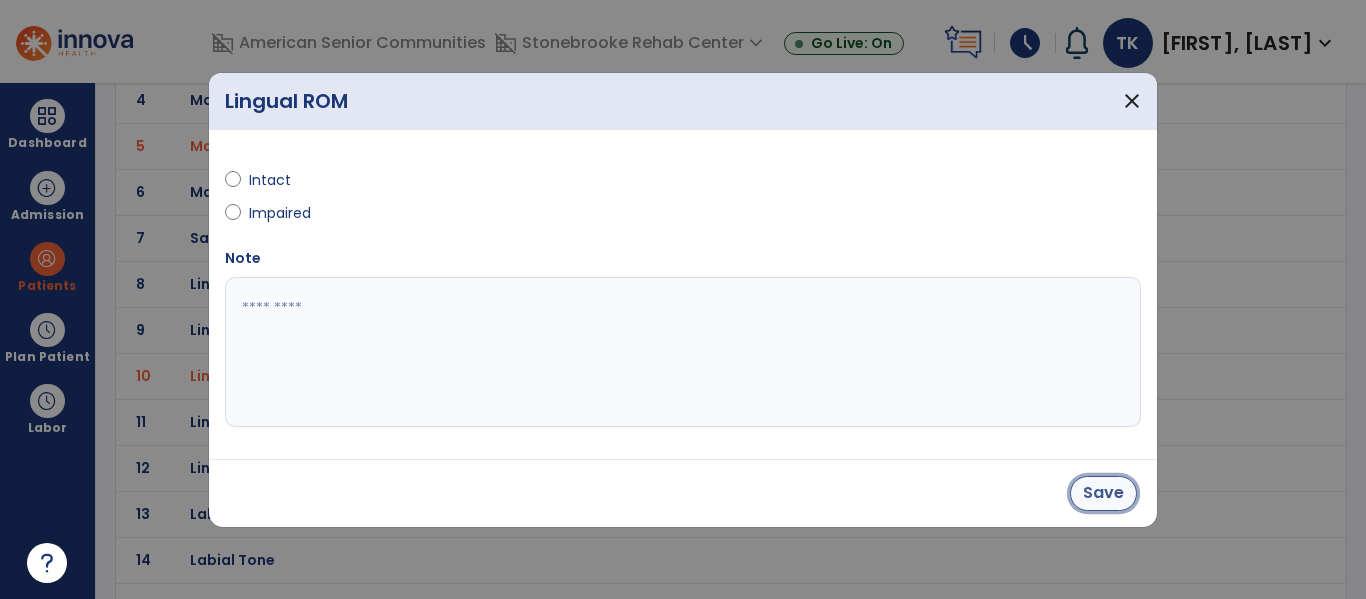 click on "Save" at bounding box center [1103, 493] 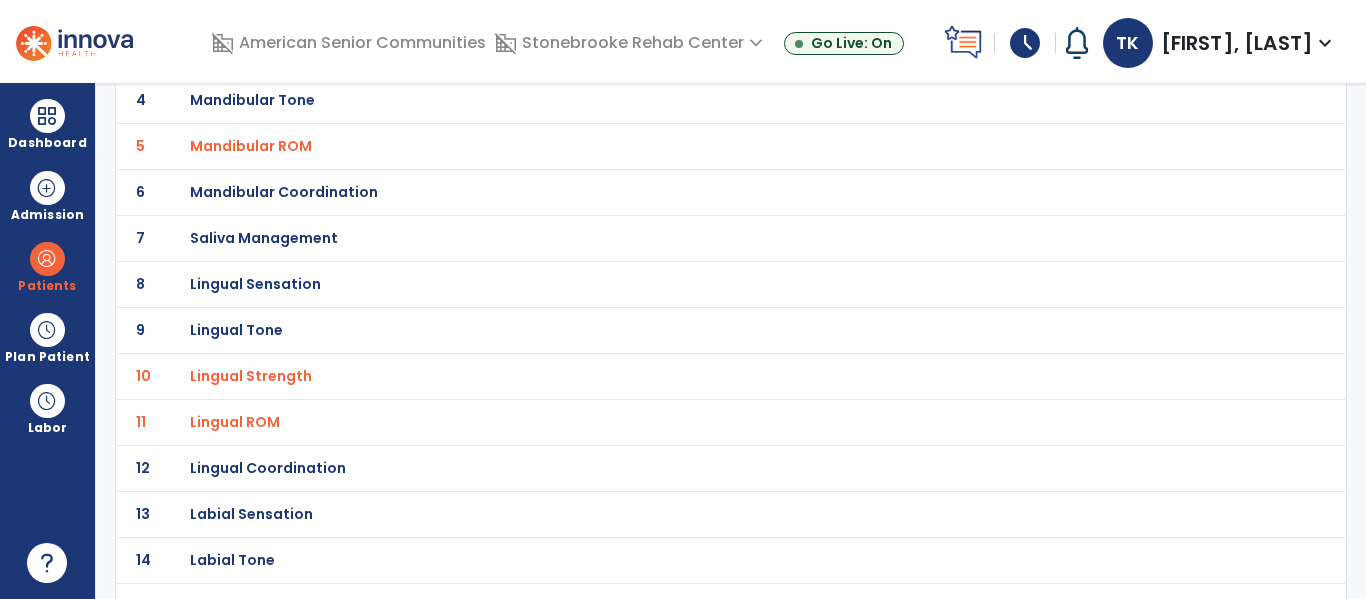click on "Lingual Coordination" at bounding box center (251, -38) 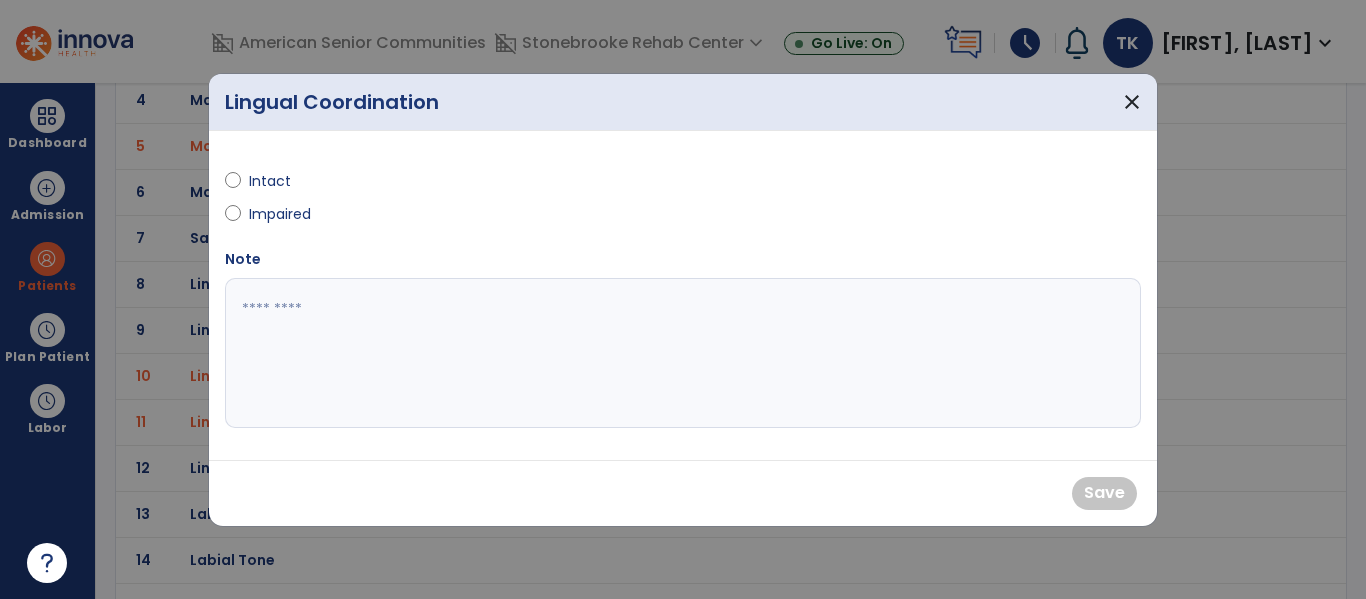 click on "Intact" at bounding box center [284, 181] 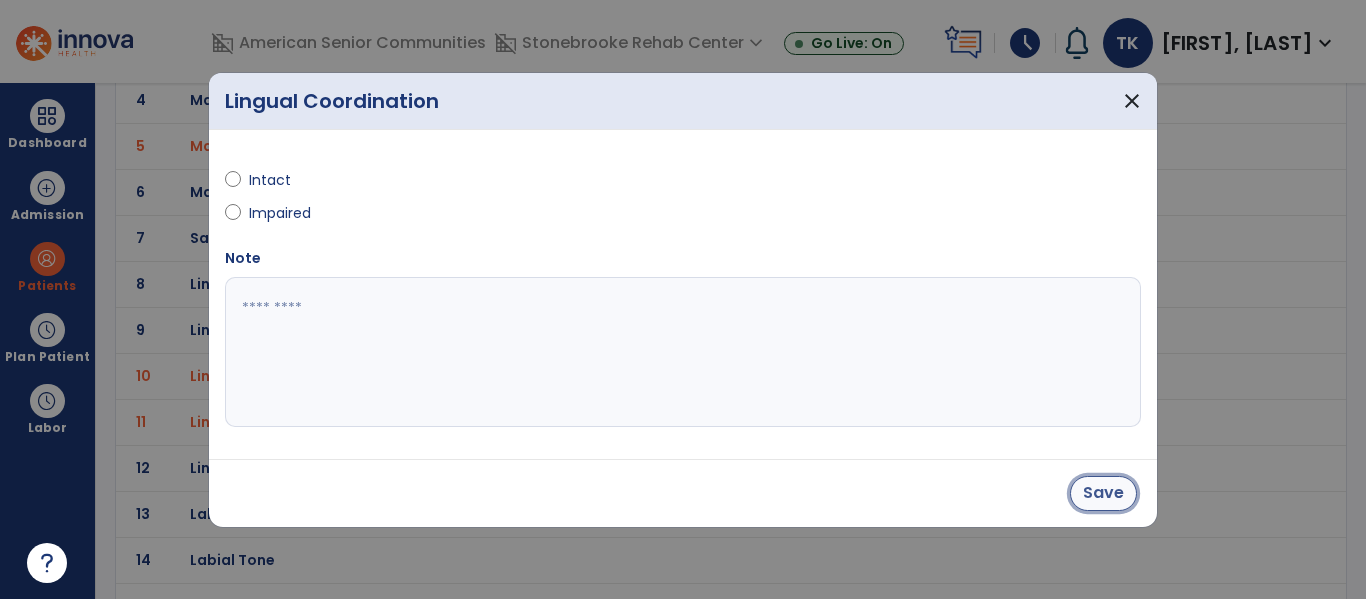 click on "Save" at bounding box center [1103, 493] 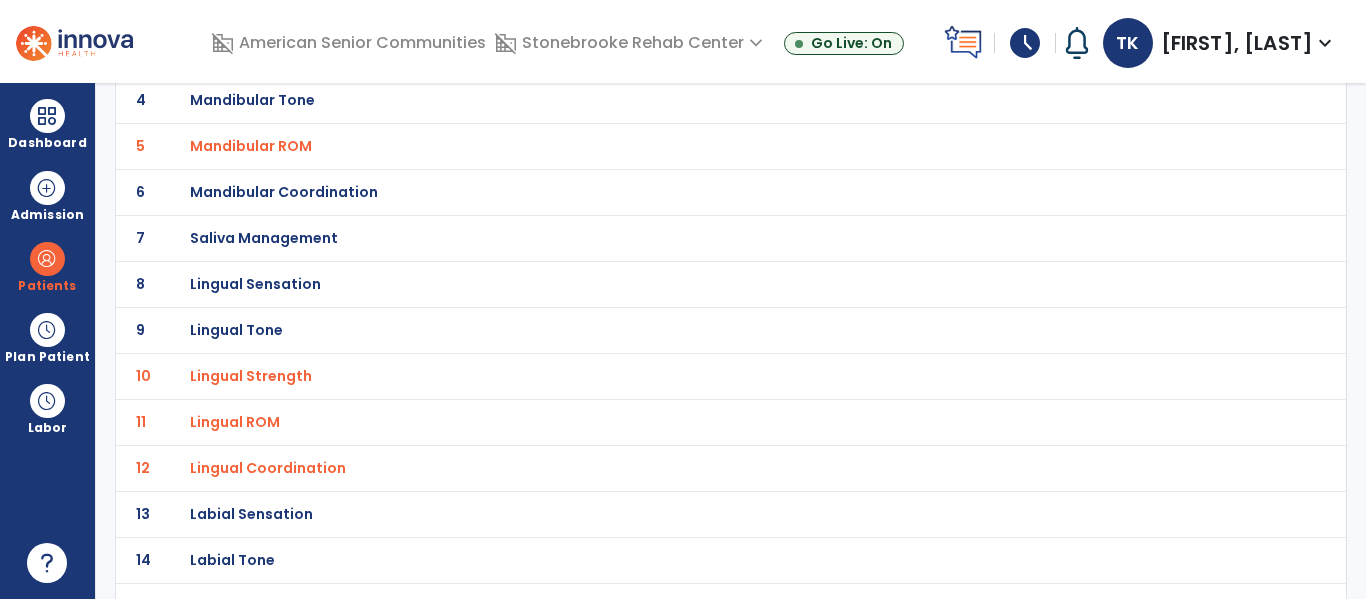 scroll, scrollTop: 432, scrollLeft: 0, axis: vertical 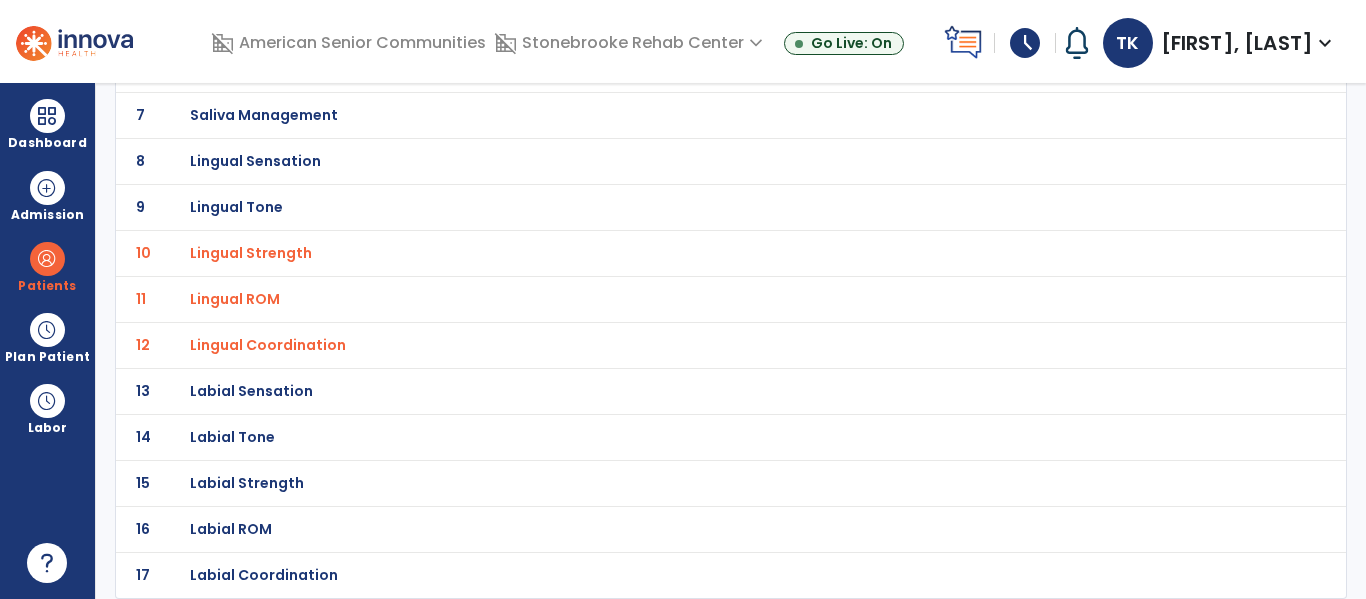 click on "Labial Strength" at bounding box center [251, -161] 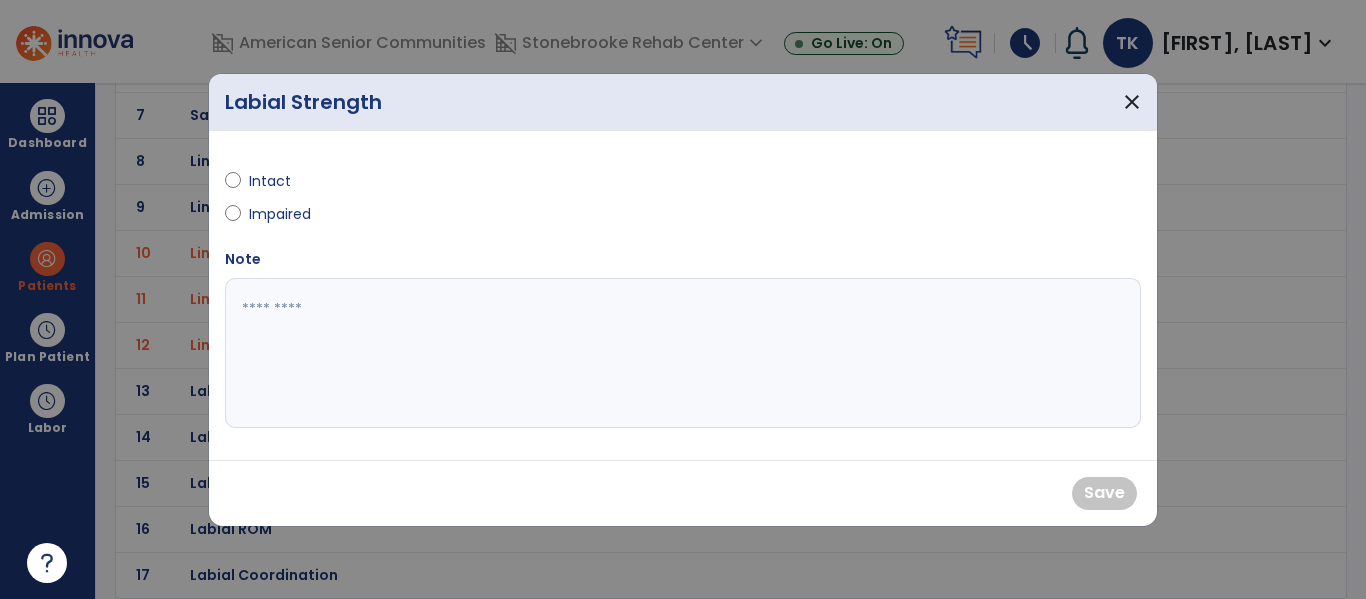 click on "Intact" at bounding box center [284, 181] 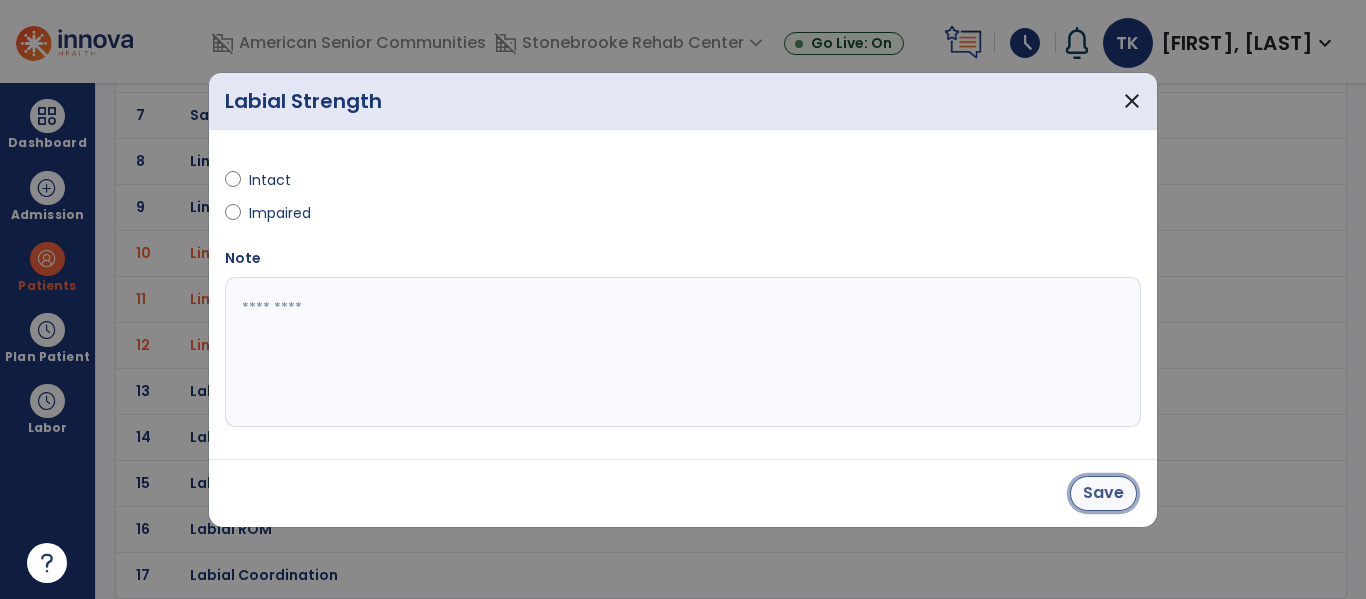 click on "Save" at bounding box center [1103, 493] 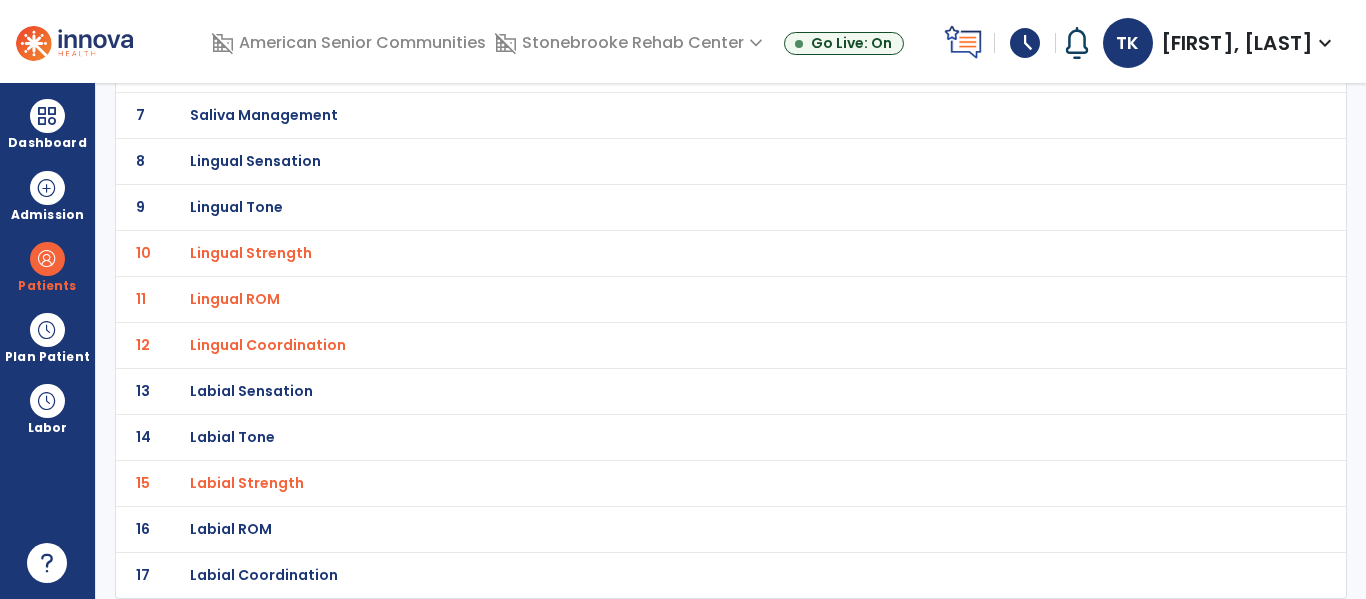 click on "Labial ROM" at bounding box center [251, -161] 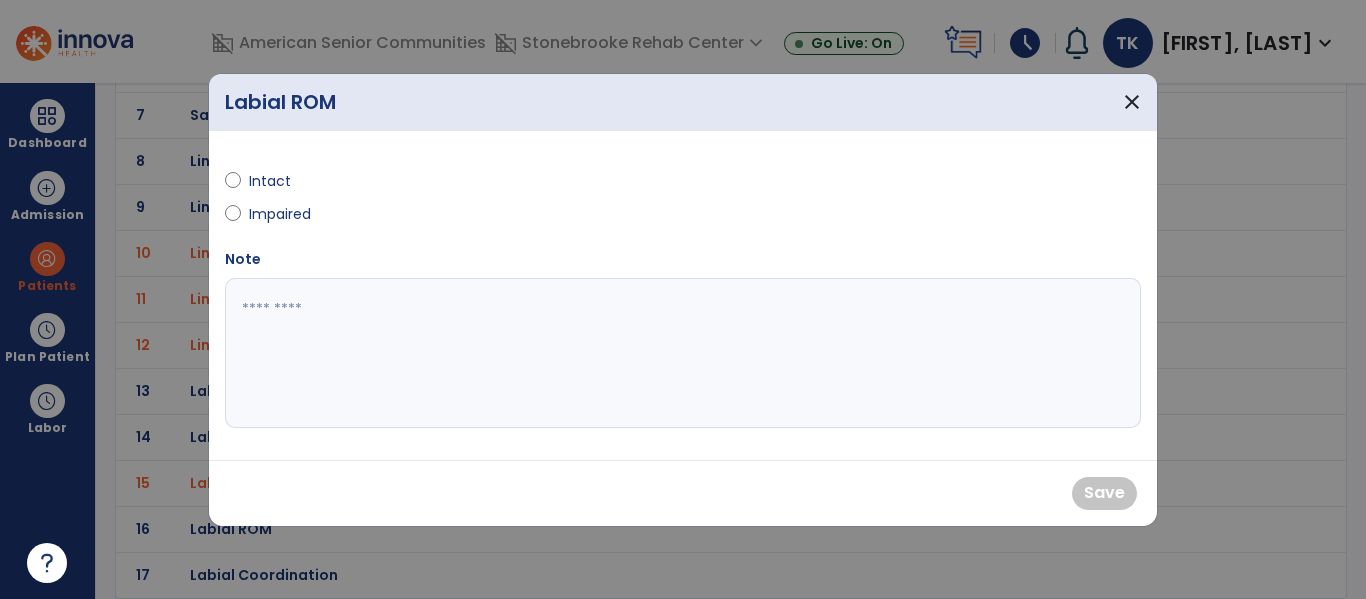 click on "Intact" at bounding box center [284, 181] 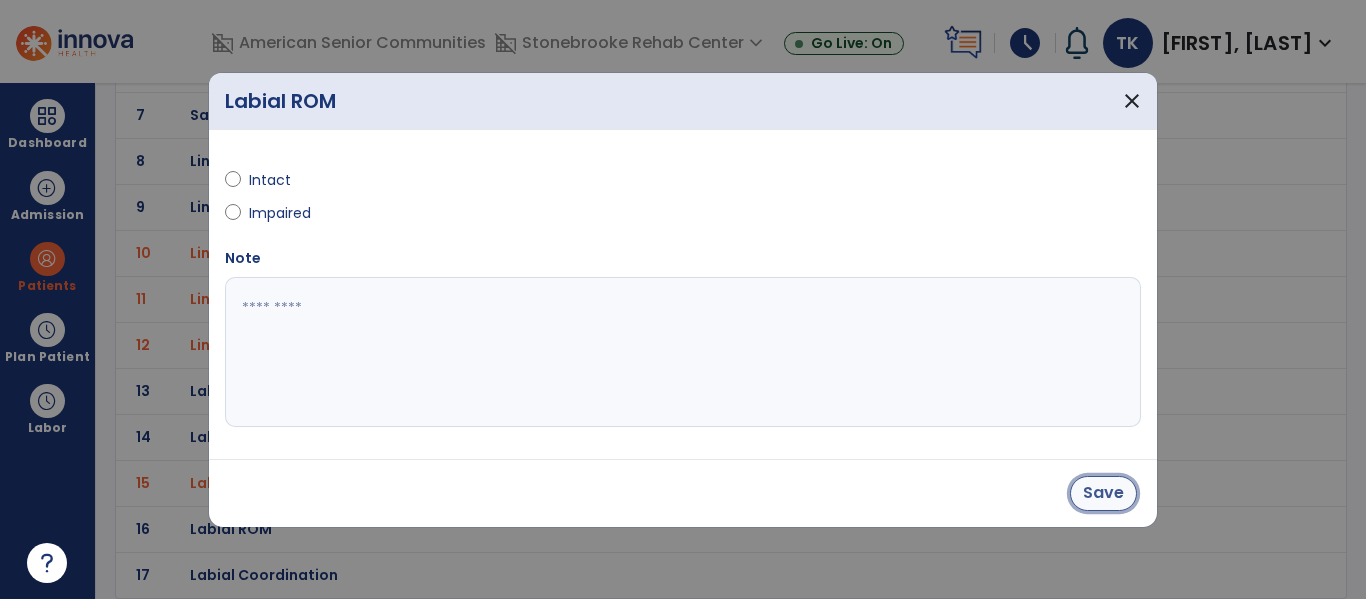 click on "Save" at bounding box center (1103, 493) 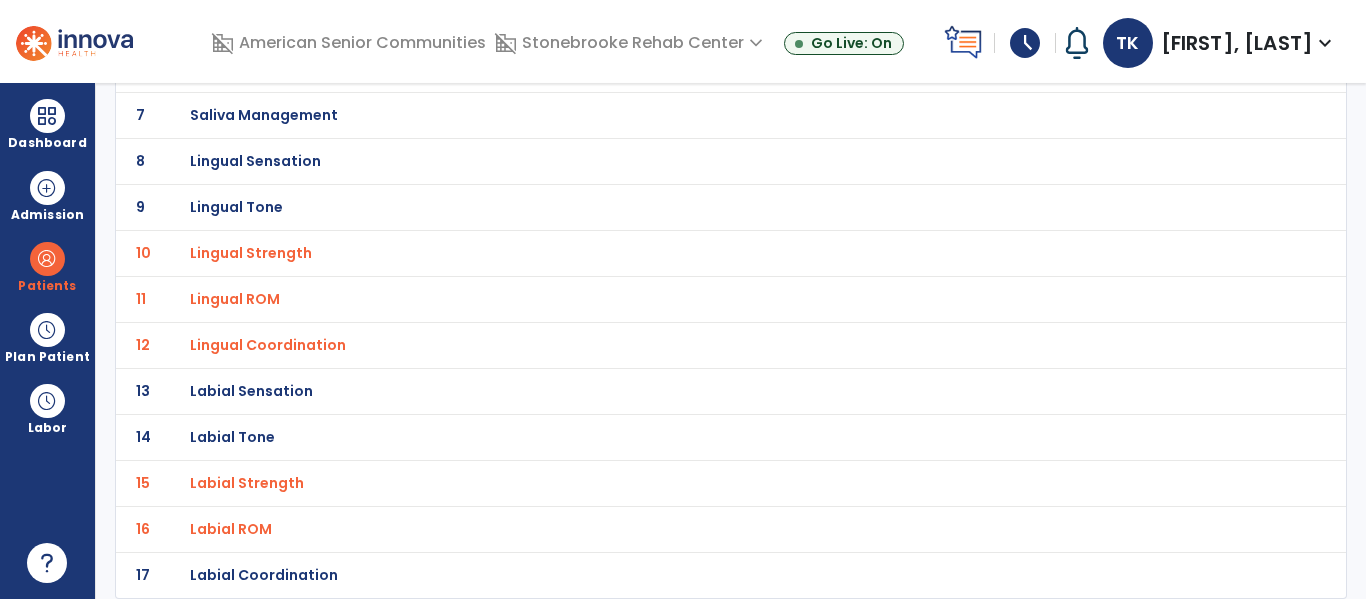 click on "Labial Coordination" at bounding box center [251, -161] 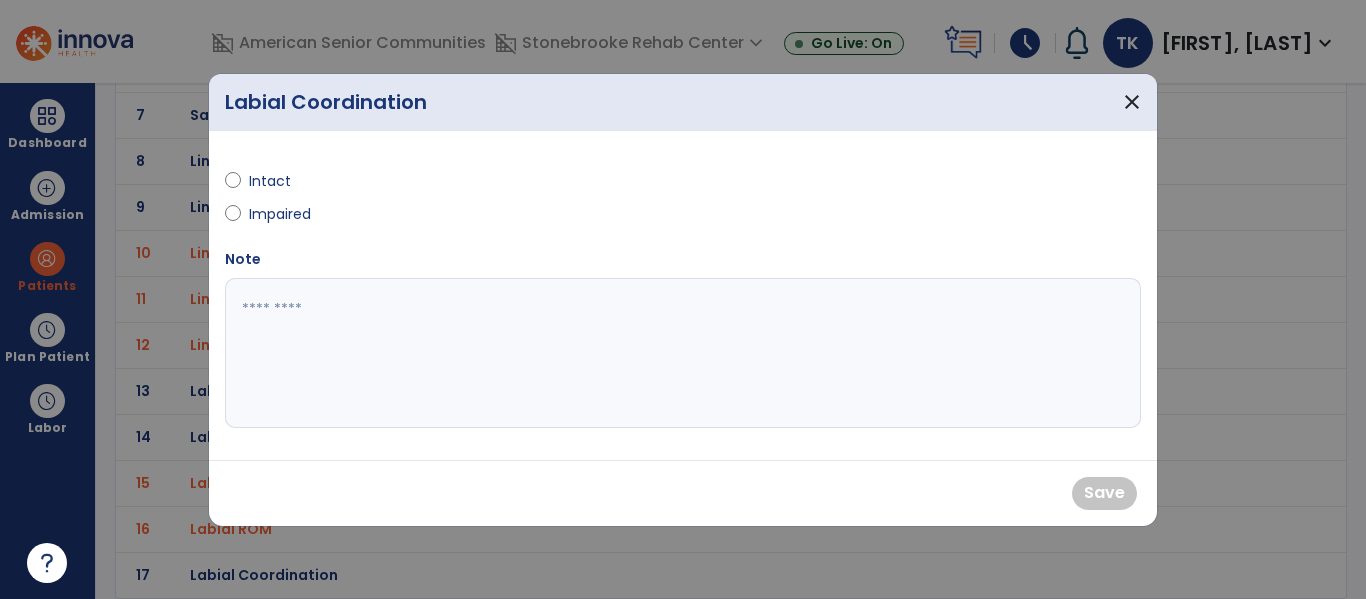 click on "Intact" at bounding box center (284, 181) 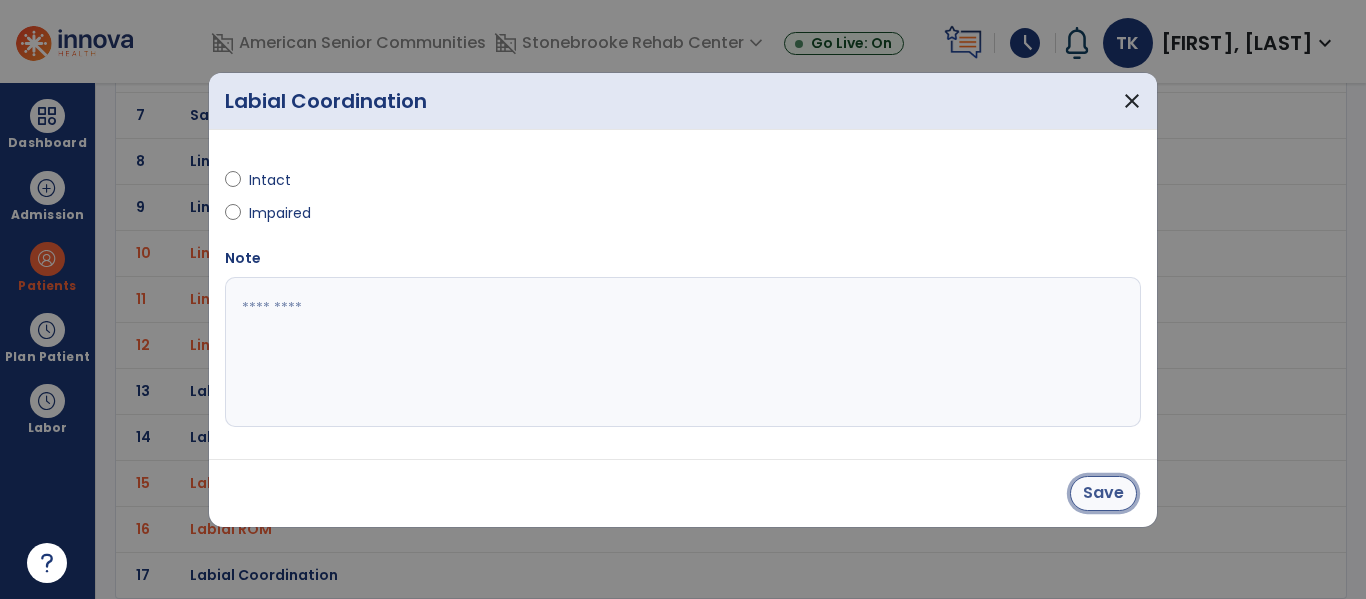 click on "Save" at bounding box center (1103, 493) 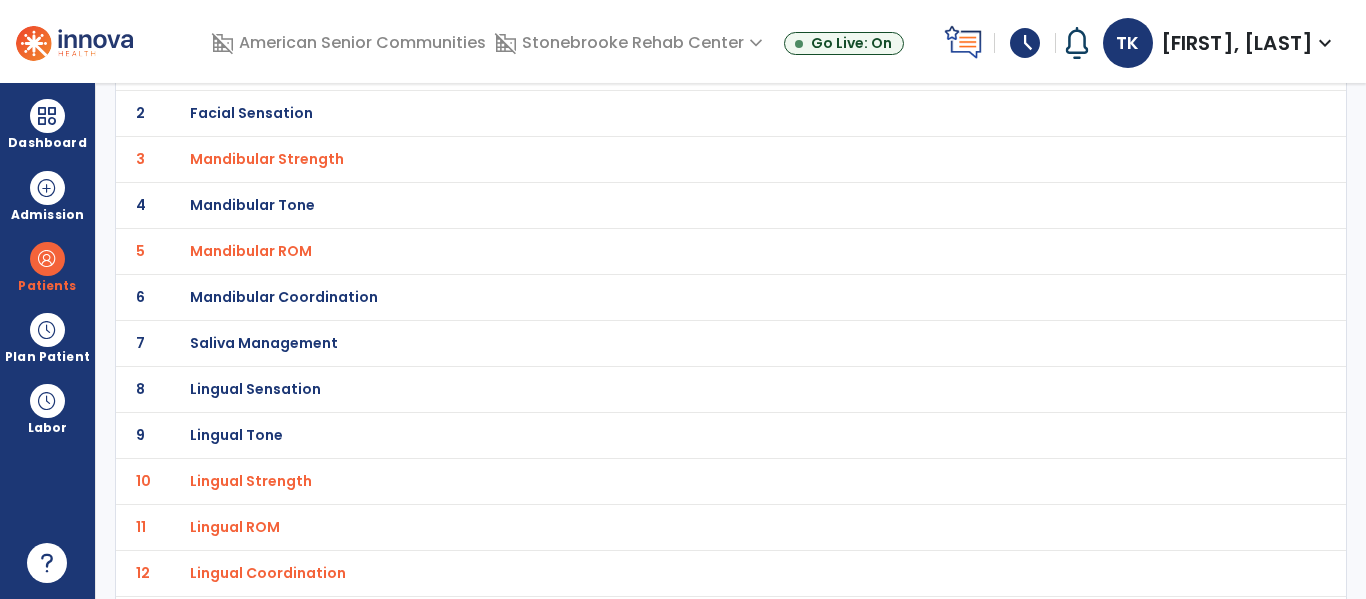 scroll, scrollTop: 0, scrollLeft: 0, axis: both 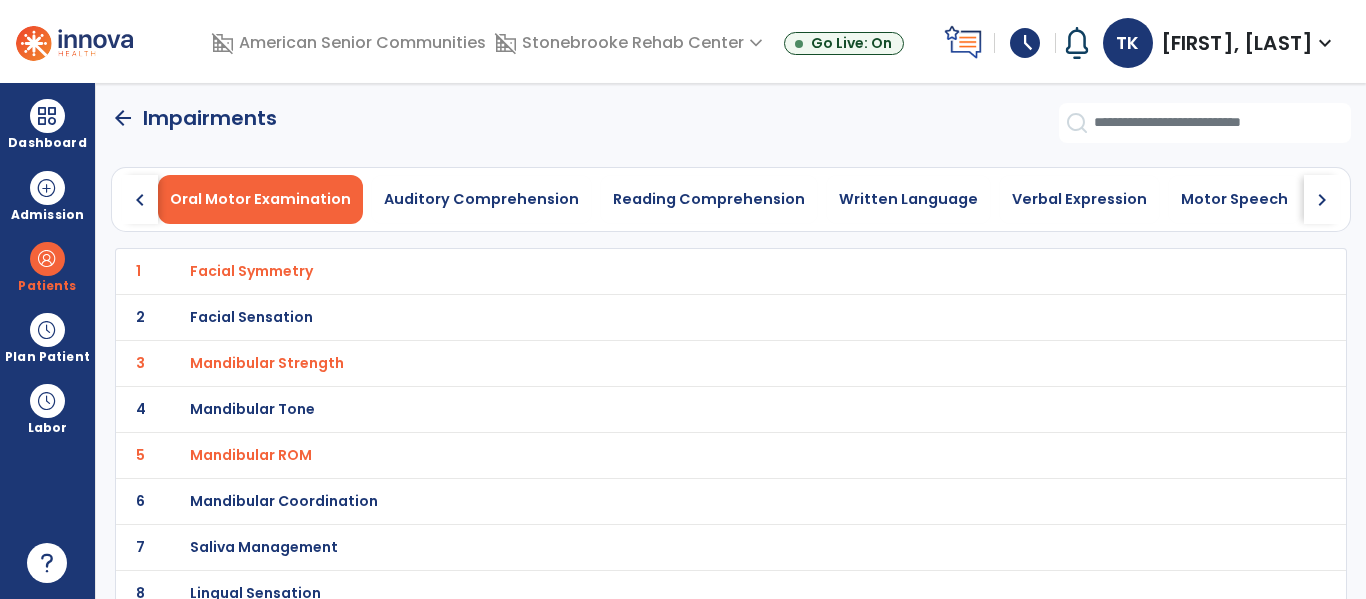click on "chevron_right" 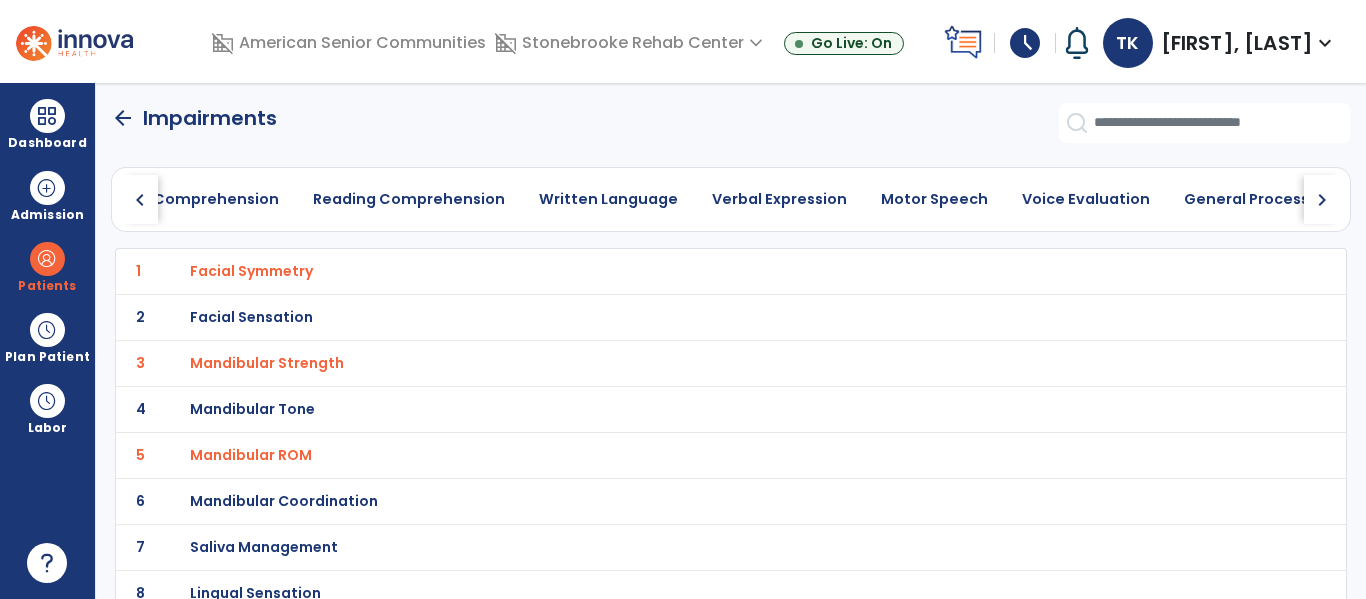 click on "chevron_right" 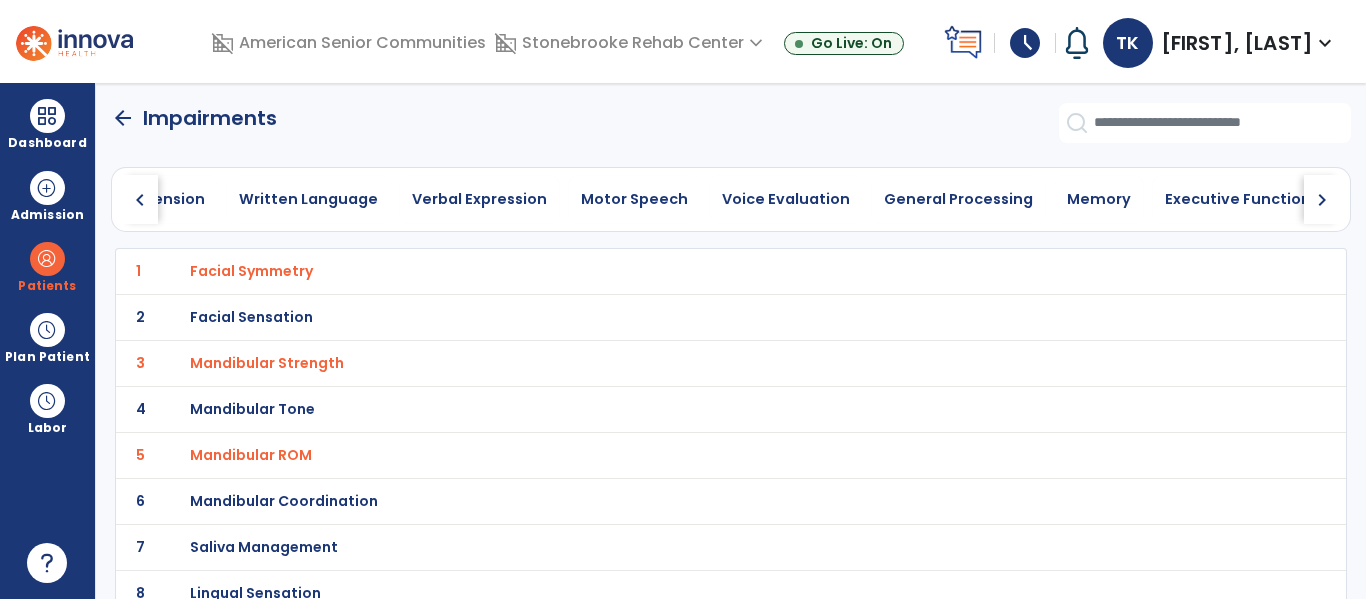 click on "chevron_right" 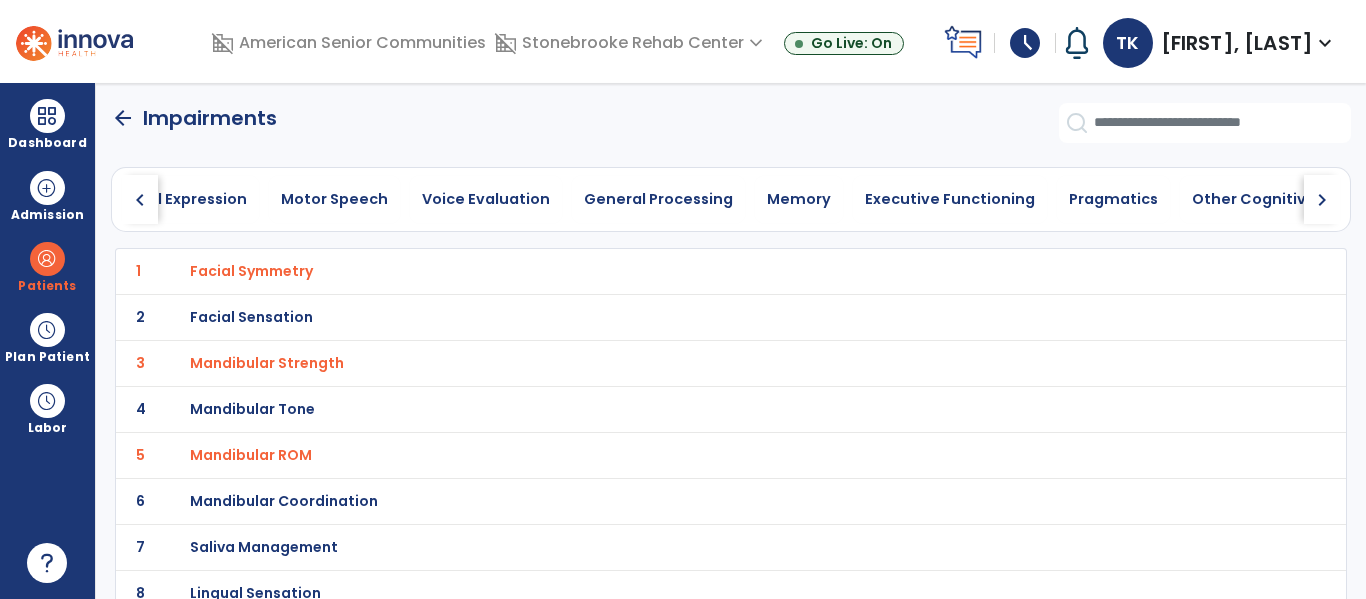 click on "chevron_right" 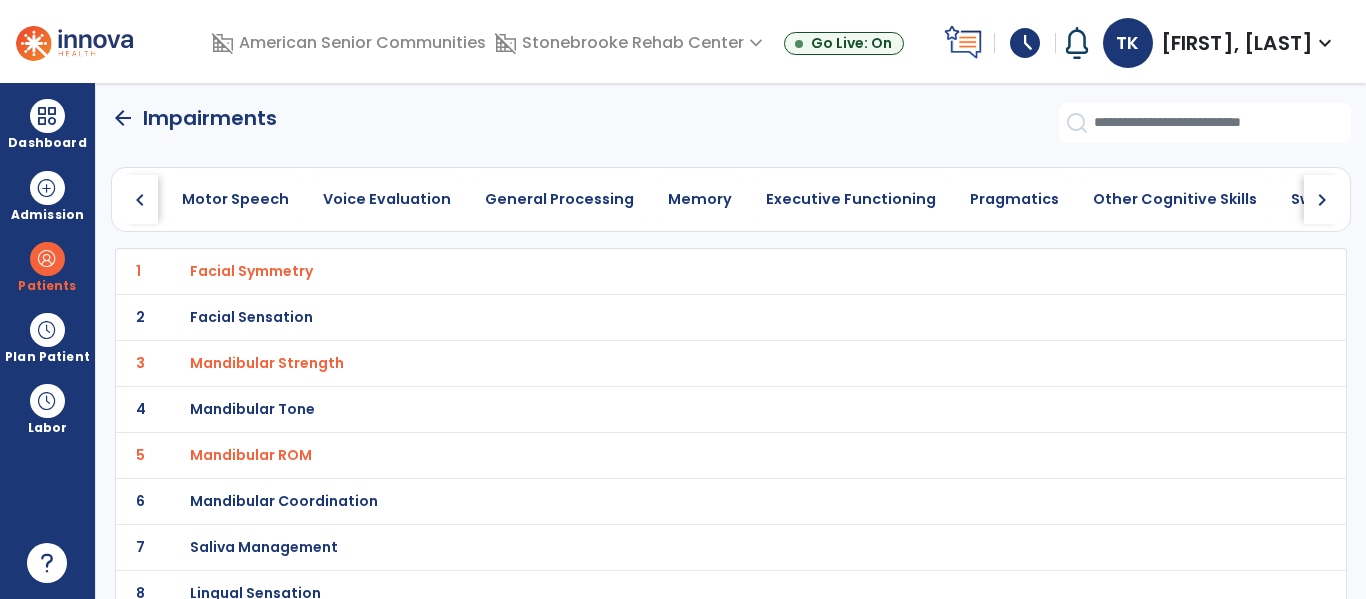 click on "chevron_right" 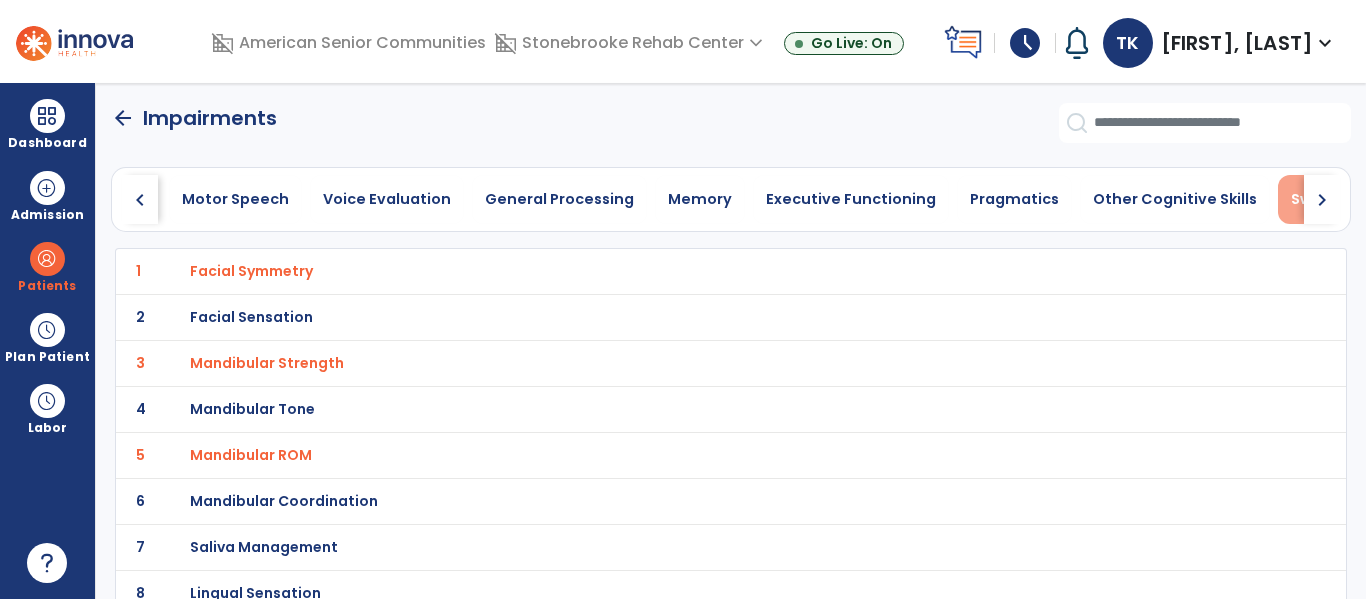click on "Swallowing" at bounding box center [1333, 199] 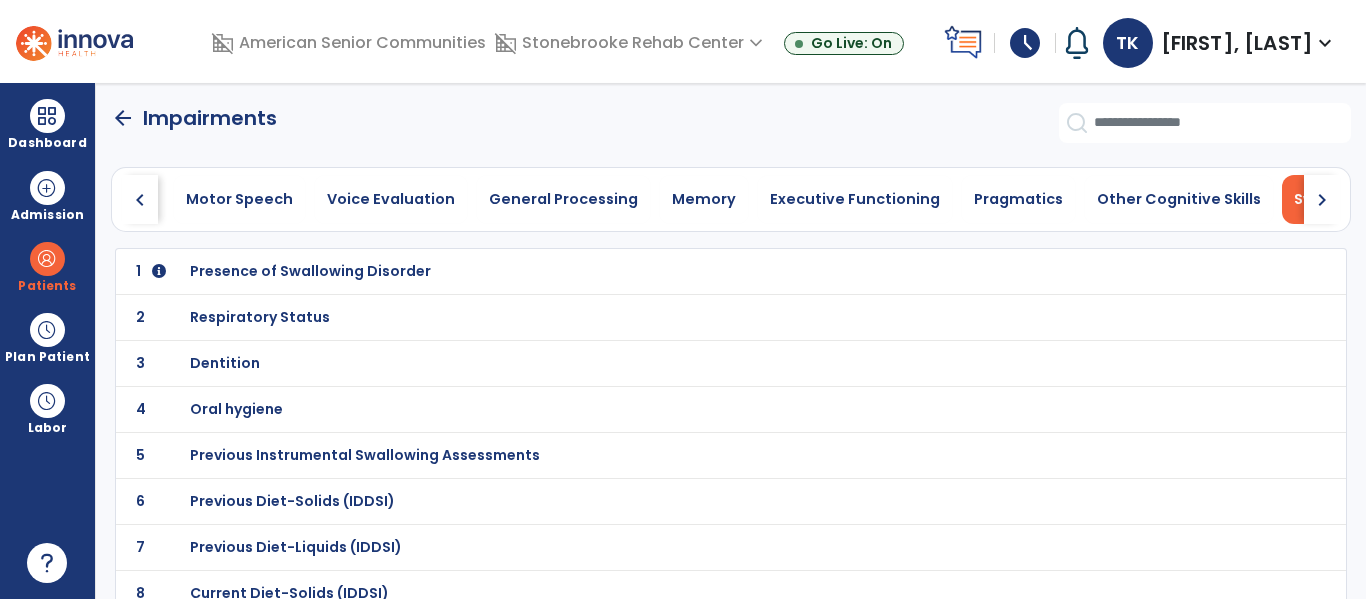click on "Dentition" at bounding box center (687, 271) 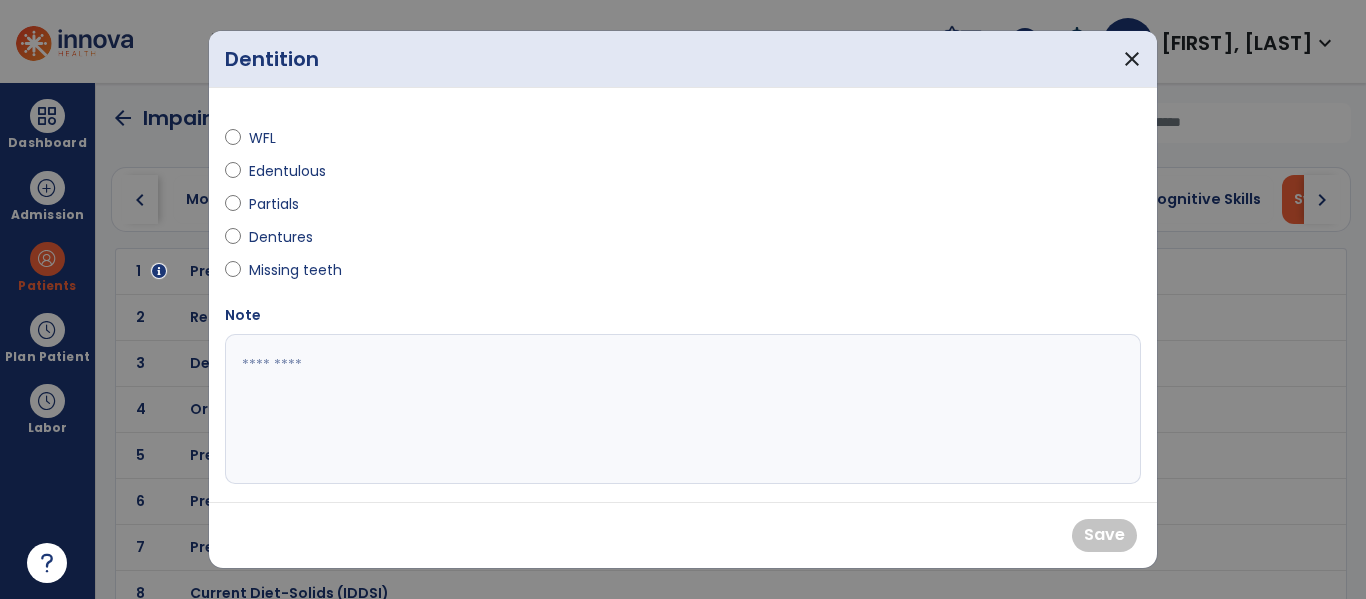 click on "Dentures" at bounding box center [284, 237] 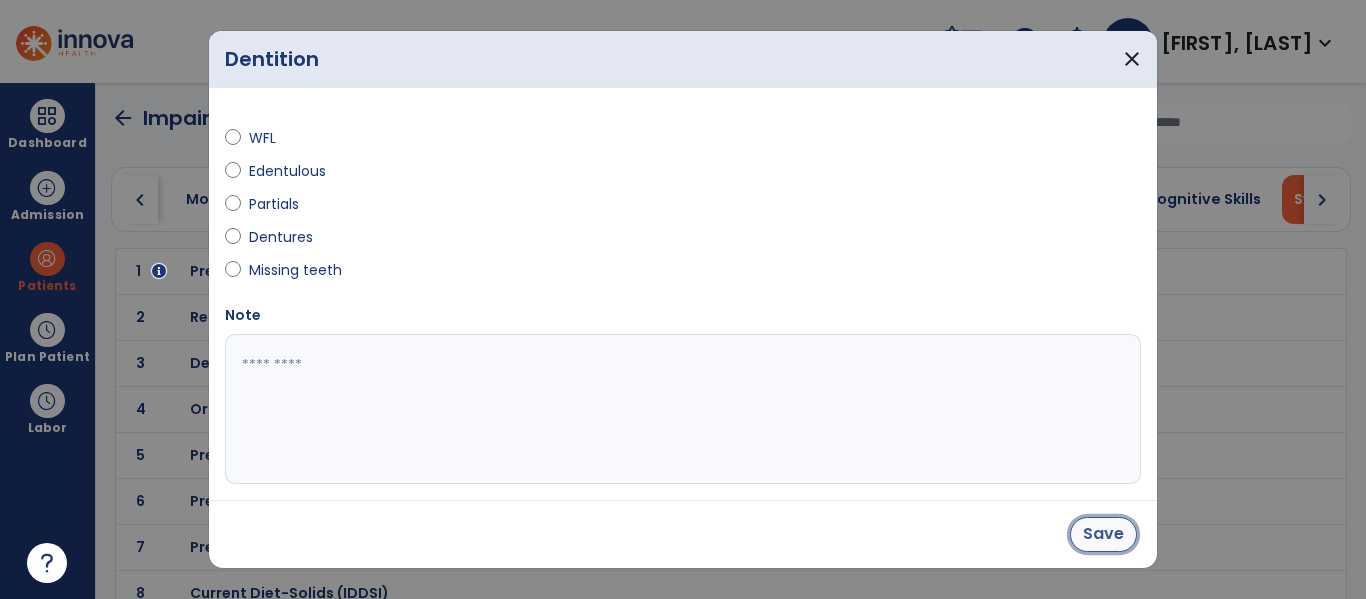 click on "Save" at bounding box center [1103, 534] 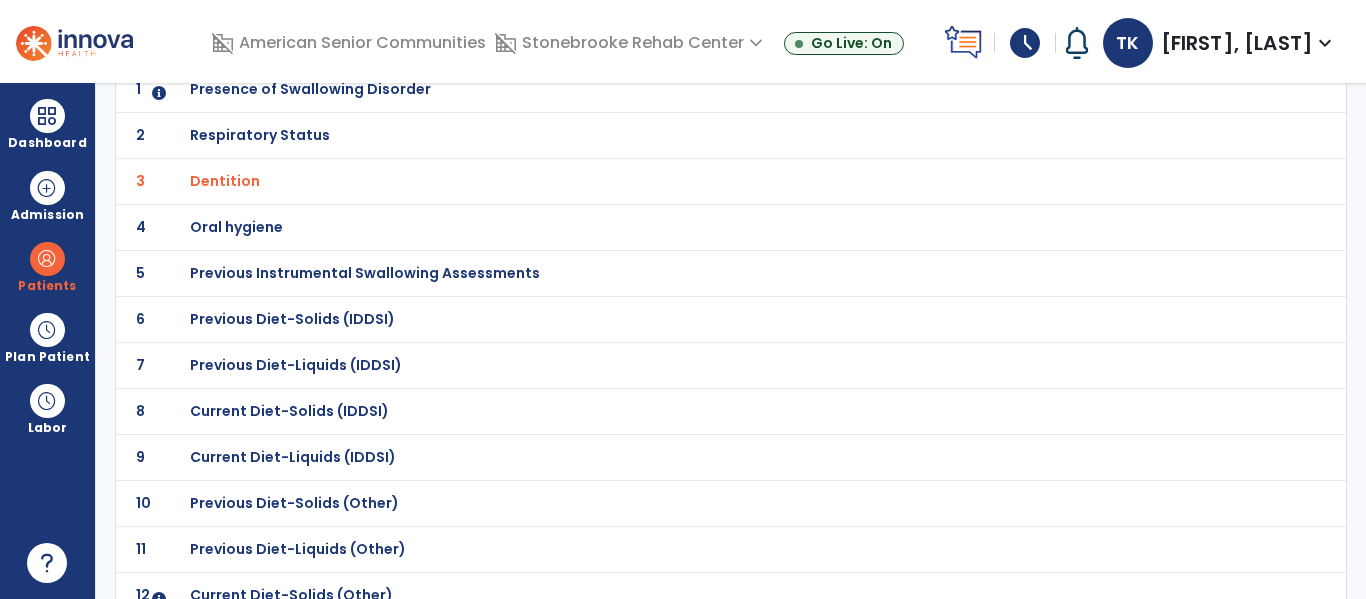 scroll, scrollTop: 185, scrollLeft: 0, axis: vertical 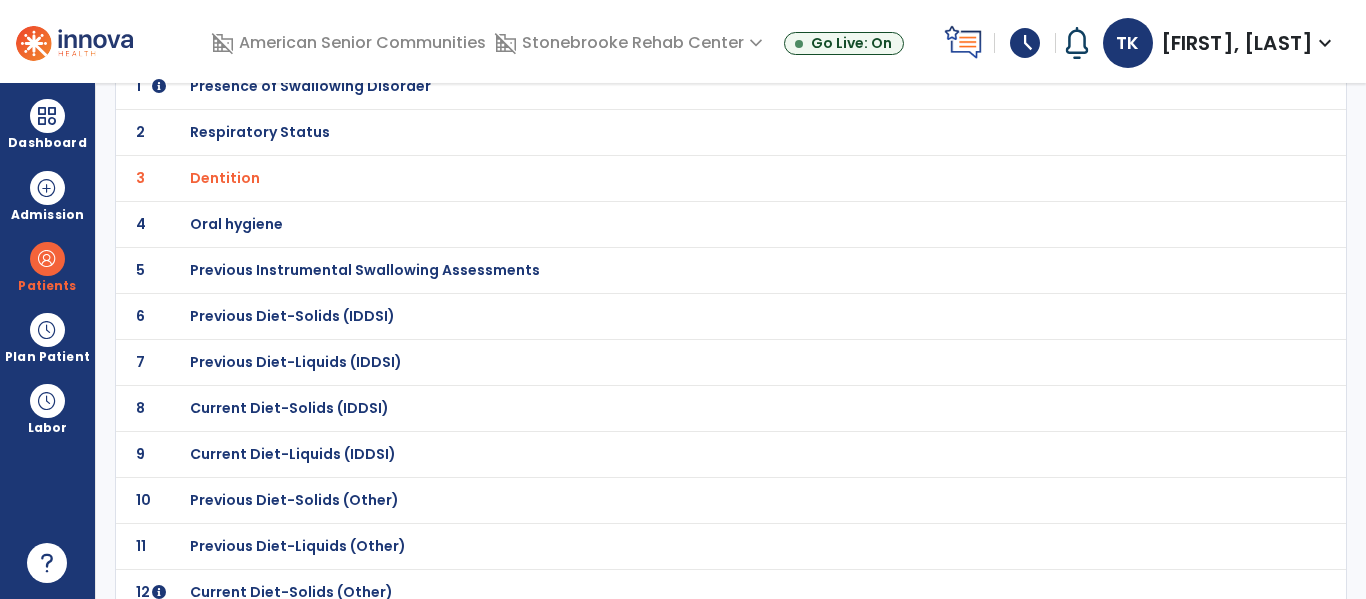 click on "Oral hygiene" at bounding box center (310, 86) 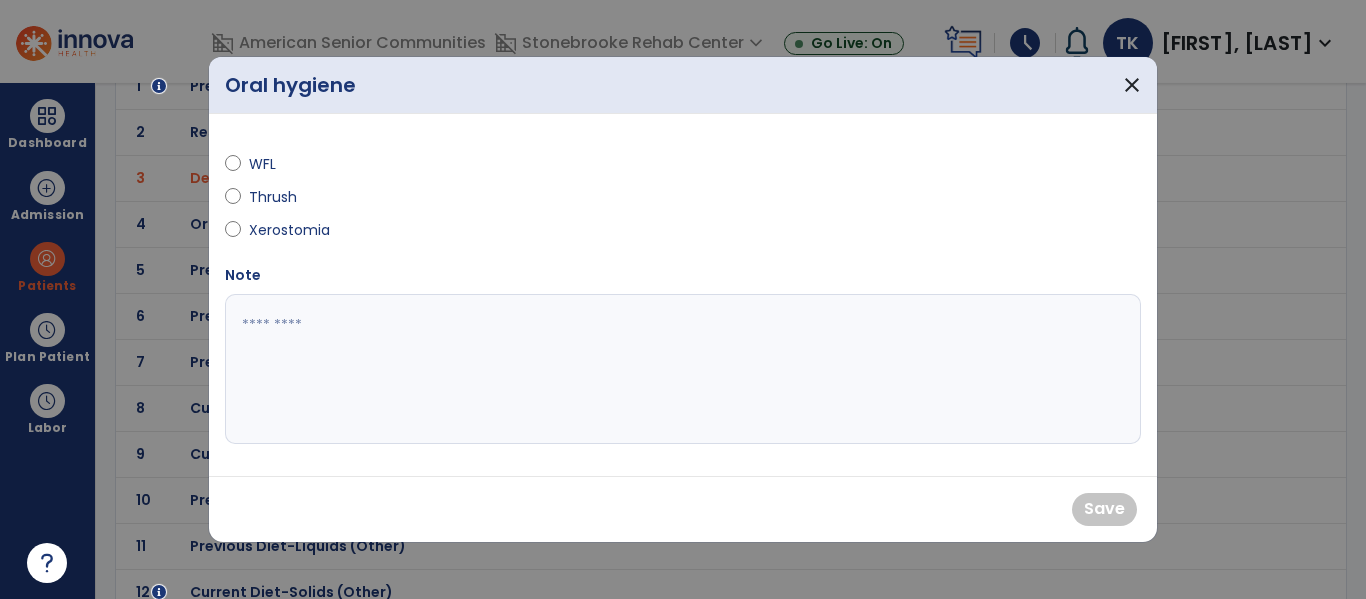 click on "WFL" at bounding box center (284, 164) 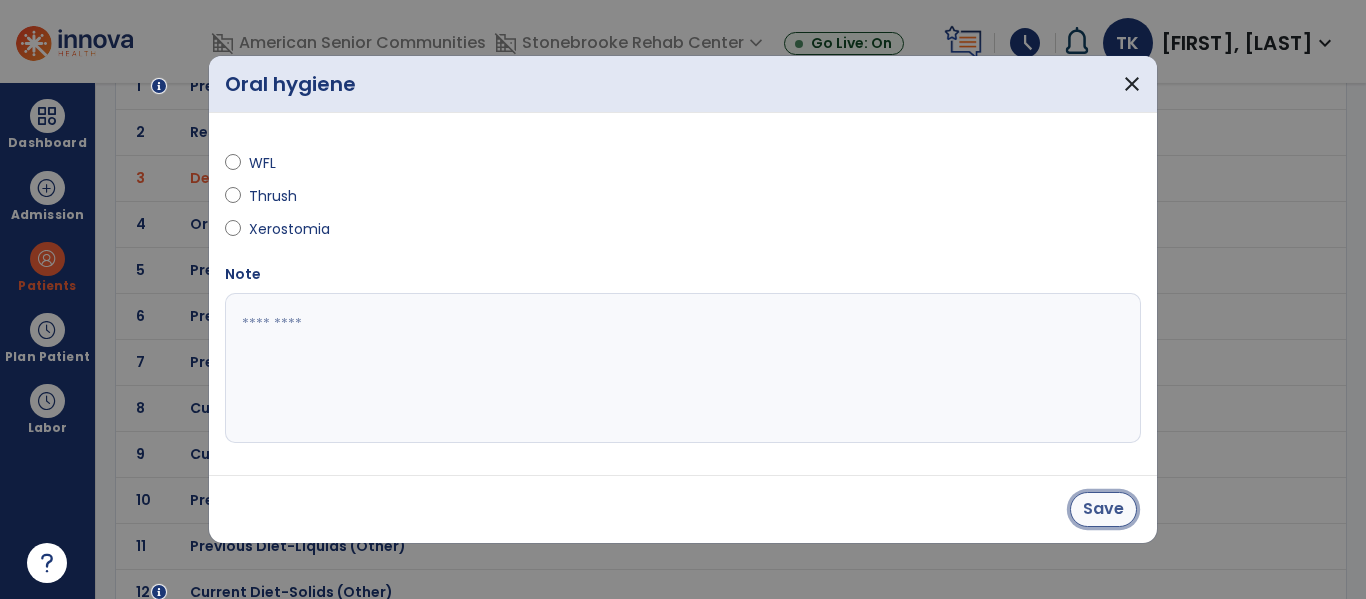 click on "Save" at bounding box center (1103, 509) 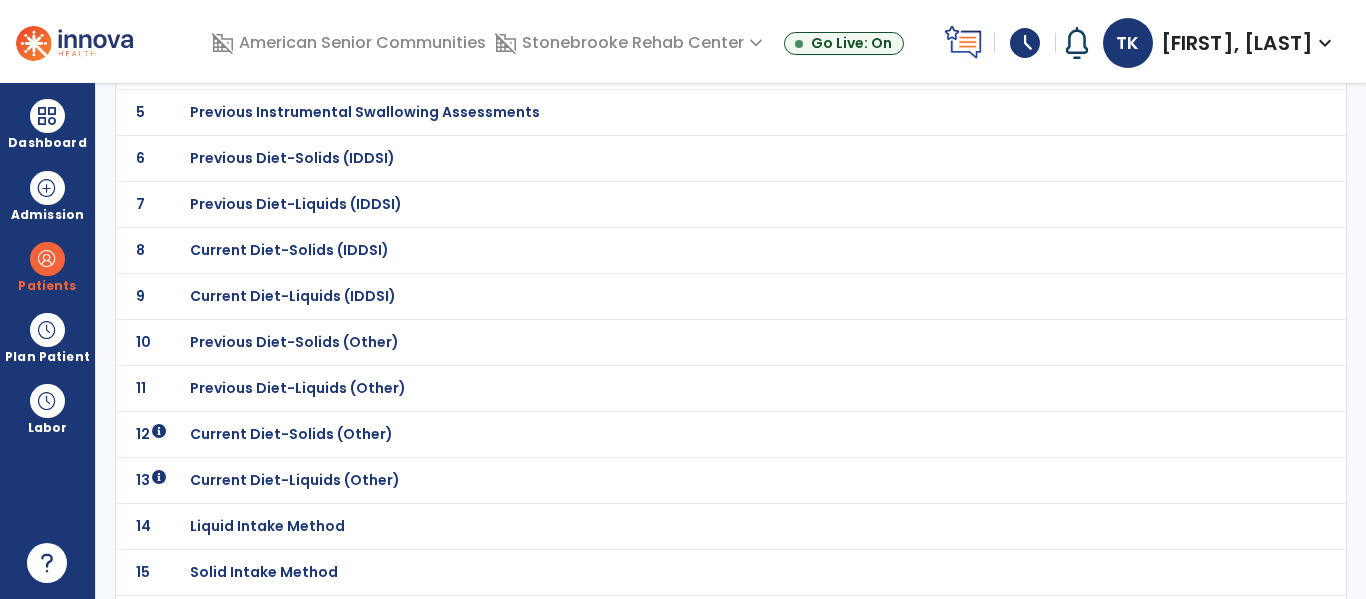 scroll, scrollTop: 347, scrollLeft: 0, axis: vertical 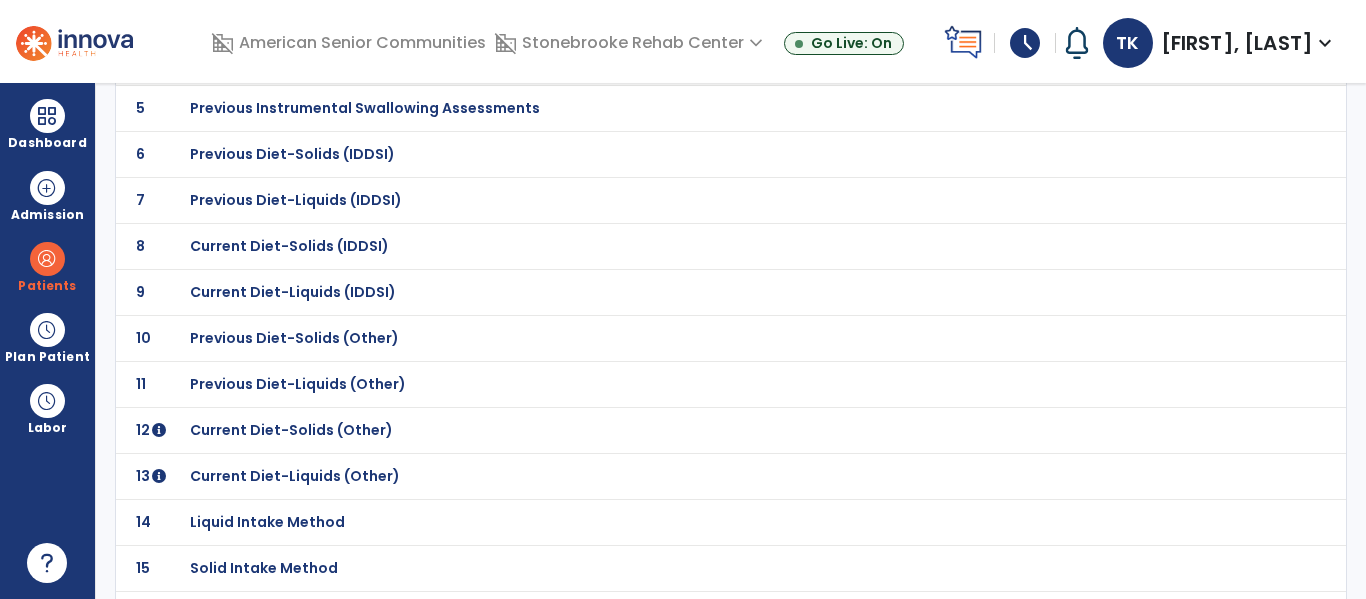 click on "Previous Diet-Solids (IDDSI)" at bounding box center [310, -76] 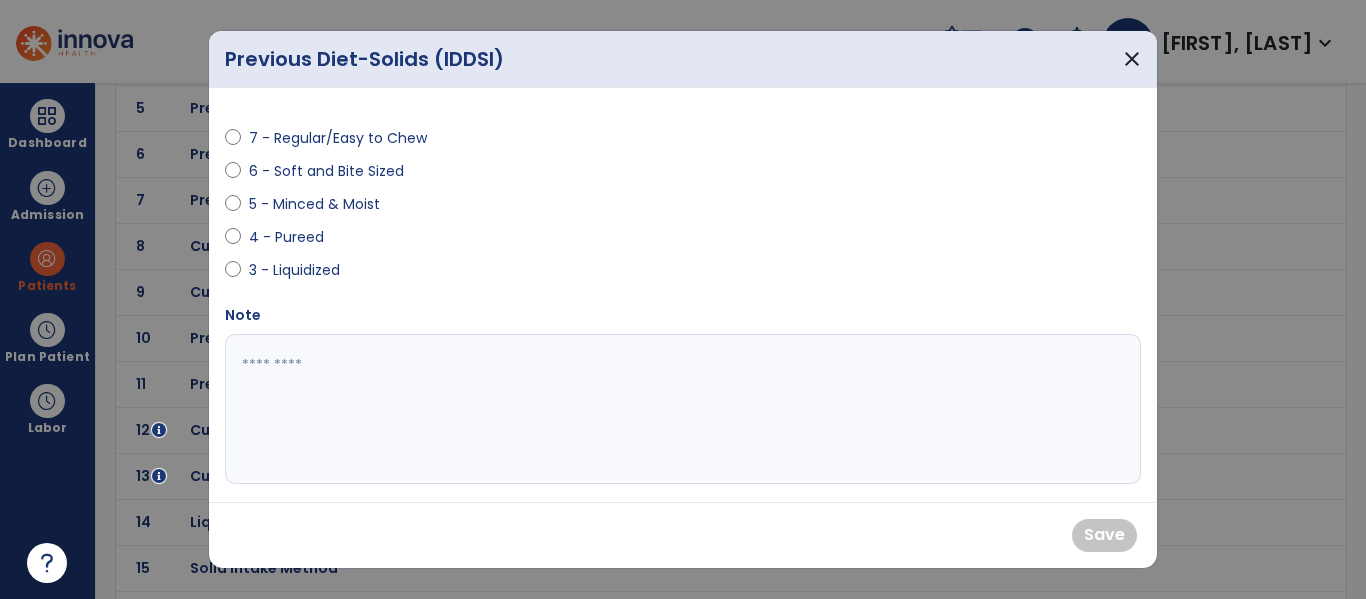 click on "7 - Regular/Easy to Chew" at bounding box center [338, 138] 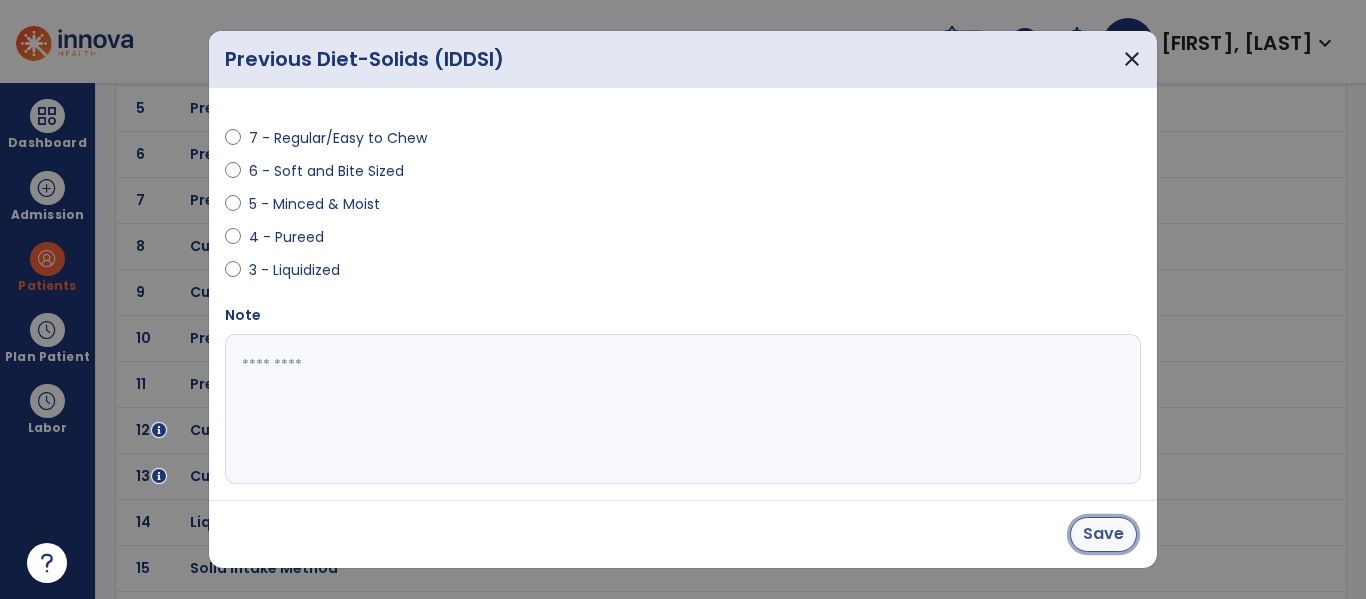 click on "Save" at bounding box center (1103, 534) 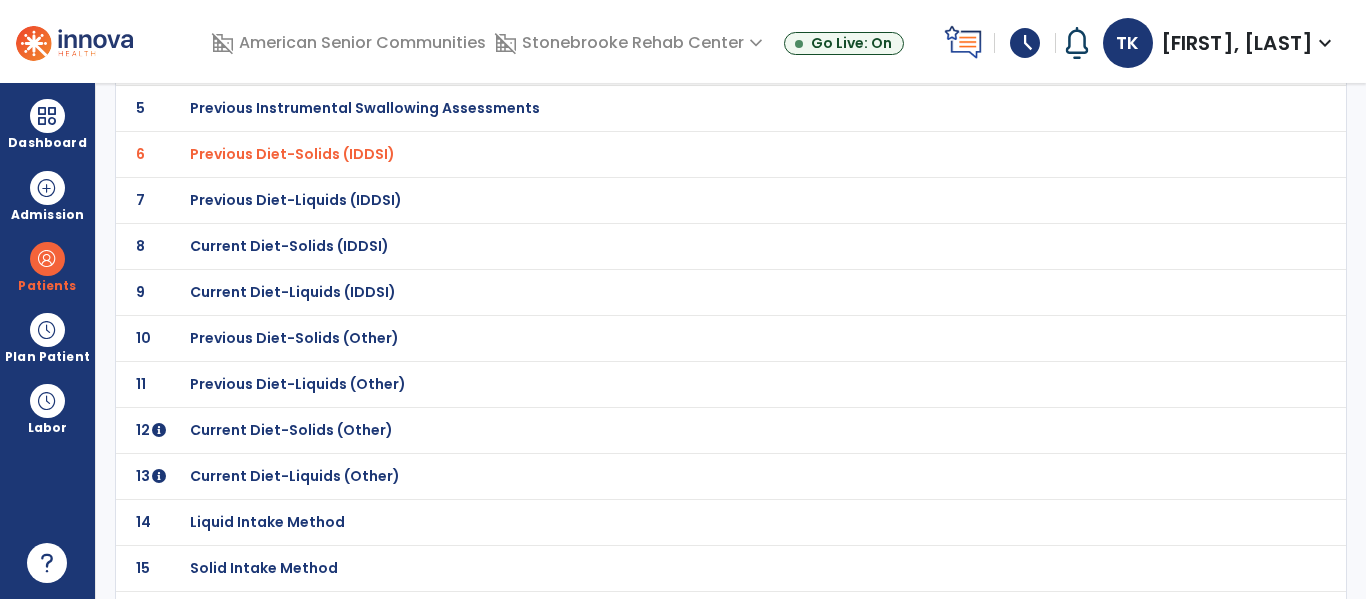 click on "Current Diet-Solids (IDDSI)" at bounding box center [310, -76] 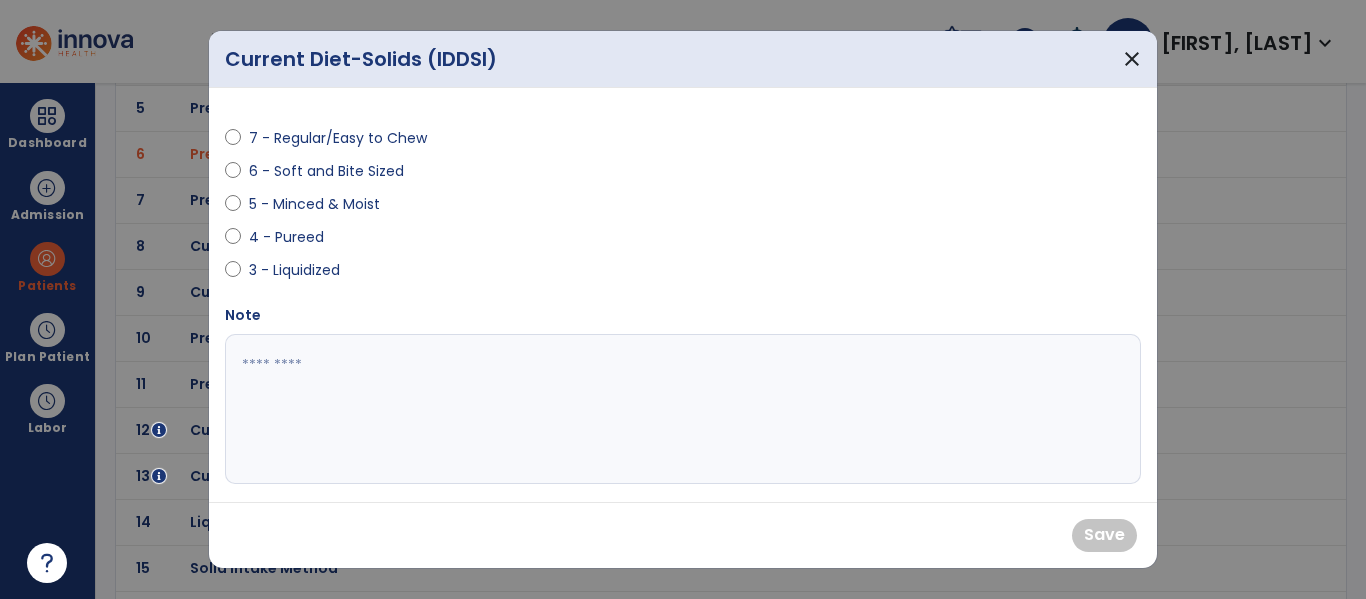 click on "6 - Soft and Bite Sized" at bounding box center [326, 171] 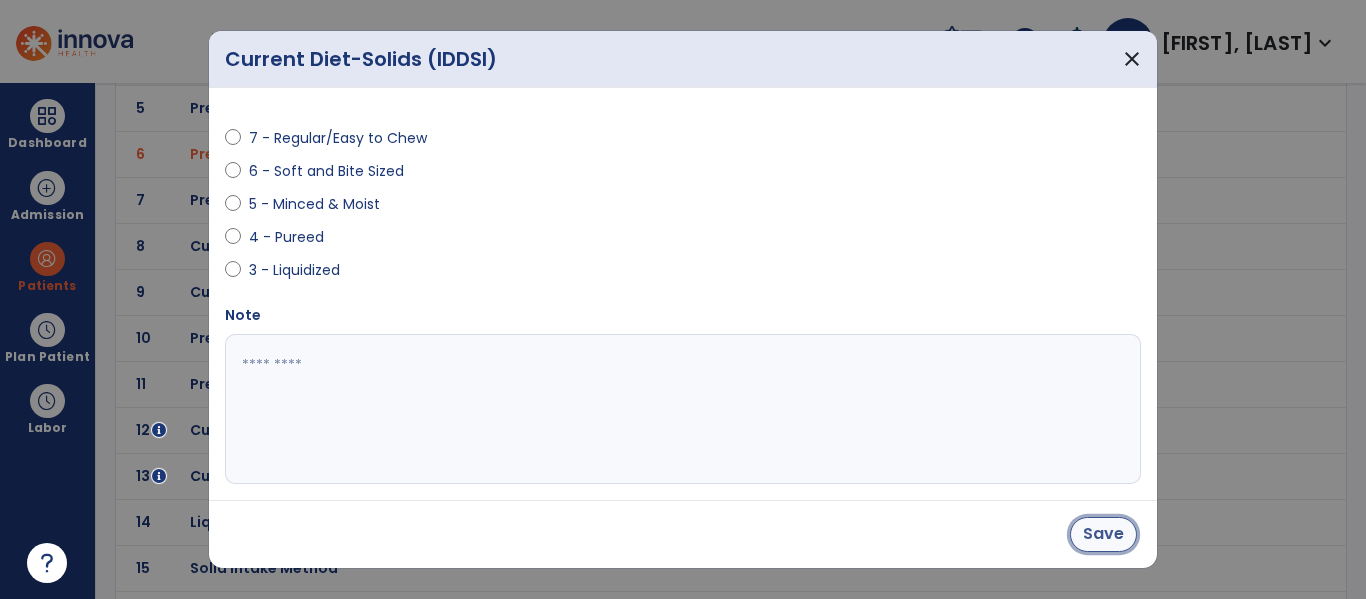 click on "Save" at bounding box center [1103, 534] 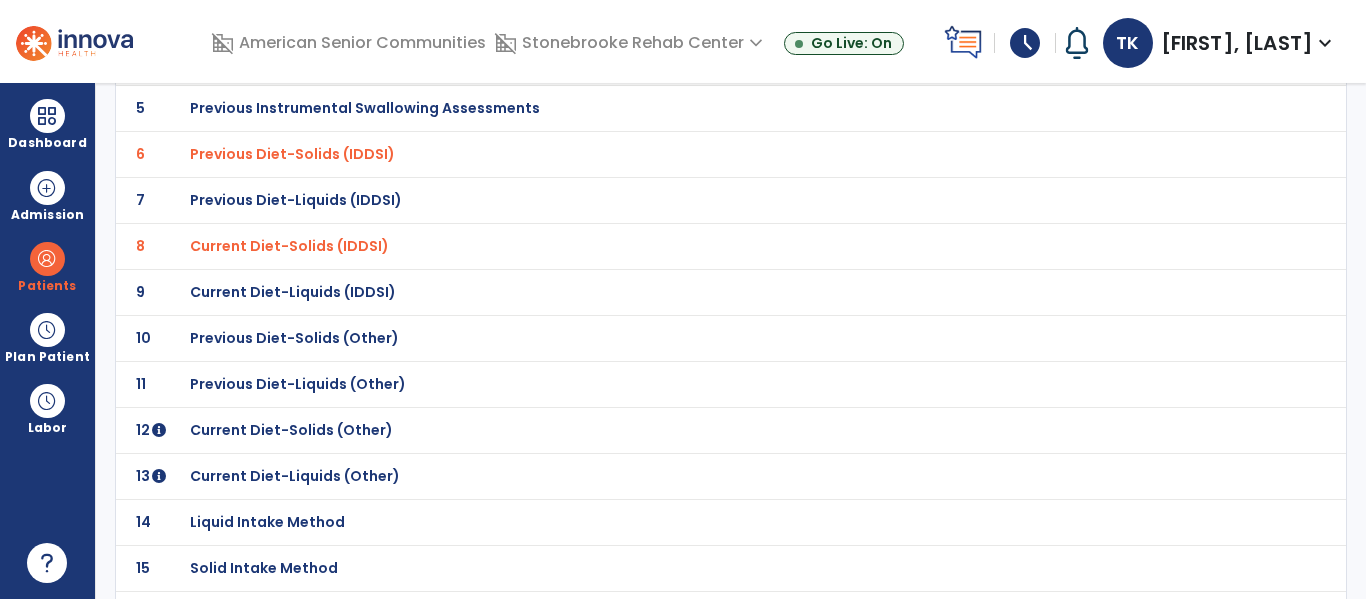 click on "Previous Diet-Liquids (IDDSI)" at bounding box center [310, -76] 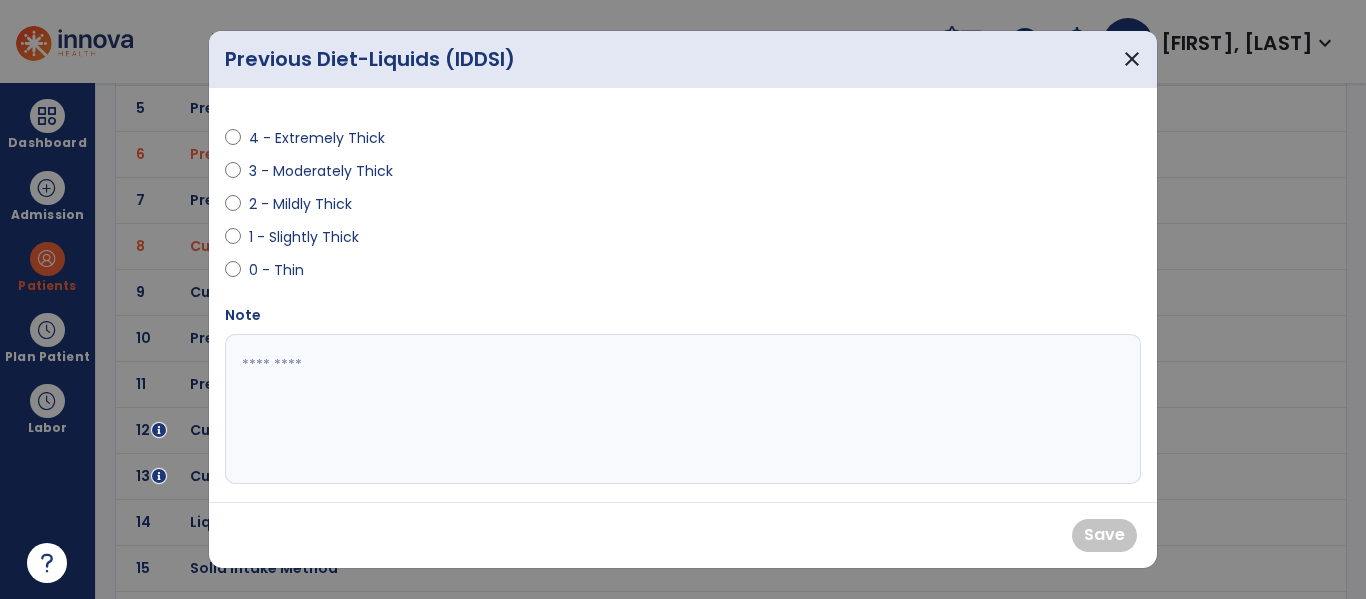 click on "0 - Thin" at bounding box center (284, 270) 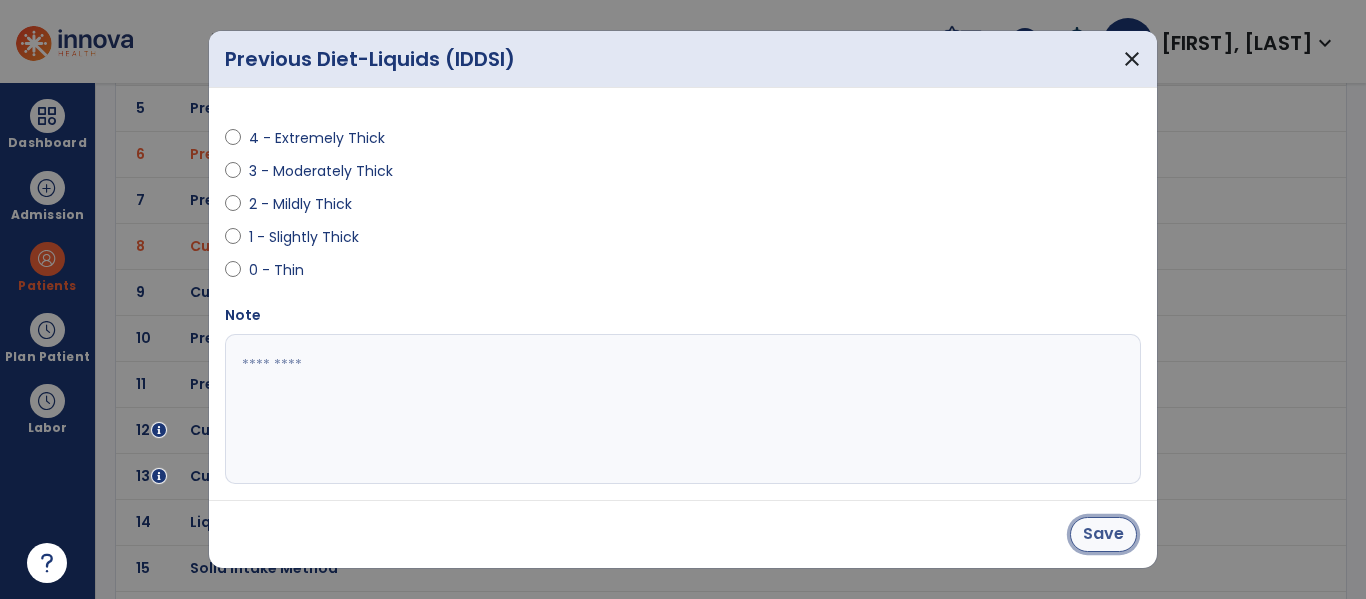 click on "Save" at bounding box center (1103, 534) 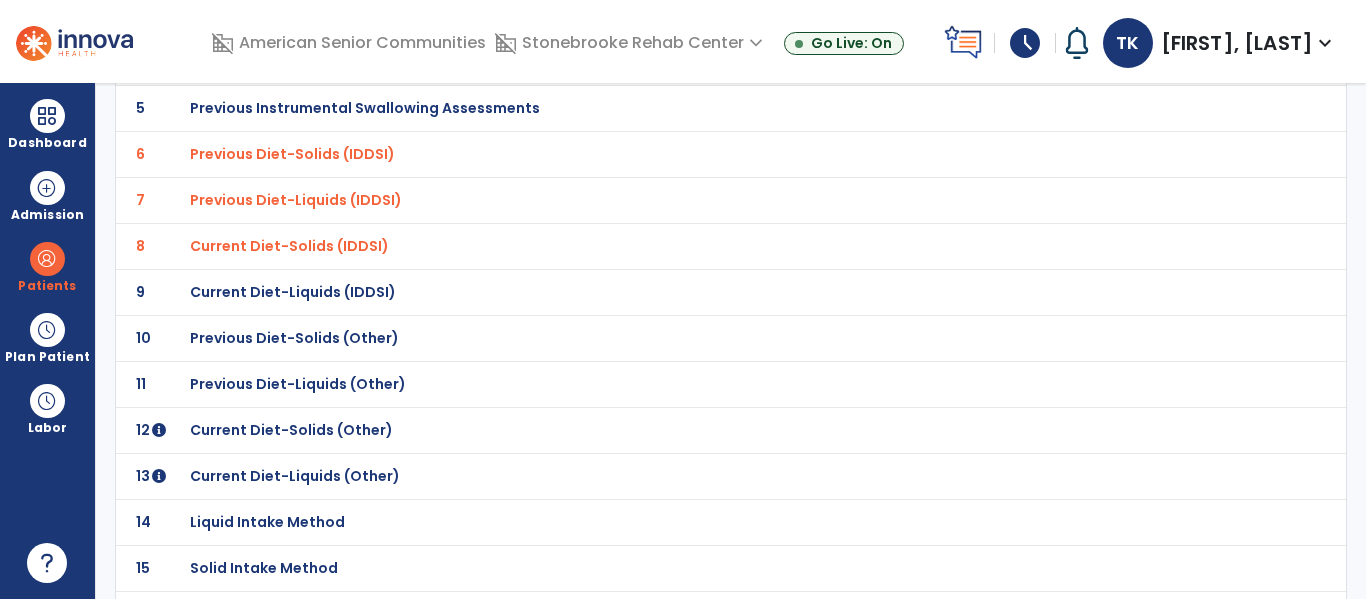 click on "Current Diet-Liquids (IDDSI)" at bounding box center (310, -76) 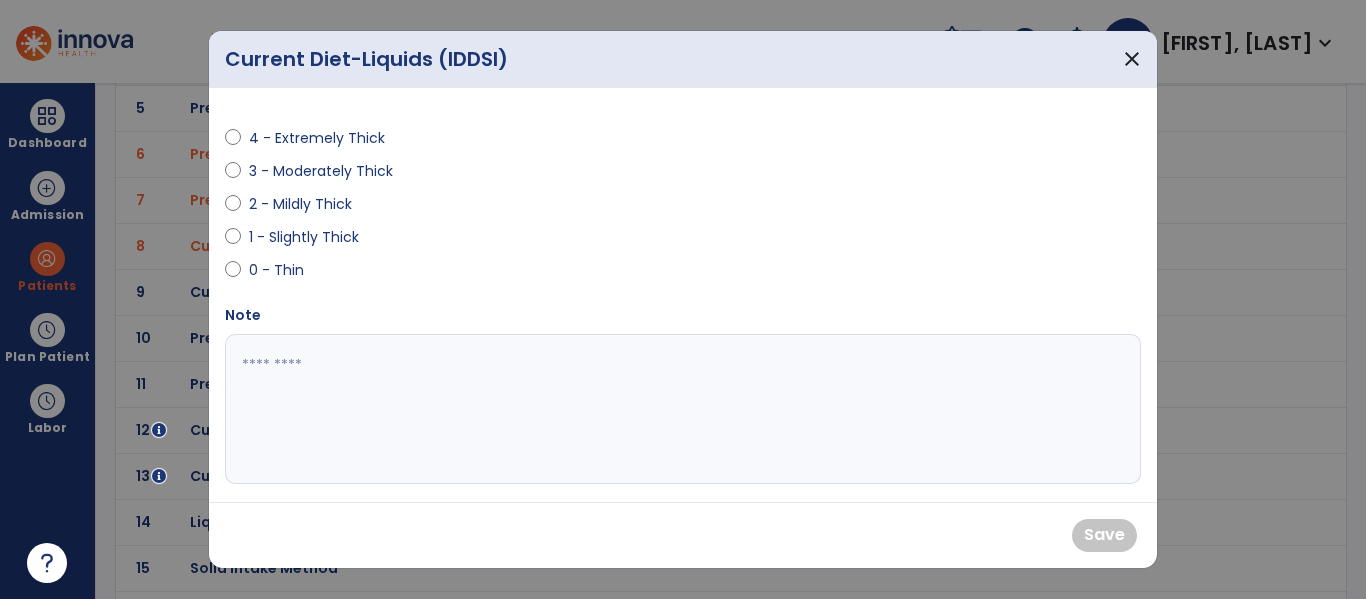 click on "0 - Thin" at bounding box center [284, 270] 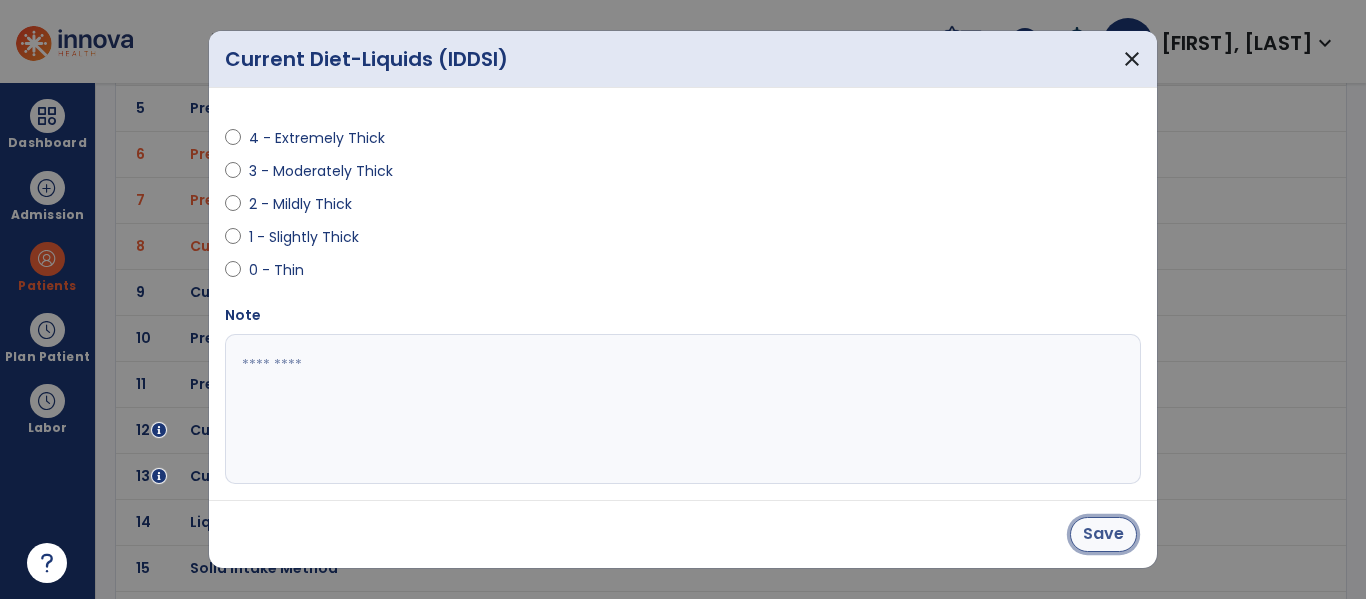 click on "Save" at bounding box center [1103, 534] 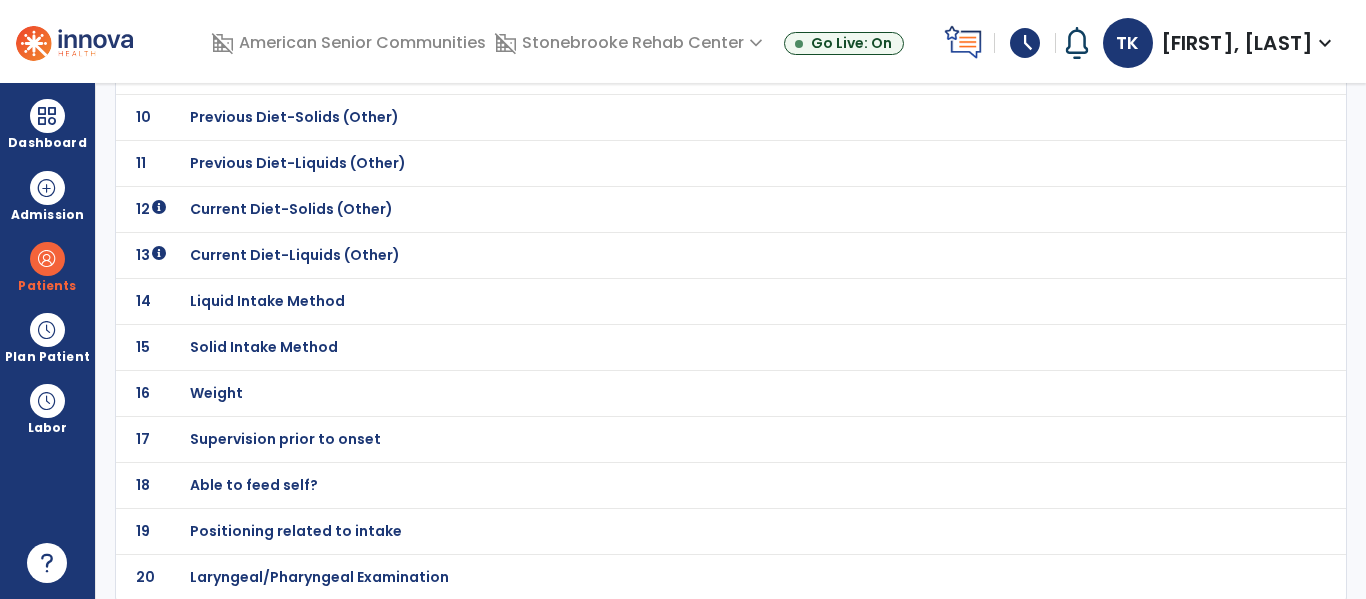 scroll, scrollTop: 570, scrollLeft: 0, axis: vertical 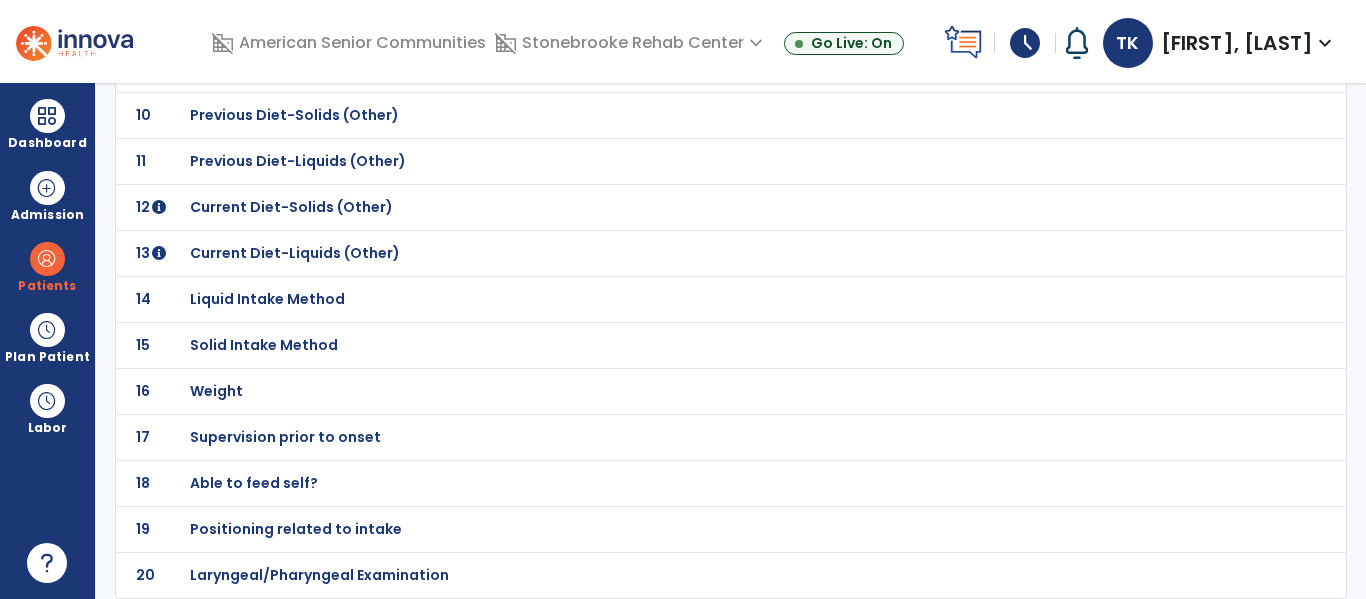 click on "Weight" at bounding box center (310, -299) 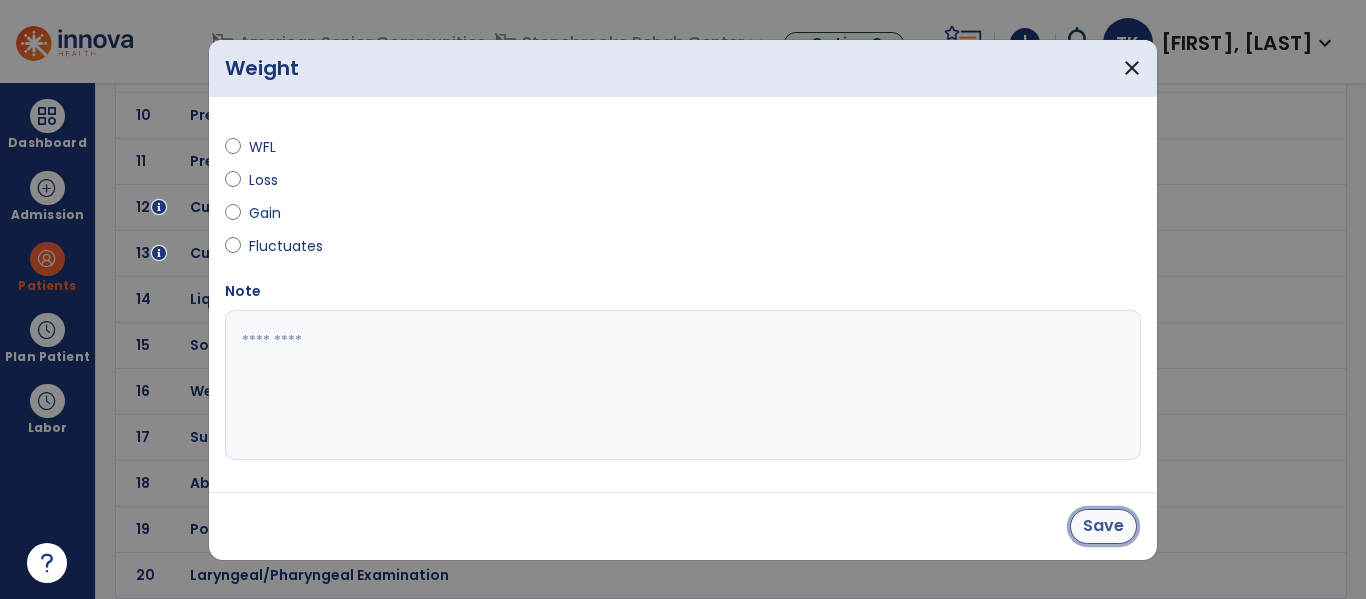 click on "Save" at bounding box center (1103, 526) 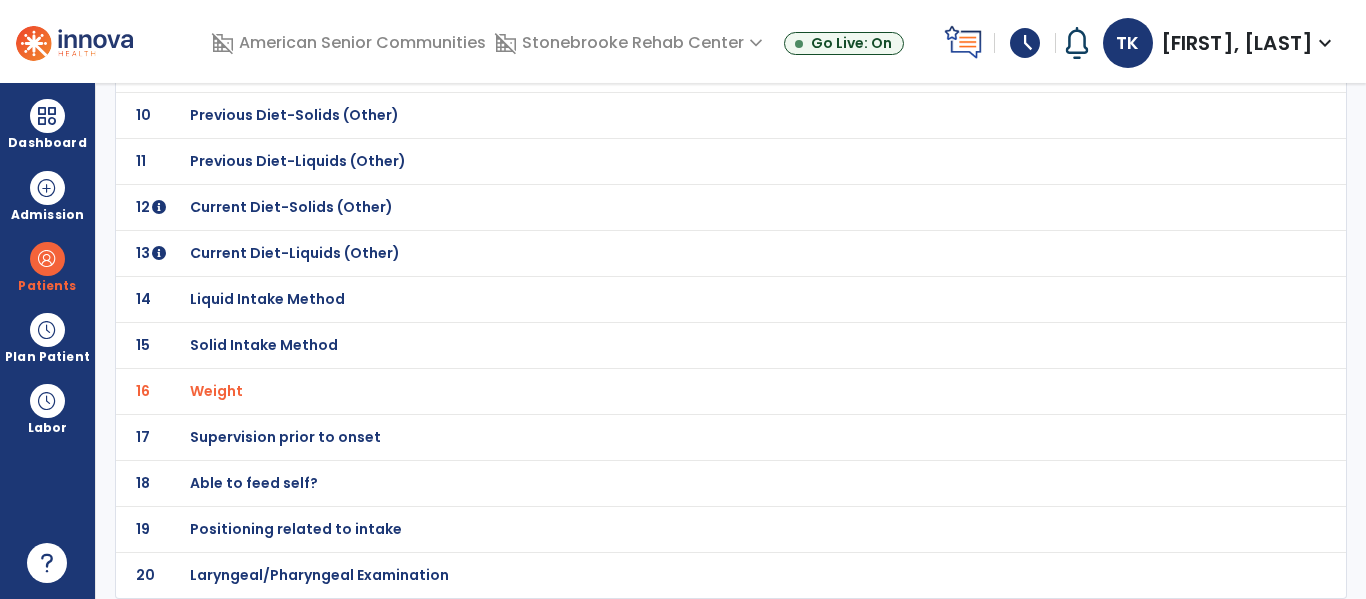 click on "Supervision prior to onset" at bounding box center (310, -299) 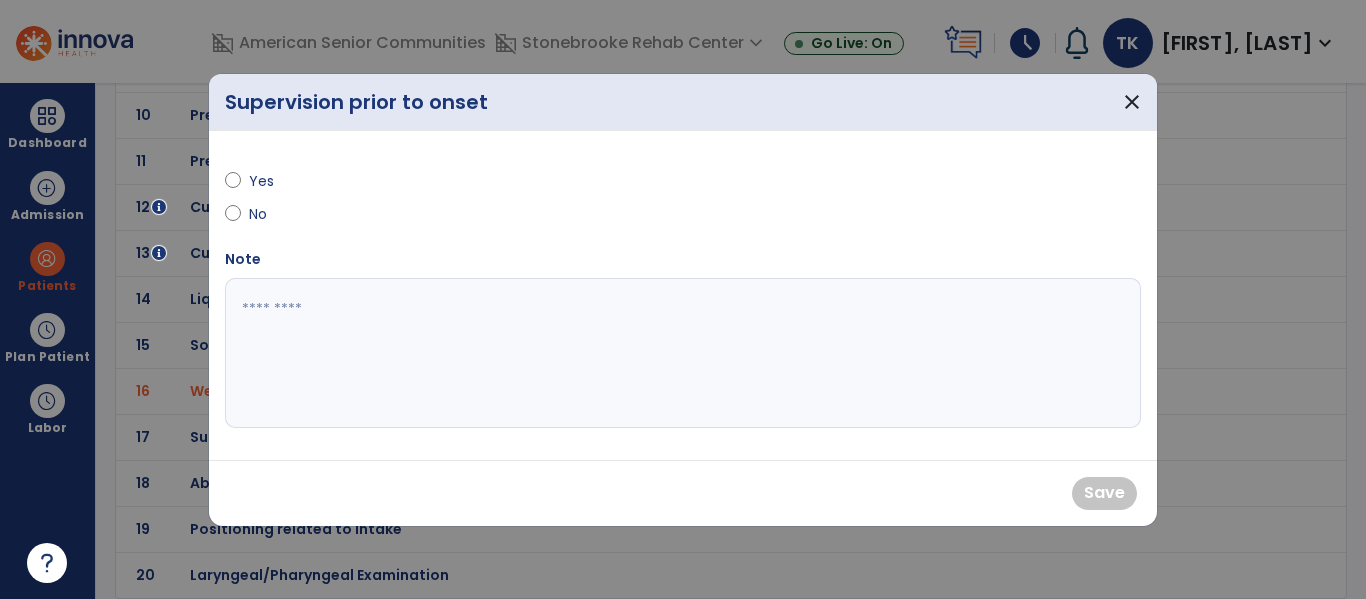 click on "Yes" at bounding box center [284, 181] 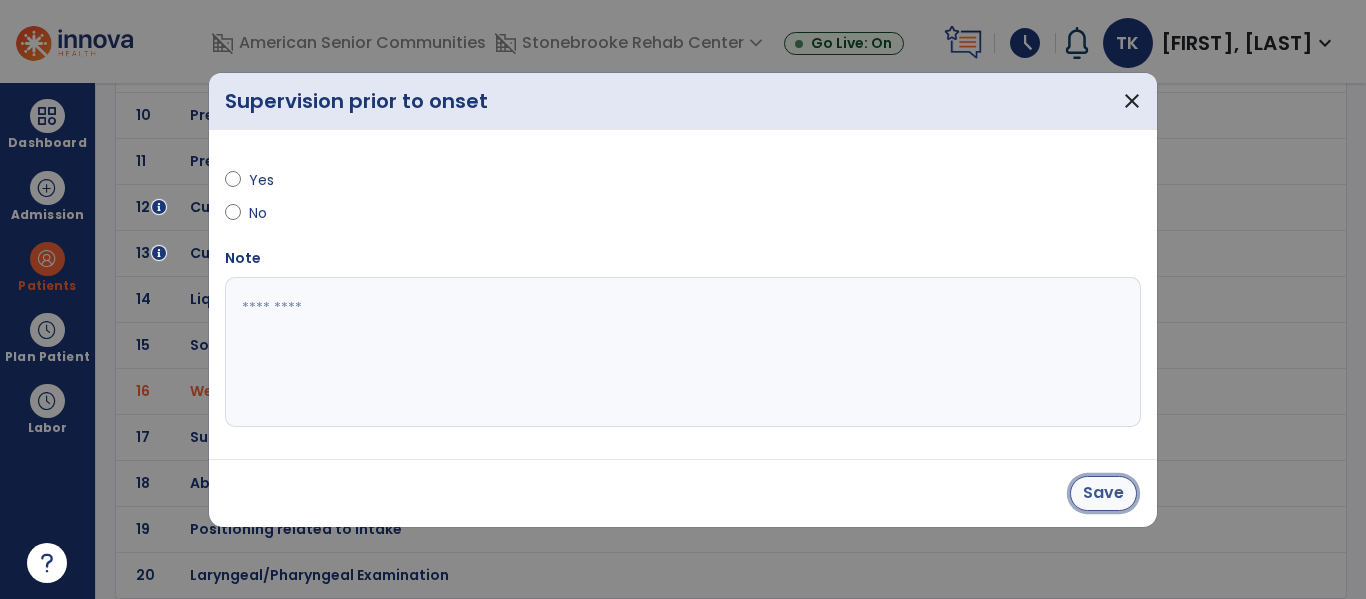 click on "Save" at bounding box center [1103, 493] 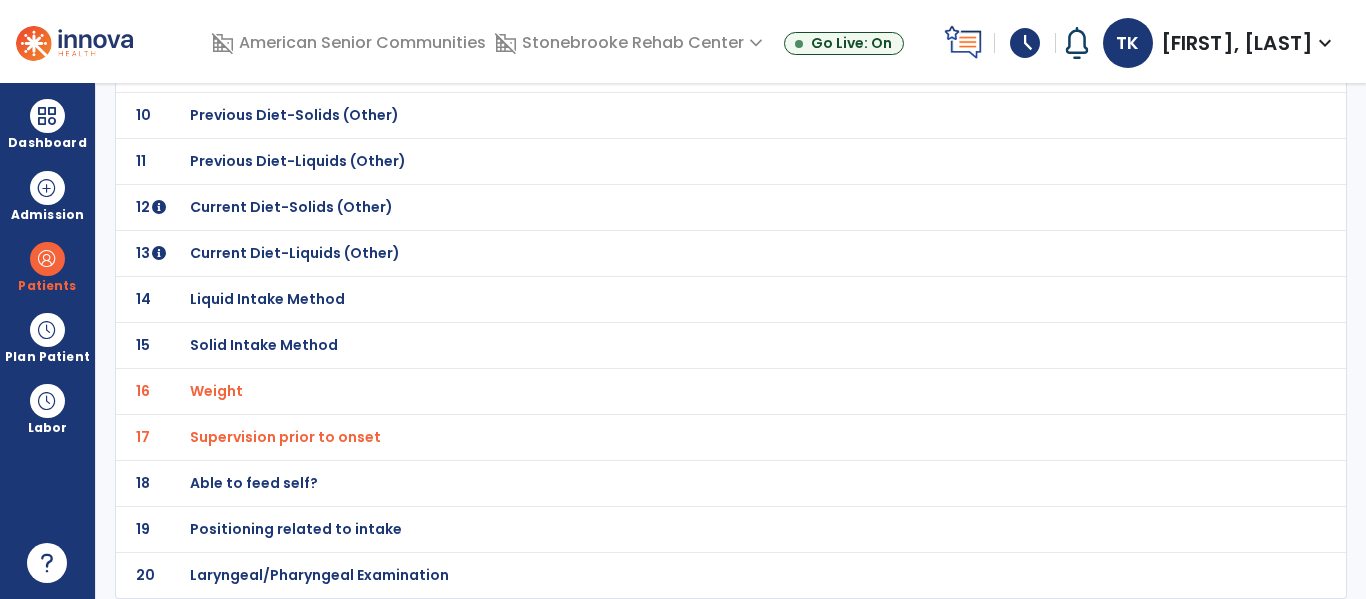 click on "Able to feed self?" at bounding box center (310, -299) 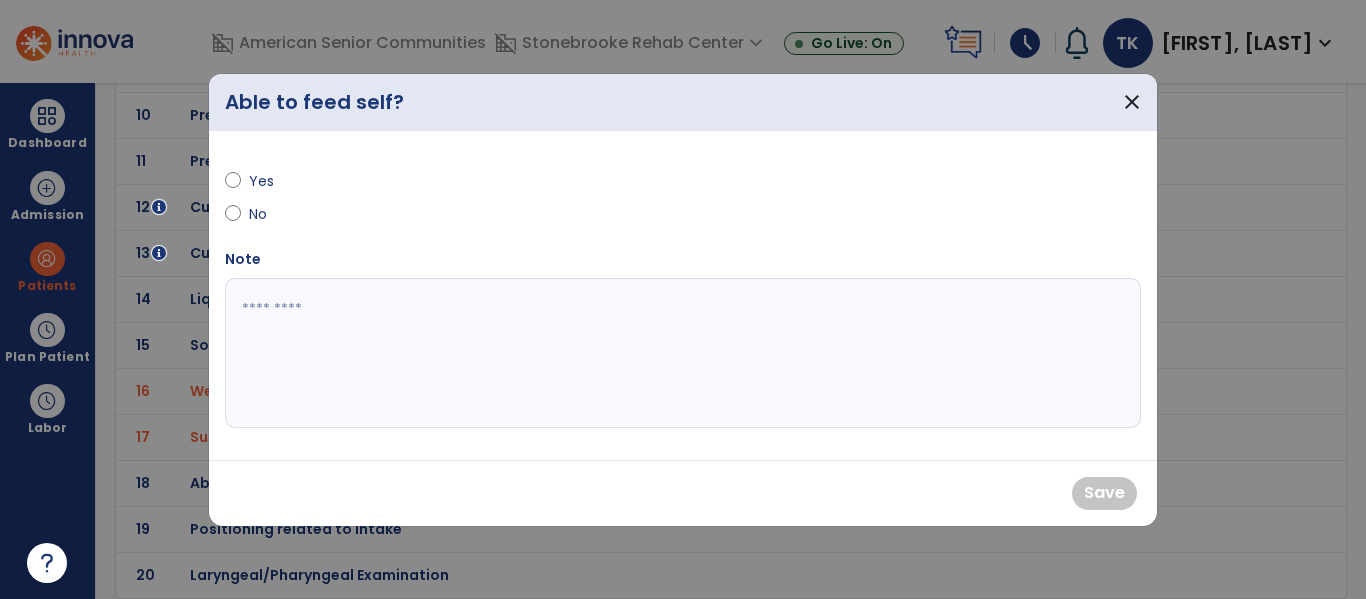 click on "Yes" at bounding box center [284, 181] 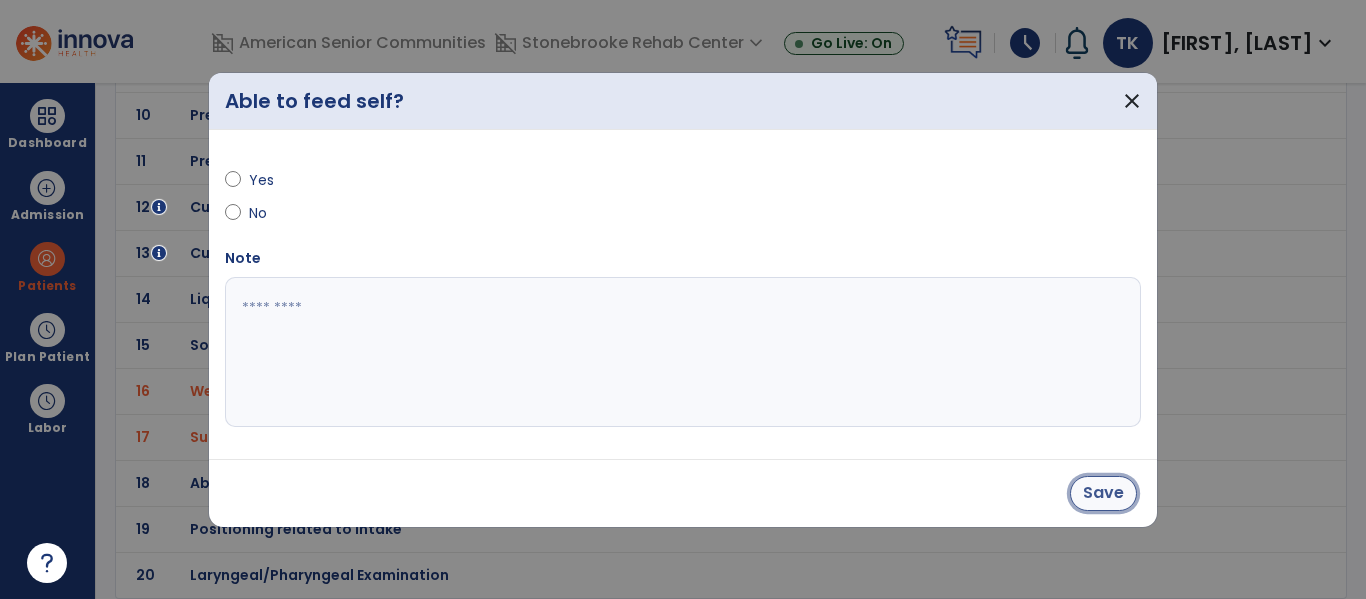 click on "Save" at bounding box center (1103, 493) 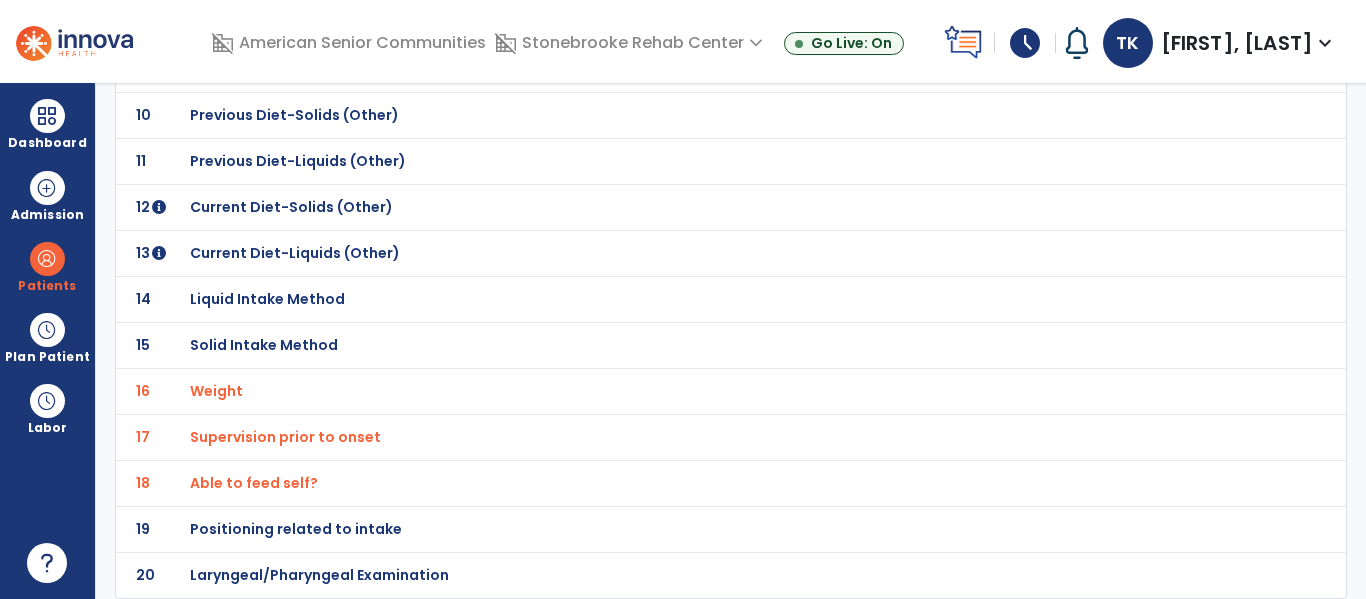 click on "Positioning related to intake" at bounding box center (310, -299) 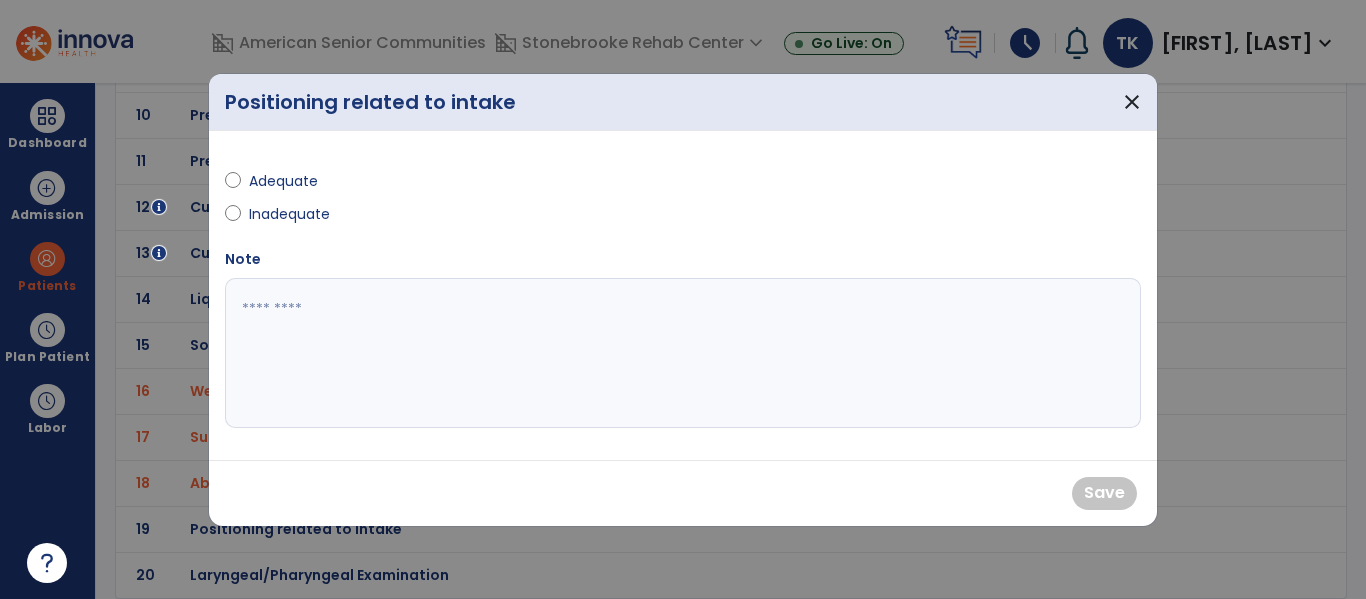 click on "Adequate" at bounding box center [284, 181] 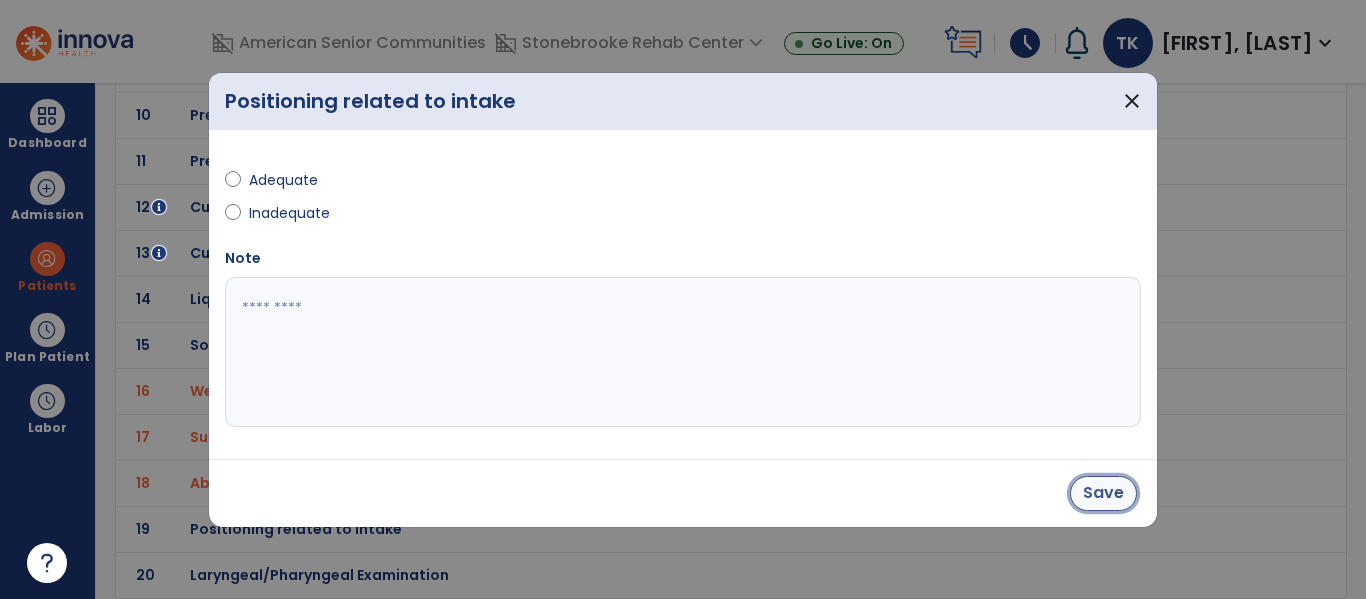 click on "Save" at bounding box center [1103, 493] 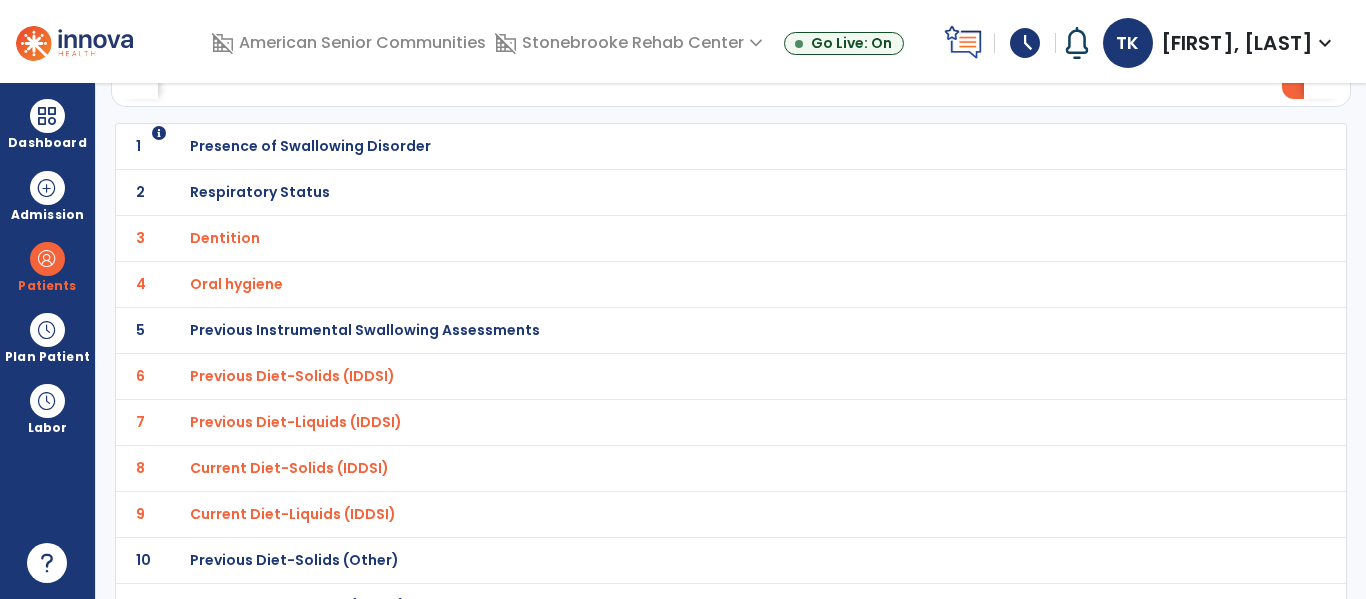 scroll, scrollTop: 0, scrollLeft: 0, axis: both 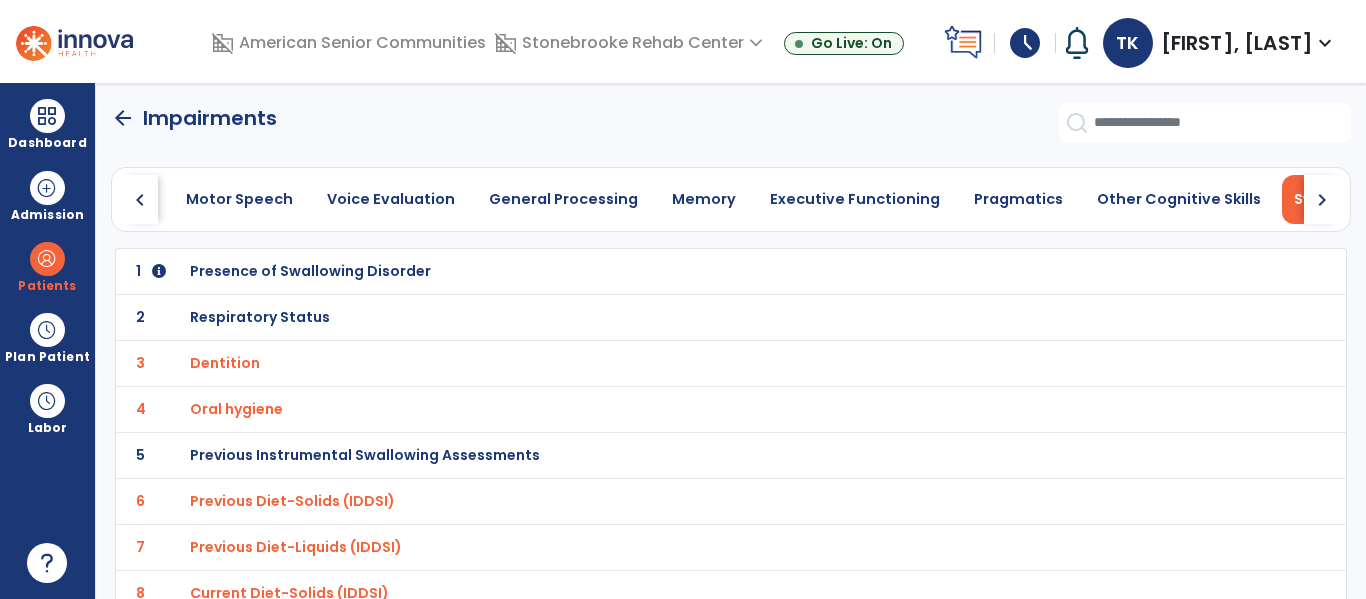 click on "arrow_back   Impairments" 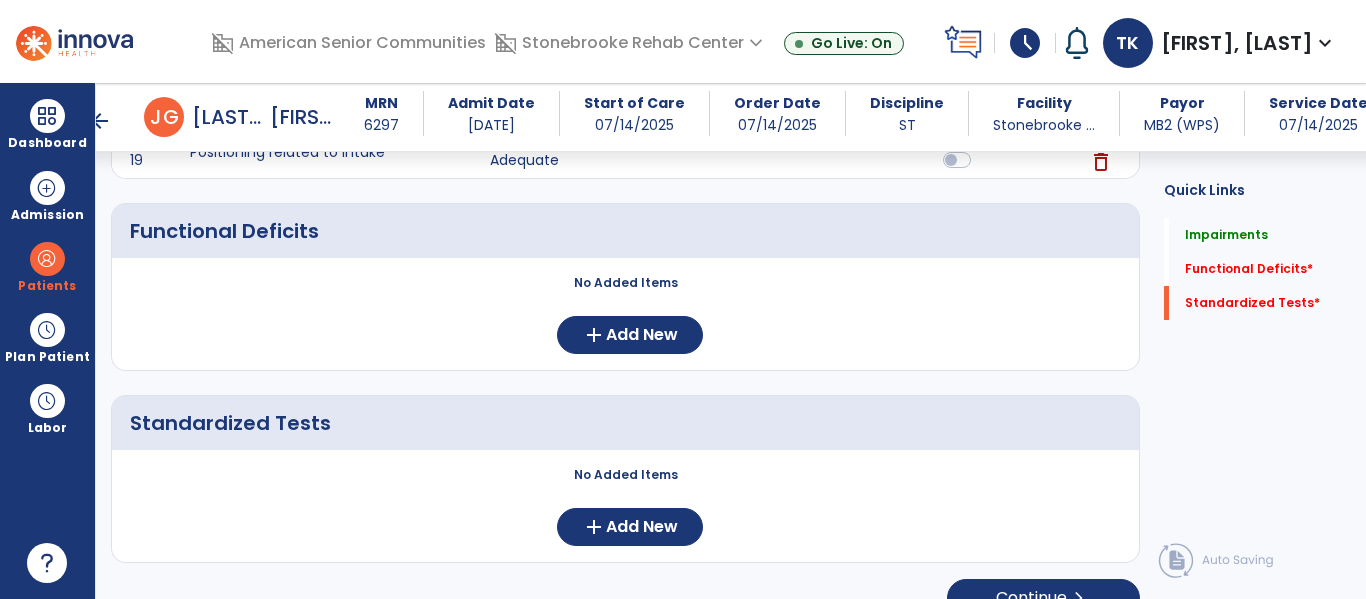 scroll, scrollTop: 1068, scrollLeft: 0, axis: vertical 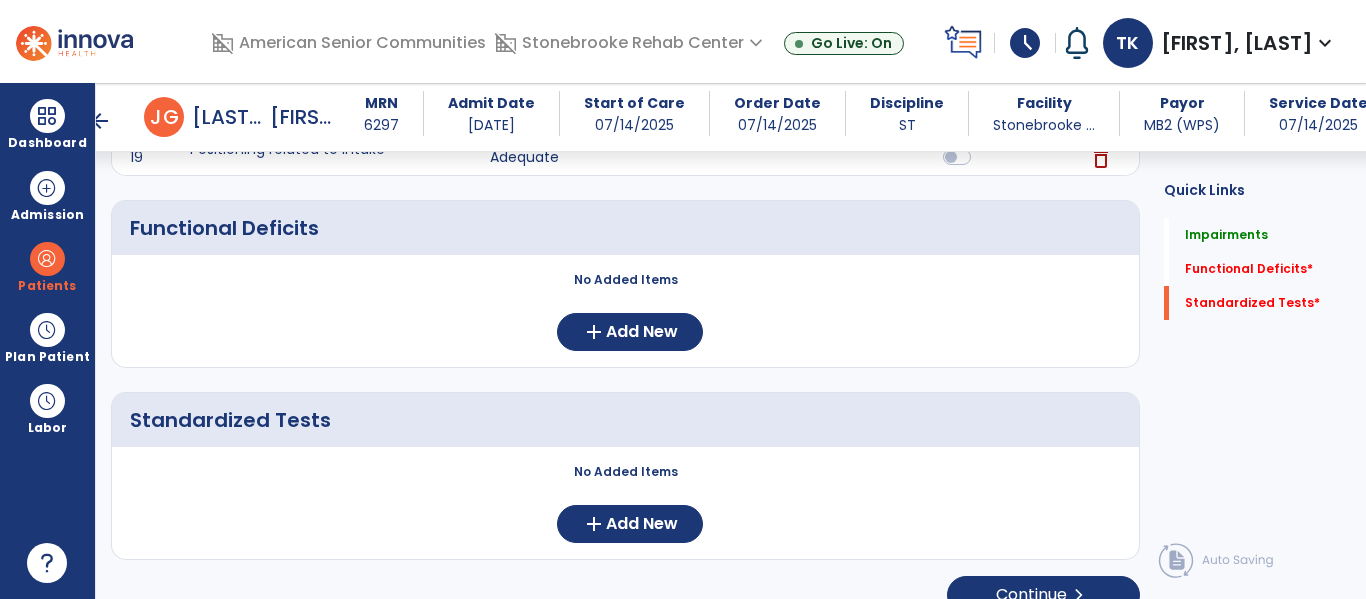 click on "Standardized Tests     No Added Items  add  Add New" 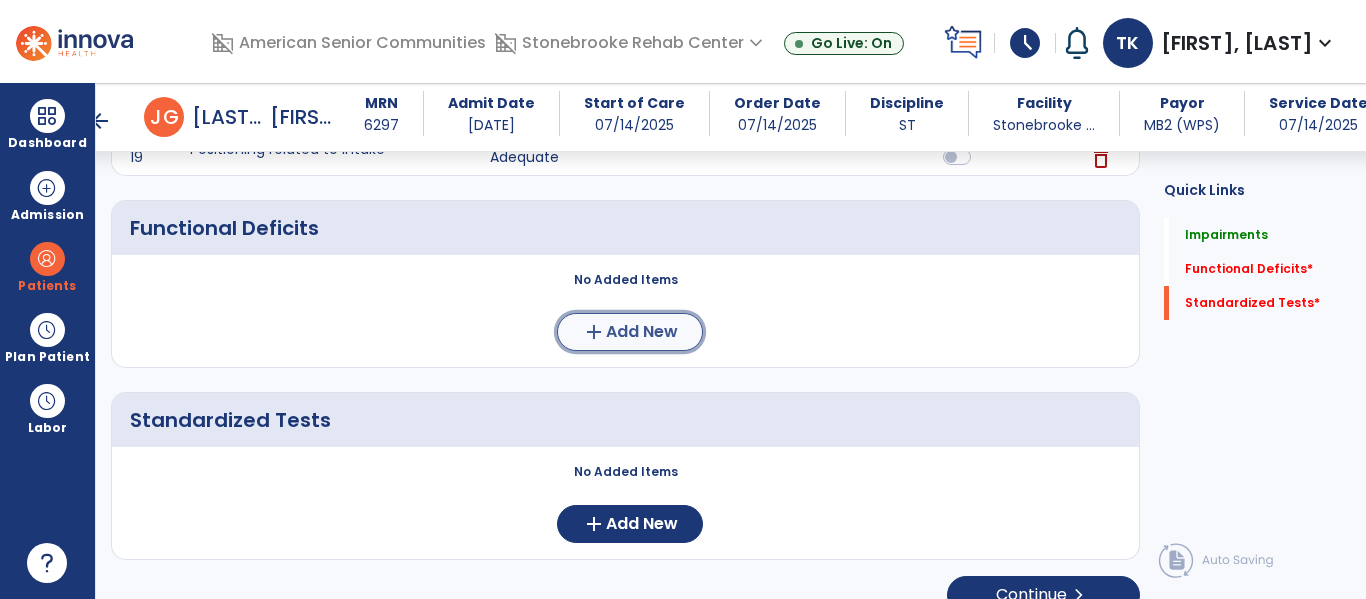 click on "Add New" 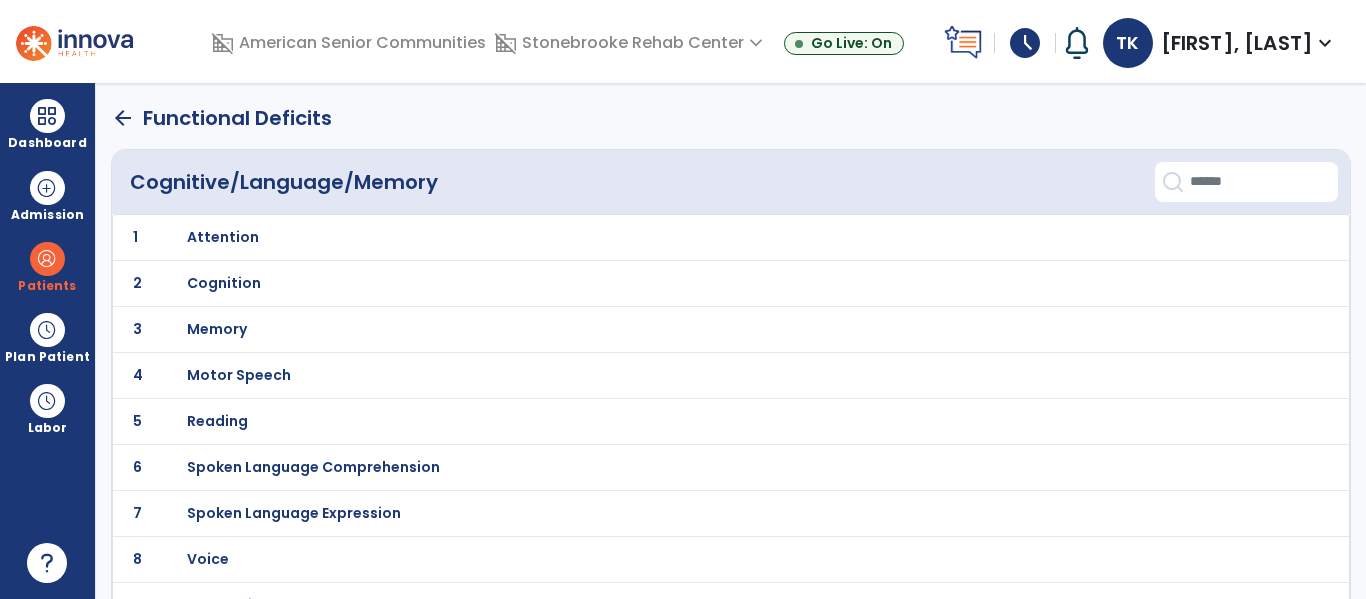 scroll, scrollTop: 31, scrollLeft: 0, axis: vertical 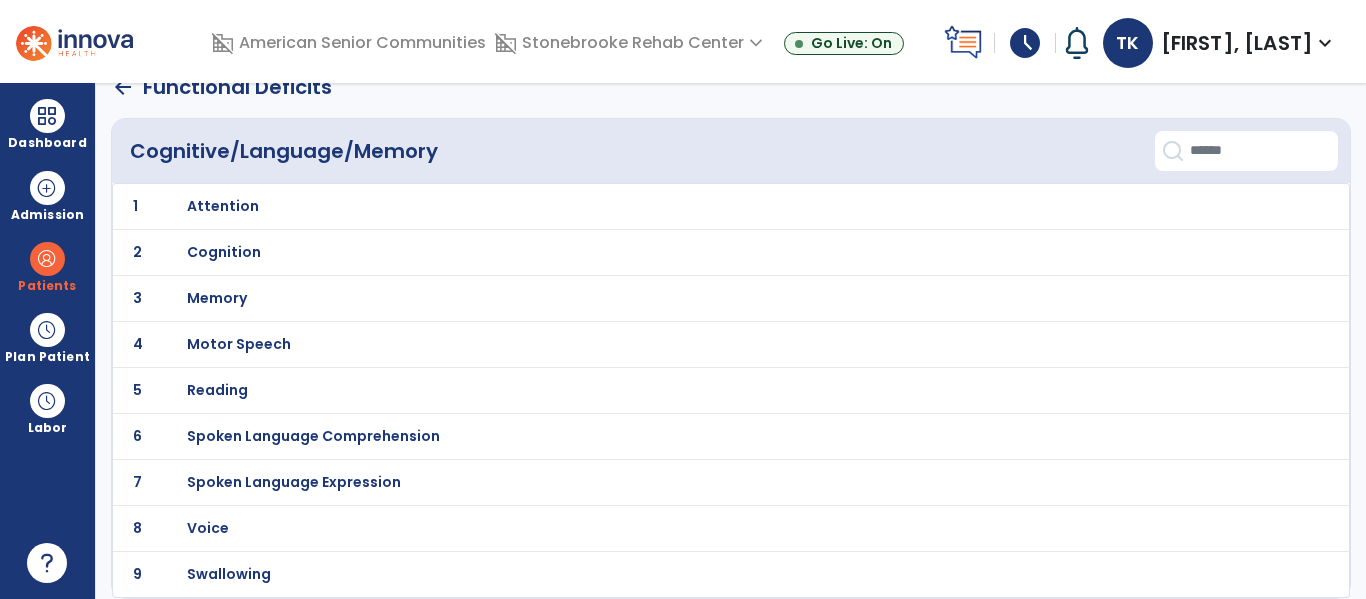 click on "Swallowing" at bounding box center [223, 206] 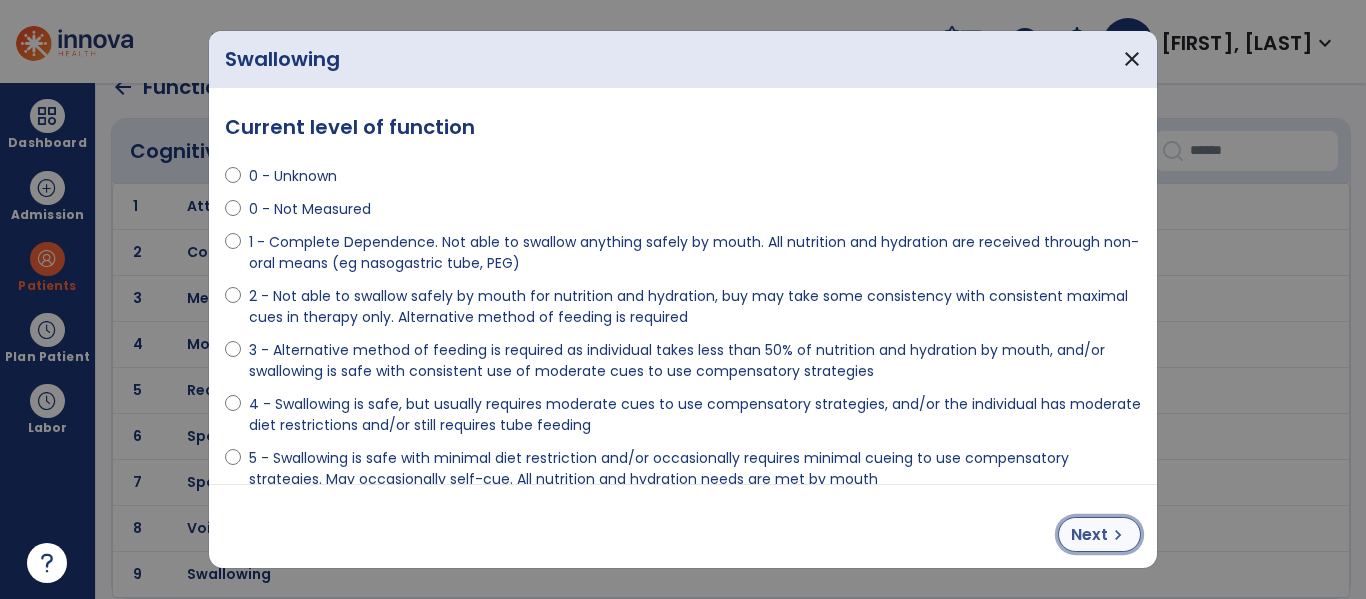 click on "Next" at bounding box center (1089, 535) 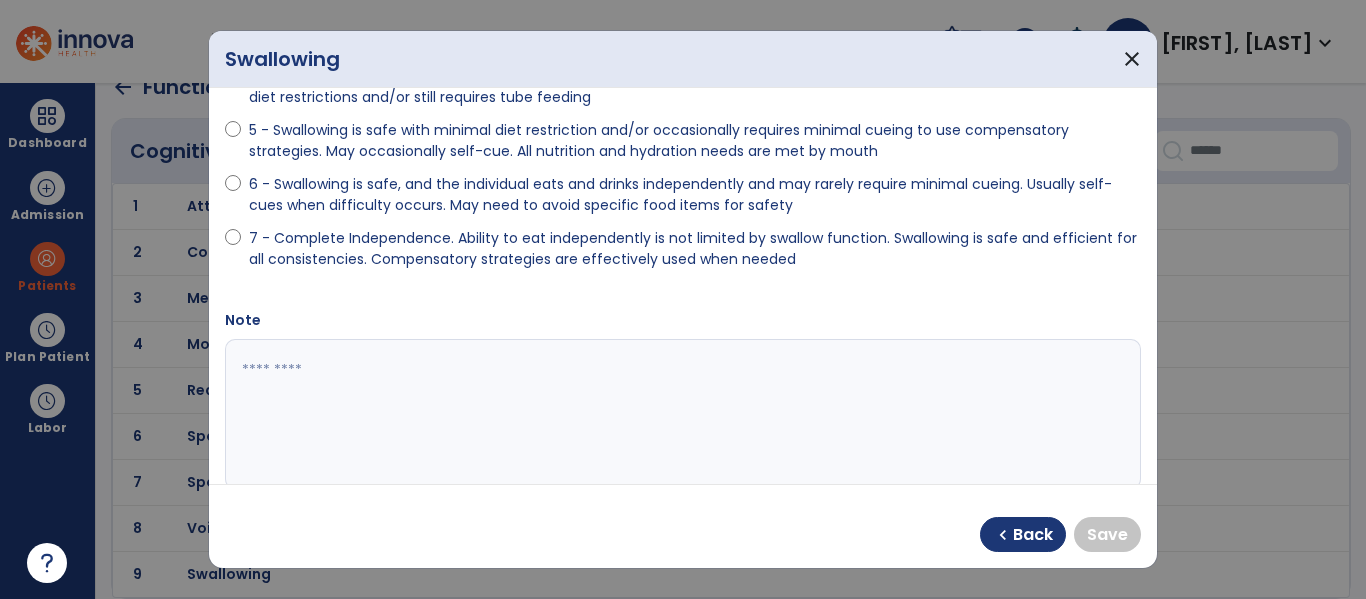 scroll, scrollTop: 333, scrollLeft: 0, axis: vertical 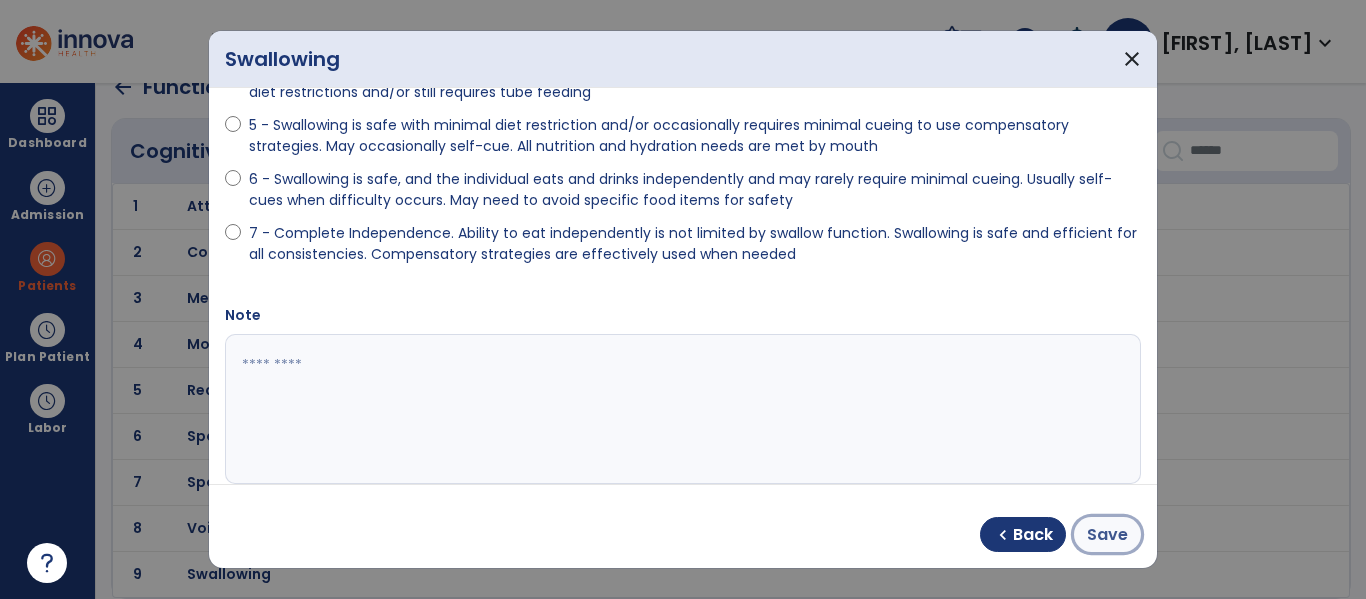 click on "Save" at bounding box center (1107, 534) 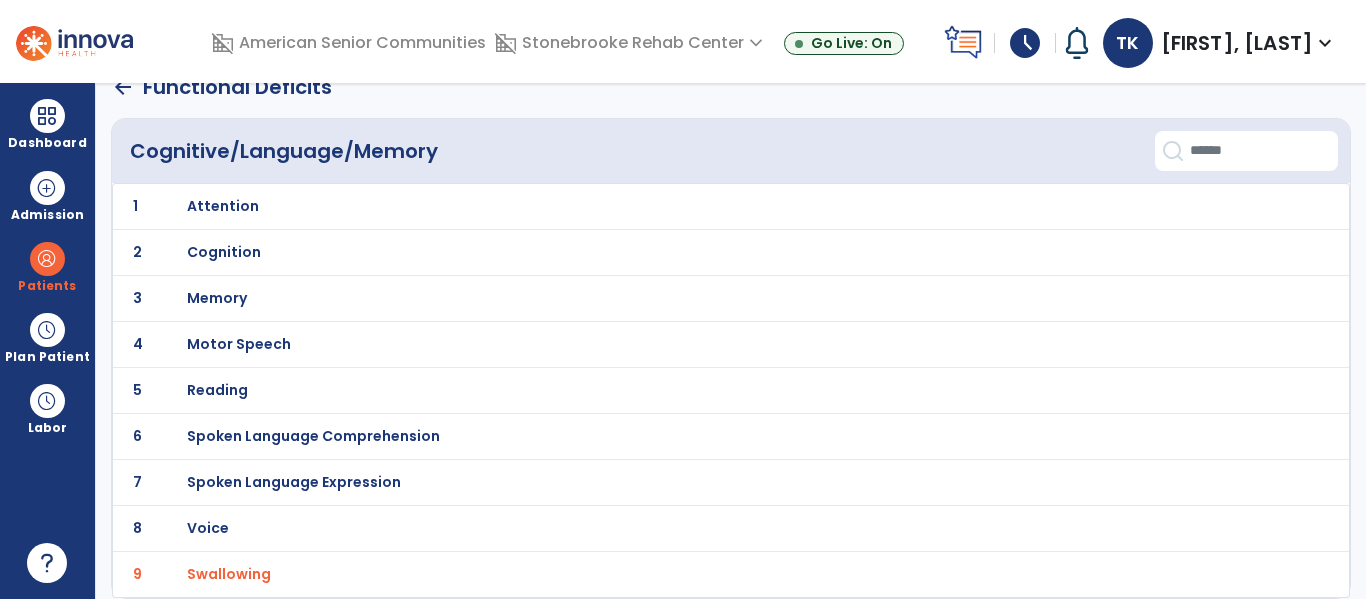 scroll, scrollTop: 0, scrollLeft: 0, axis: both 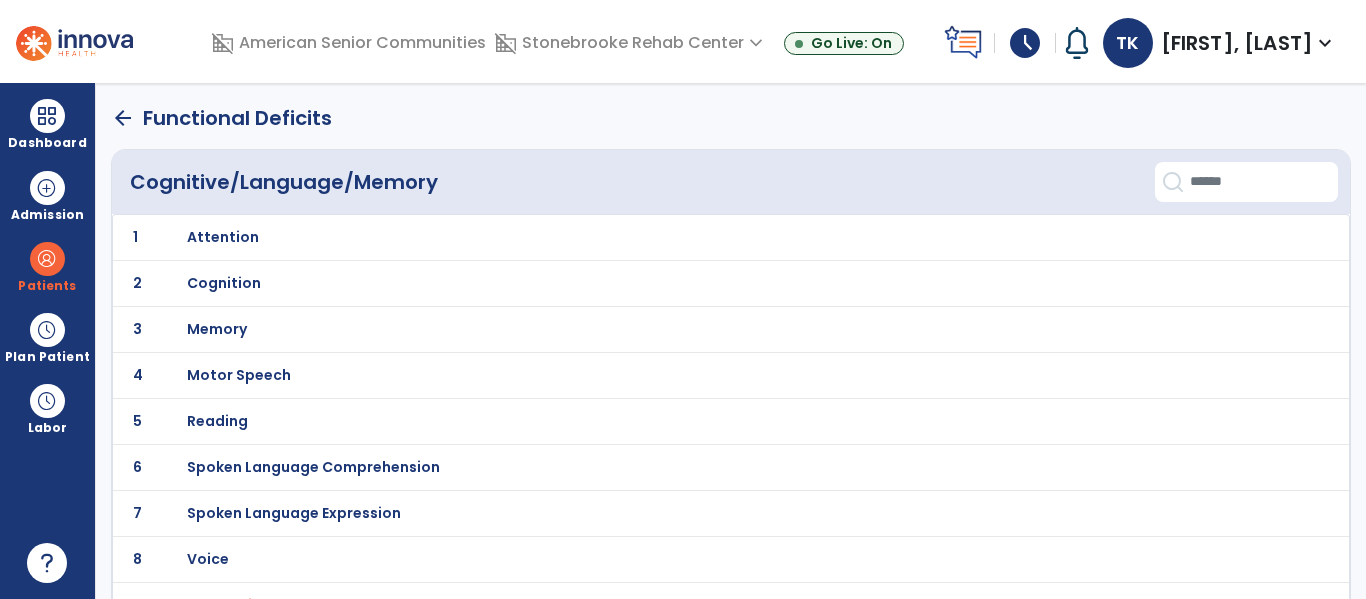 click on "arrow_back" 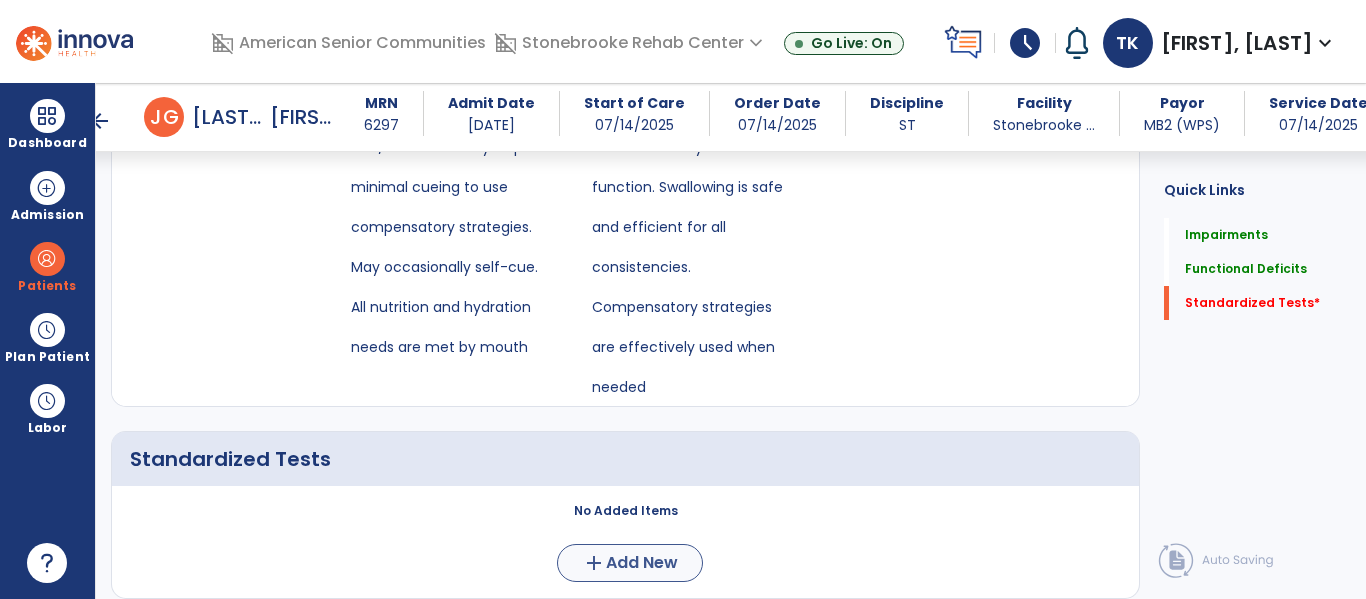 scroll, scrollTop: 1407, scrollLeft: 0, axis: vertical 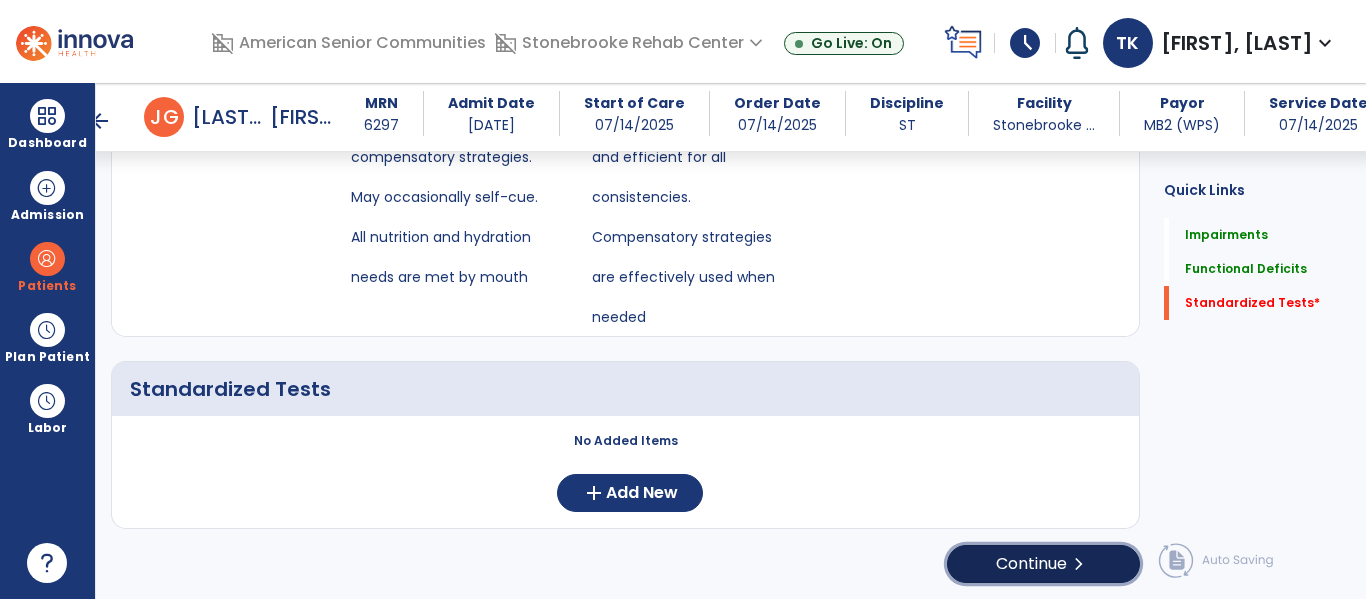 click on "Continue  chevron_right" 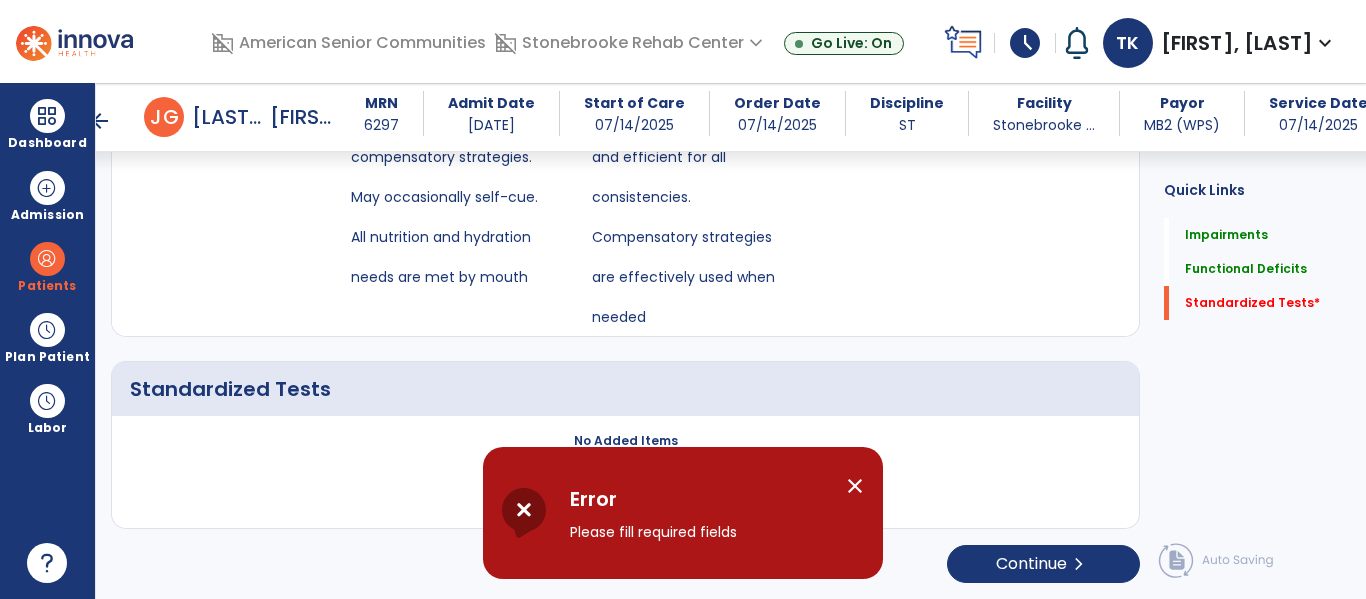 click on "close" at bounding box center [855, 486] 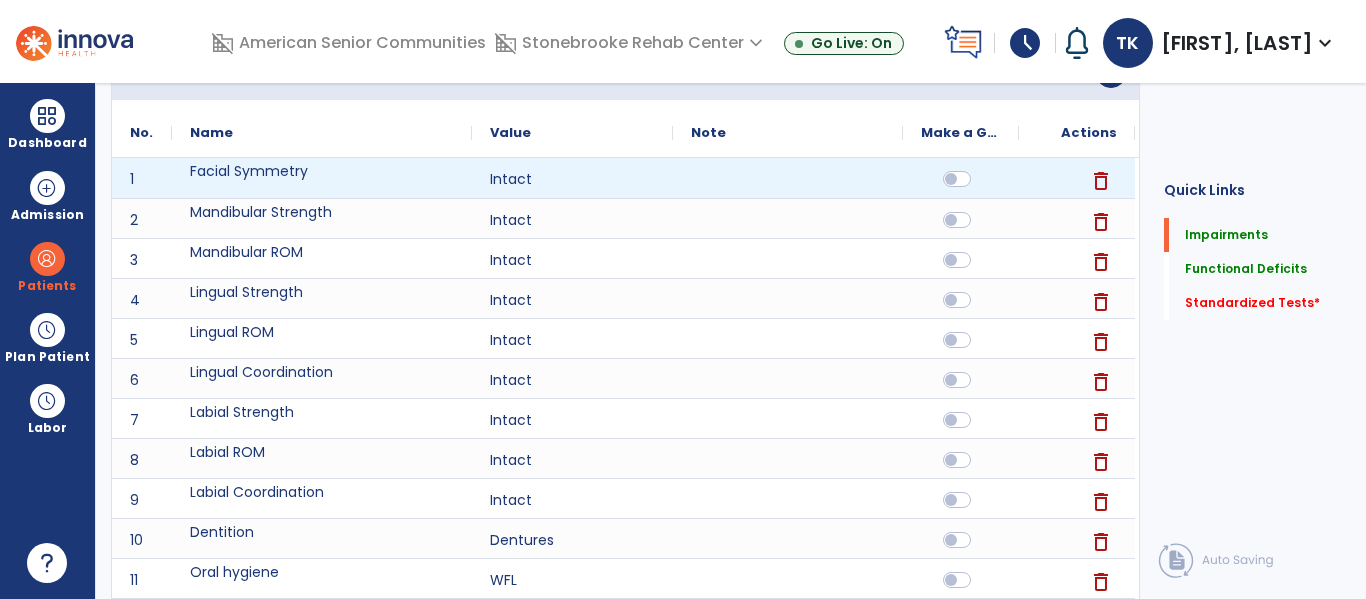 scroll, scrollTop: 0, scrollLeft: 0, axis: both 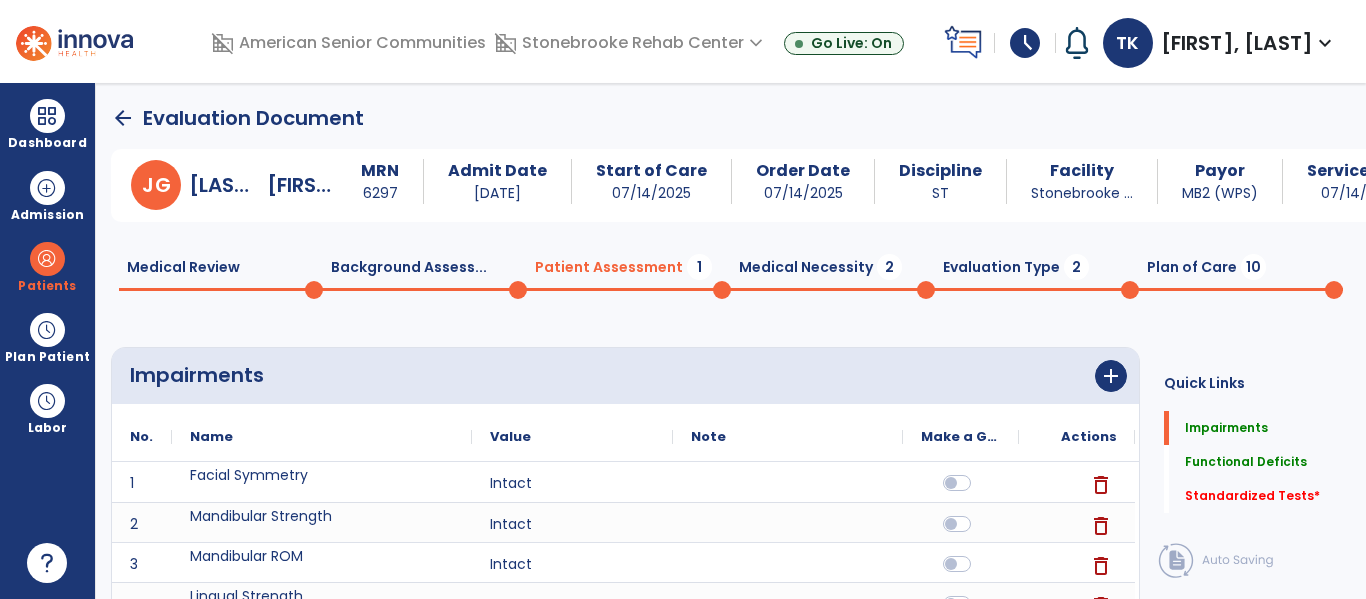 click on "Medical Necessity  2" 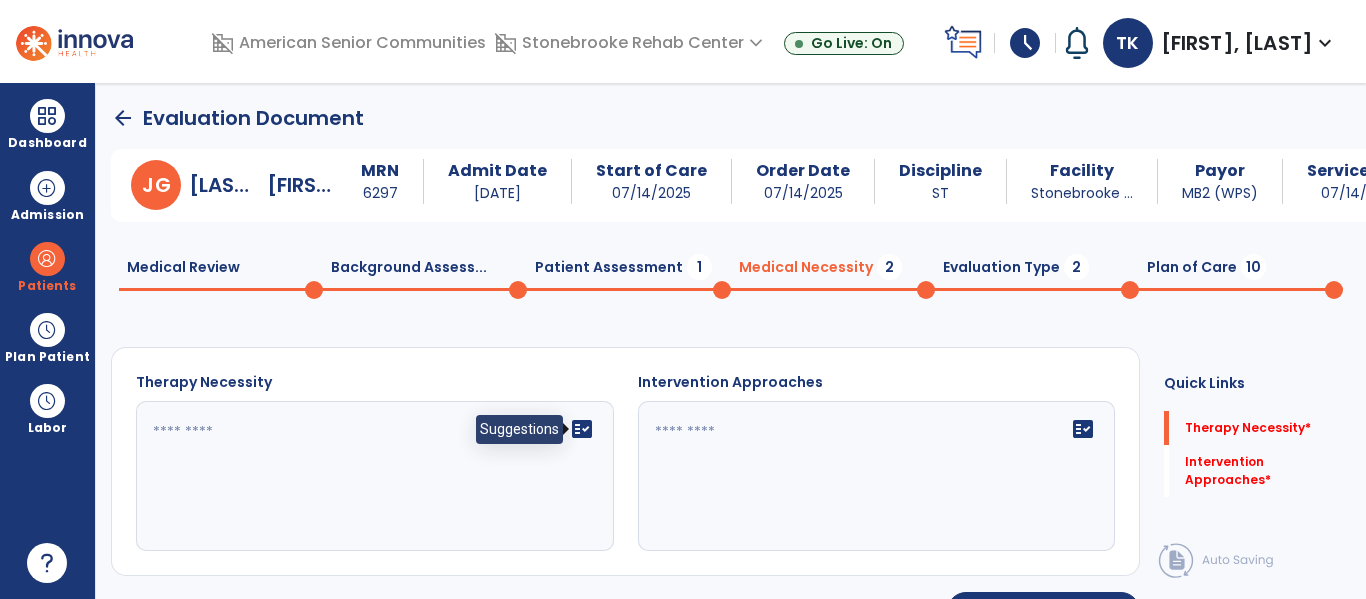 click on "fact_check" 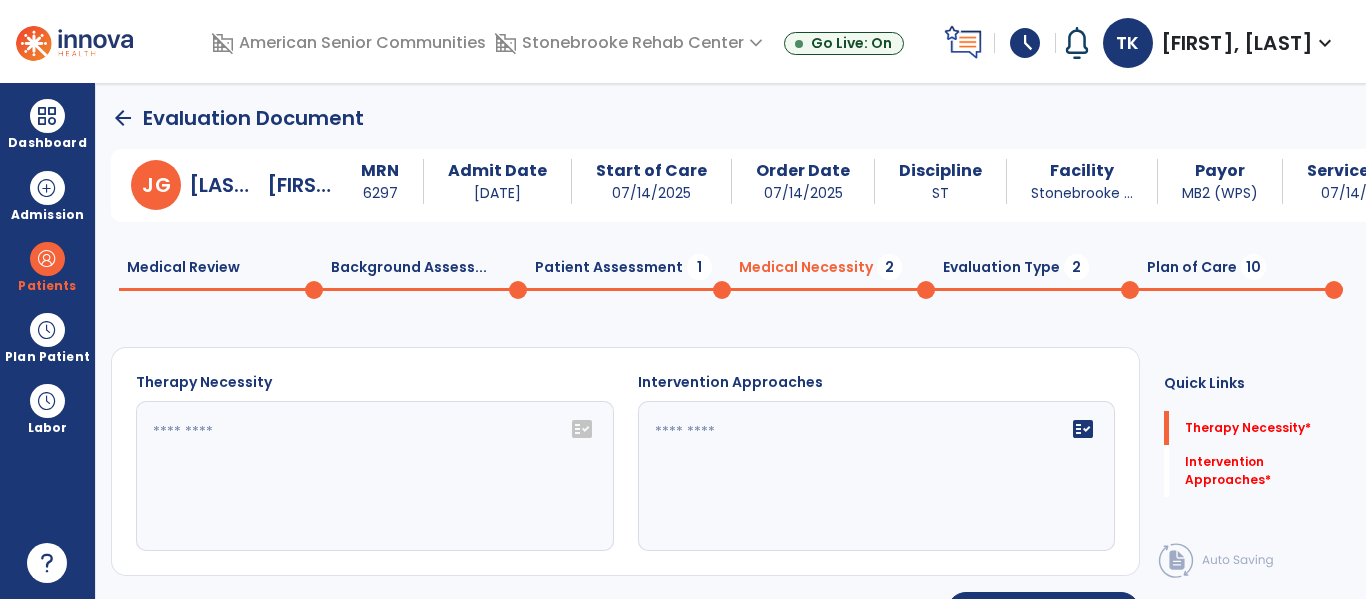 click 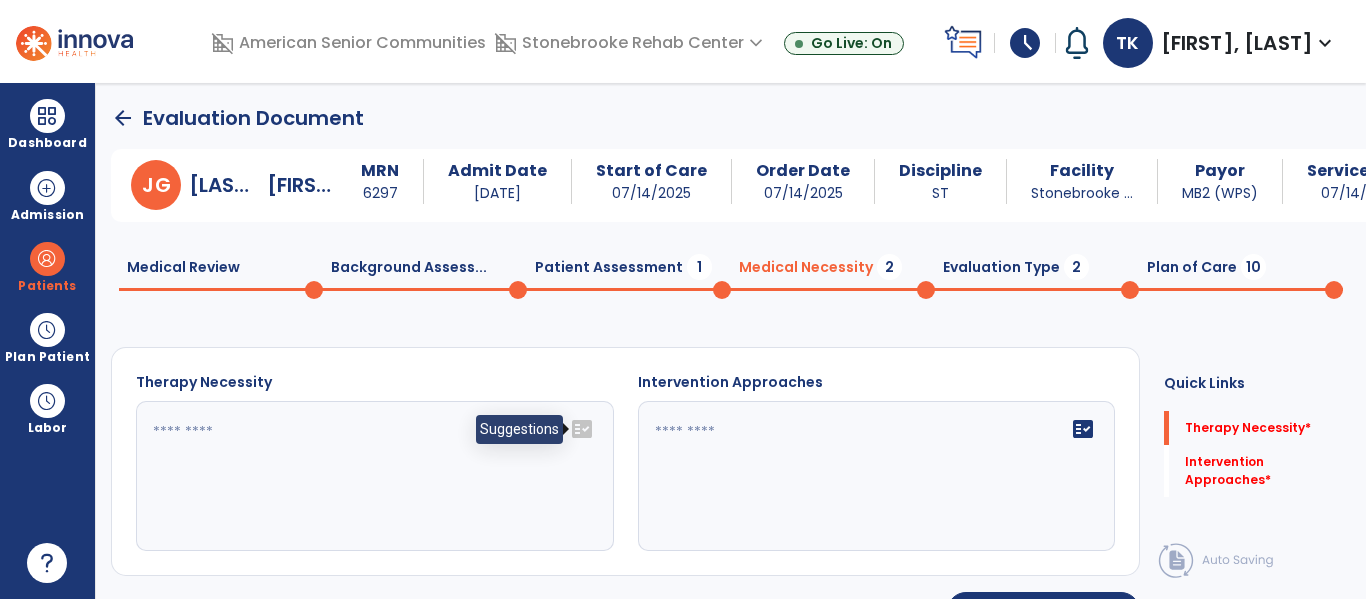 click on "fact_check" 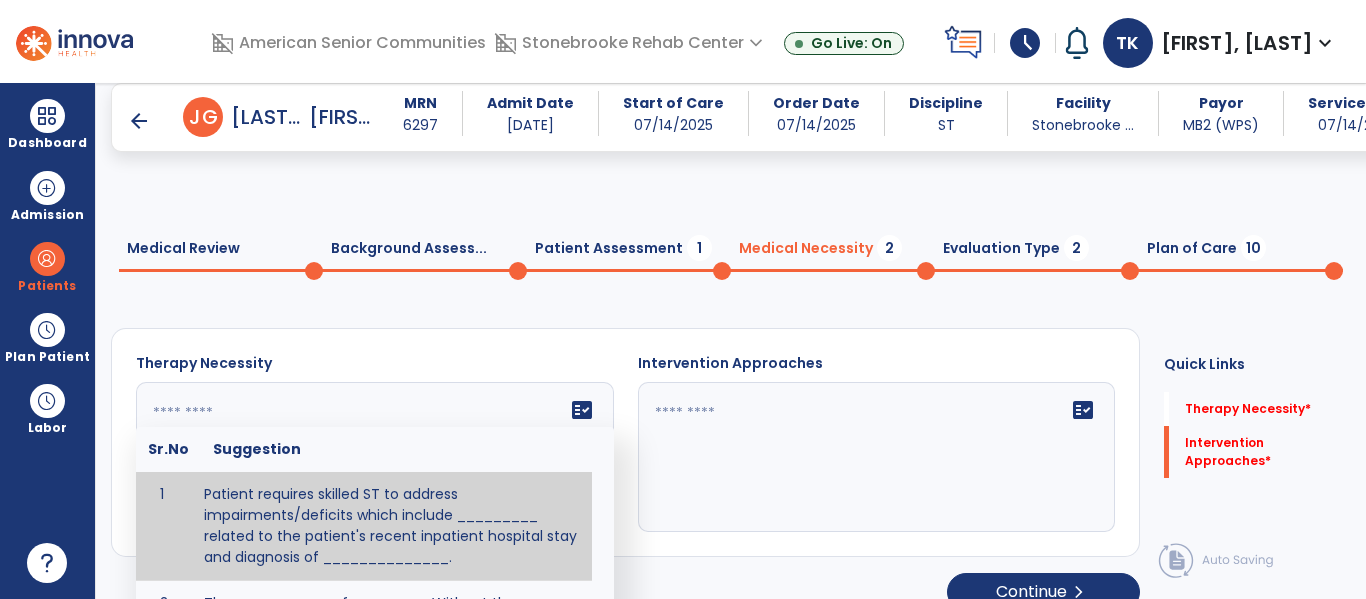 scroll, scrollTop: 52, scrollLeft: 0, axis: vertical 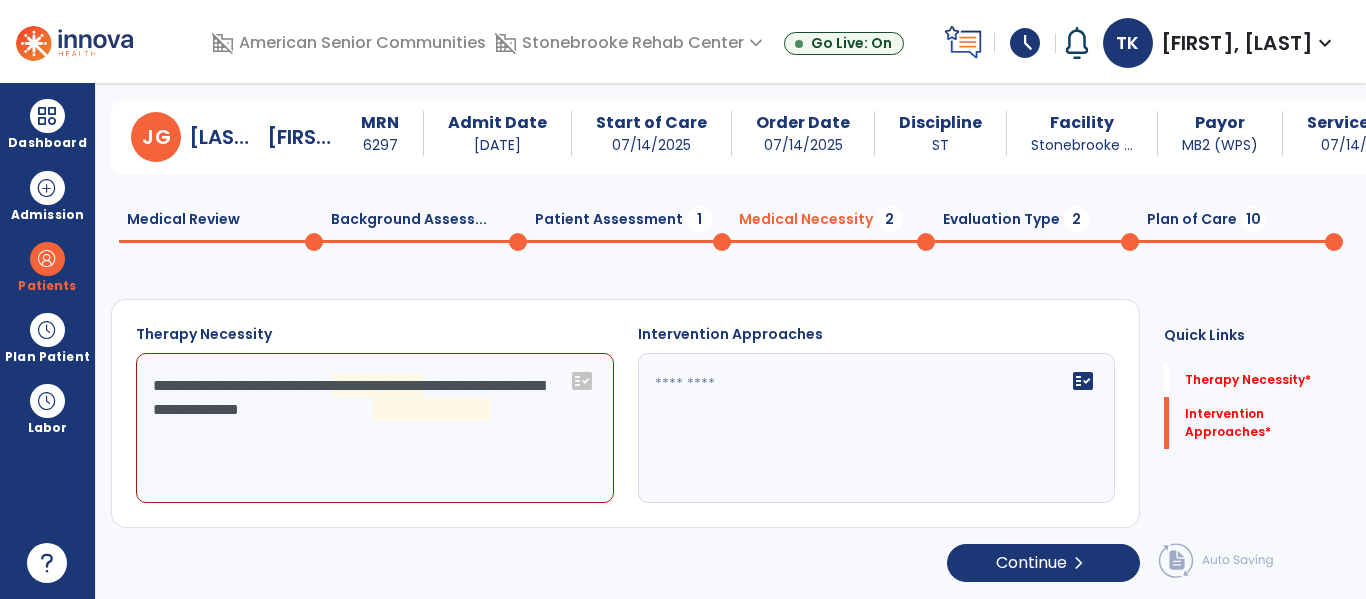 click on "**********" 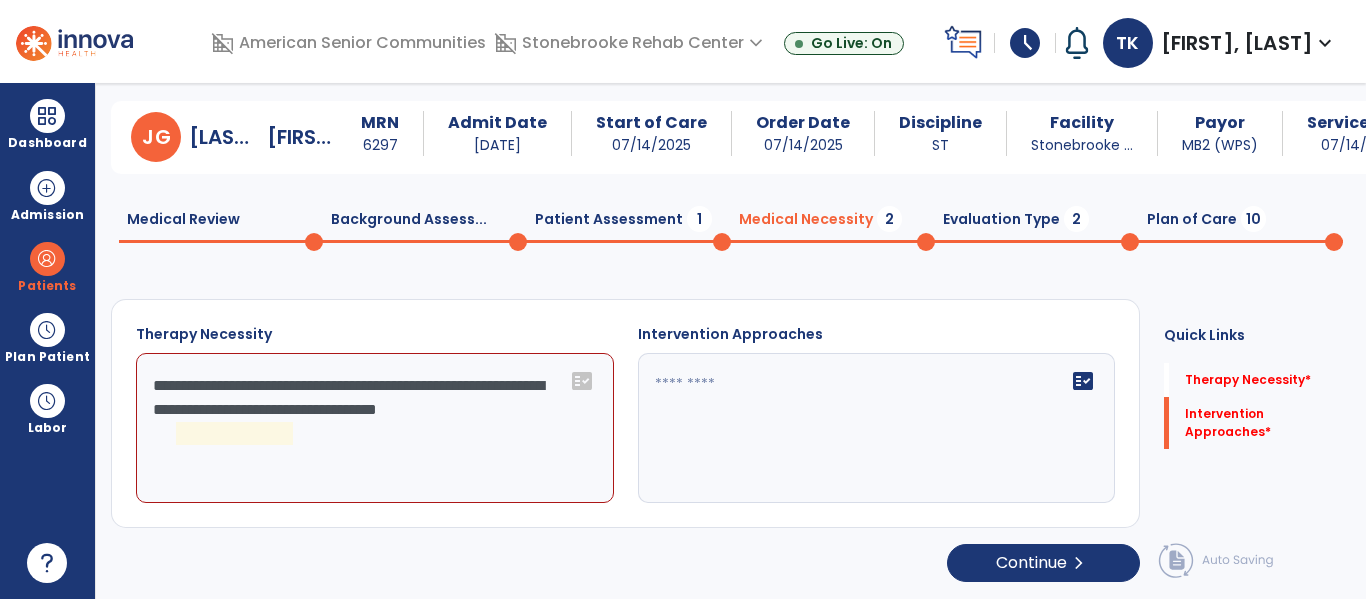 click on "**********" 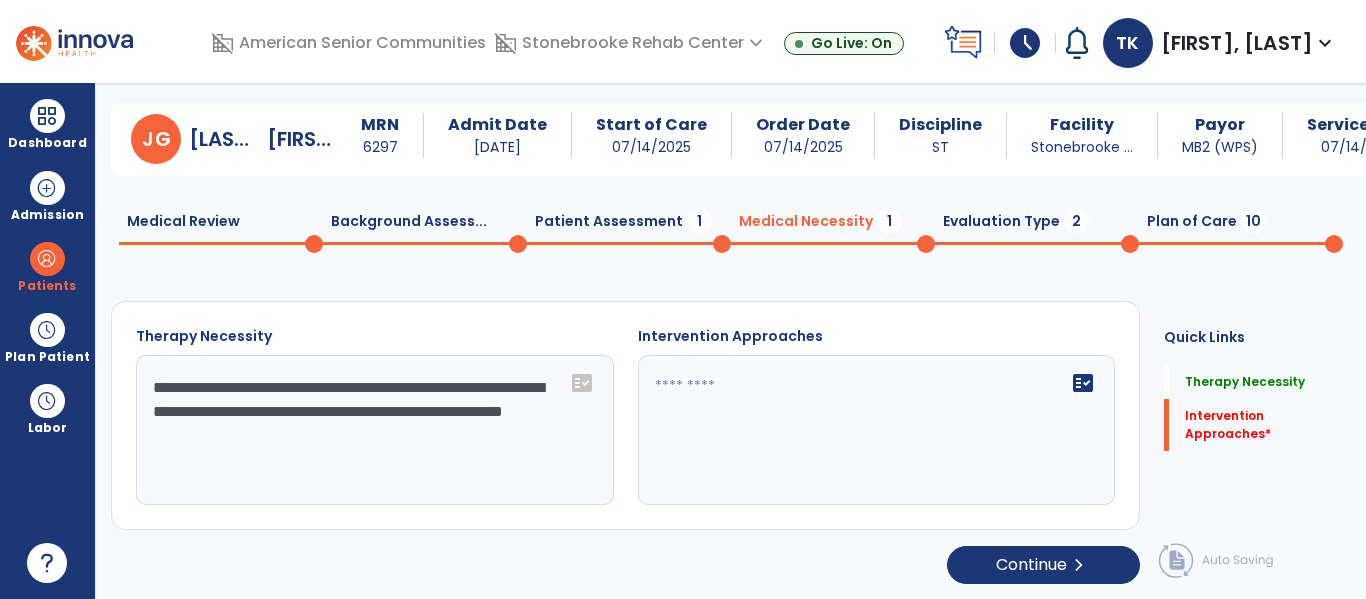 scroll, scrollTop: 48, scrollLeft: 0, axis: vertical 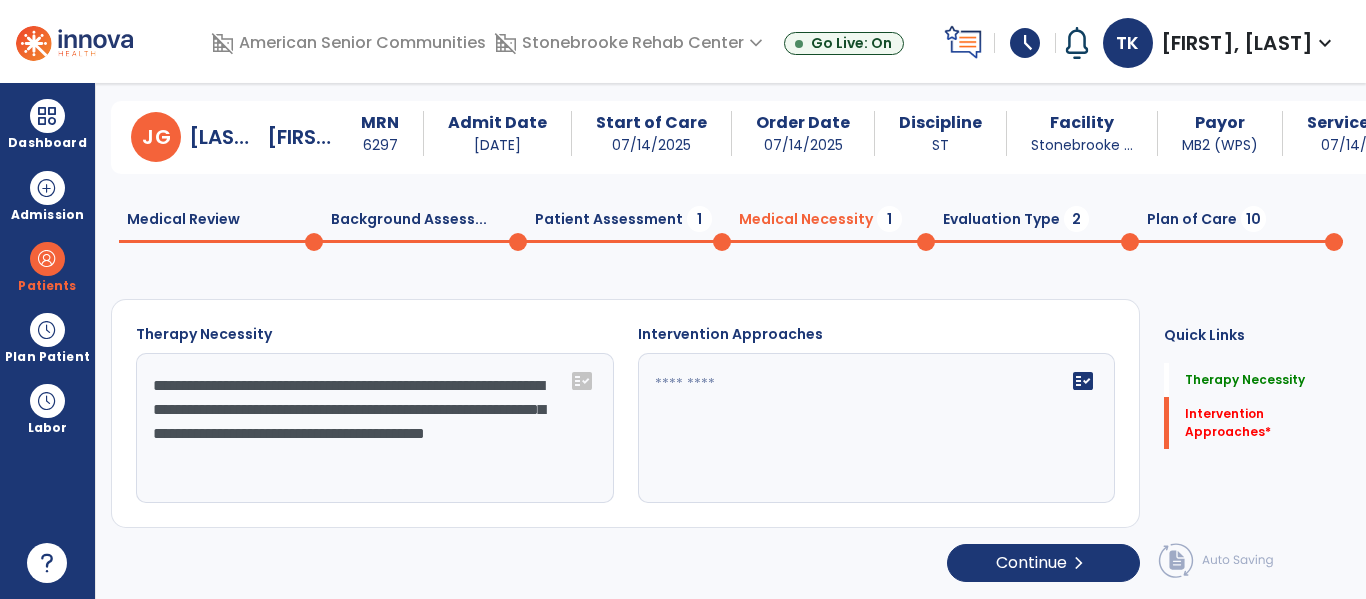 type on "**********" 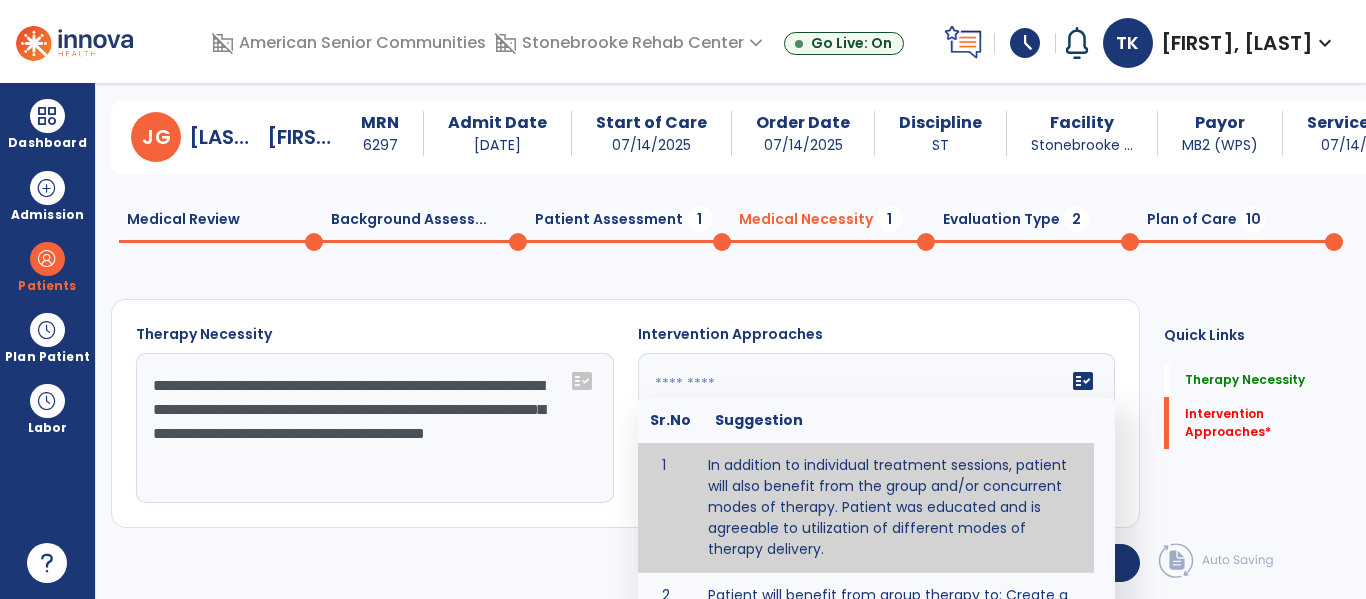 type on "**********" 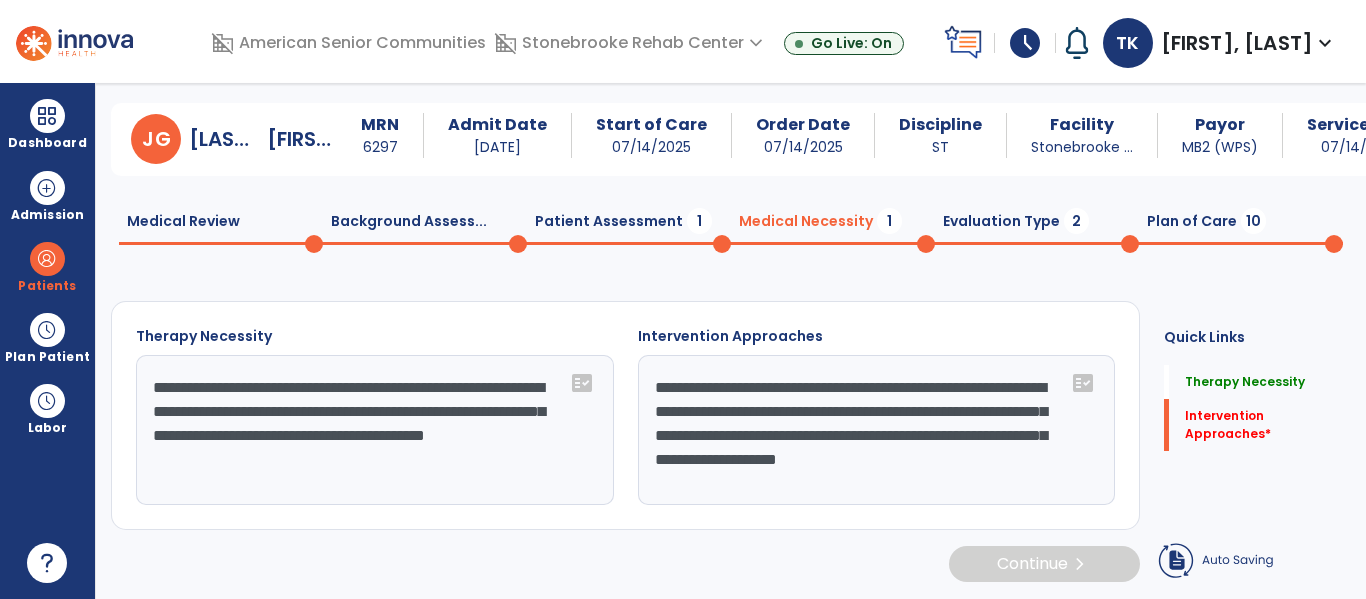 scroll, scrollTop: 46, scrollLeft: 0, axis: vertical 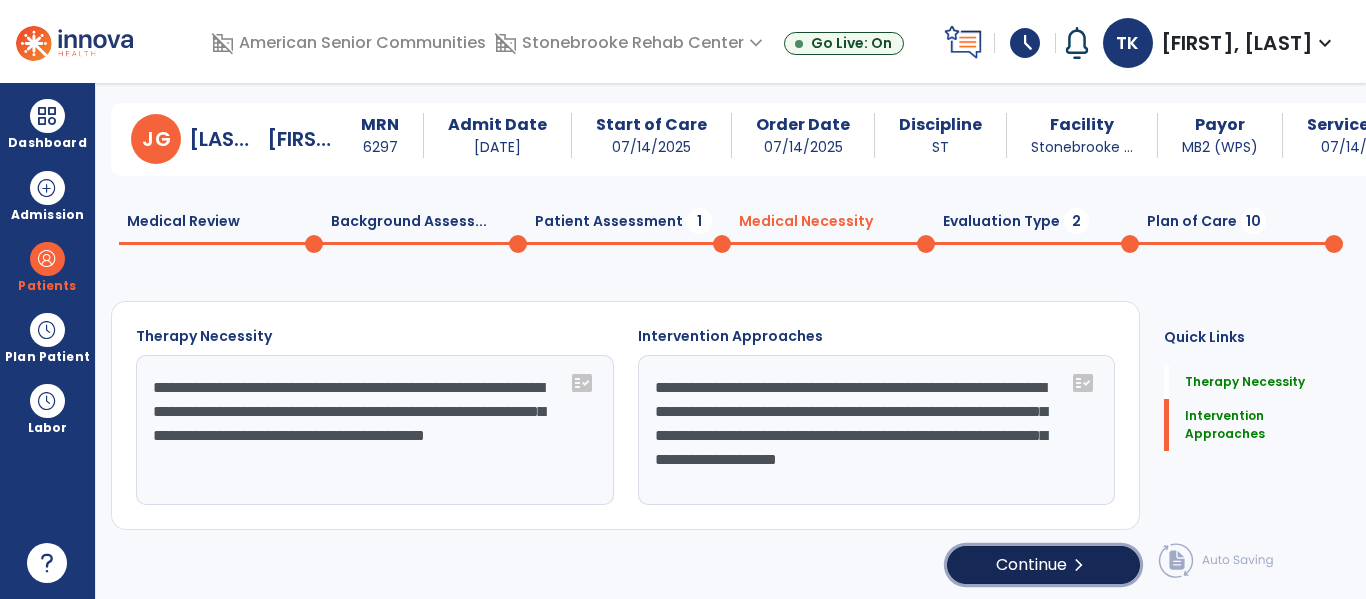 click on "Continue  chevron_right" 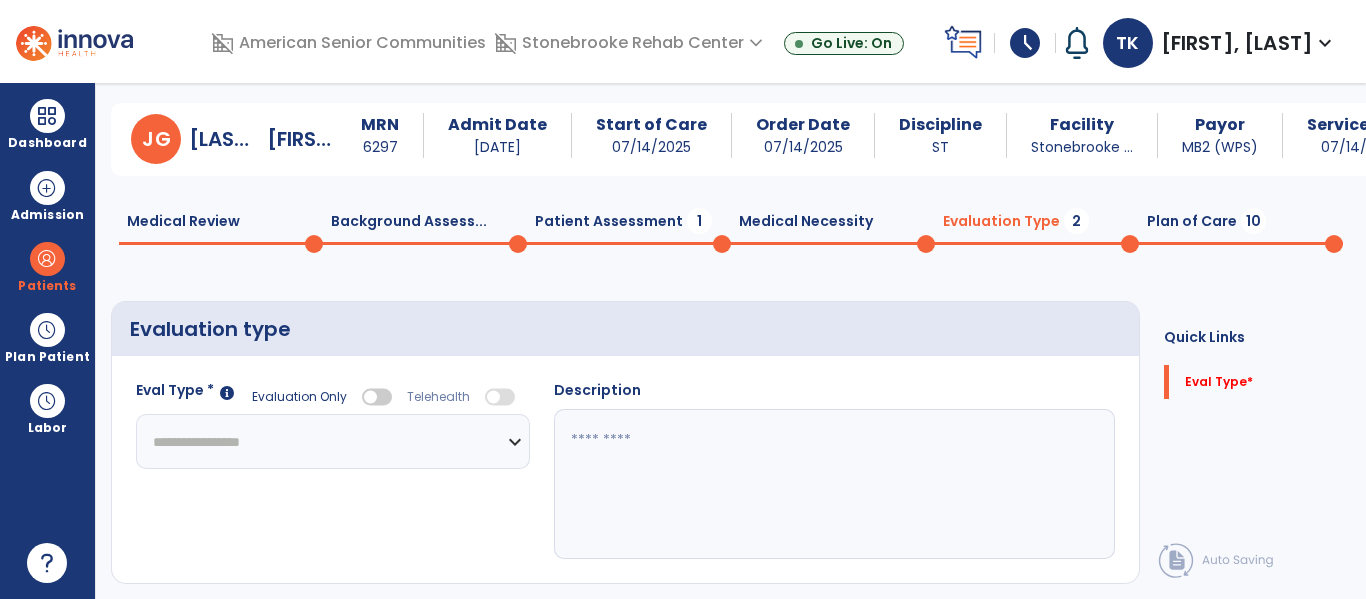 click on "**********" 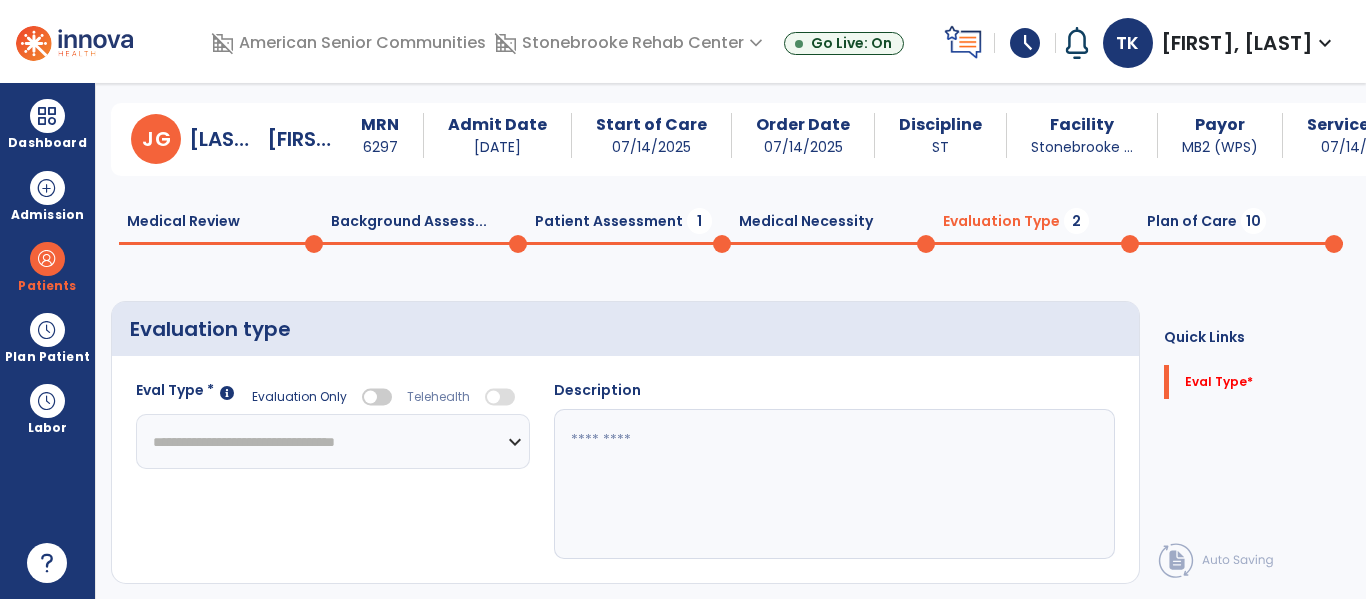 click on "**********" 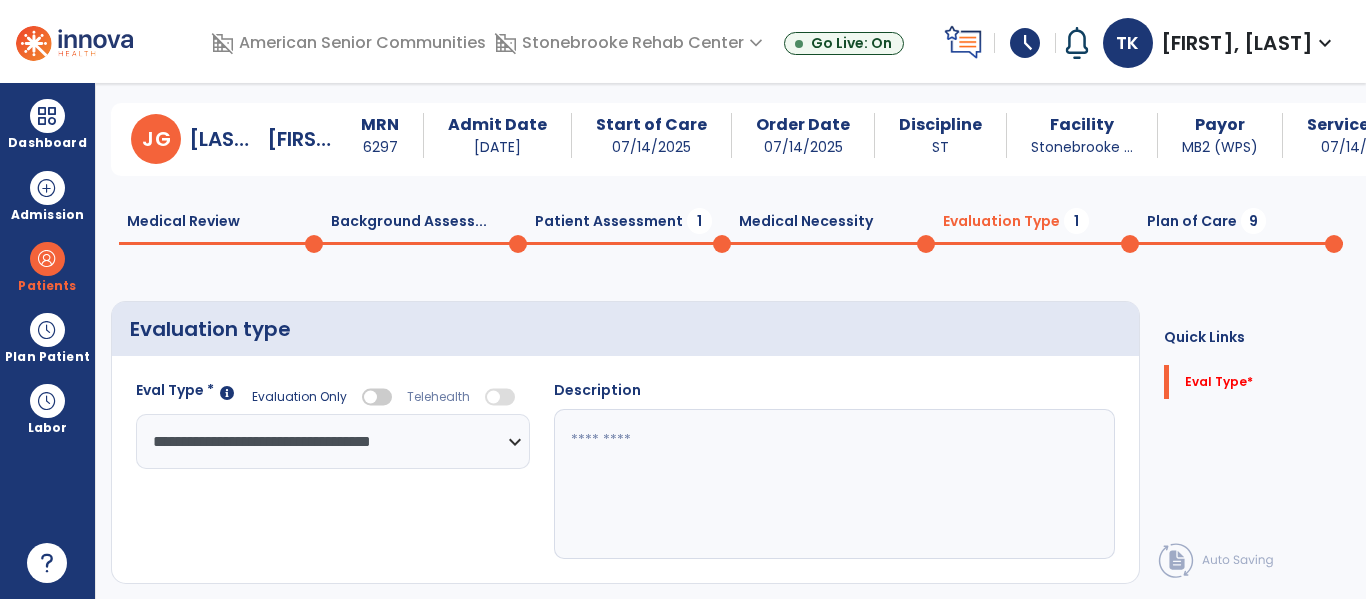click 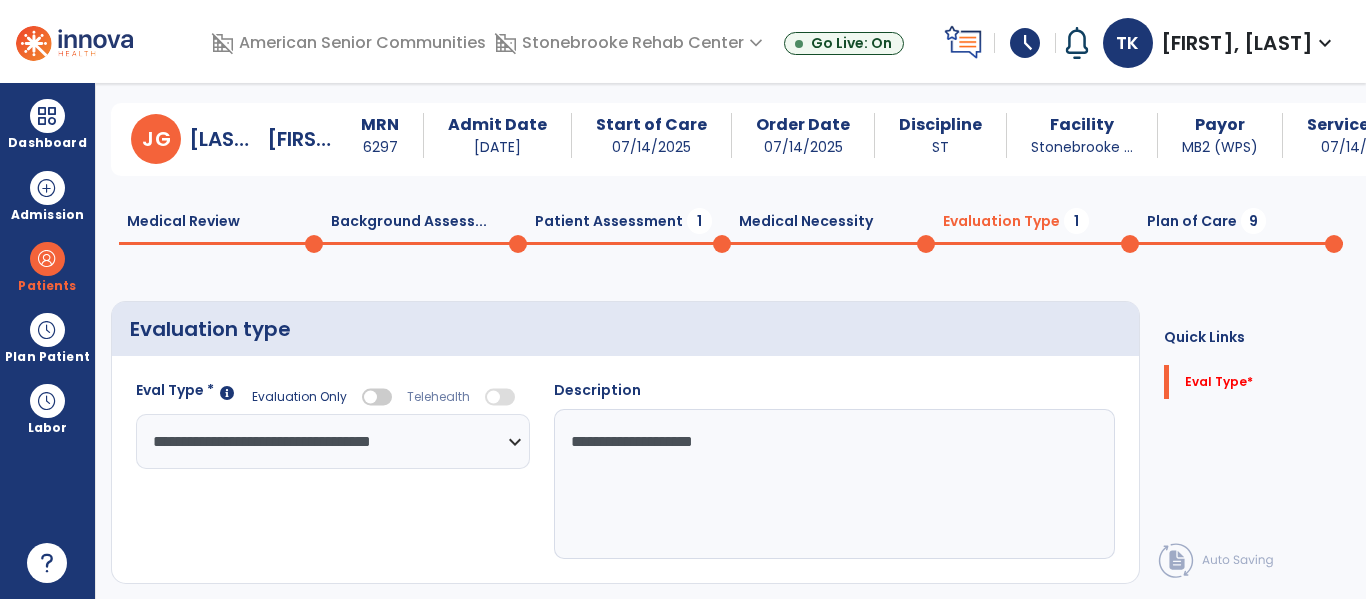 type on "**********" 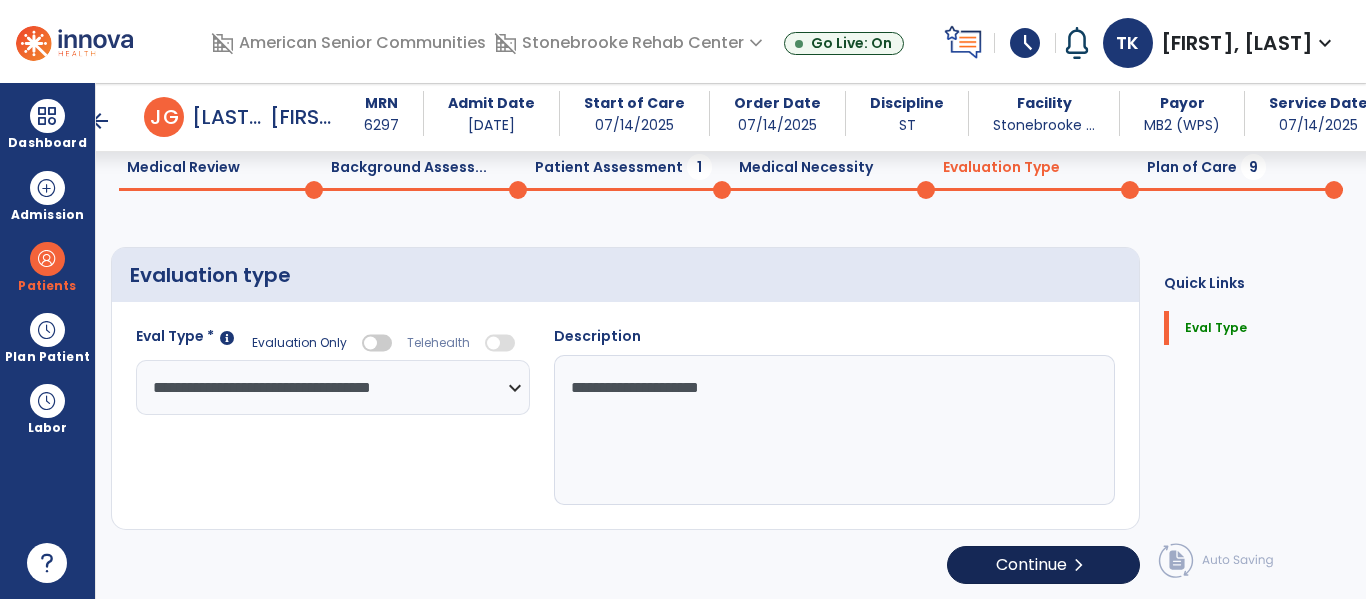 scroll, scrollTop: 82, scrollLeft: 0, axis: vertical 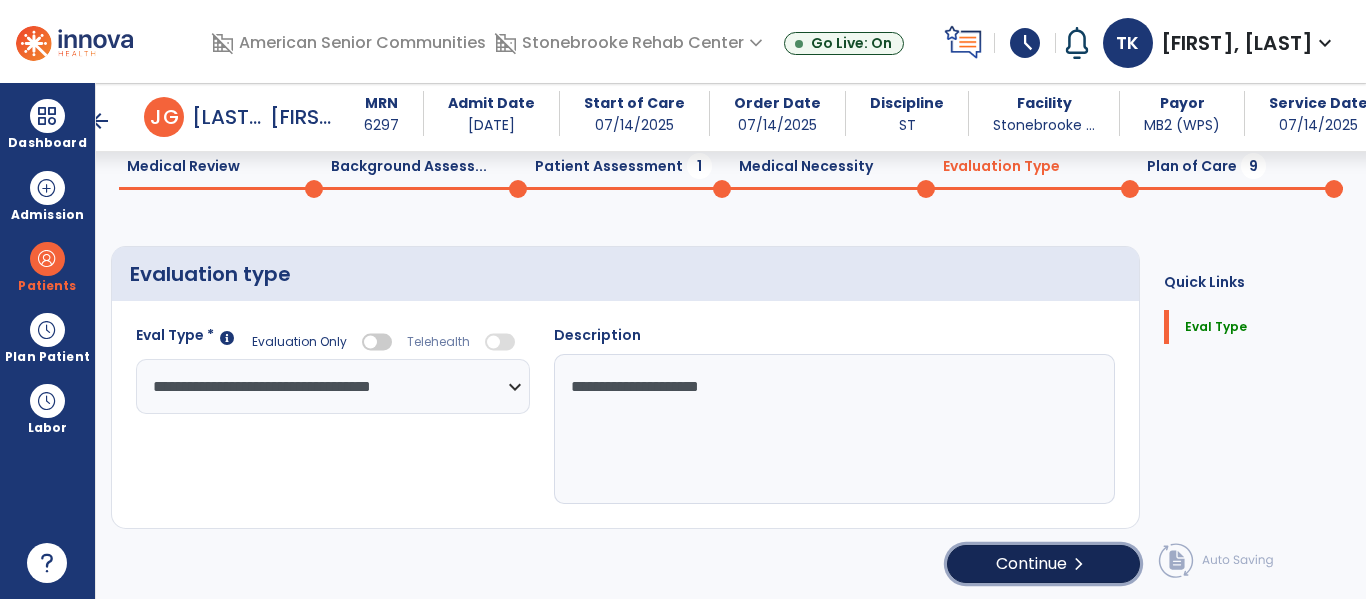 click on "Continue  chevron_right" 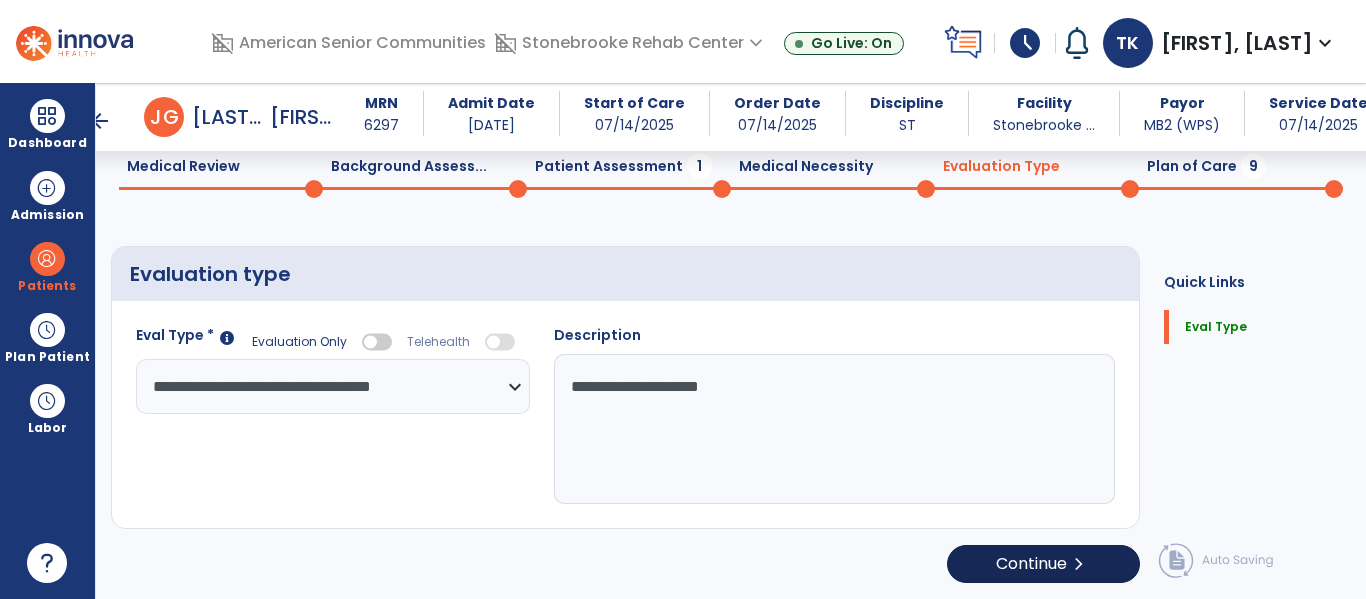 select on "*****" 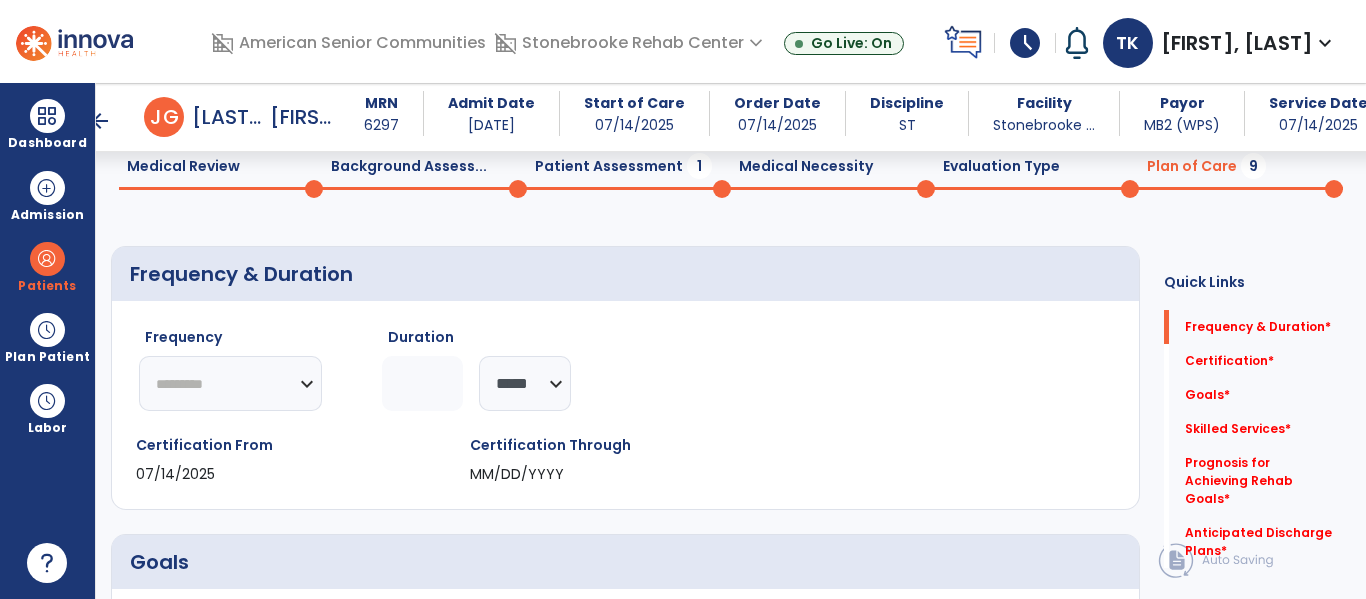 click on "********* ** ** ** ** ** ** **" 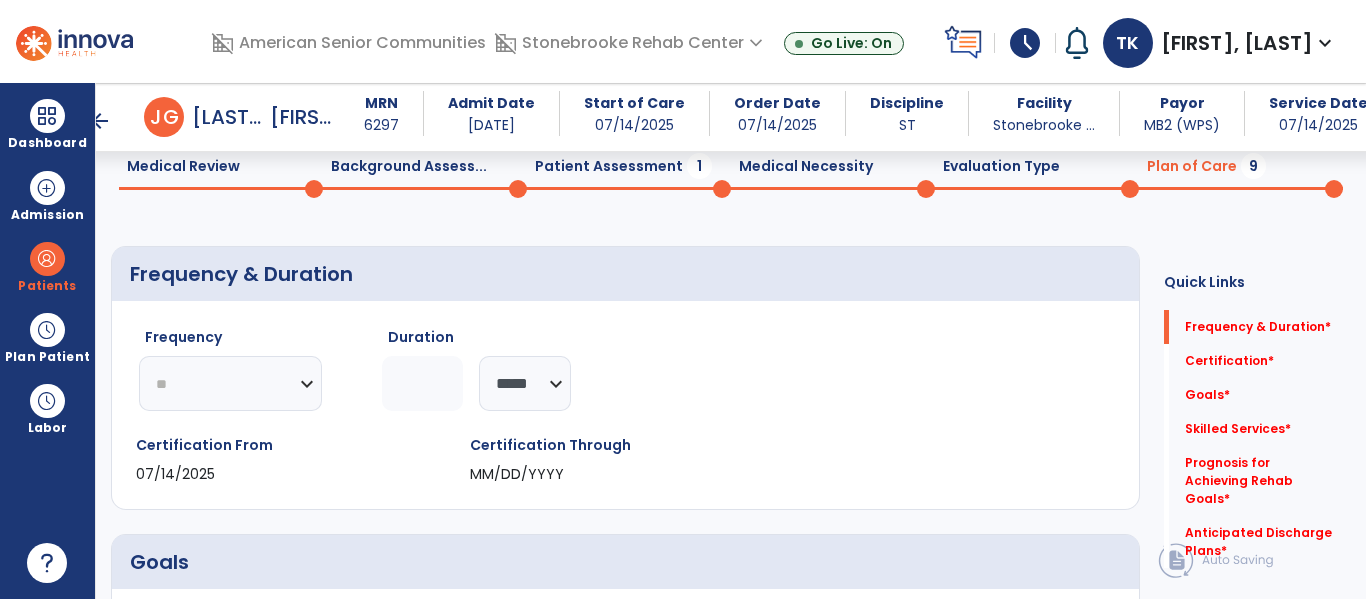 click on "********* ** ** ** ** ** ** **" 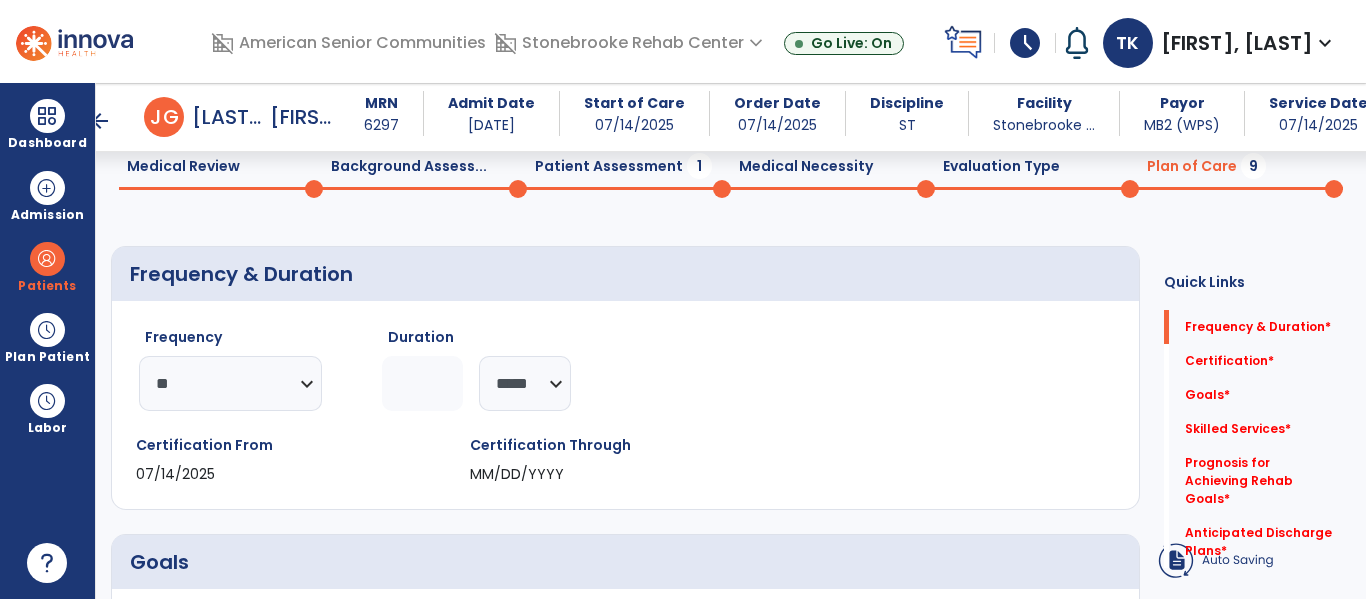click 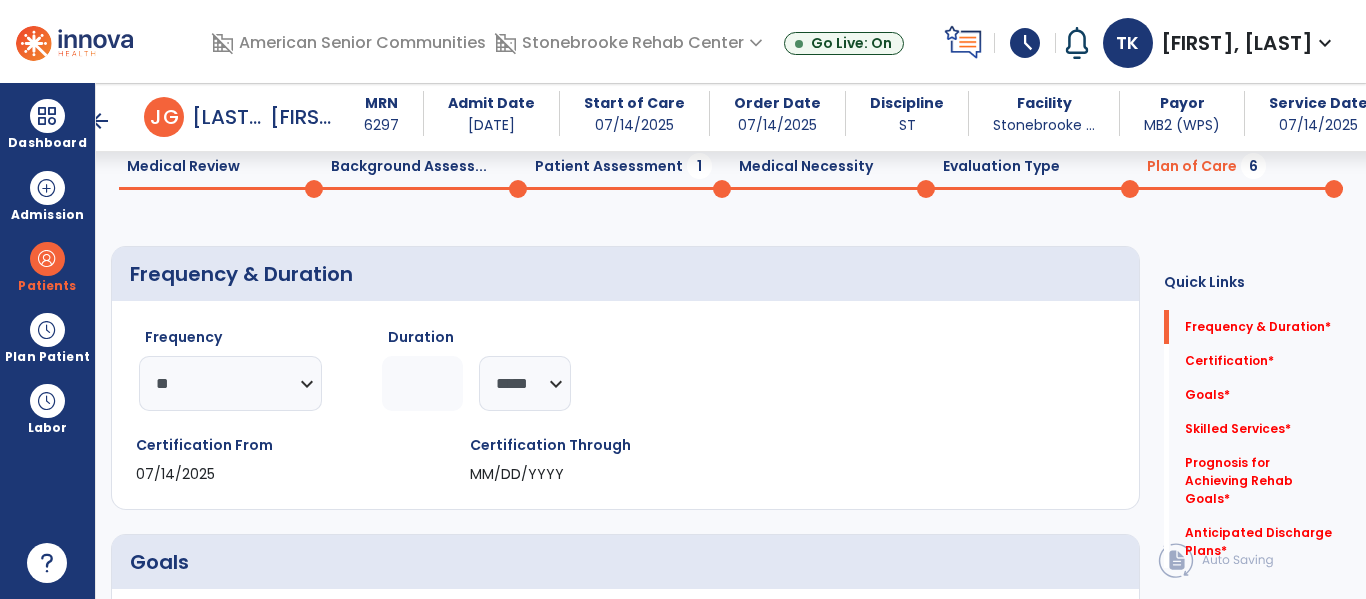 type on "*" 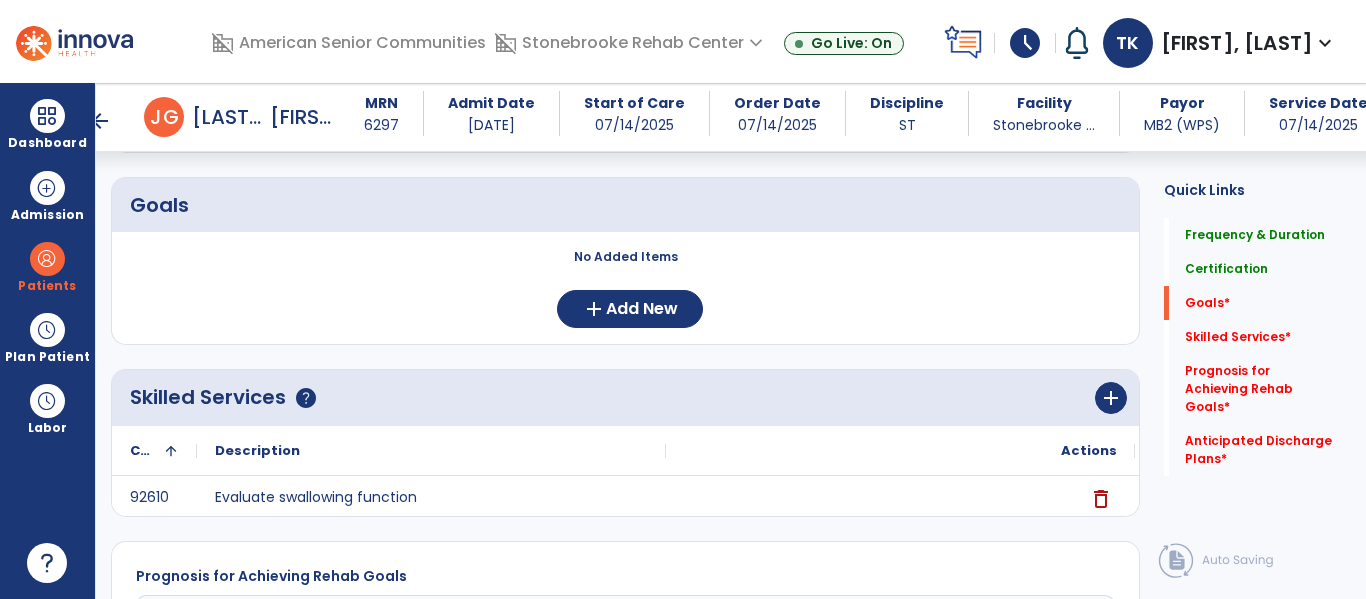 scroll, scrollTop: 485, scrollLeft: 0, axis: vertical 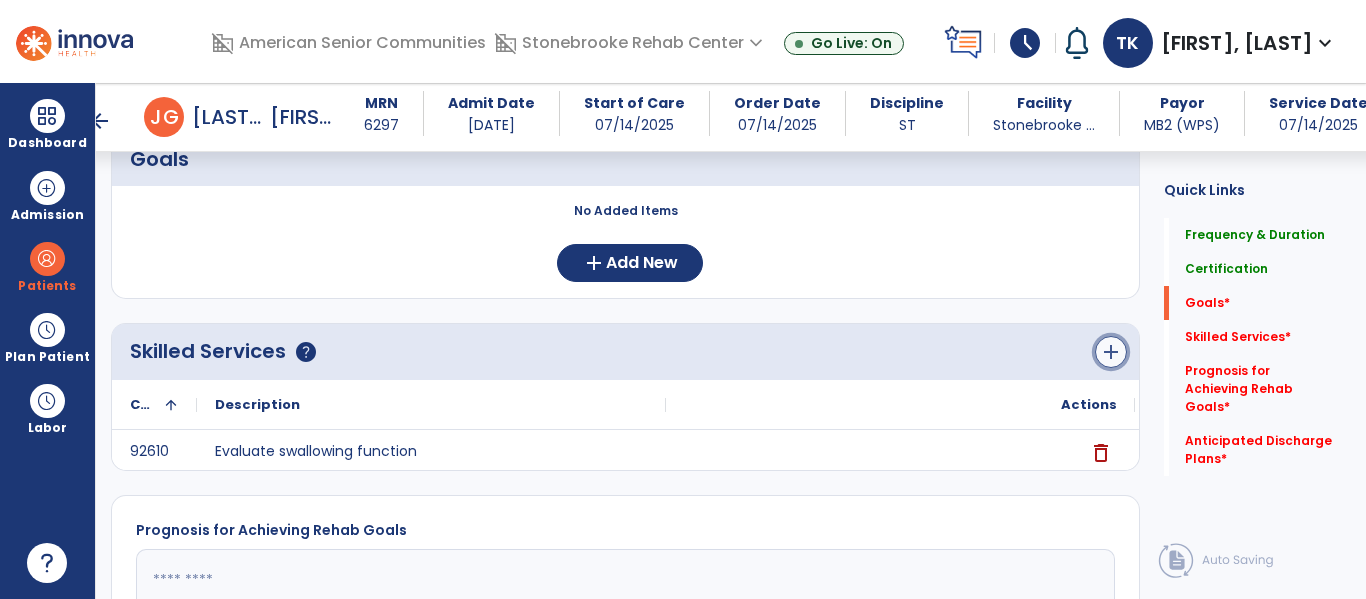 click on "add" 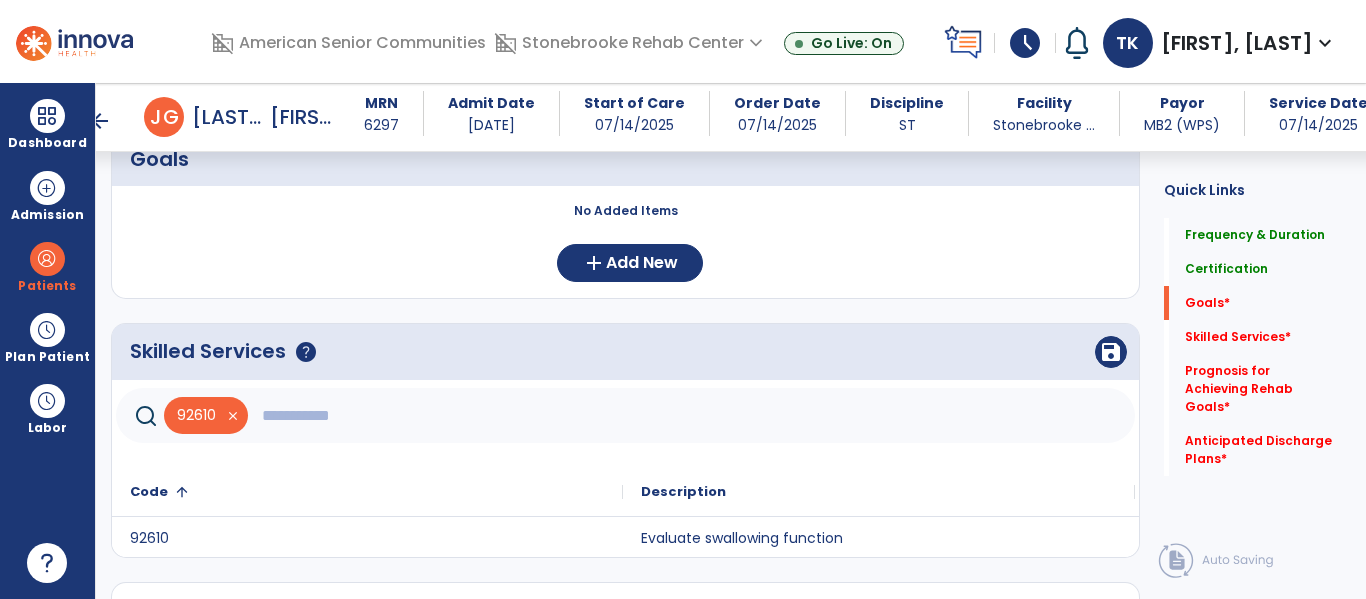 click 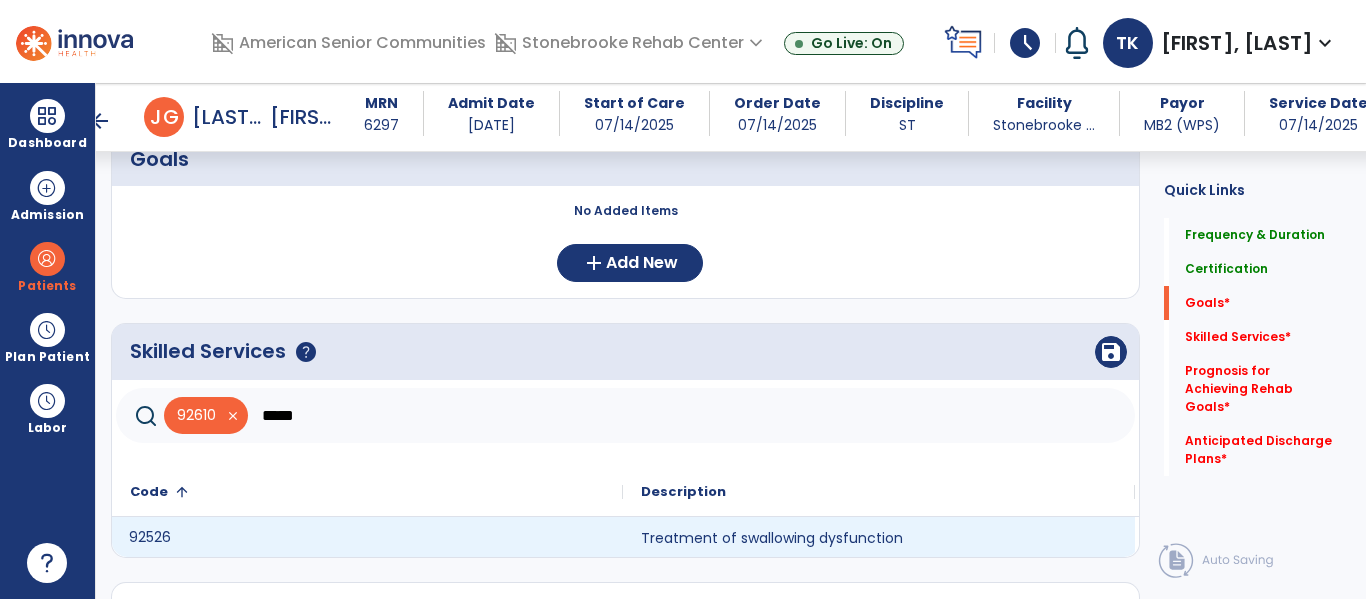 click on "92526" 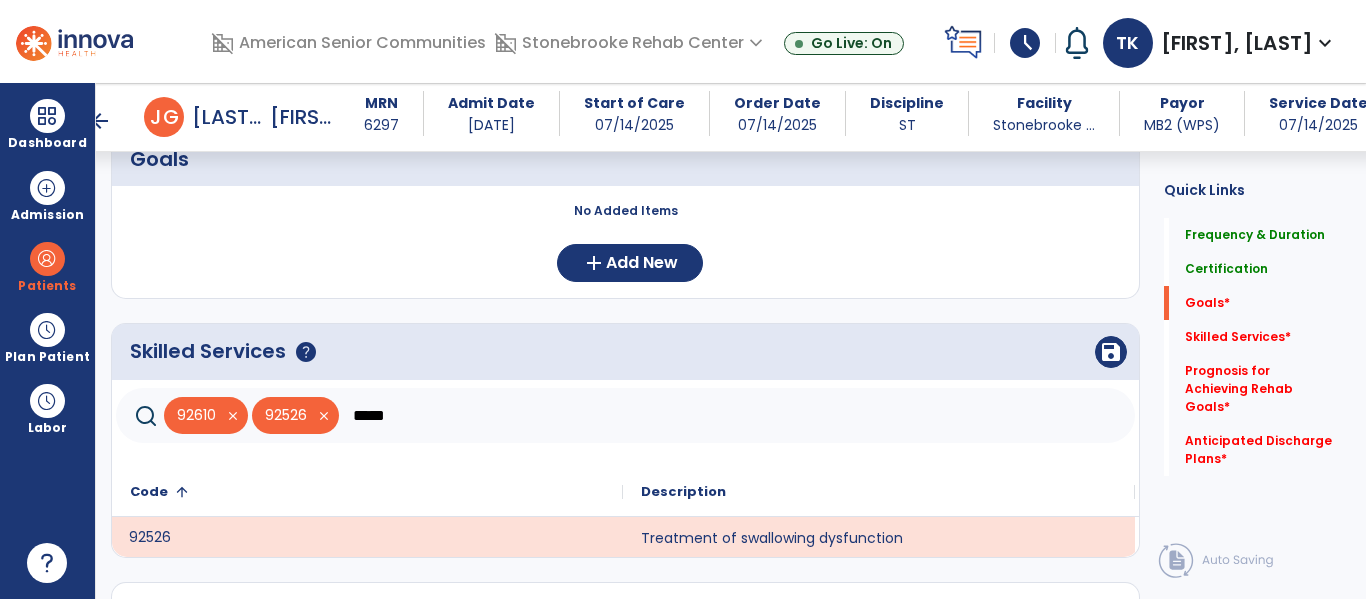 click on "*****" 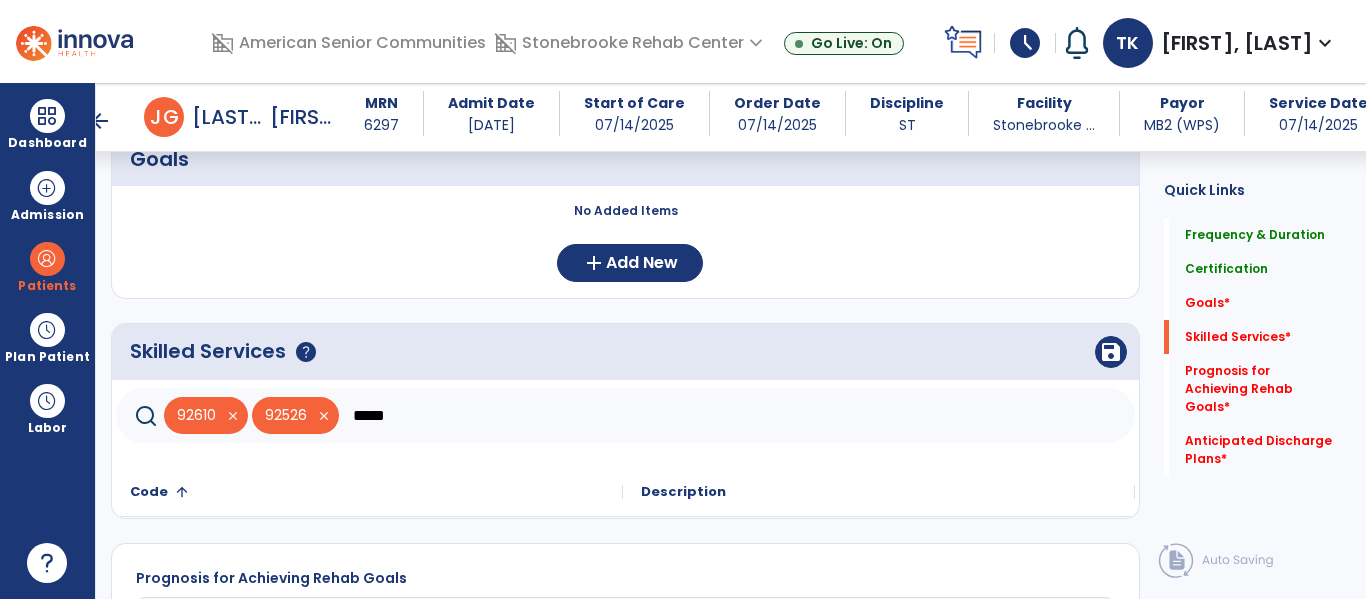scroll, scrollTop: 600, scrollLeft: 0, axis: vertical 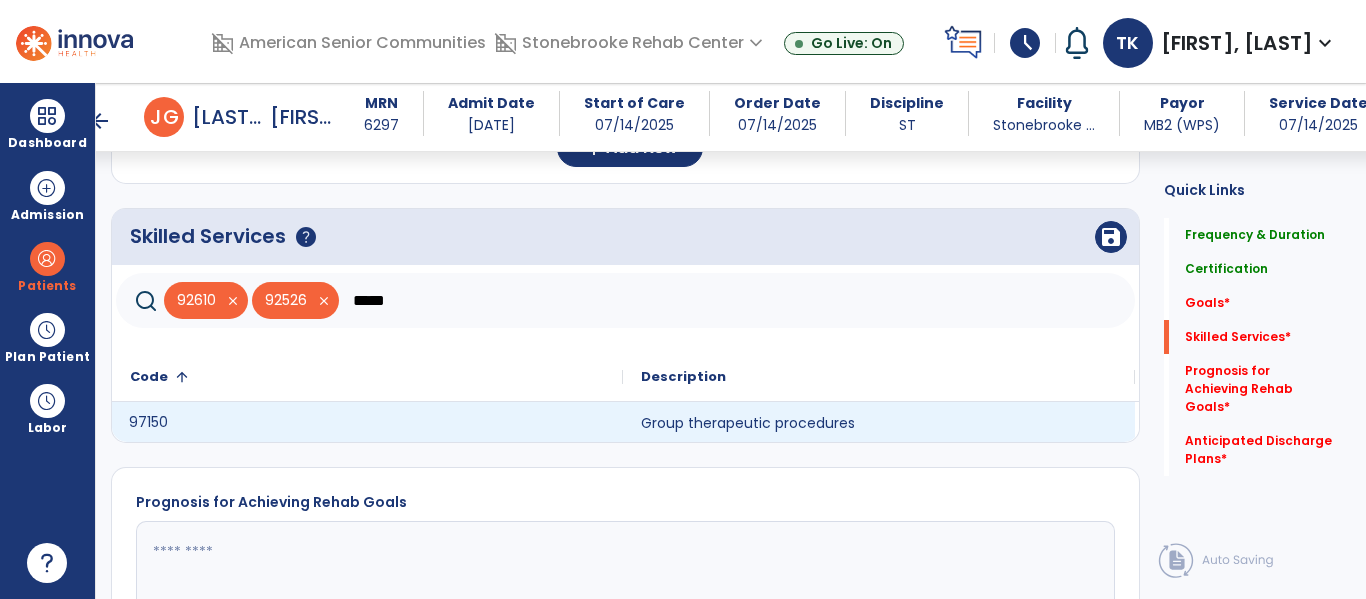 type on "*****" 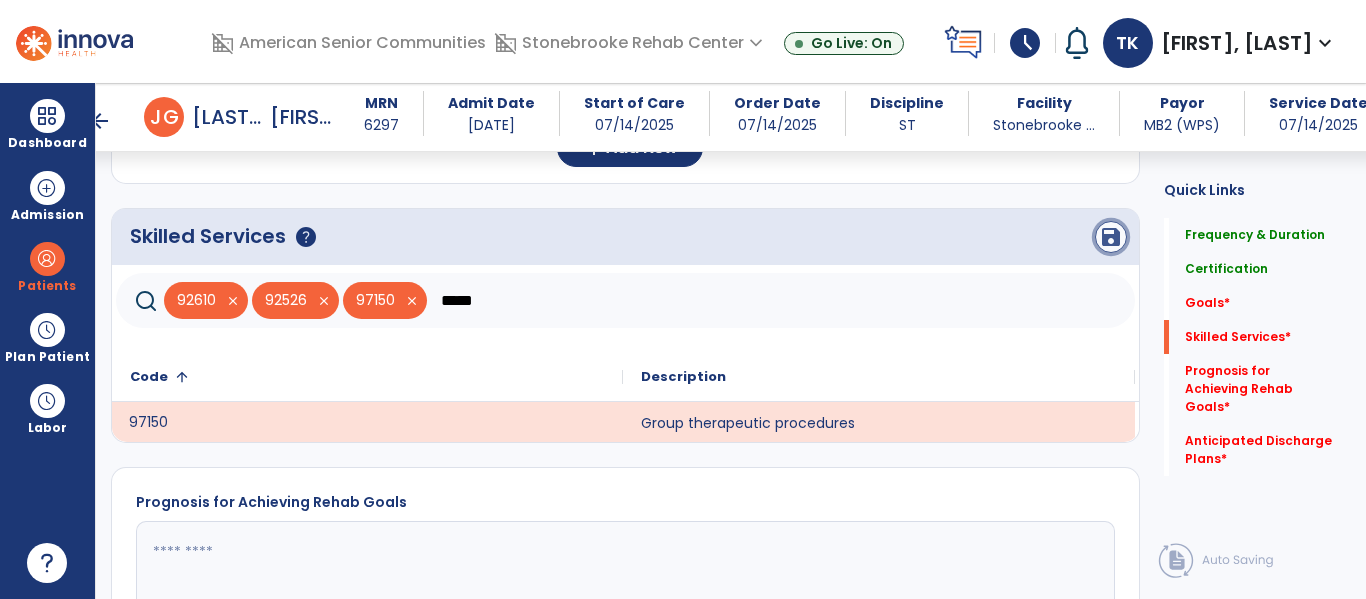 click on "save" 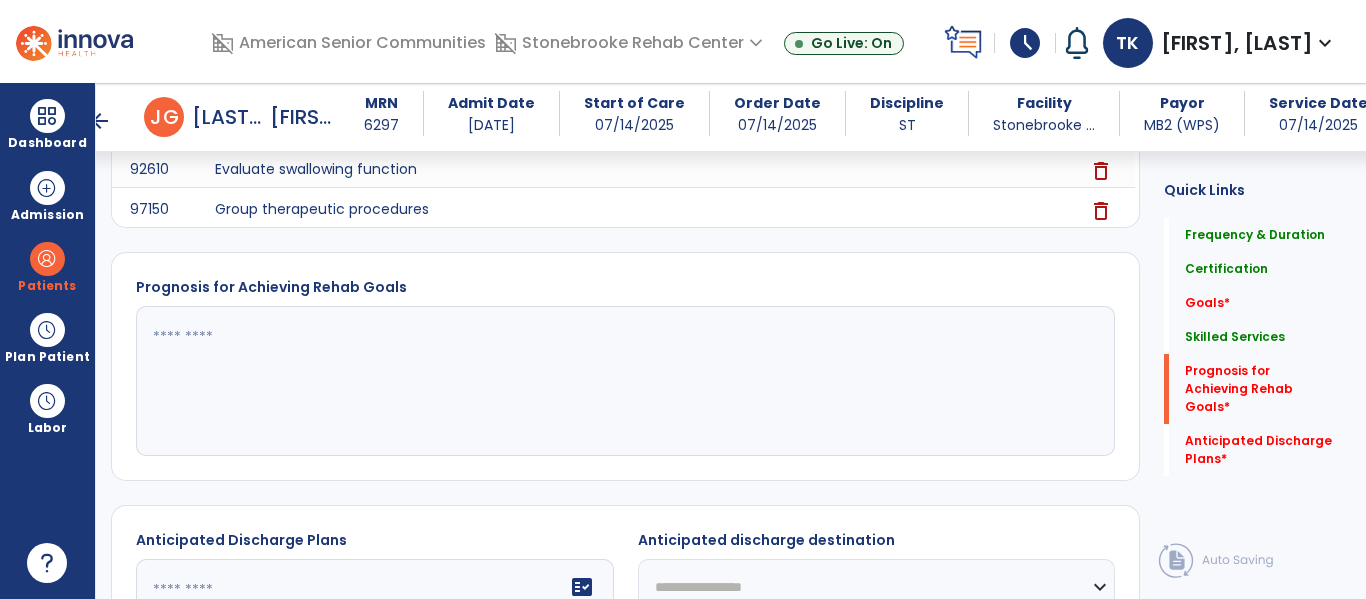 scroll, scrollTop: 813, scrollLeft: 0, axis: vertical 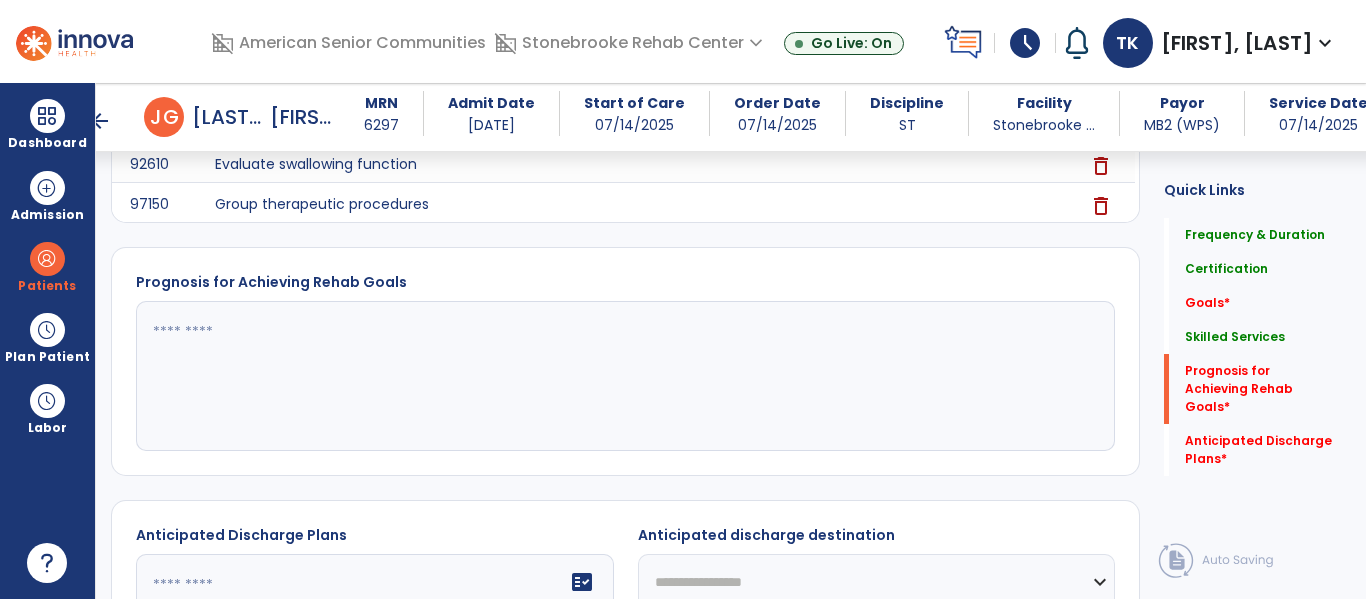click 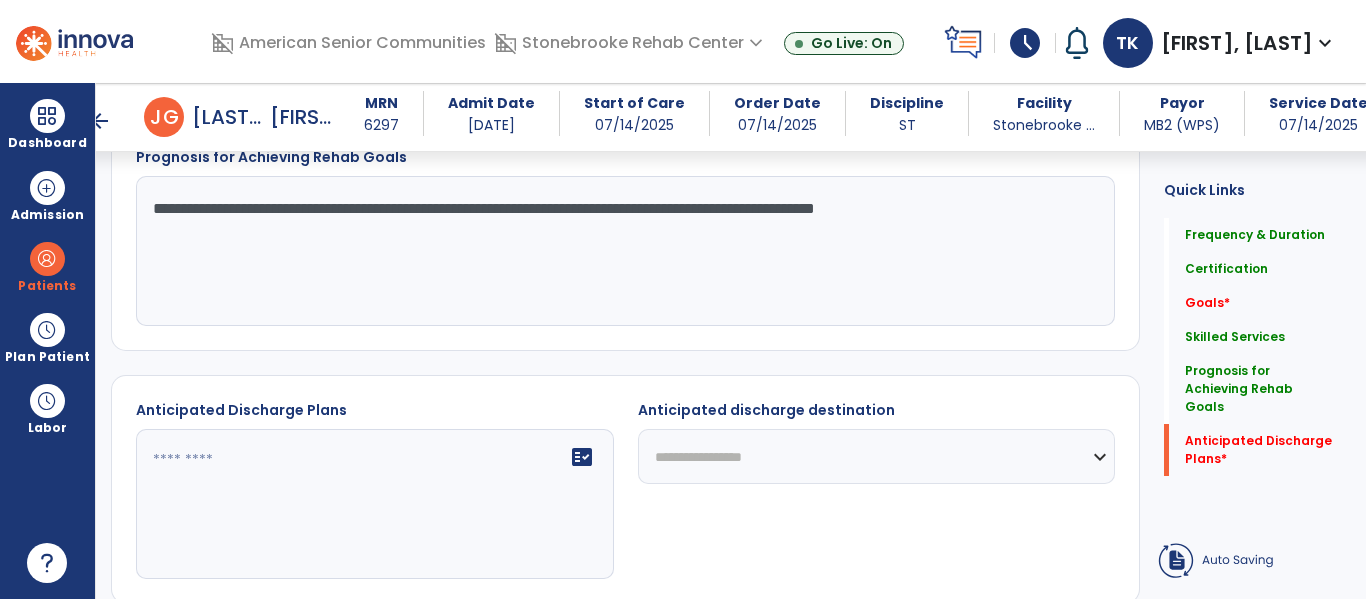 scroll, scrollTop: 942, scrollLeft: 0, axis: vertical 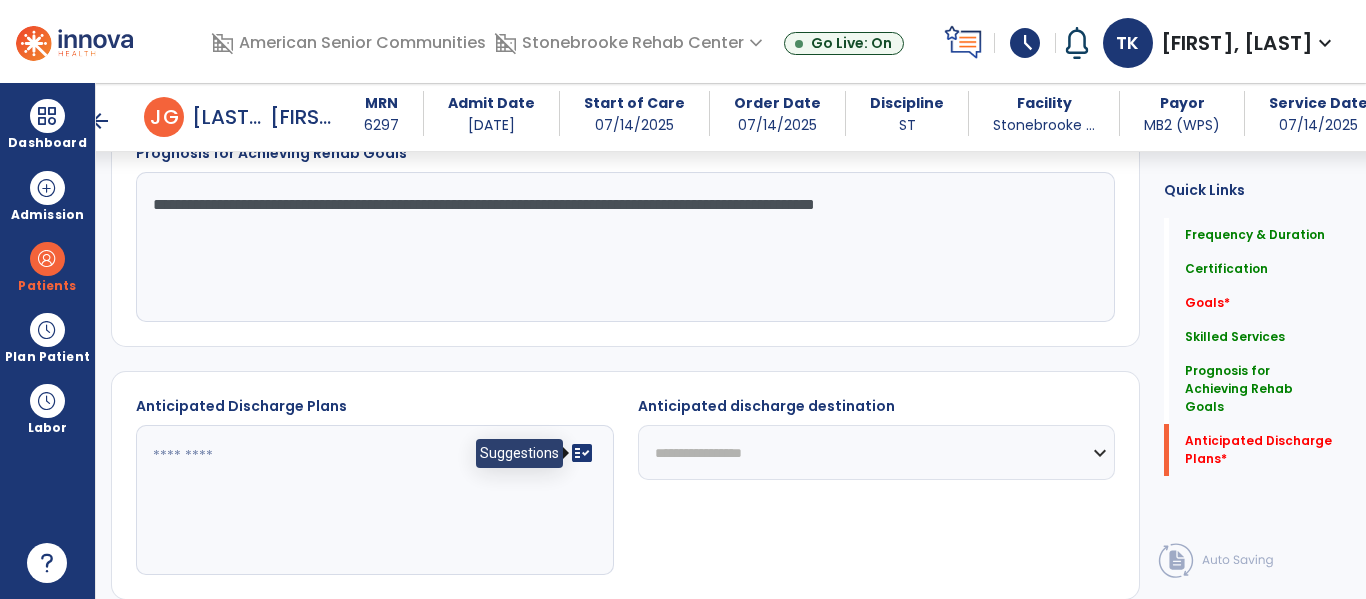 type on "**********" 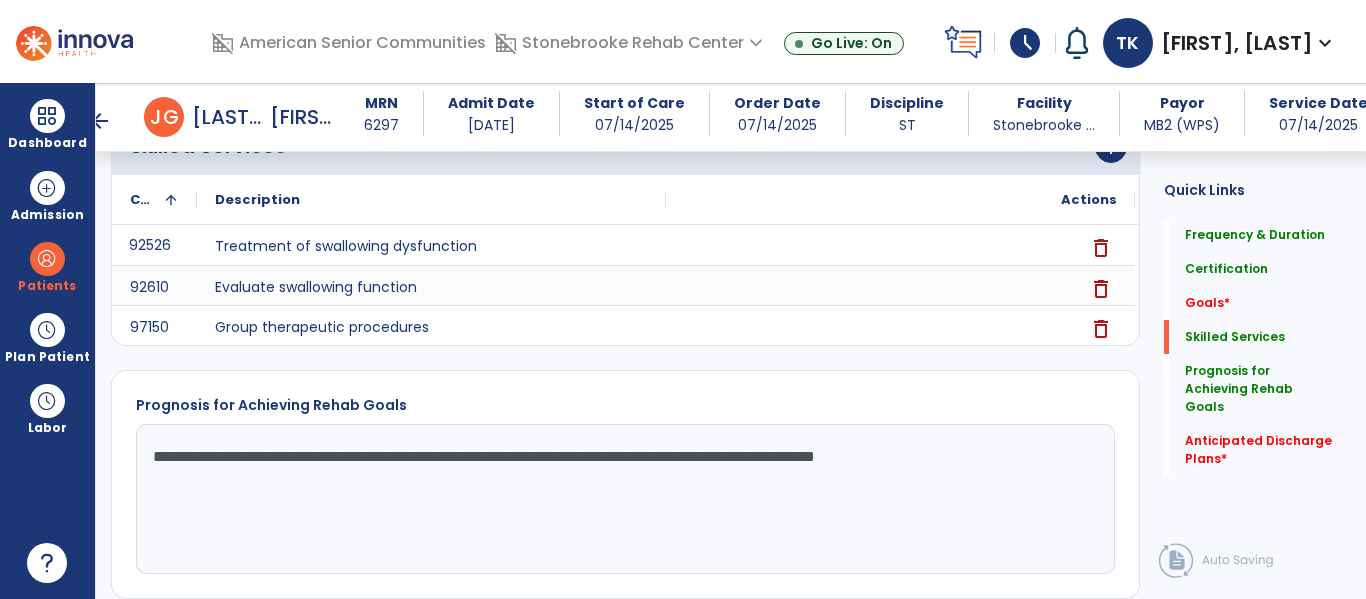 scroll, scrollTop: 1039, scrollLeft: 0, axis: vertical 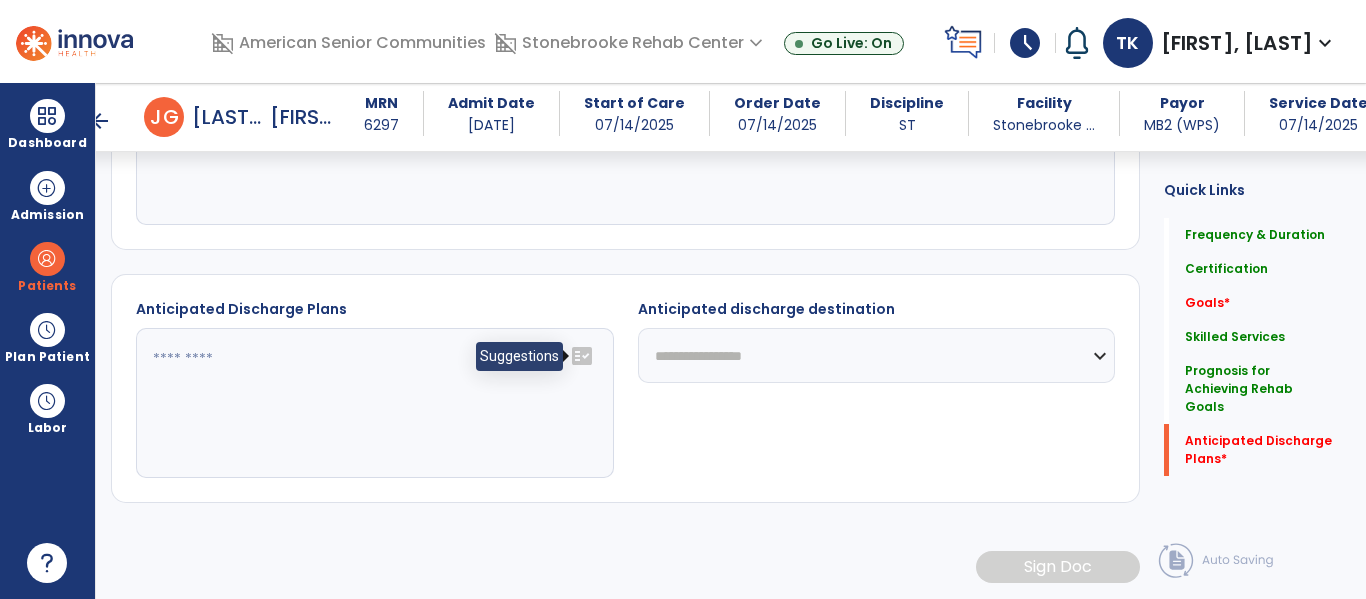 click on "fact_check" 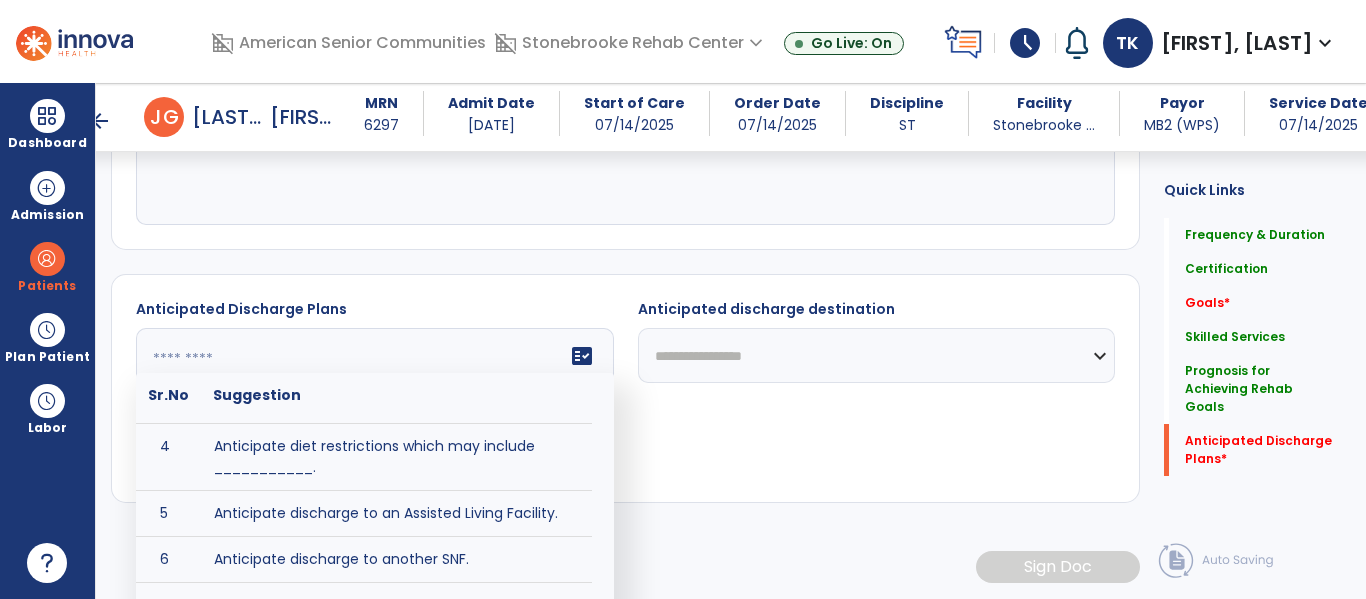 scroll, scrollTop: 176, scrollLeft: 0, axis: vertical 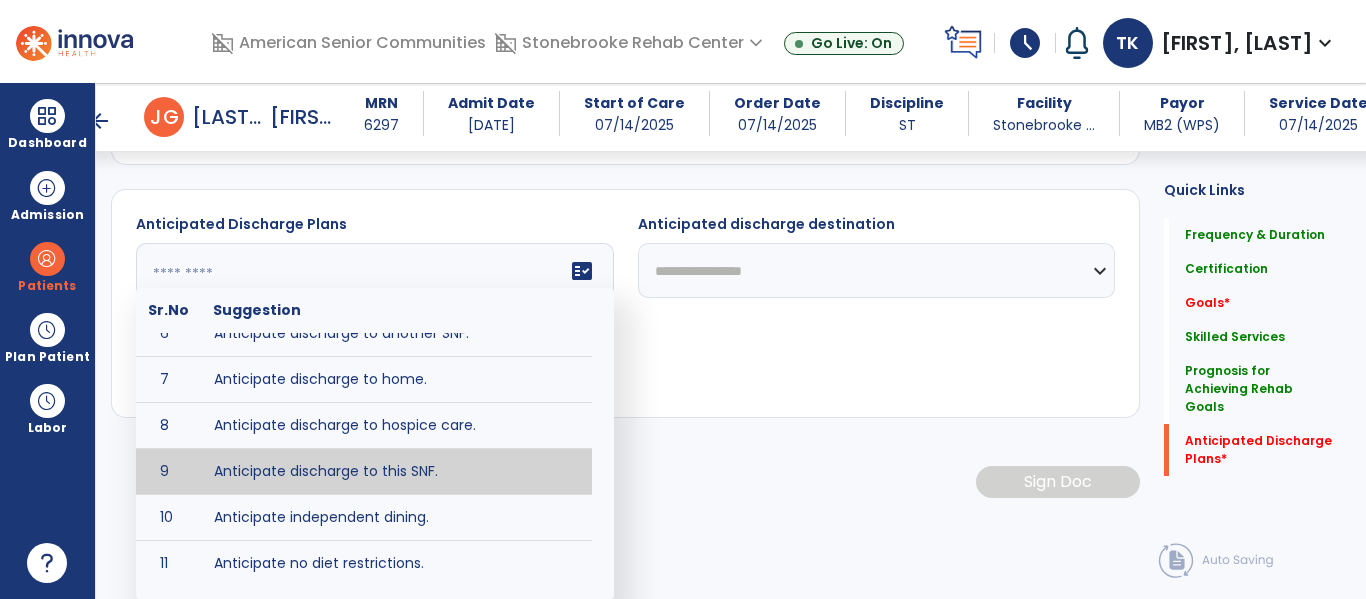 type on "**********" 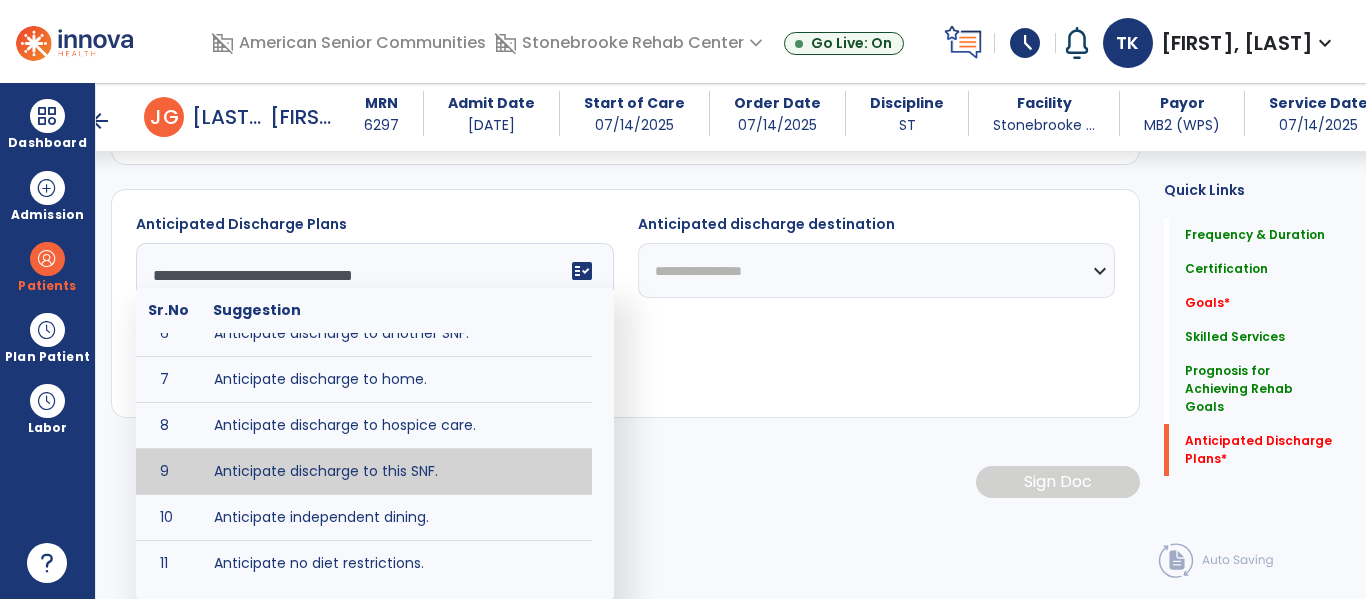 scroll, scrollTop: 1040, scrollLeft: 0, axis: vertical 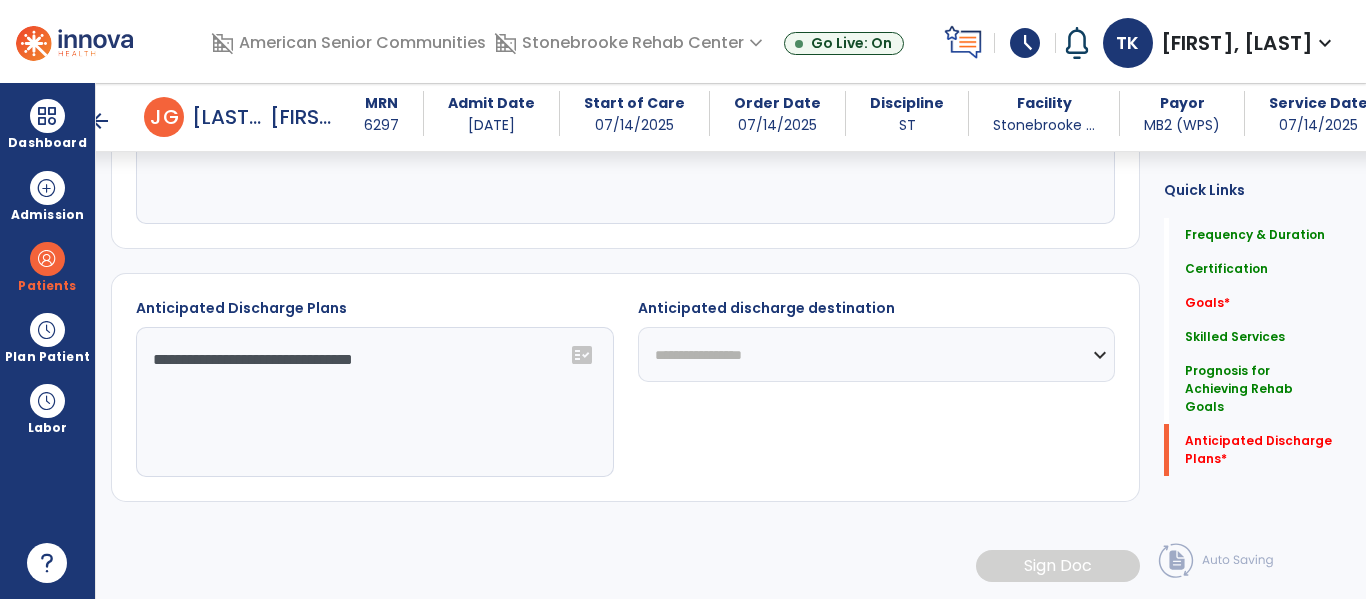 click on "**********" 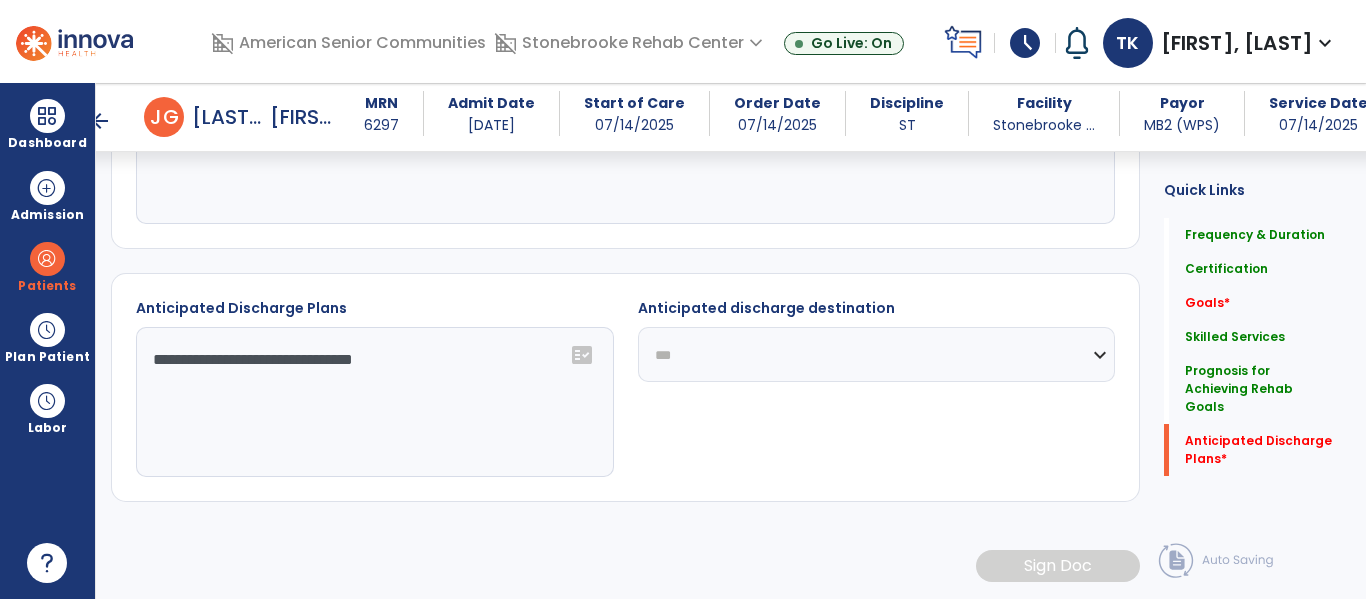 click on "**********" 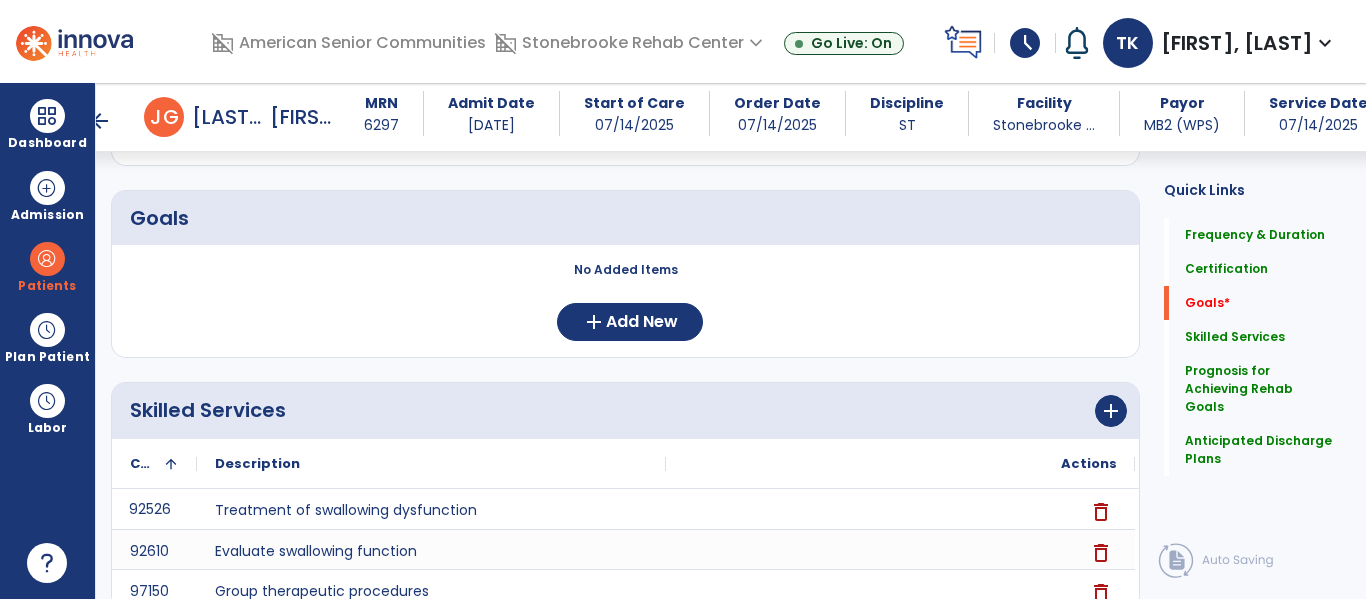scroll, scrollTop: 427, scrollLeft: 0, axis: vertical 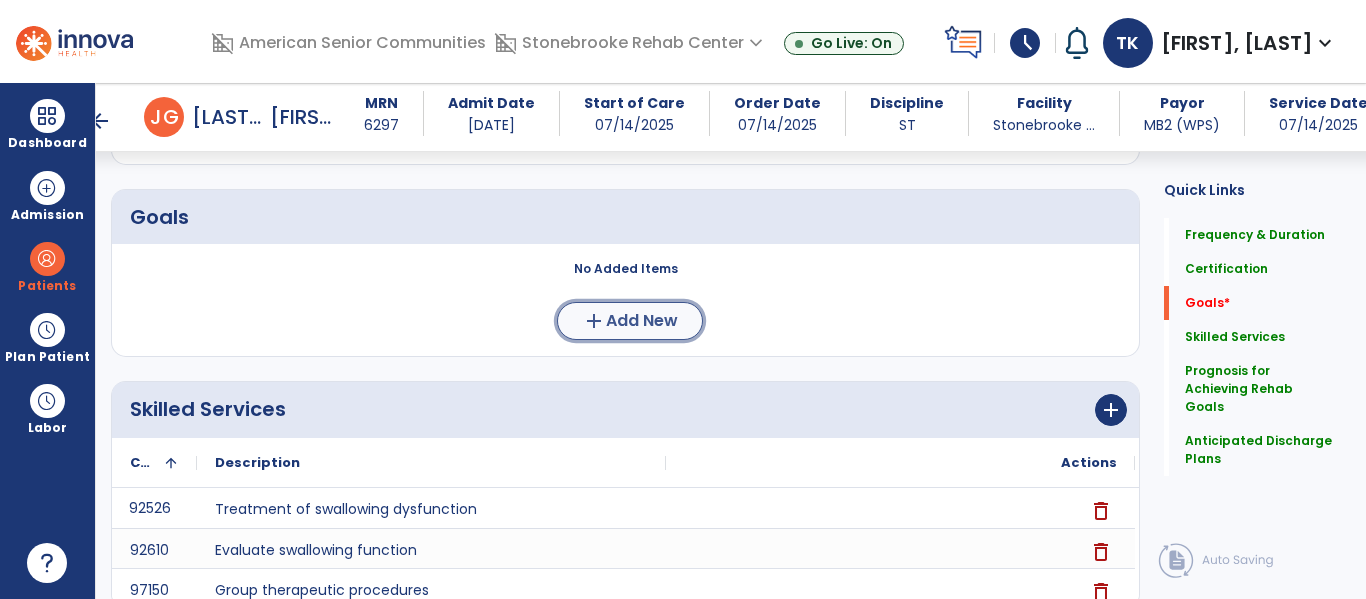 click on "Add New" at bounding box center (642, 321) 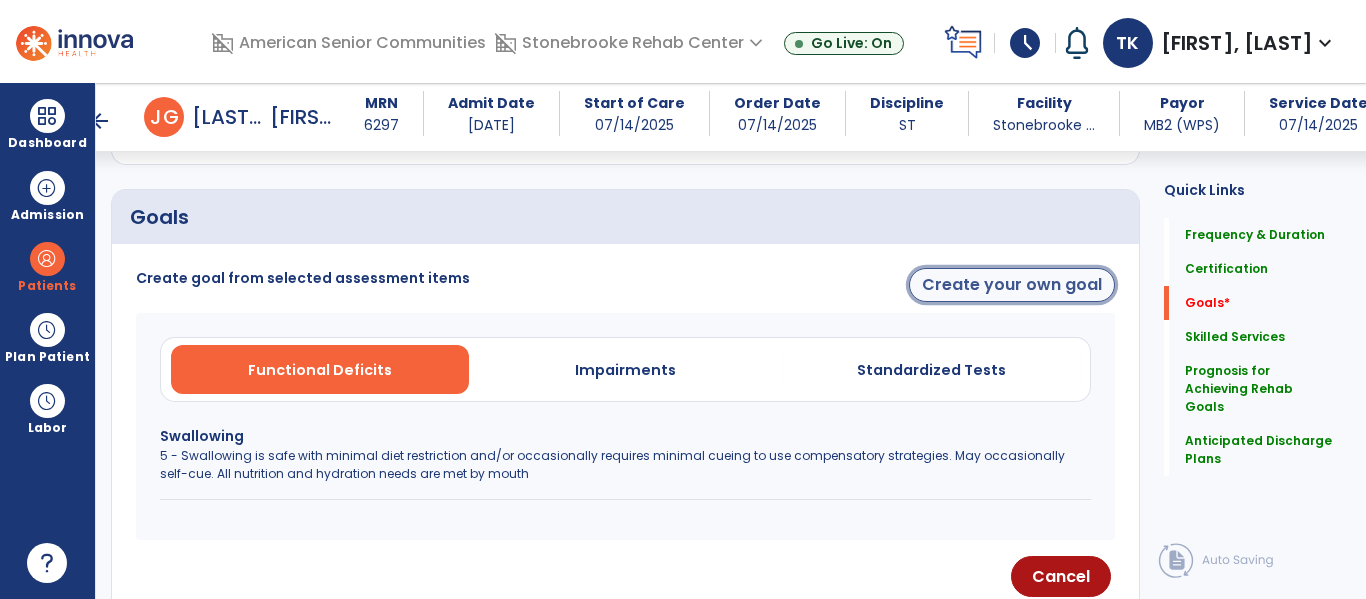 click on "Create your own goal" at bounding box center [1012, 285] 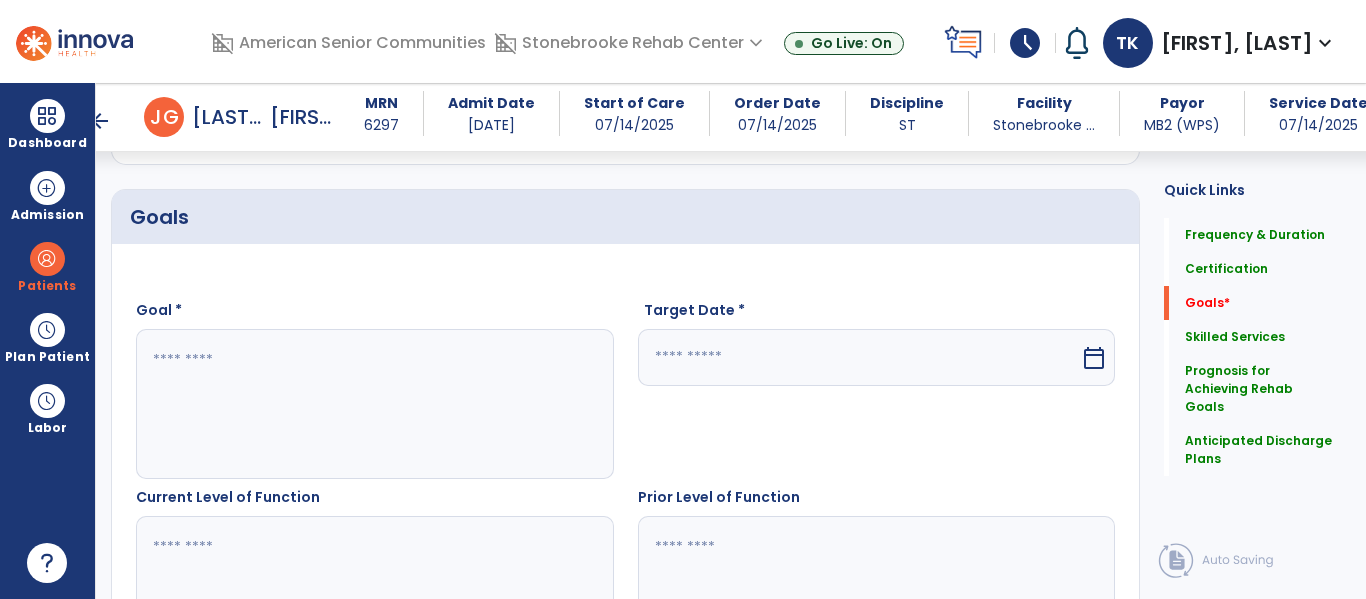 click at bounding box center (374, 404) 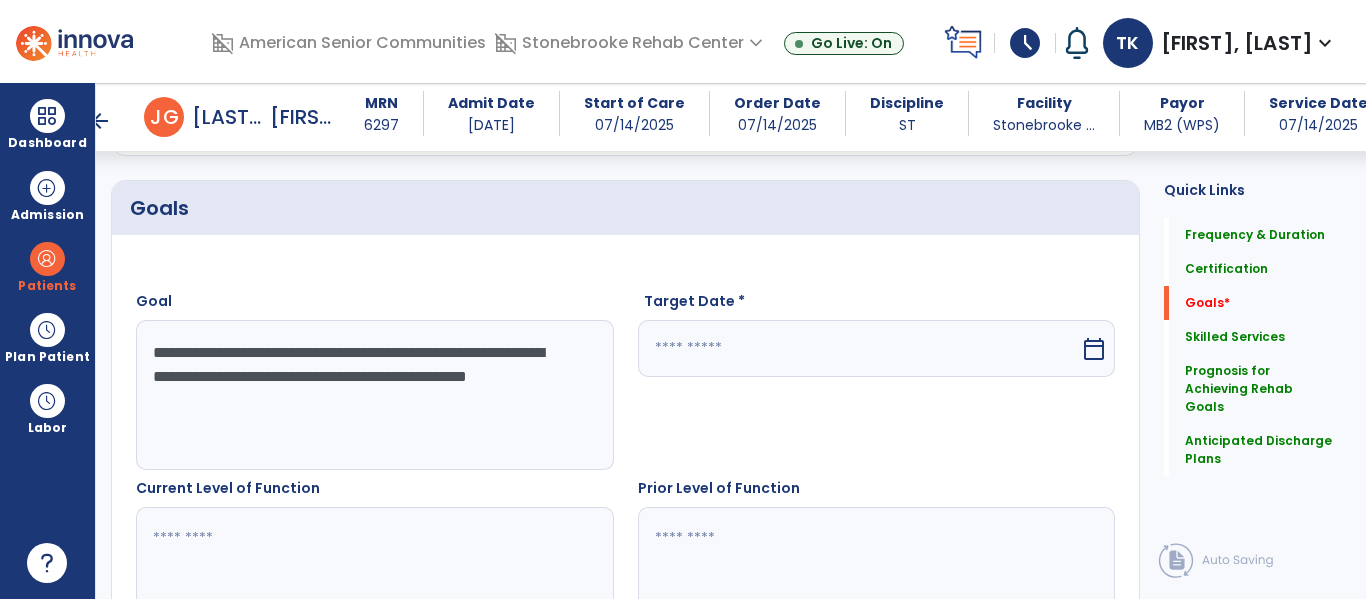 scroll, scrollTop: 441, scrollLeft: 0, axis: vertical 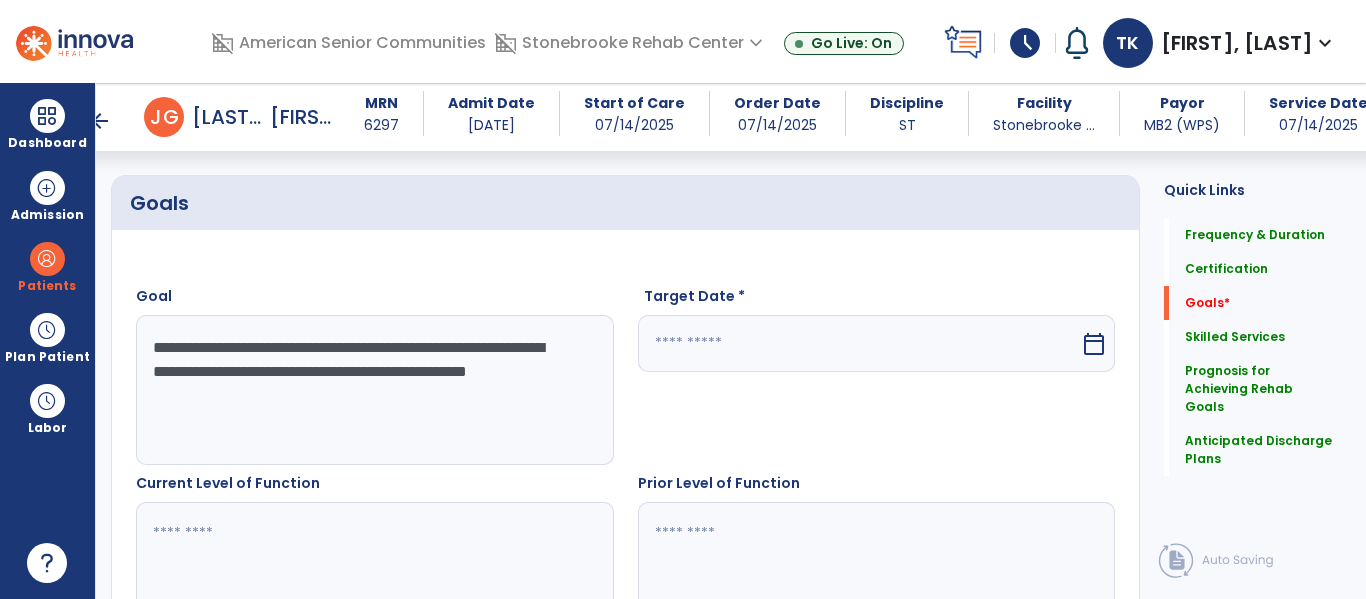 type on "**********" 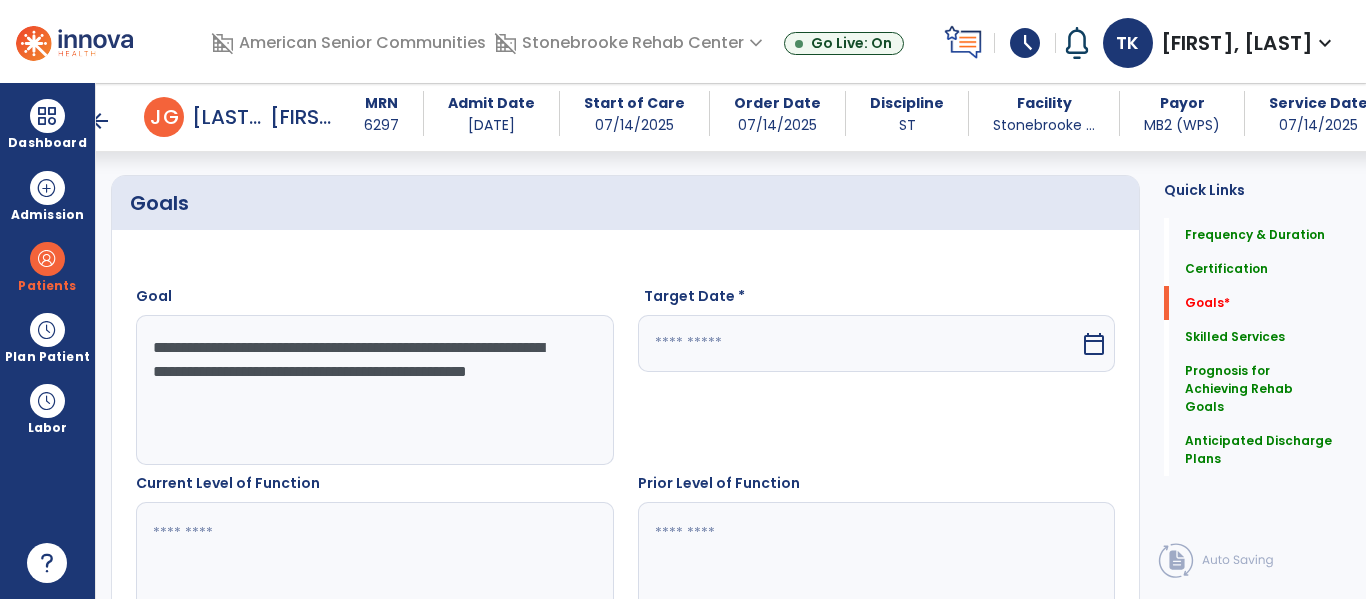 click at bounding box center (859, 343) 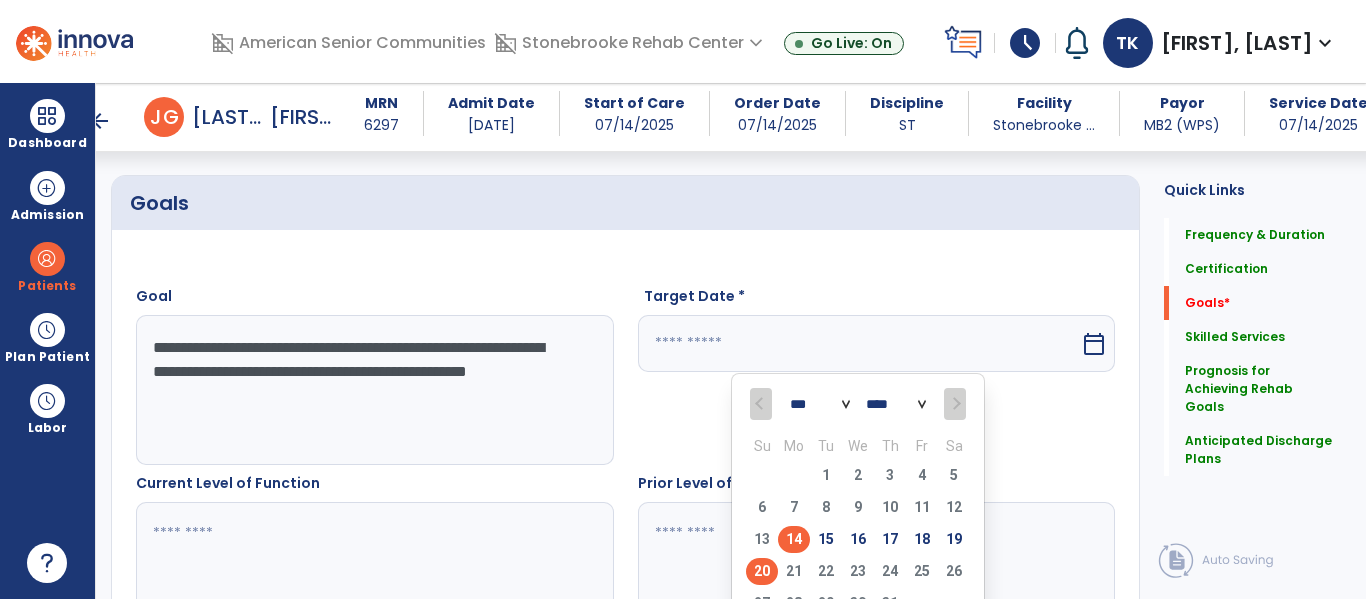 click on "20" at bounding box center (762, 571) 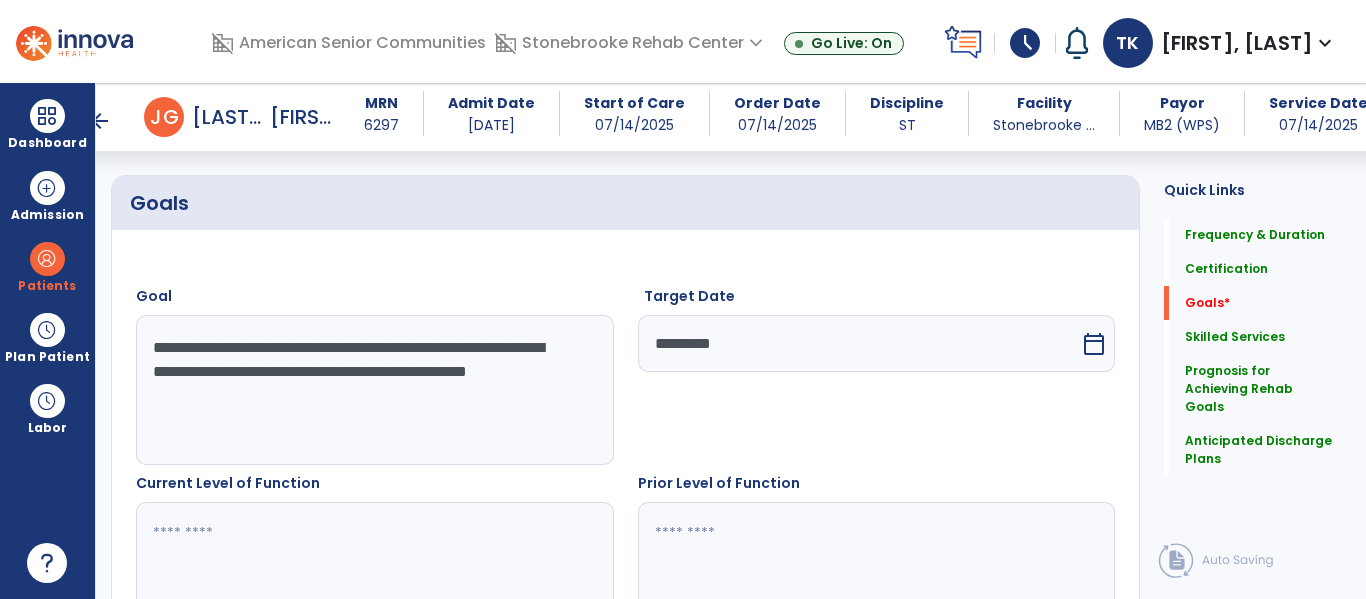 click on "*********" at bounding box center (859, 343) 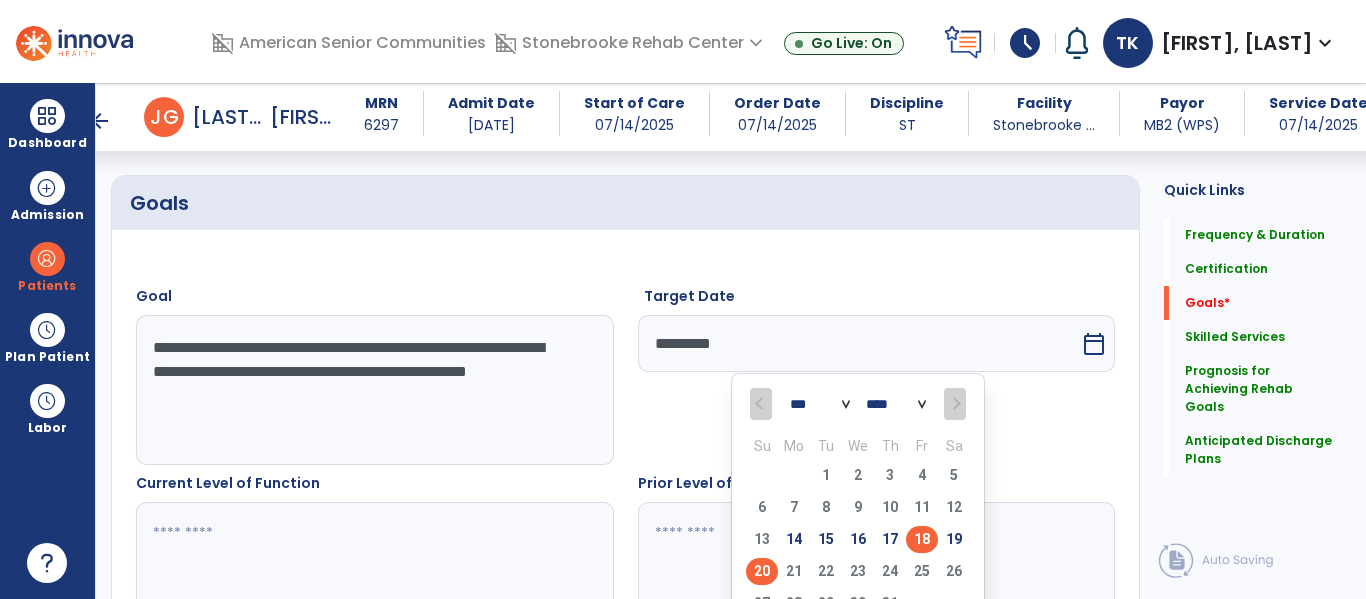click on "18" at bounding box center (922, 539) 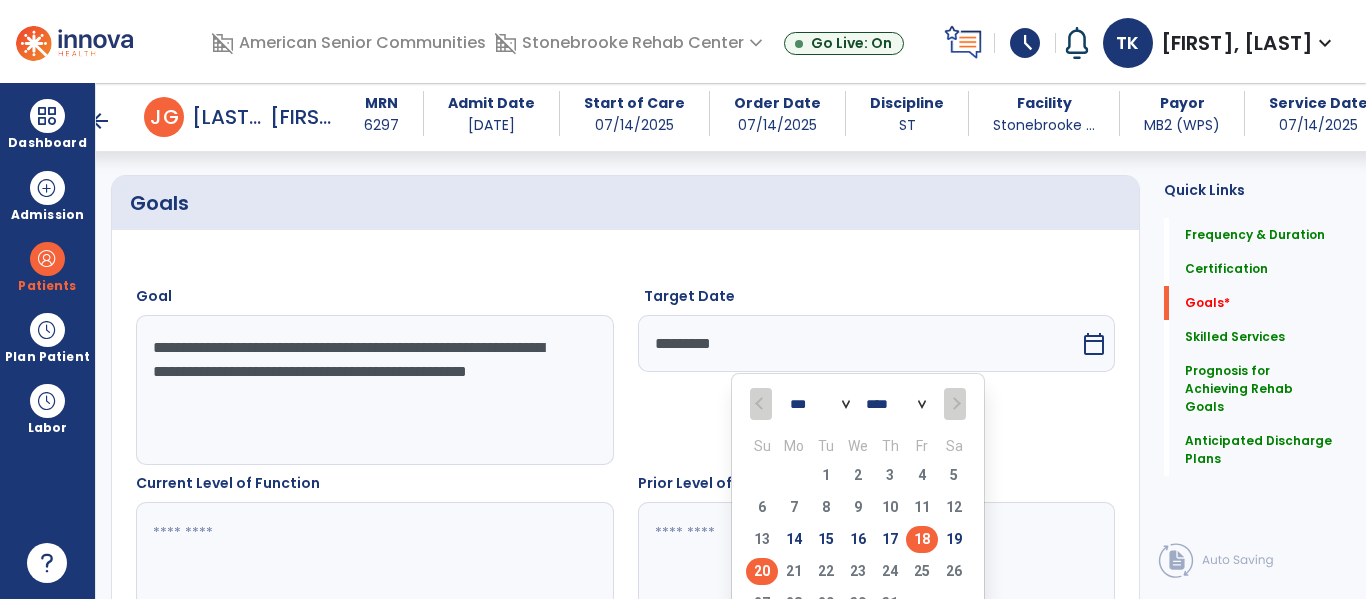 type on "*********" 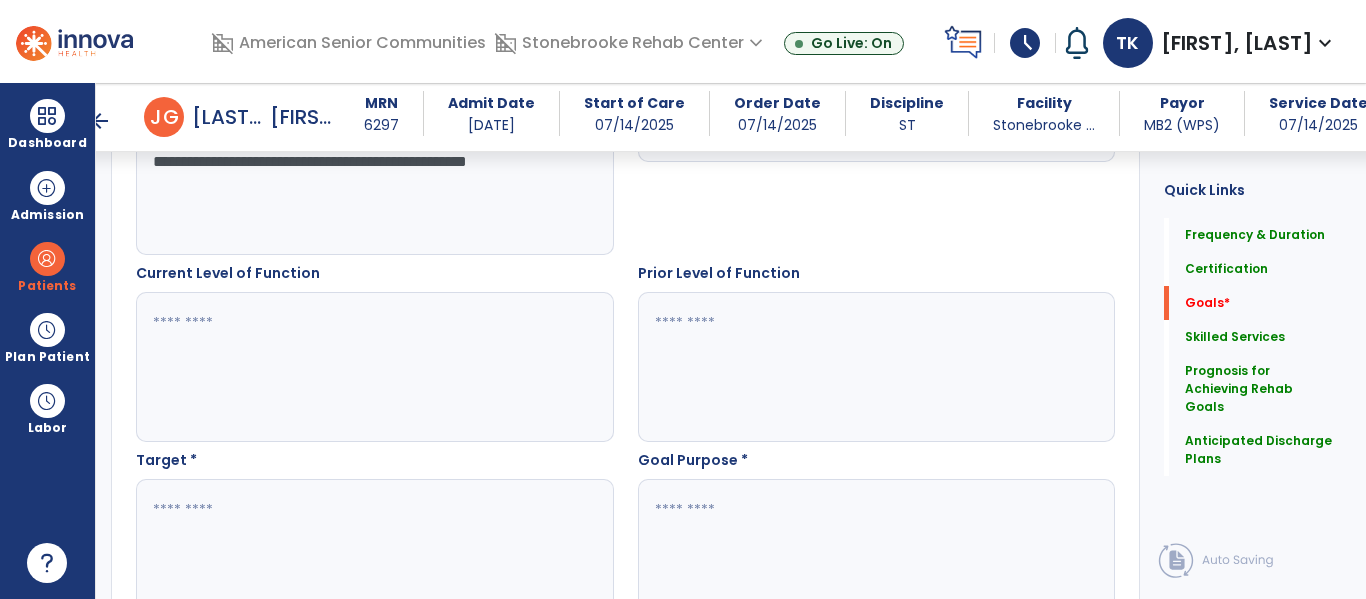 scroll, scrollTop: 657, scrollLeft: 0, axis: vertical 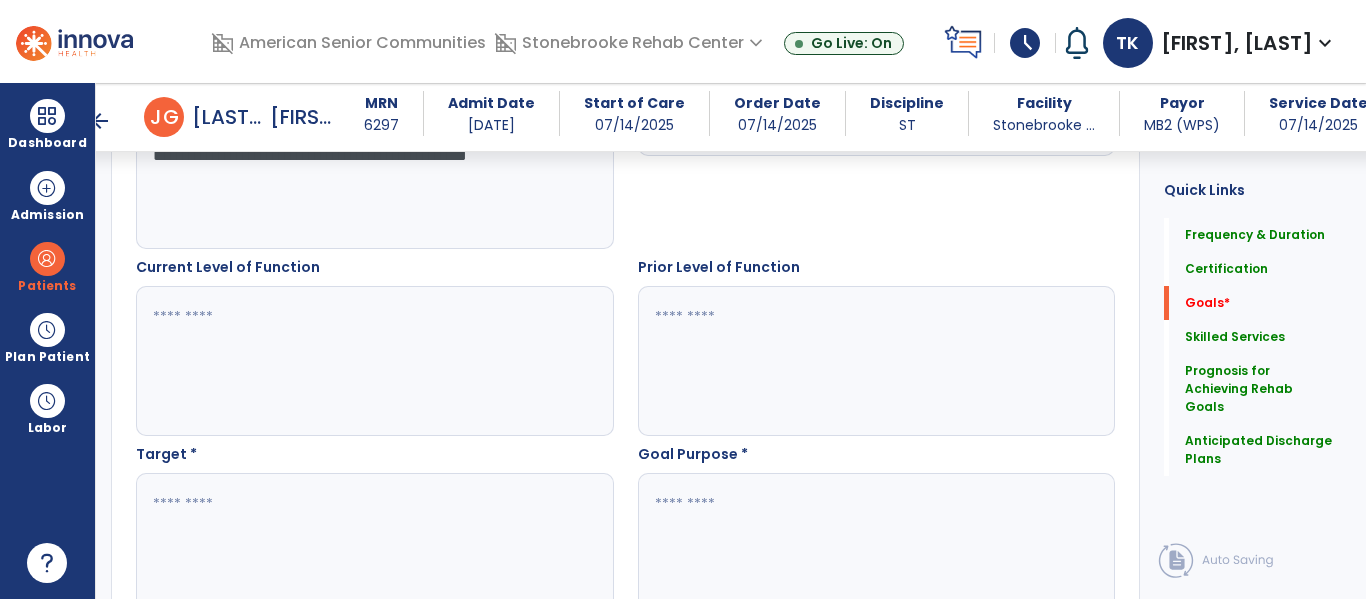 click at bounding box center (374, 361) 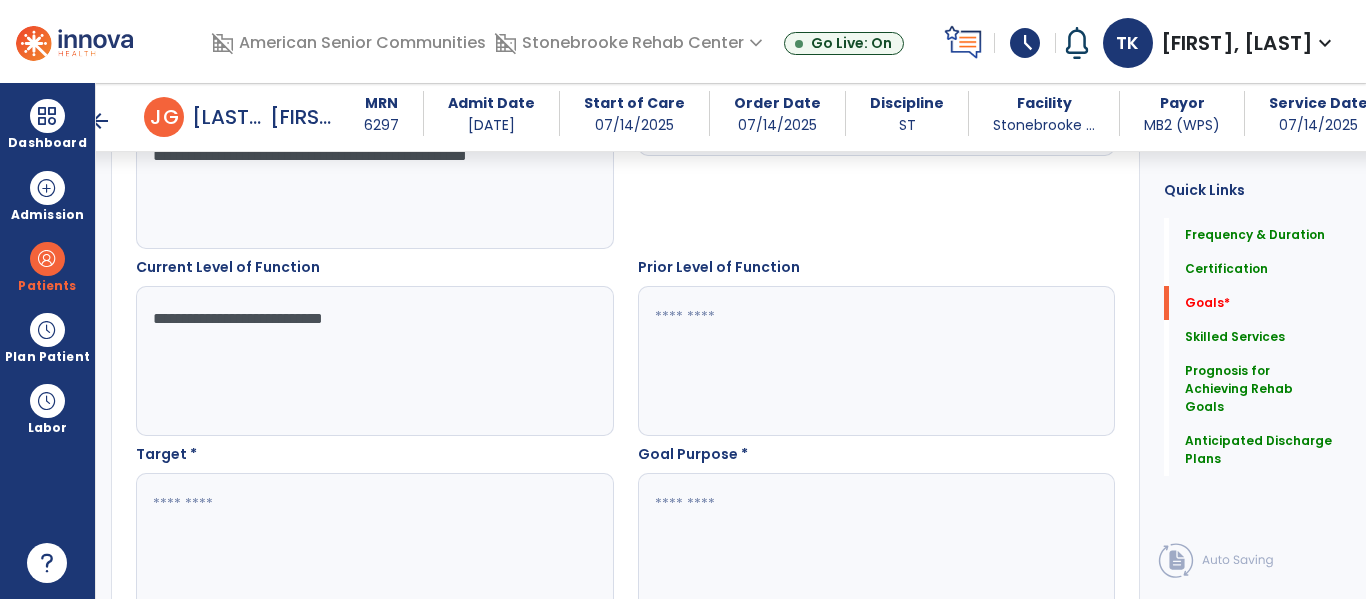 type on "**********" 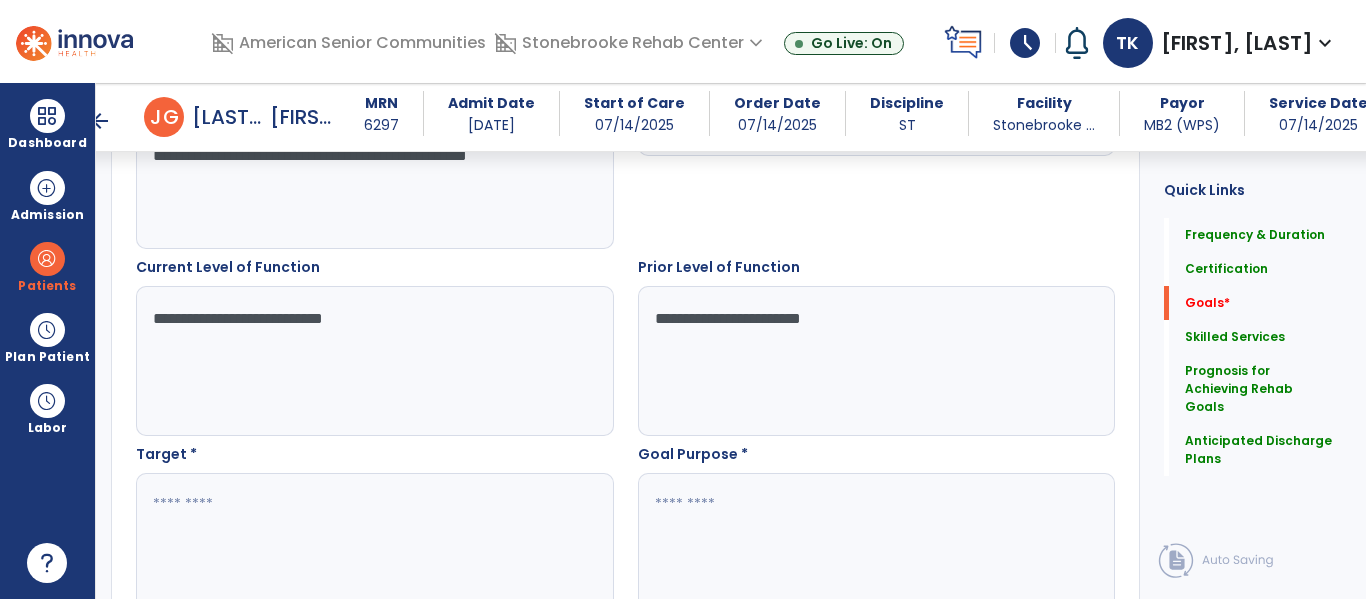type on "**********" 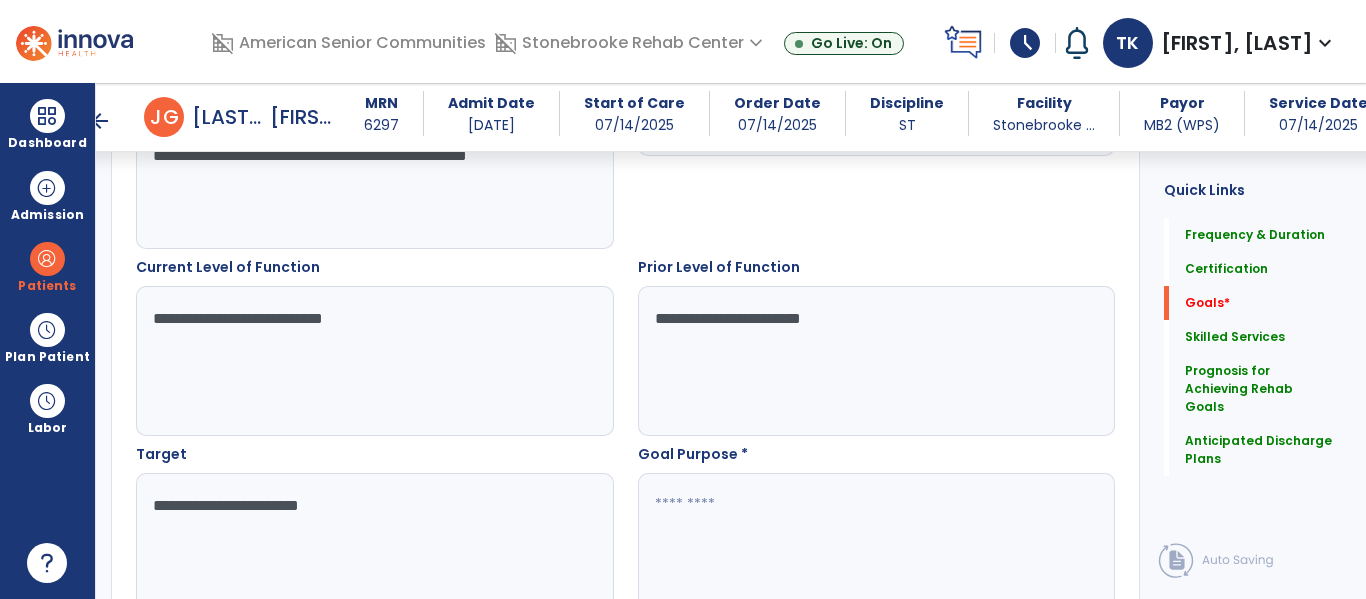 type on "**********" 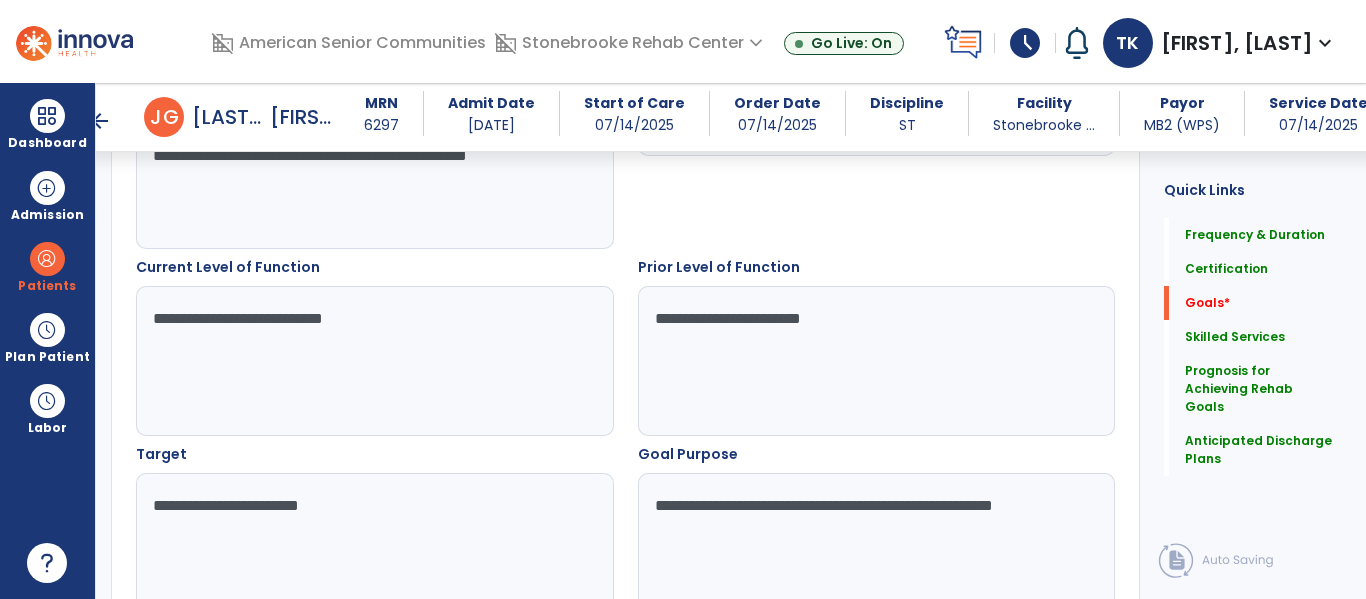 type on "**********" 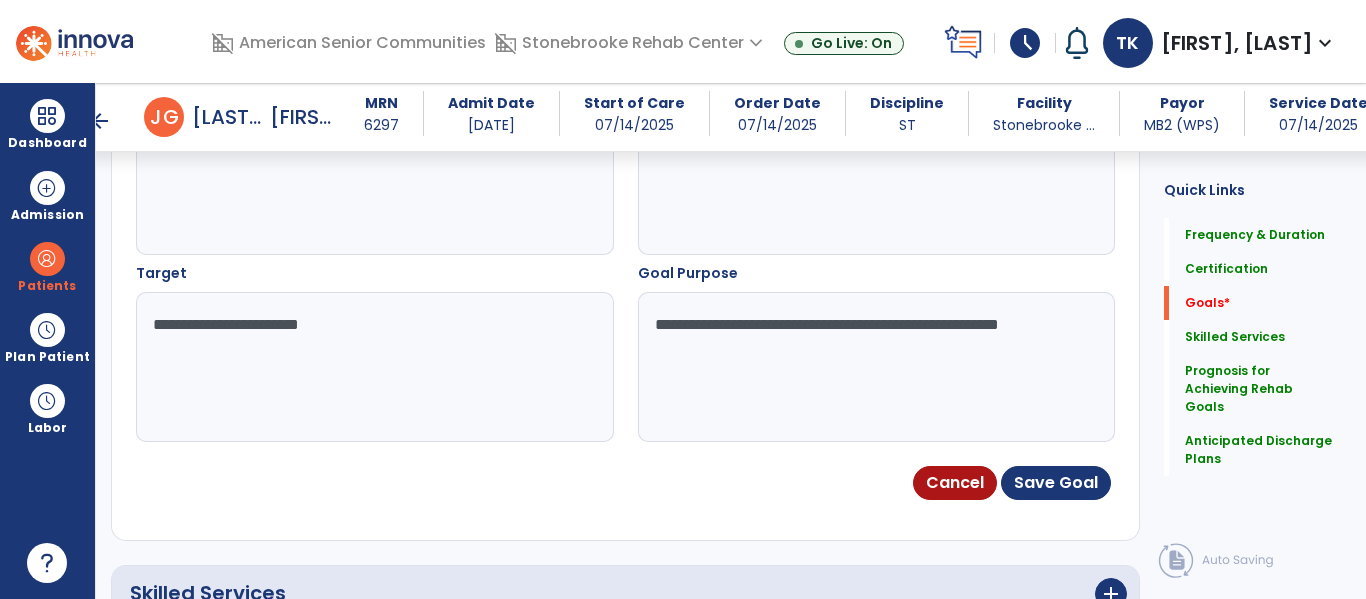 scroll, scrollTop: 926, scrollLeft: 0, axis: vertical 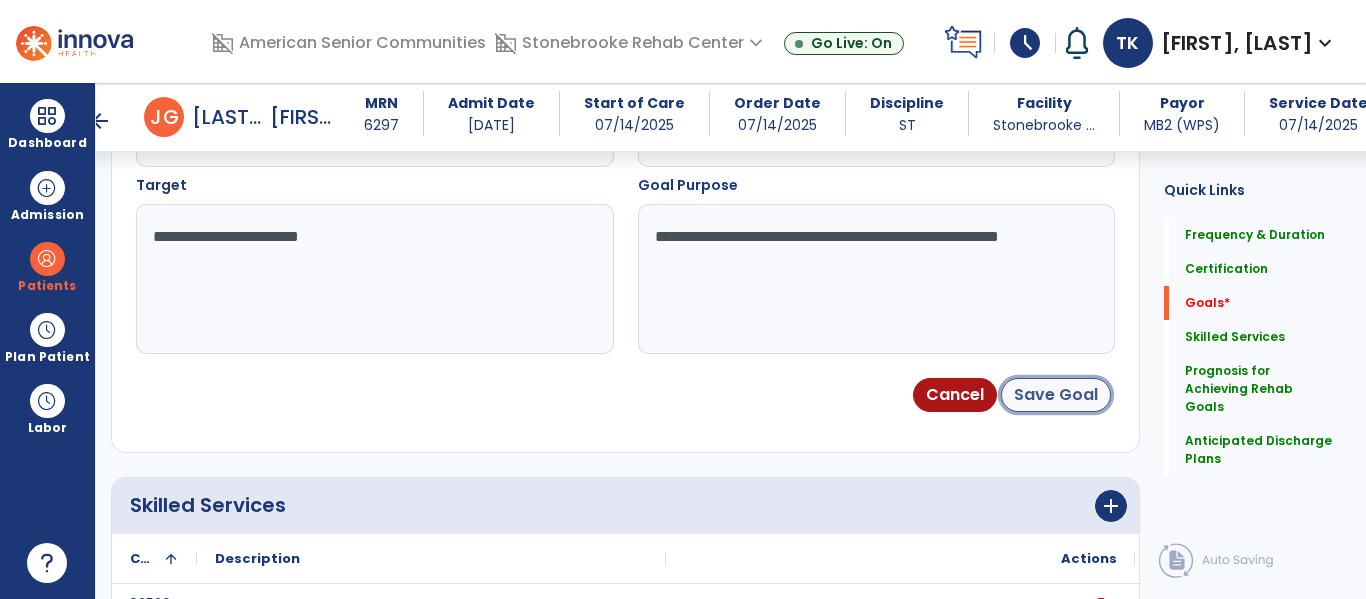 click on "Save Goal" at bounding box center (1056, 395) 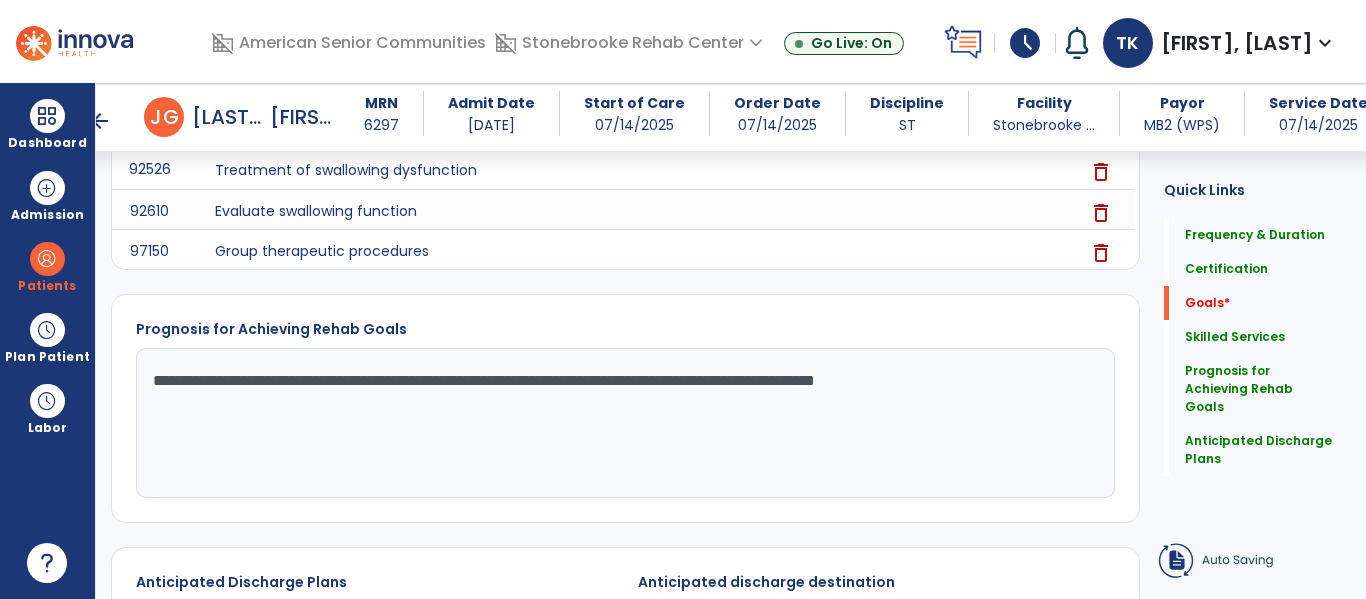 scroll, scrollTop: 221, scrollLeft: 0, axis: vertical 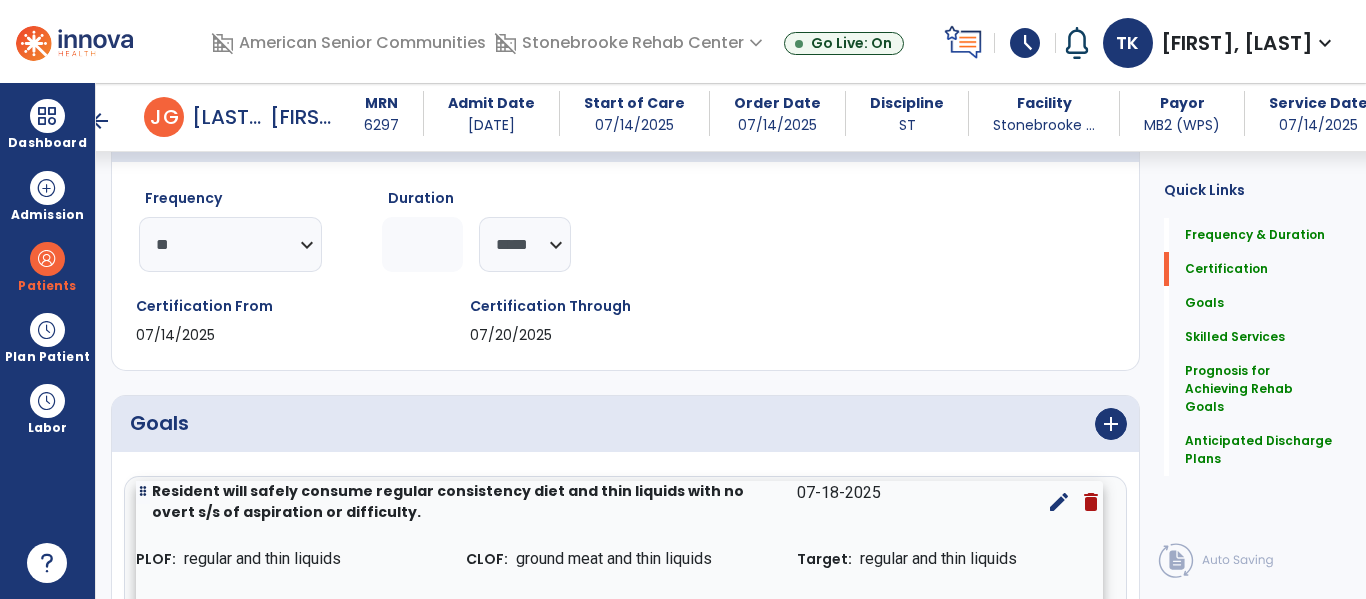 drag, startPoint x: 155, startPoint y: 498, endPoint x: 151, endPoint y: 487, distance: 11.7046995 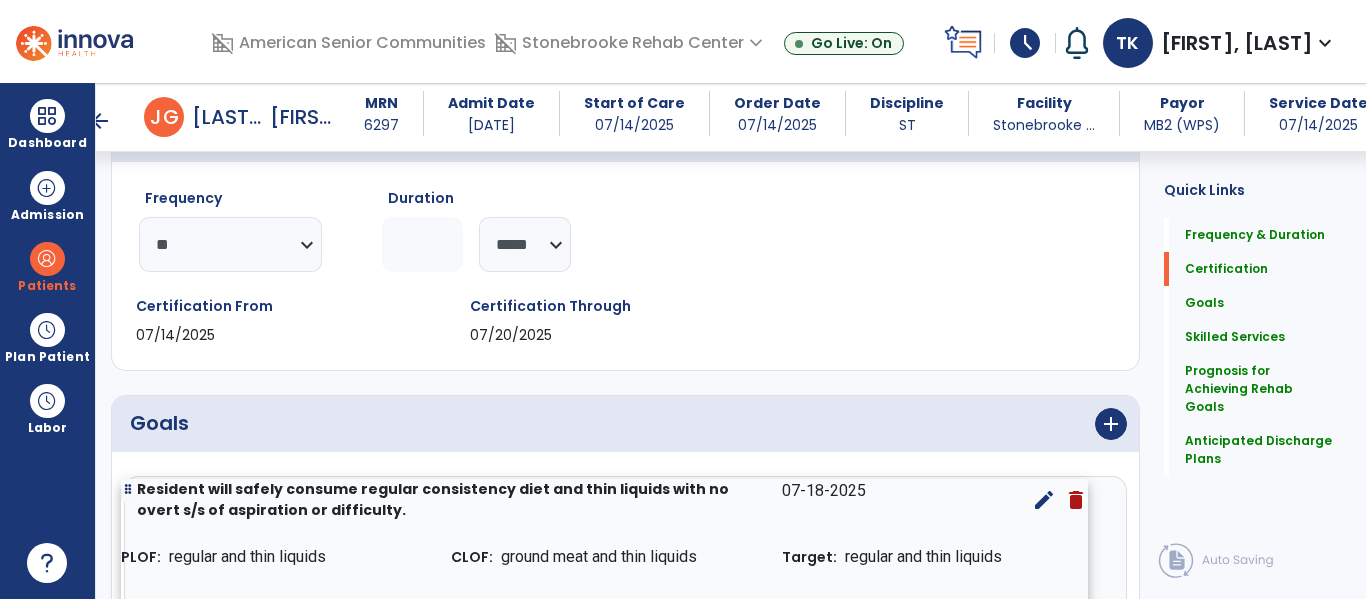 drag, startPoint x: 158, startPoint y: 500, endPoint x: 139, endPoint y: 487, distance: 23.021729 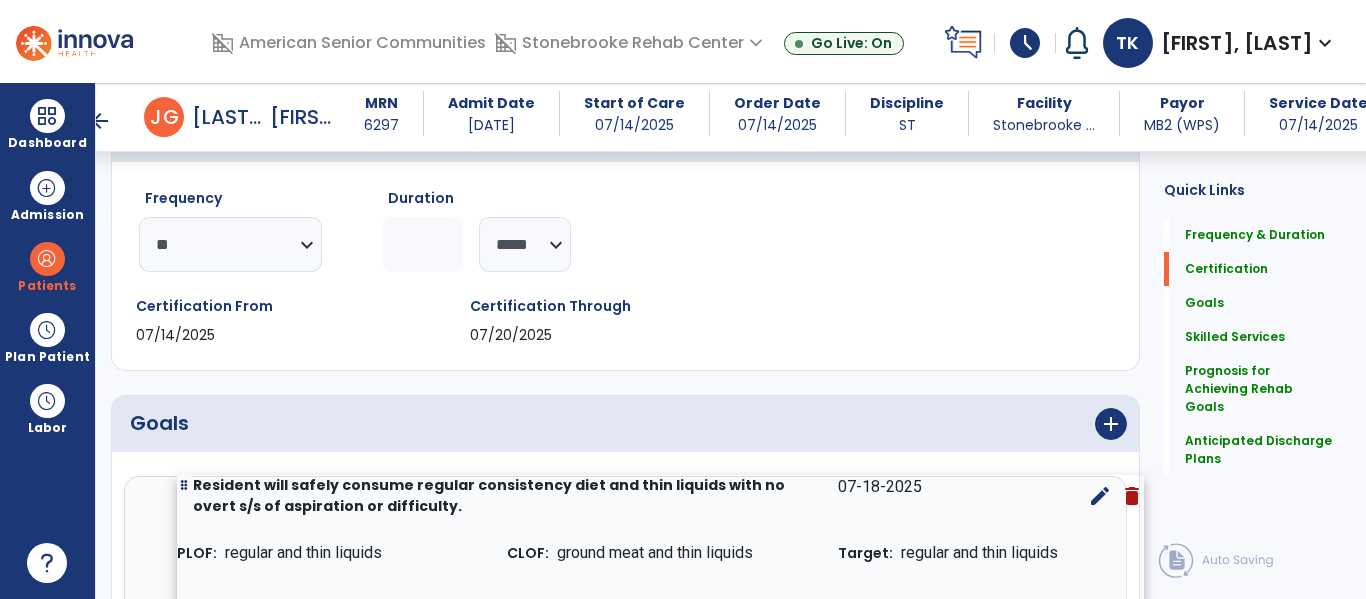 drag, startPoint x: 367, startPoint y: 522, endPoint x: 415, endPoint y: 503, distance: 51.62364 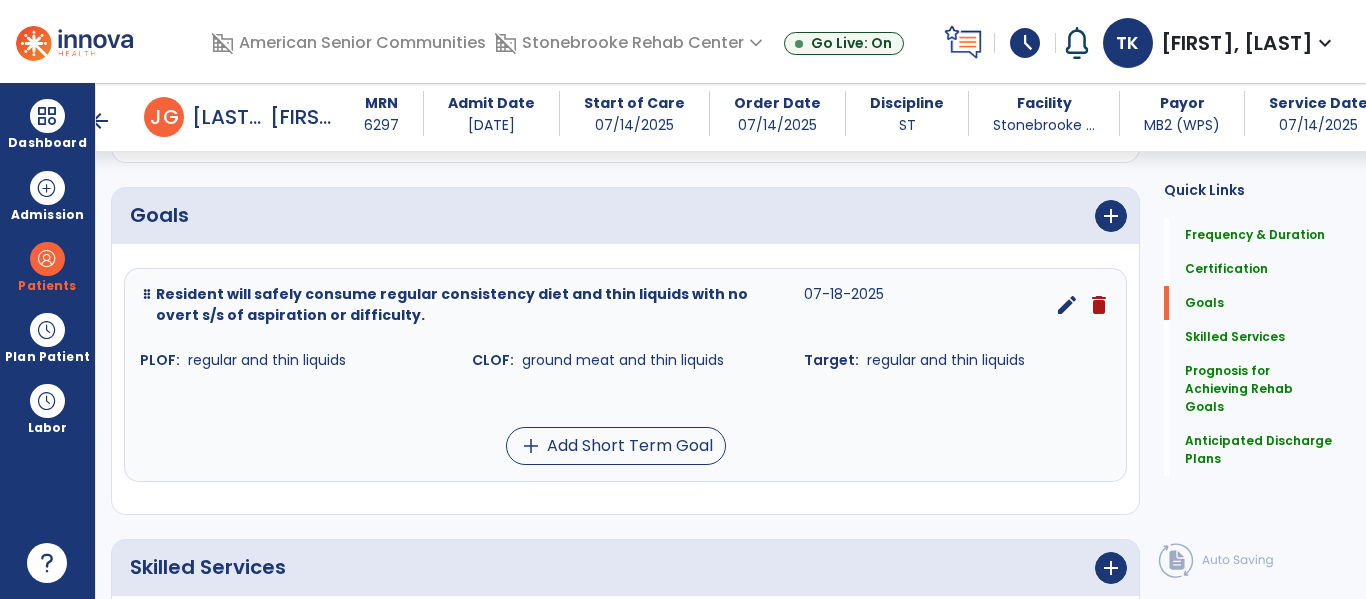 scroll, scrollTop: 435, scrollLeft: 0, axis: vertical 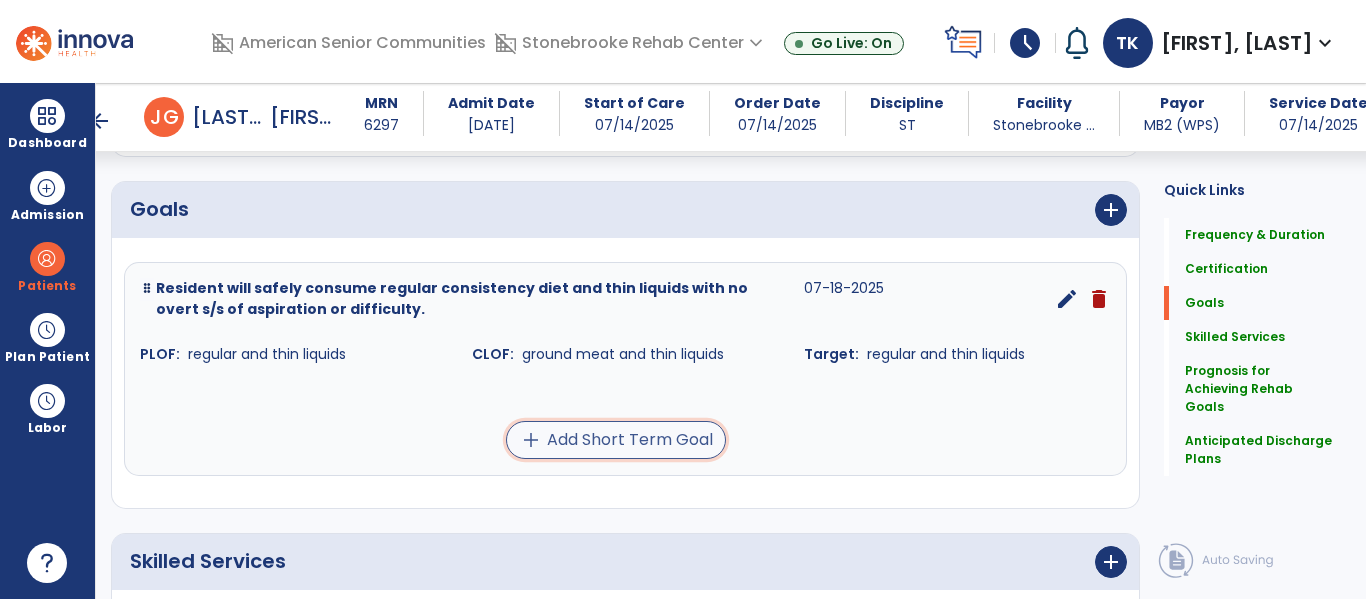 click on "add  Add Short Term Goal" at bounding box center [616, 440] 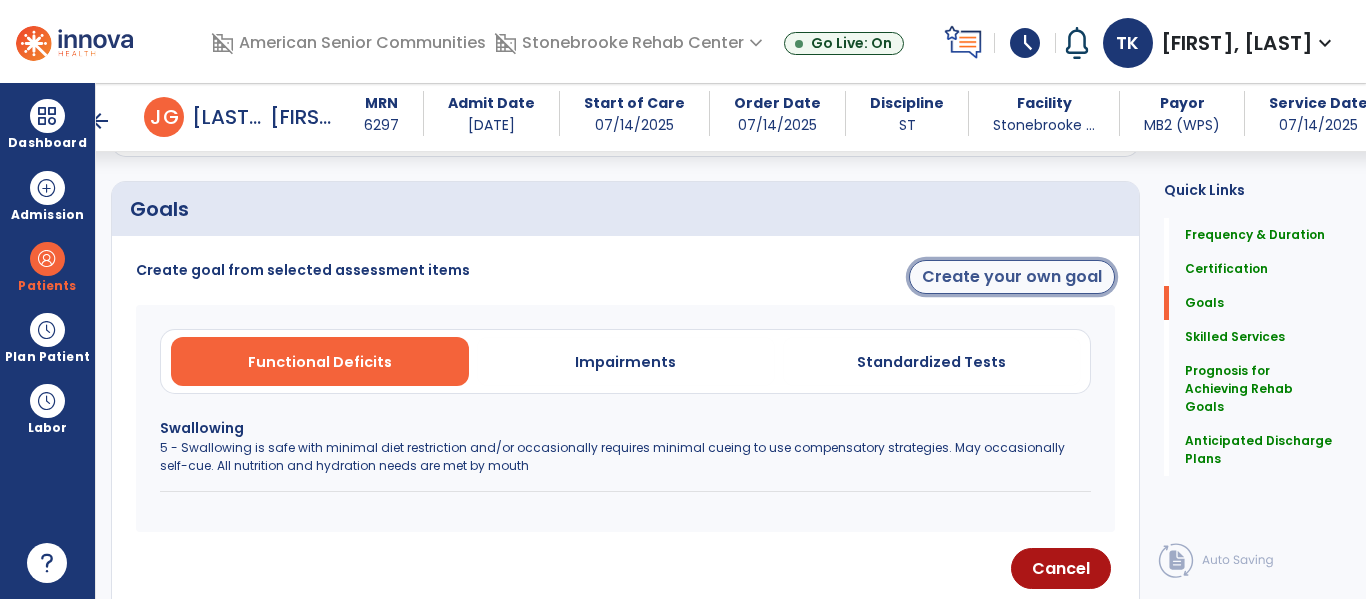click on "Create your own goal" at bounding box center (1012, 277) 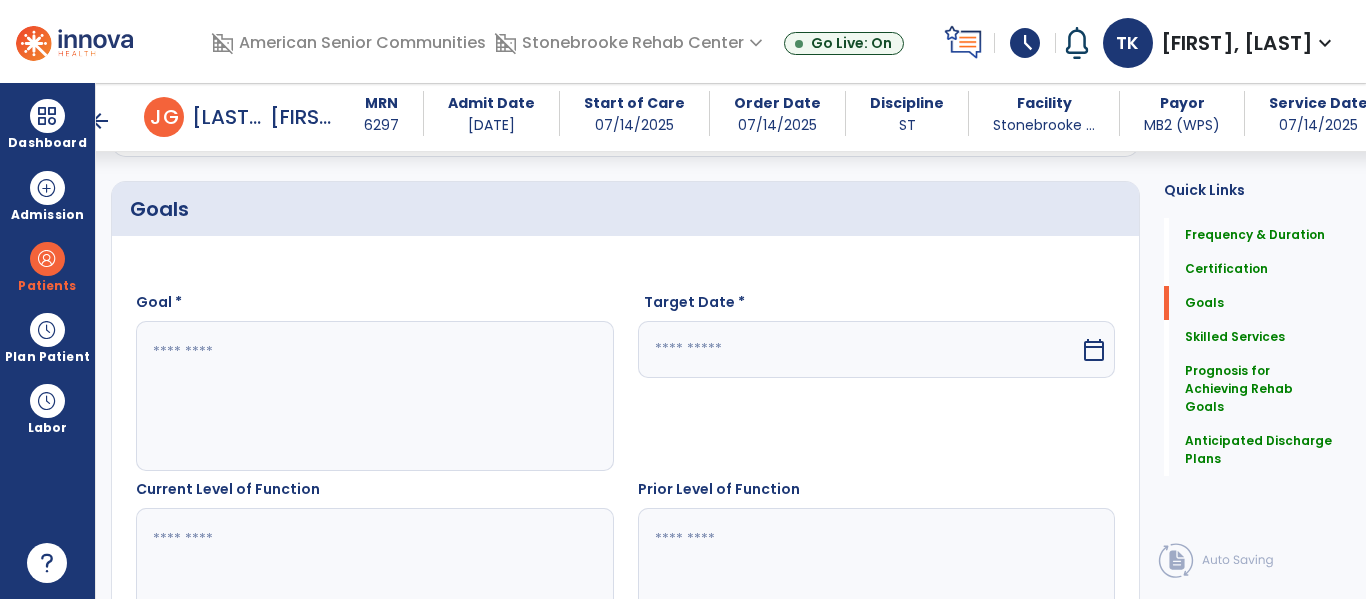 click at bounding box center [374, 396] 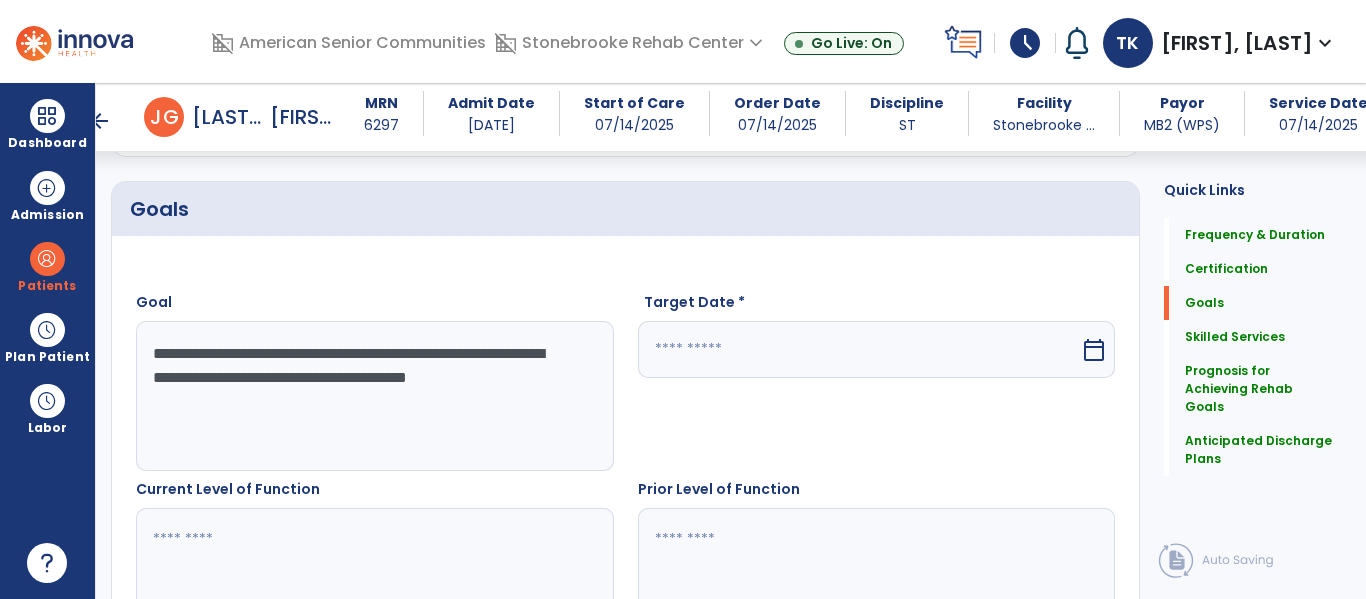 type on "**********" 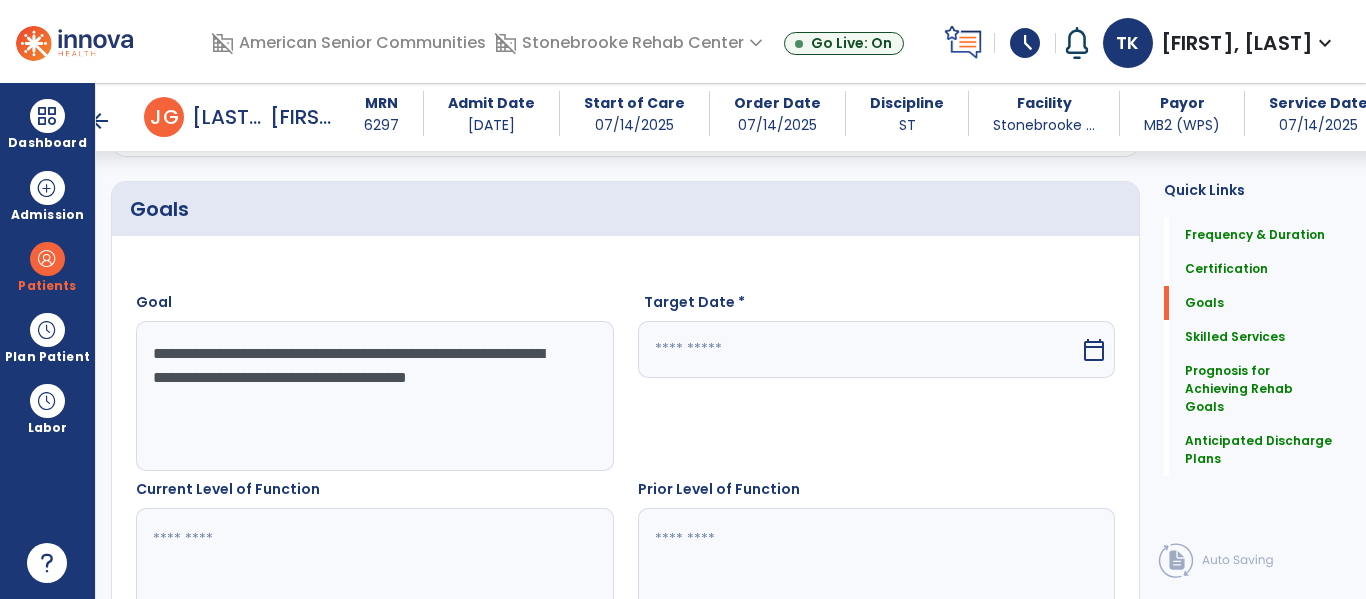 click at bounding box center [859, 349] 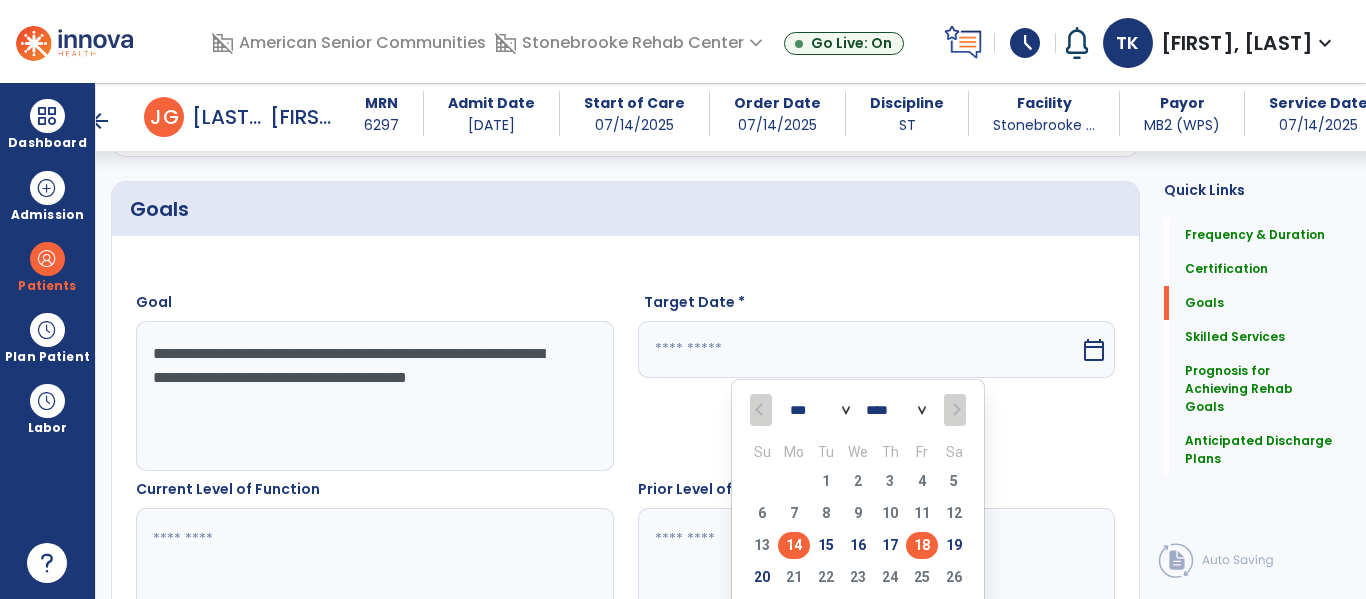 click on "18" at bounding box center [922, 545] 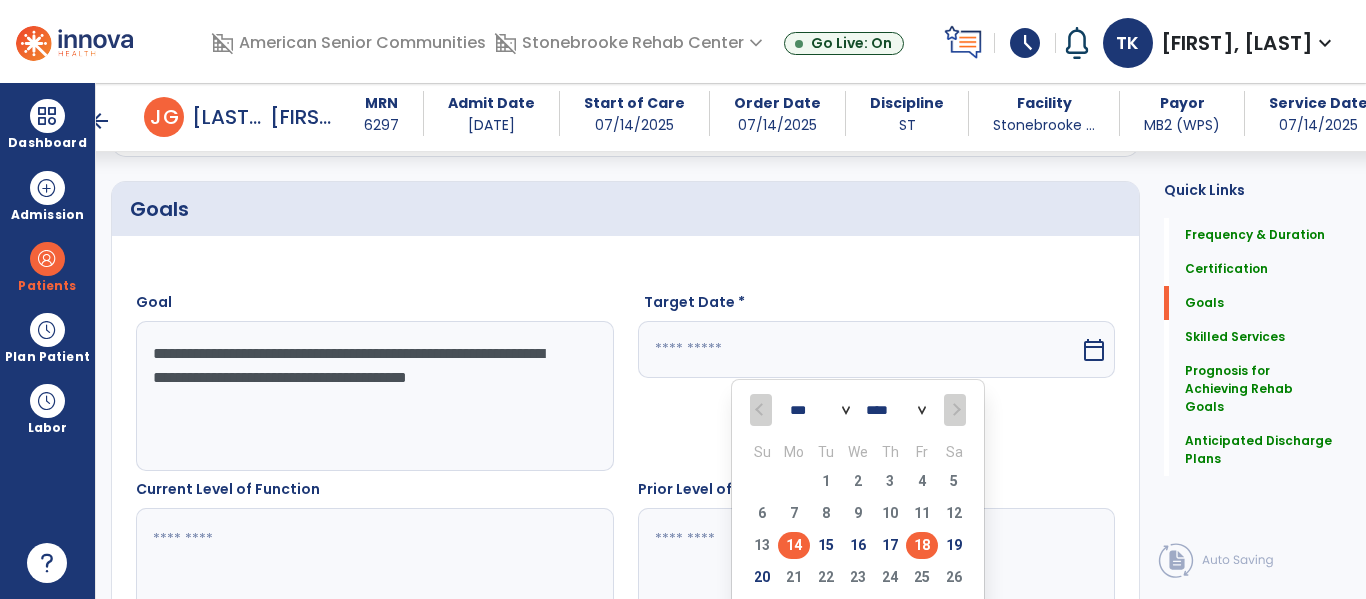 type on "*********" 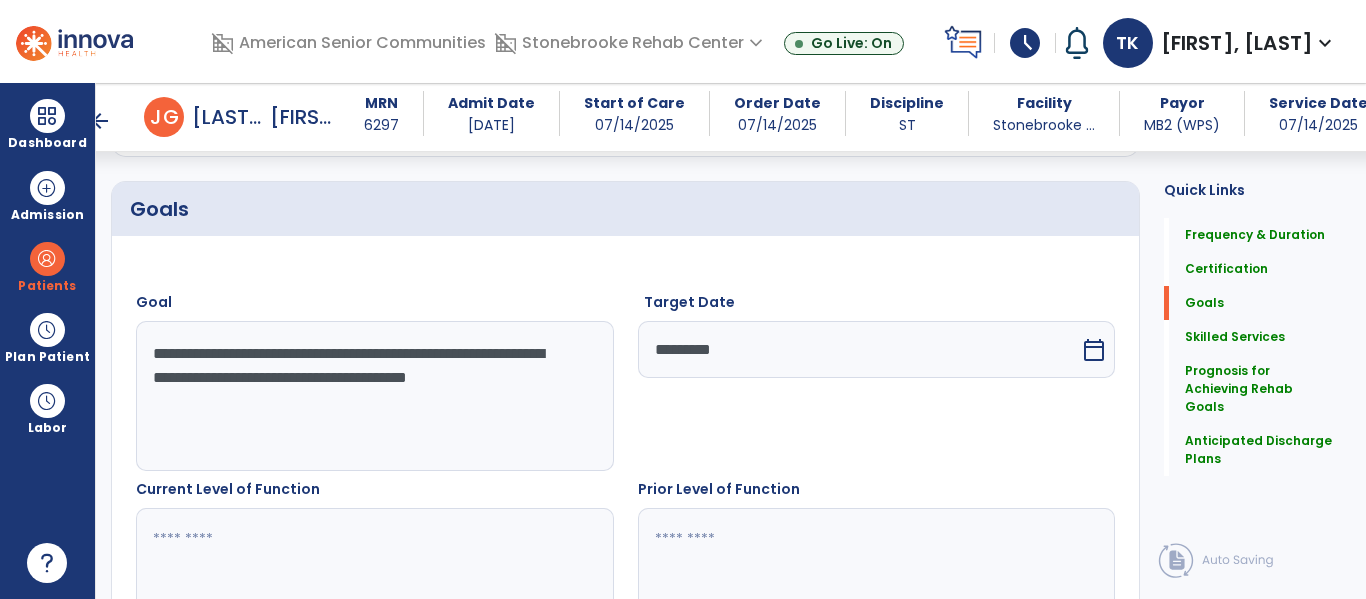 click at bounding box center (374, 583) 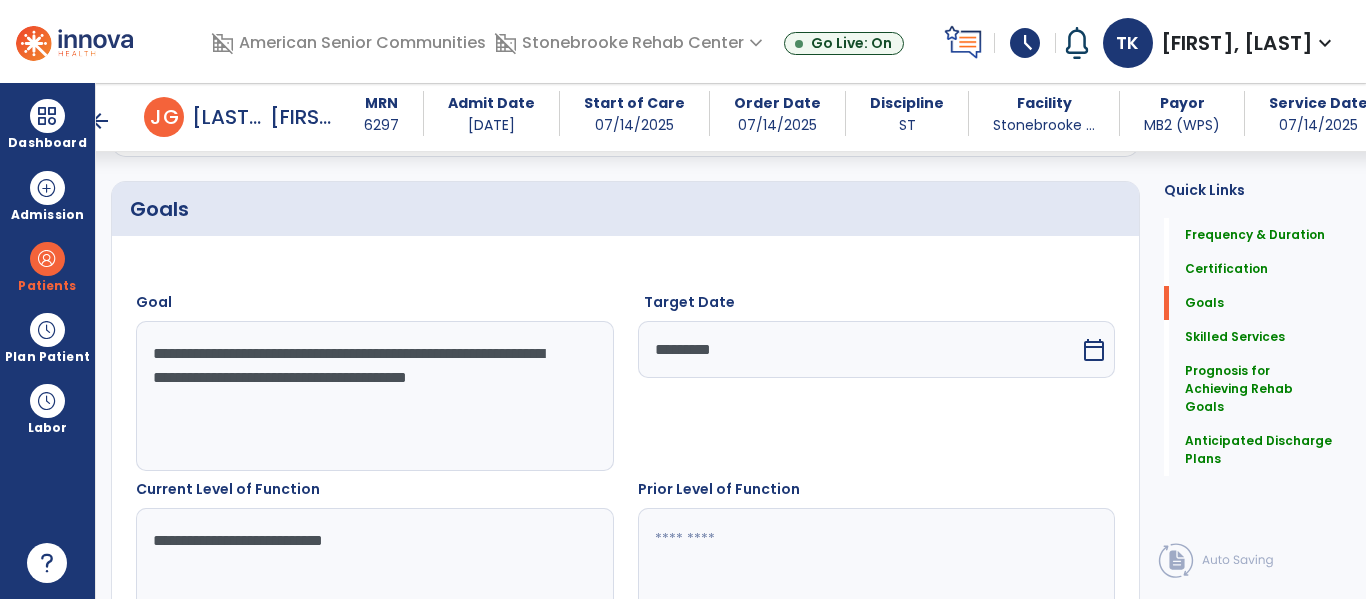 type on "**********" 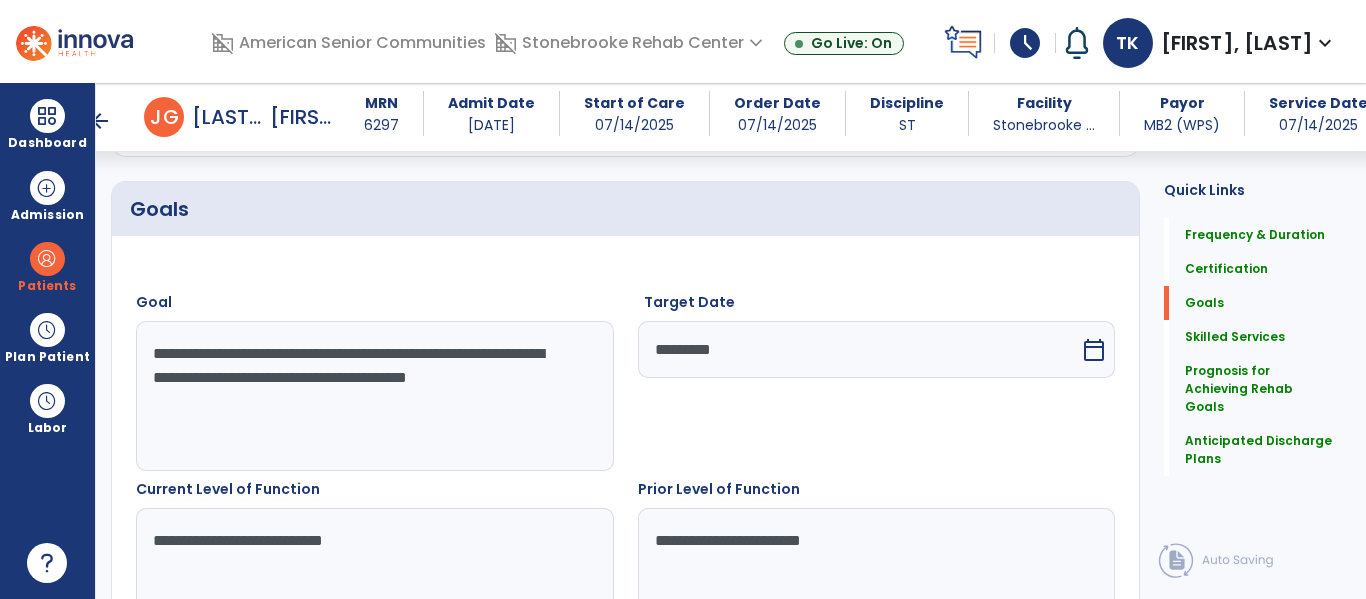 type on "**********" 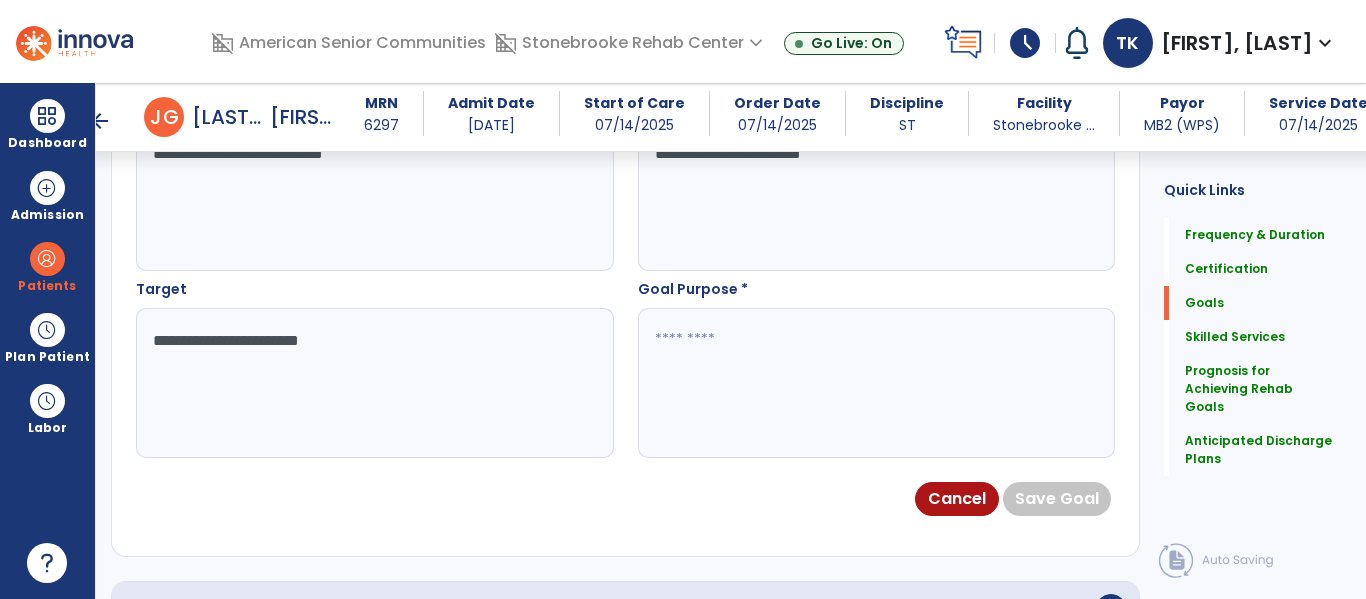 type on "**********" 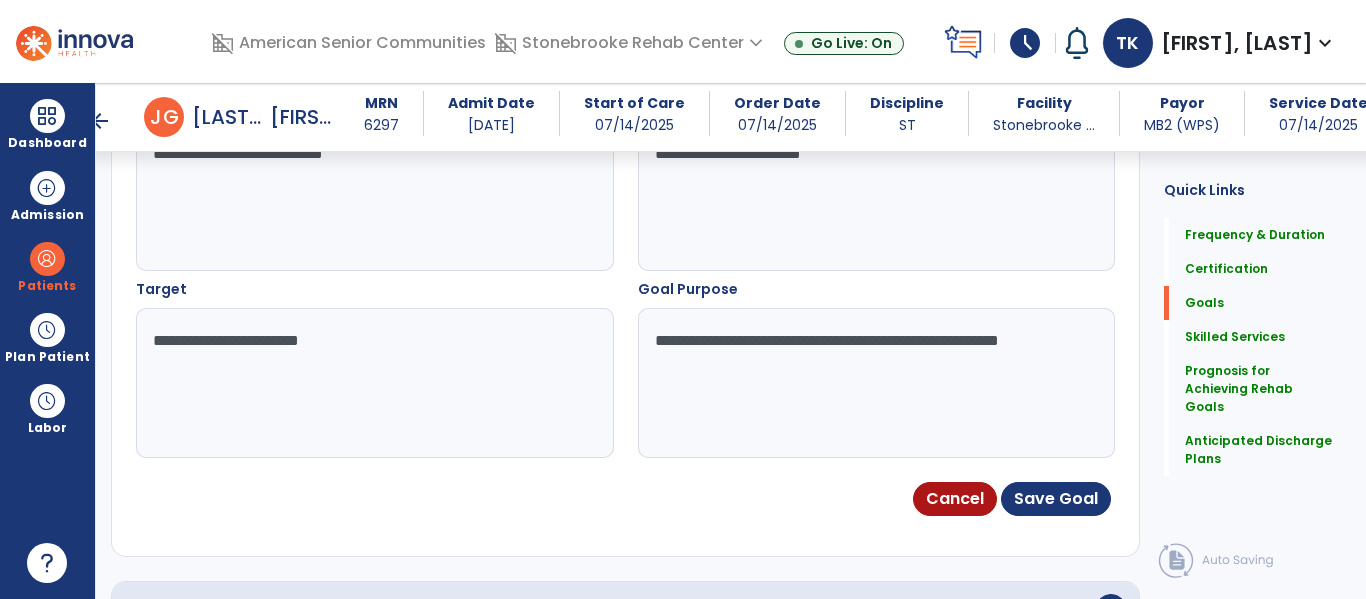 type on "**********" 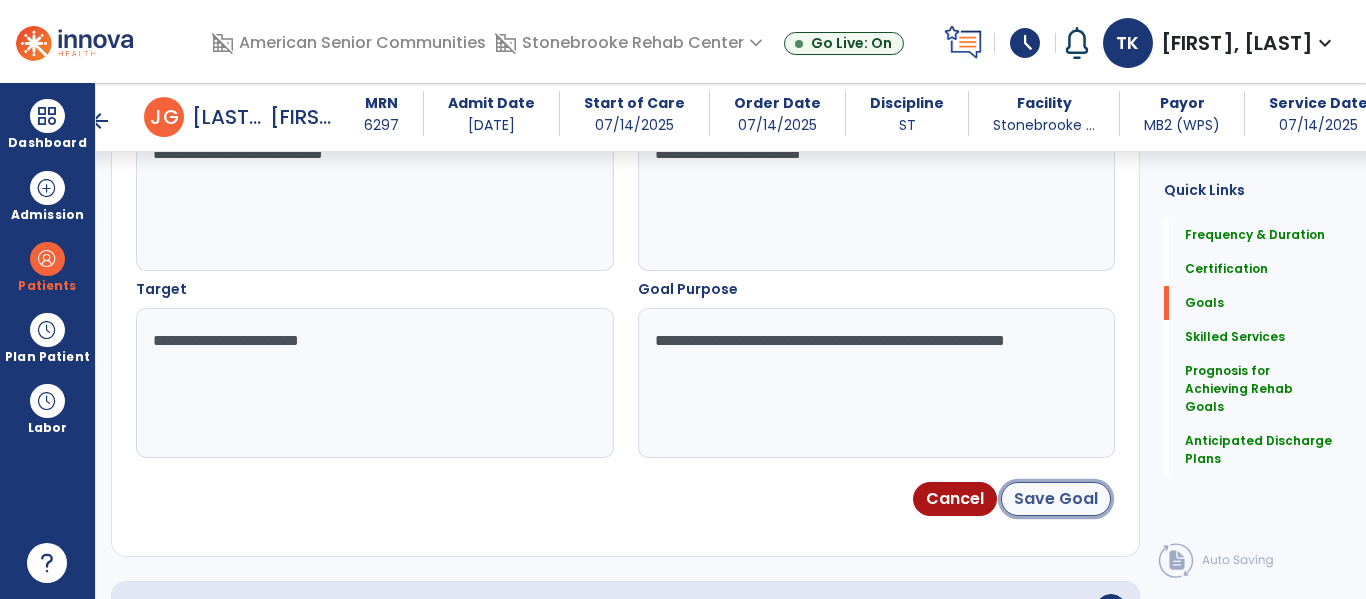 click on "Save Goal" at bounding box center [1056, 499] 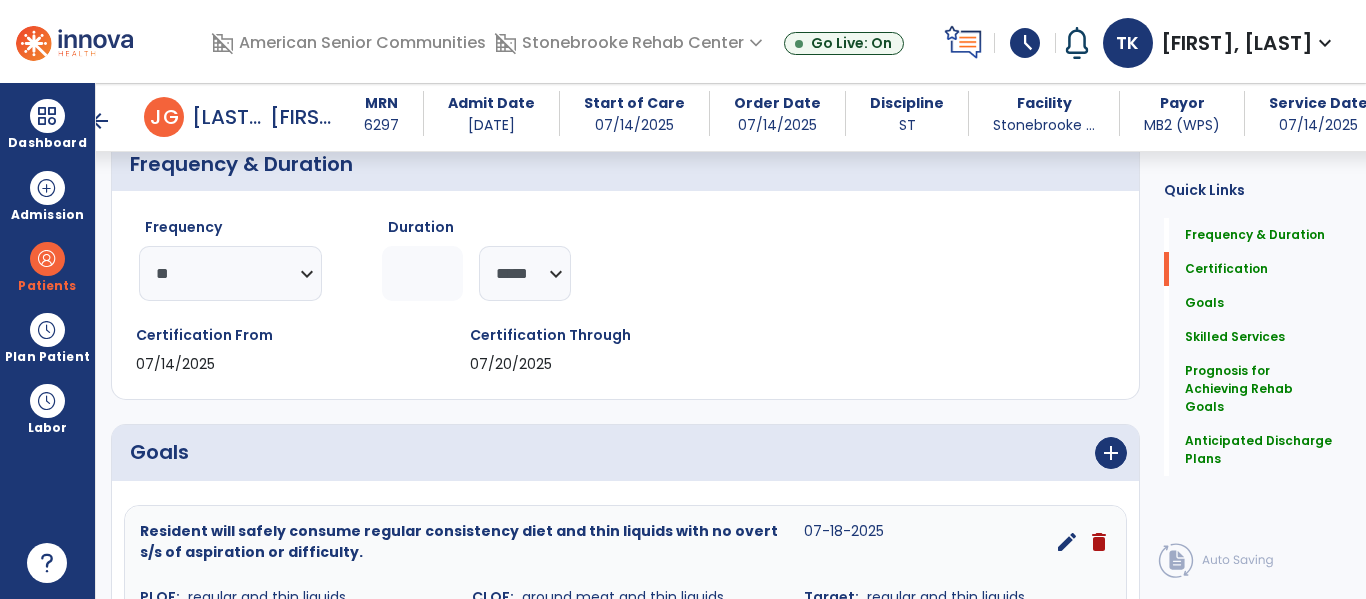 scroll, scrollTop: 0, scrollLeft: 0, axis: both 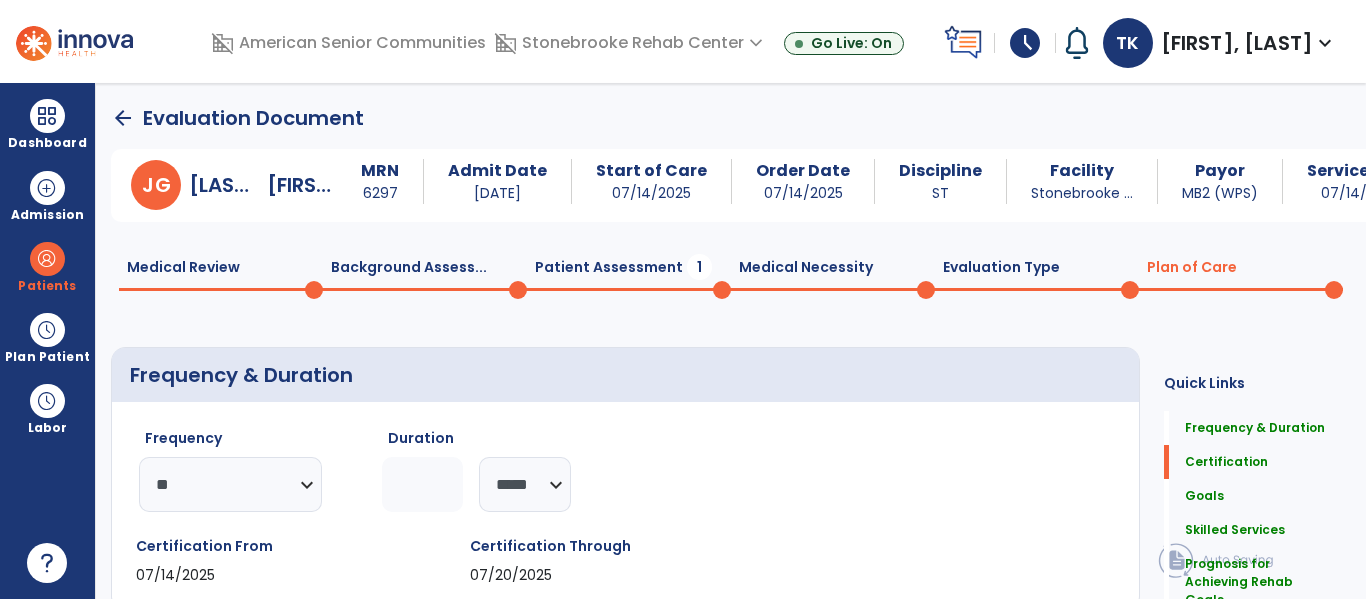 click on "Patient Assessment  1" 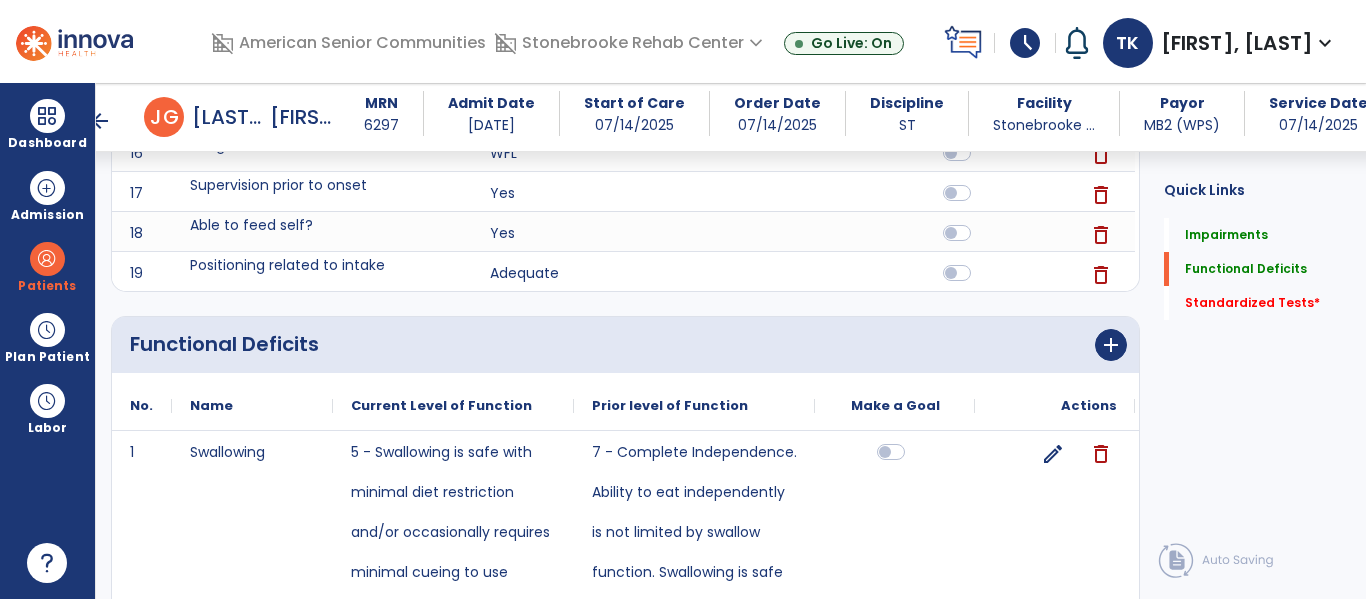 scroll, scrollTop: 1407, scrollLeft: 0, axis: vertical 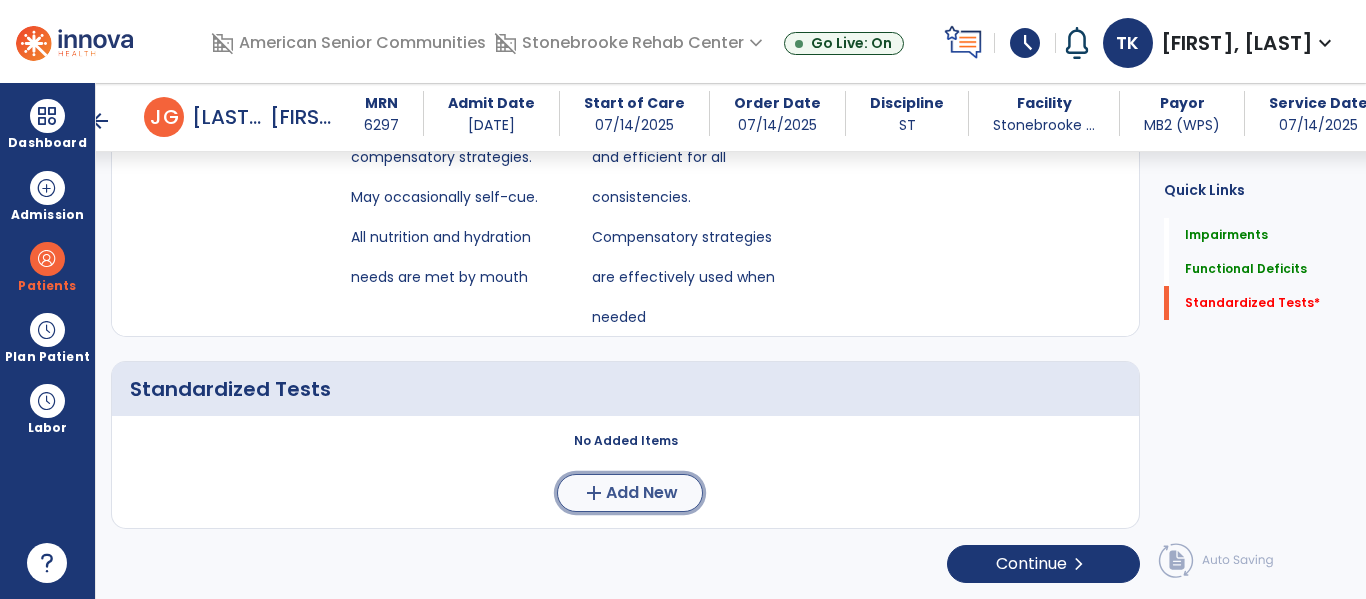click on "add  Add New" 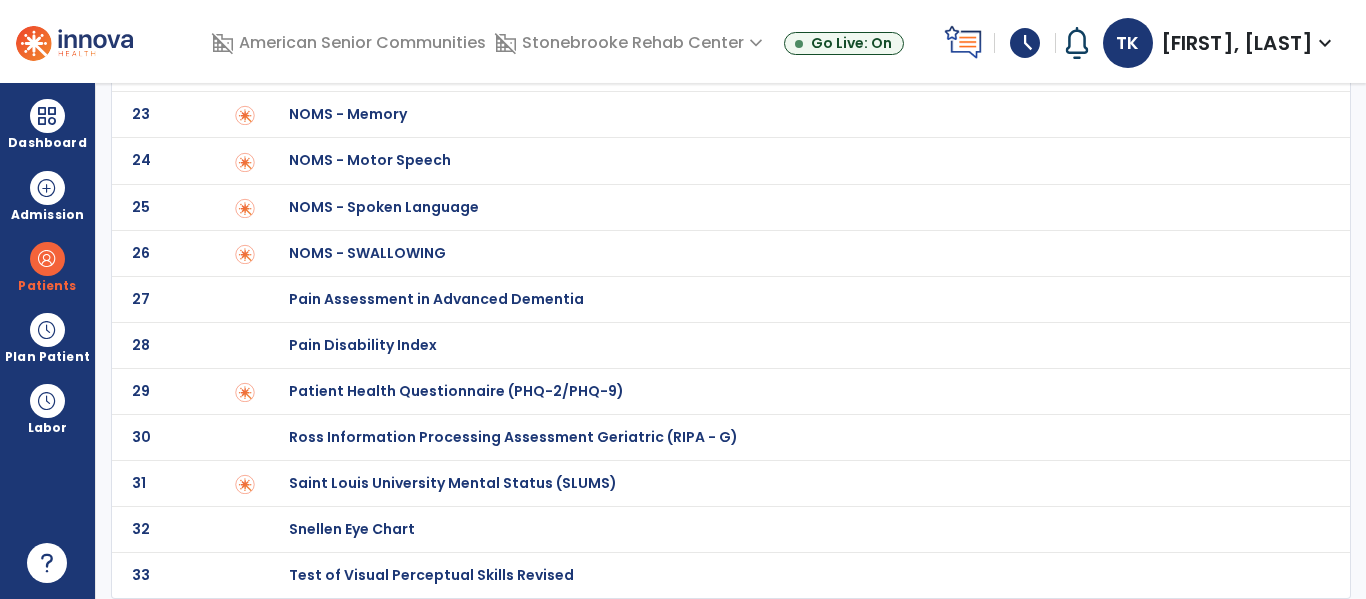 scroll, scrollTop: 0, scrollLeft: 0, axis: both 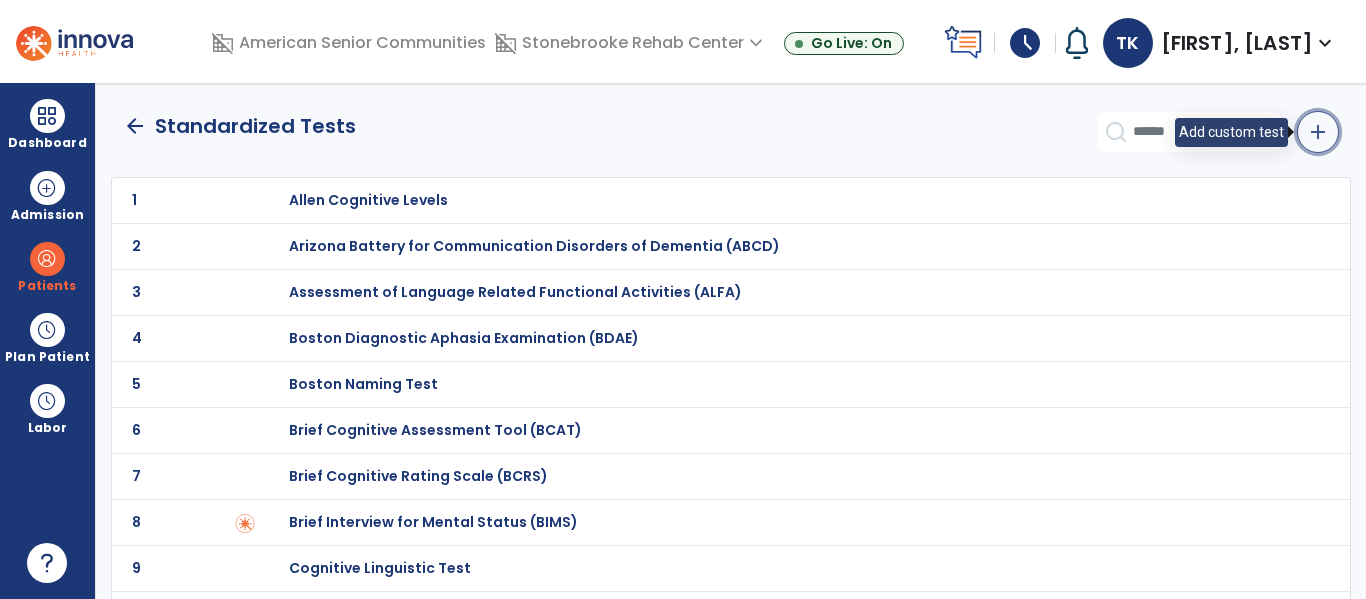click on "add" 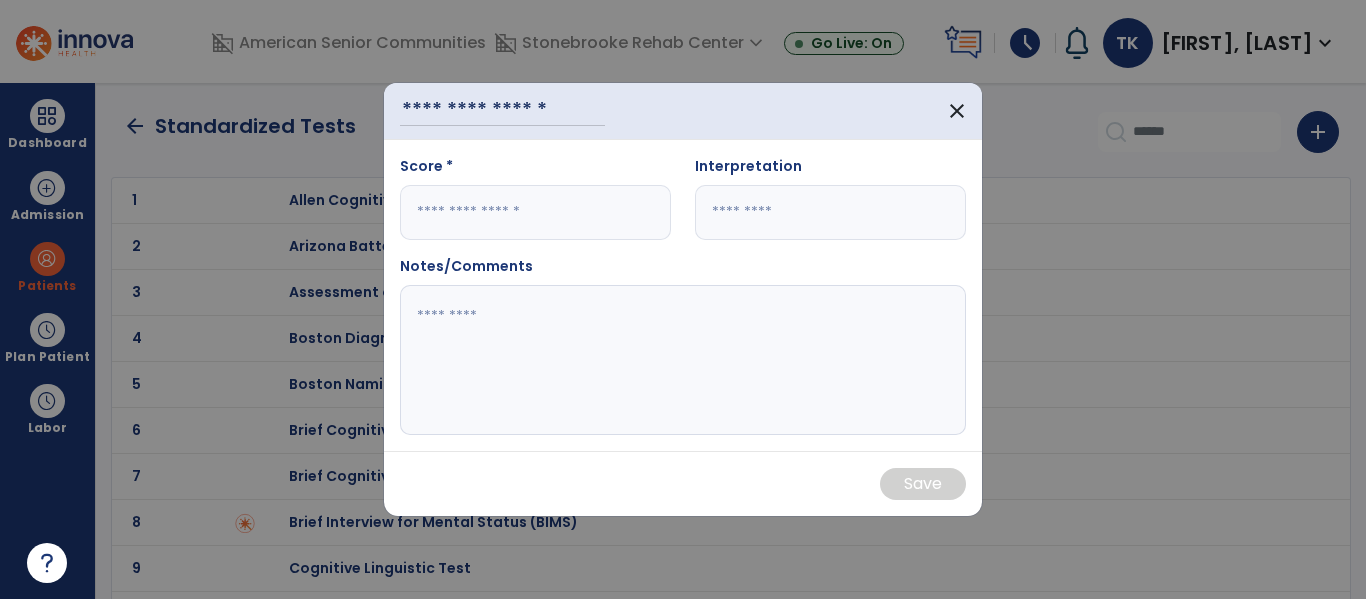 click at bounding box center (535, 212) 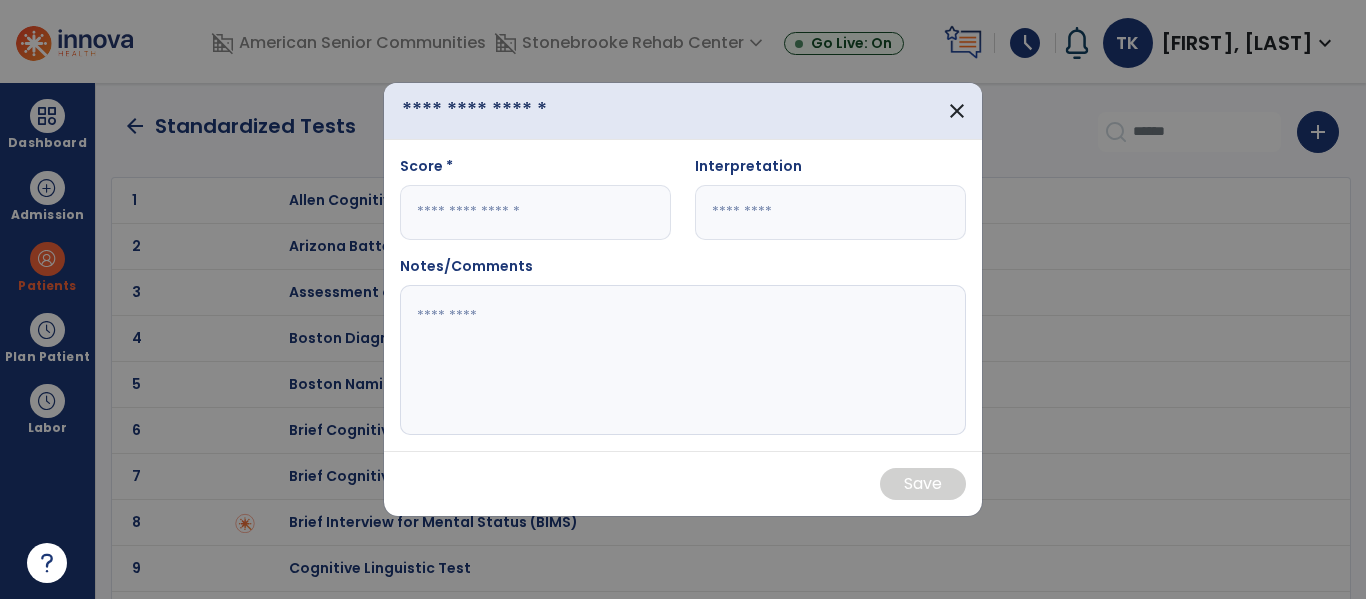 click at bounding box center [502, 111] 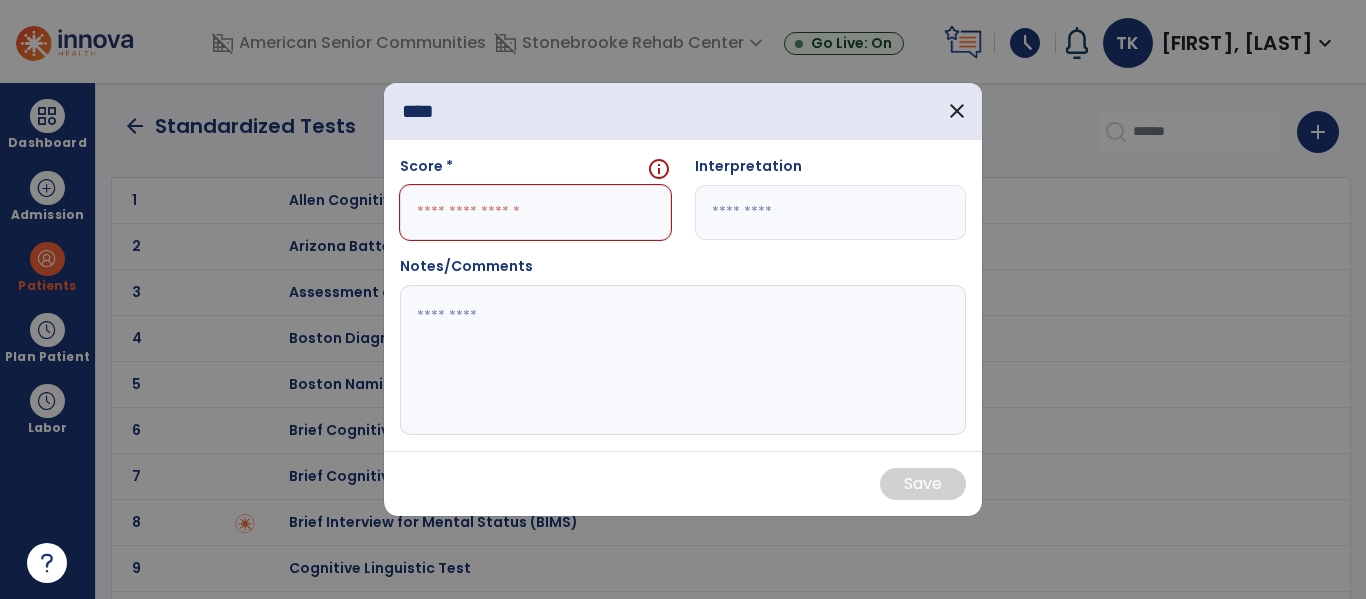 type on "****" 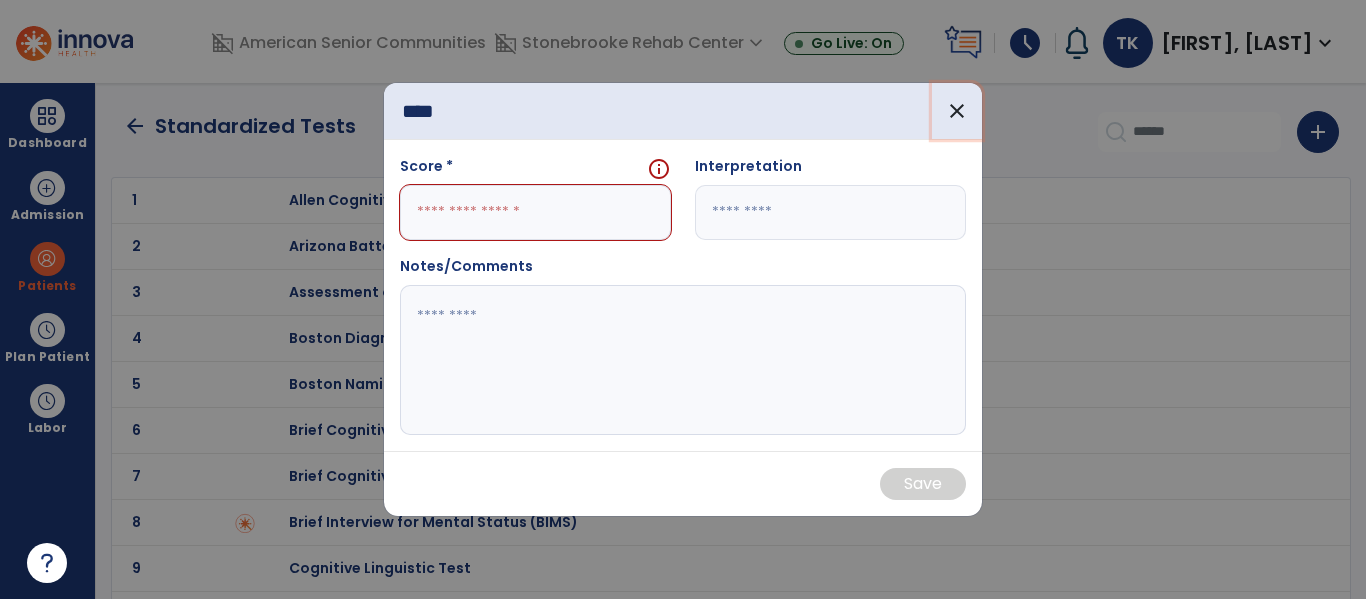 type 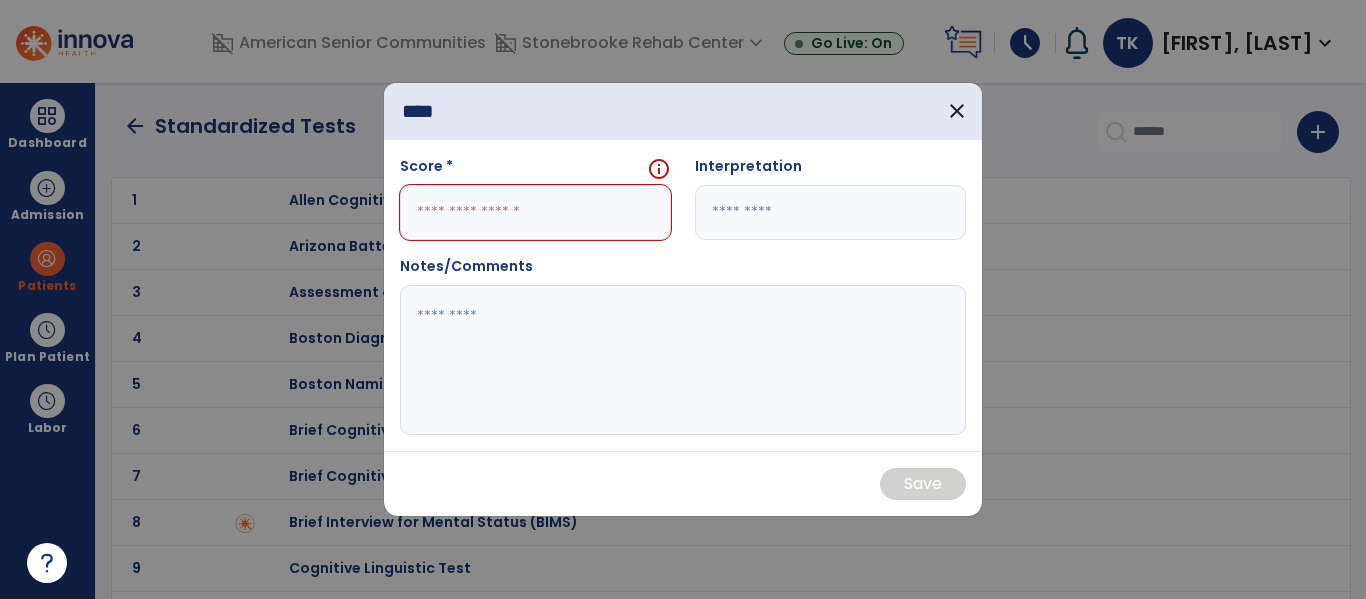 click at bounding box center [535, 212] 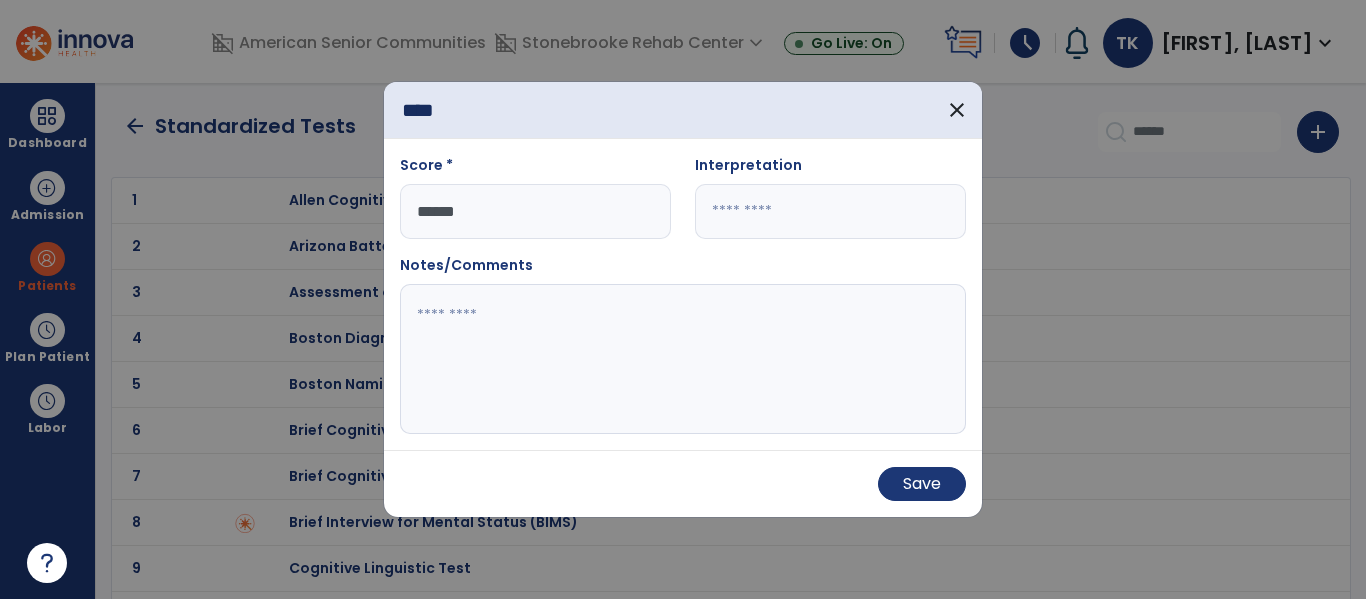 type on "*******" 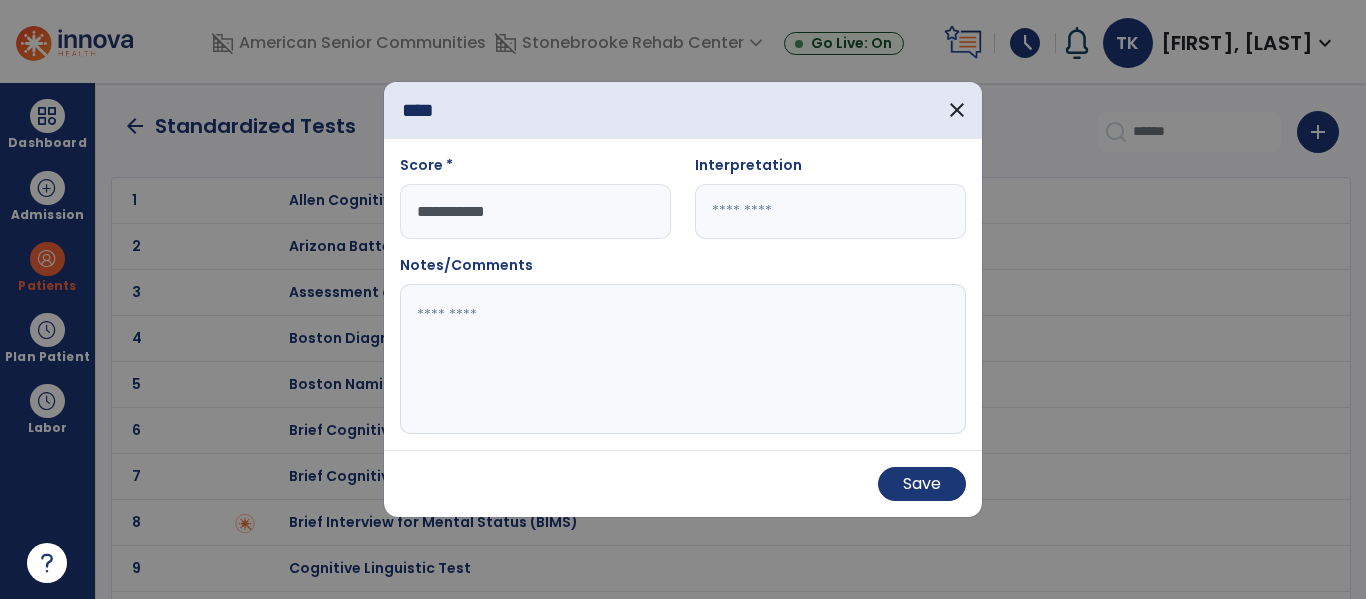 type on "**********" 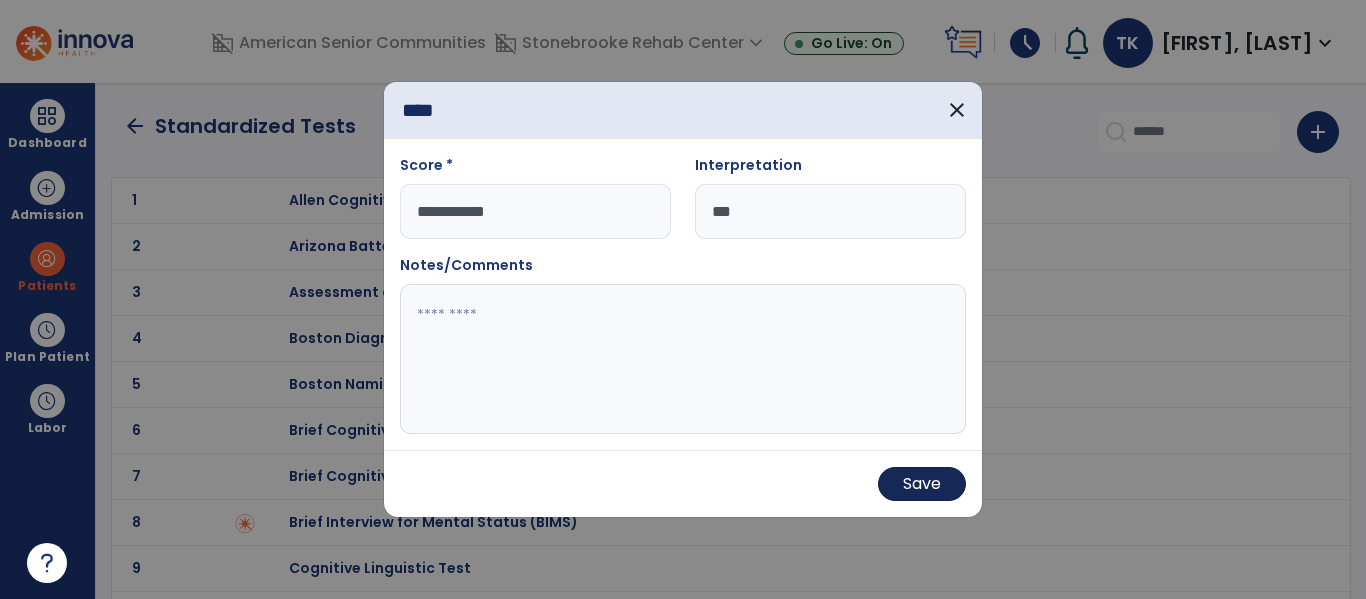 type on "***" 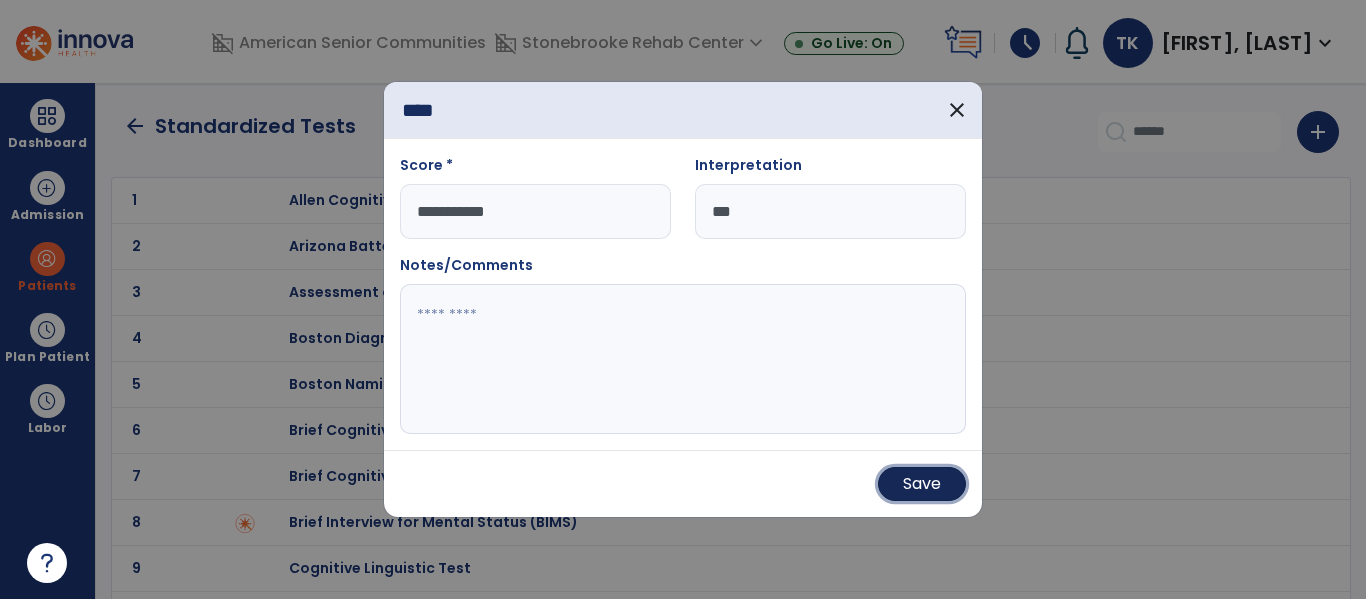 click on "Save" at bounding box center (922, 484) 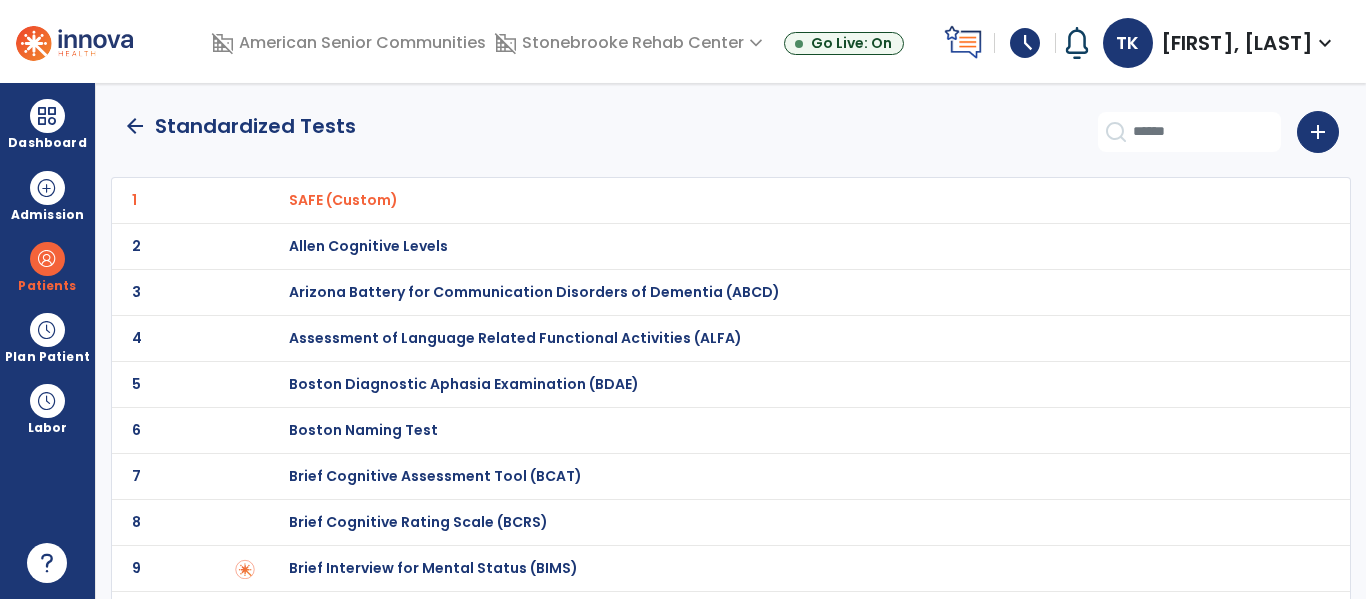 click on "arrow_back" 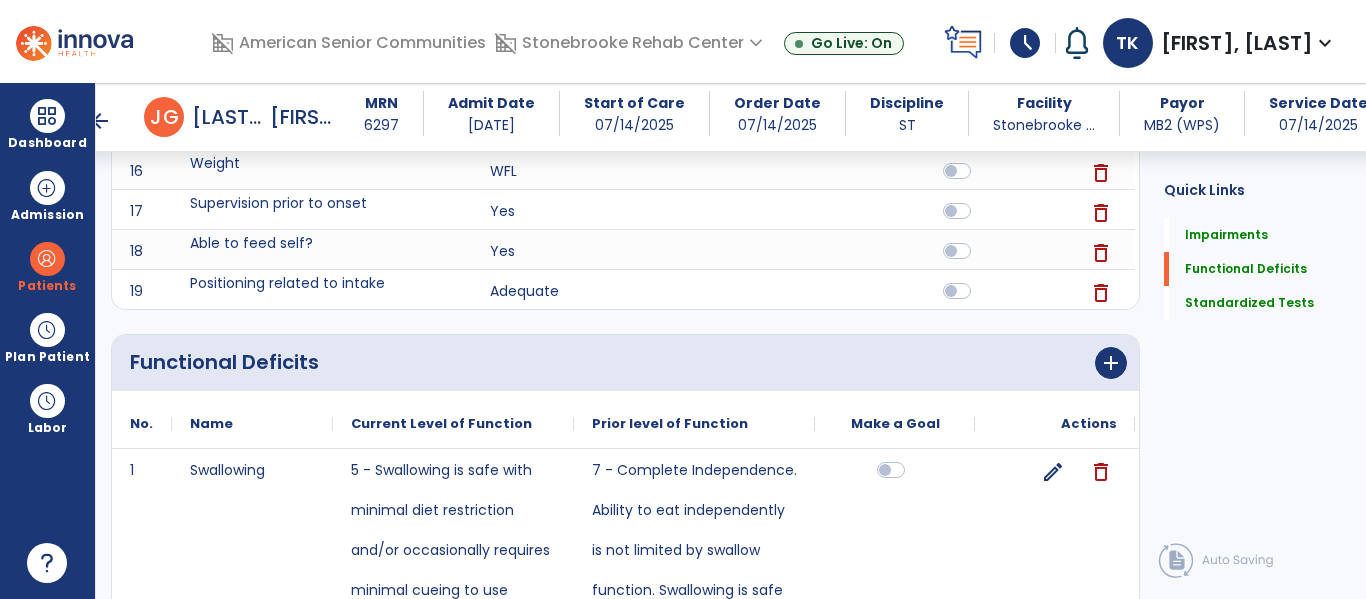 scroll, scrollTop: 1435, scrollLeft: 0, axis: vertical 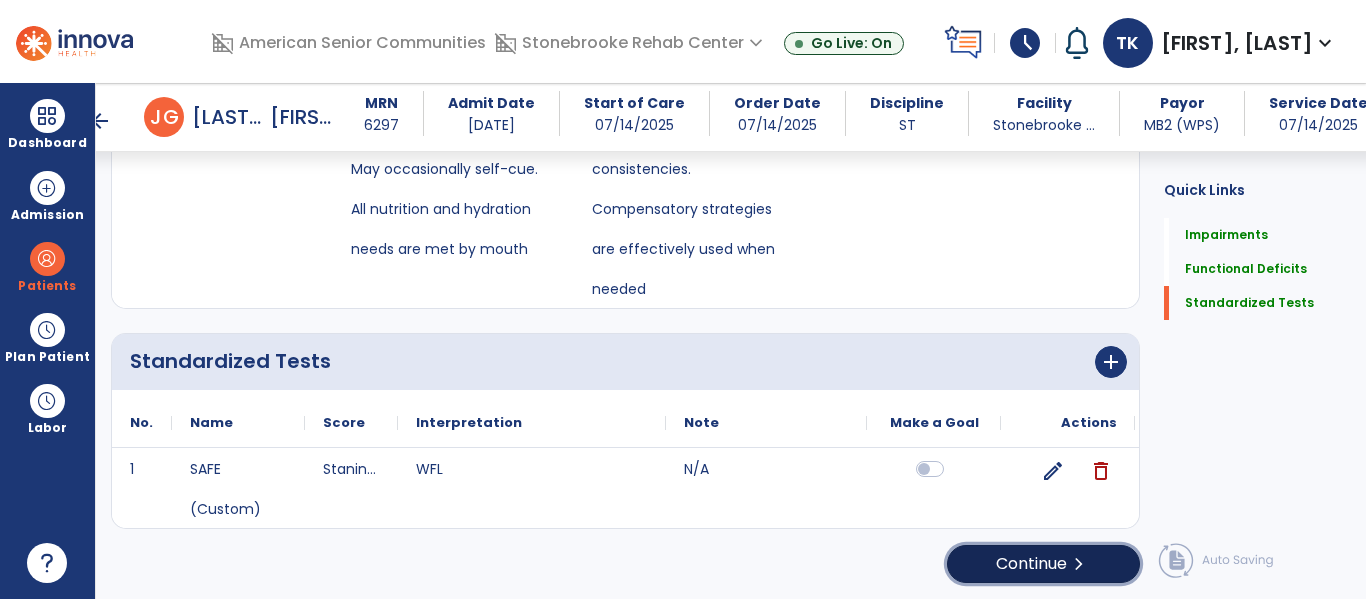 click on "Continue  chevron_right" 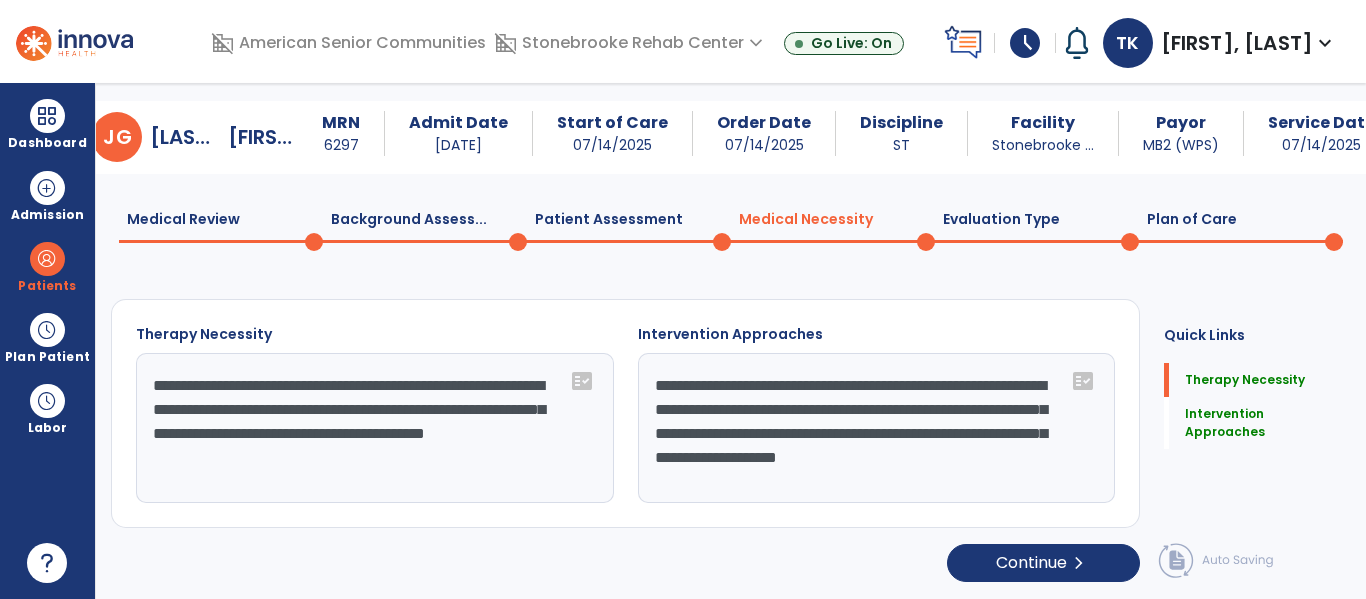 scroll, scrollTop: 29, scrollLeft: 0, axis: vertical 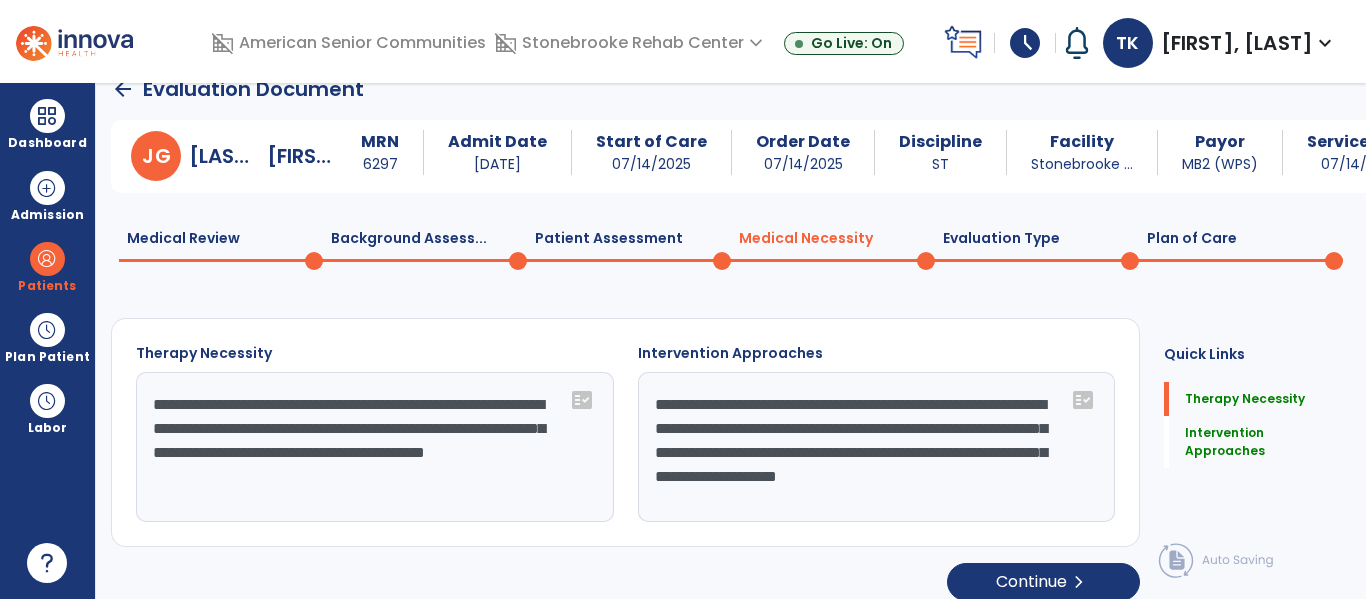 click on "Plan of Care  0" 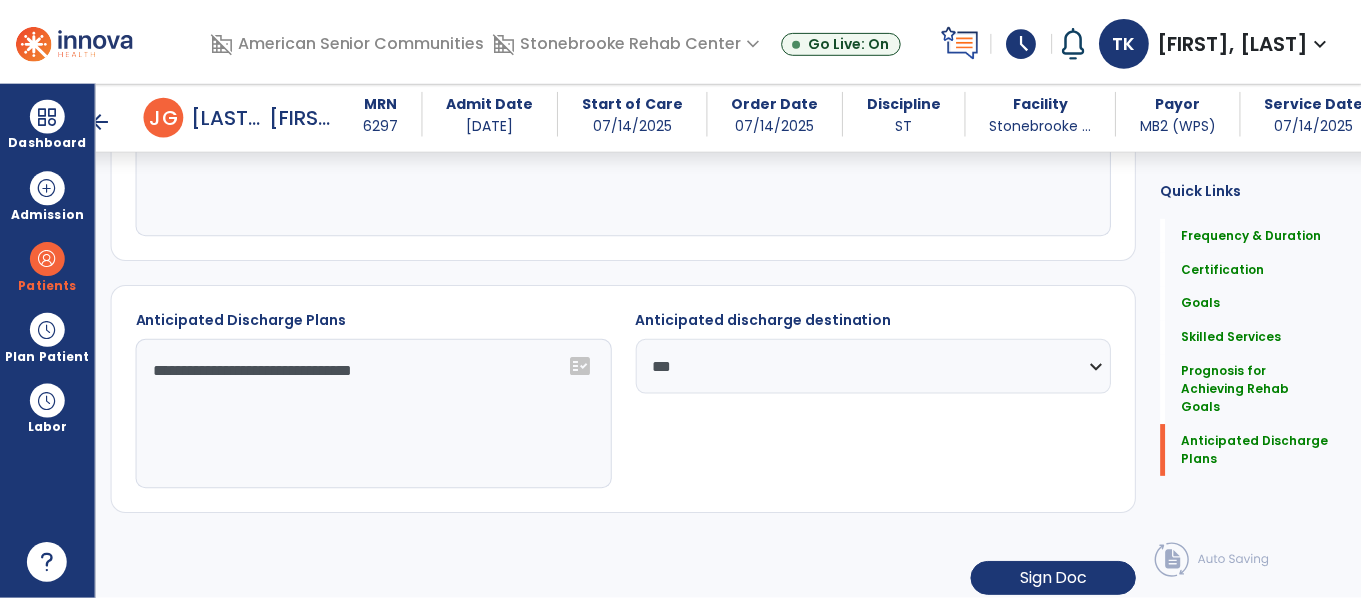 scroll, scrollTop: 1293, scrollLeft: 0, axis: vertical 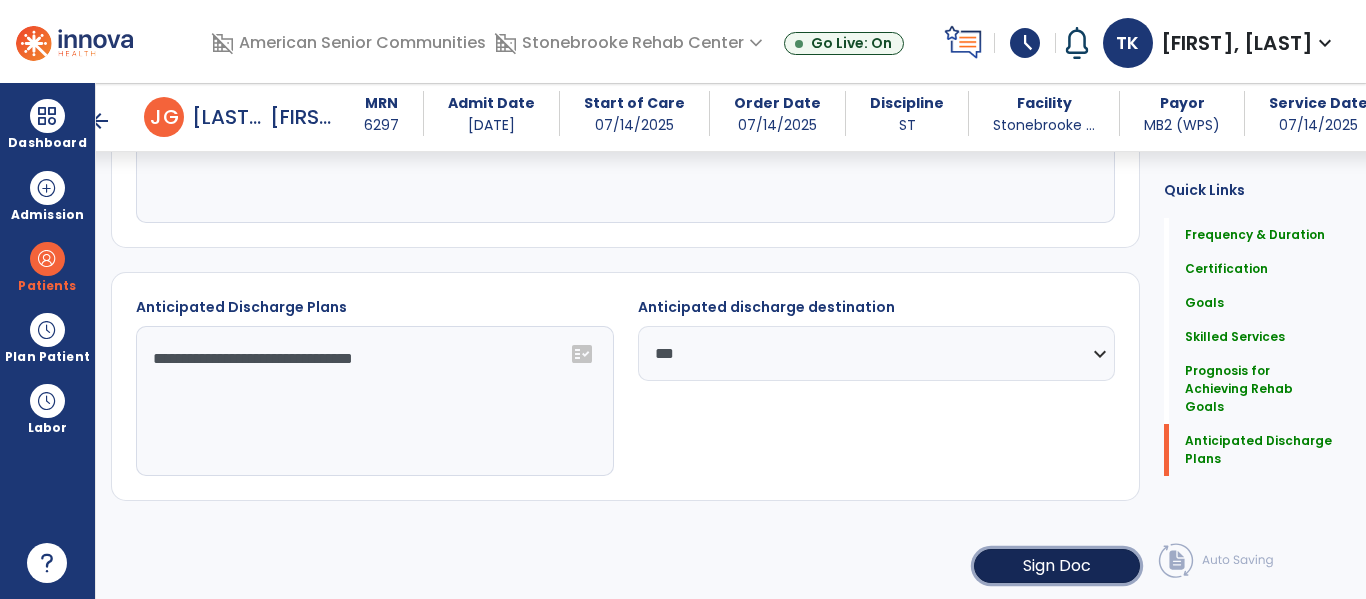 click on "Sign Doc" 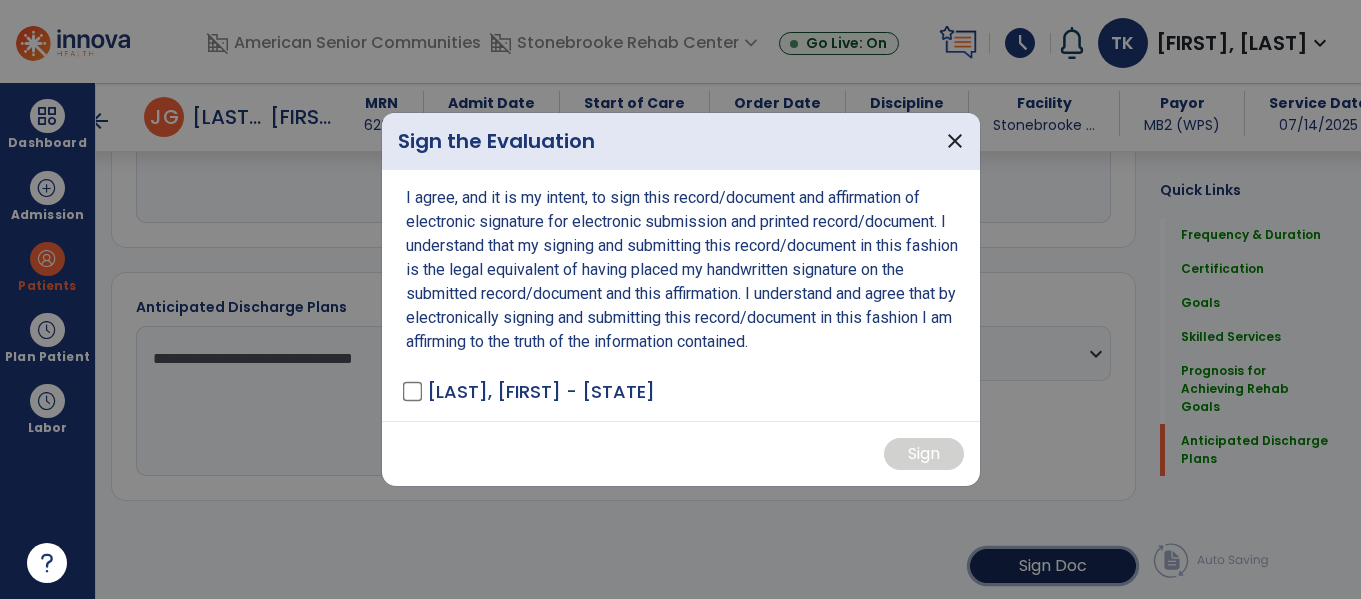 scroll, scrollTop: 1293, scrollLeft: 0, axis: vertical 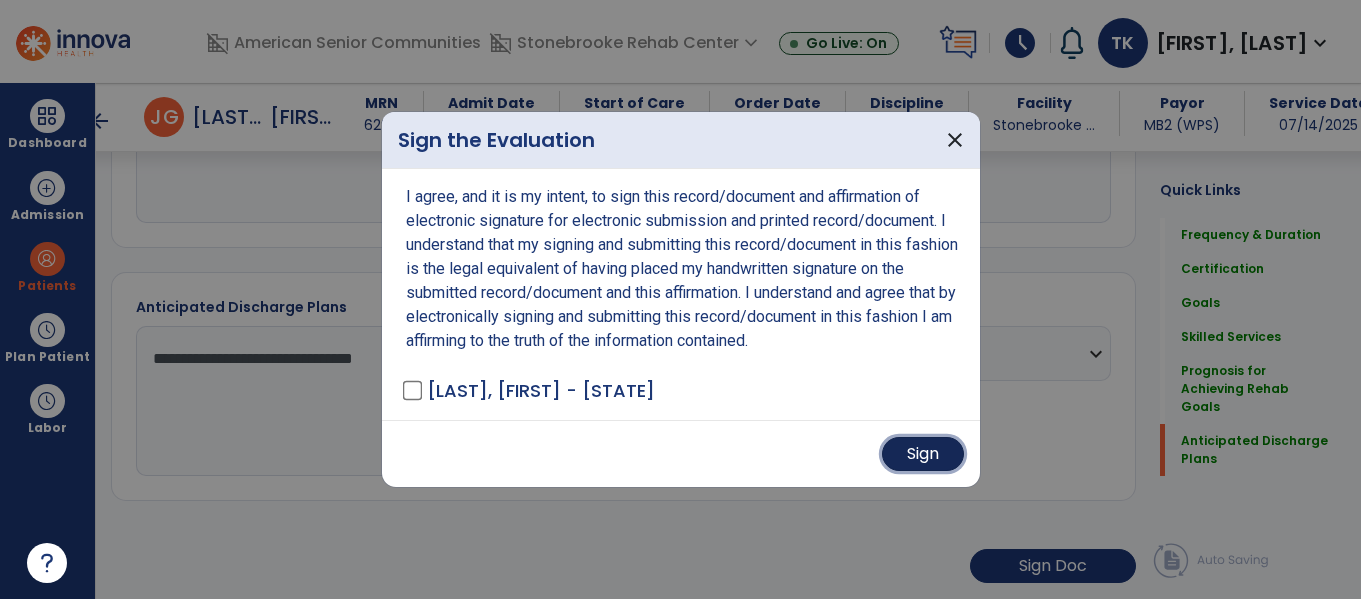 click on "Sign" at bounding box center (923, 454) 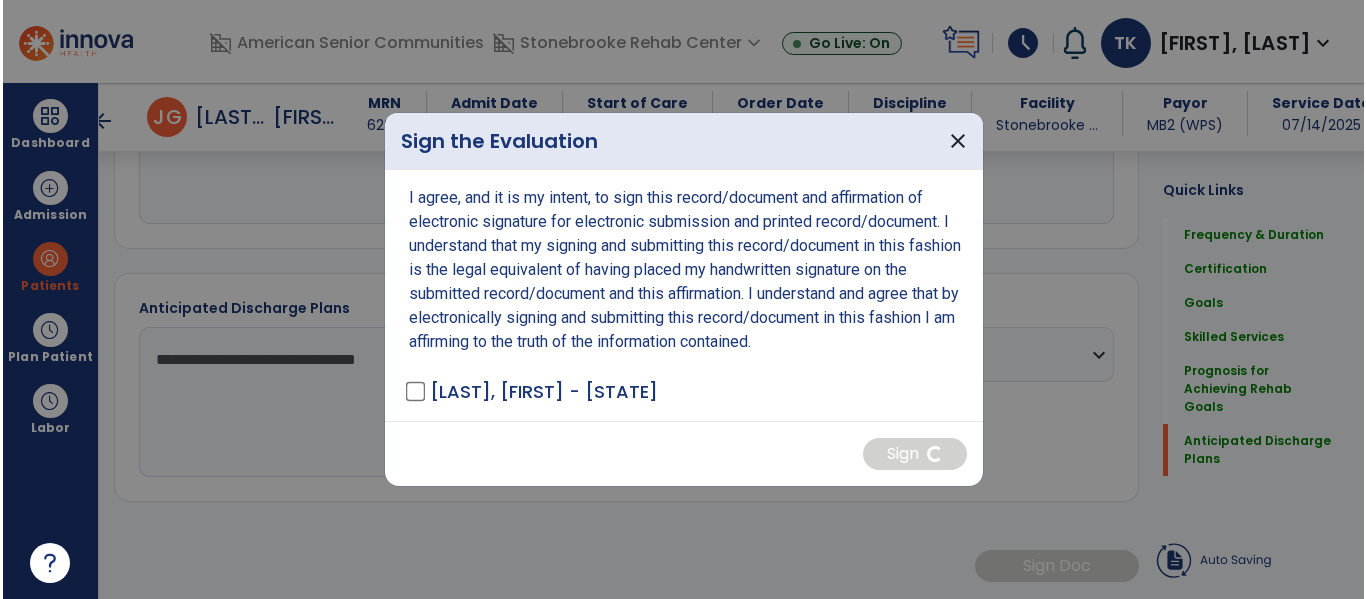scroll, scrollTop: 1292, scrollLeft: 0, axis: vertical 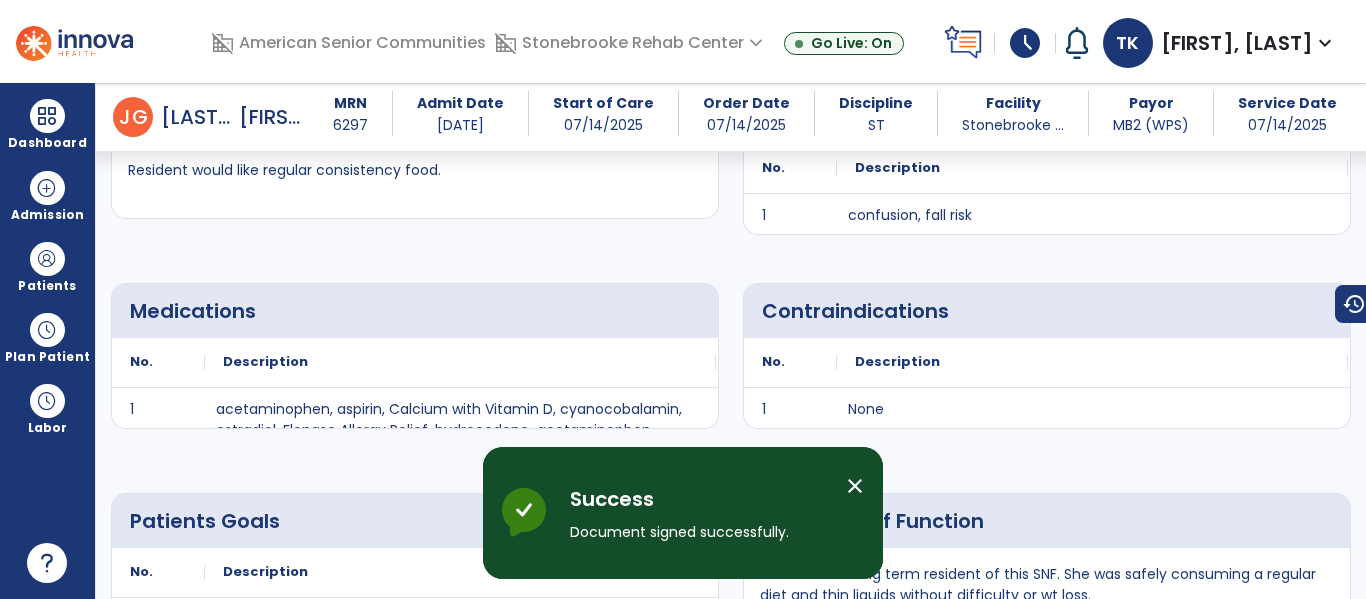 click on "close" at bounding box center [855, 486] 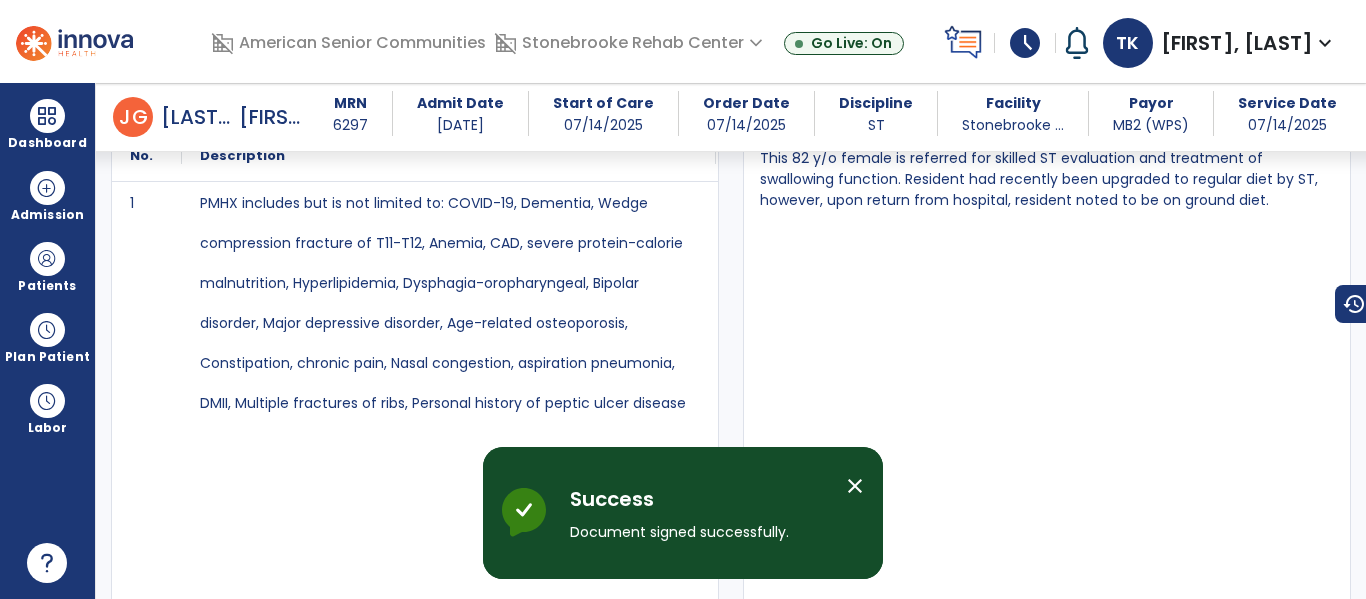 click on "close" at bounding box center (855, 486) 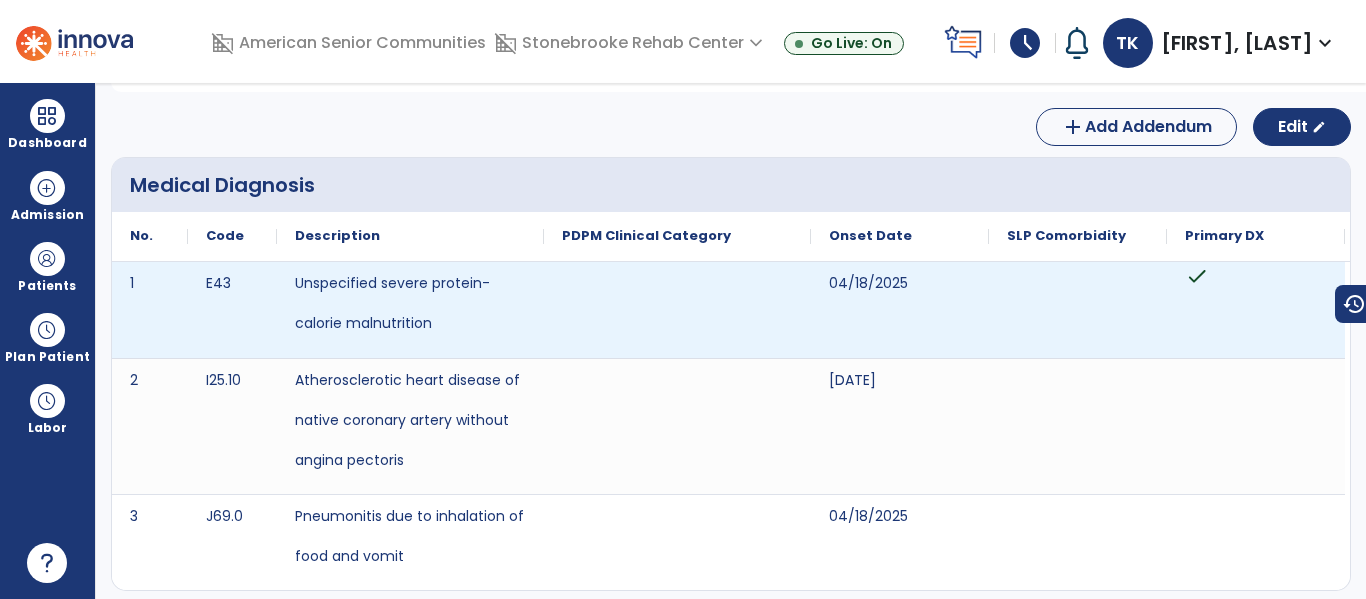 scroll, scrollTop: 0, scrollLeft: 0, axis: both 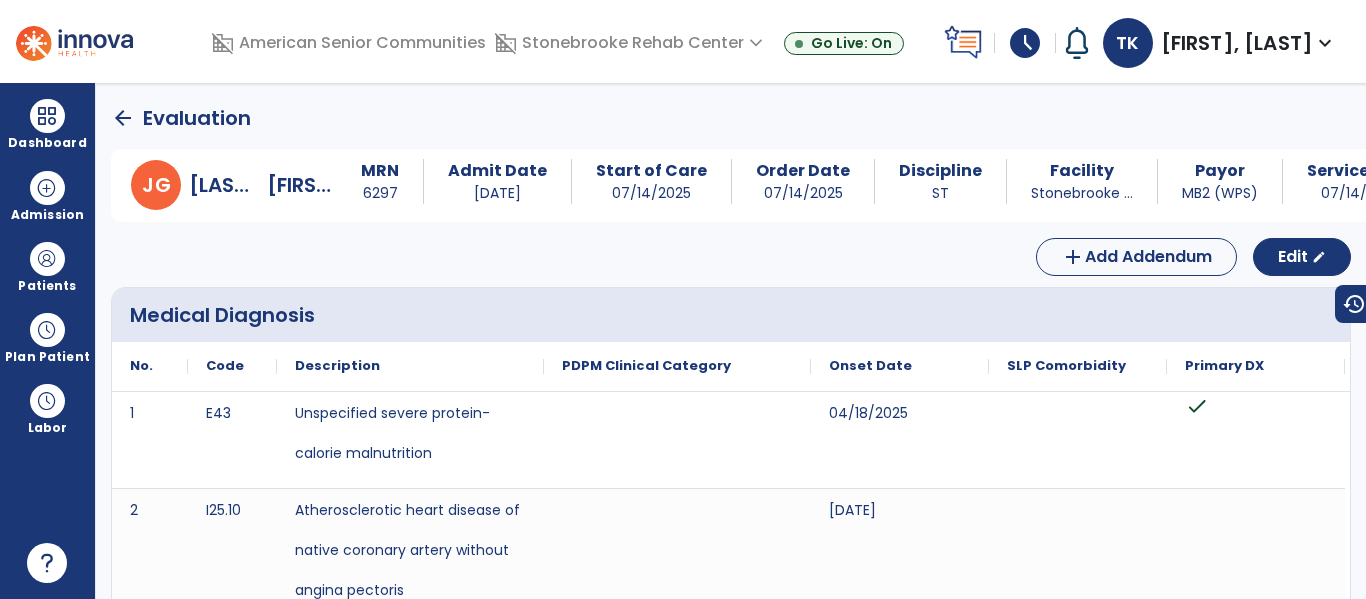 click on "arrow_back" 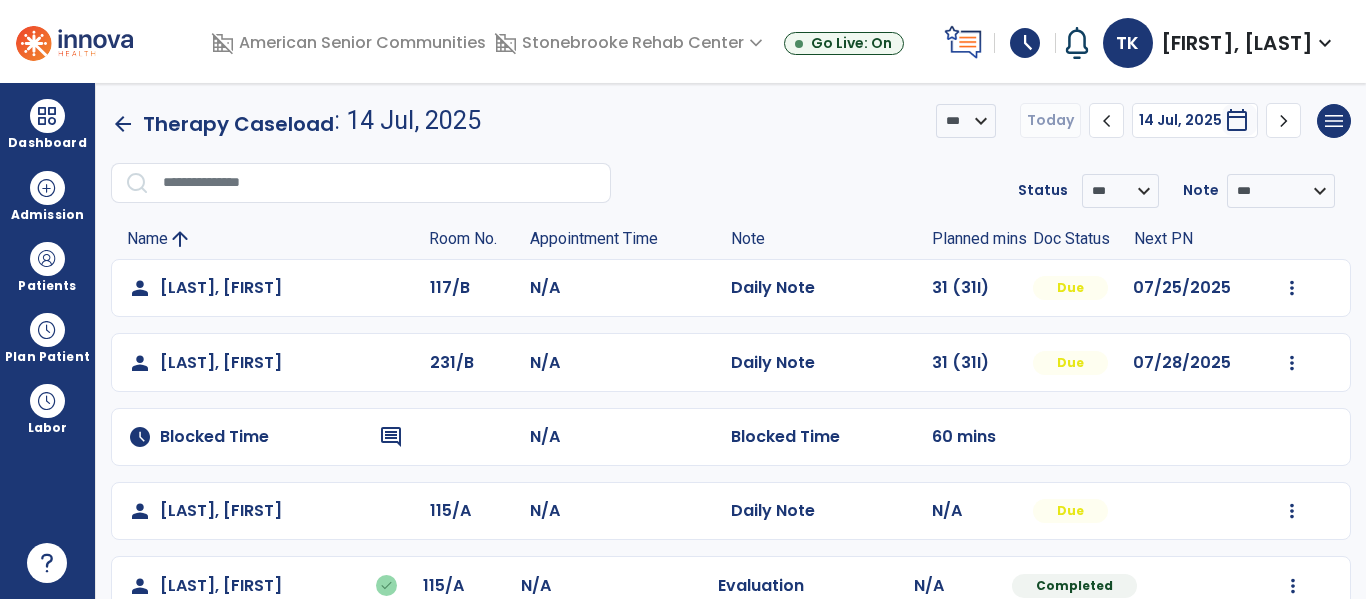 click on "arrow_back" 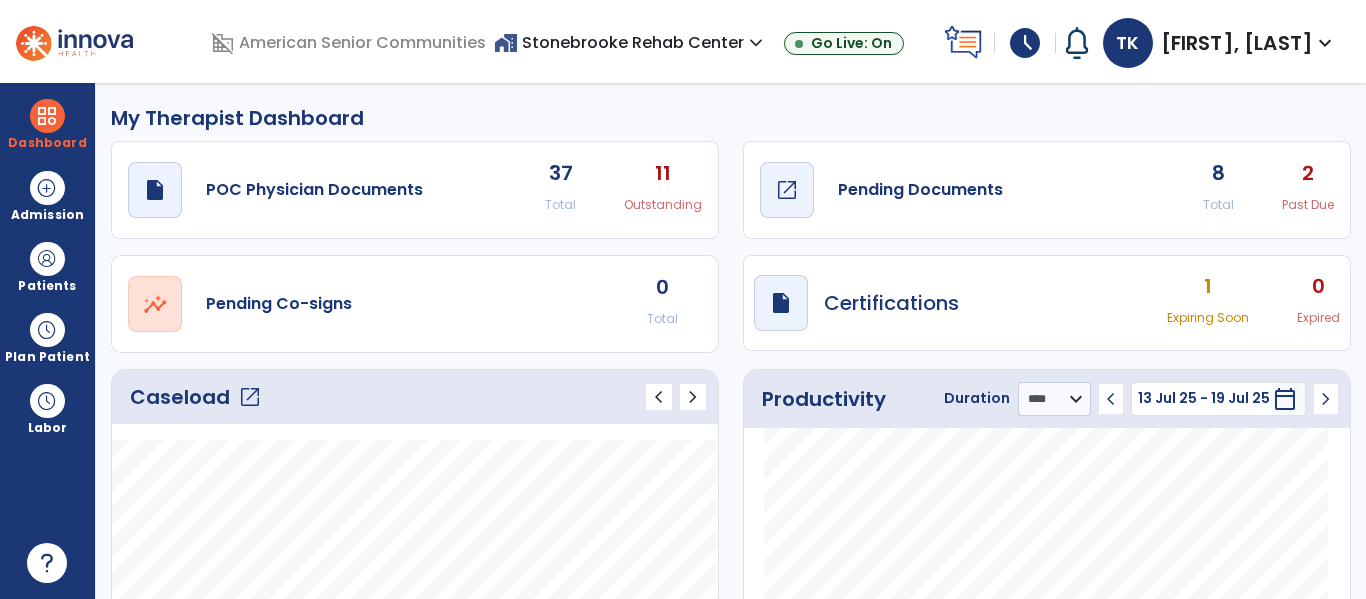 click on "Pending Documents" 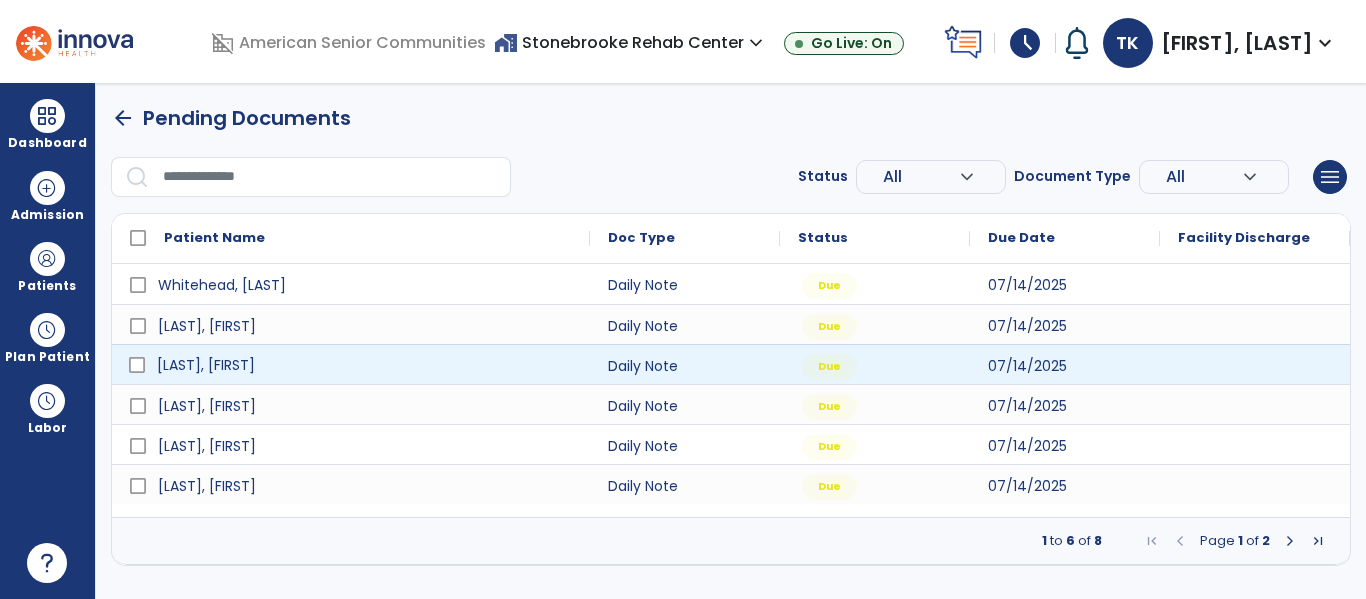 click on "[LAST], [FIRST]" at bounding box center (365, 365) 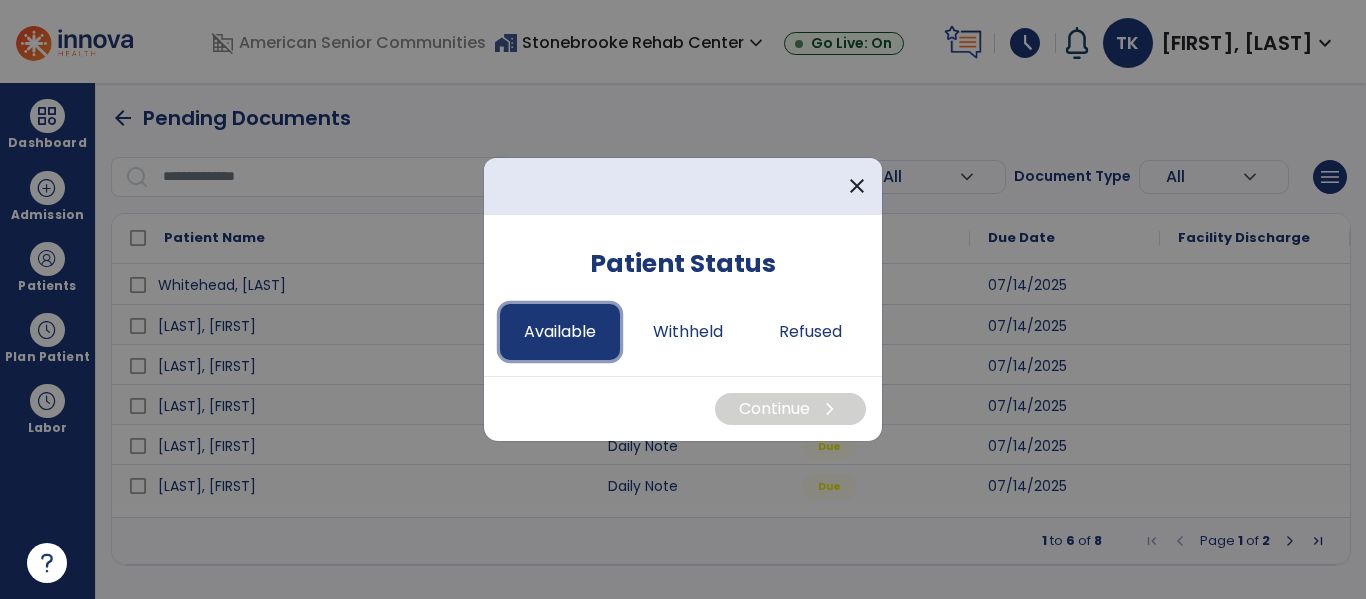 click on "Available" at bounding box center [560, 332] 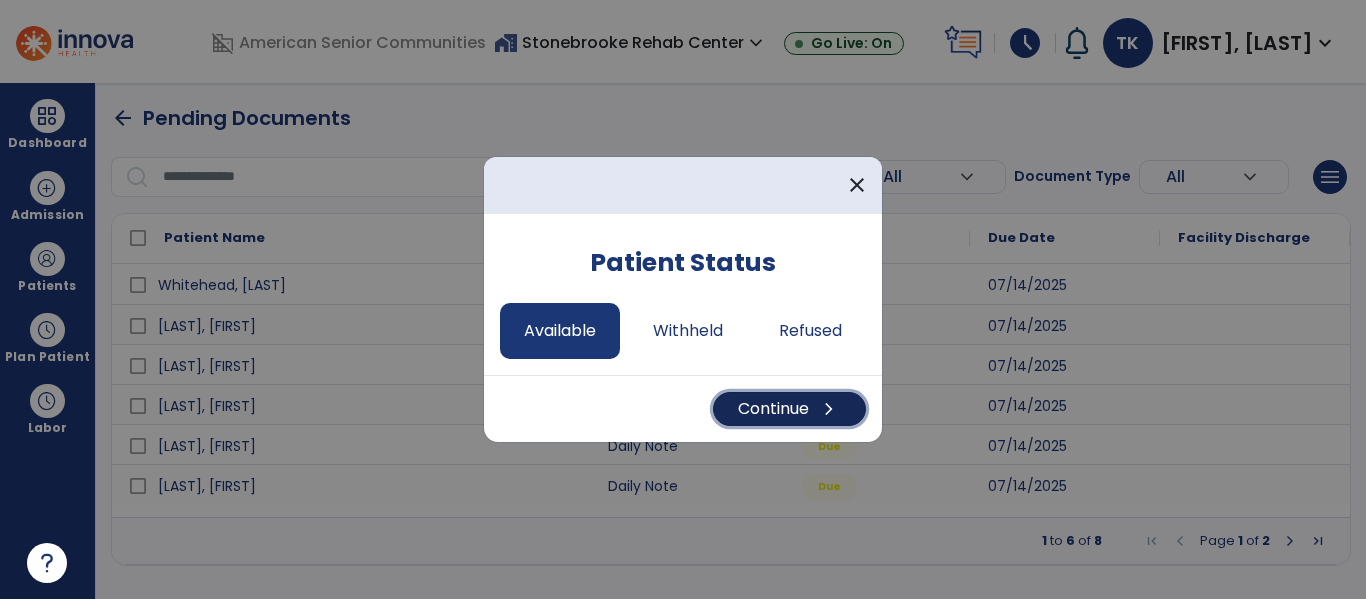 click on "Continue   chevron_right" at bounding box center (789, 409) 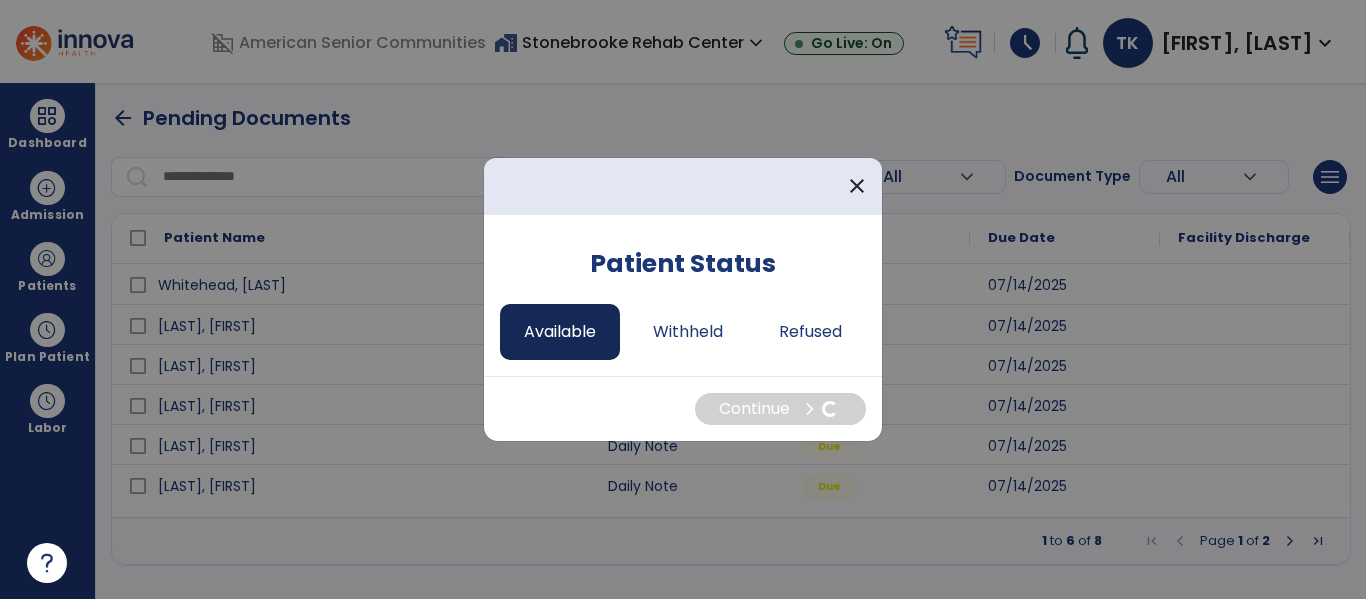 select on "*" 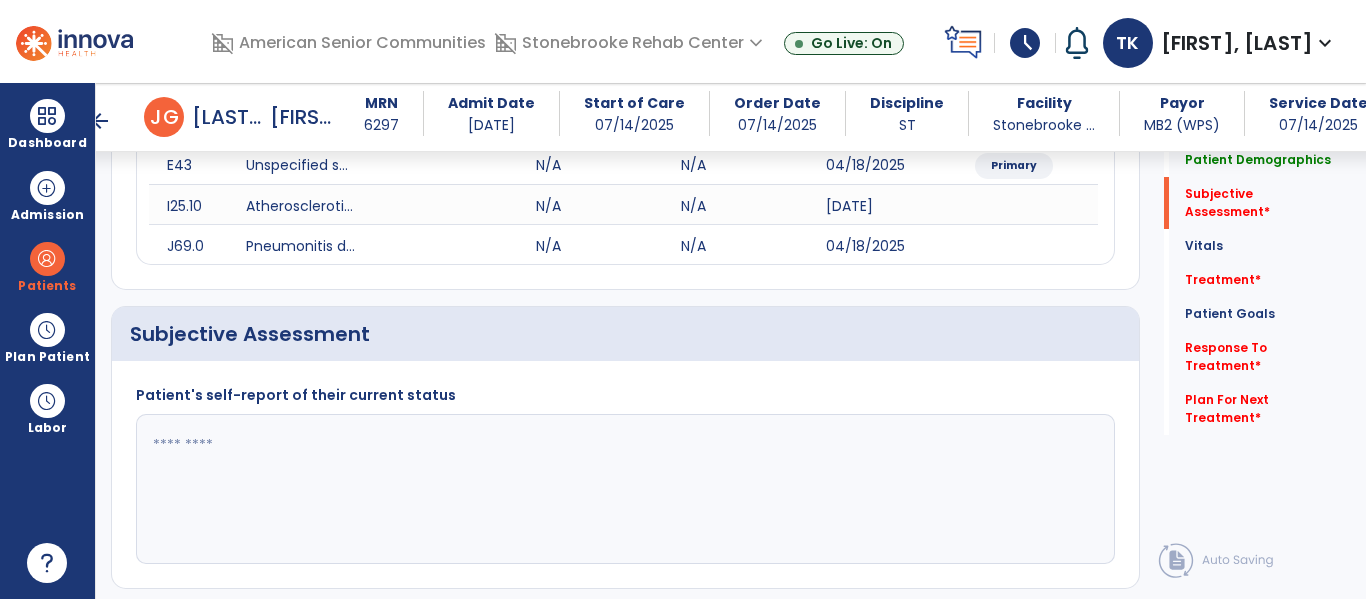 scroll, scrollTop: 443, scrollLeft: 0, axis: vertical 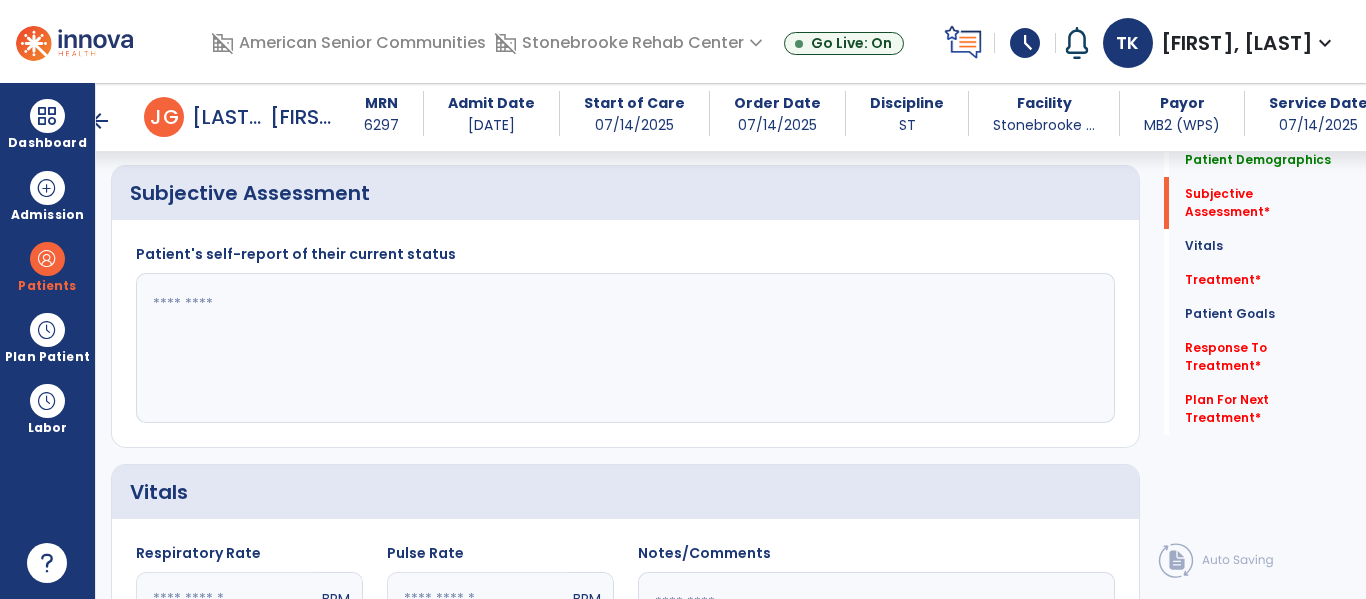 click 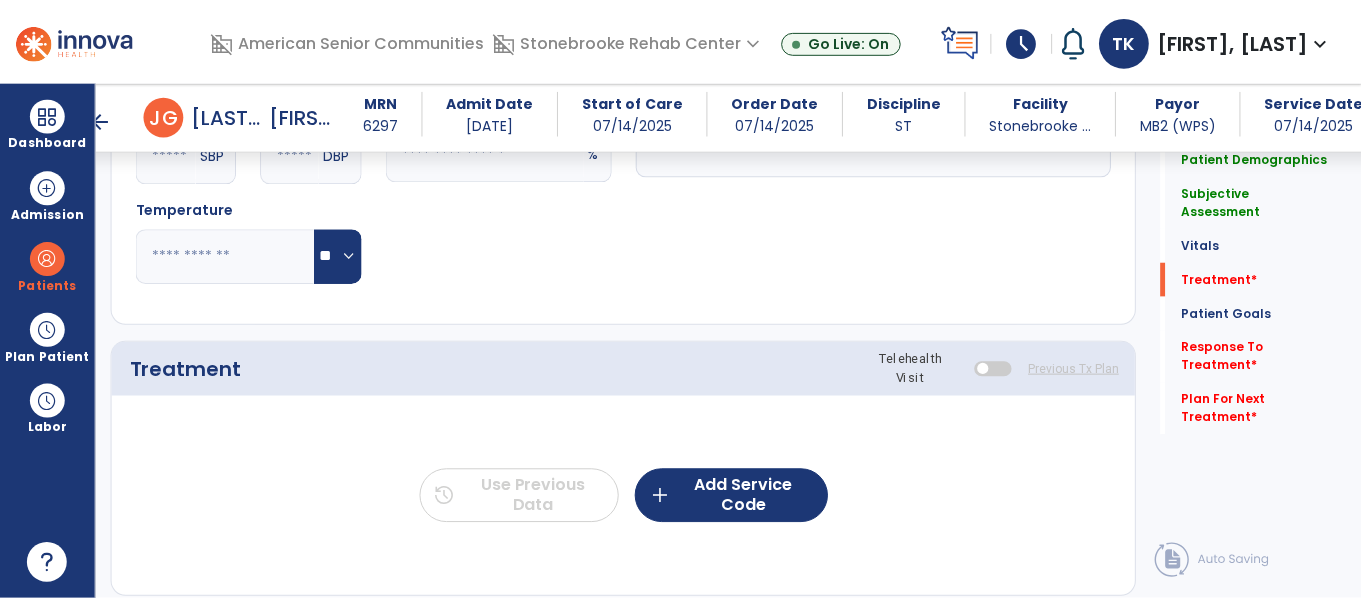 scroll, scrollTop: 1103, scrollLeft: 0, axis: vertical 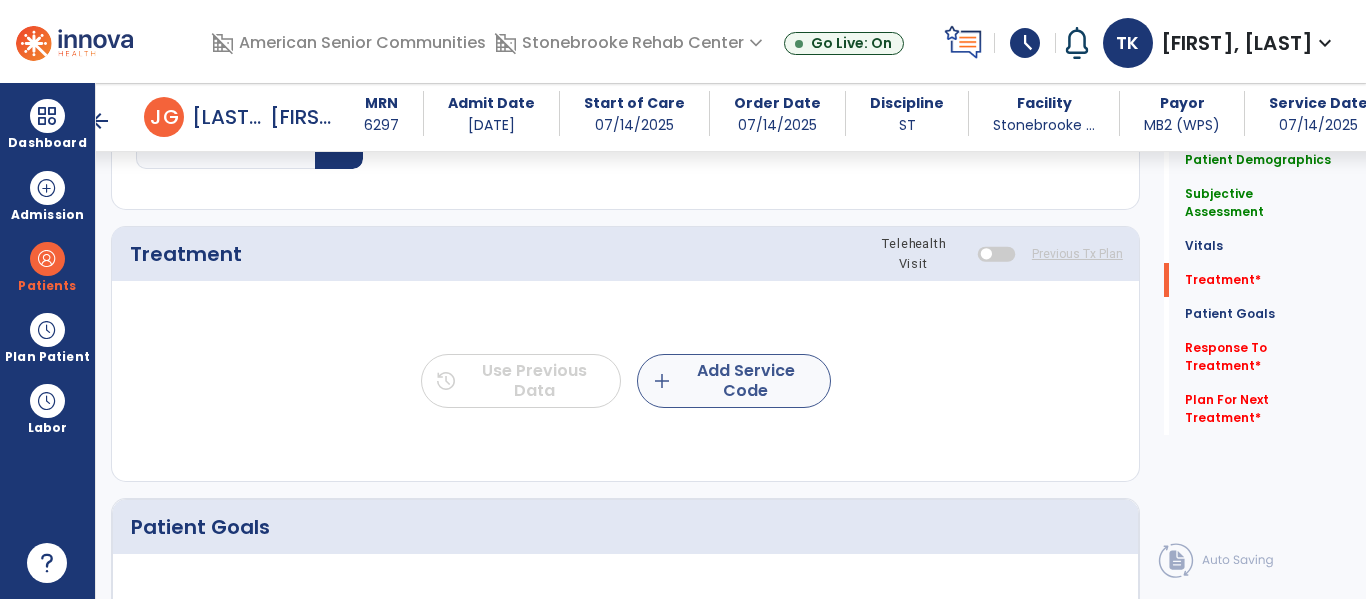 type on "**********" 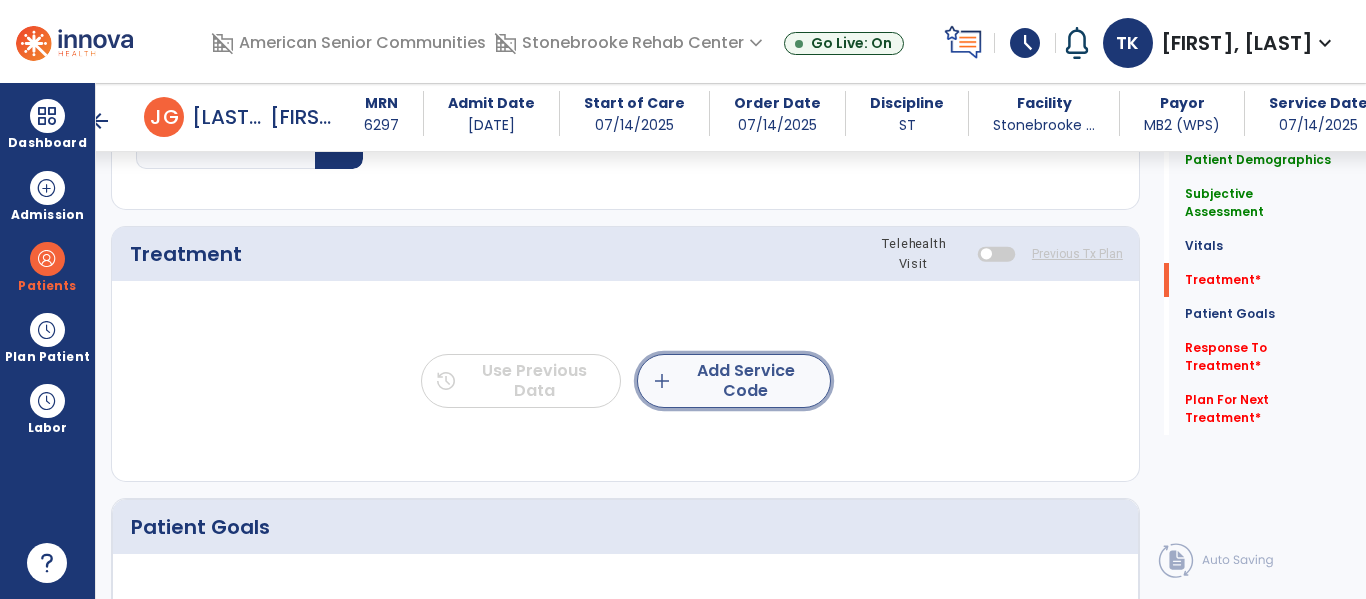 click on "add  Add Service Code" 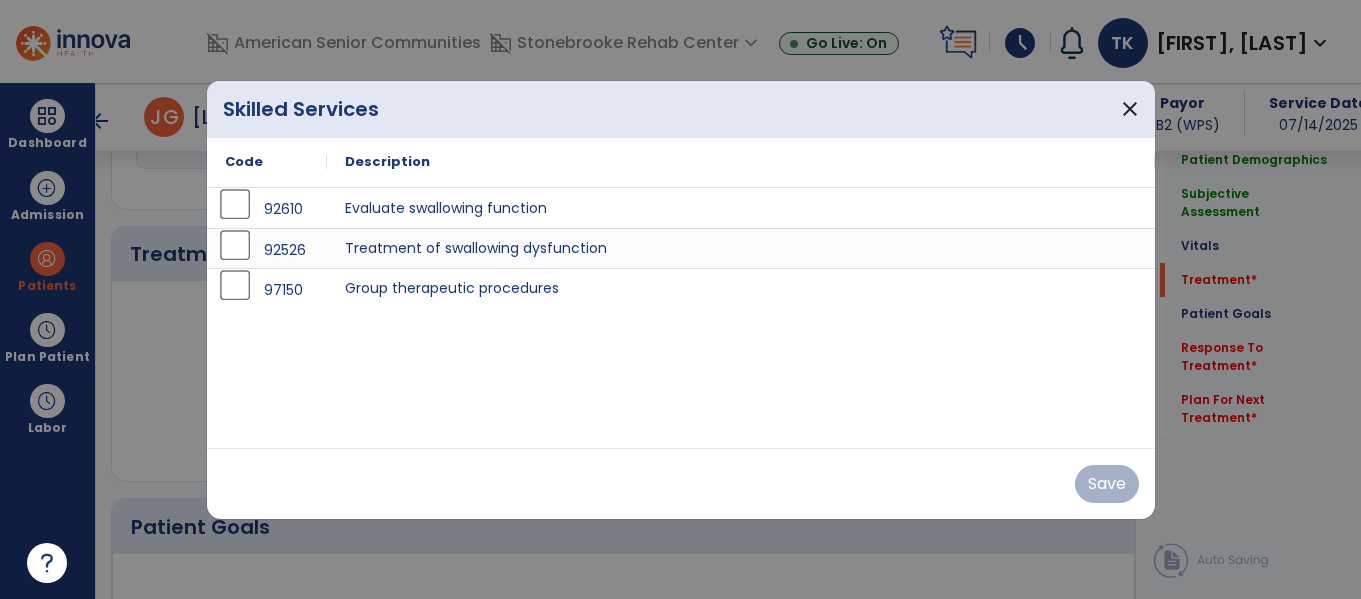 scroll, scrollTop: 1103, scrollLeft: 0, axis: vertical 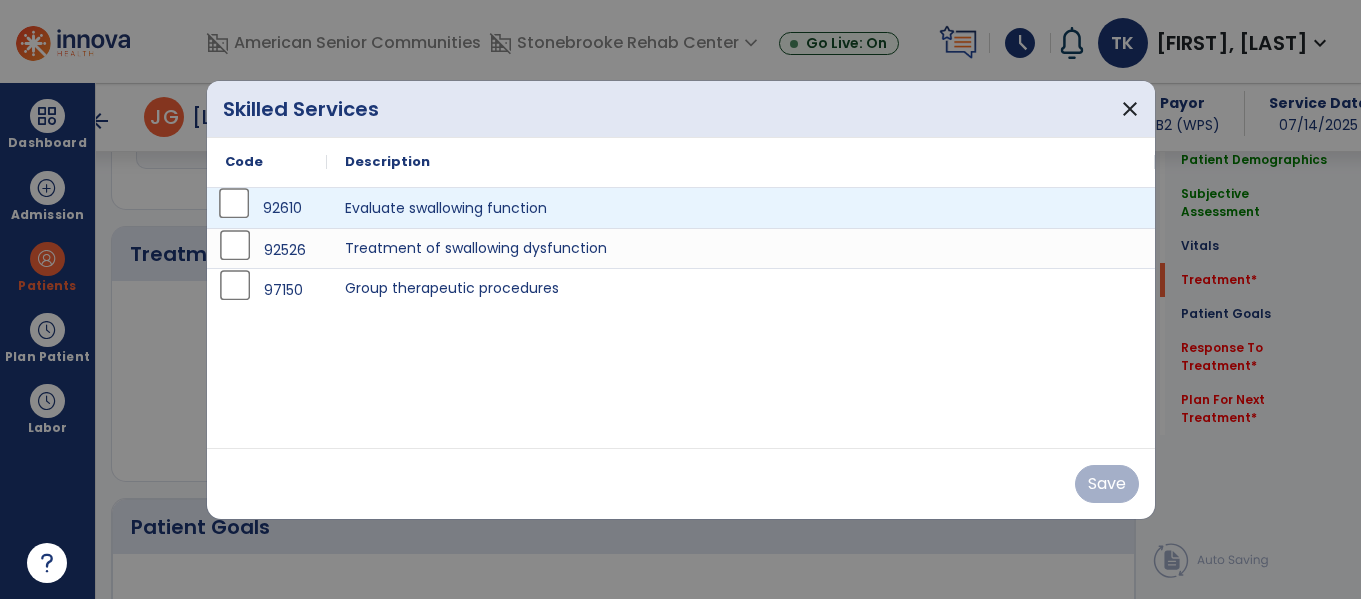 click on "92610" at bounding box center [267, 208] 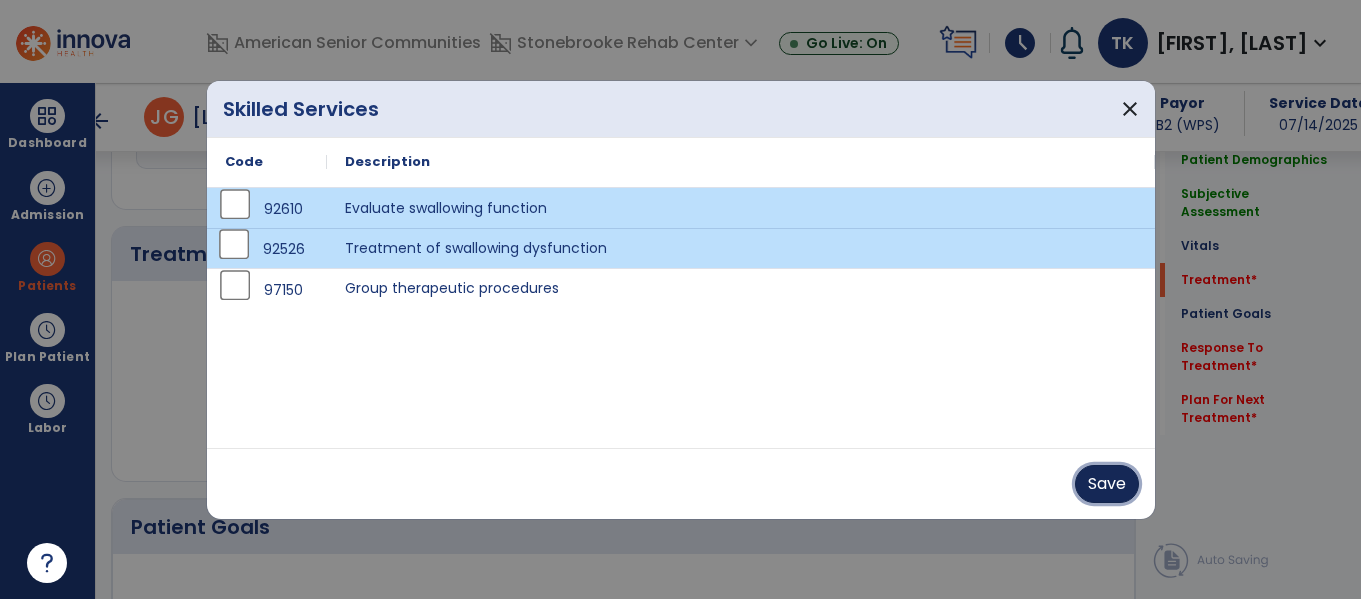 click on "Save" at bounding box center (1107, 484) 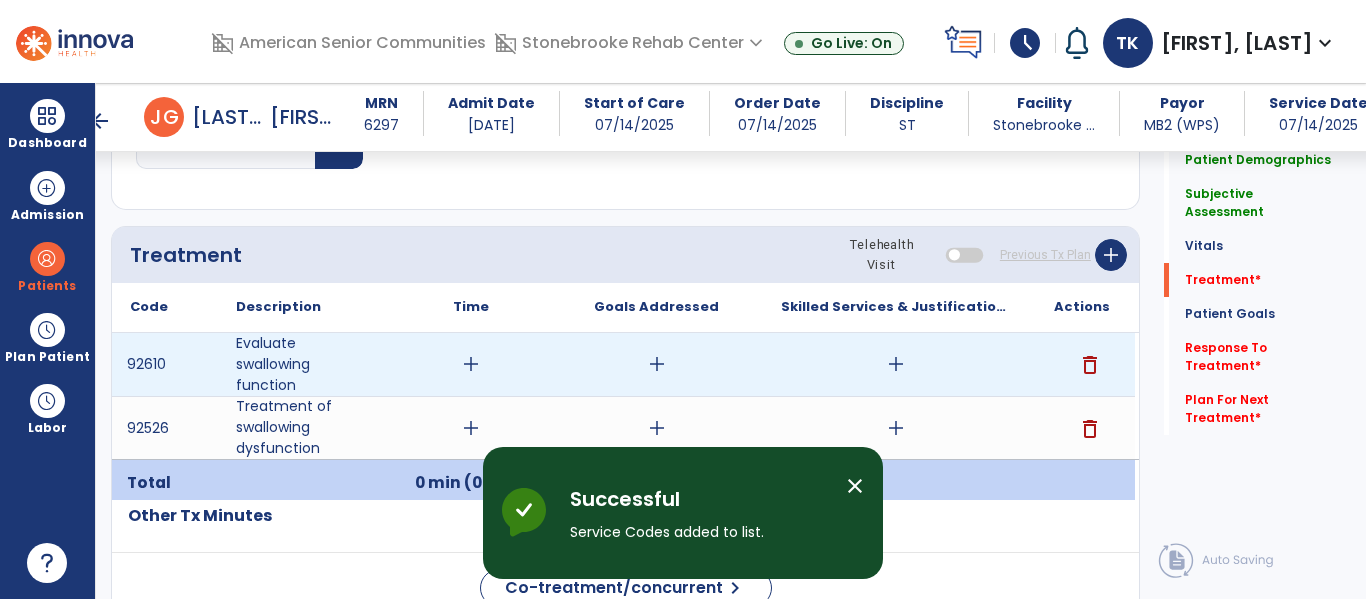 click on "add" at bounding box center [471, 364] 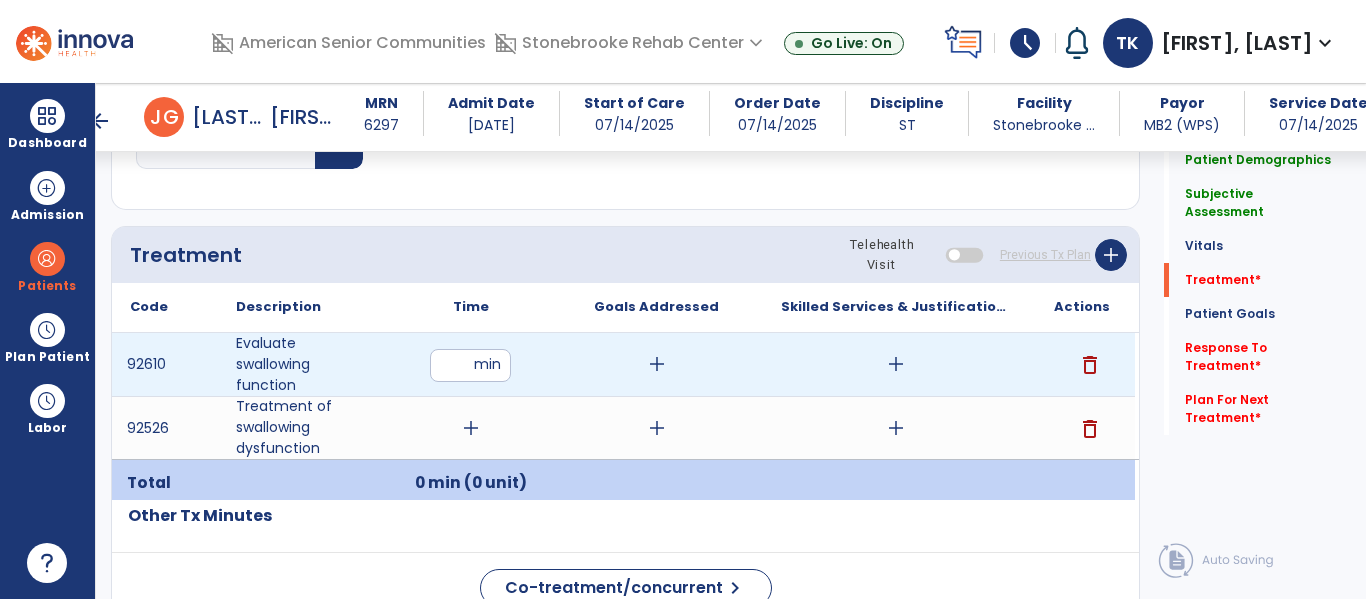 type on "**" 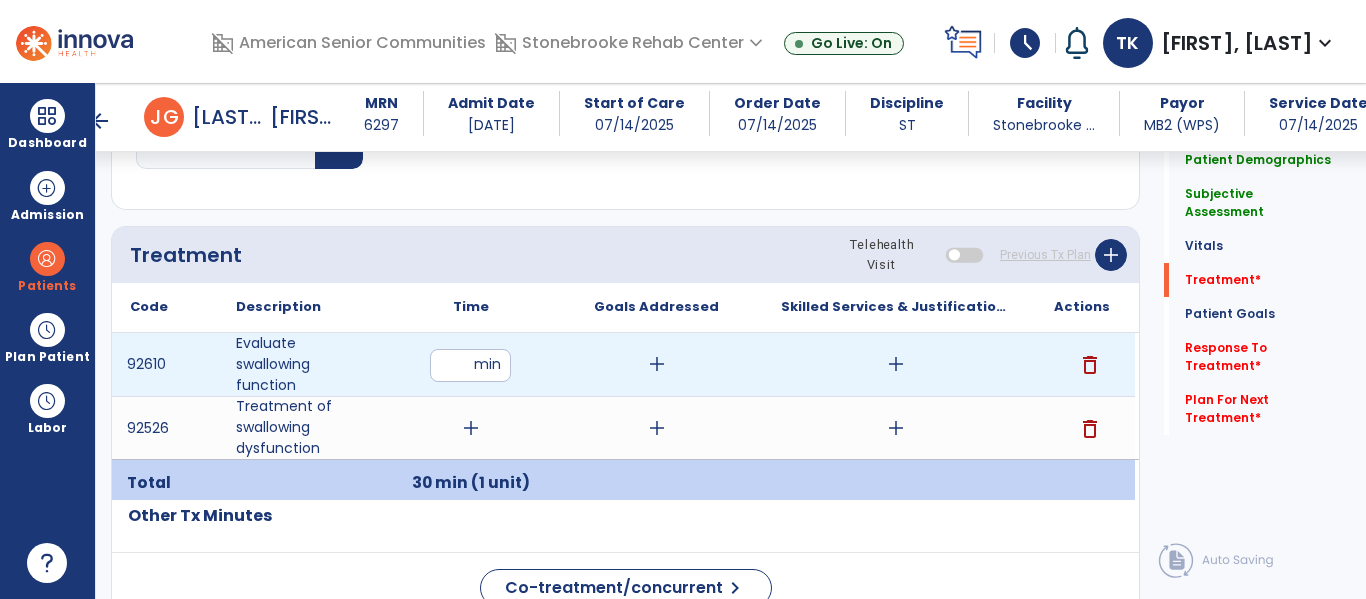 click on "add" at bounding box center [657, 364] 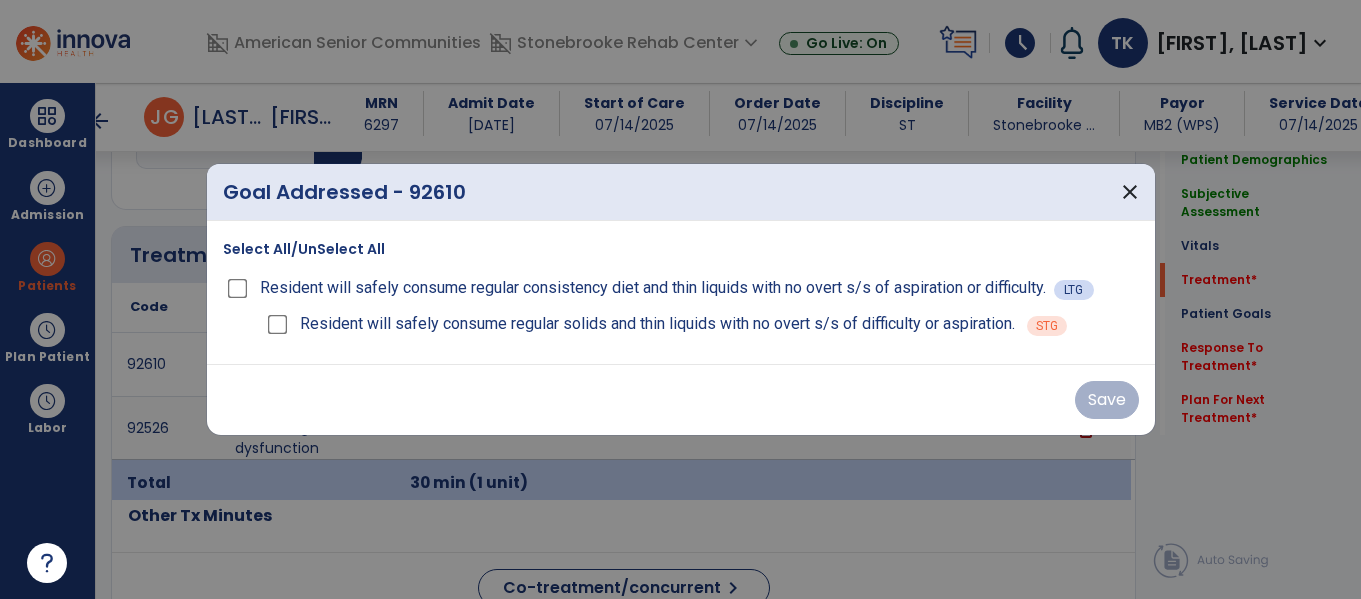 scroll, scrollTop: 1103, scrollLeft: 0, axis: vertical 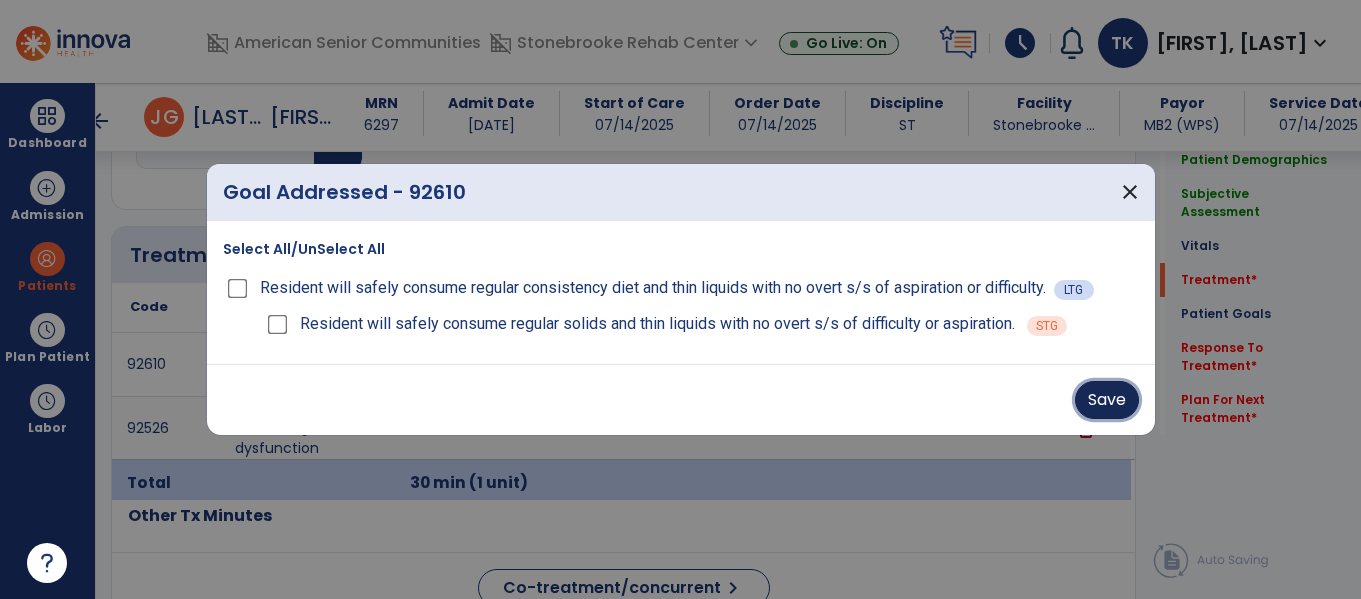 click on "Save" at bounding box center [1107, 400] 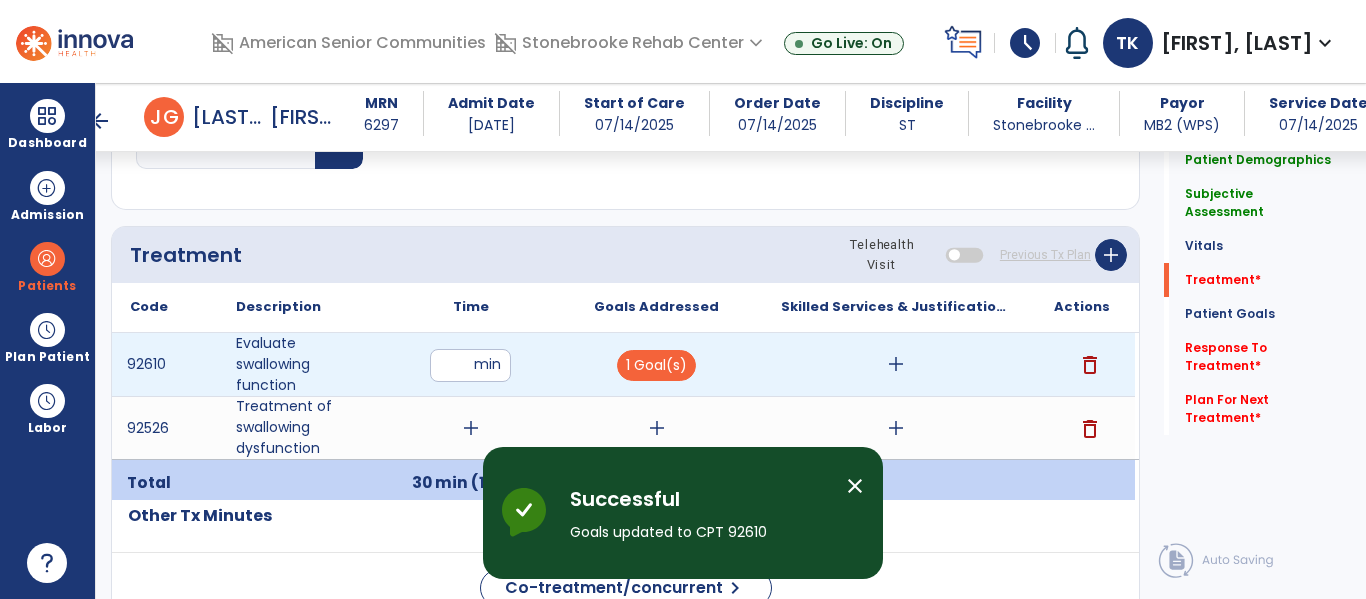 click on "add" at bounding box center [896, 364] 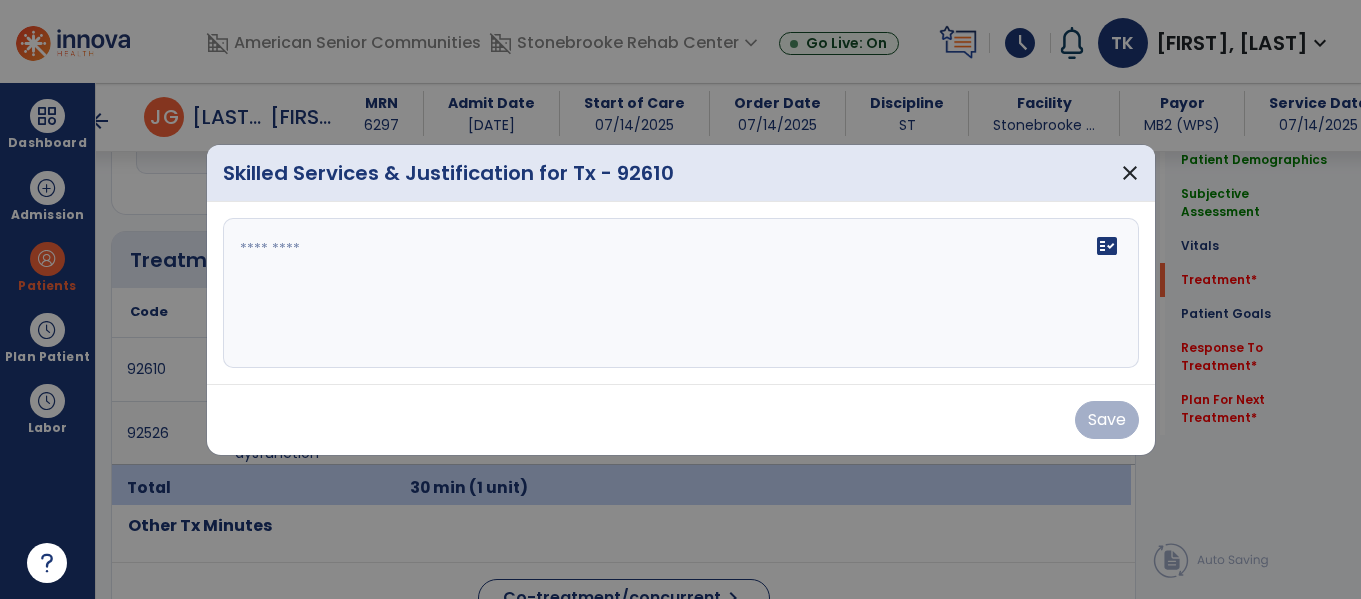 scroll, scrollTop: 1103, scrollLeft: 0, axis: vertical 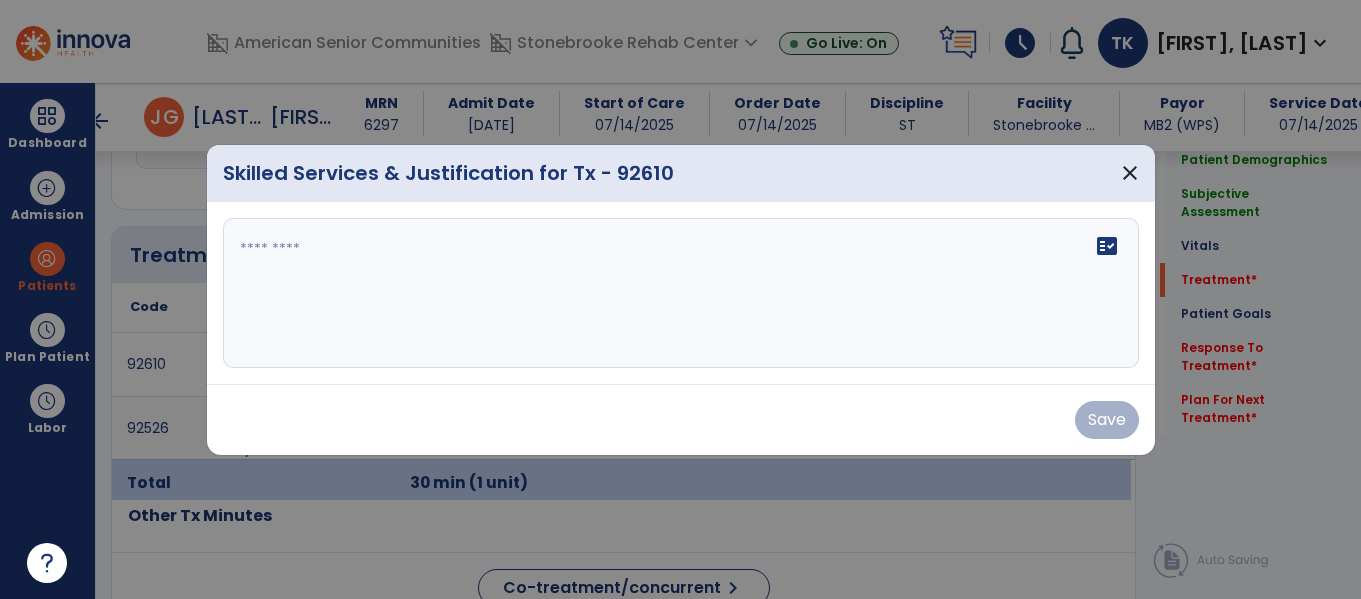 click on "fact_check" at bounding box center [681, 293] 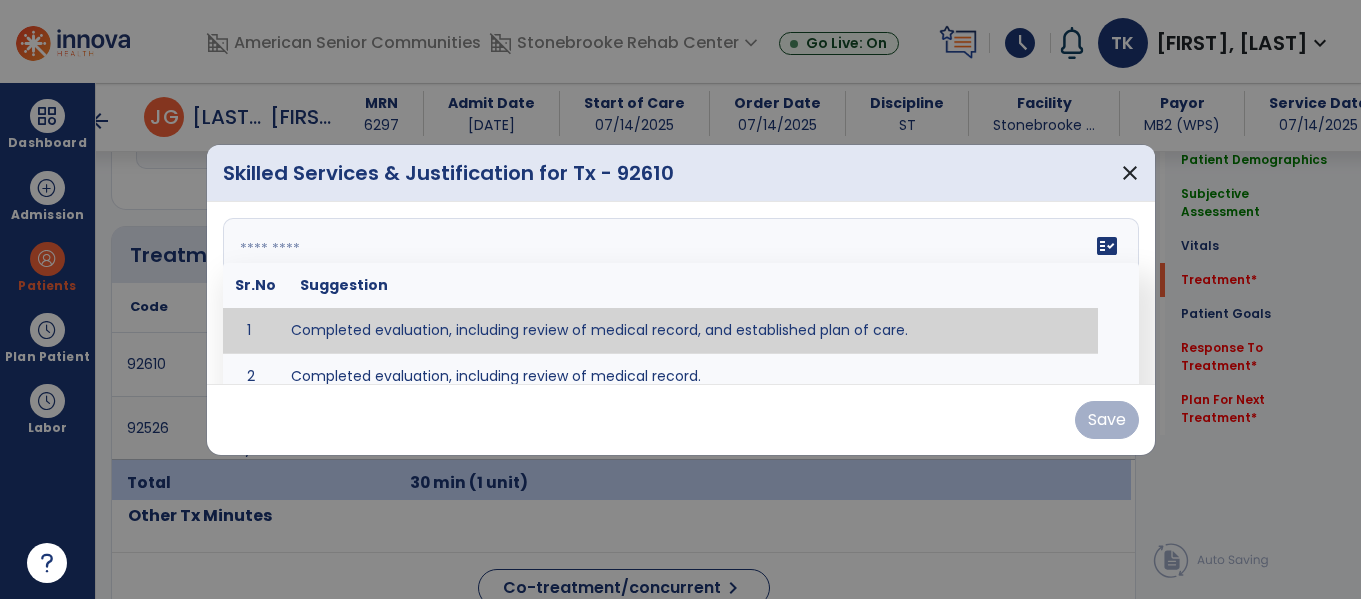 type on "**********" 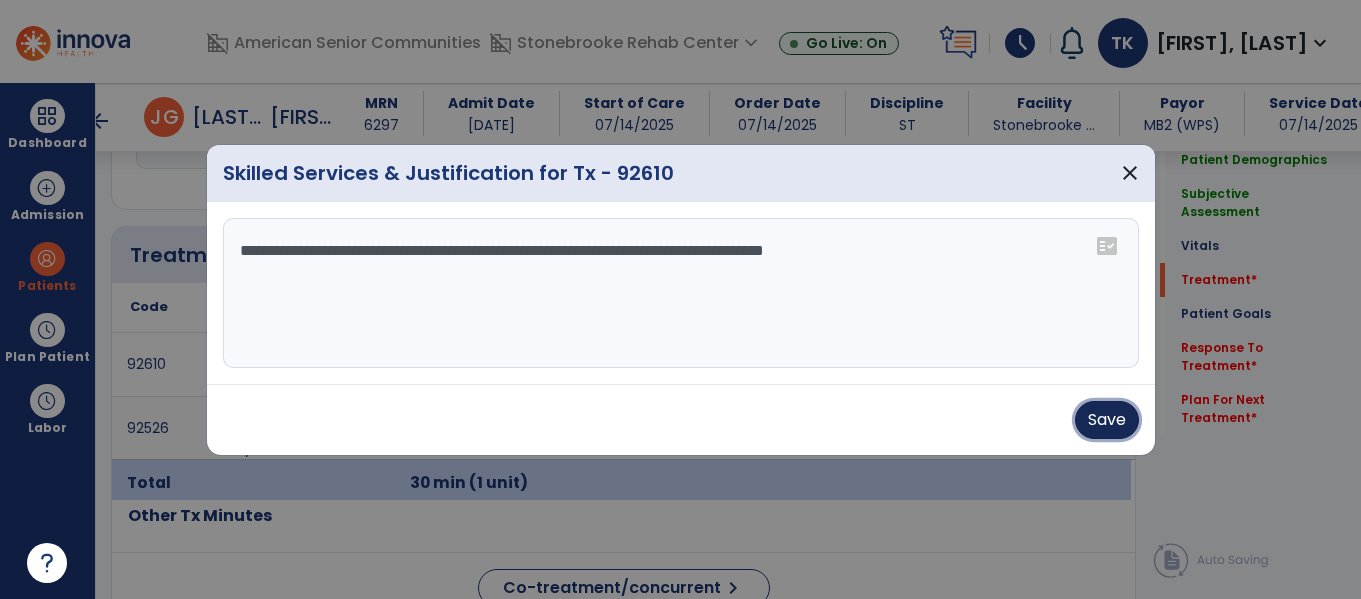 click on "Save" at bounding box center [1107, 420] 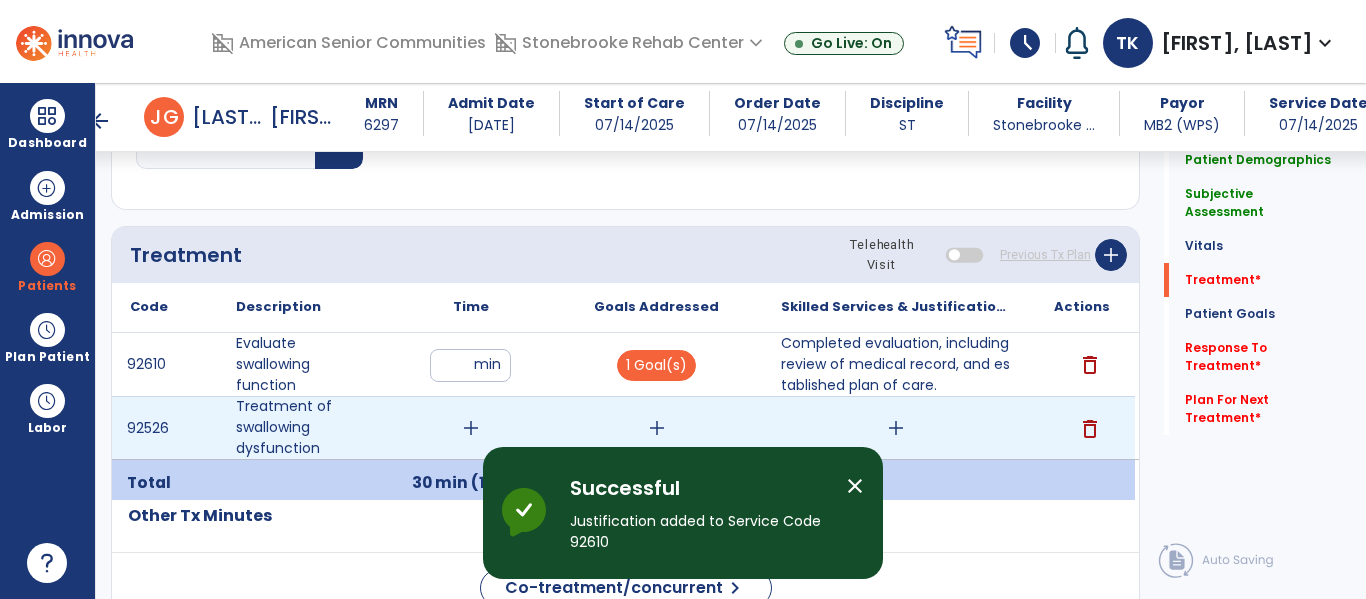 click on "add" at bounding box center (471, 428) 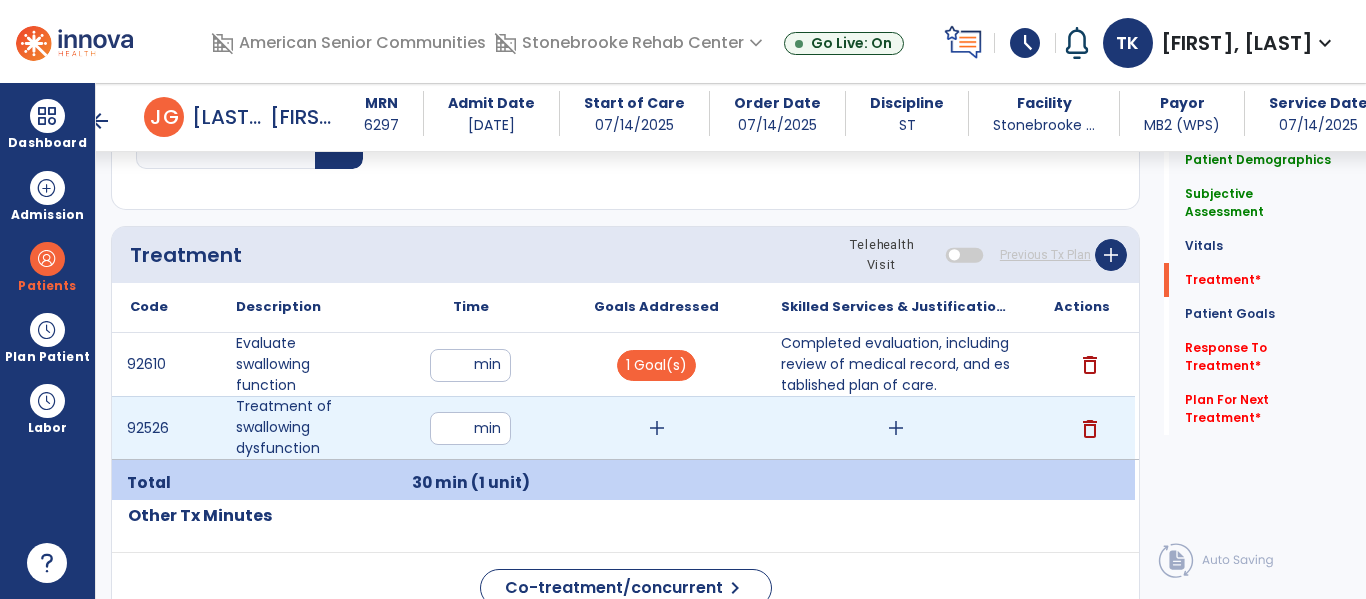 type on "**" 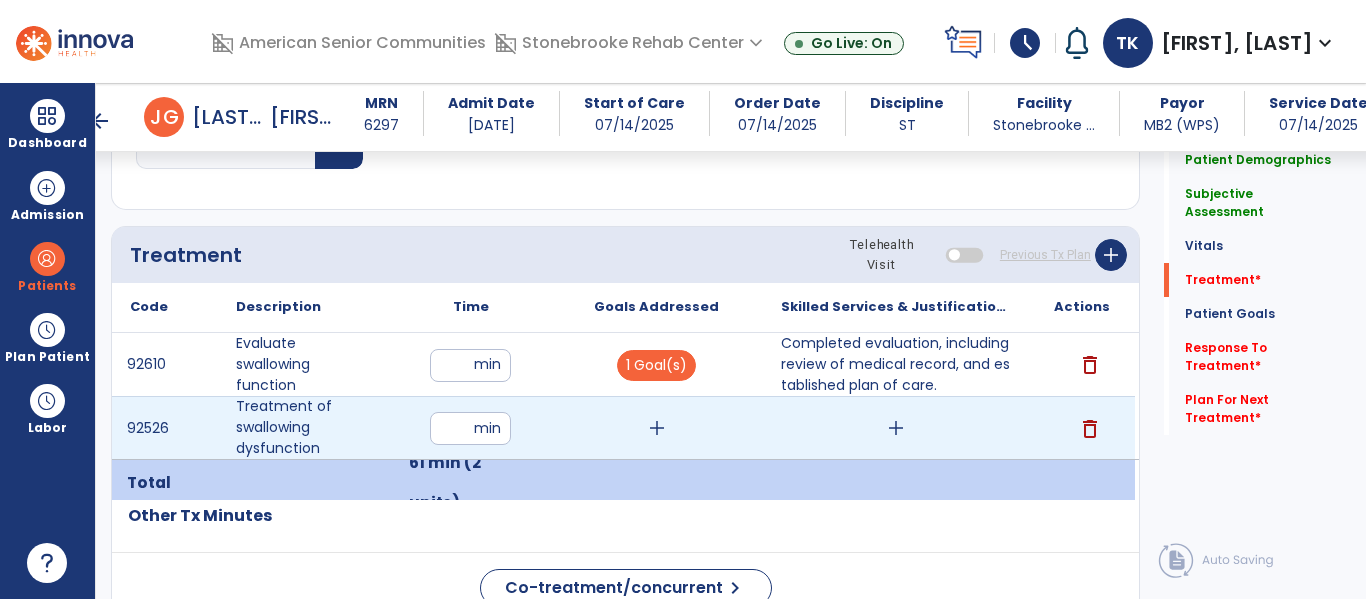 click on "add" at bounding box center (657, 428) 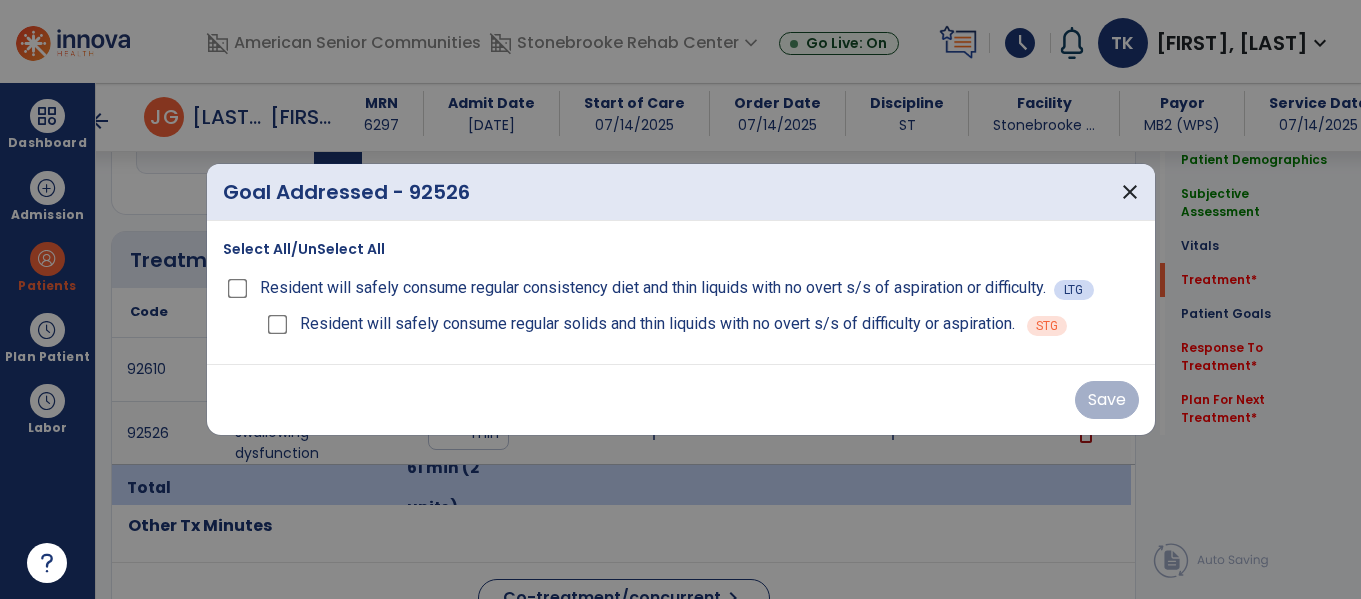 scroll, scrollTop: 1103, scrollLeft: 0, axis: vertical 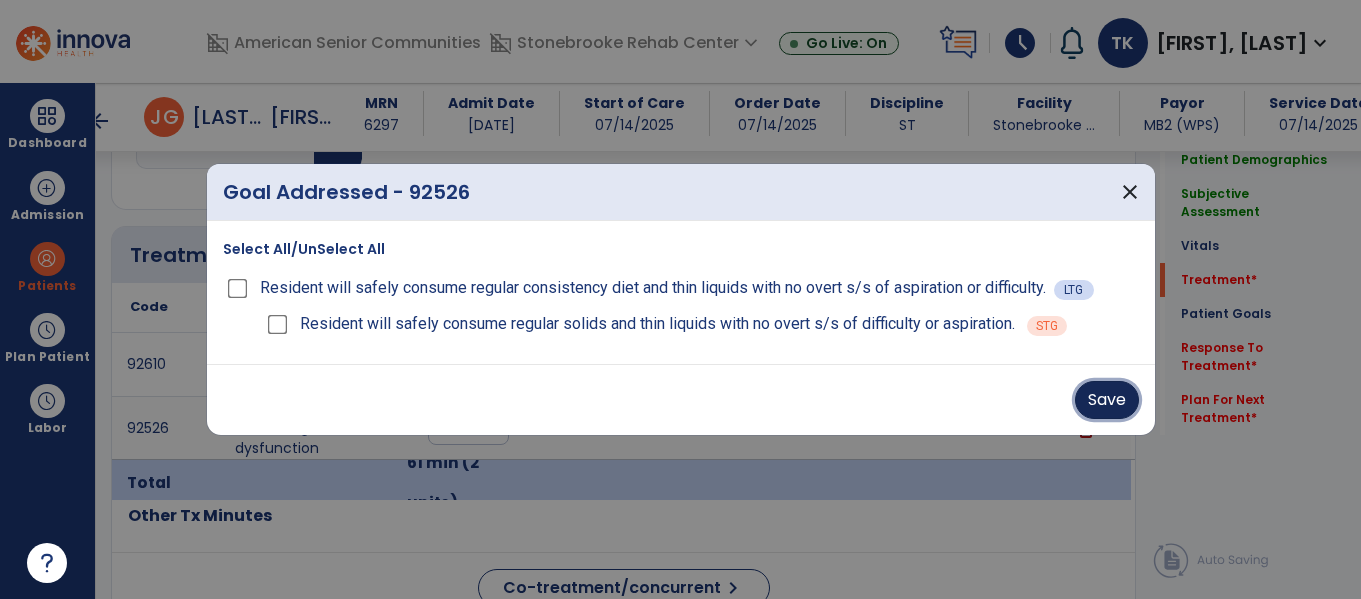 click on "Save" at bounding box center [1107, 400] 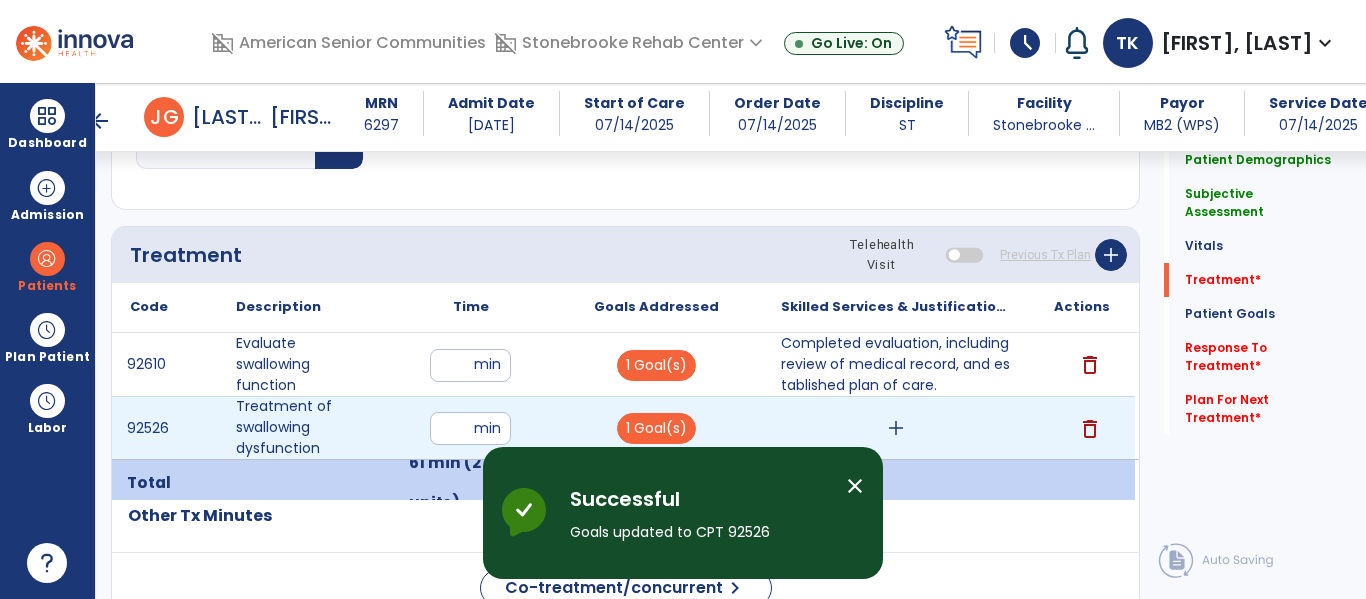 click on "add" at bounding box center (896, 428) 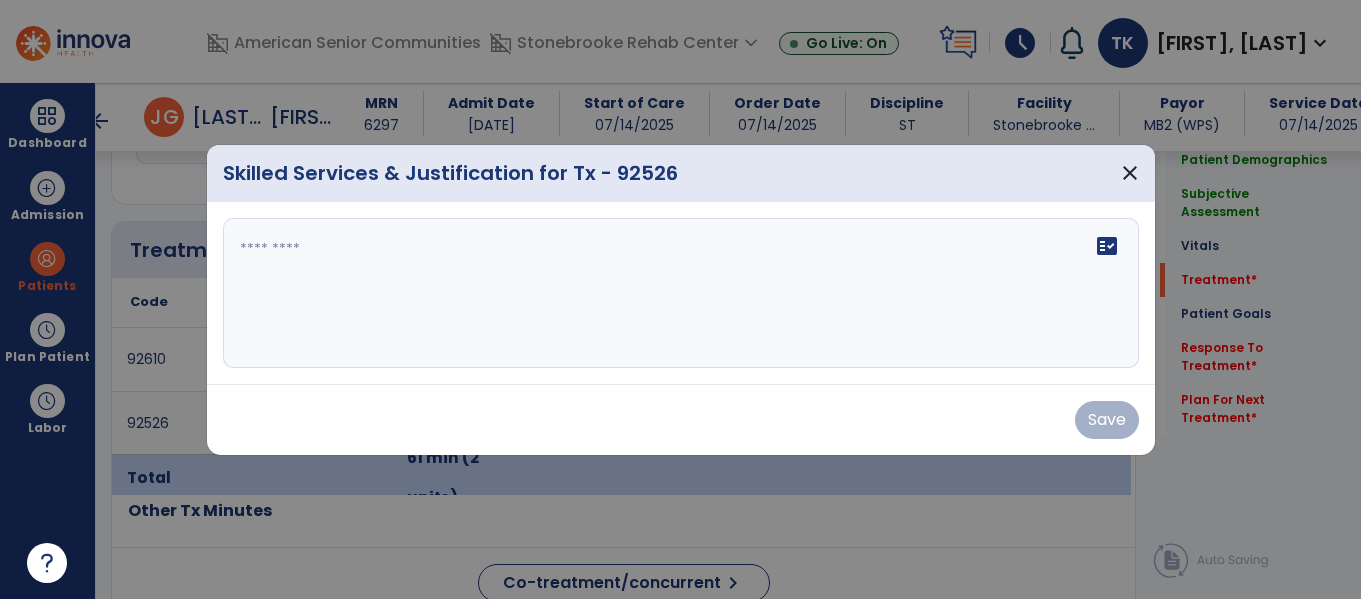 scroll, scrollTop: 1103, scrollLeft: 0, axis: vertical 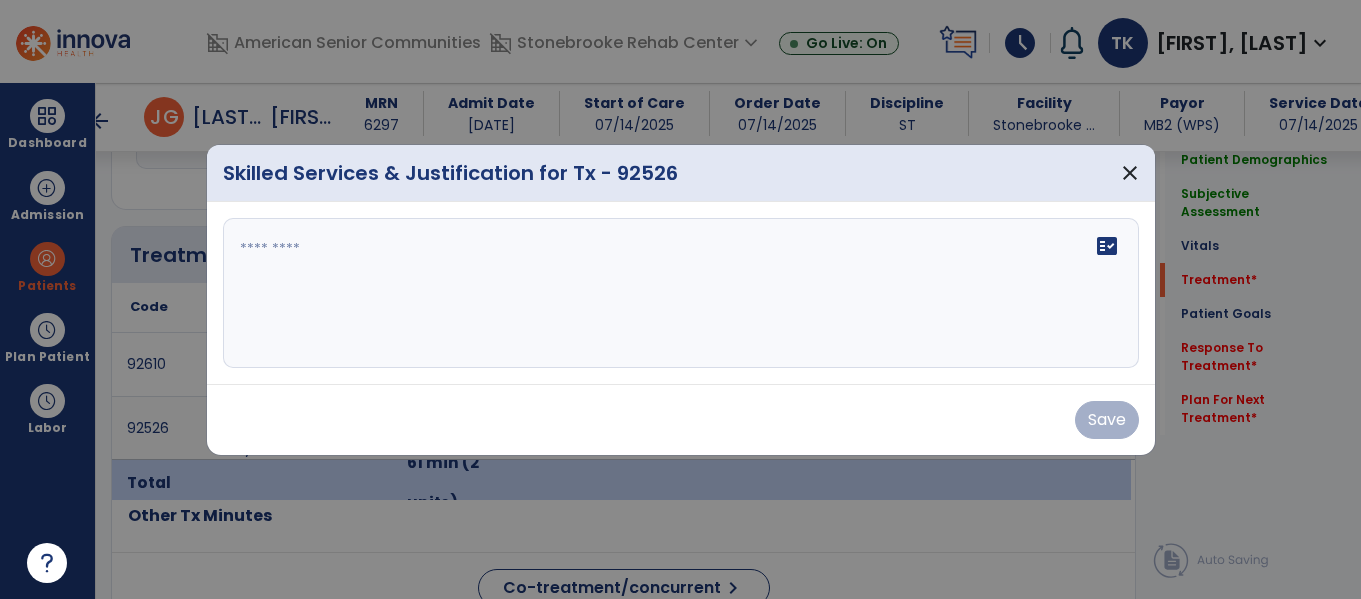 click on "fact_check" at bounding box center [681, 293] 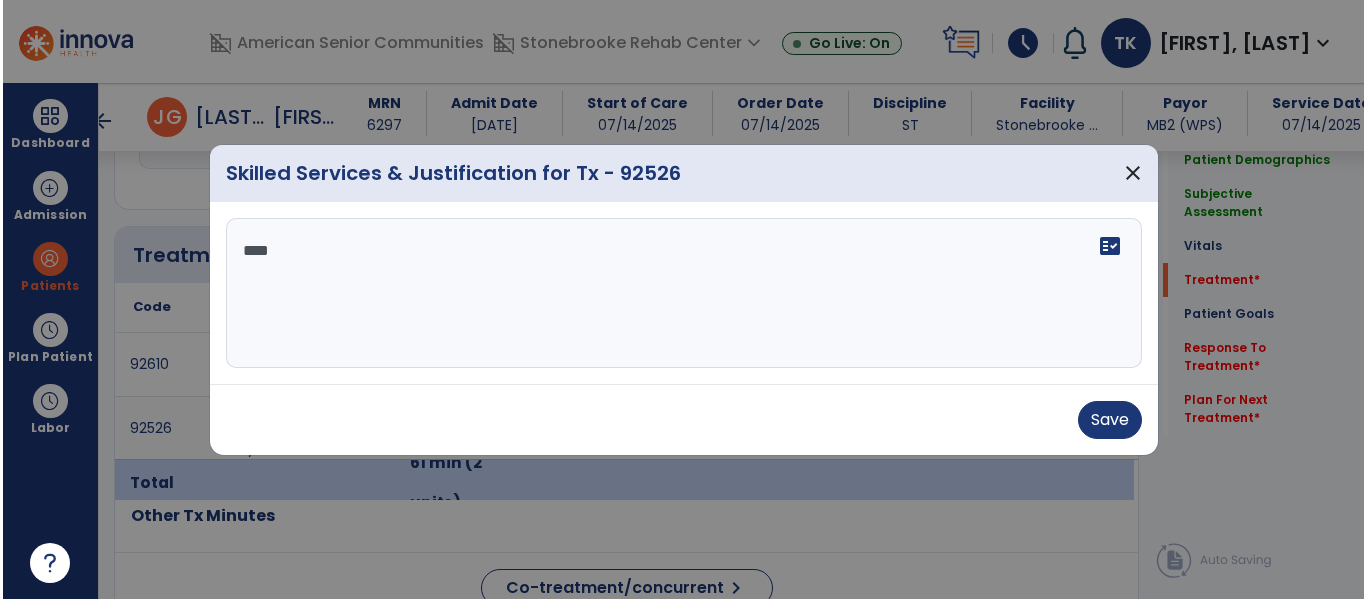 scroll, scrollTop: 0, scrollLeft: 0, axis: both 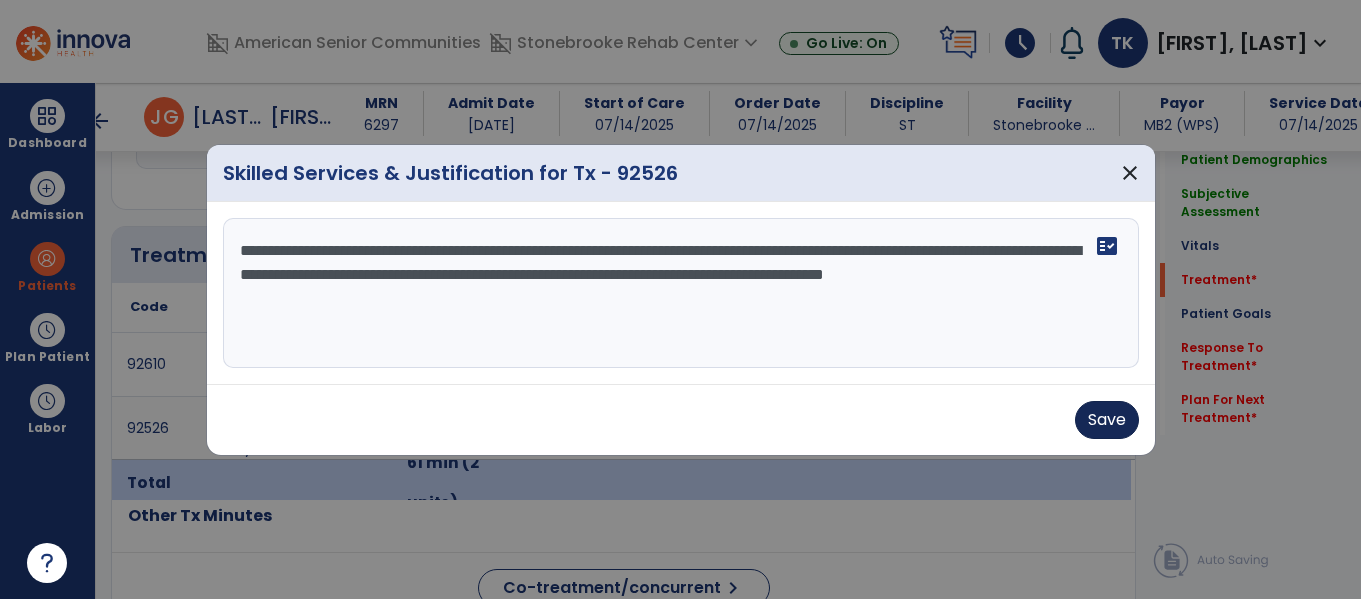 type on "**********" 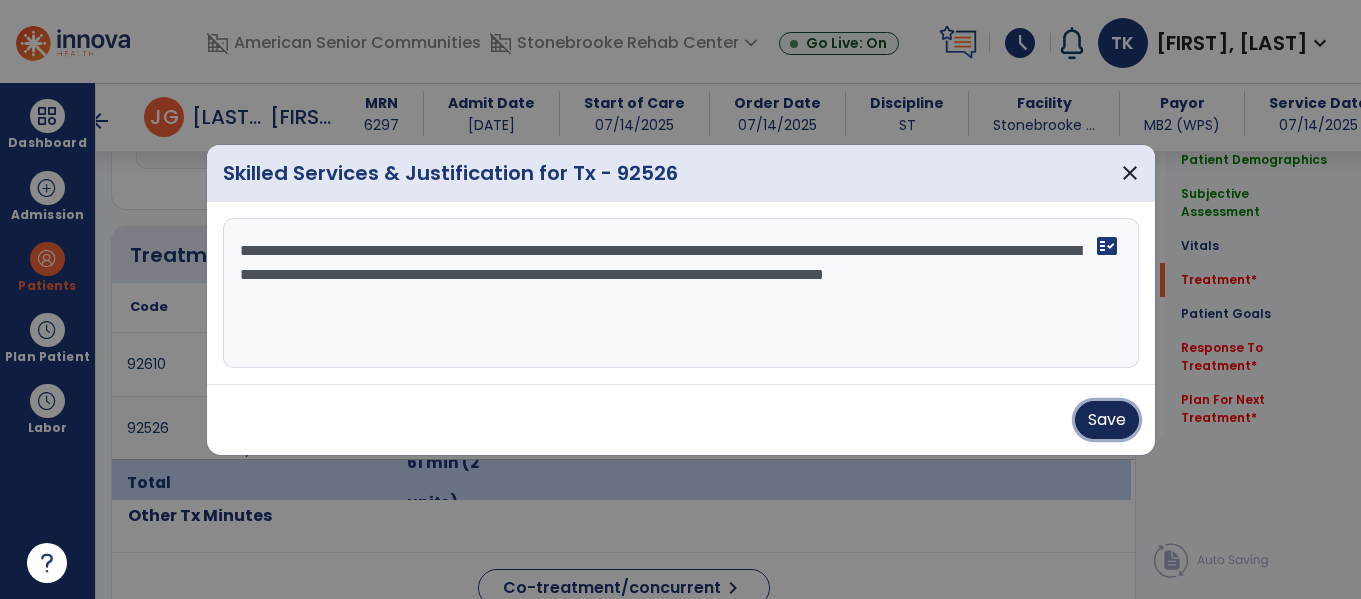 click on "Save" at bounding box center (1107, 420) 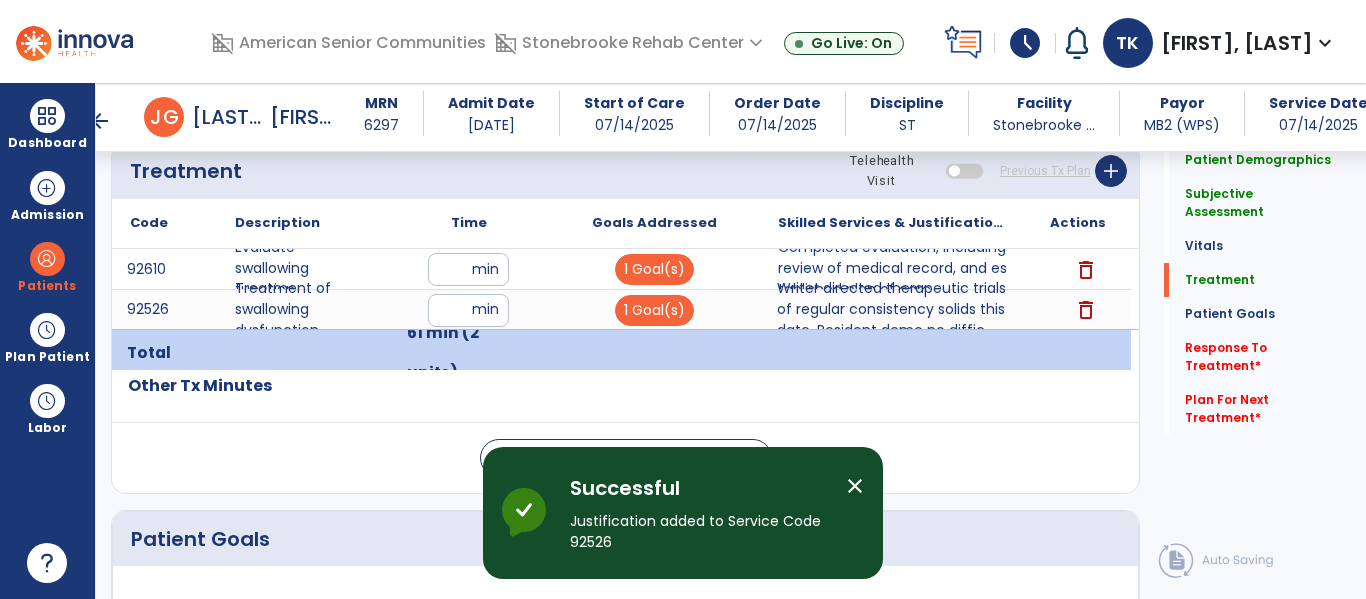 scroll, scrollTop: 1201, scrollLeft: 0, axis: vertical 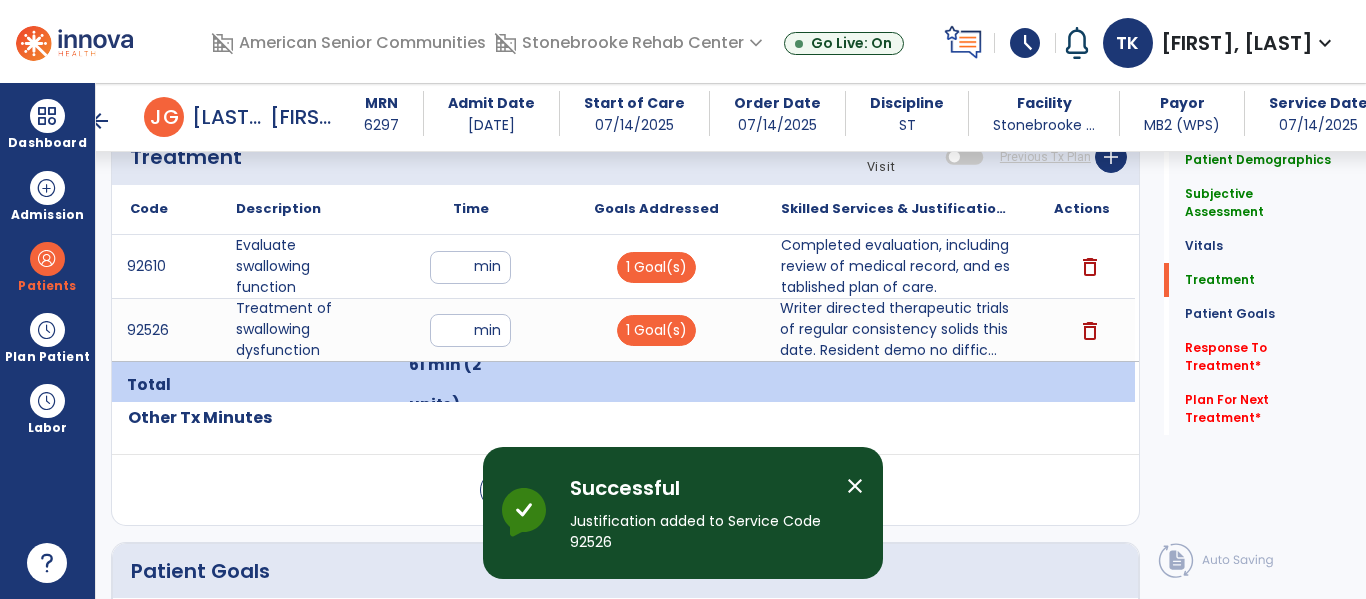 click on "close" at bounding box center [855, 486] 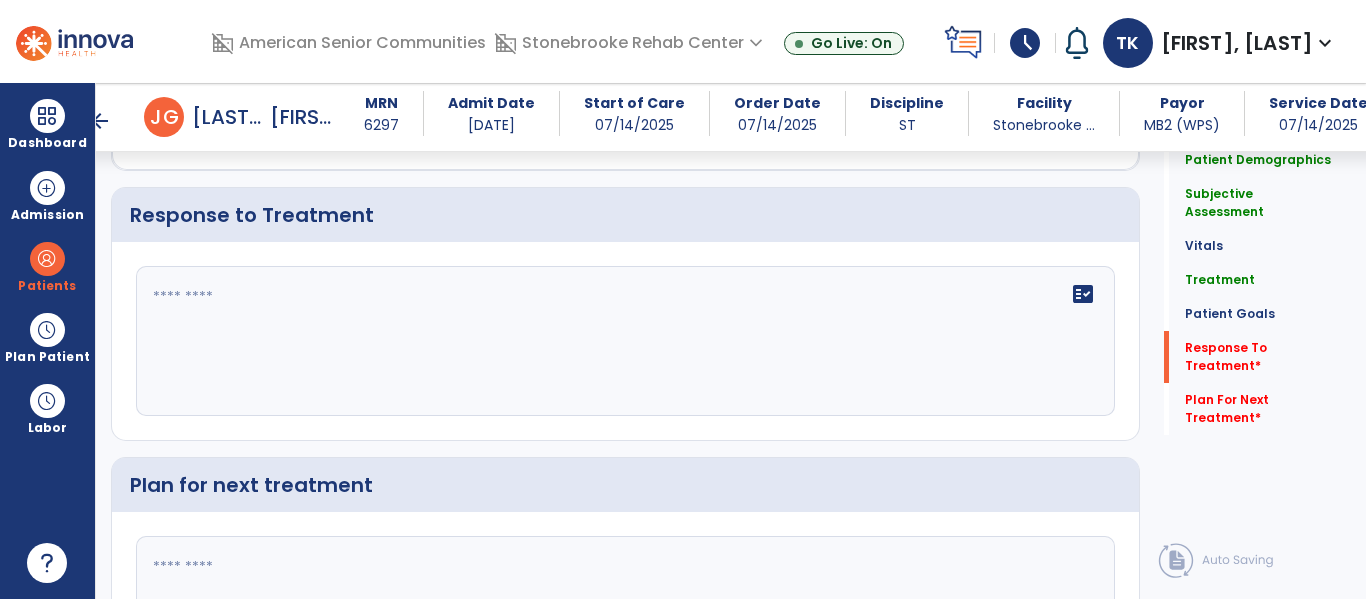 scroll, scrollTop: 2044, scrollLeft: 0, axis: vertical 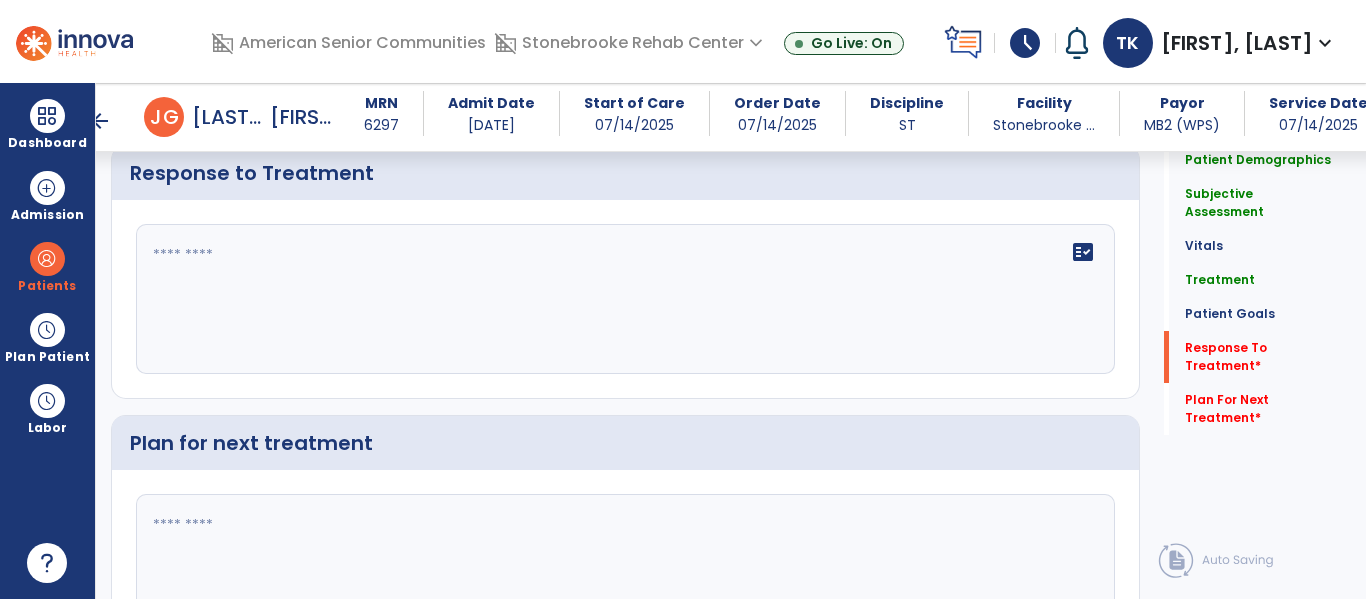 click on "fact_check" 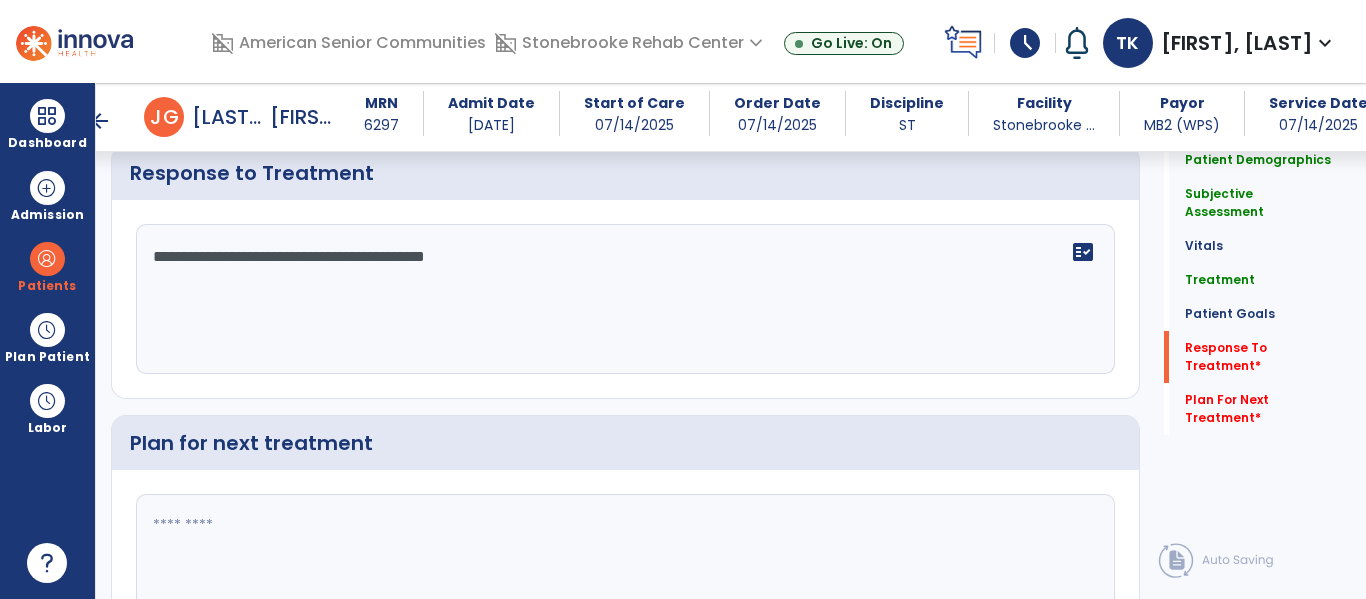 type on "**********" 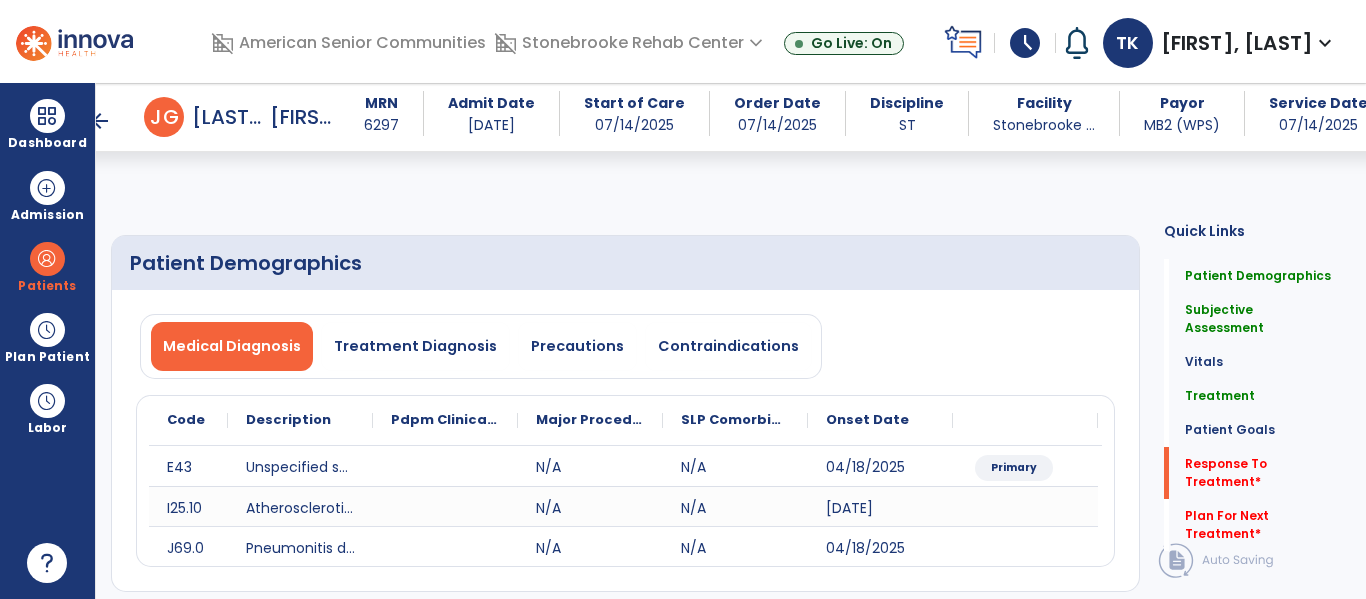 select on "*" 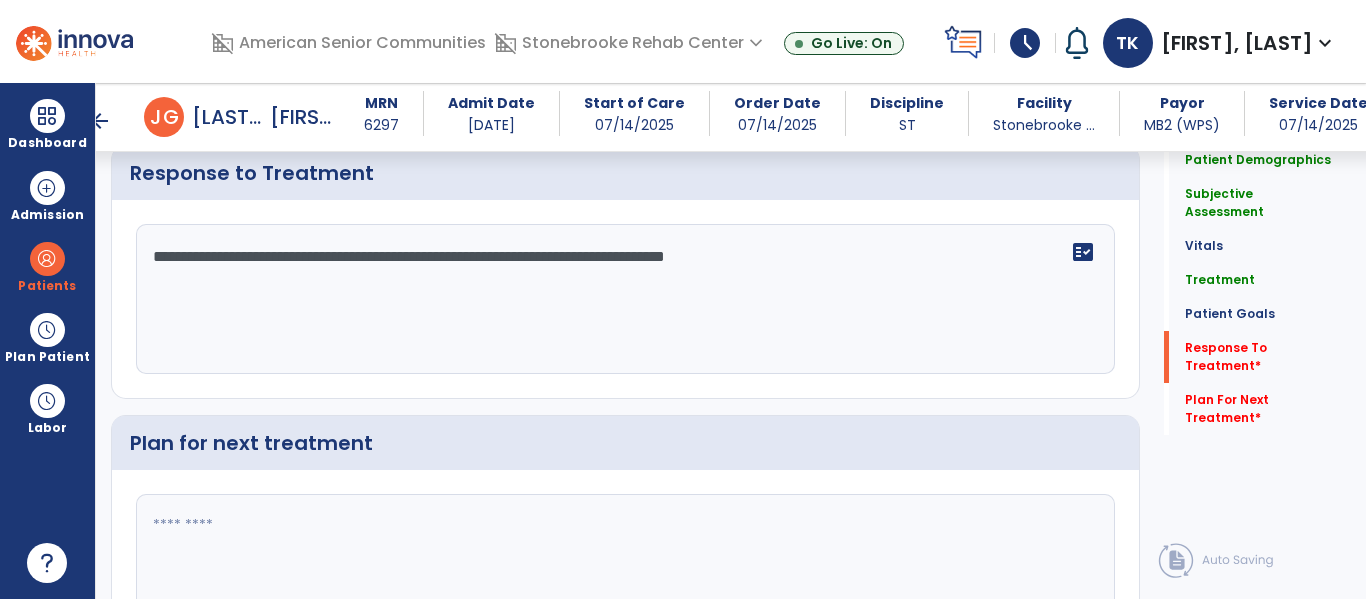 type on "**********" 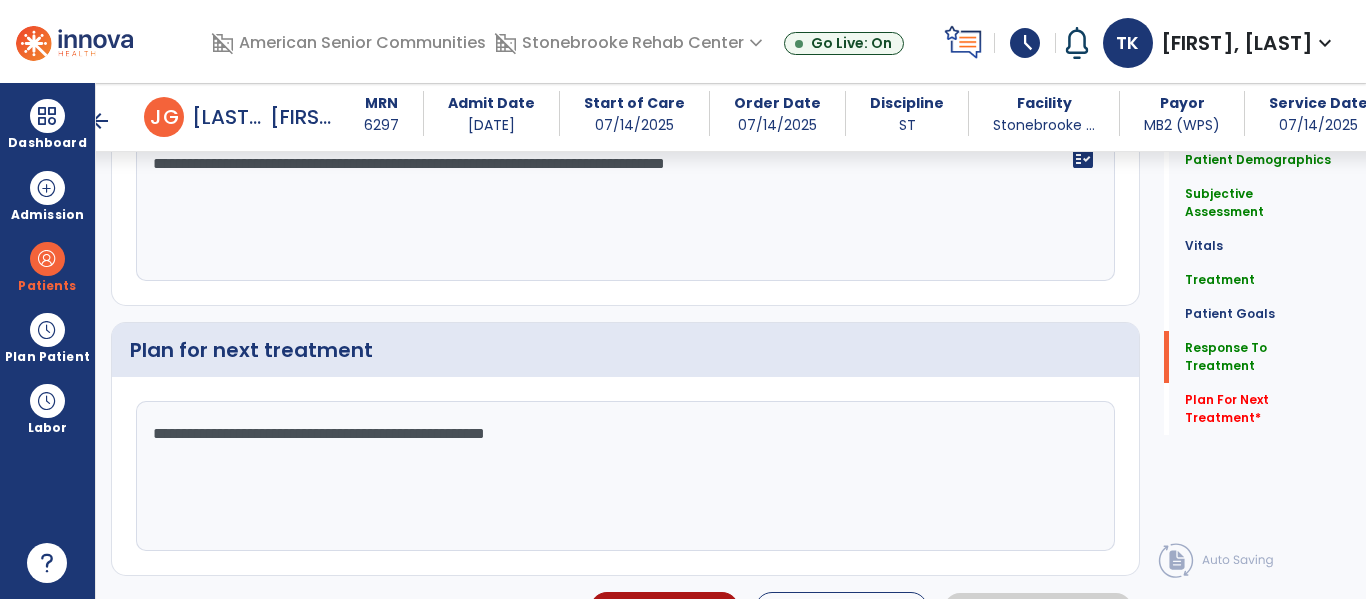scroll, scrollTop: 2180, scrollLeft: 0, axis: vertical 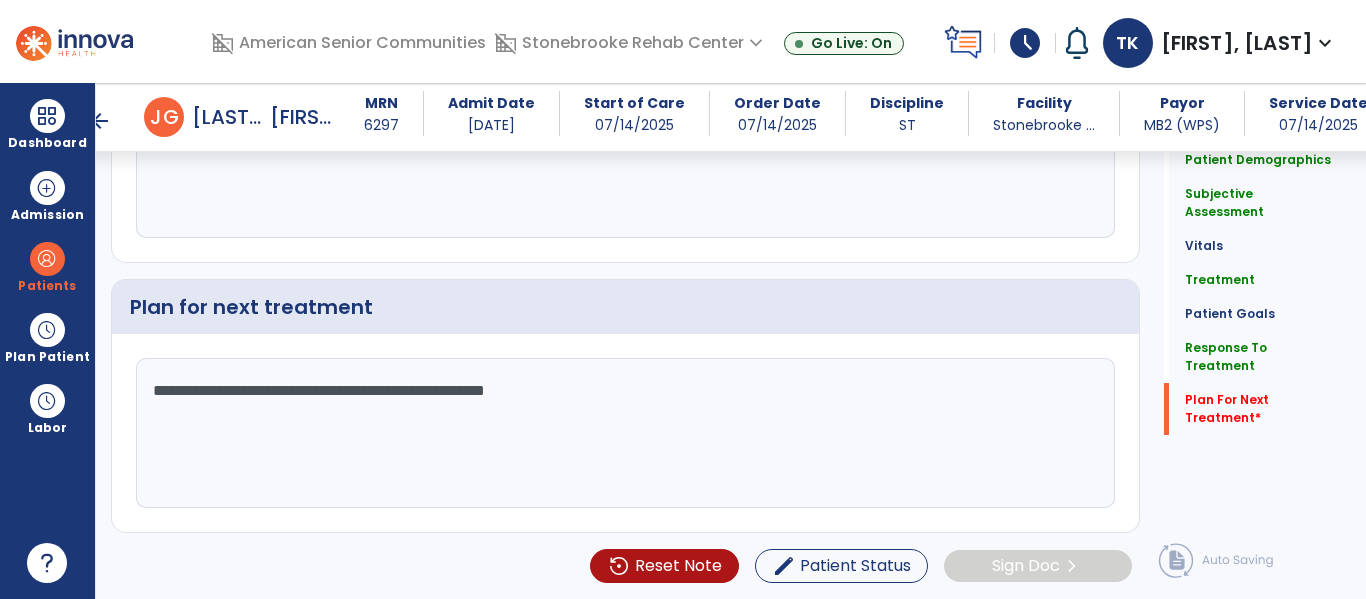type on "**********" 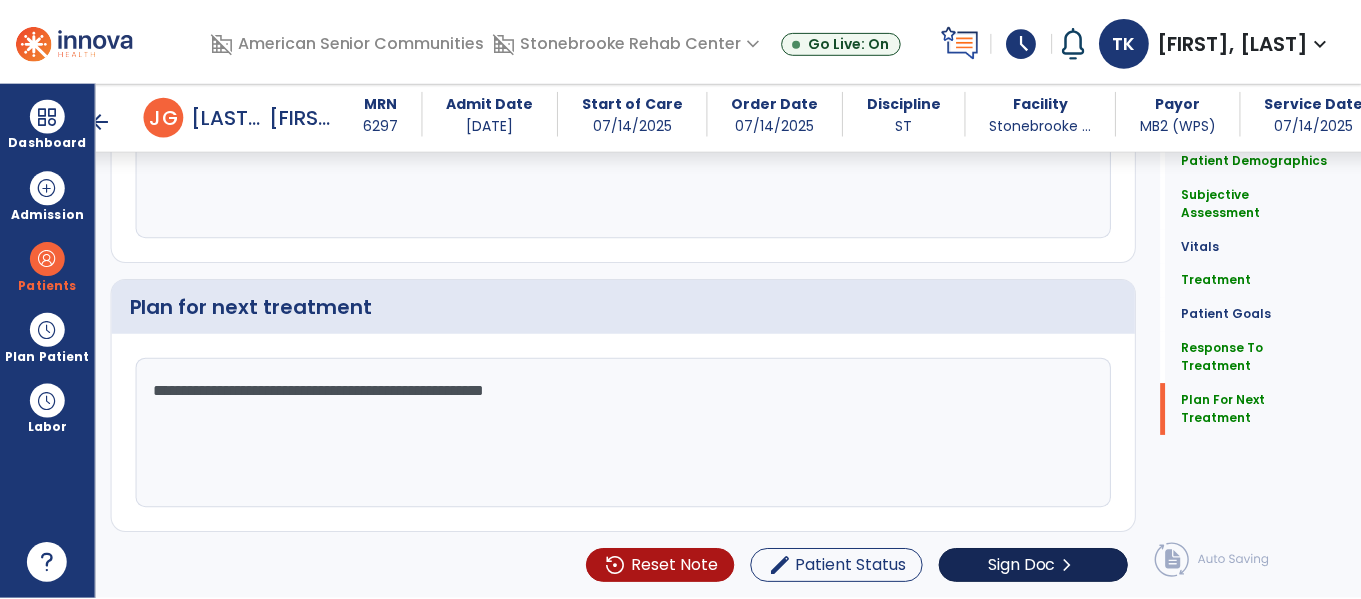 scroll, scrollTop: 2134, scrollLeft: 0, axis: vertical 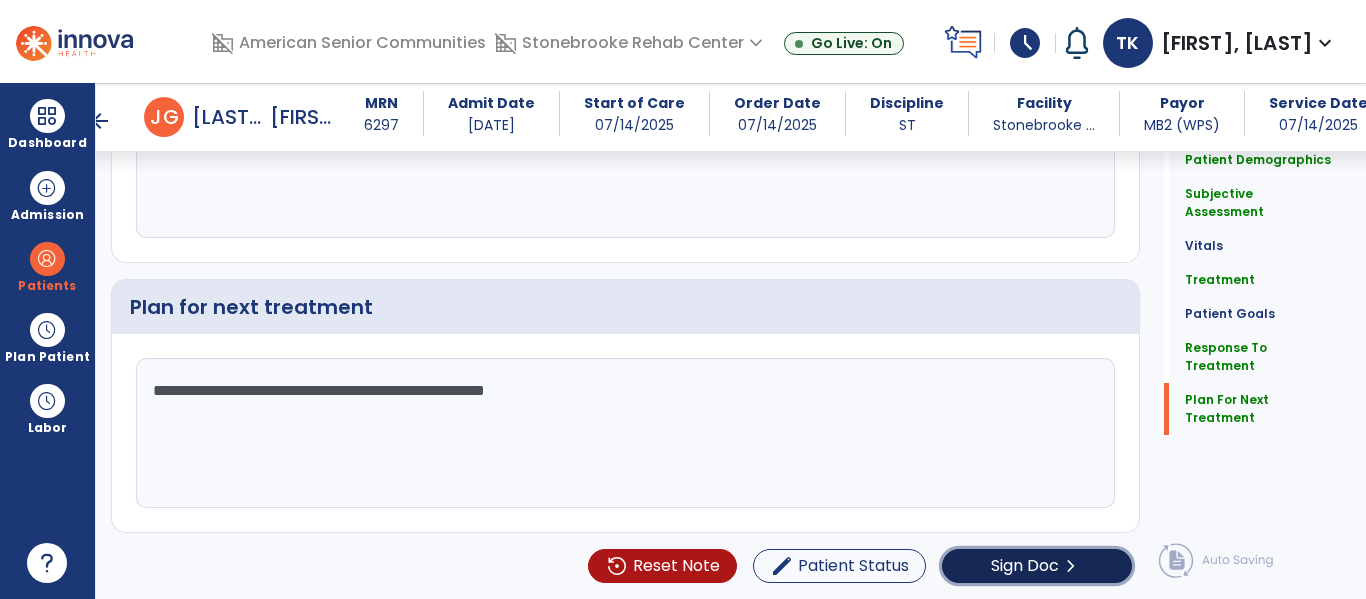 click on "Sign Doc" 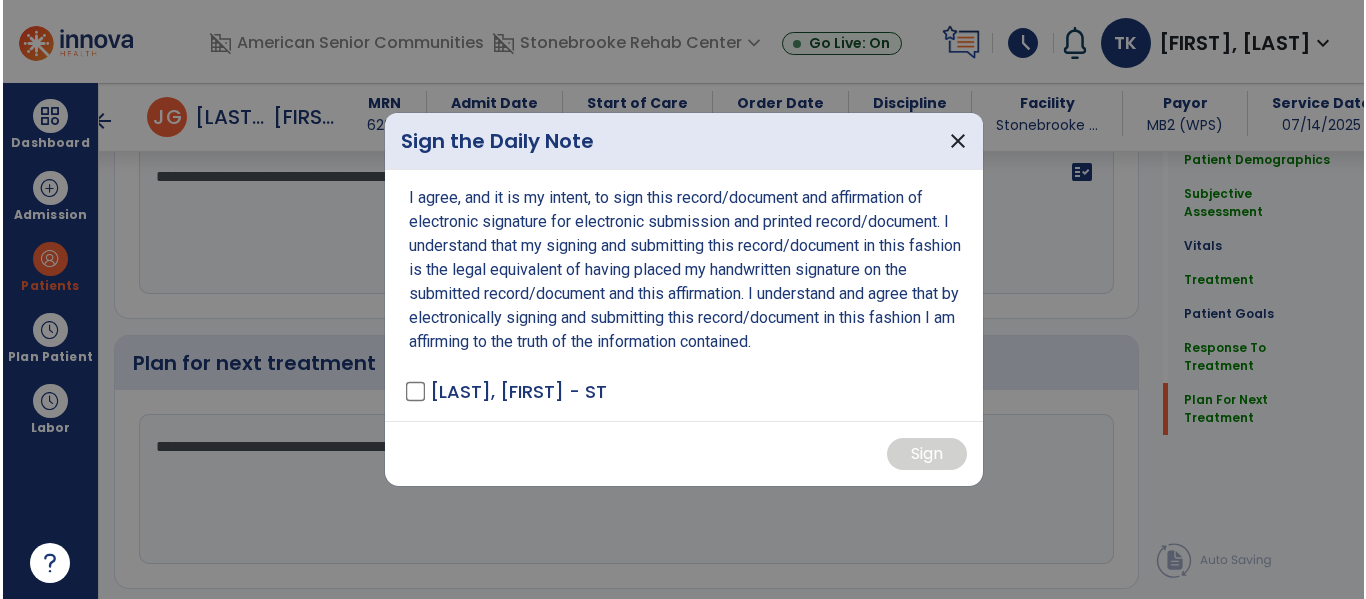 scroll, scrollTop: 2180, scrollLeft: 0, axis: vertical 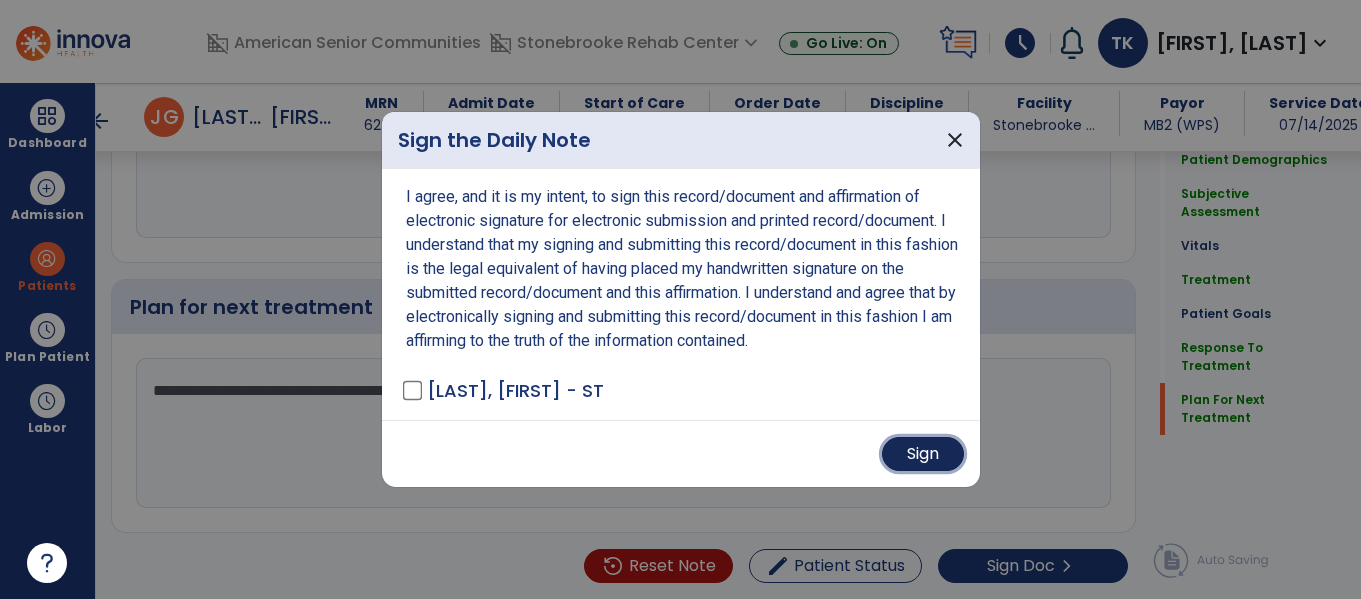 click on "Sign" at bounding box center (923, 454) 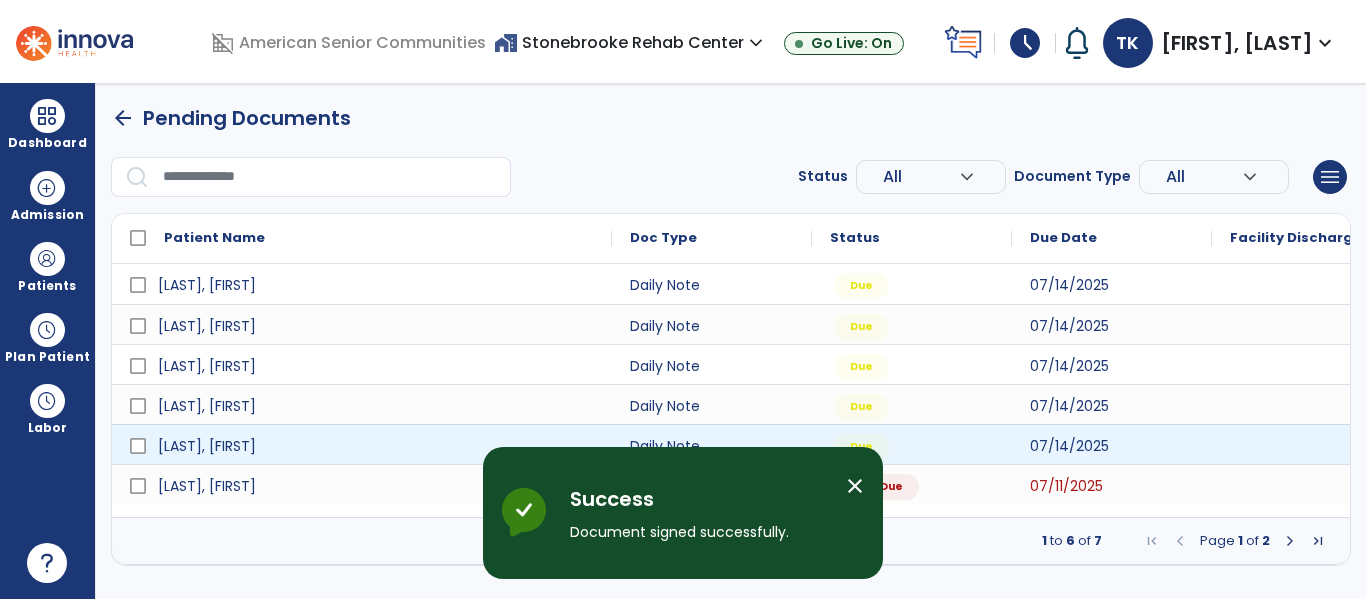 scroll, scrollTop: 0, scrollLeft: 0, axis: both 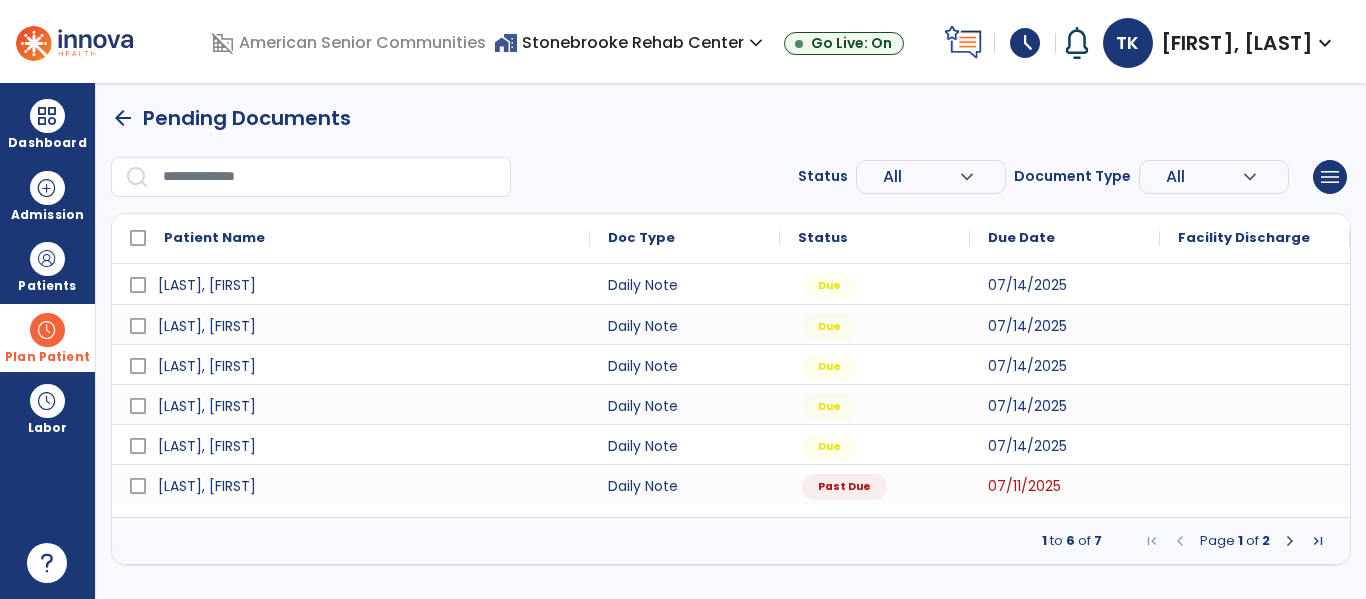 click on "Plan Patient" at bounding box center [47, 266] 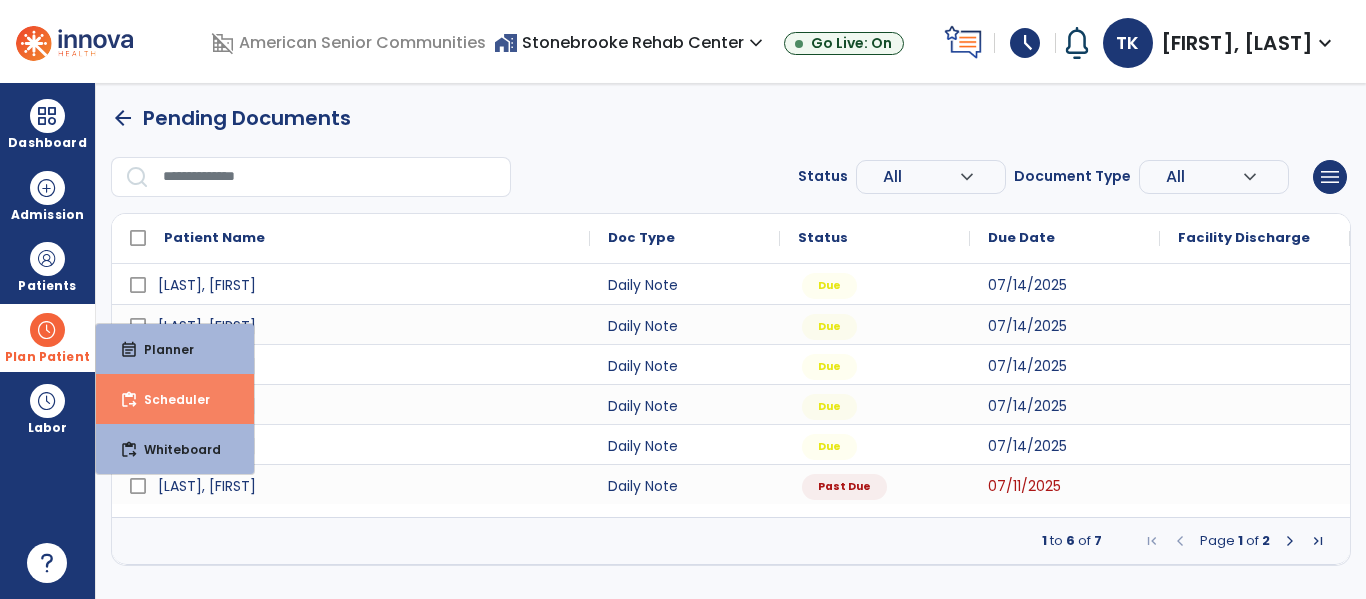click on "Scheduler" at bounding box center (169, 399) 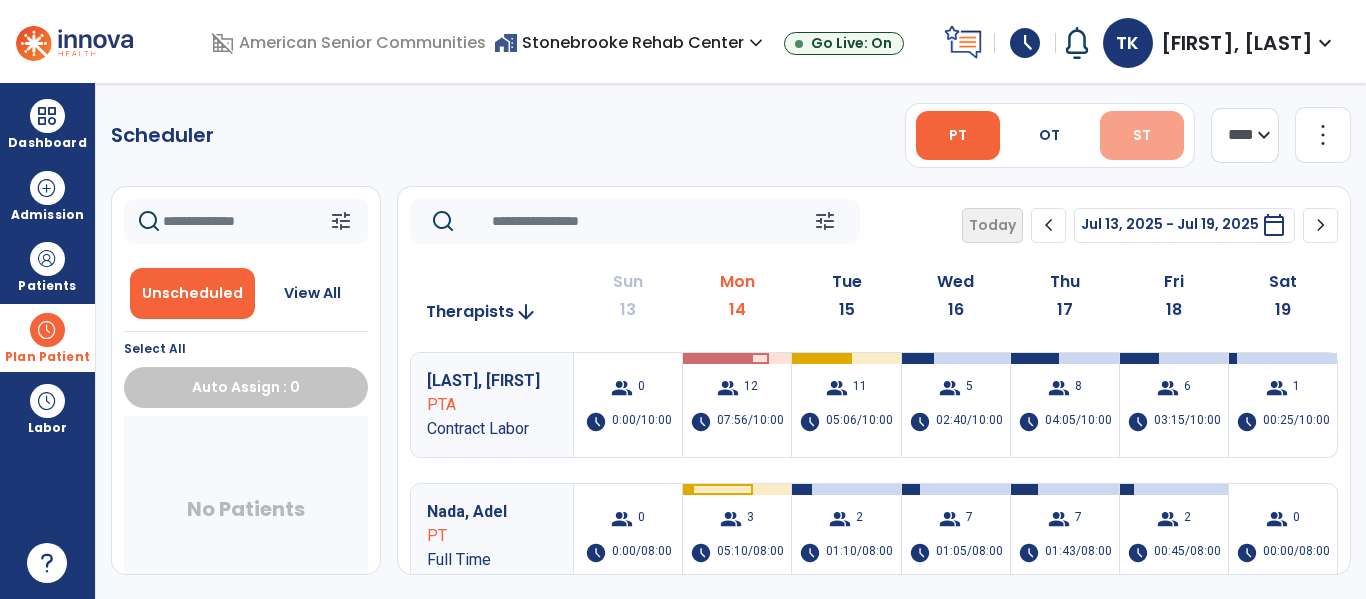 click on "ST" at bounding box center [1142, 135] 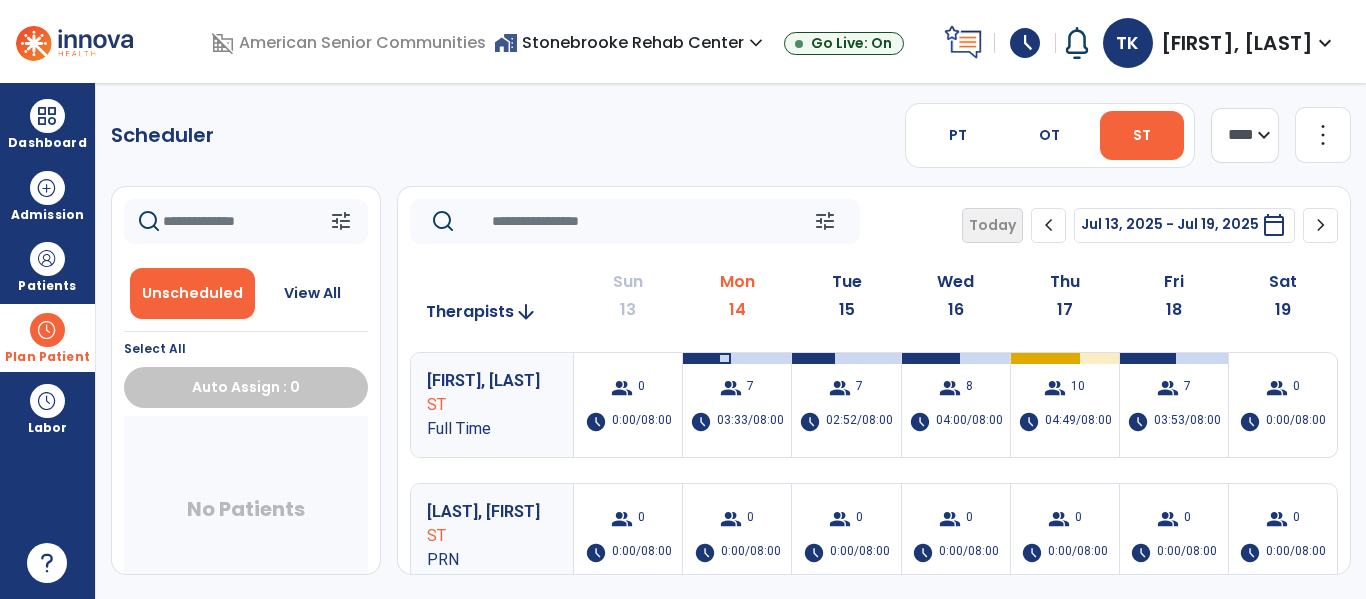 click on "home_work [COMPANY] expand_more" at bounding box center (631, 42) 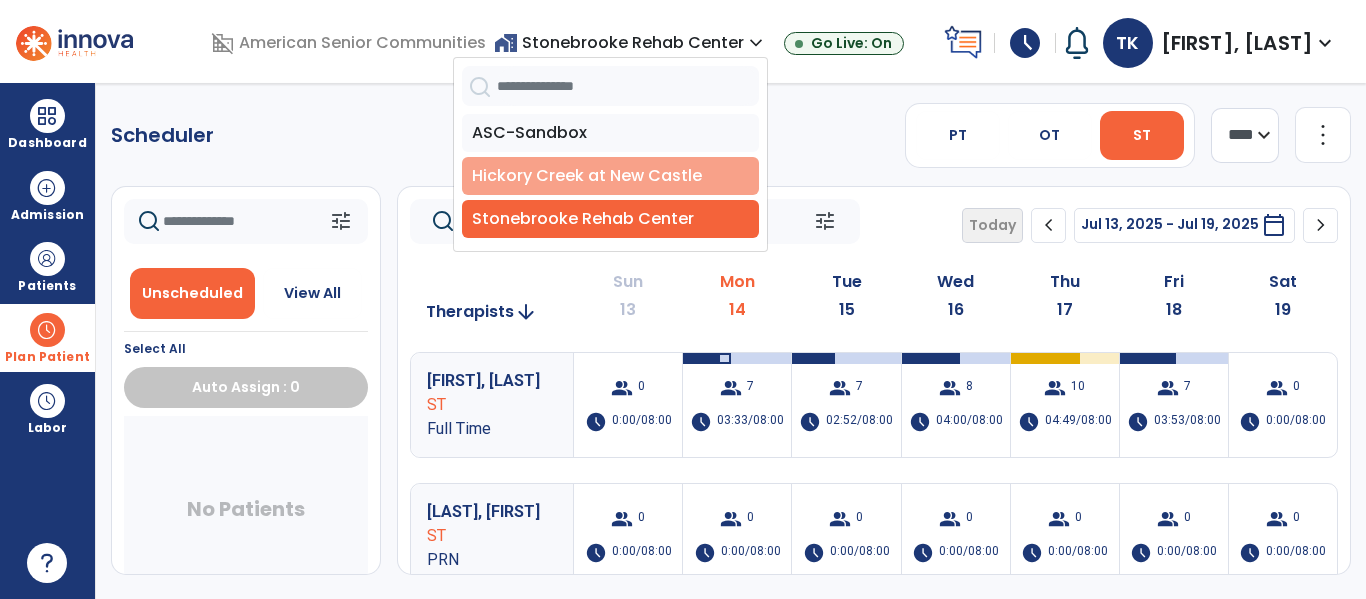 click on "Hickory Creek at New Castle" at bounding box center (610, 176) 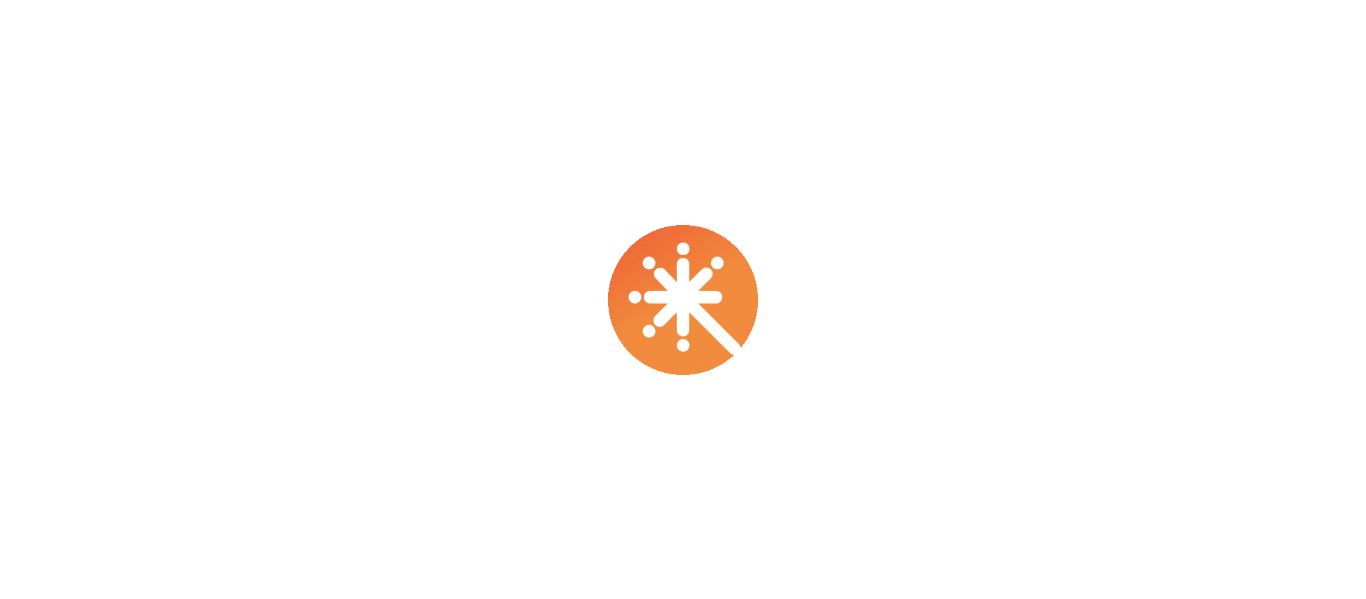 scroll, scrollTop: 0, scrollLeft: 0, axis: both 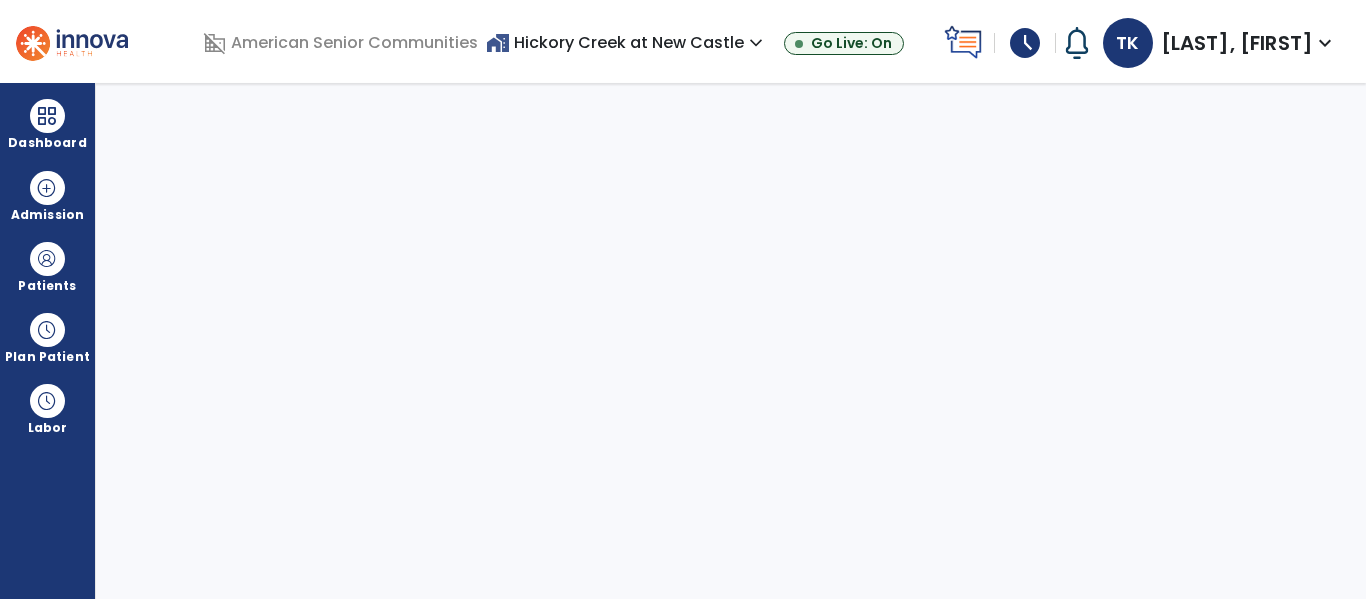 select on "****" 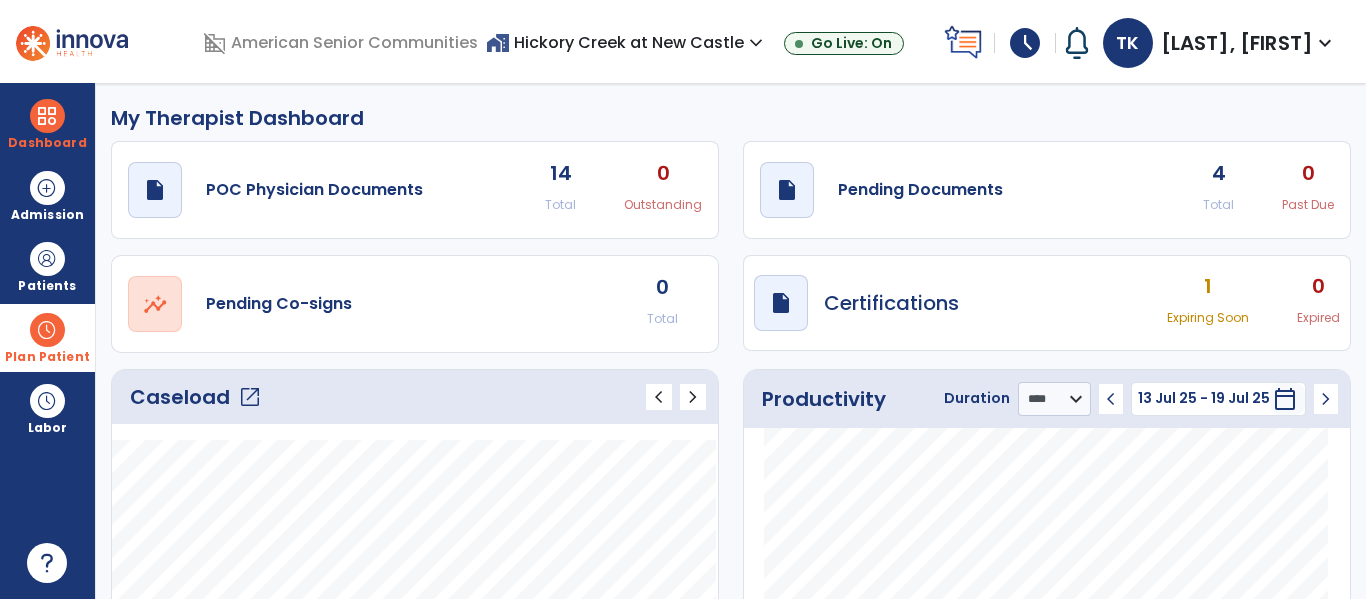 click at bounding box center [47, 330] 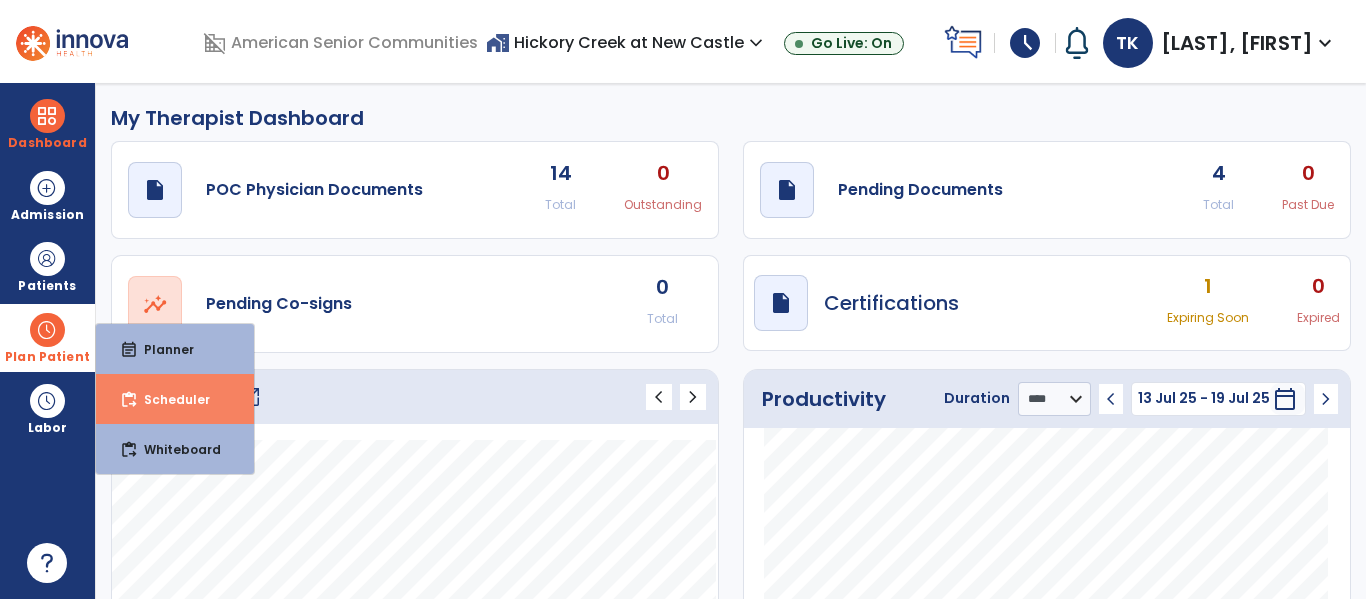 click on "Scheduler" at bounding box center (169, 399) 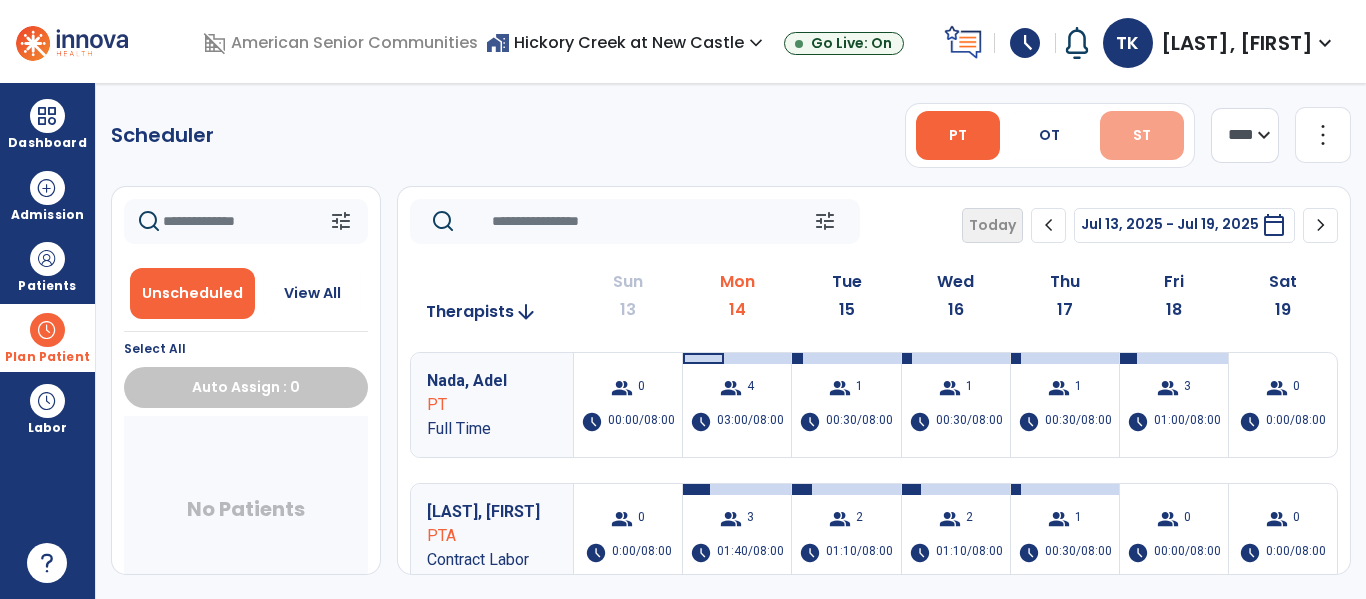 click on "ST" at bounding box center [1142, 135] 